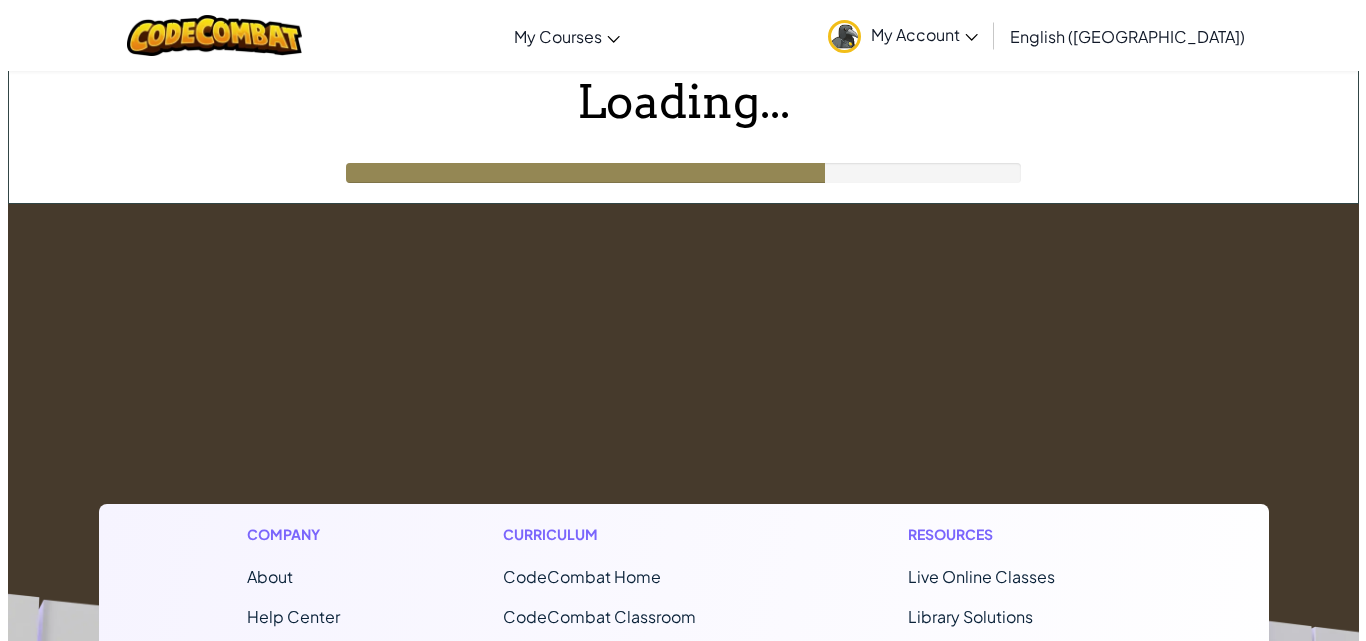 scroll, scrollTop: 0, scrollLeft: 0, axis: both 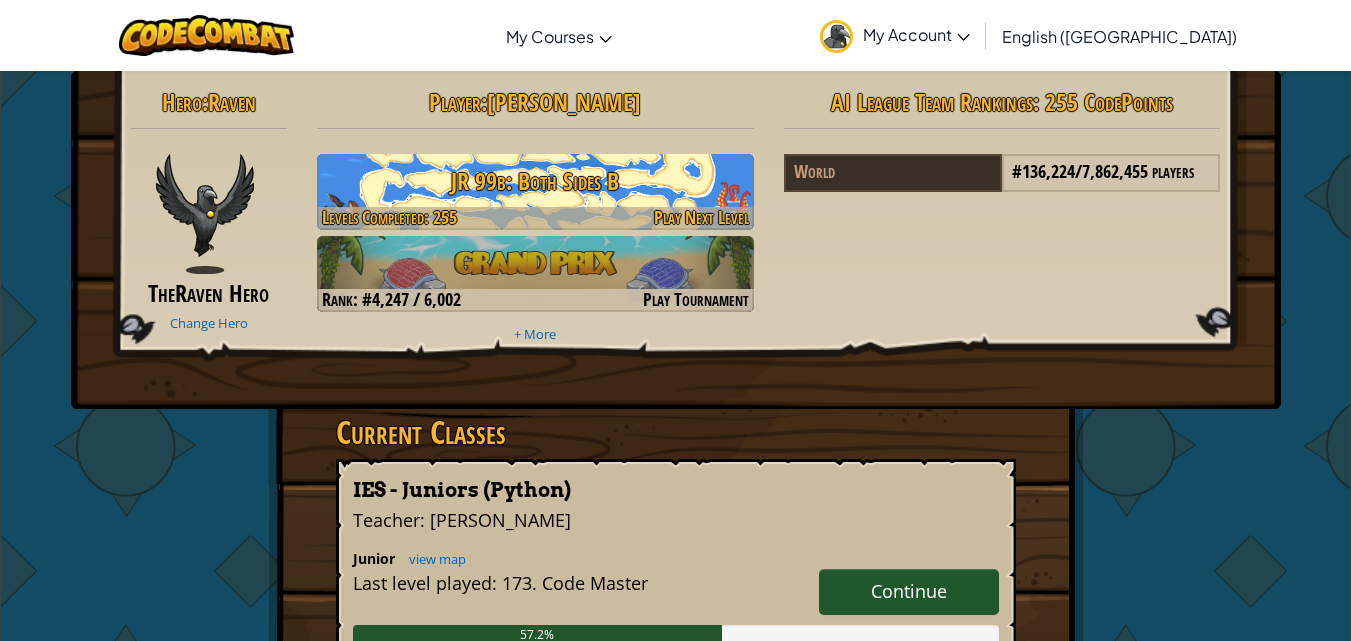 click on "JR 99b: Both Sides B" at bounding box center (535, 181) 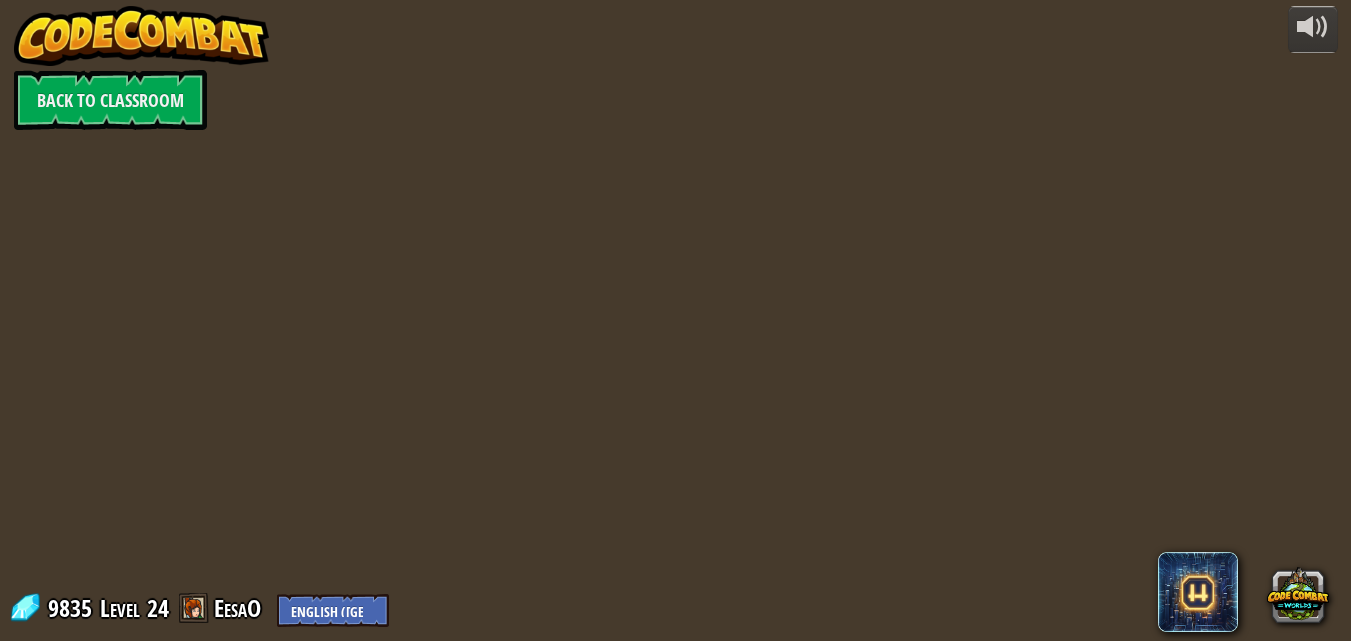 select on "en-[GEOGRAPHIC_DATA]" 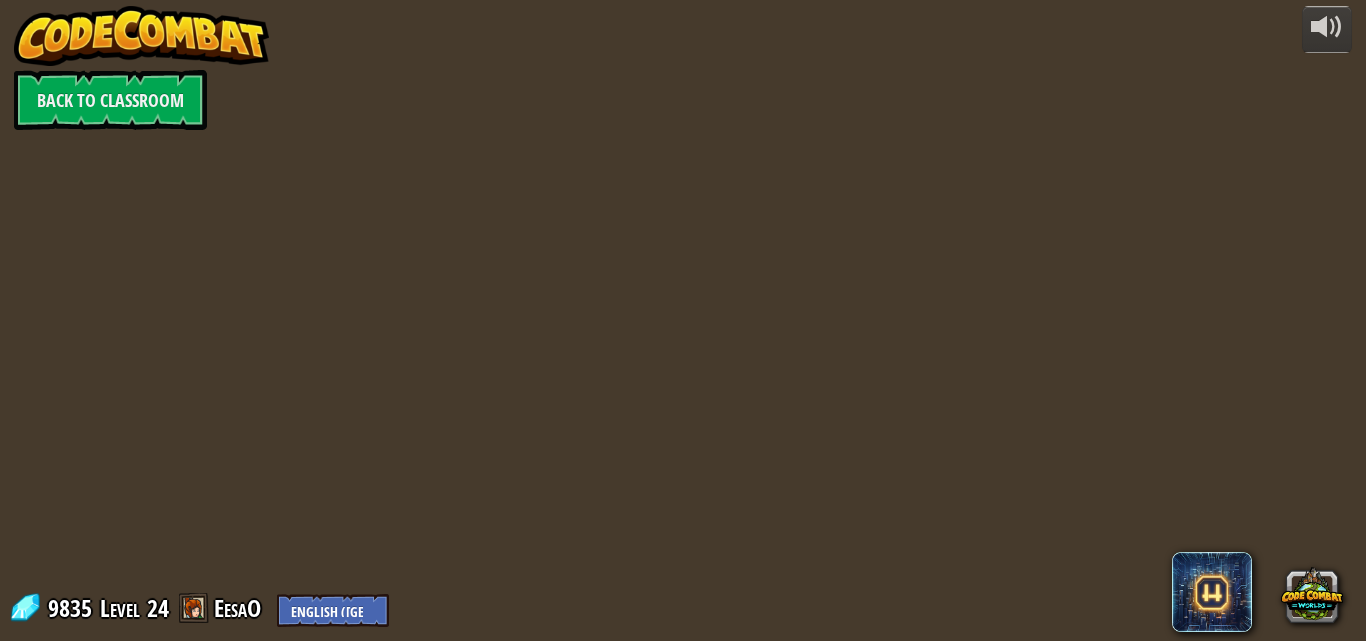 select on "en-[GEOGRAPHIC_DATA]" 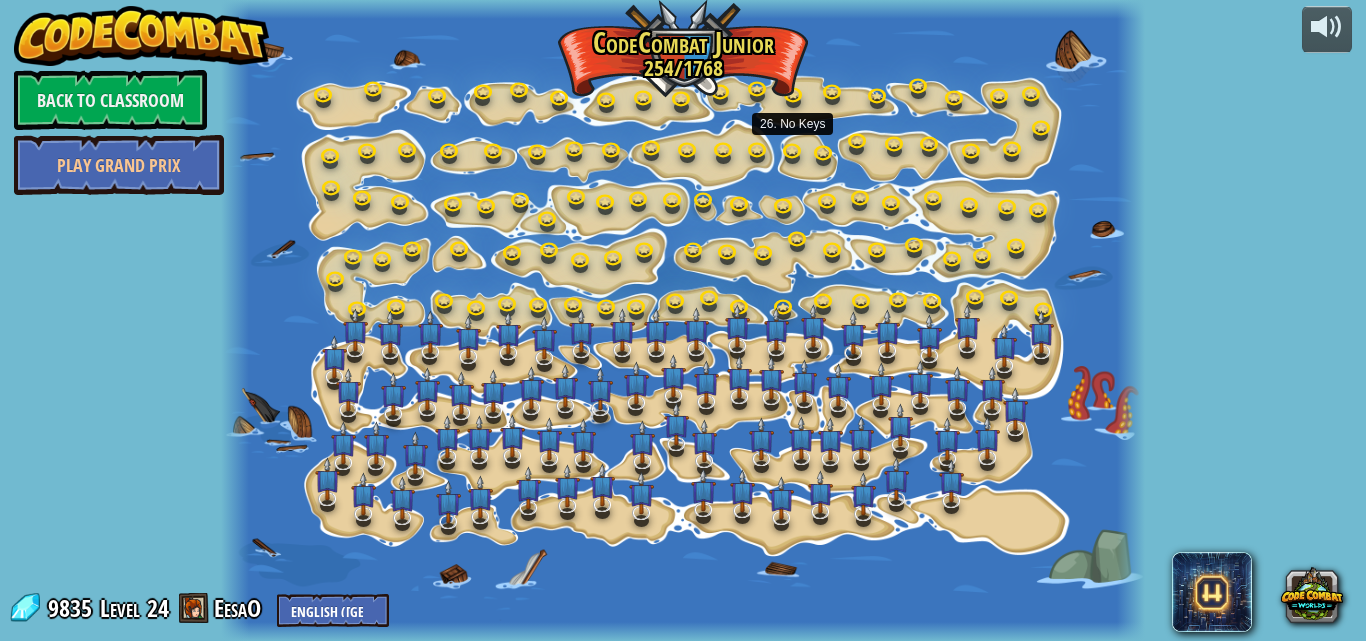 select on "en-[GEOGRAPHIC_DATA]" 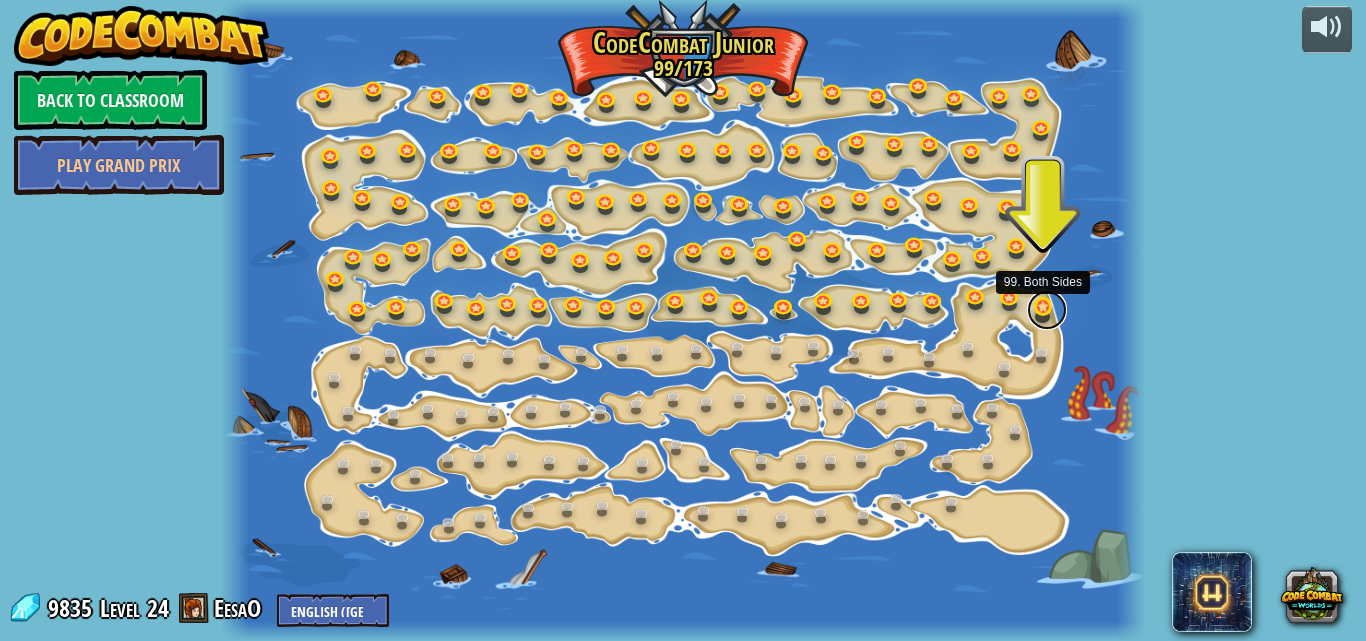click at bounding box center (1047, 310) 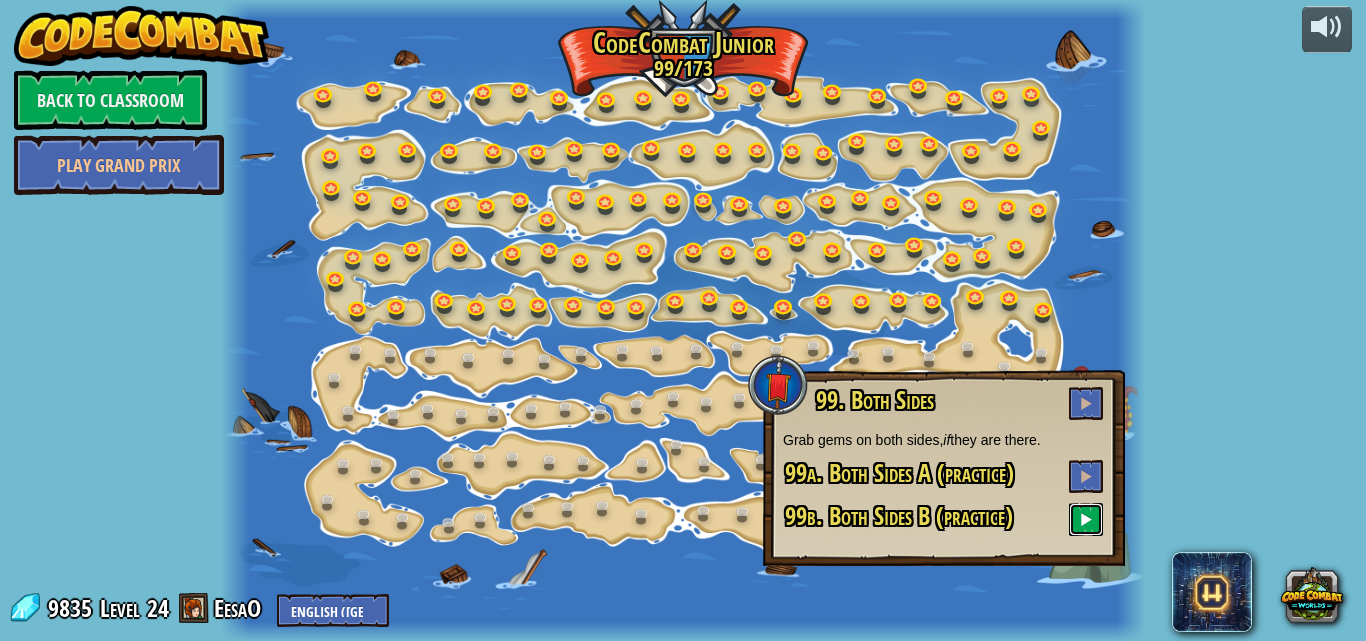 click at bounding box center (1086, 519) 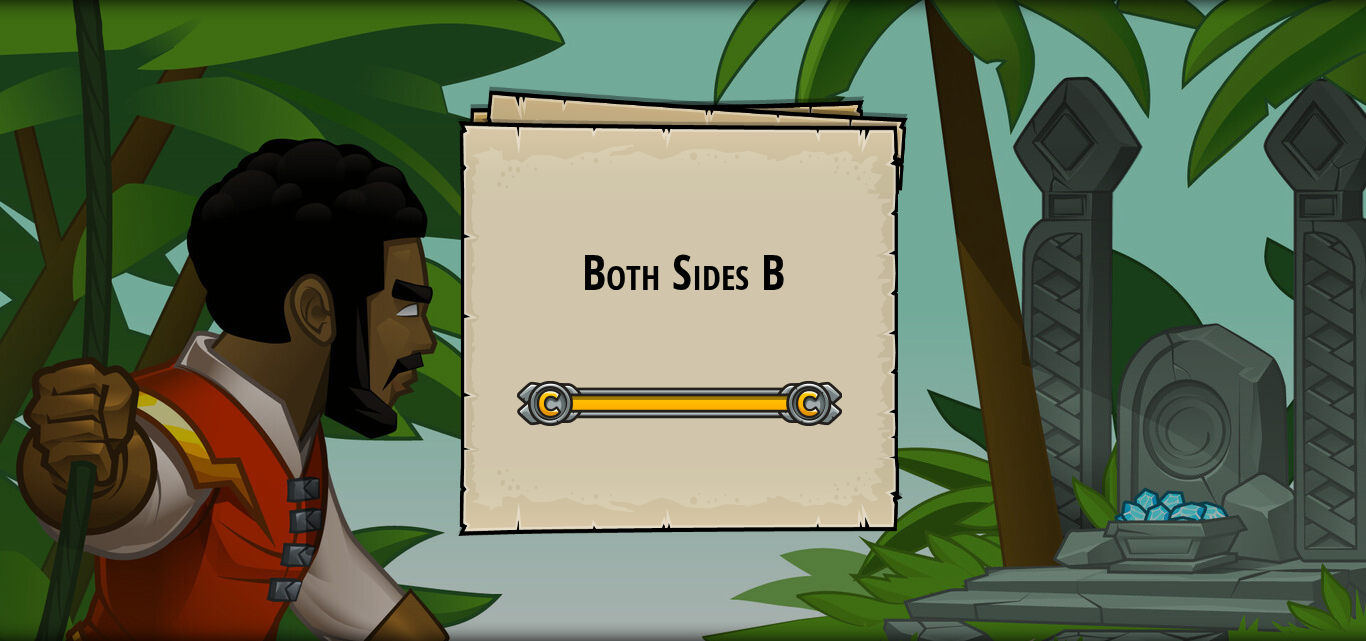 click at bounding box center (1066, 315) 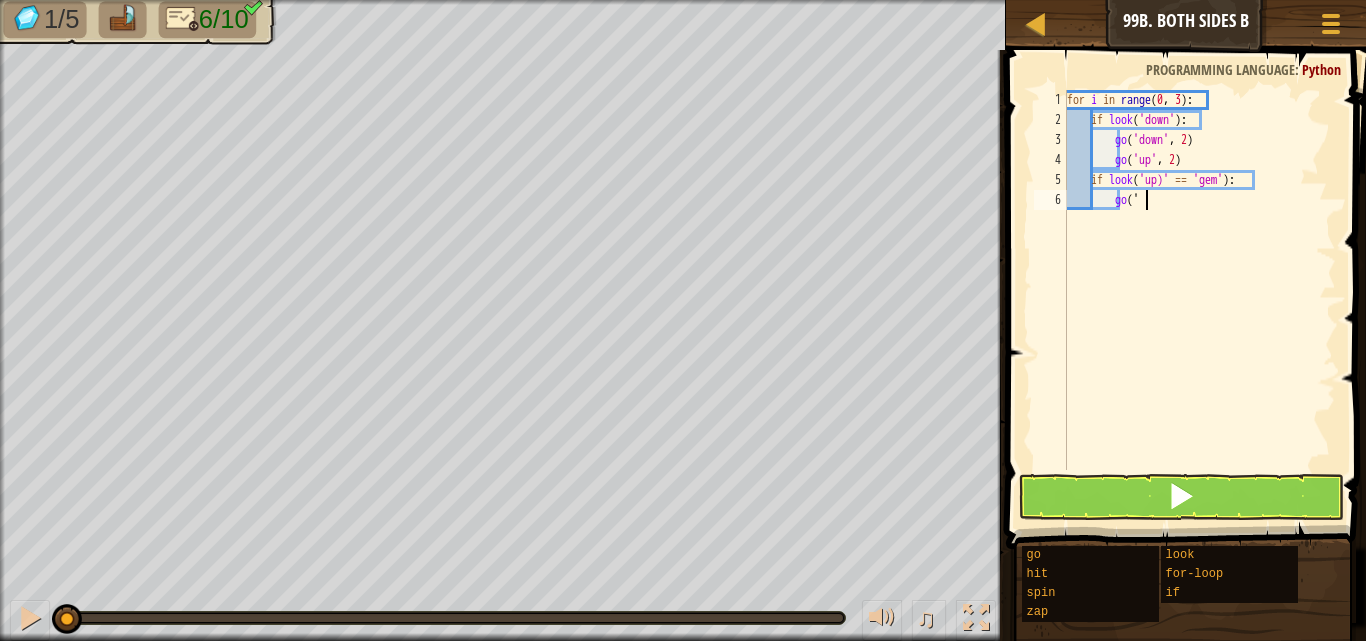 type on "g" 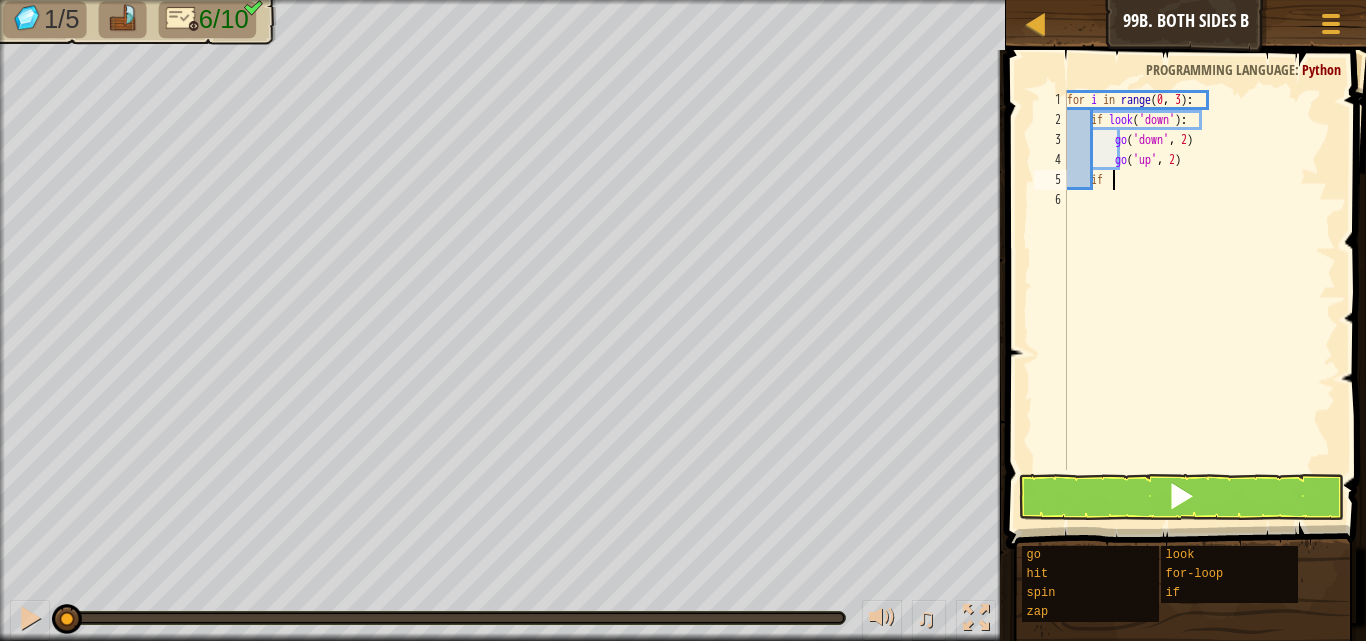 type on "i" 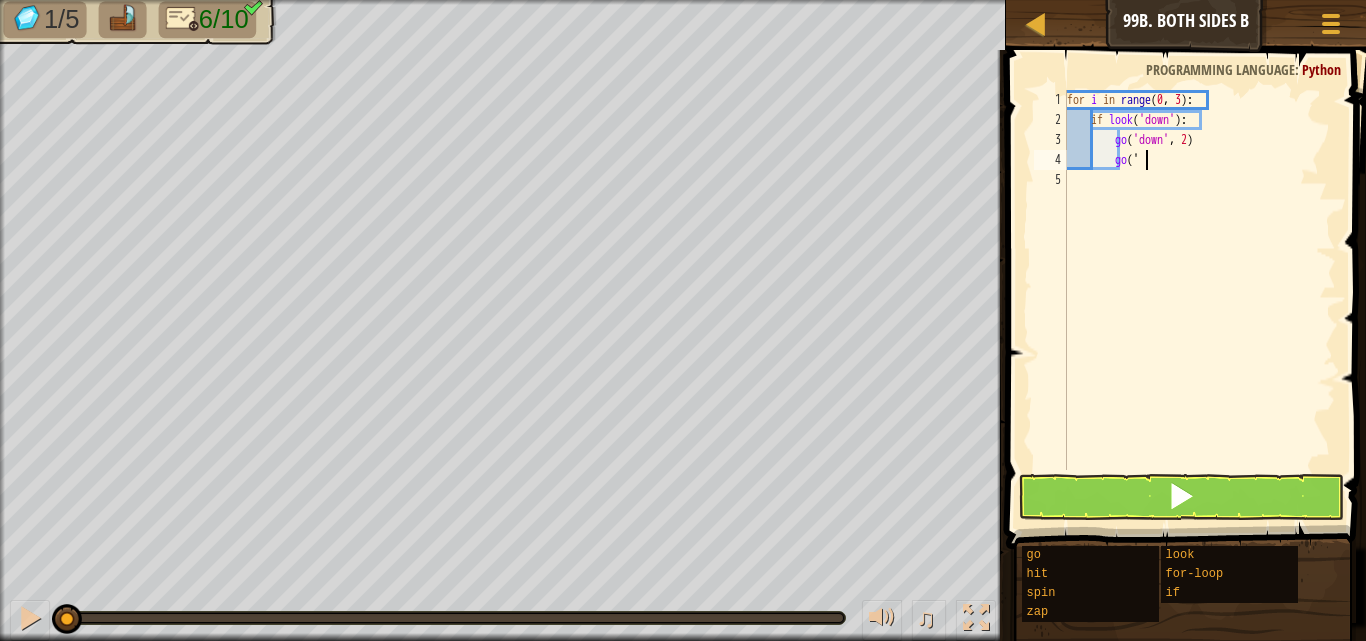 type on "g" 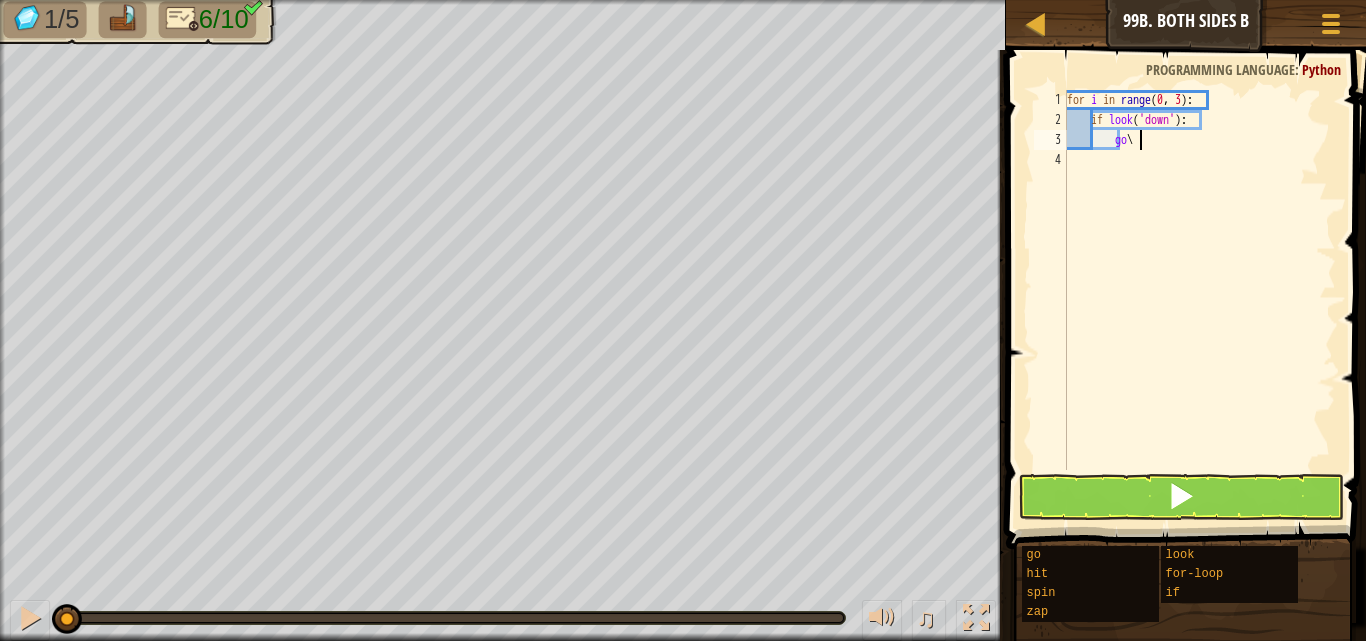 scroll, scrollTop: 9, scrollLeft: 5, axis: both 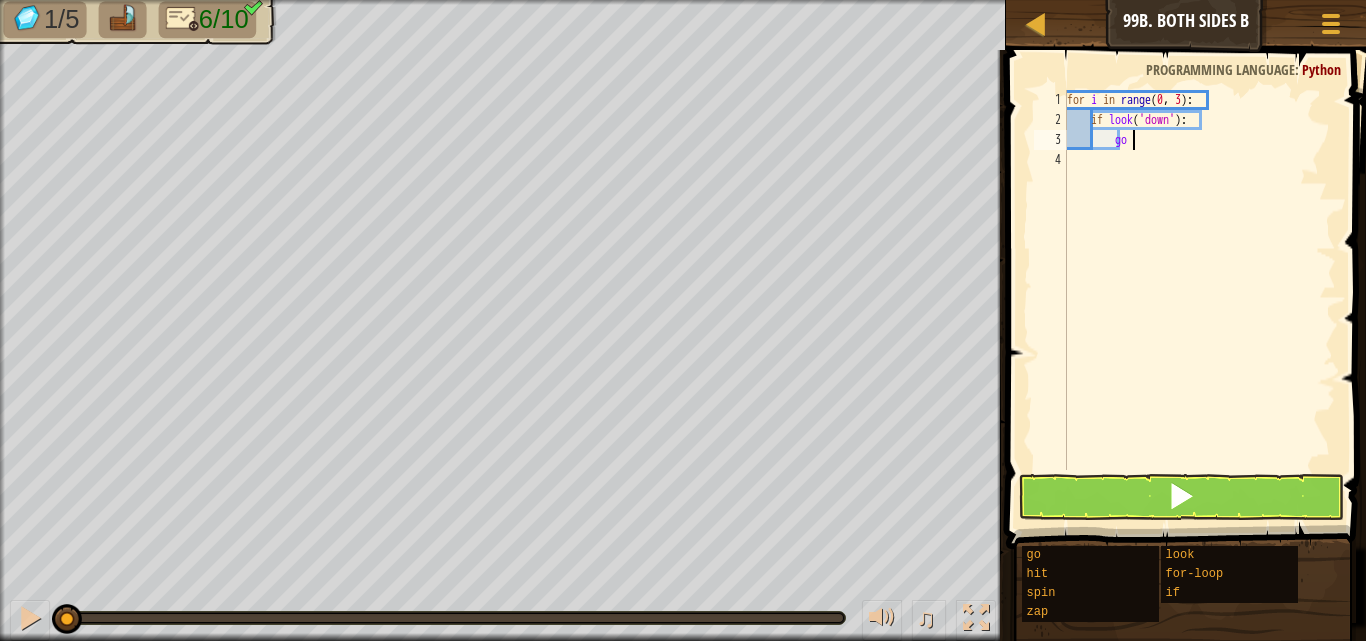type on "g" 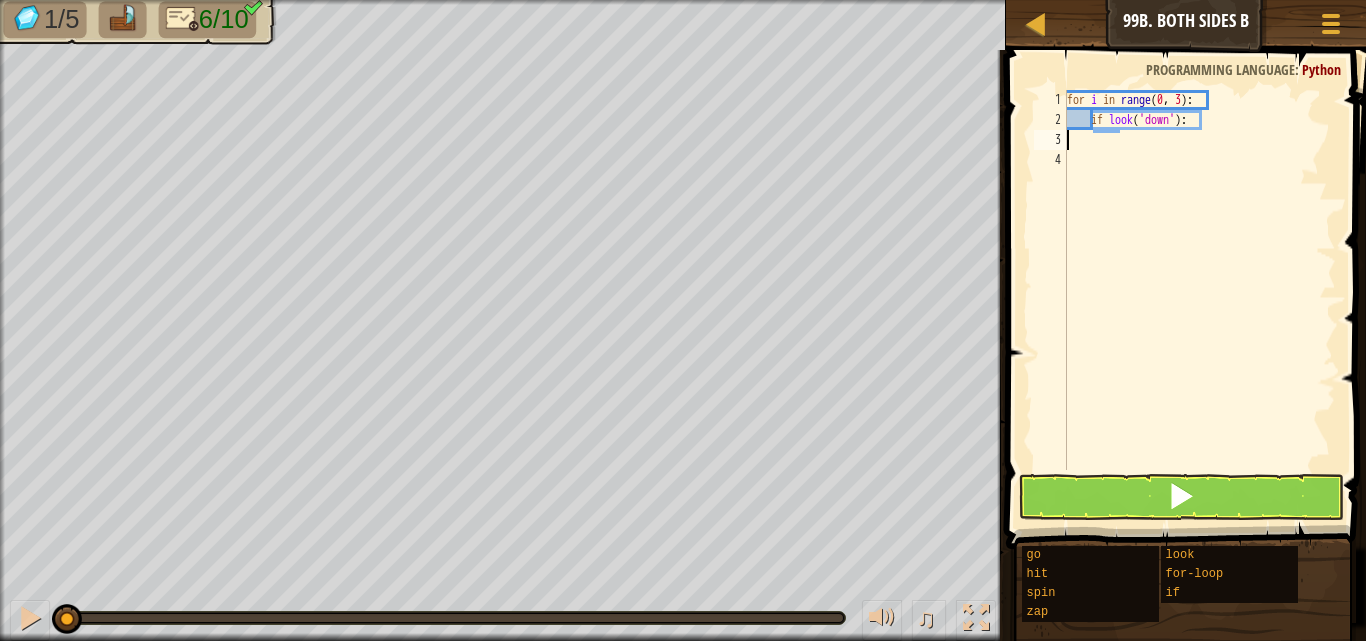 scroll, scrollTop: 9, scrollLeft: 0, axis: vertical 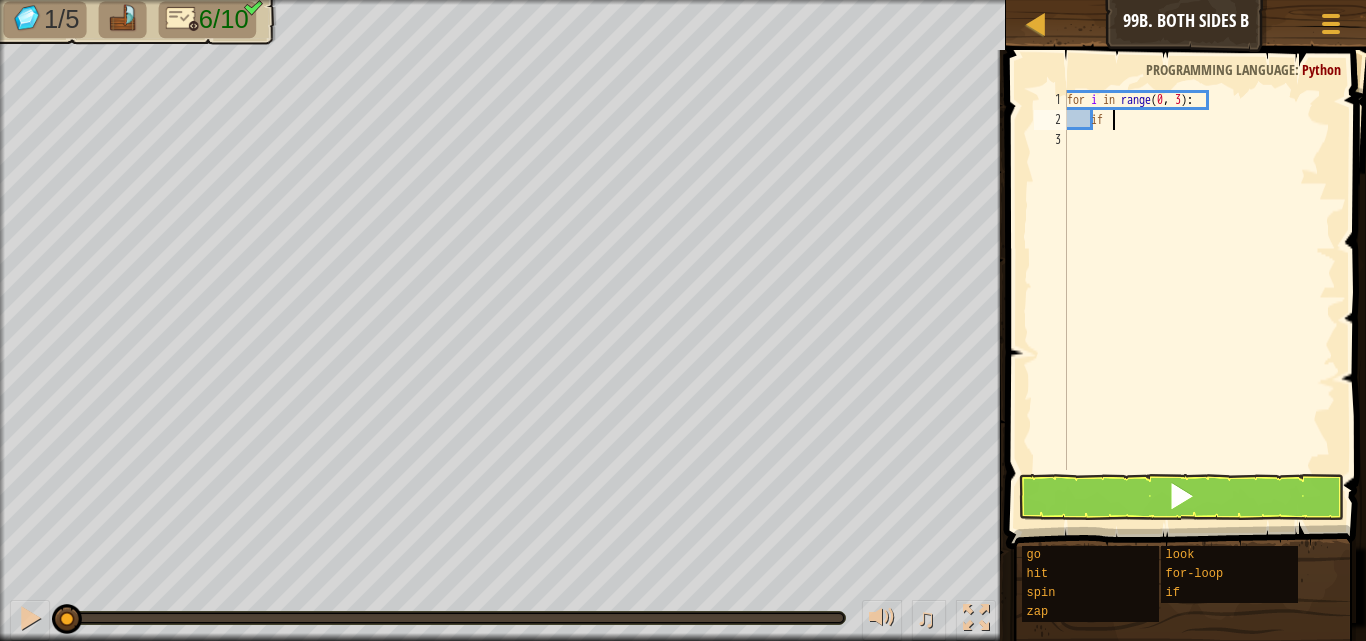 type on "i" 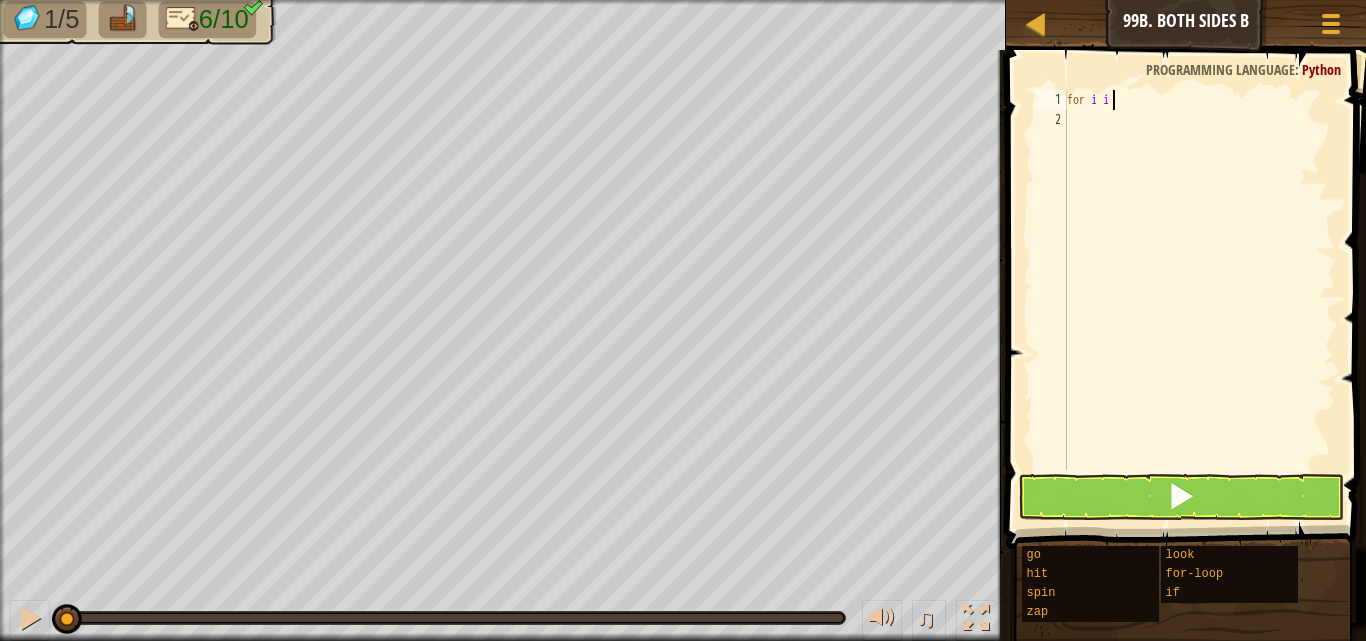type on "f" 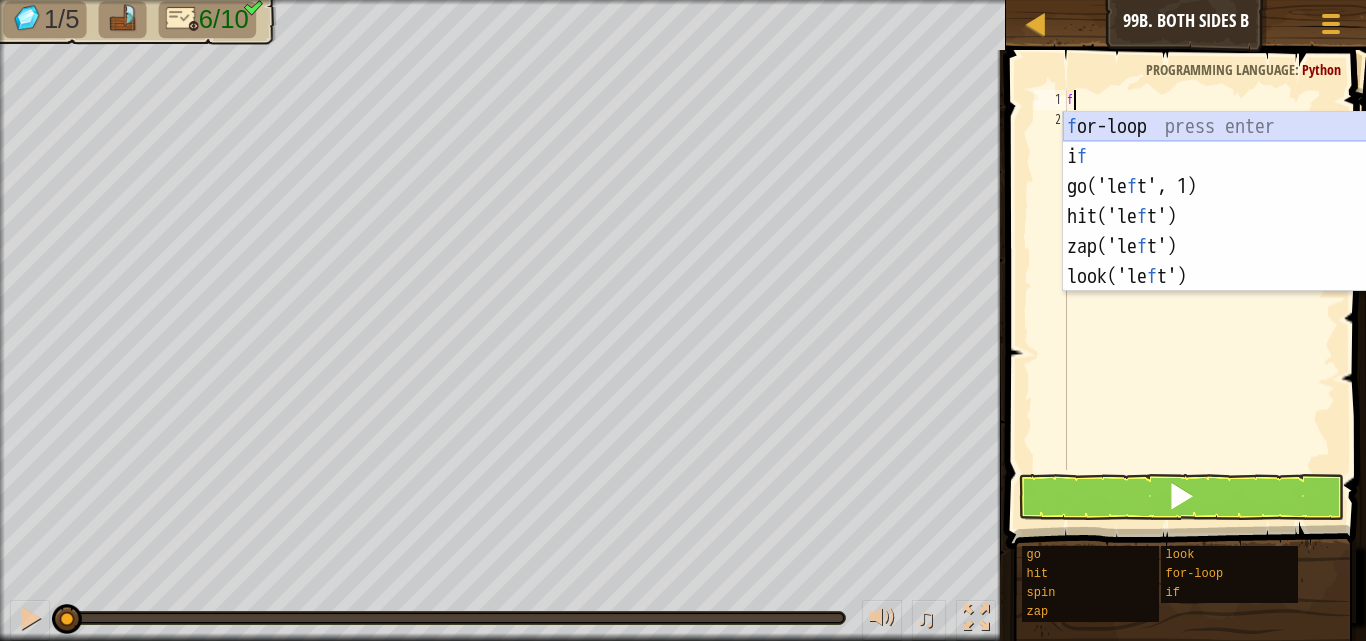 click on "f or-loop press enter i f press enter go('le f t', 1) press enter hit('le f t') press enter zap('le f t') press enter look('le f t') press enter" at bounding box center (1252, 232) 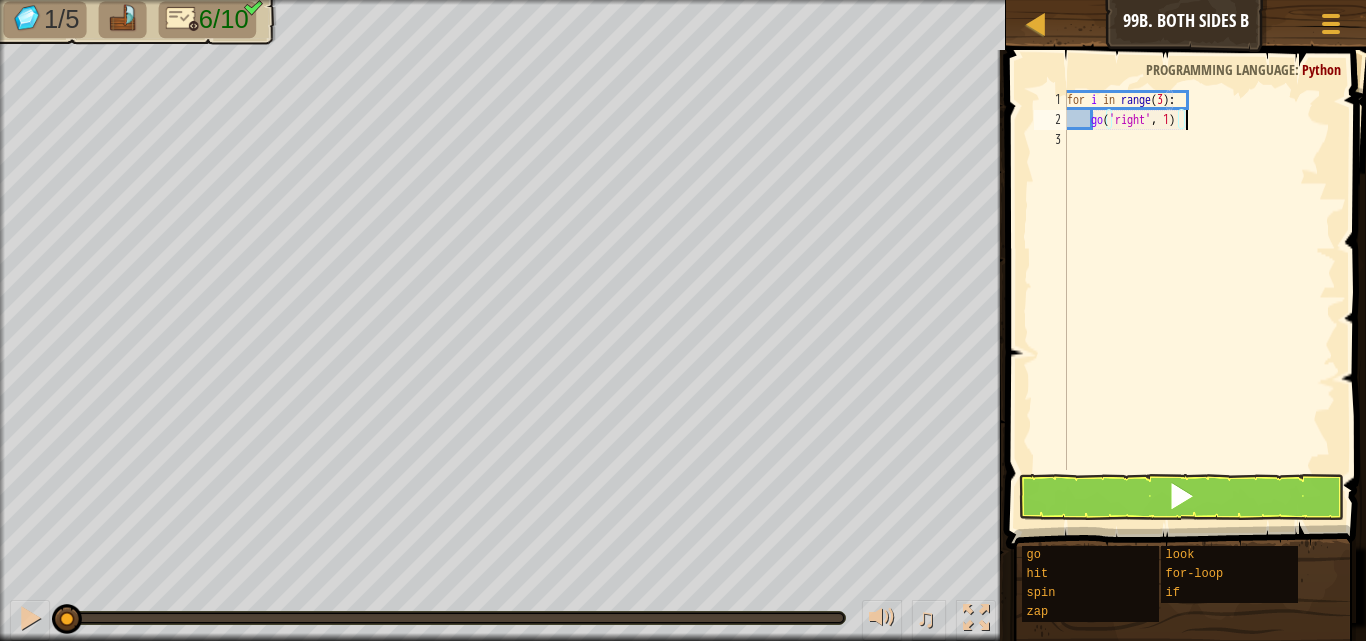 click on "for   i   in   range ( 3 ) :      go ( 'right' ,   1 )" at bounding box center (1199, 300) 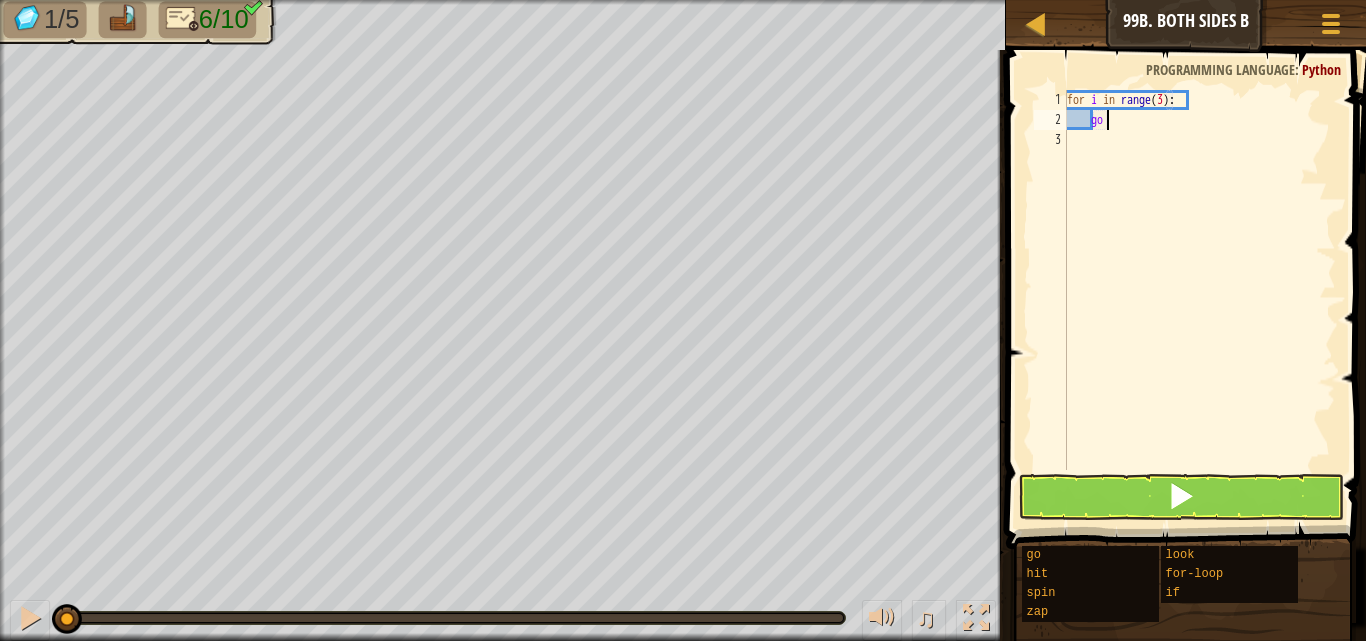 type on "g" 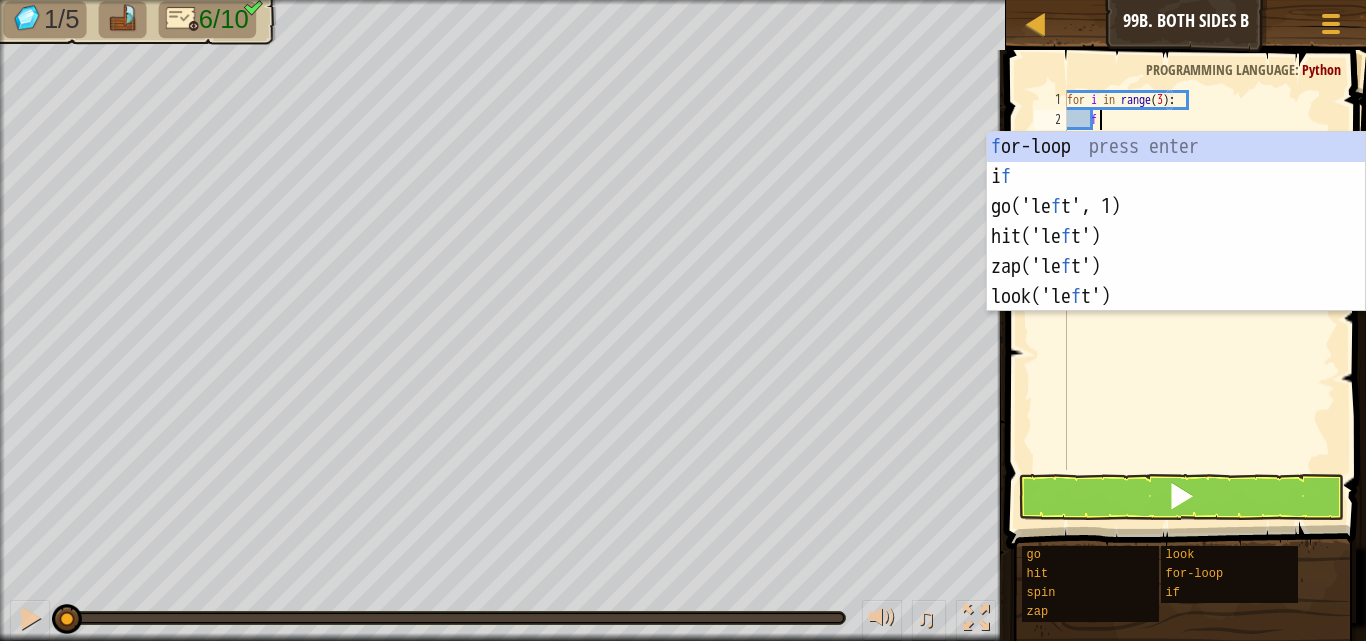 scroll, scrollTop: 9, scrollLeft: 1, axis: both 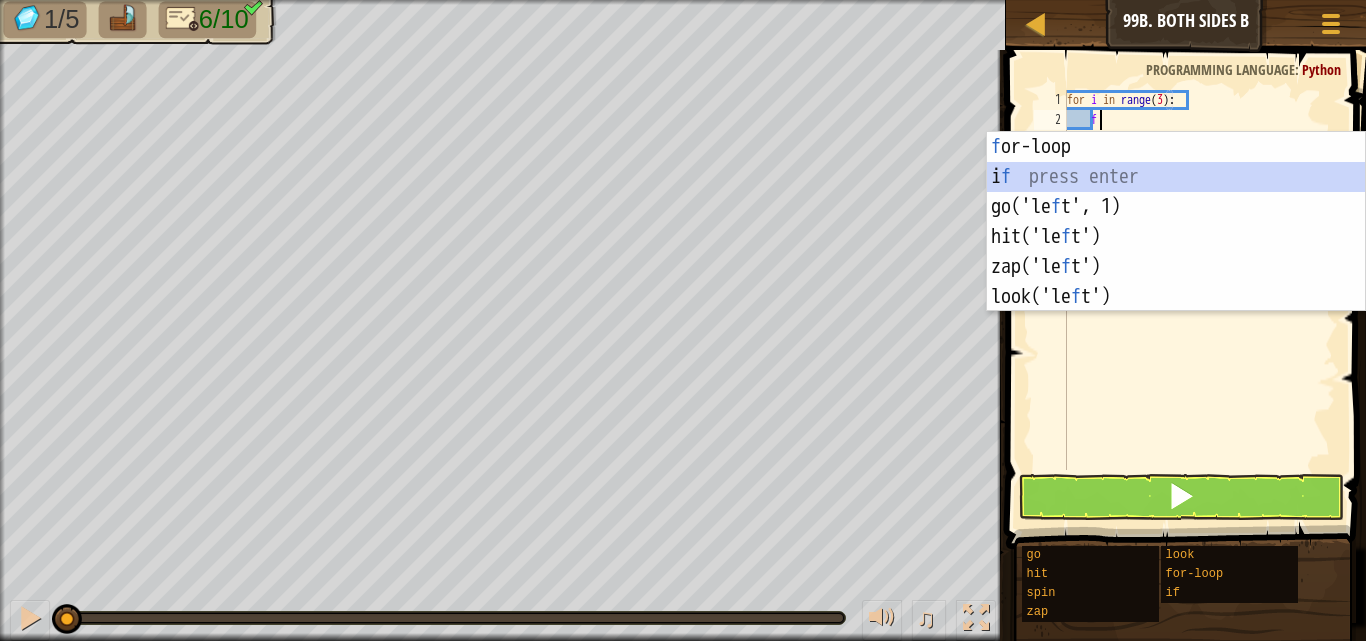 click on "f or-loop press enter i f press enter go('le f t', 1) press enter hit('le f t') press enter zap('le f t') press enter look('le f t') press enter" at bounding box center (1176, 252) 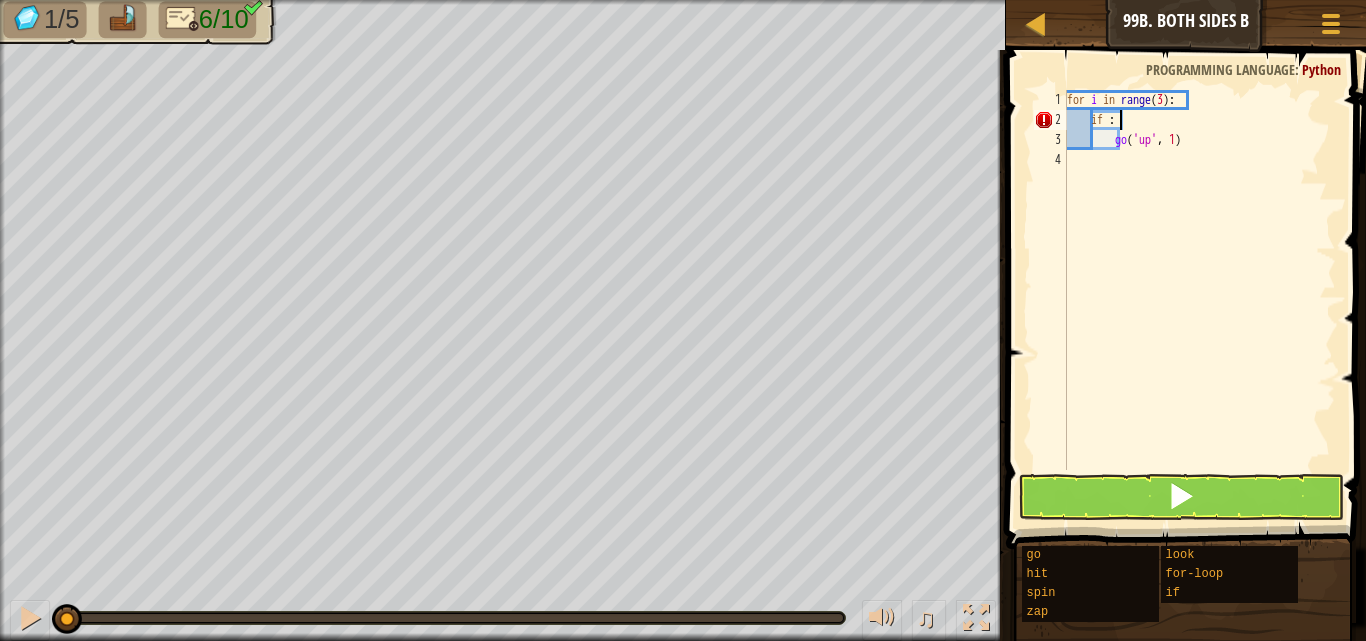 click on "for   i   in   range ( 3 ) :      if   :          go ( 'up' ,   1 )" at bounding box center (1199, 300) 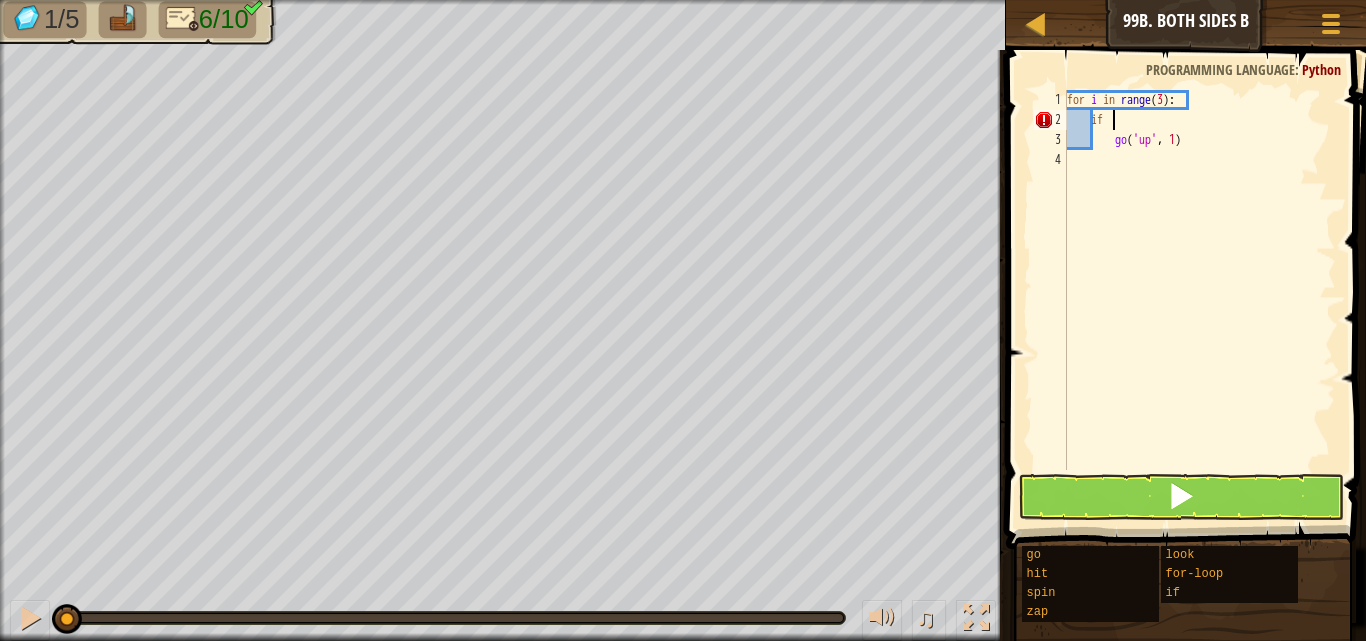 type on "i" 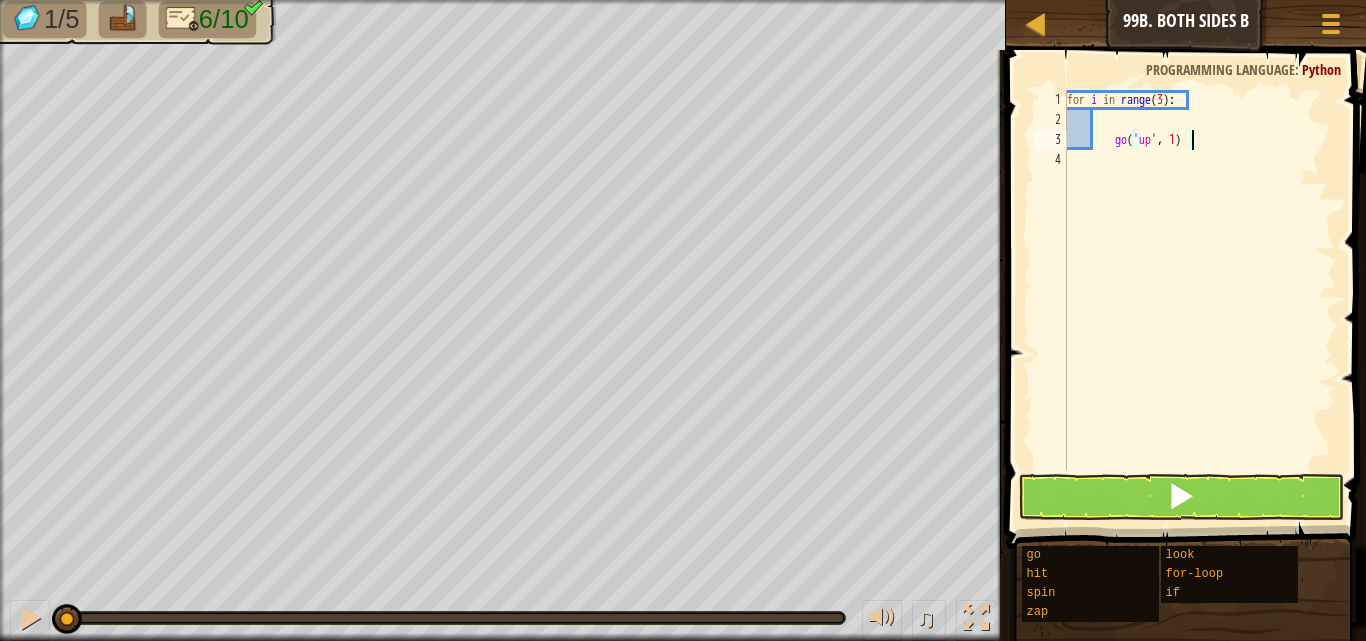 click on "for   i   in   range ( 3 ) :               go ( 'up' ,   1 )" at bounding box center (1199, 300) 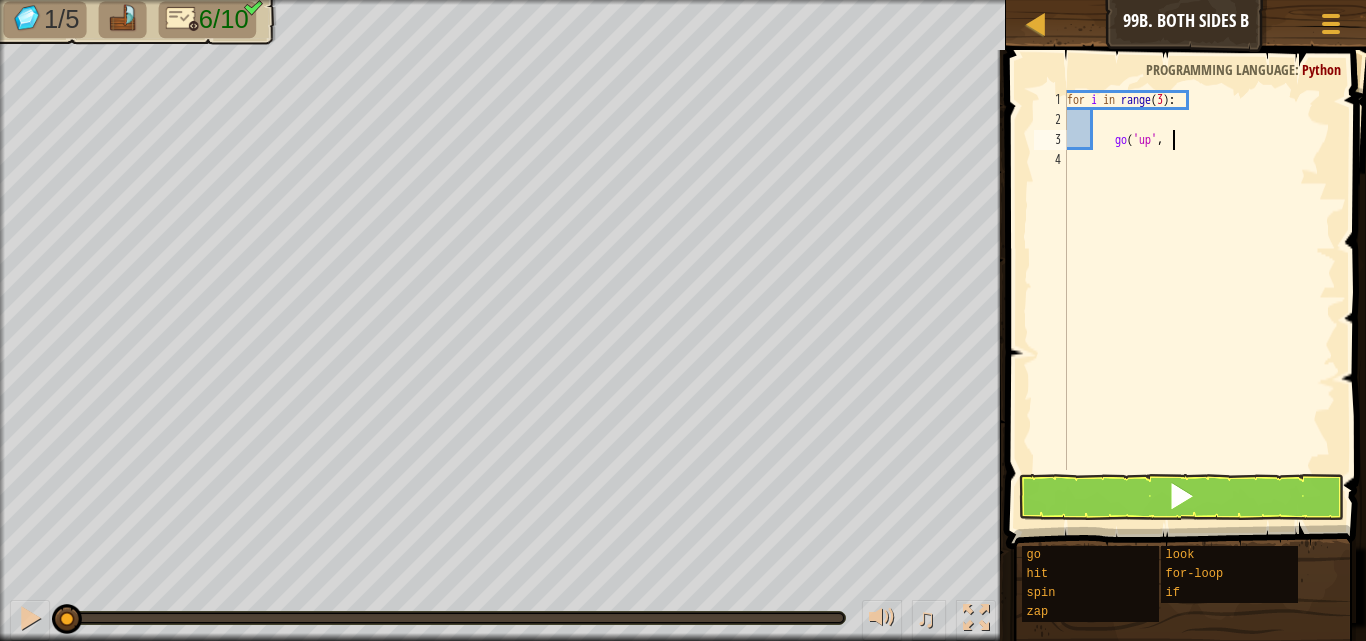 type on "g" 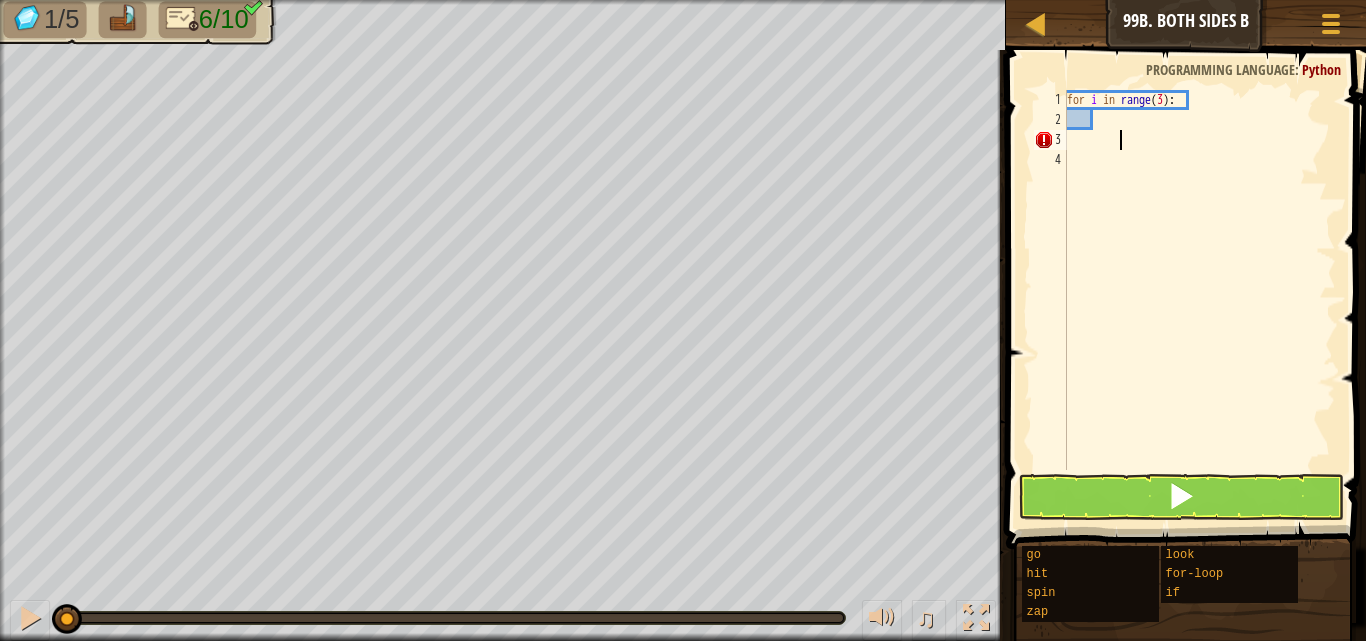 scroll, scrollTop: 9, scrollLeft: 0, axis: vertical 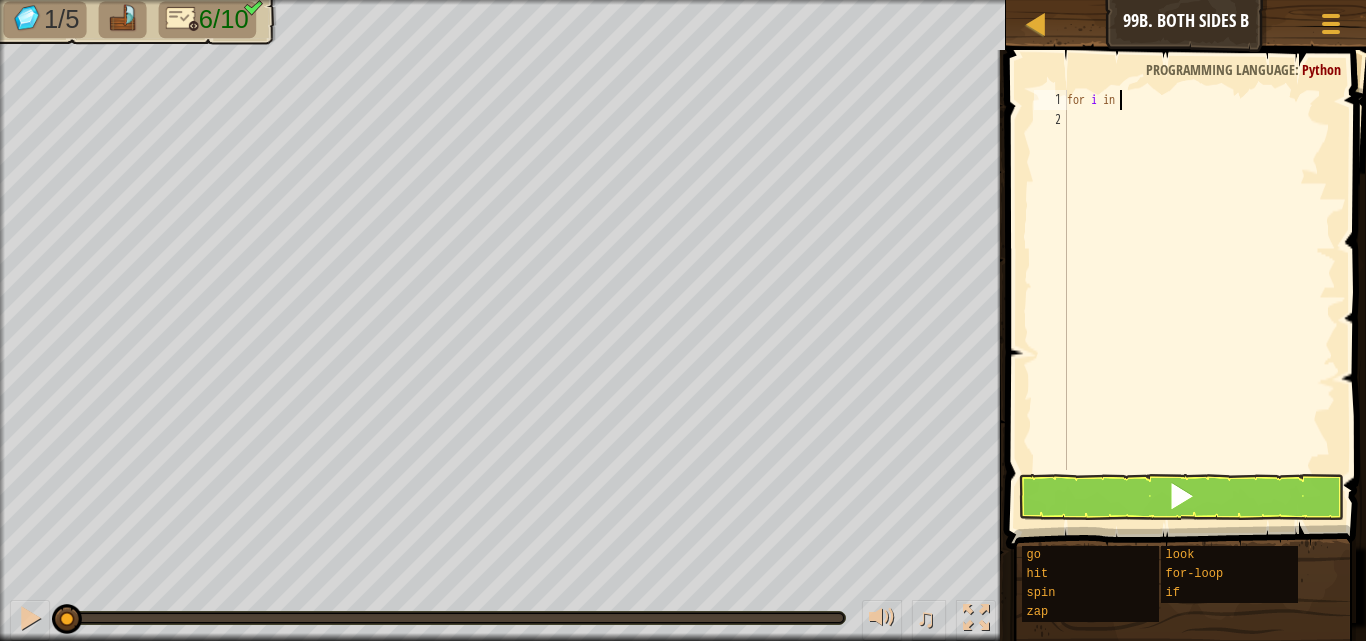 type on "f" 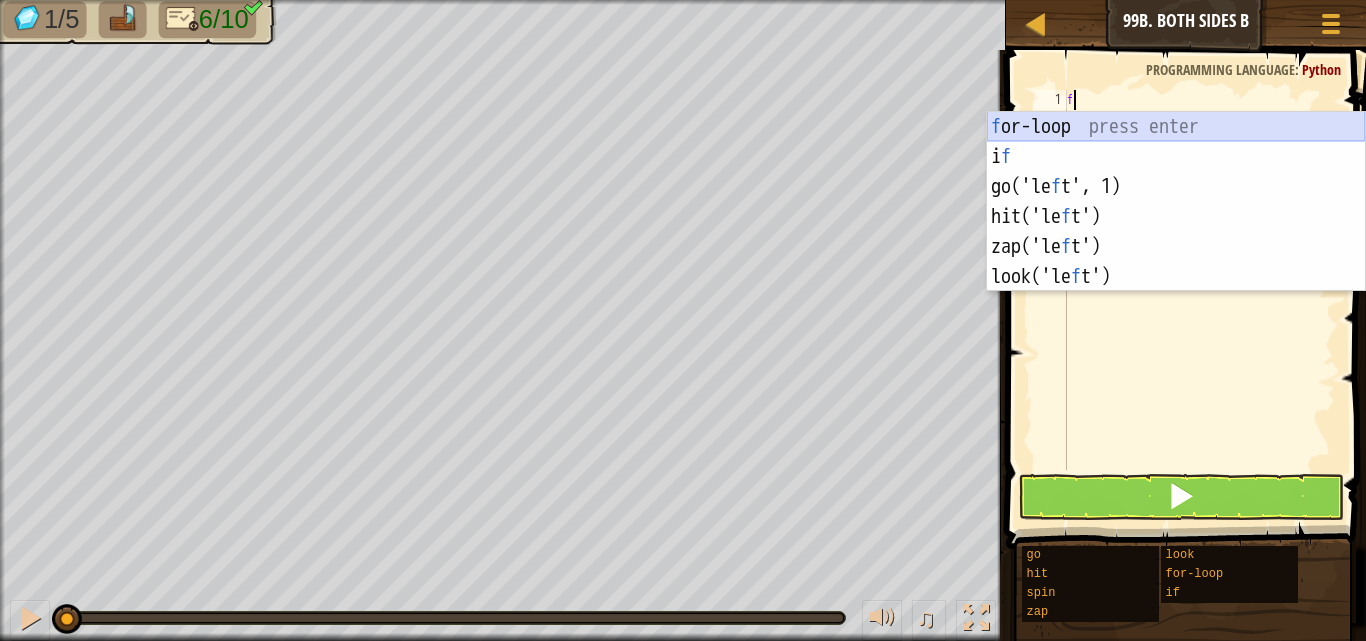 click on "f or-loop press enter i f press enter go('le f t', 1) press enter hit('le f t') press enter zap('le f t') press enter look('le f t') press enter" at bounding box center (1176, 232) 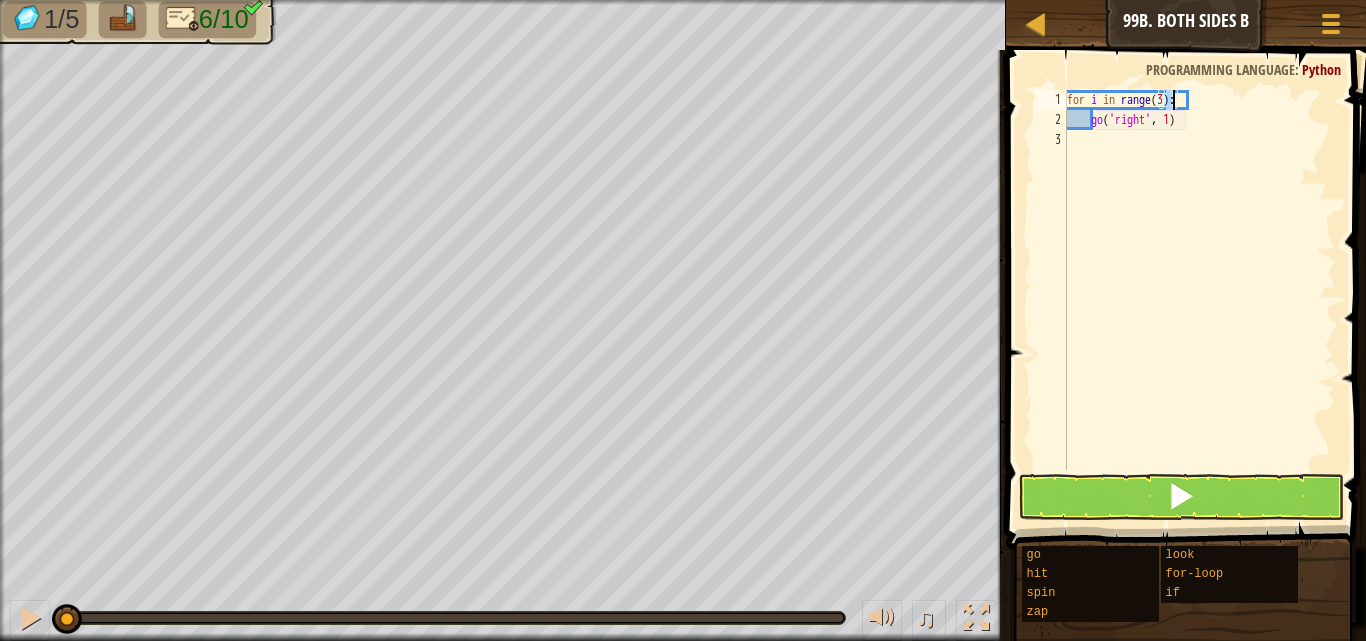 click on "for   i   in   range ( 3 ) :      go ( 'right' ,   1 )" at bounding box center (1199, 300) 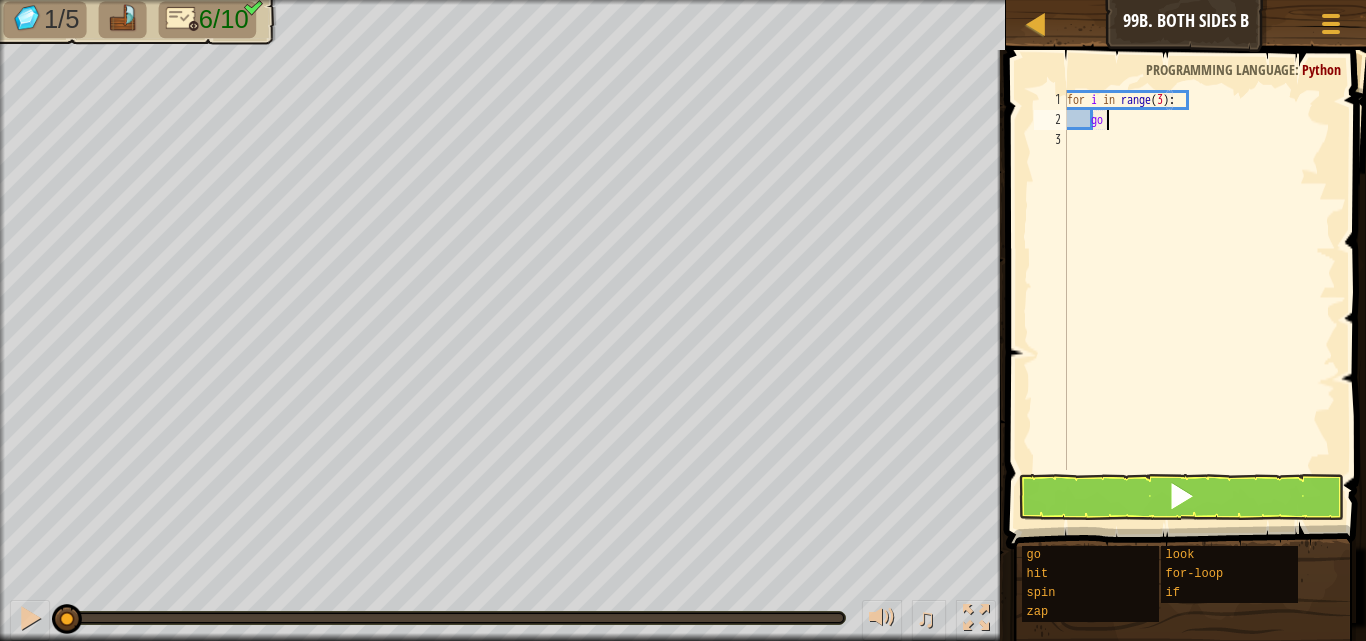 type on "g" 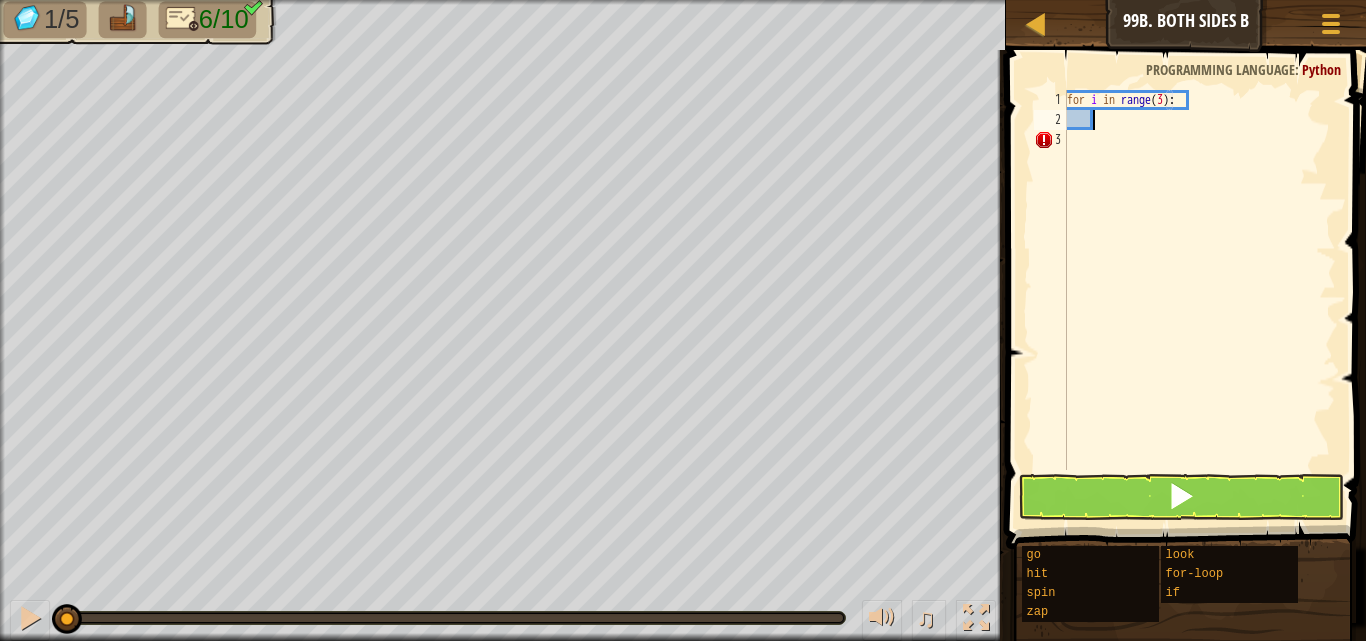 scroll, scrollTop: 9, scrollLeft: 1, axis: both 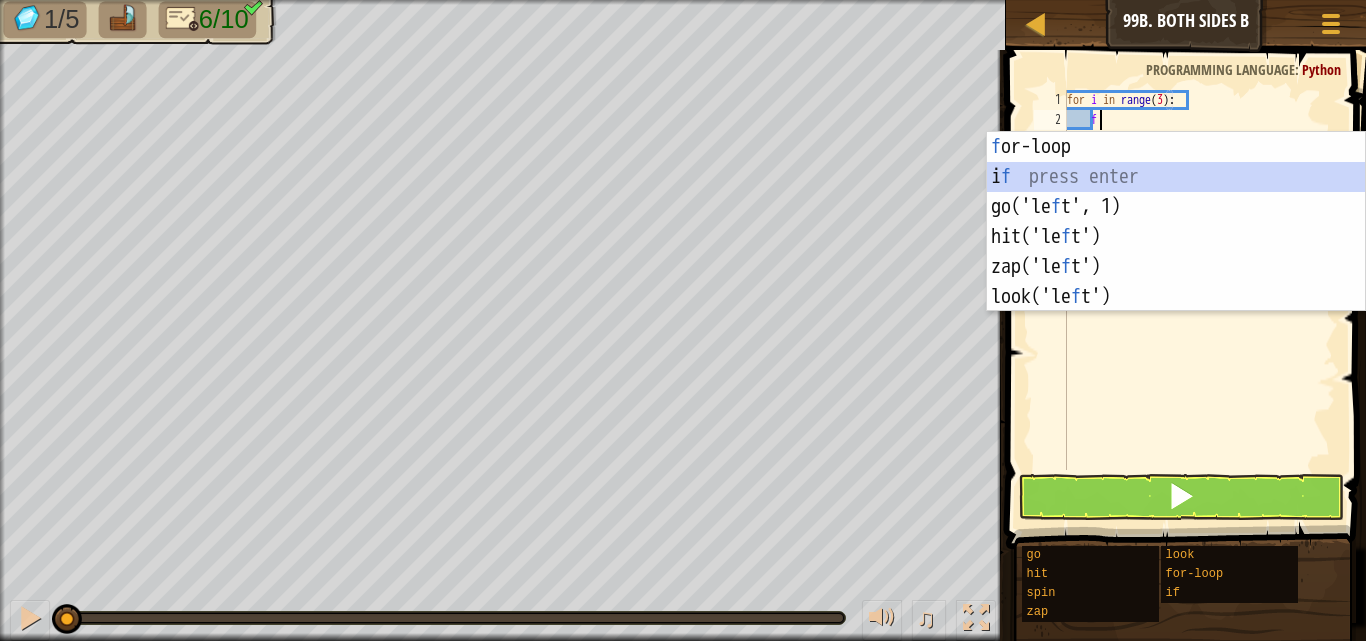 click on "f or-loop press enter i f press enter go('le f t', 1) press enter hit('le f t') press enter zap('le f t') press enter look('le f t') press enter" at bounding box center [1176, 252] 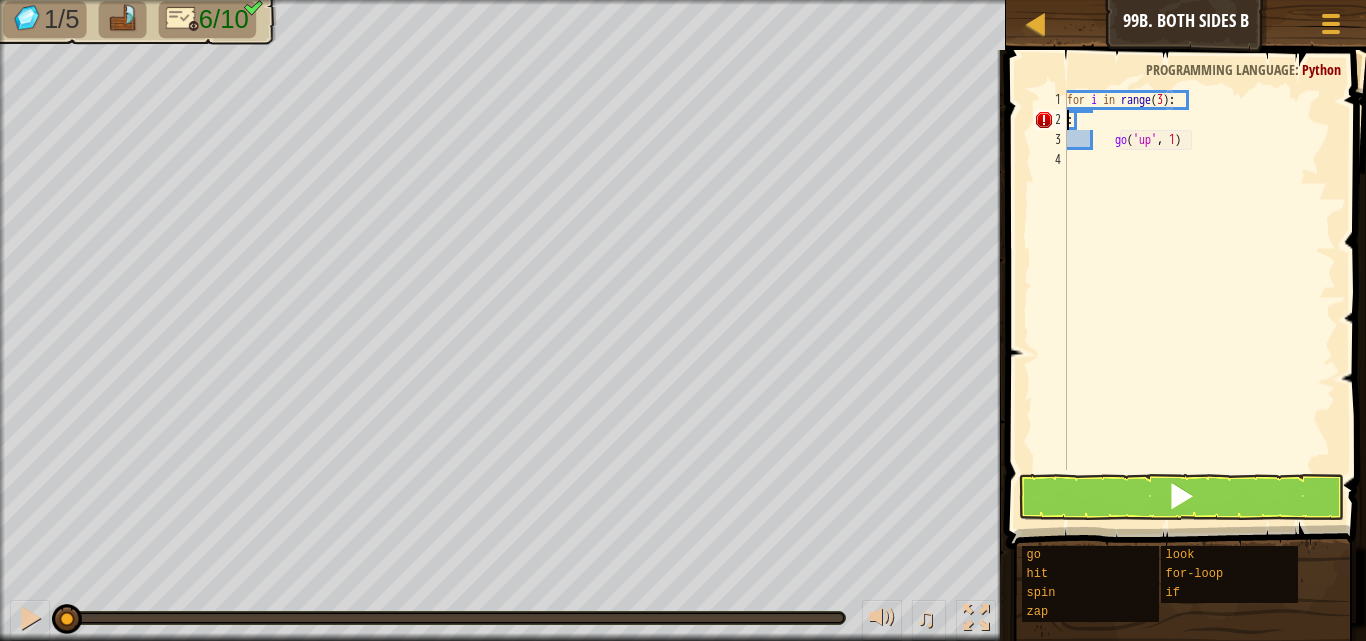 scroll, scrollTop: 9, scrollLeft: 0, axis: vertical 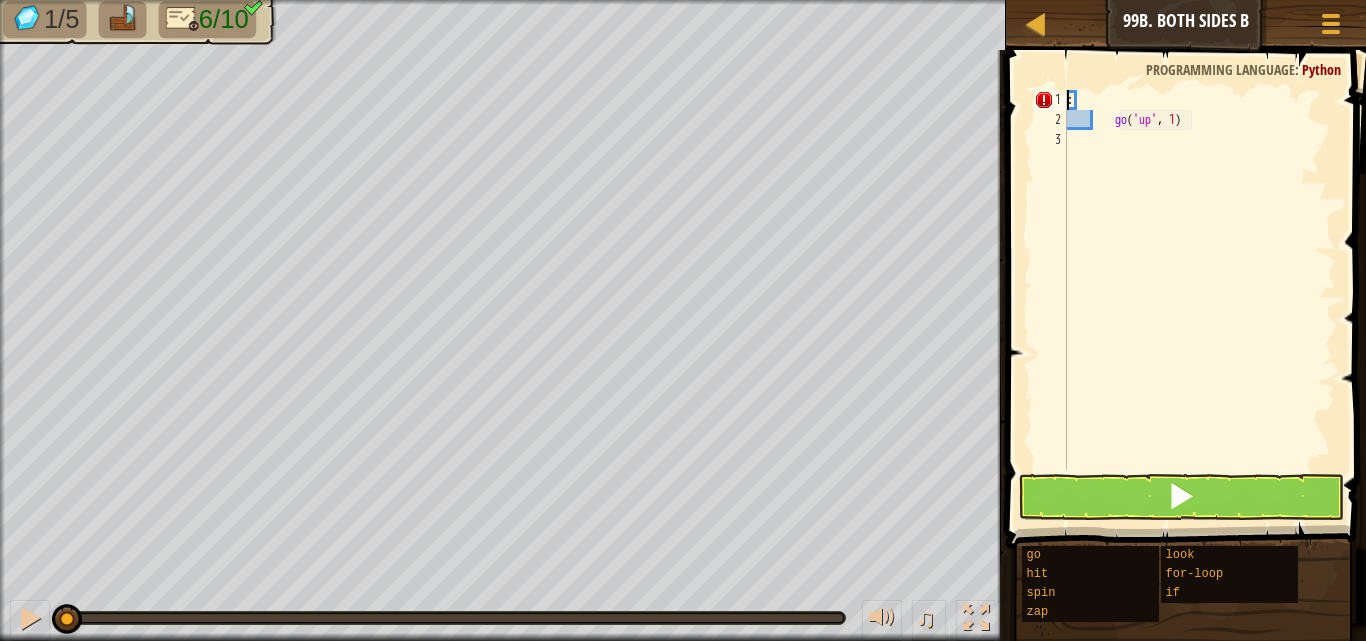 click on ":          go ( 'up' ,   1 )" at bounding box center (1199, 300) 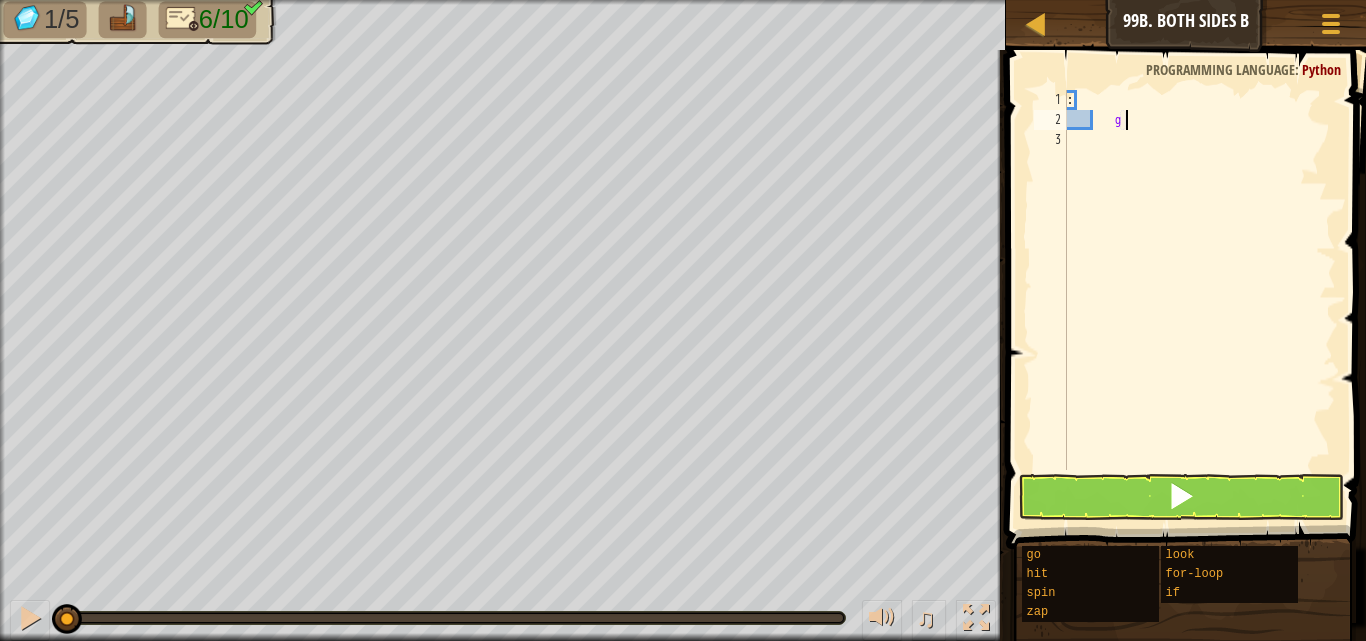 type on "g" 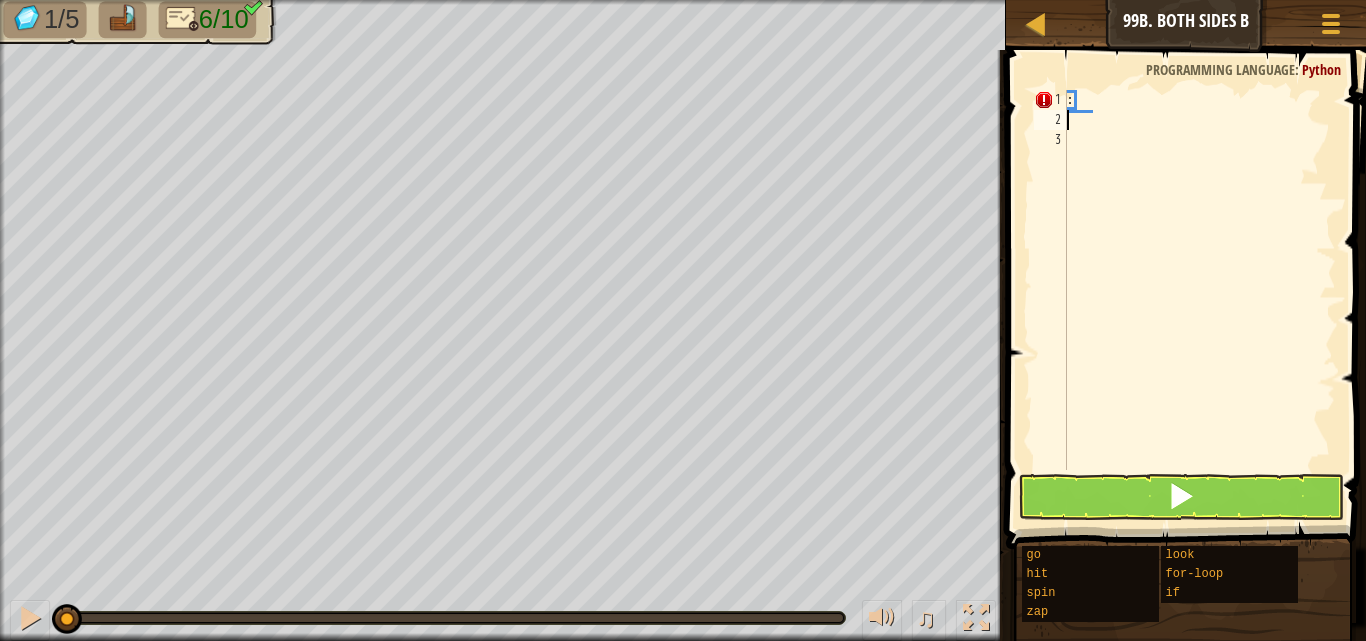 type on ":" 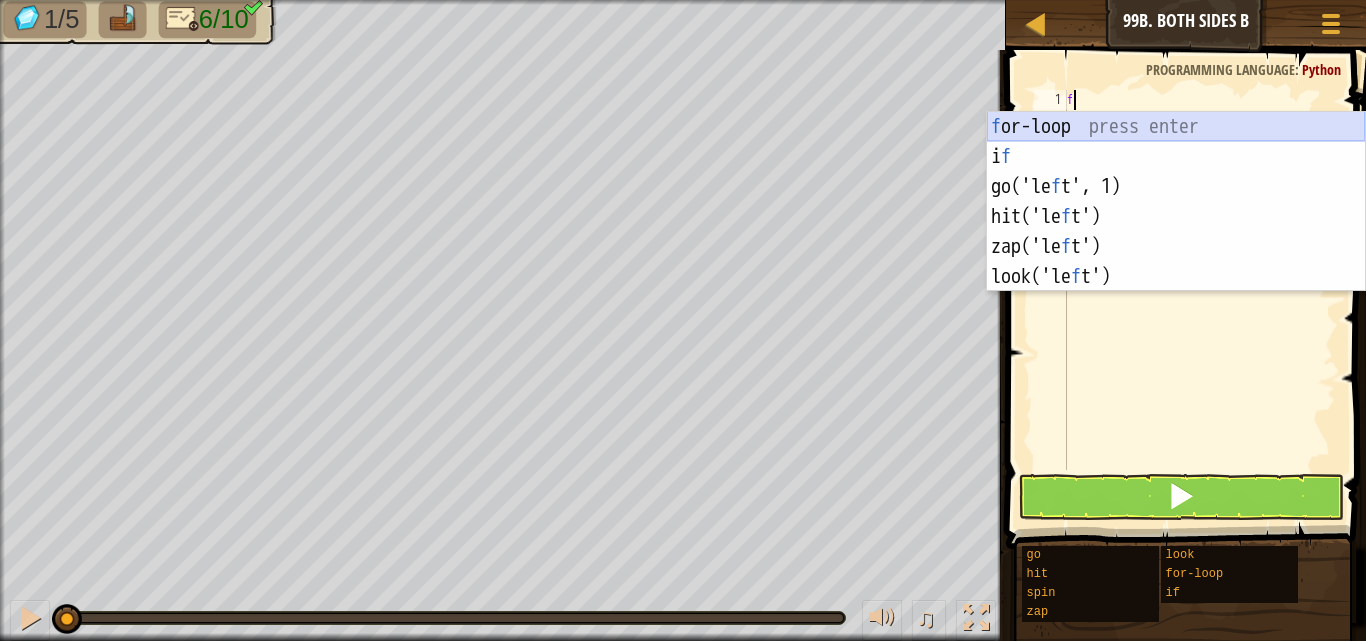 click on "f or-loop press enter i f press enter go('le f t', 1) press enter hit('le f t') press enter zap('le f t') press enter look('le f t') press enter" at bounding box center [1176, 232] 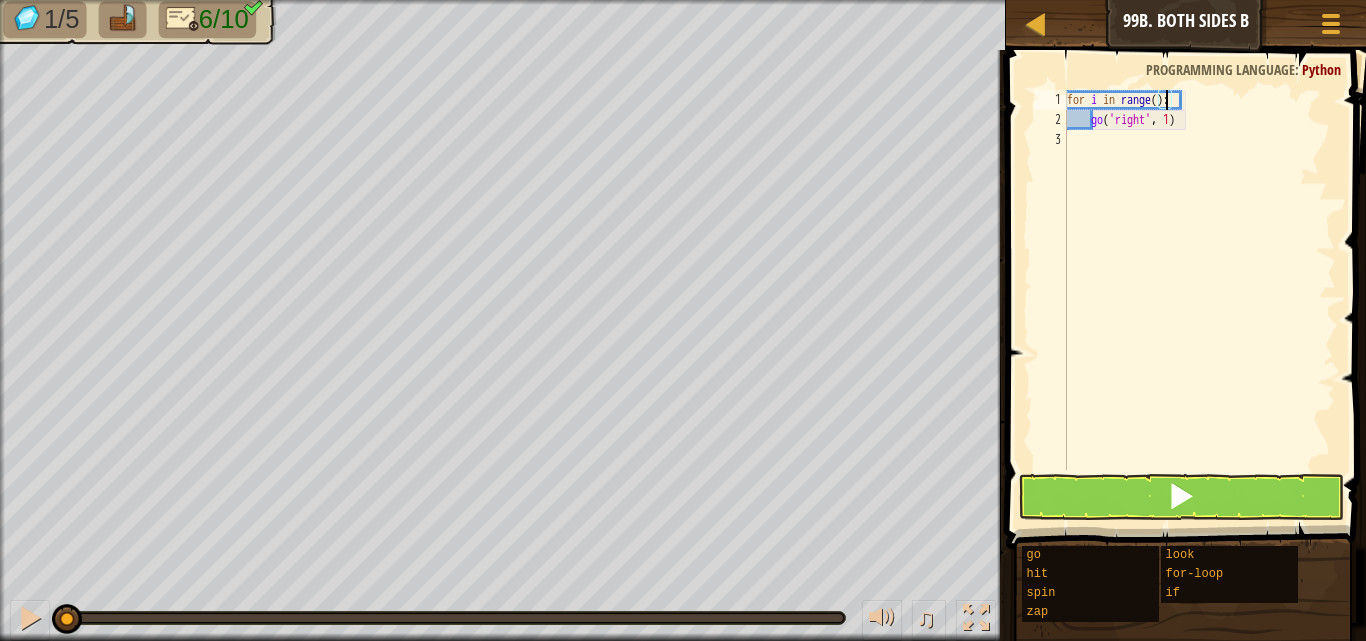 scroll, scrollTop: 9, scrollLeft: 8, axis: both 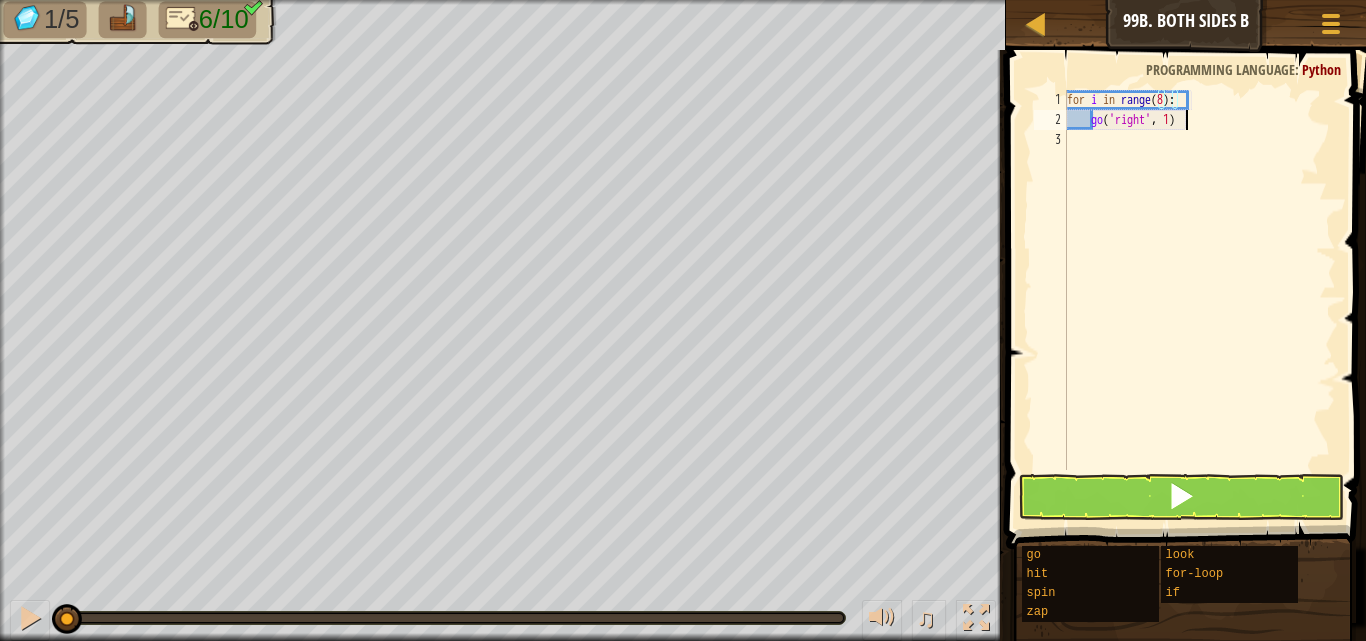 drag, startPoint x: 1198, startPoint y: 114, endPoint x: 1196, endPoint y: 125, distance: 11.18034 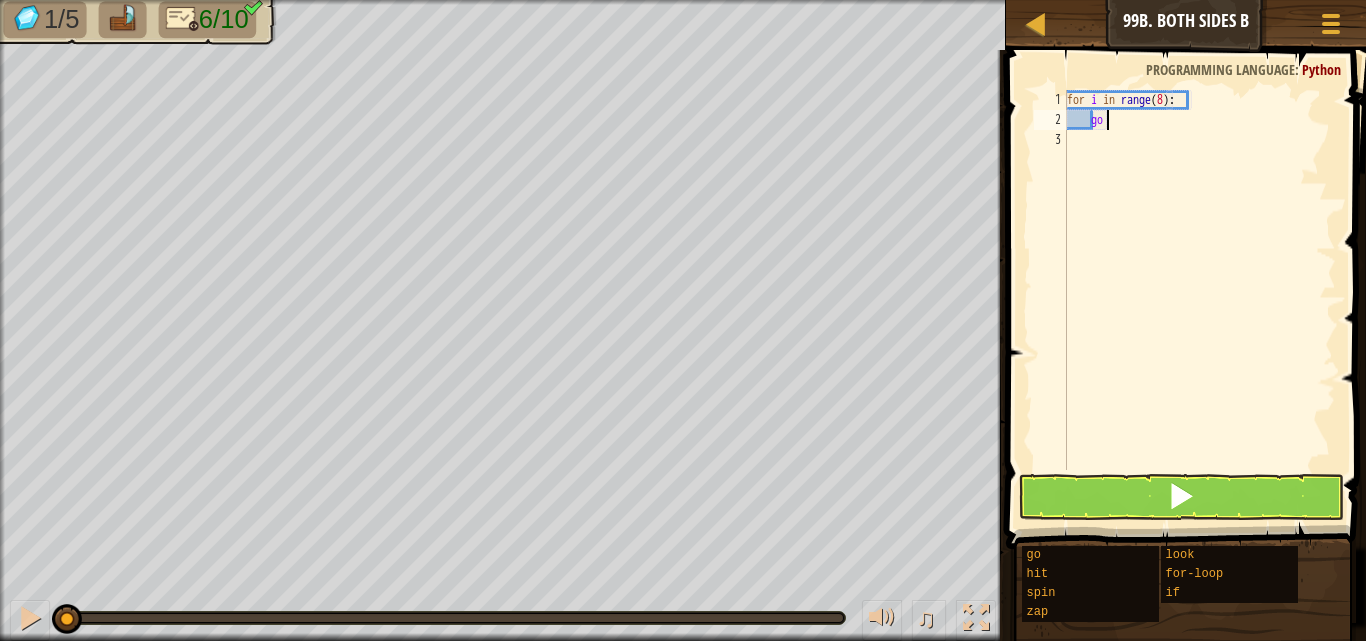 type on "g" 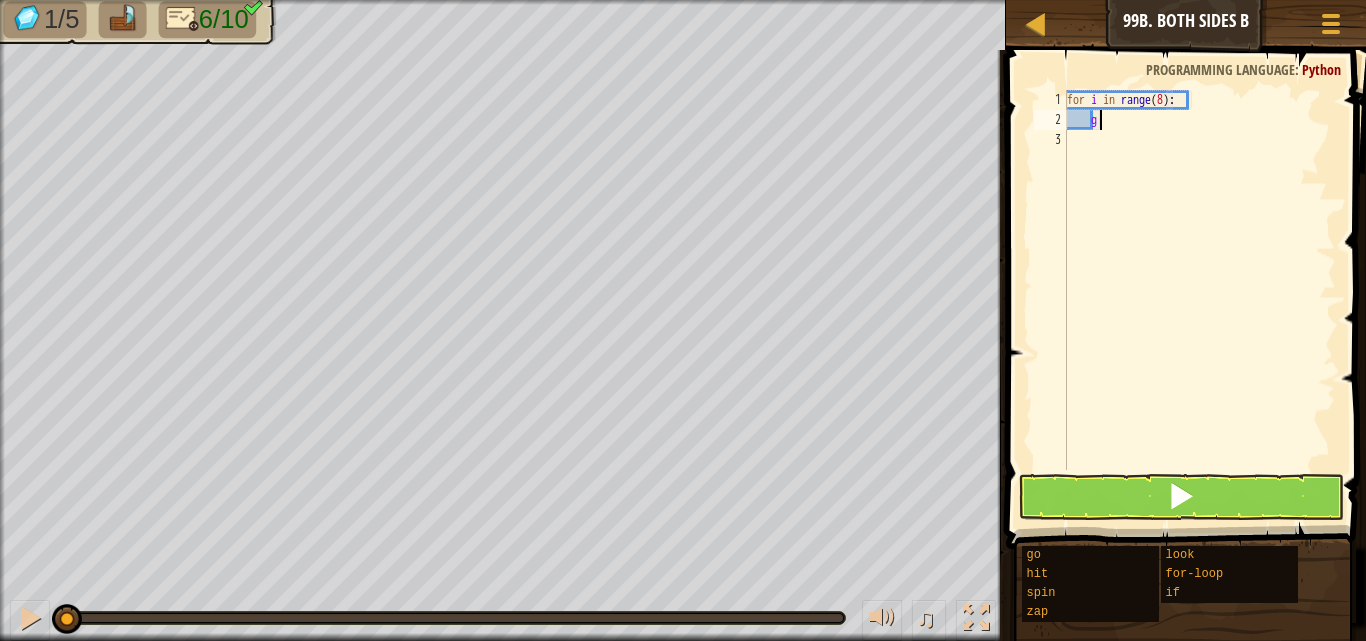 scroll, scrollTop: 9, scrollLeft: 1, axis: both 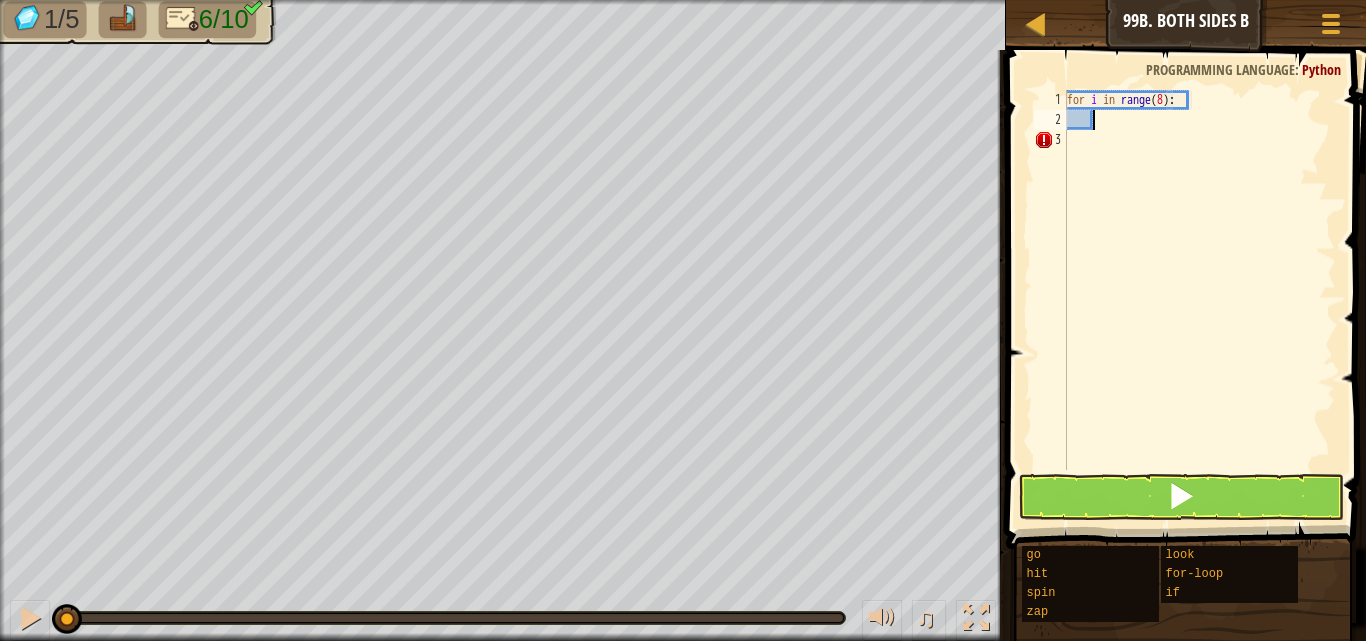 type on "f" 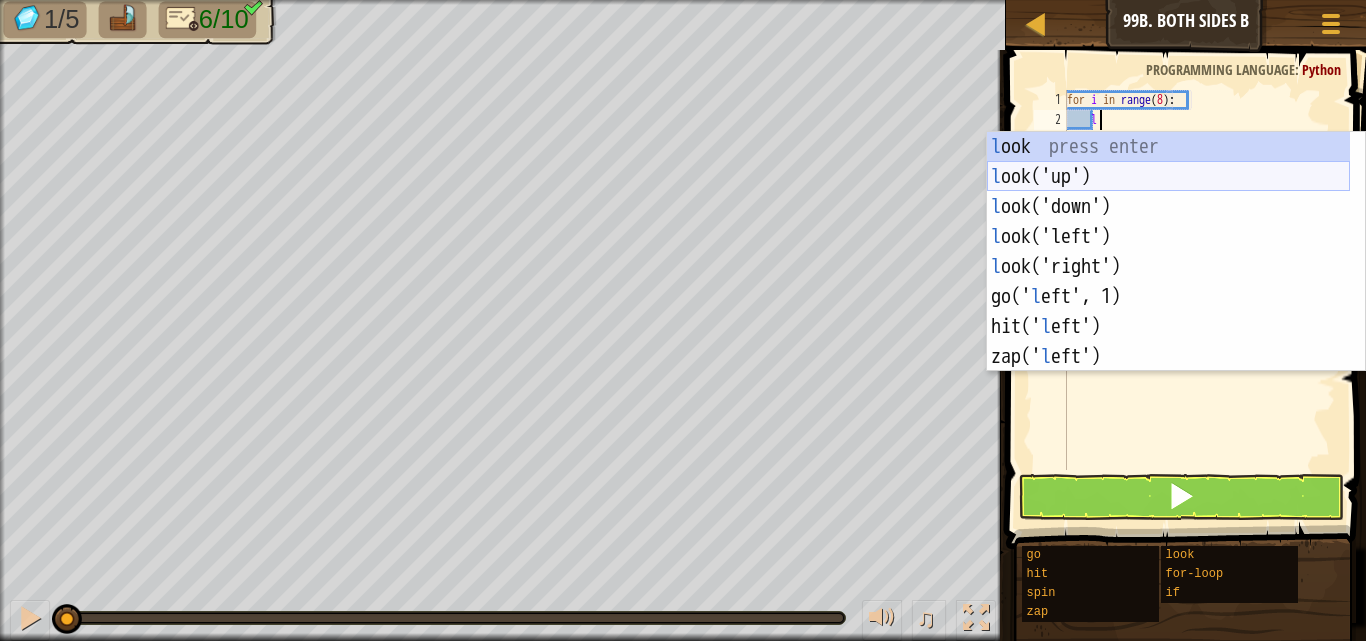 click on "l ook press enter l ook('up') press enter l ook('down') press enter l ook('left') press enter l ook('right') press enter go(' l eft', 1) press enter hit(' l eft') press enter zap(' l eft') press enter for- l oop press enter" at bounding box center (1168, 282) 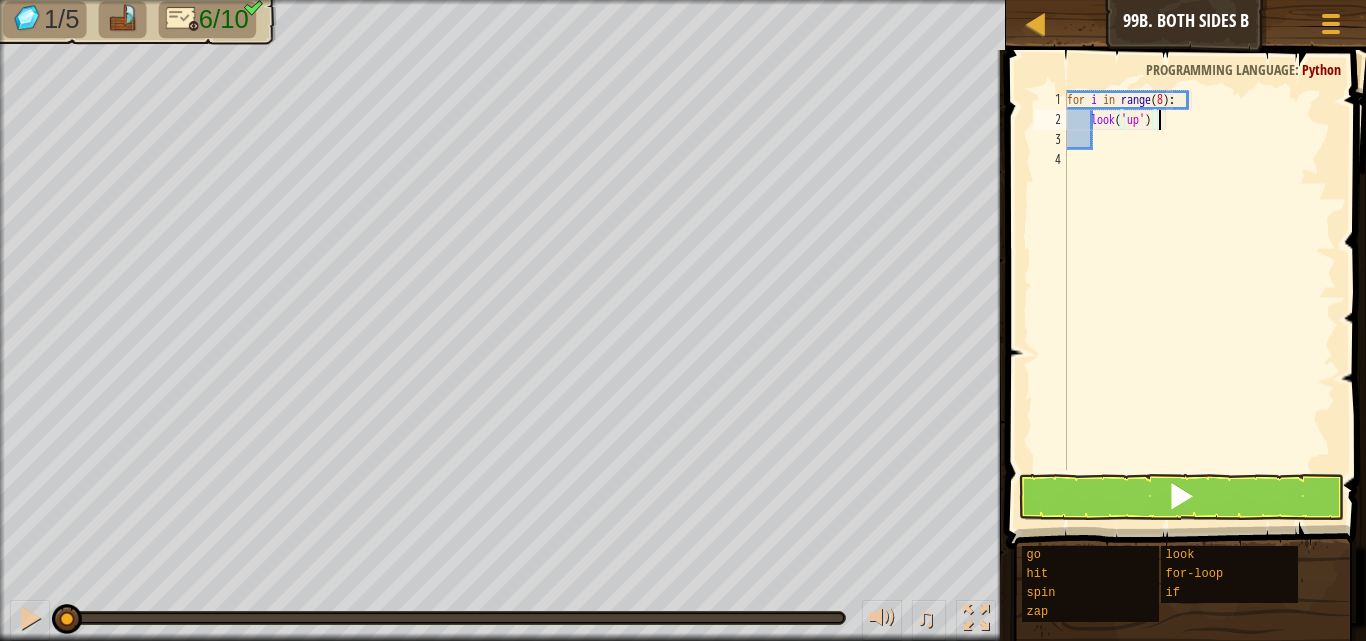 click on "for   i   in   range ( 8 ) :      look ( 'up' )" at bounding box center [1199, 300] 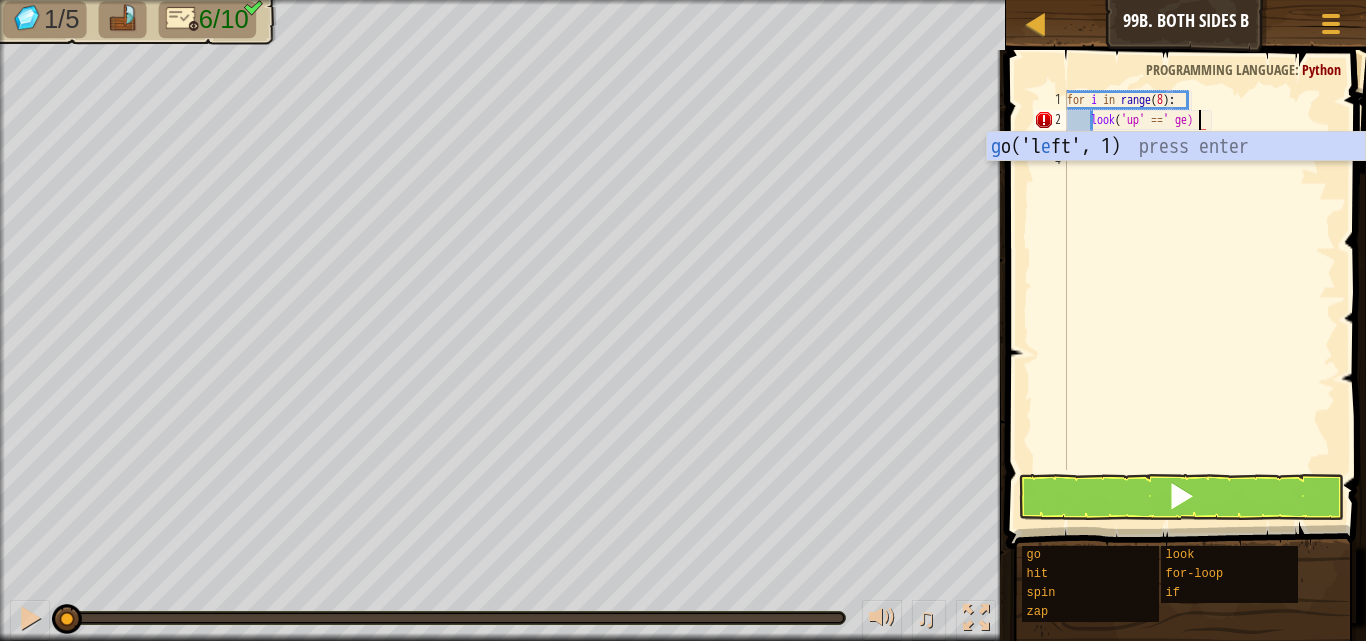 scroll, scrollTop: 9, scrollLeft: 11, axis: both 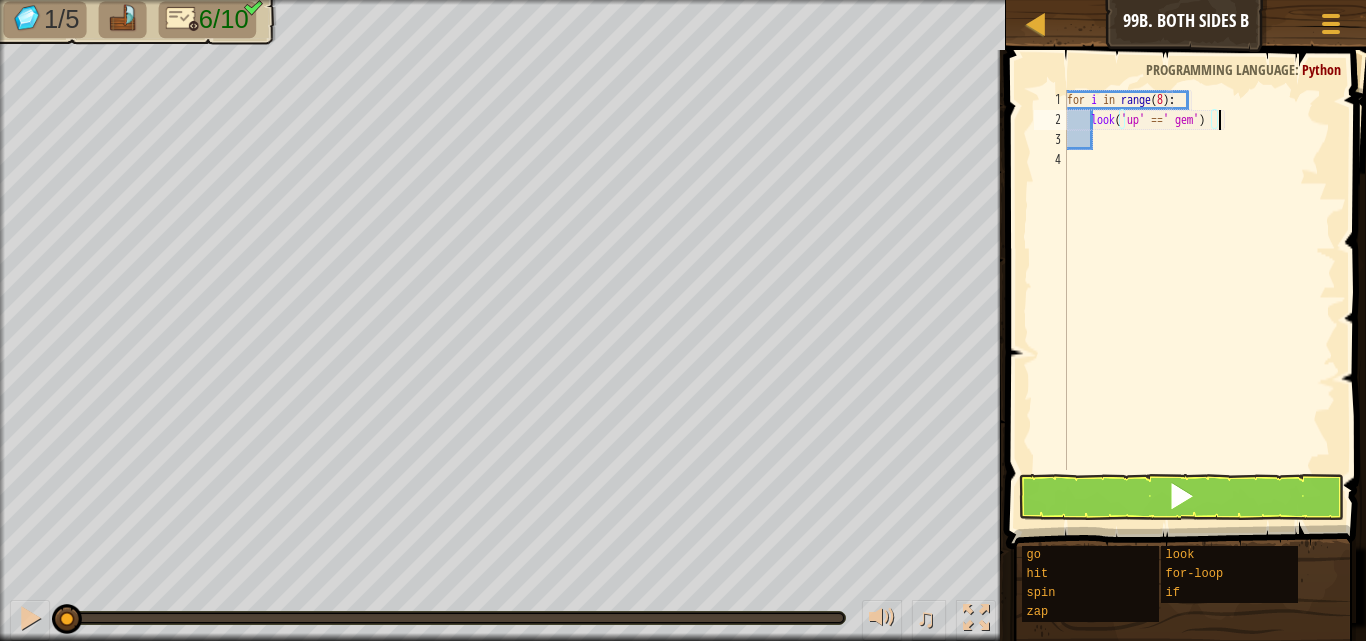 click on "for   i   in   range ( 8 ) :      look ( 'up'   == ' gem' )" at bounding box center [1199, 300] 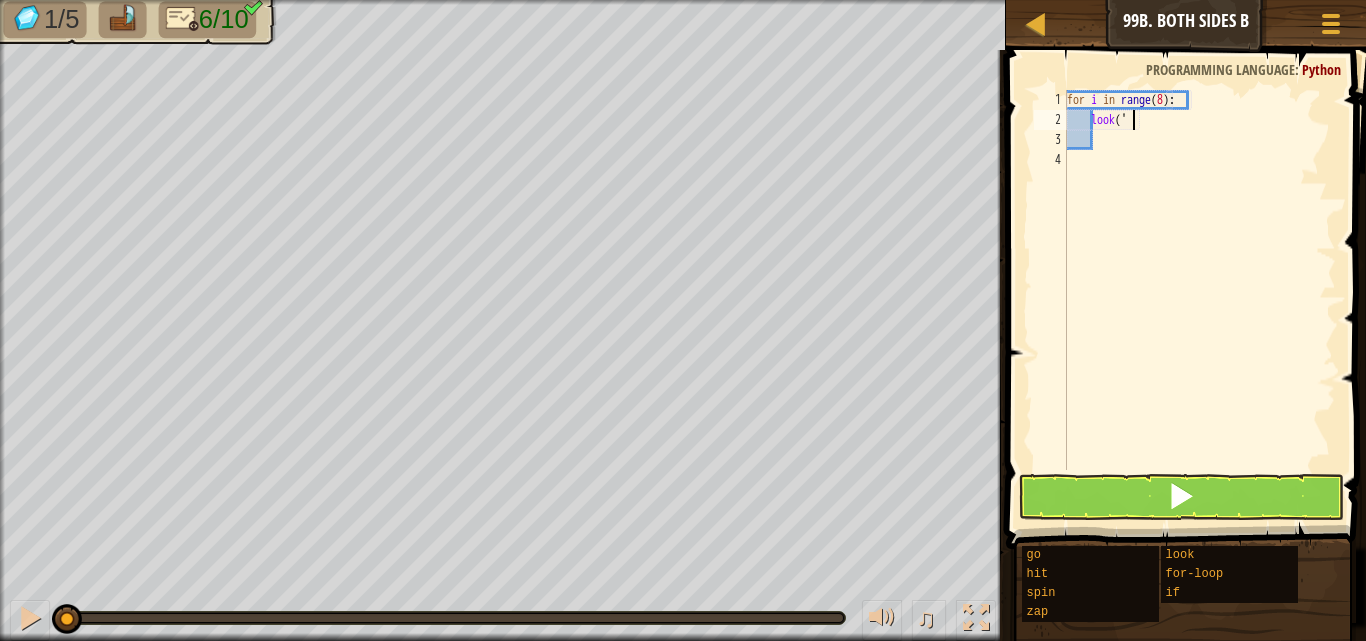 type on "l" 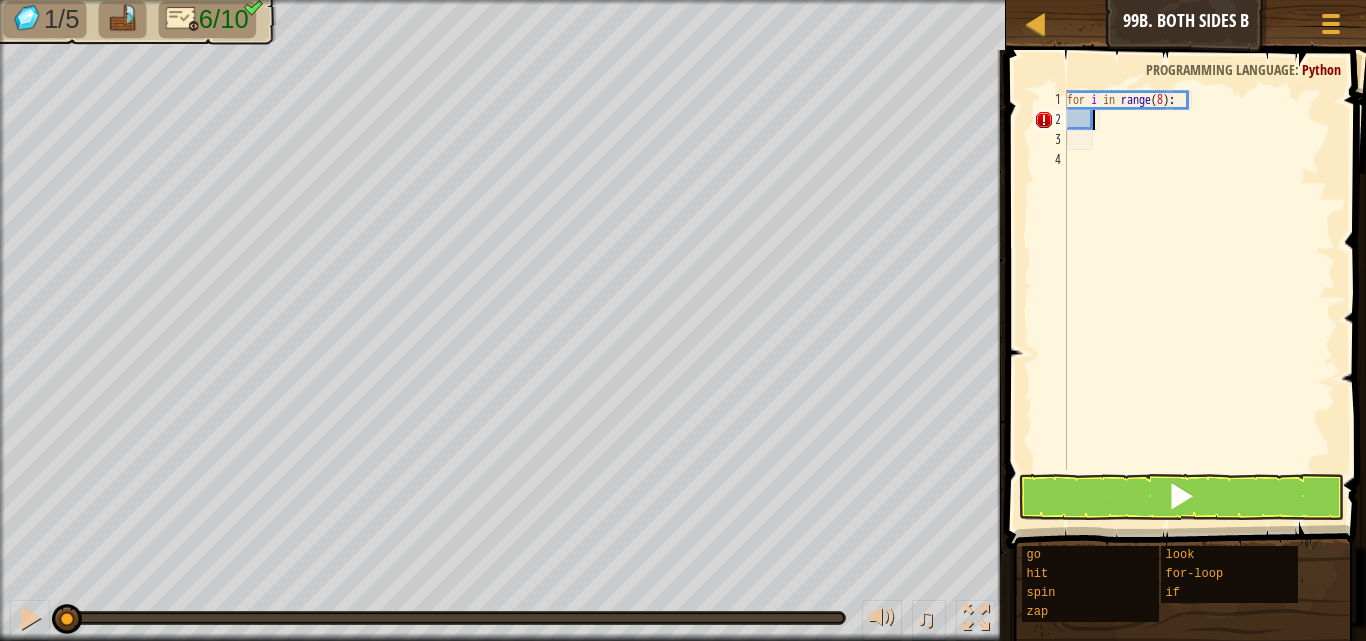 scroll, scrollTop: 9, scrollLeft: 1, axis: both 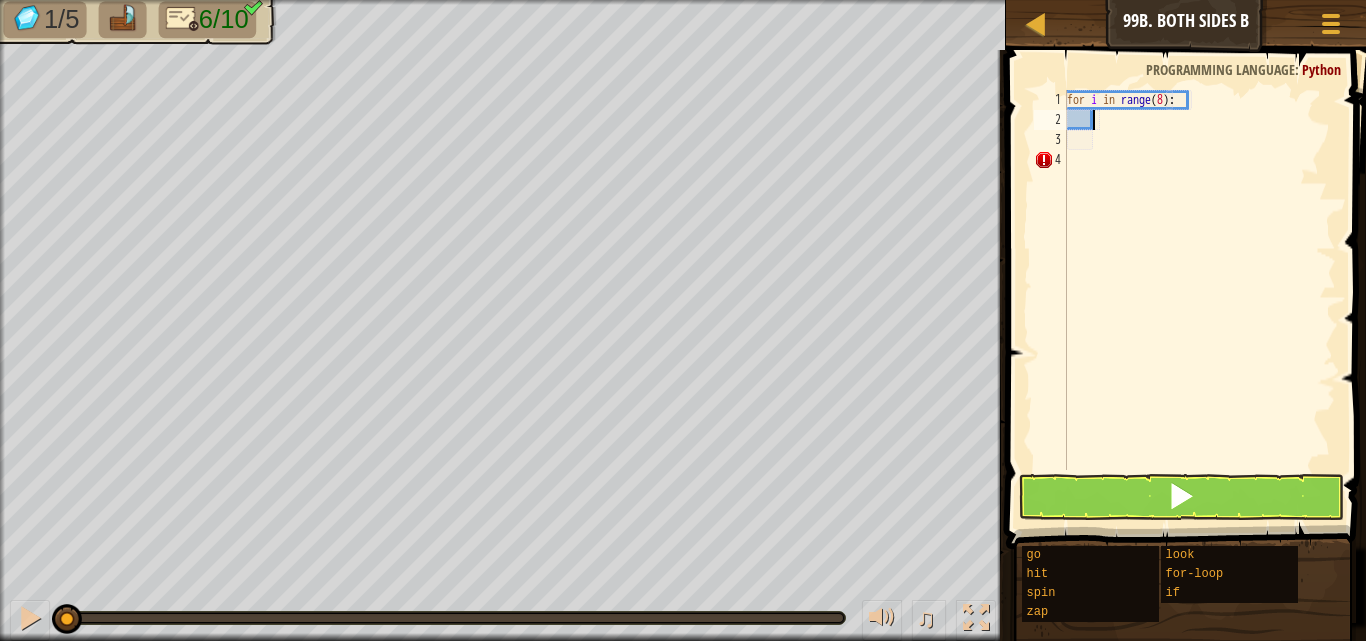 type on "l" 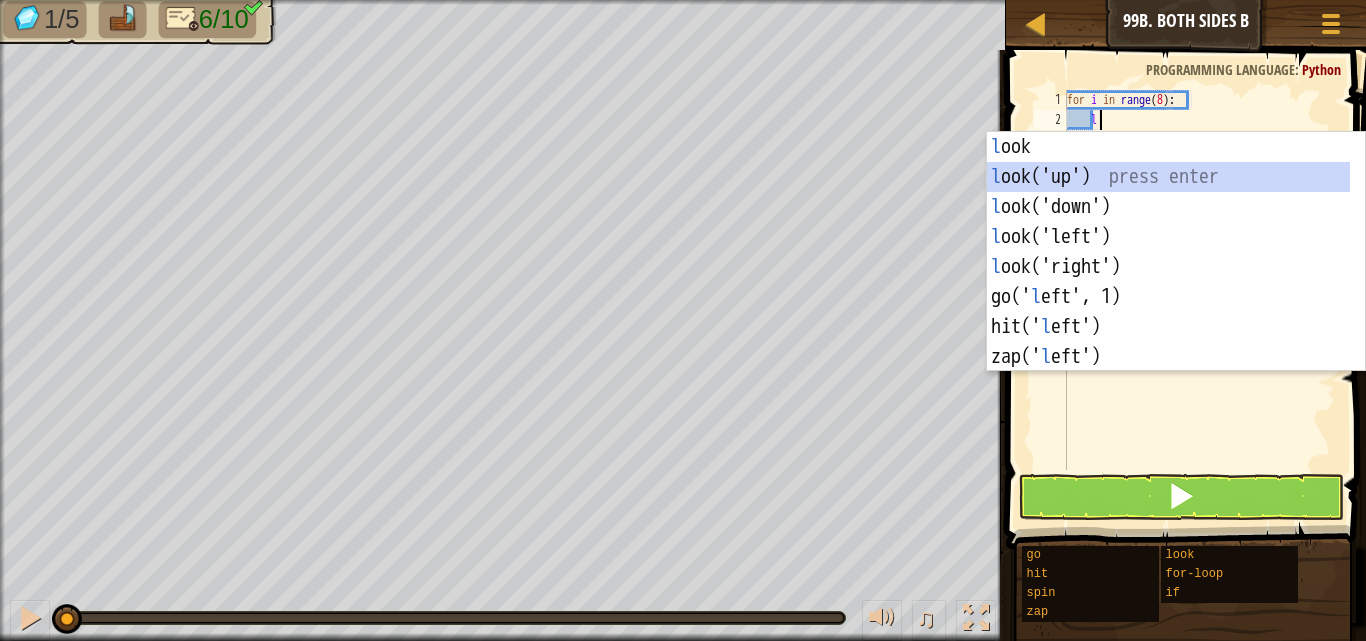 click on "l ook press enter l ook('up') press enter l ook('down') press enter l ook('left') press enter l ook('right') press enter go(' l eft', 1) press enter hit(' l eft') press enter zap(' l eft') press enter for- l oop press enter" at bounding box center [1176, 282] 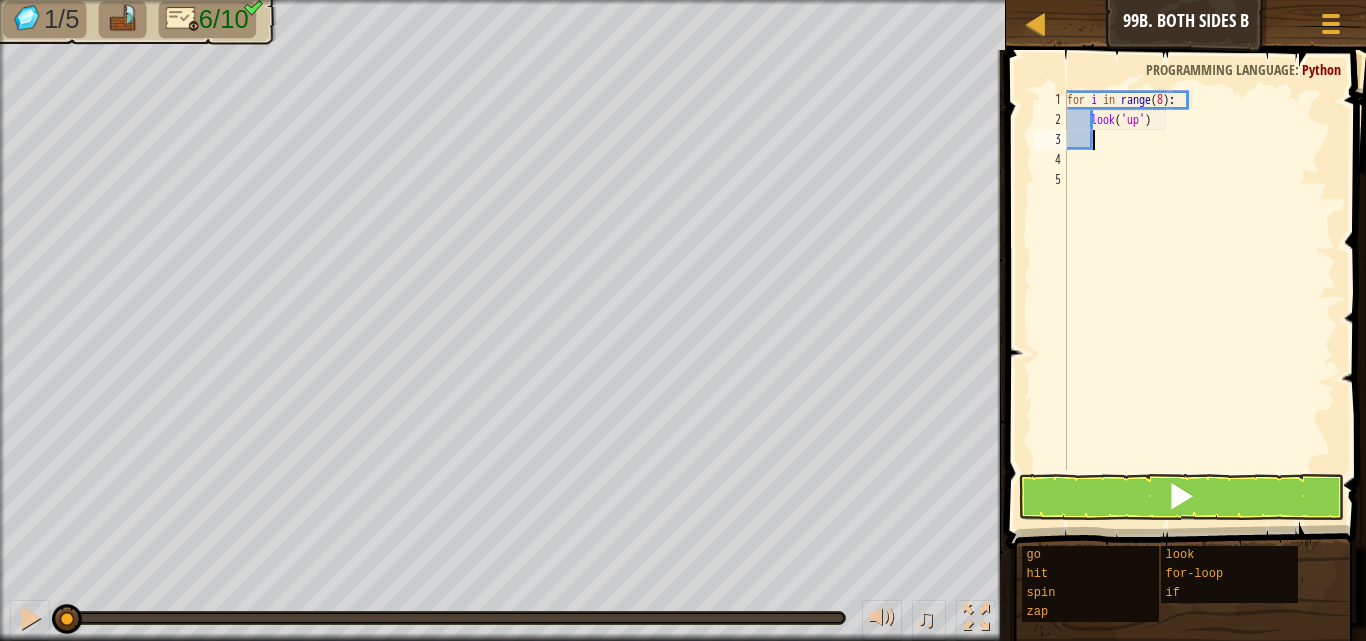 click on "for   i   in   range ( 8 ) :      look ( 'up' )" at bounding box center [1199, 300] 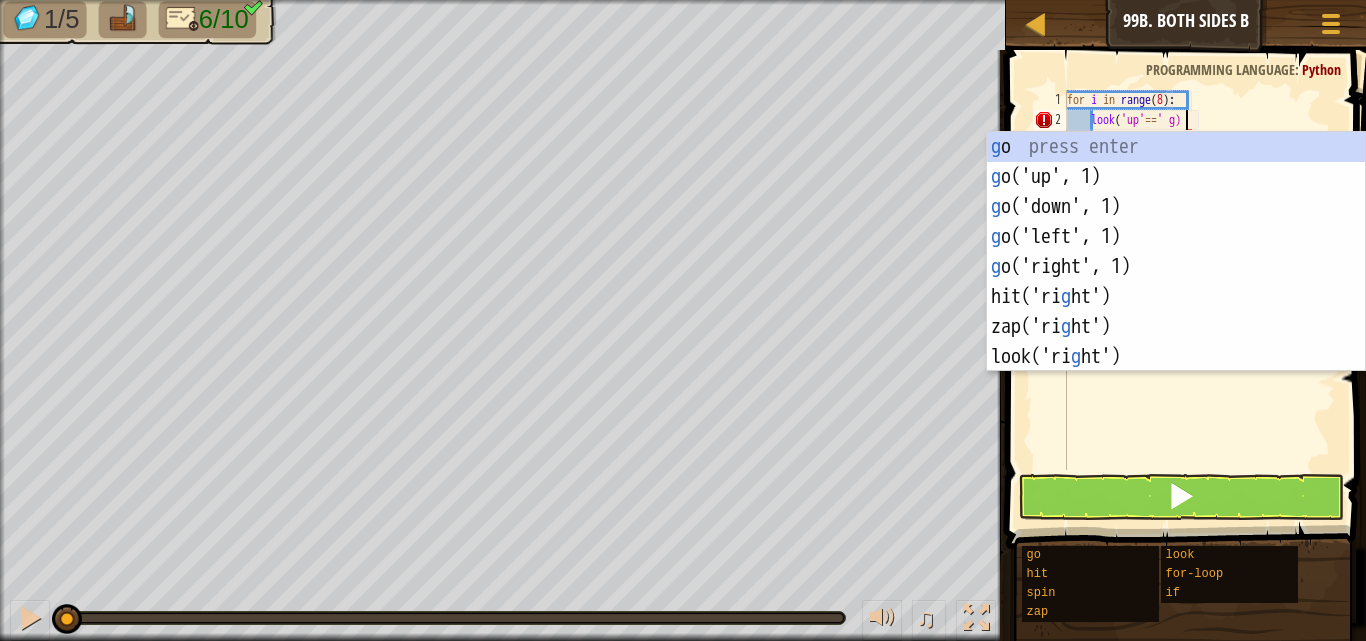 scroll, scrollTop: 9, scrollLeft: 10, axis: both 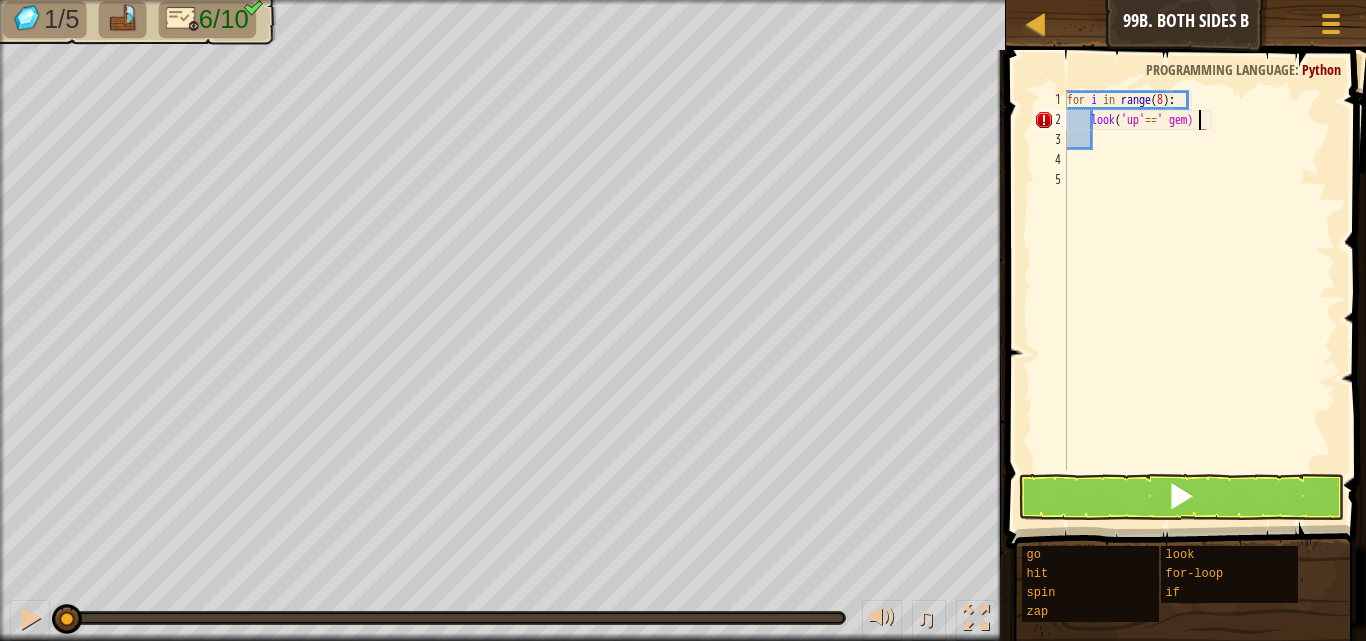 type on "look('up'==' gem')" 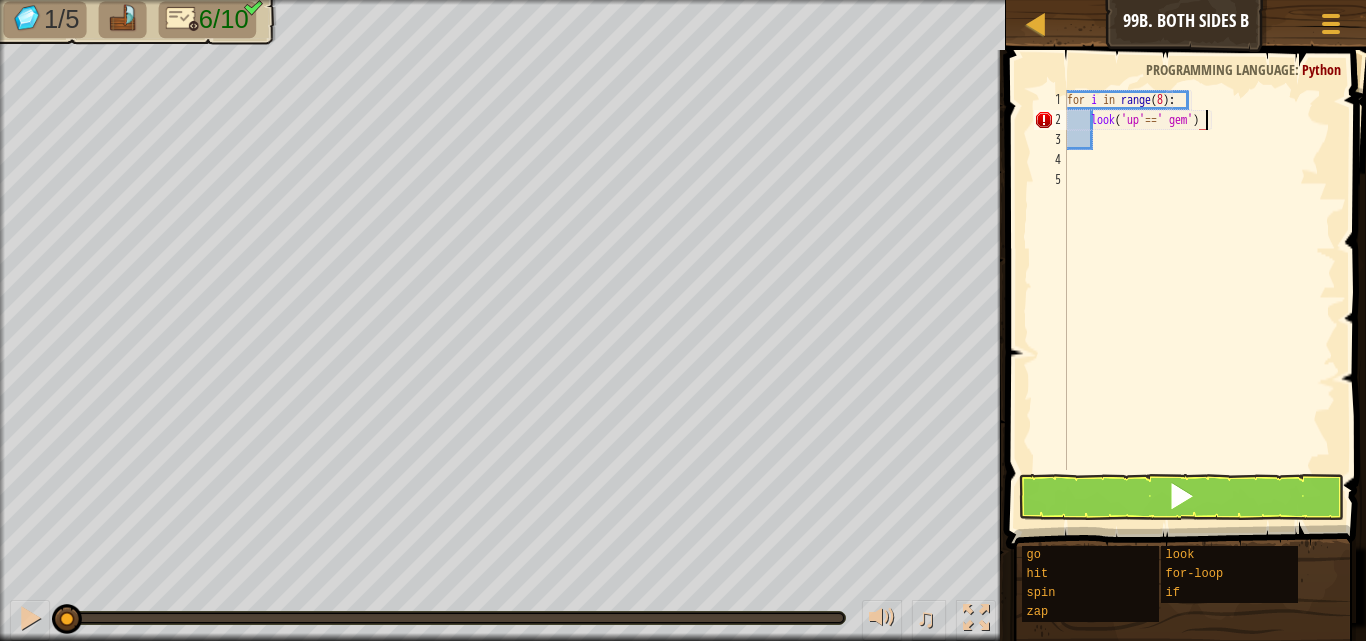 scroll, scrollTop: 9, scrollLeft: 11, axis: both 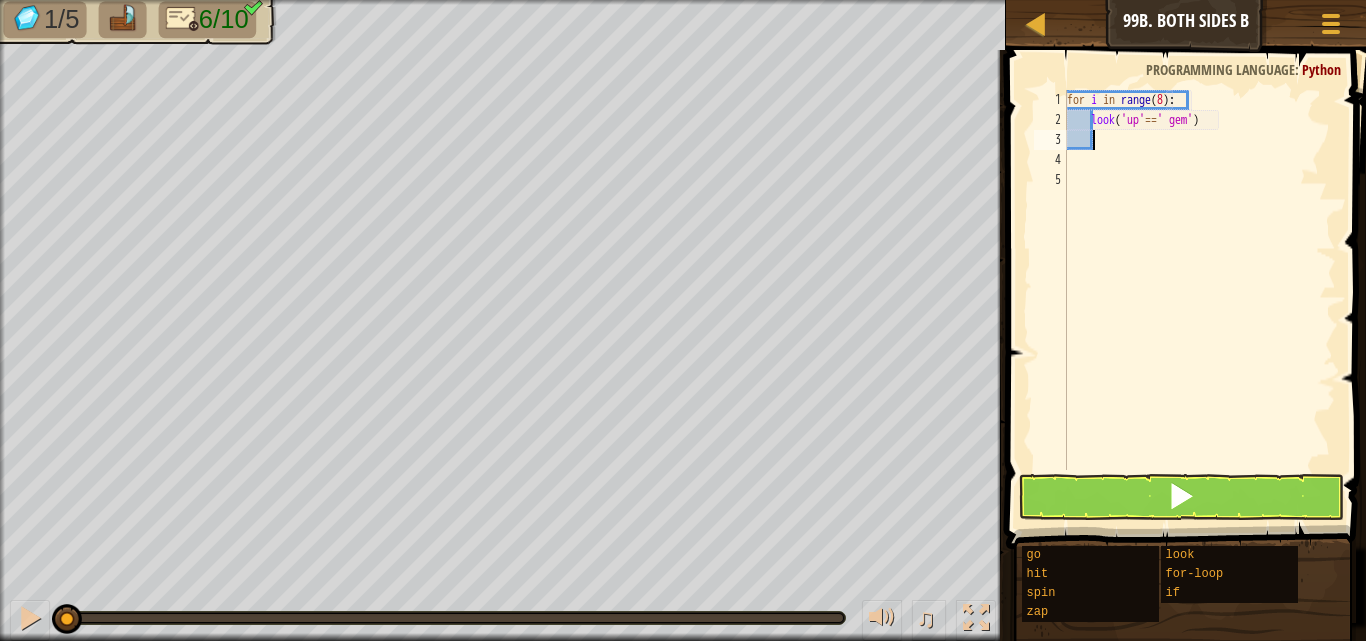 click on "for   i   in   range ( 8 ) :      look ( 'up' == ' gem' )" at bounding box center [1199, 300] 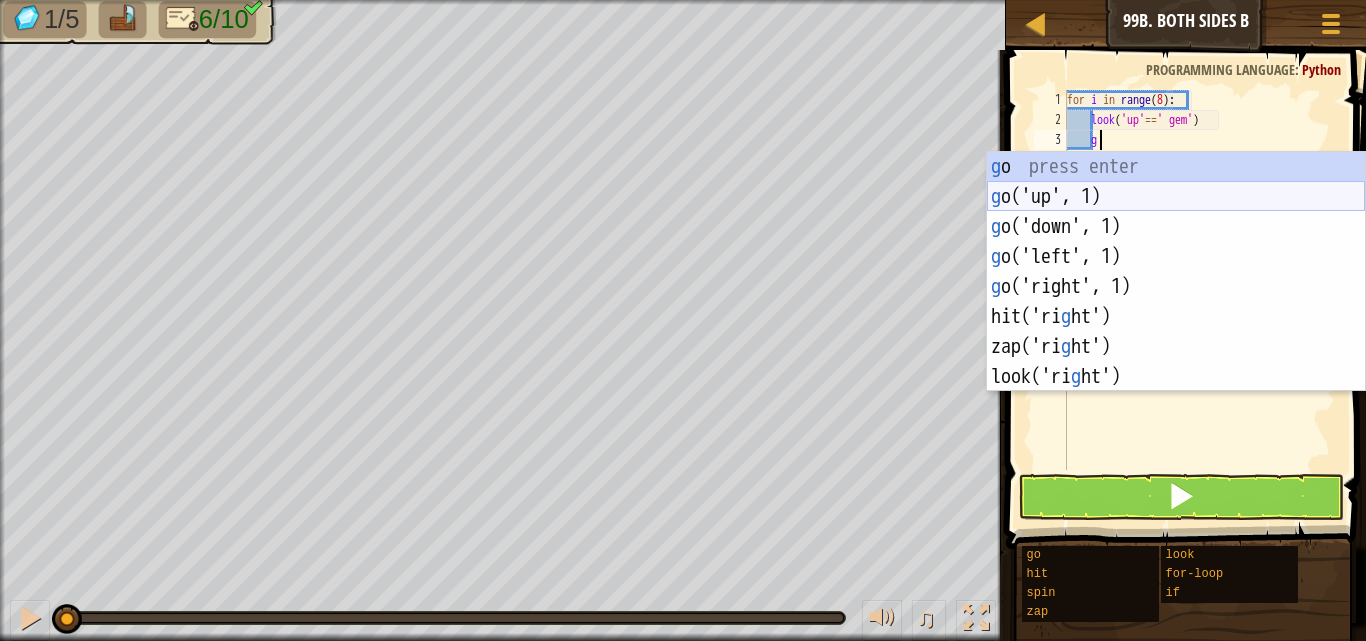 click on "g o press enter g o('up', 1) press enter g o('down', 1) press enter g o('left', 1) press enter g o('right', 1) press enter hit('ri g ht') press enter zap('ri g ht') press enter look('ri g ht') press enter" at bounding box center (1176, 302) 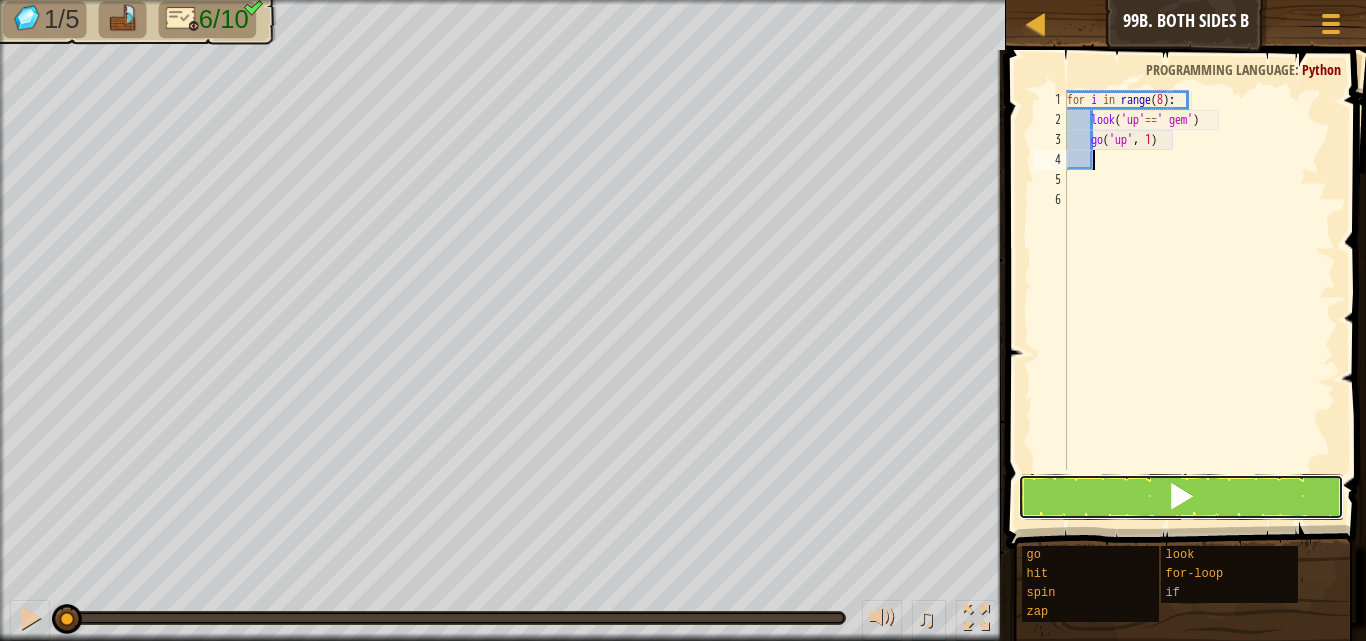 click at bounding box center [1181, 497] 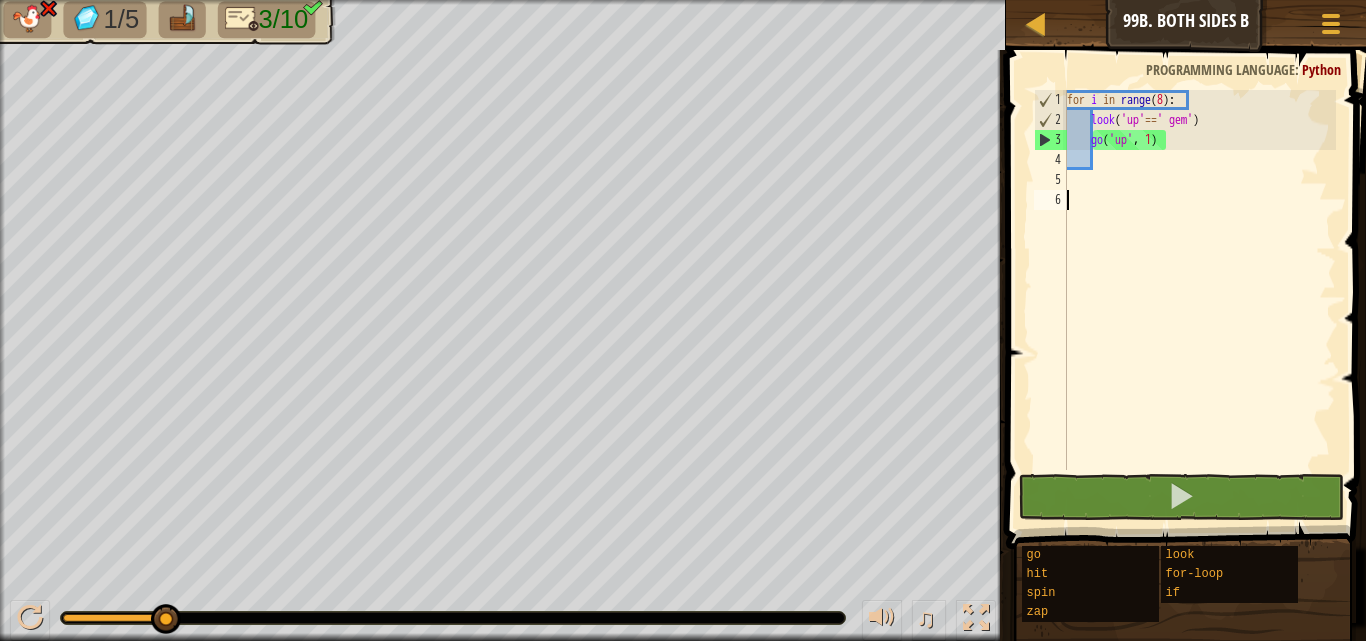 click on "for   i   in   range ( 8 ) :      look ( 'up' == ' gem' )      go ( 'up' ,   1 )" at bounding box center [1199, 300] 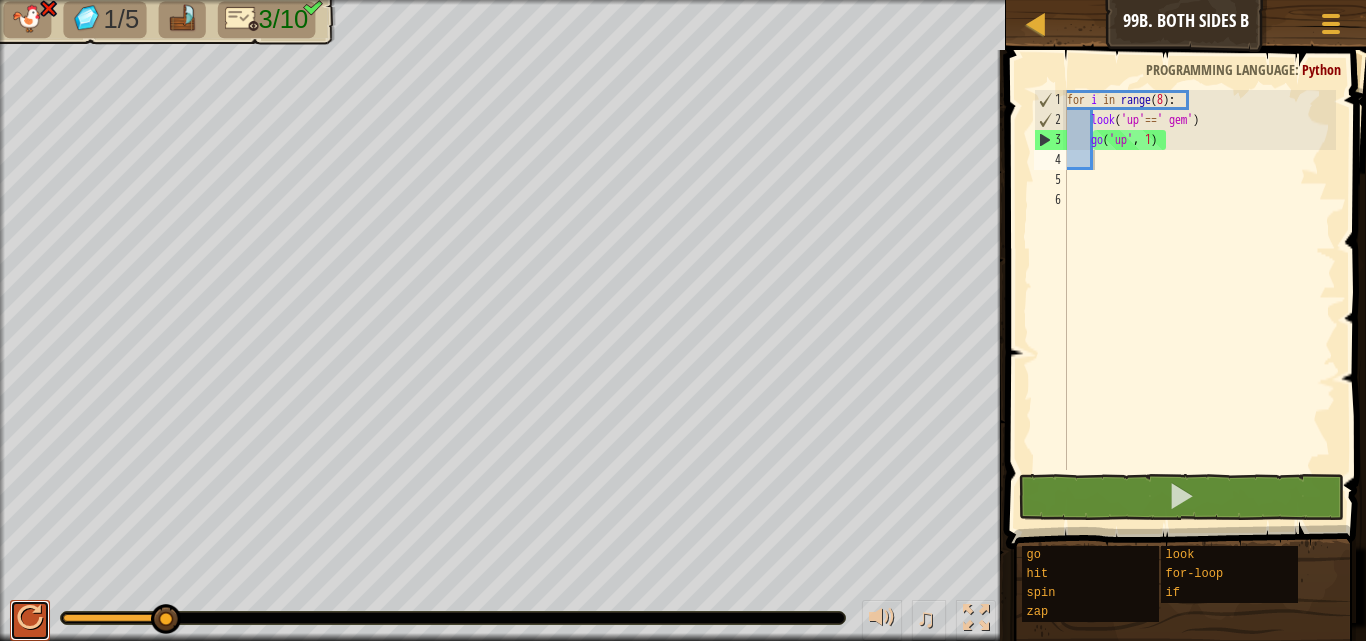 click at bounding box center (30, 618) 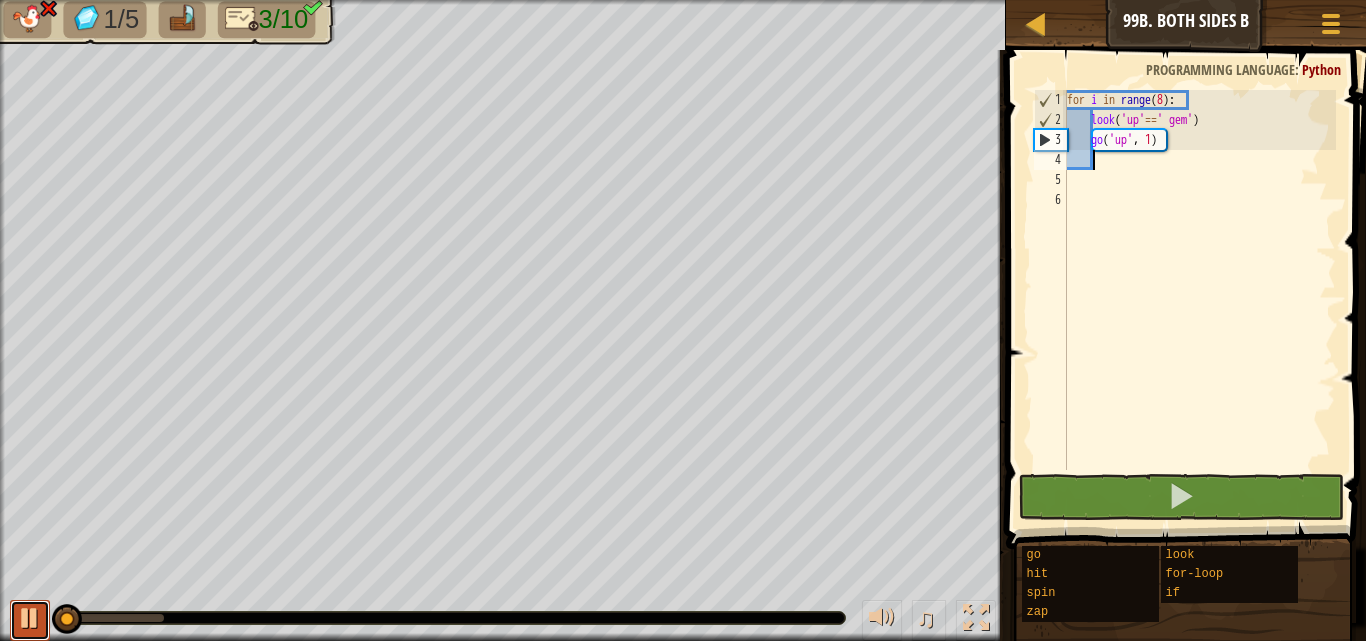 click at bounding box center [30, 618] 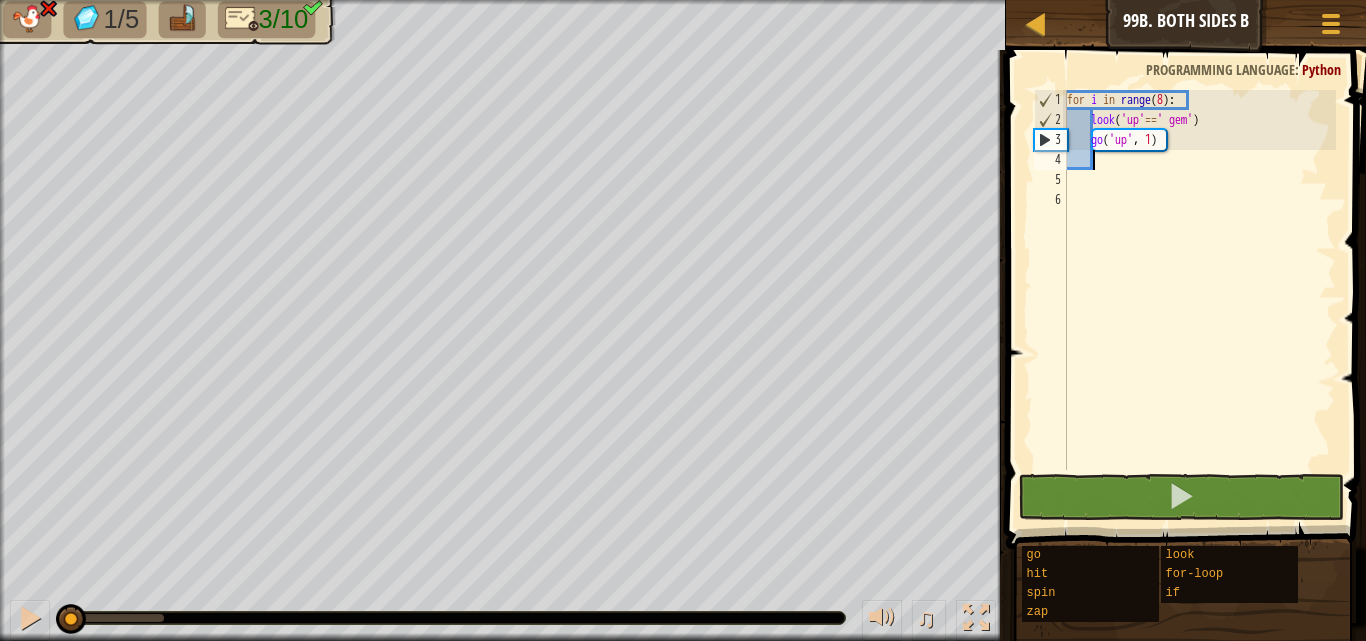 click on "for   i   in   range ( 8 ) :      look ( 'up' == ' gem' )      go ( 'up' ,   1 )" at bounding box center (1199, 300) 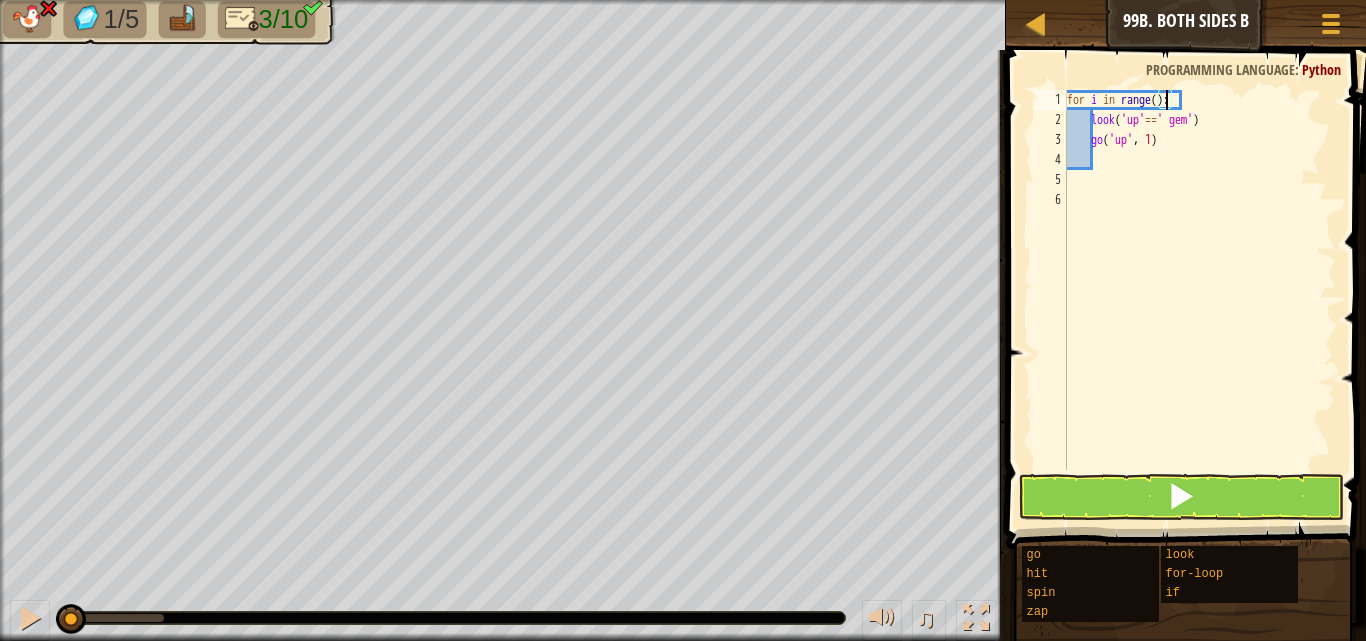 type on "for i in range(3):" 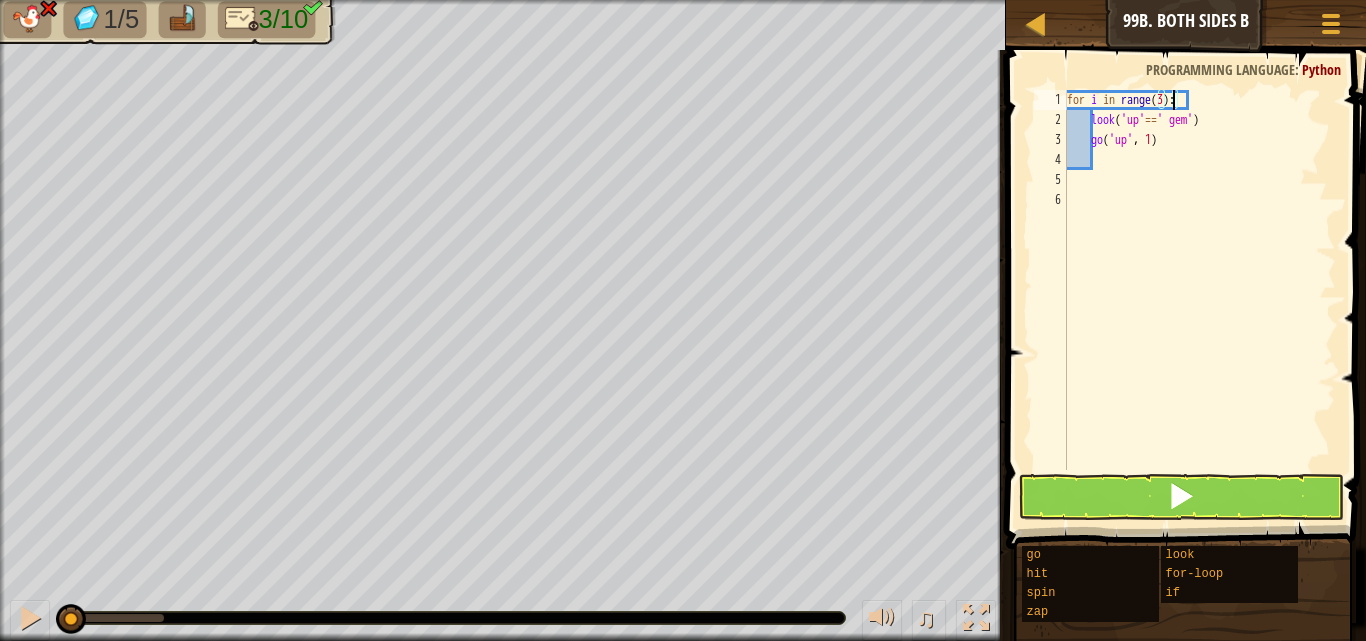 scroll, scrollTop: 9, scrollLeft: 8, axis: both 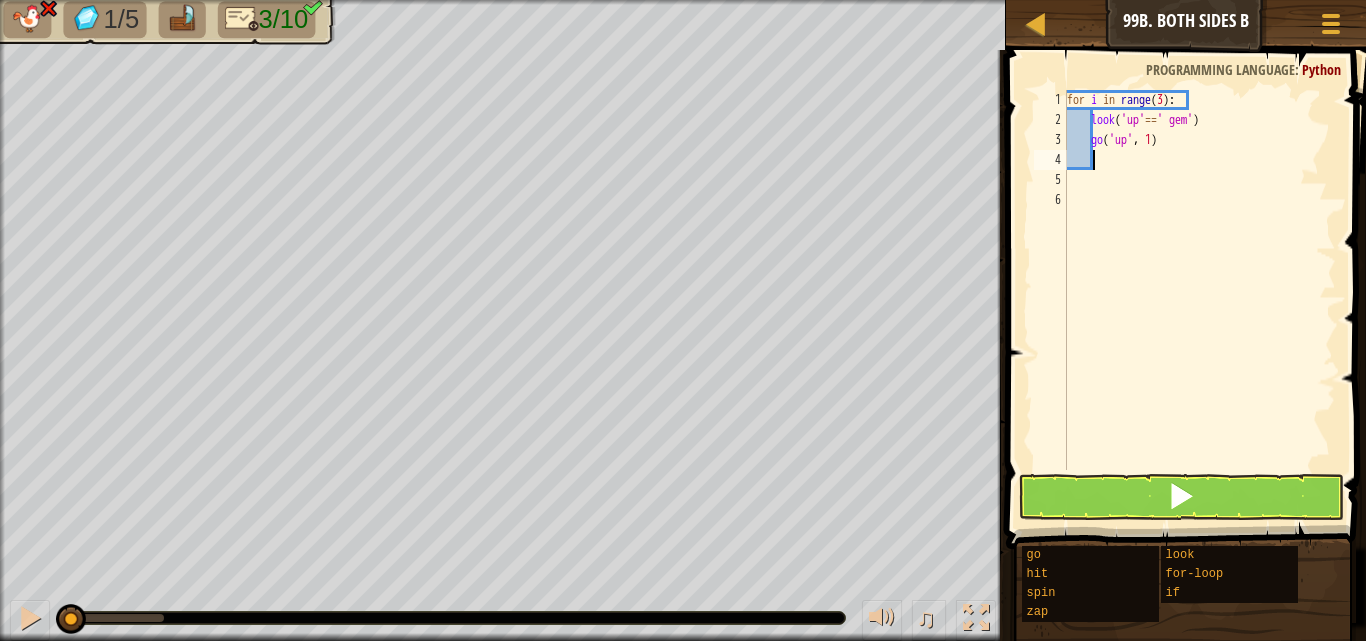 click on "for   i   in   range ( 3 ) :      look ( 'up' == ' gem' )      go ( 'up' ,   1 )" at bounding box center (1199, 300) 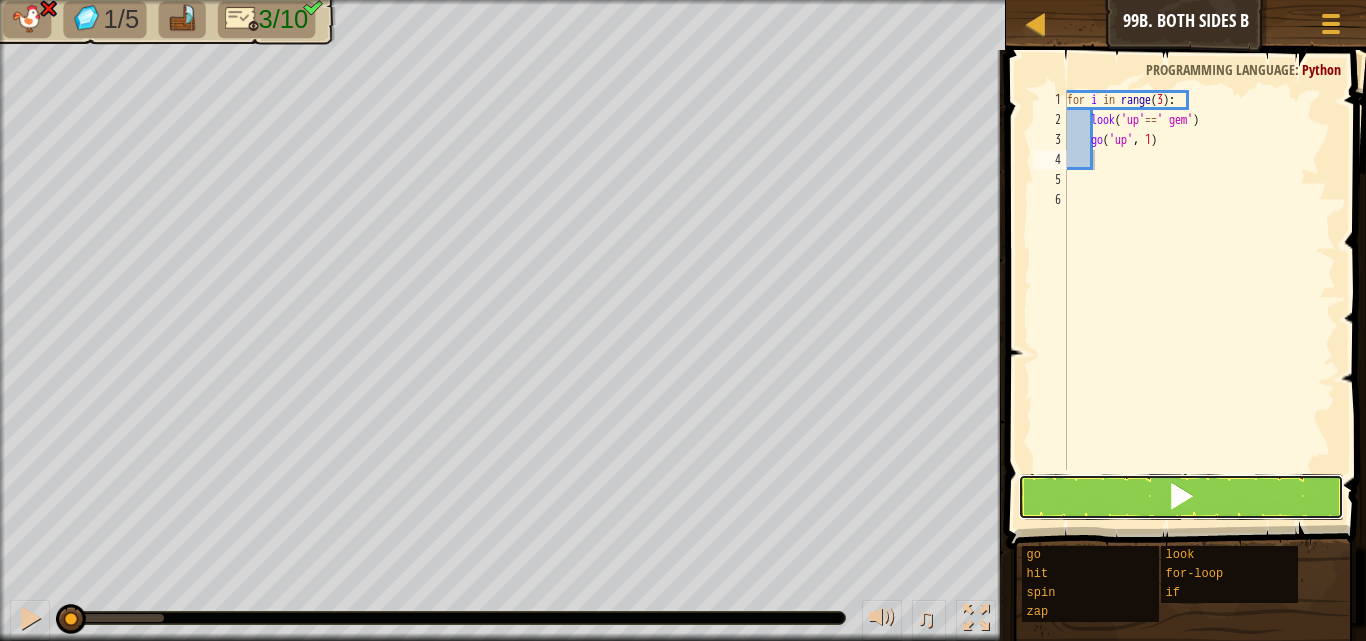click at bounding box center (1181, 497) 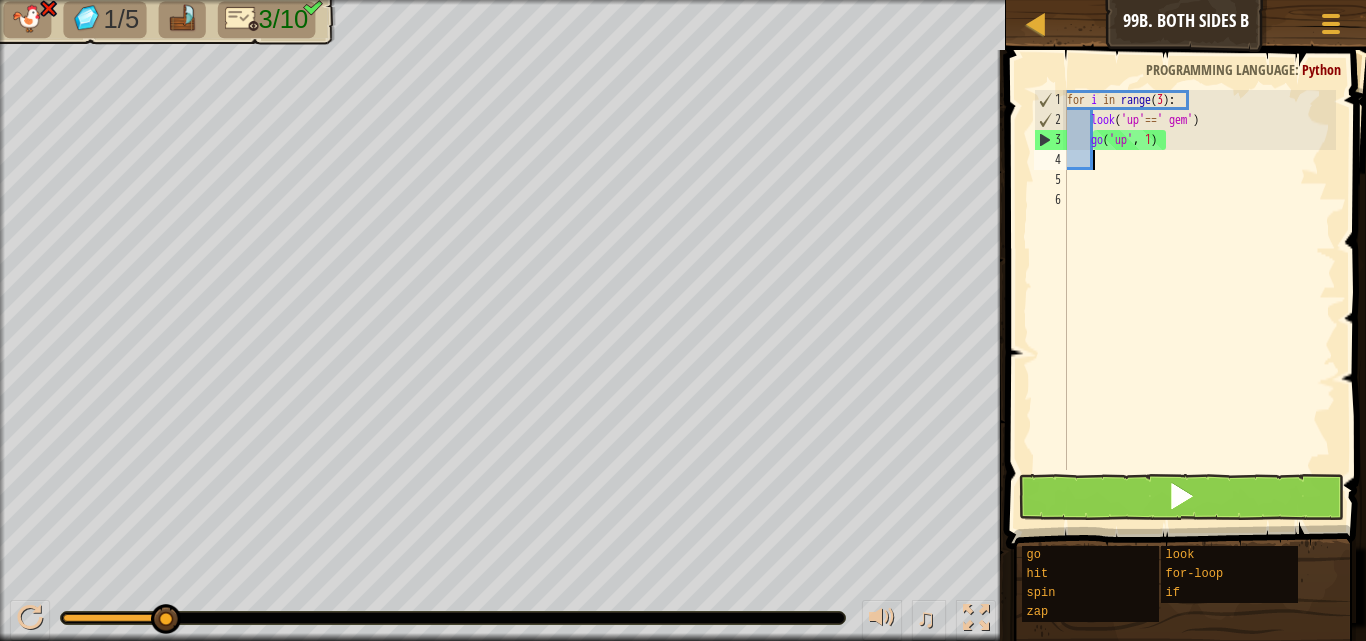 type on "g" 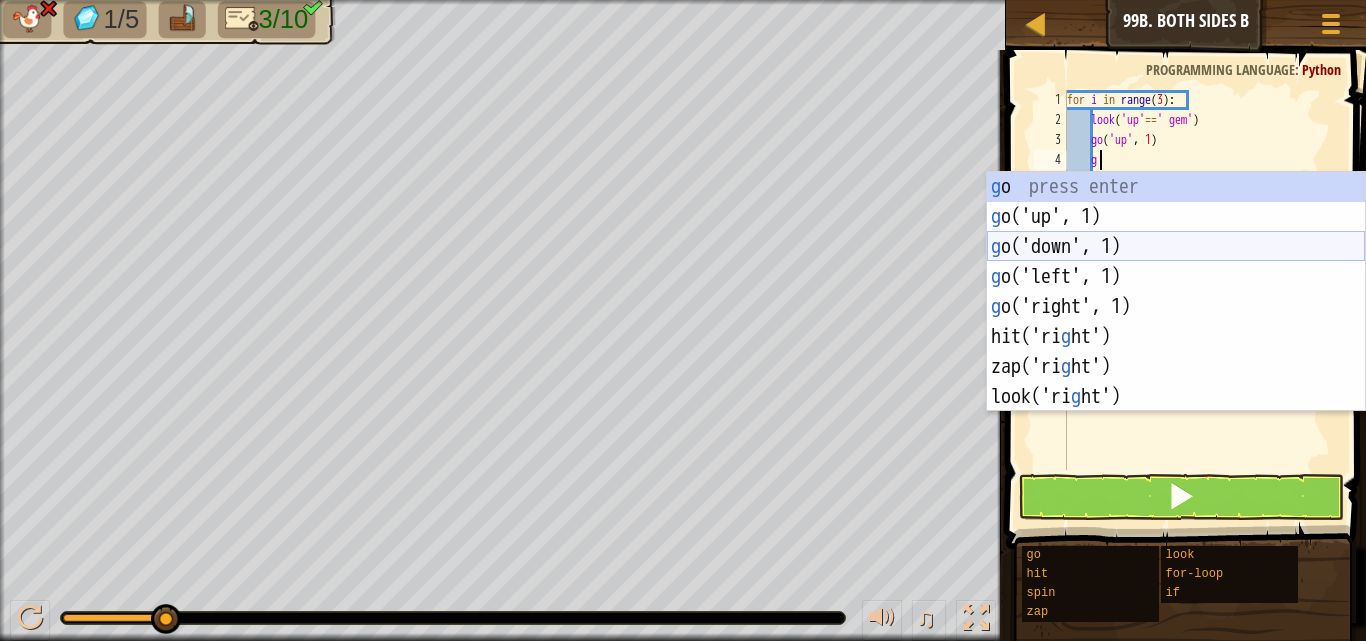 click on "g o press enter g o('up', 1) press enter g o('down', 1) press enter g o('left', 1) press enter g o('right', 1) press enter hit('ri g ht') press enter zap('ri g ht') press enter look('ri g ht') press enter" at bounding box center [1176, 322] 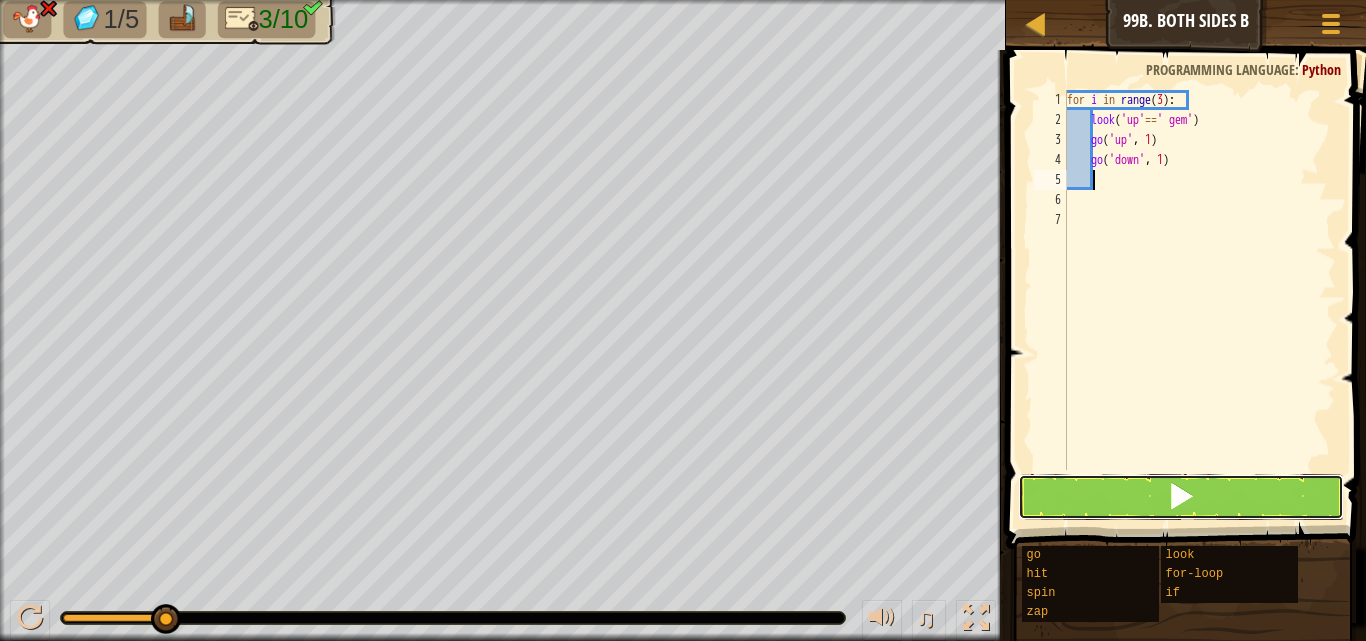 click at bounding box center (1181, 497) 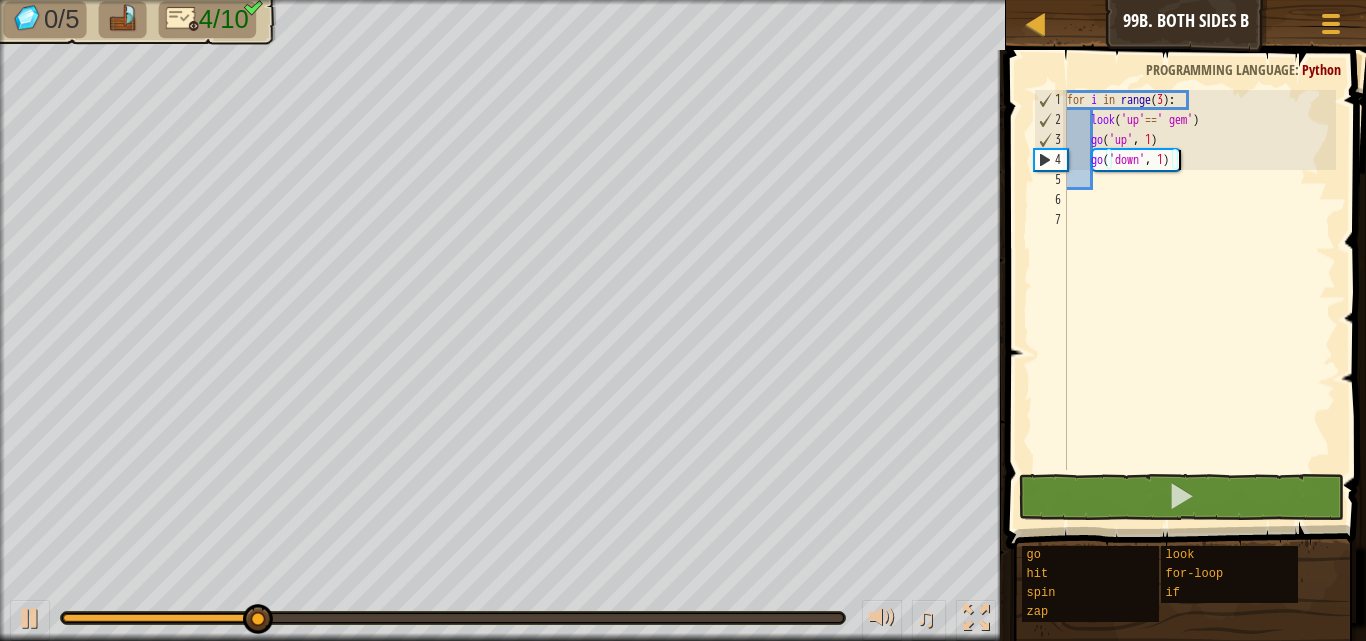 click on "for   i   in   range ( 3 ) :      look ( 'up' == ' gem' )      go ( 'up' ,   1 )      go ( 'down' ,   1 )" at bounding box center [1199, 300] 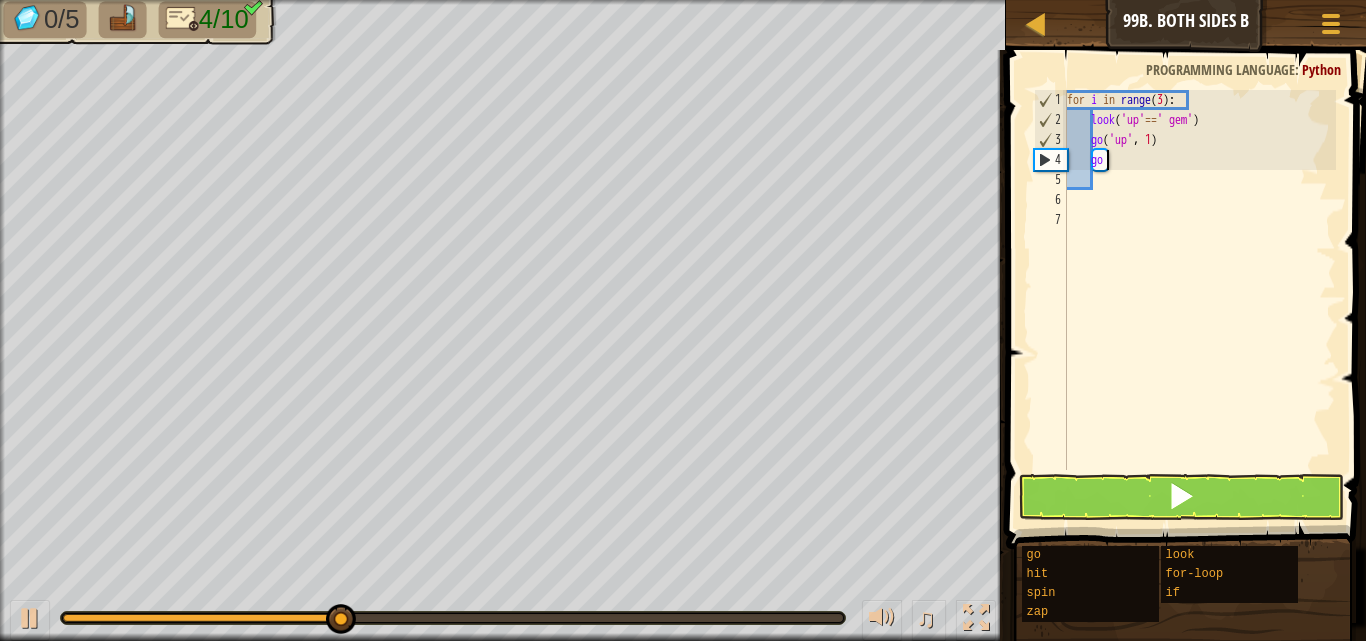 type on "g" 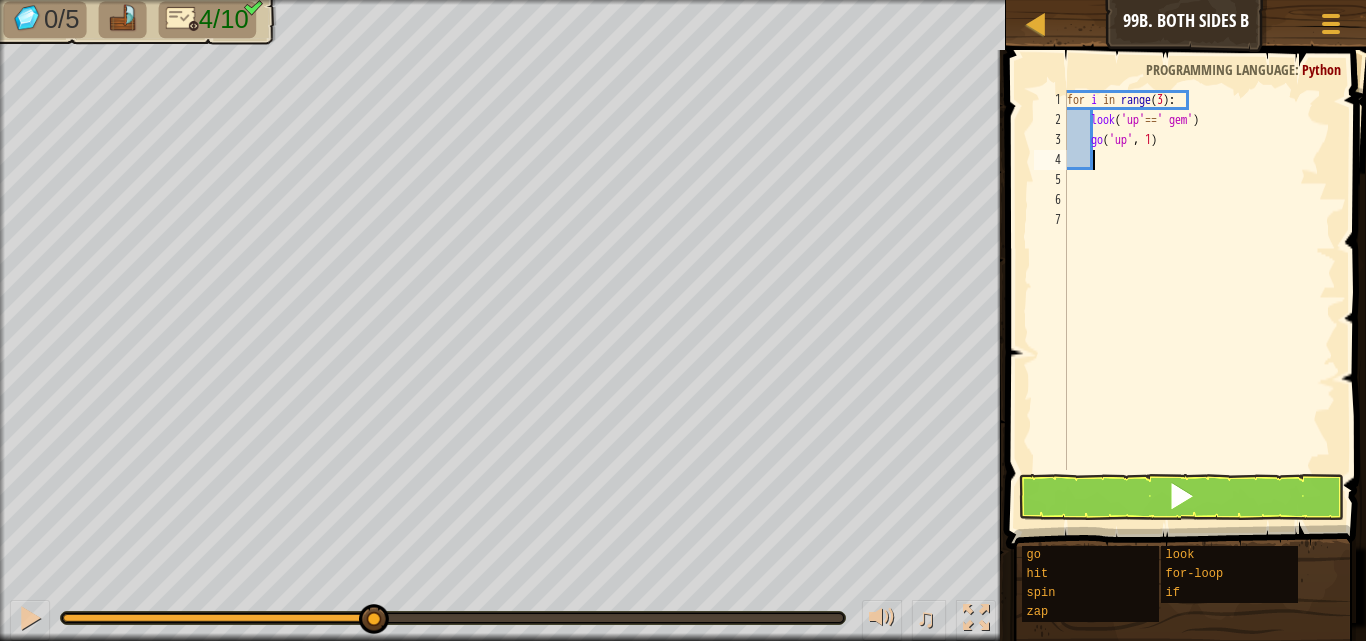 type on "l" 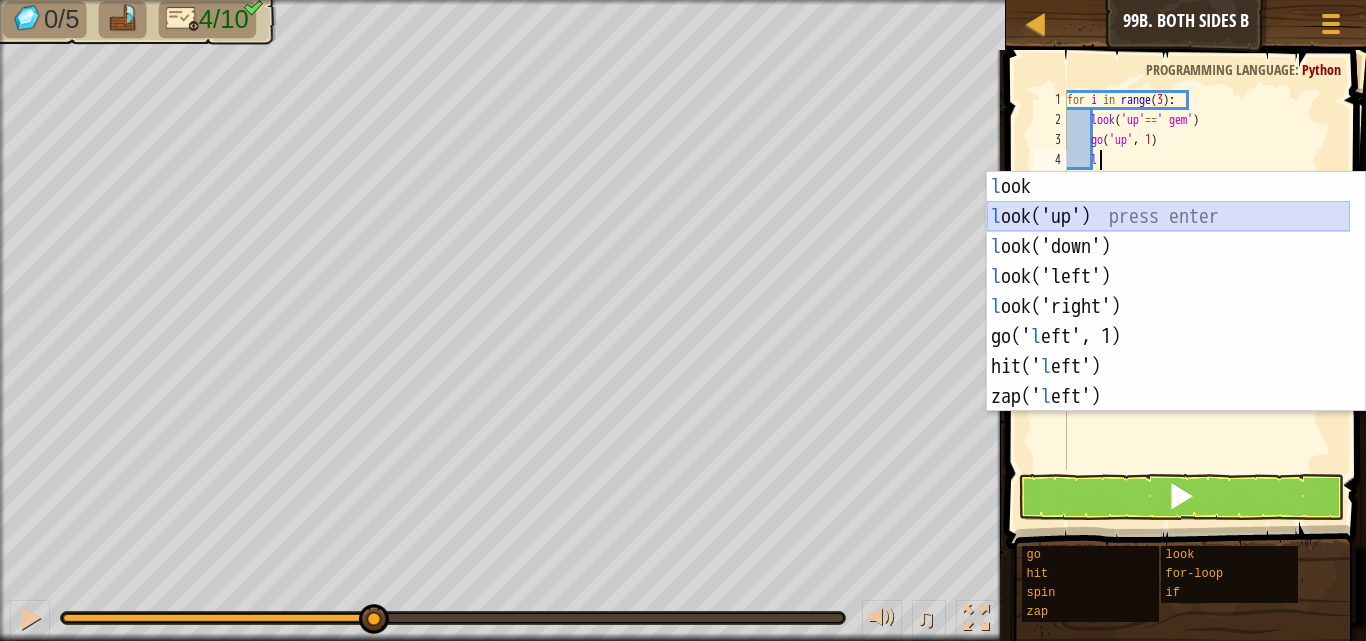 click on "l ook press enter l ook('up') press enter l ook('down') press enter l ook('left') press enter l ook('right') press enter go(' l eft', 1) press enter hit(' l eft') press enter zap(' l eft') press enter for- l oop press enter" at bounding box center [1168, 322] 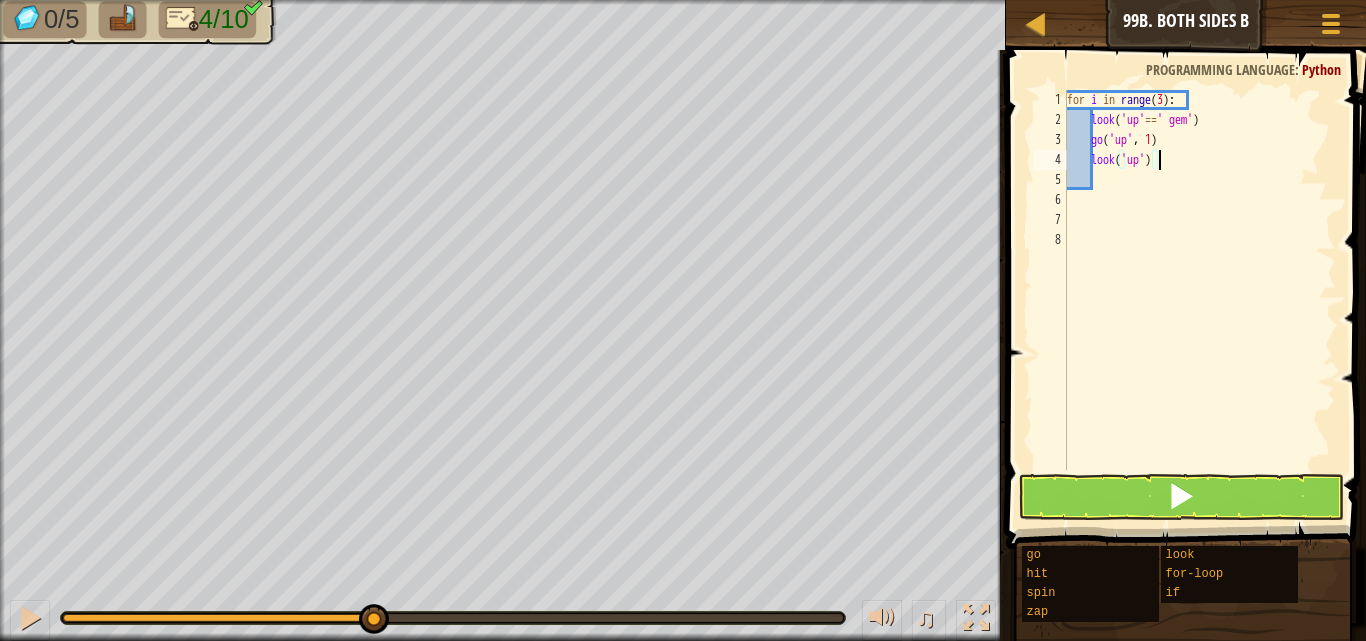 click on "for   i   in   range ( 3 ) :      look ( 'up' == ' gem' )      go ( 'up' ,   1 )      look ( 'up' )" at bounding box center [1199, 300] 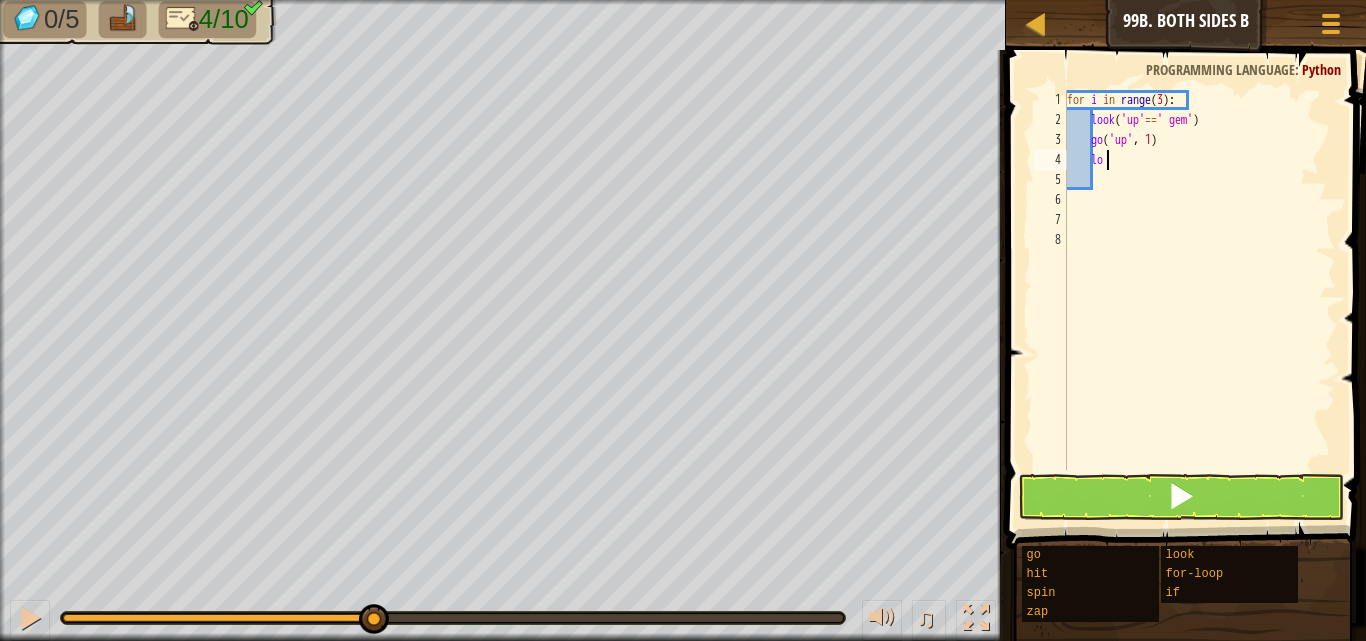 type on "l" 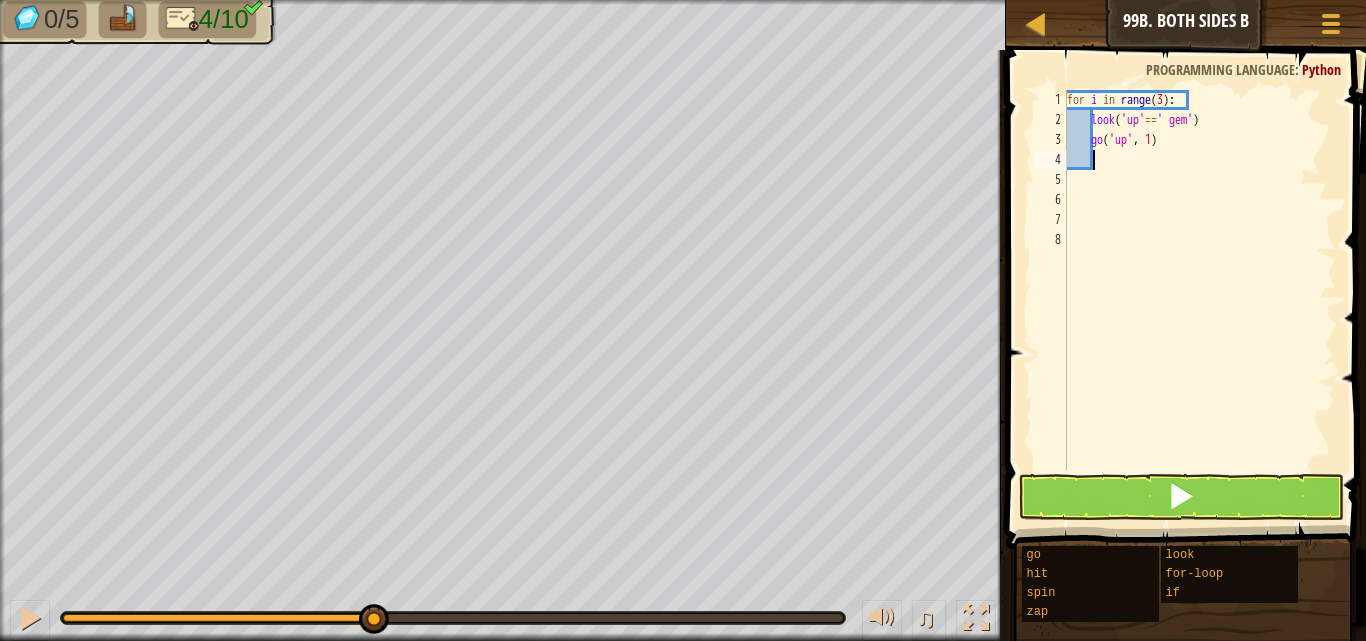 type on "l" 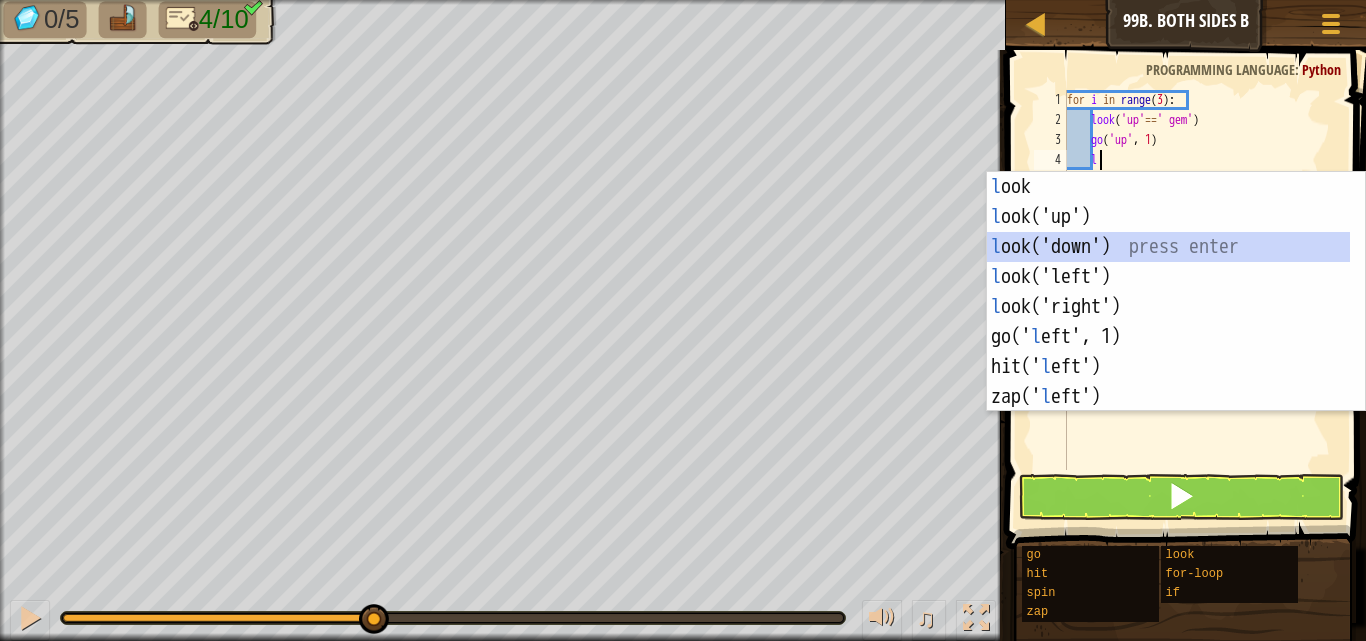 click on "l ook press enter l ook('up') press enter l ook('down') press enter l ook('left') press enter l ook('right') press enter go(' l eft', 1) press enter hit(' l eft') press enter zap(' l eft') press enter for- l oop press enter" at bounding box center [1168, 322] 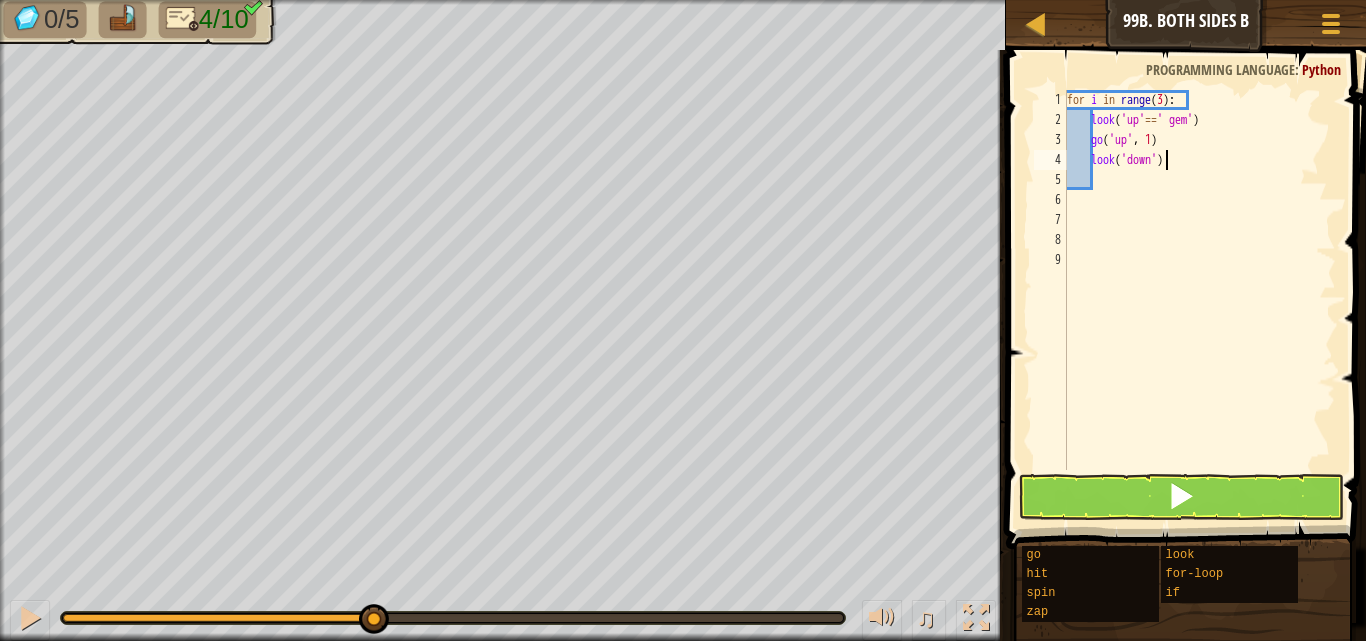 click on "for   i   in   range ( 3 ) :      look ( 'up' == ' gem' )      go ( 'up' ,   1 )      look ( 'down' )" at bounding box center [1199, 300] 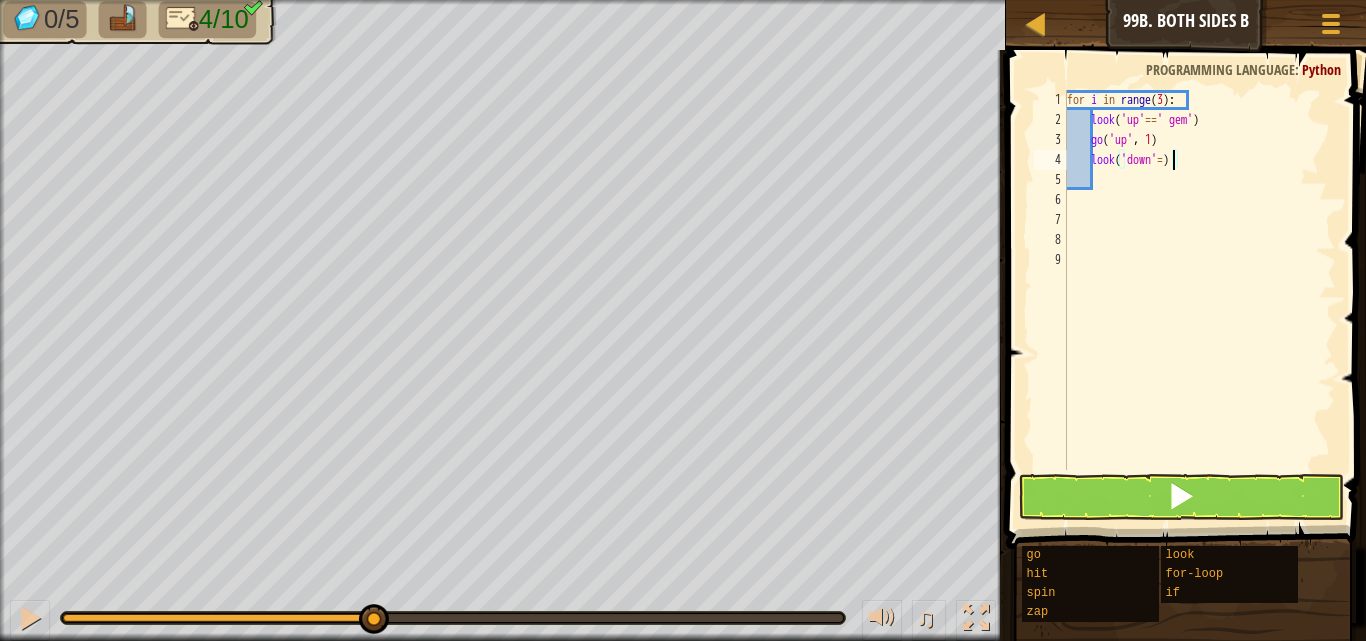 scroll, scrollTop: 9, scrollLeft: 8, axis: both 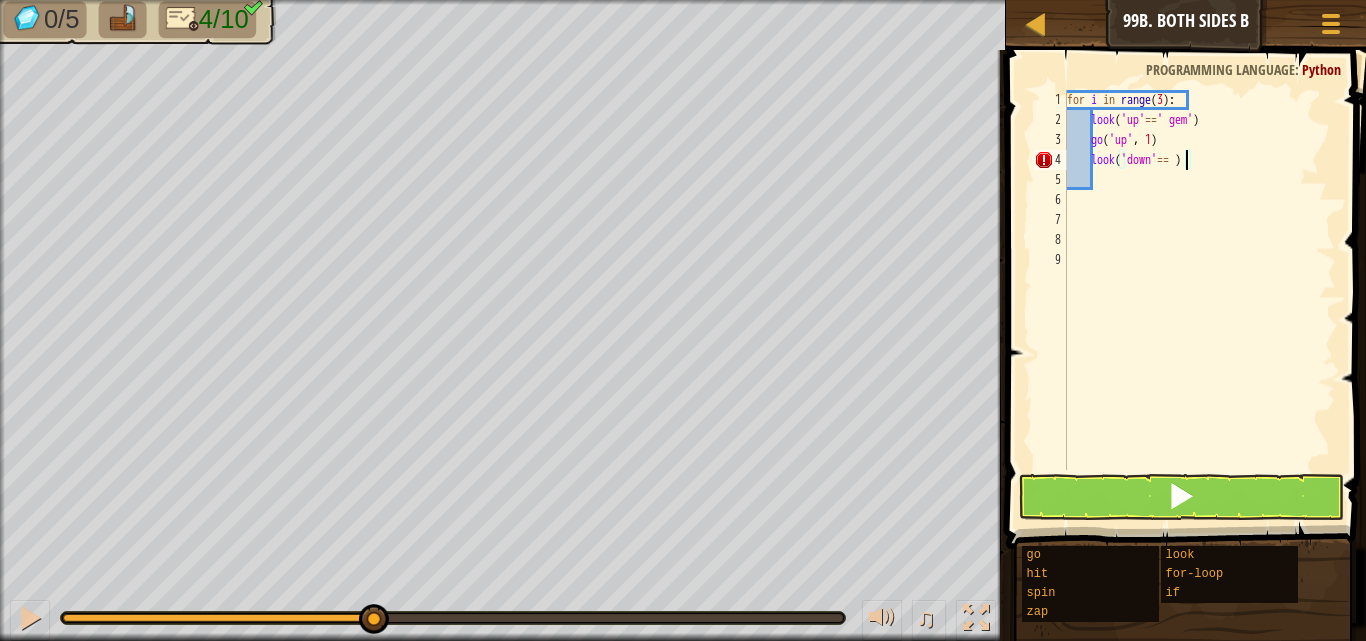 type on "look('down'== ')" 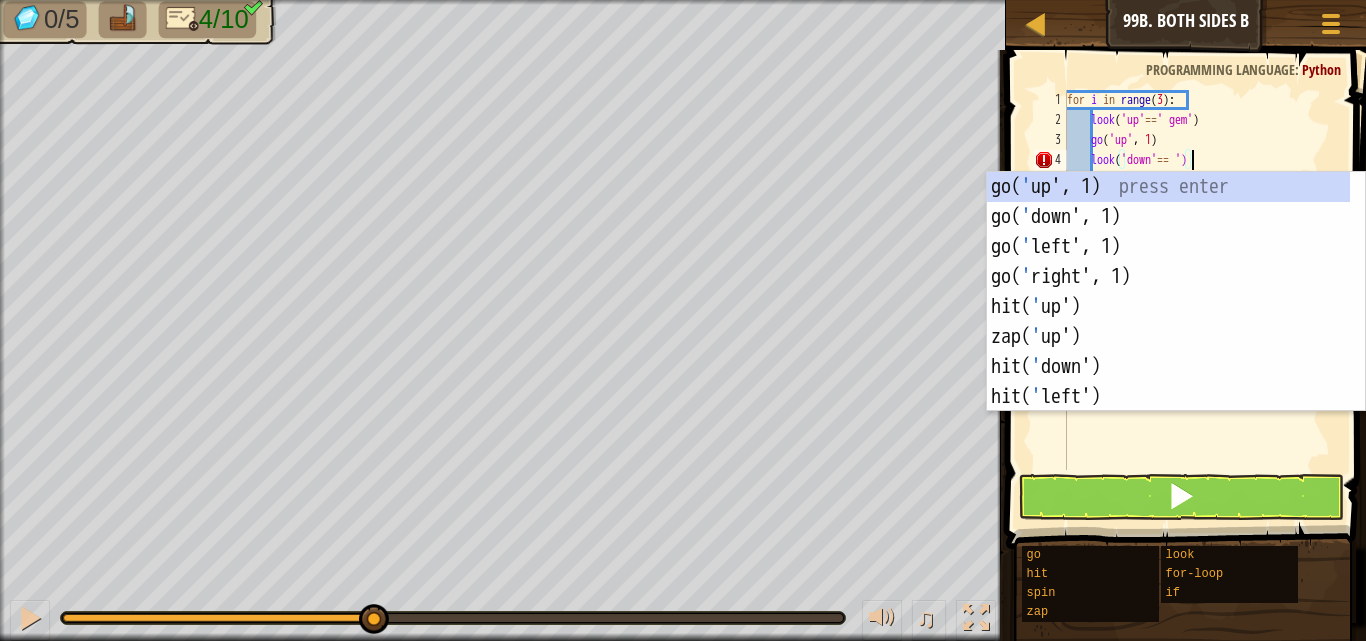 scroll, scrollTop: 9, scrollLeft: 10, axis: both 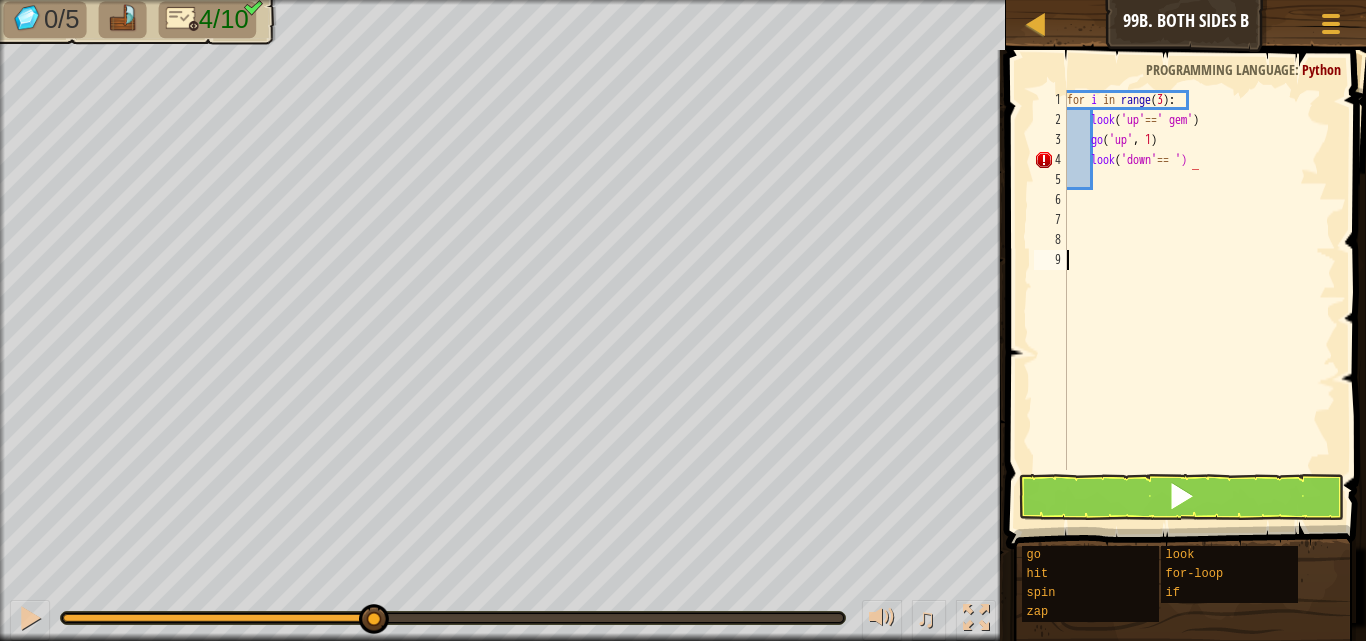 click on "for   i   in   range ( 3 ) :      look ( 'up' == ' gem' )      go ( 'up' ,   1 )      look ( 'down' ==   ')" at bounding box center [1199, 300] 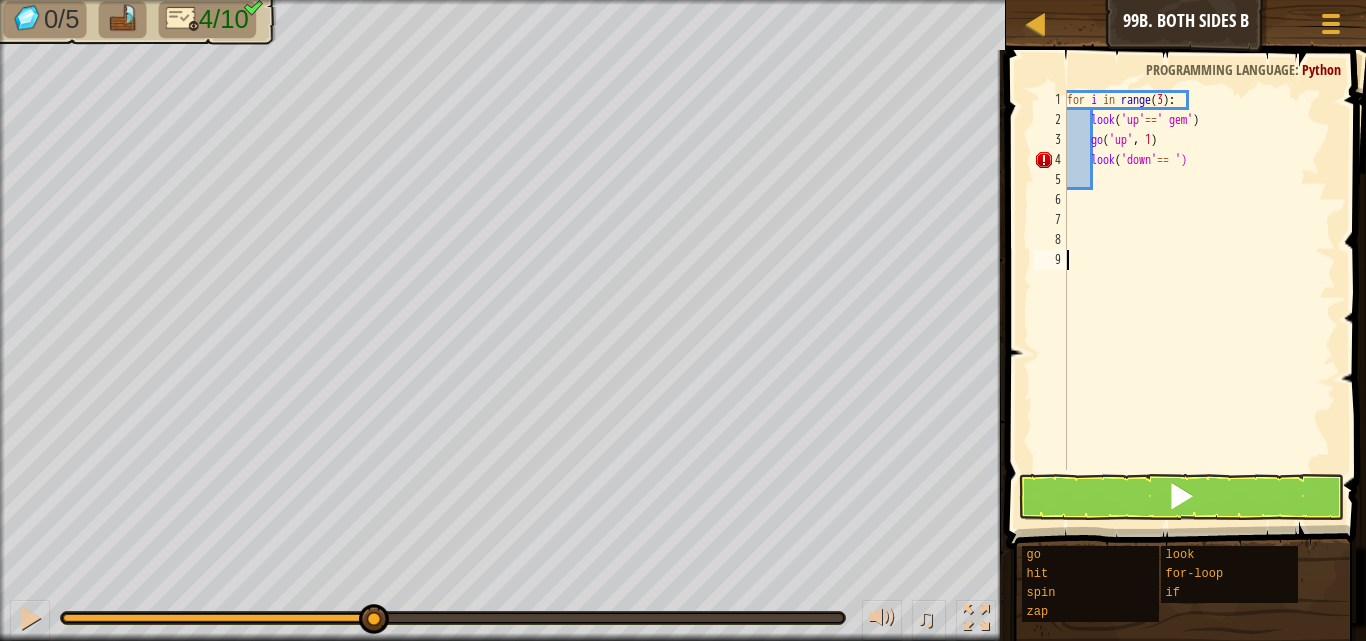 scroll, scrollTop: 9, scrollLeft: 0, axis: vertical 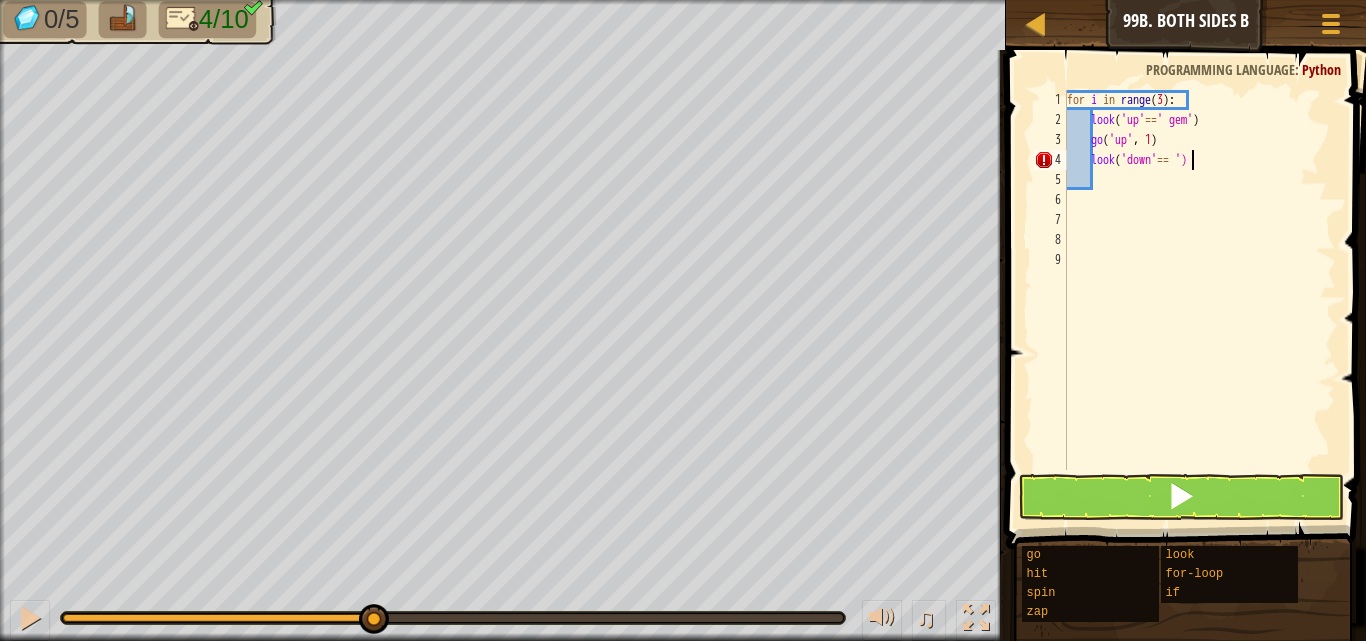 click on "for   i   in   range ( 3 ) :      look ( 'up' == ' gem' )      go ( 'up' ,   1 )      look ( 'down' ==   ')" at bounding box center [1199, 300] 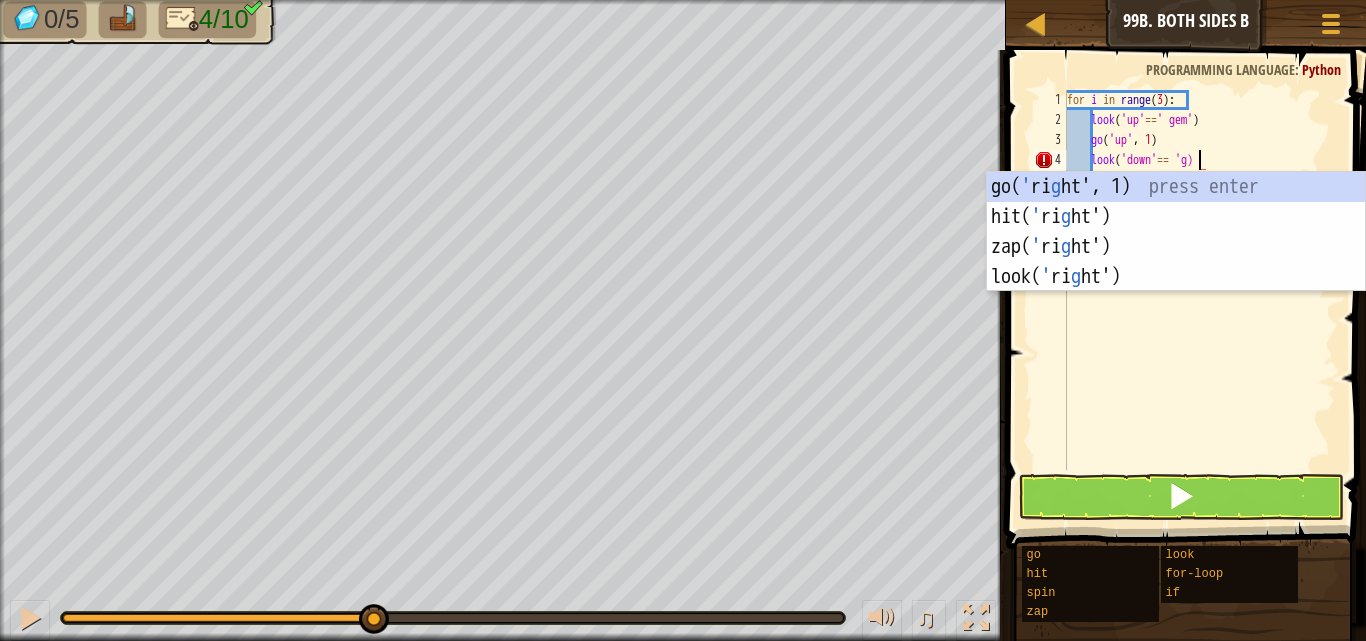scroll, scrollTop: 9, scrollLeft: 11, axis: both 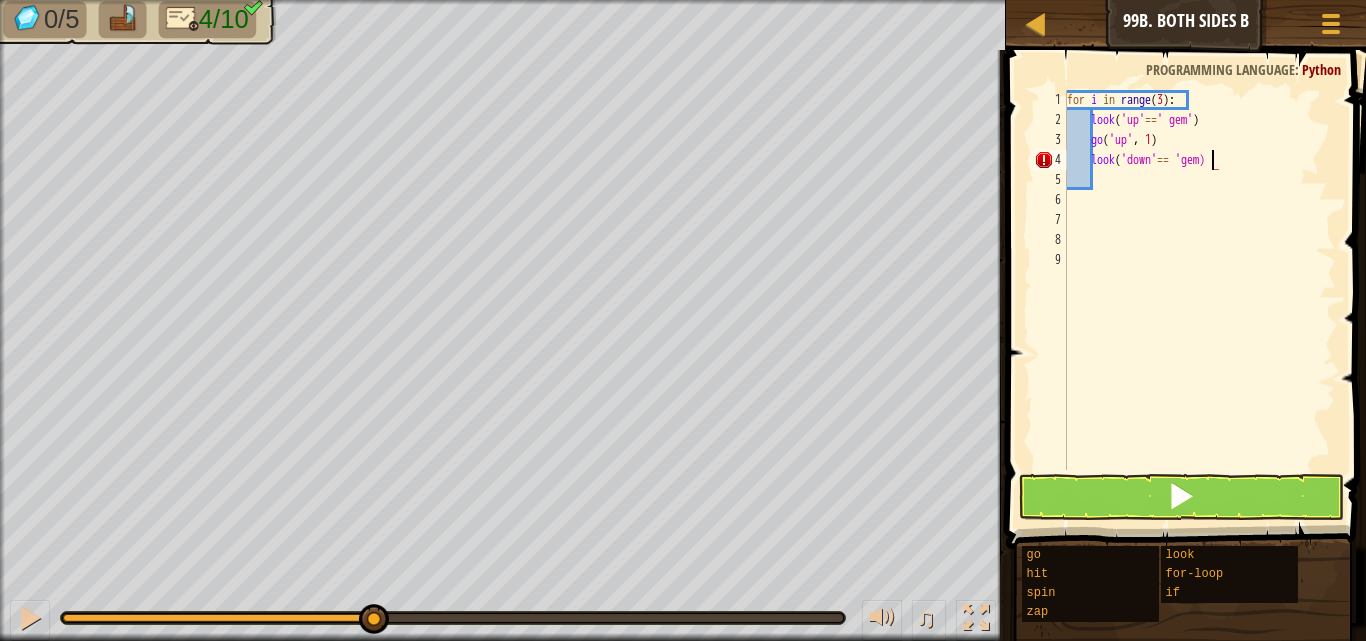 type on "look('down'== 'gem')" 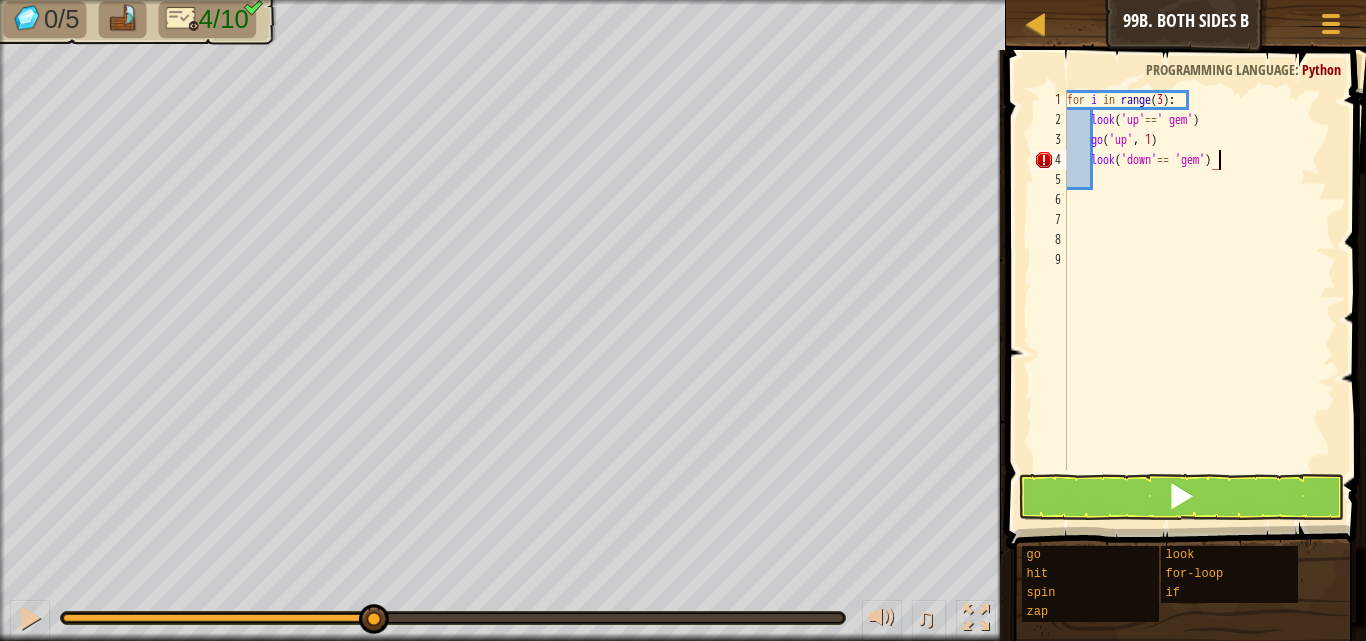 scroll, scrollTop: 9, scrollLeft: 12, axis: both 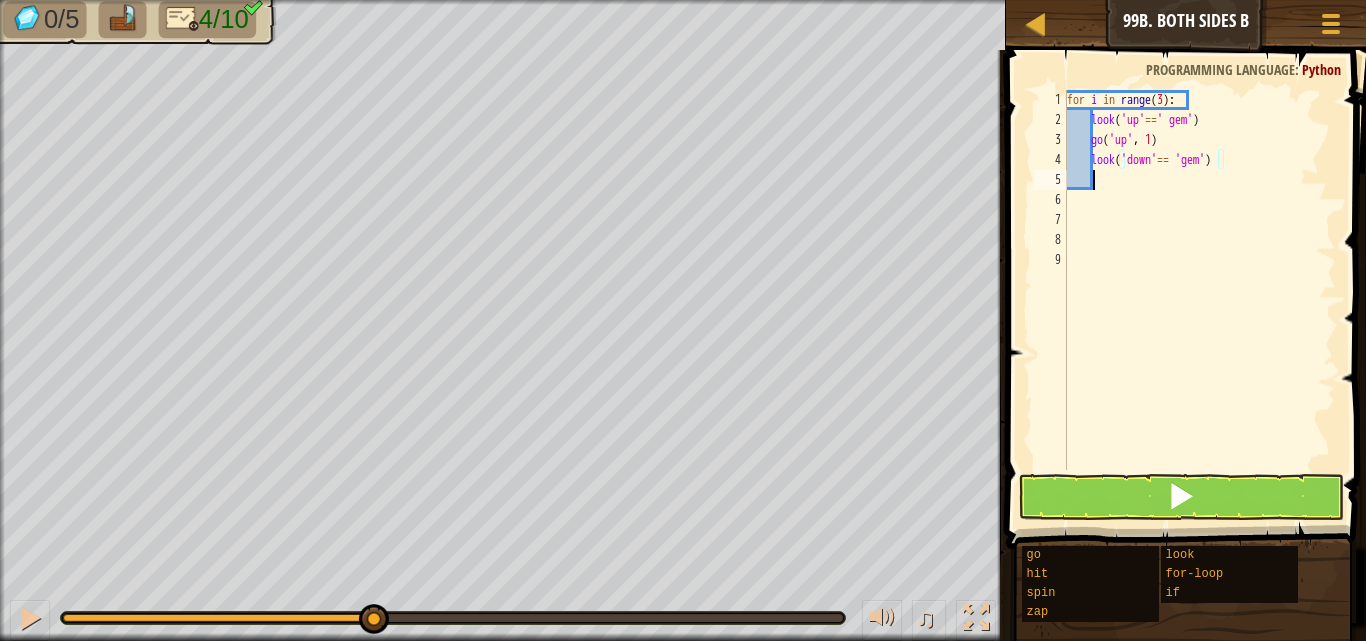 click on "for   i   in   range ( 3 ) :      look ( 'up' == ' gem' )      go ( 'up' ,   1 )      look ( 'down' ==   'gem' )" at bounding box center [1199, 300] 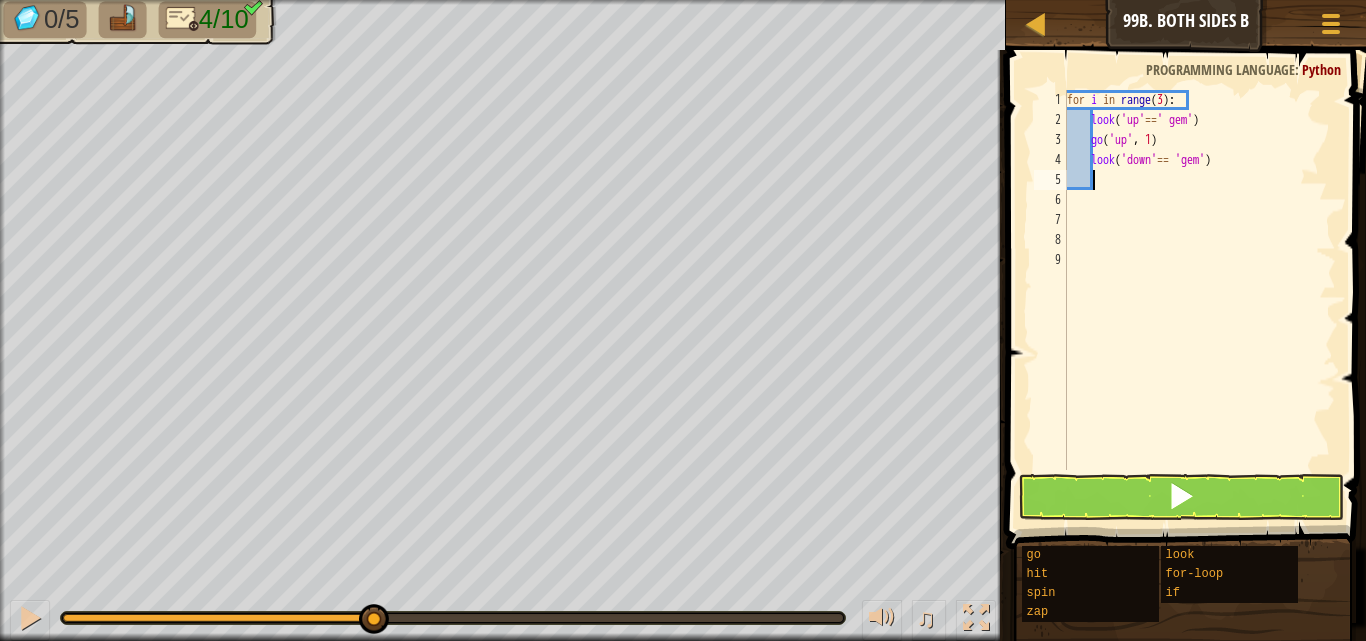 scroll, scrollTop: 9, scrollLeft: 1, axis: both 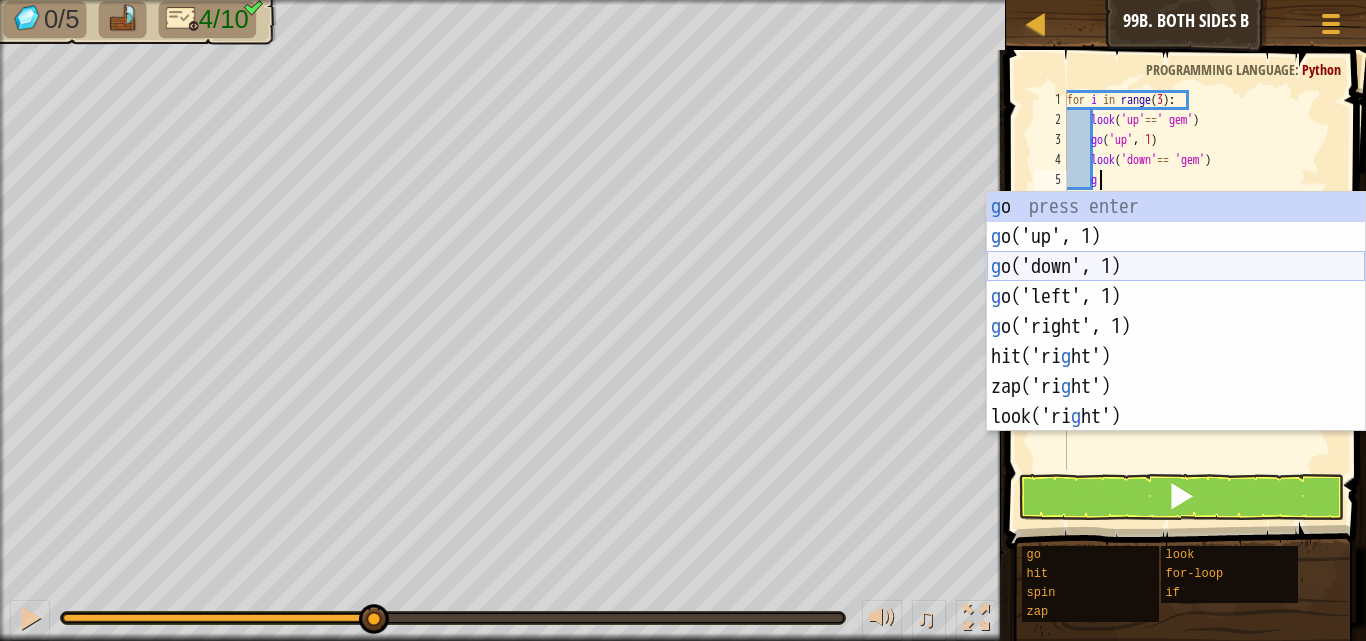 click on "g o press enter g o('up', 1) press enter g o('down', 1) press enter g o('left', 1) press enter g o('right', 1) press enter hit('ri g ht') press enter zap('ri g ht') press enter look('ri g ht') press enter" at bounding box center [1176, 342] 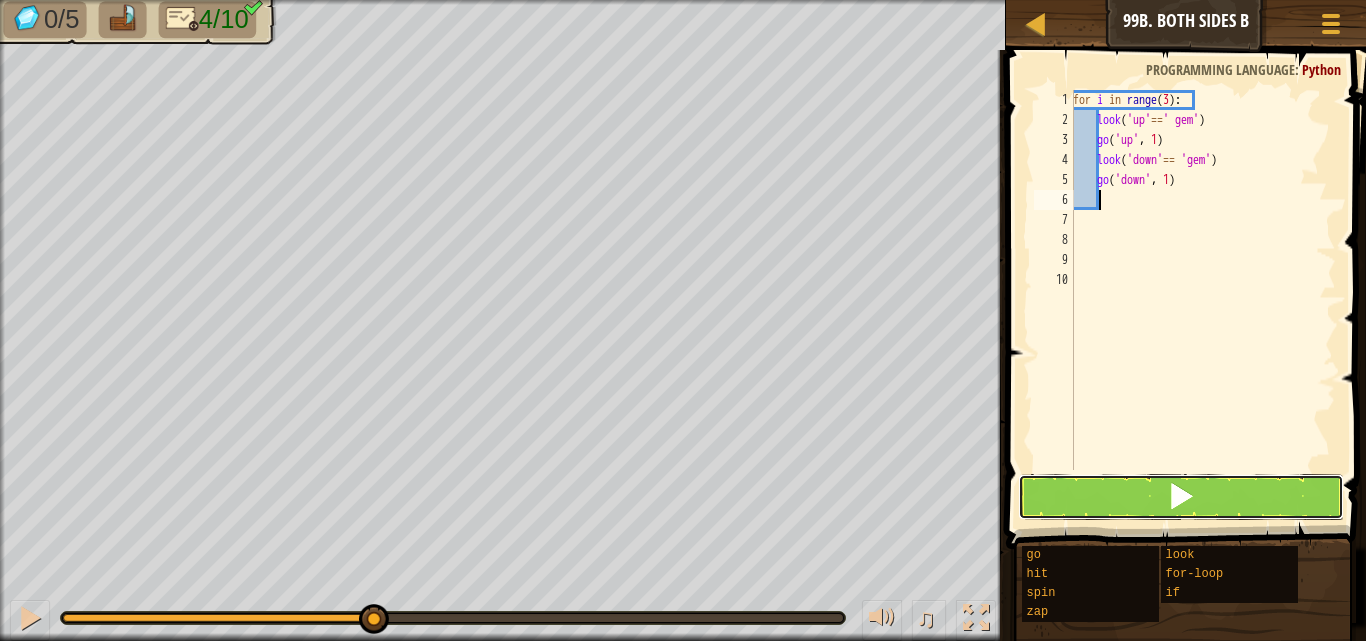 click at bounding box center [1181, 497] 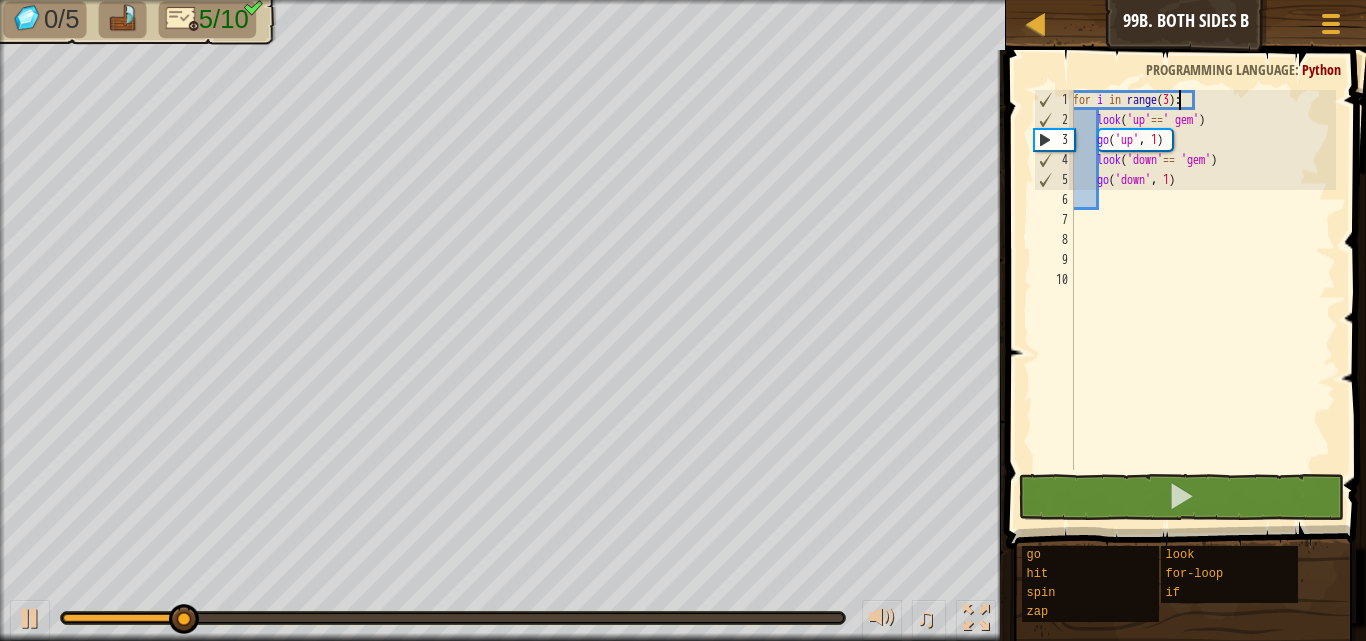 click on "for   i   in   range ( 3 ) :      look ( 'up' == ' gem' )      go ( 'up' ,   1 )      look ( 'down' ==   'gem' )      go ( 'down' ,   1 )" at bounding box center (1202, 300) 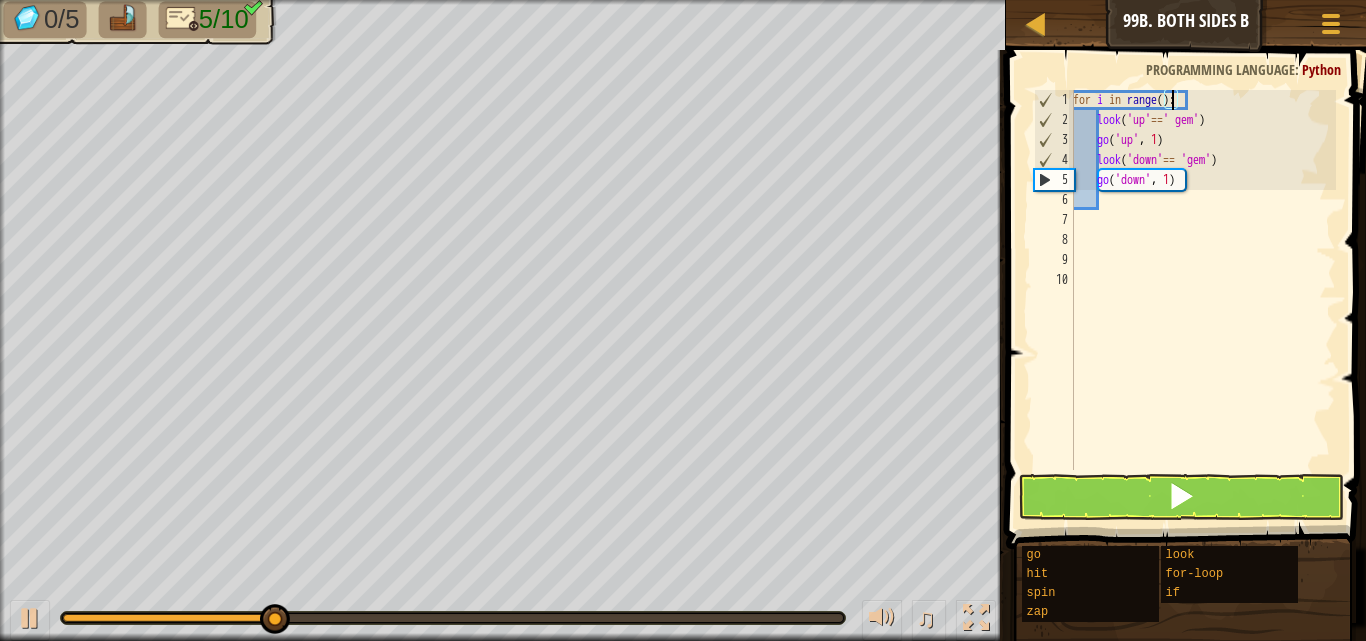 scroll, scrollTop: 9, scrollLeft: 8, axis: both 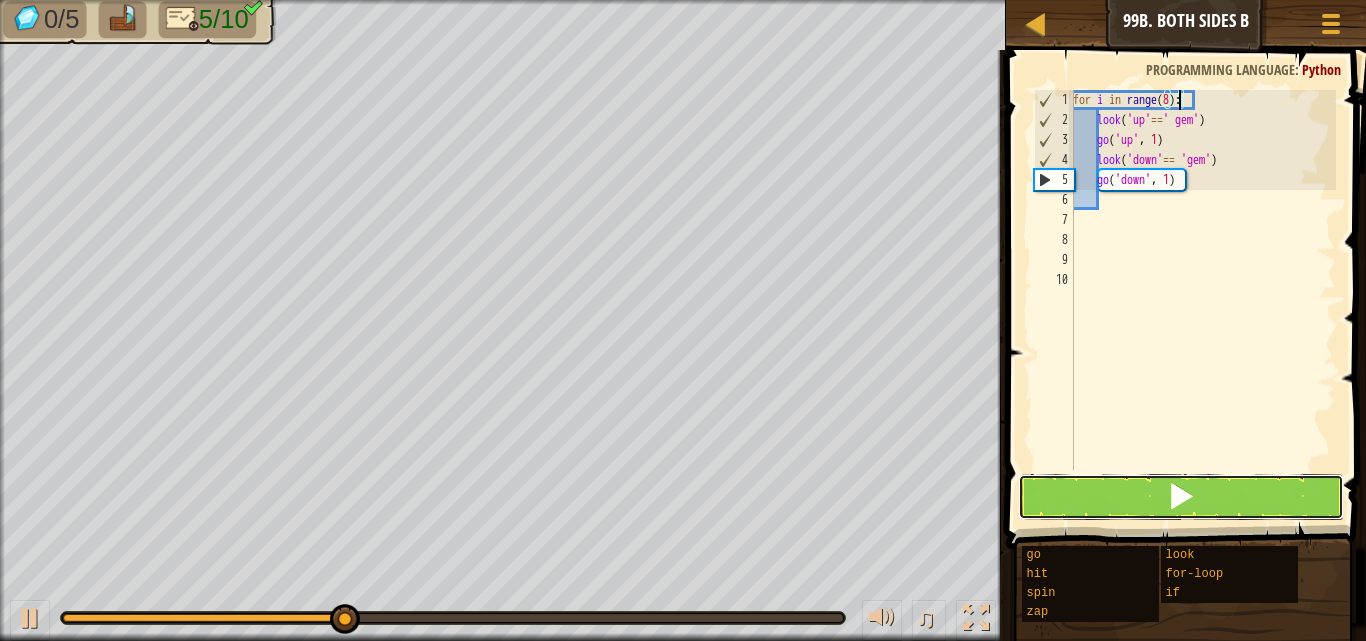 click at bounding box center [1181, 497] 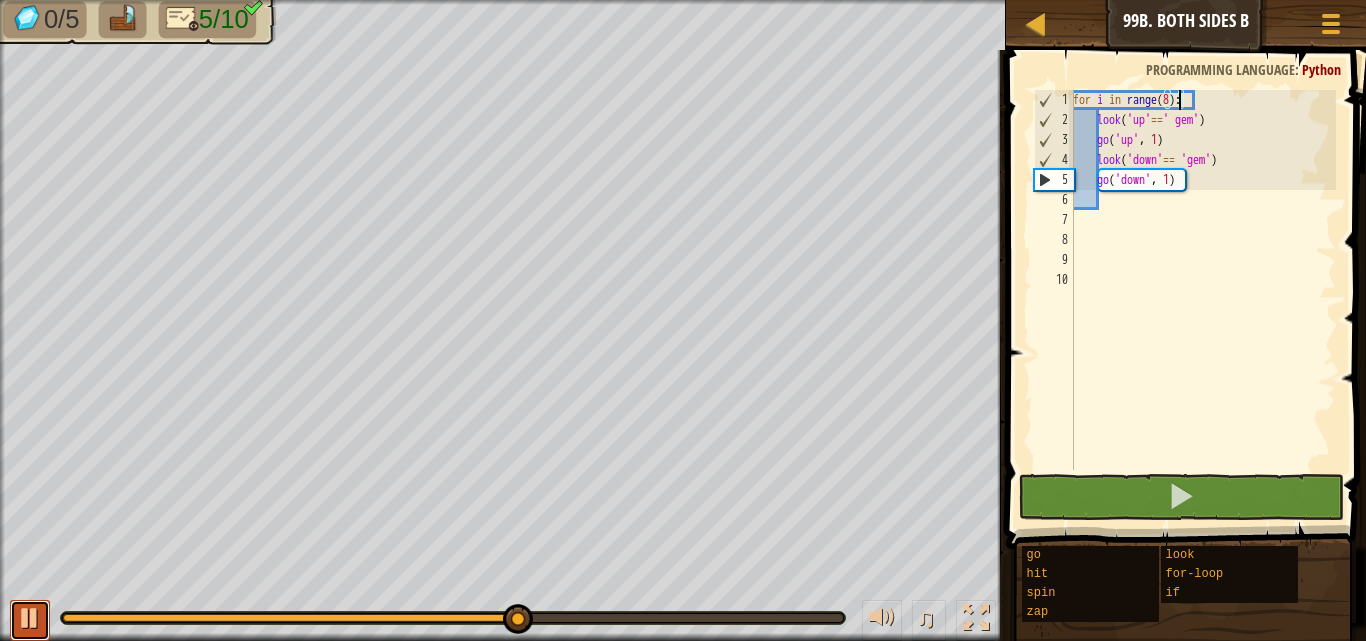 click at bounding box center (30, 618) 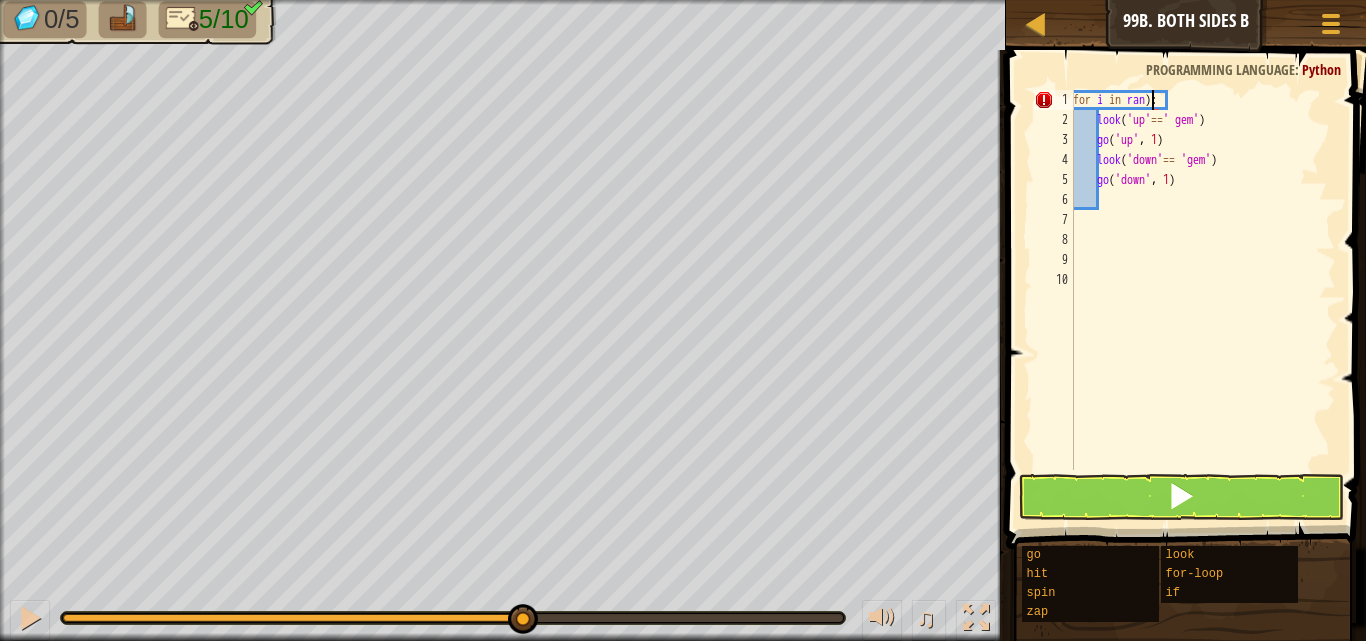 scroll, scrollTop: 9, scrollLeft: 6, axis: both 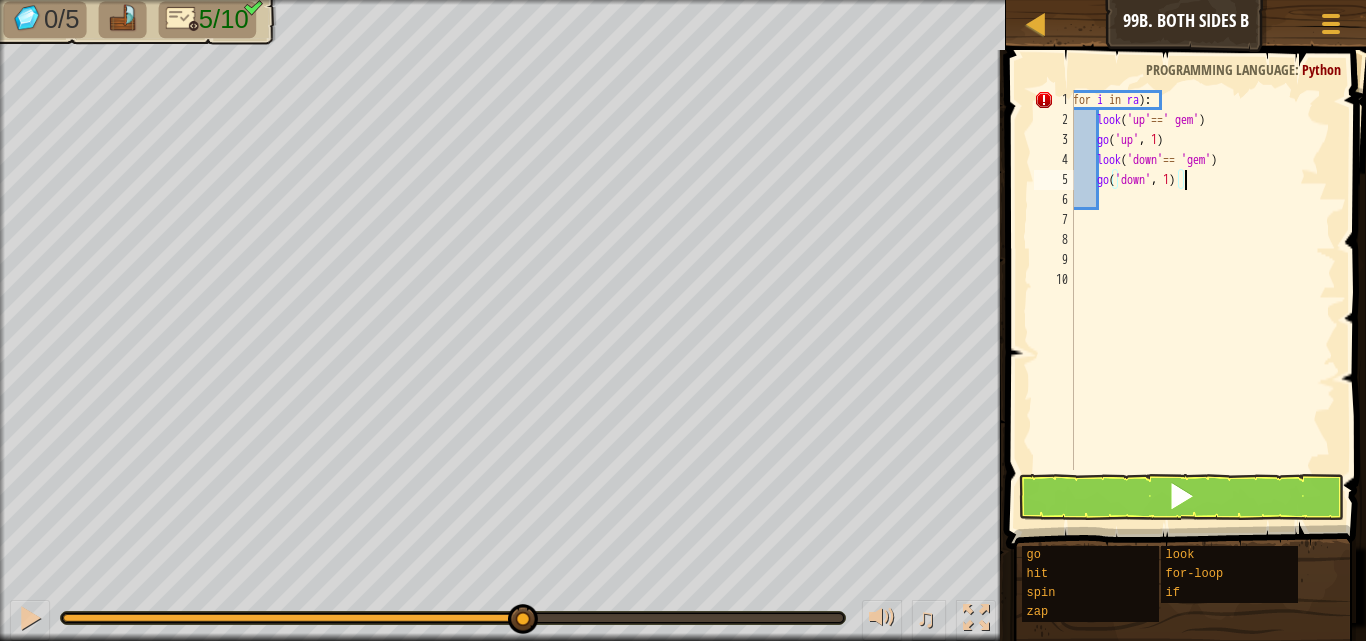 click on "for   i   in   ra ) :      look ( 'up' == ' gem' )      go ( 'up' ,   1 )      look ( 'down' ==   'gem' )      go ( 'down' ,   1 )" at bounding box center (1202, 300) 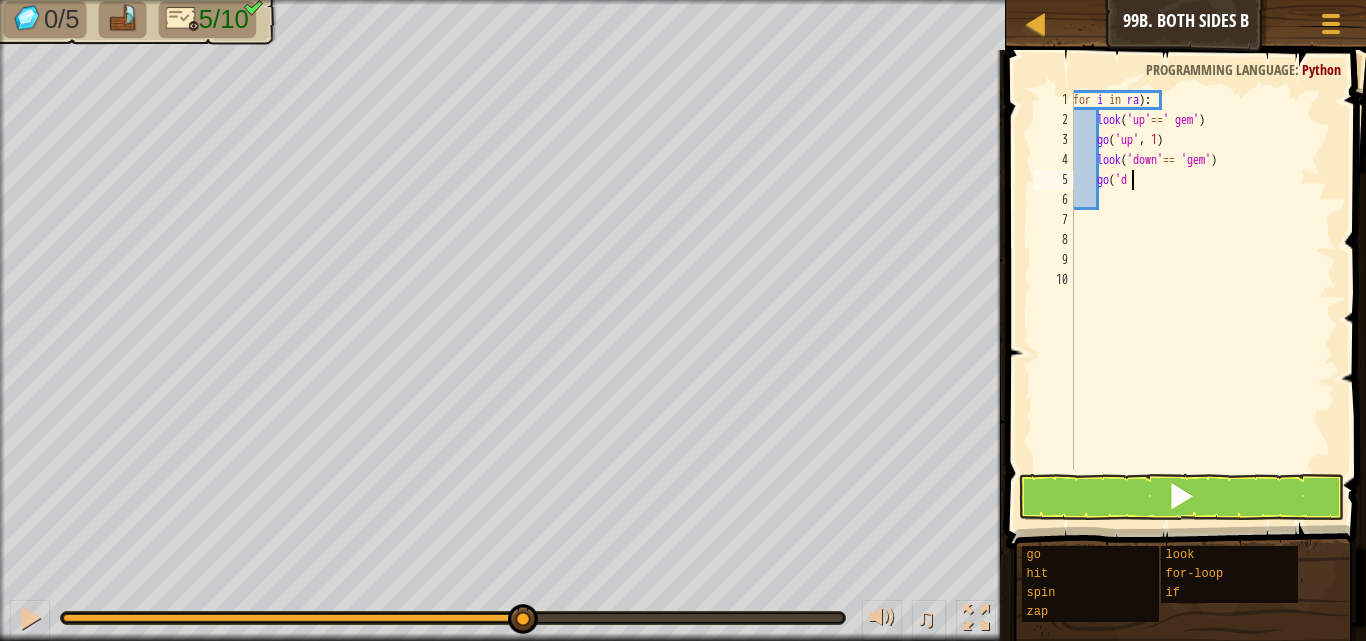 scroll, scrollTop: 9, scrollLeft: 1, axis: both 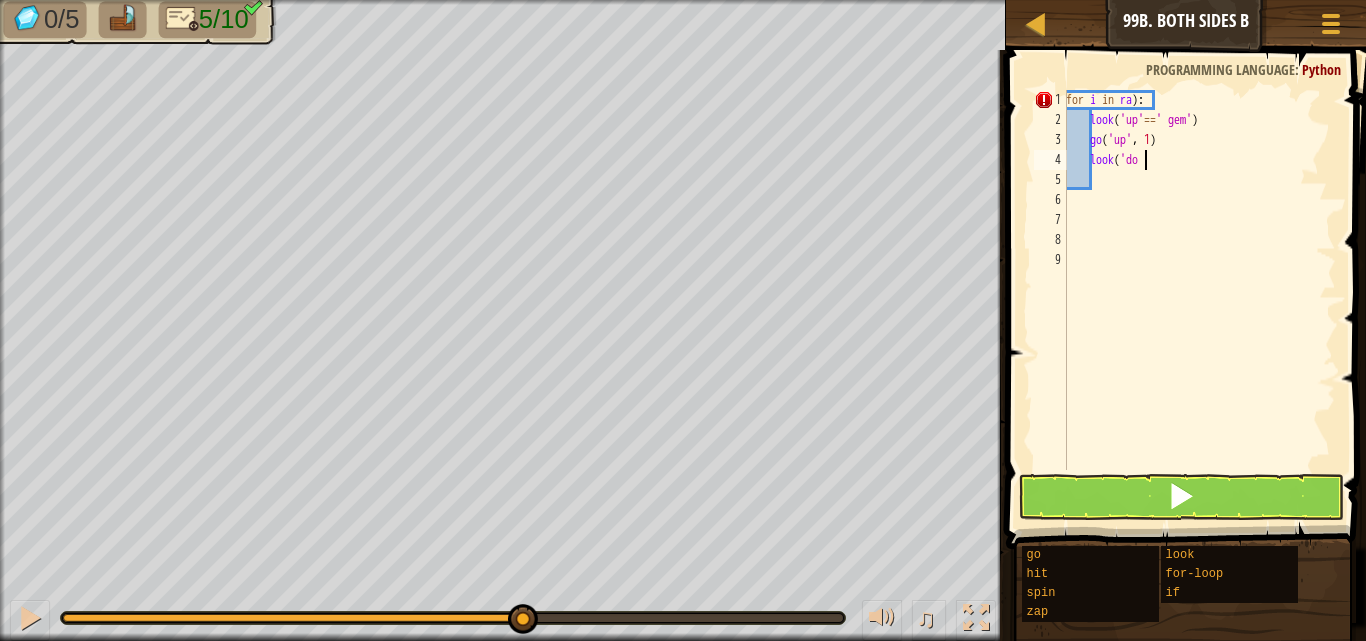type on "l" 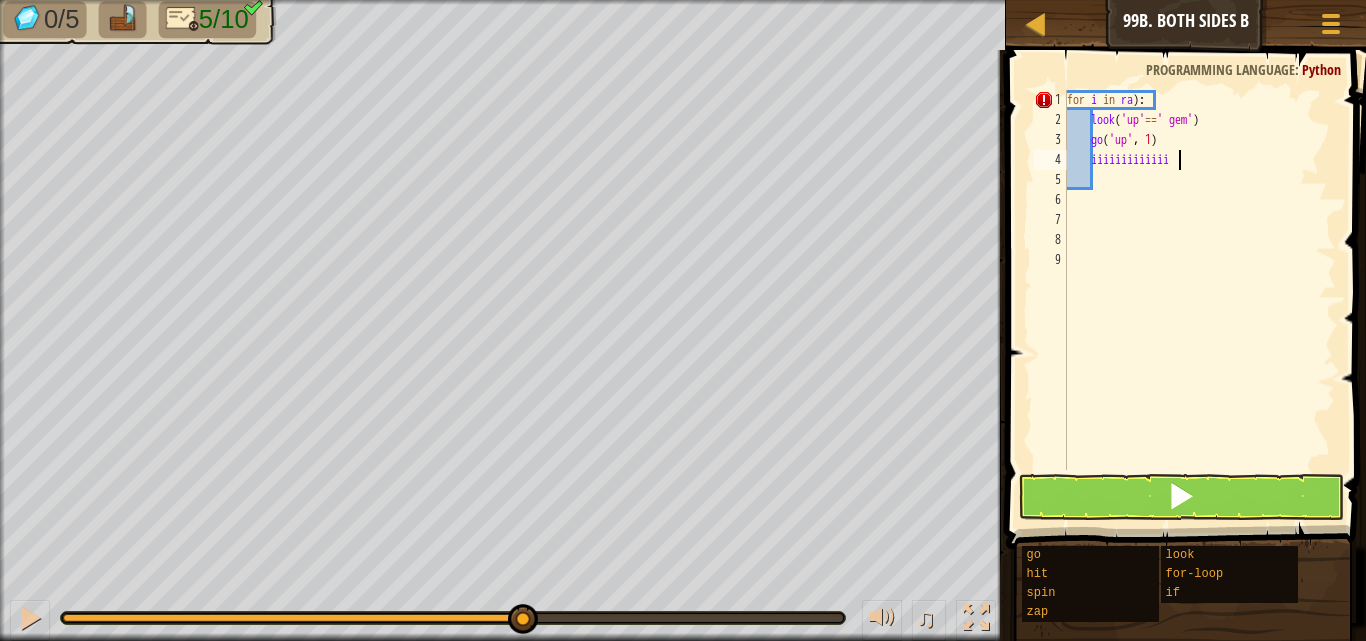 scroll, scrollTop: 9, scrollLeft: 8, axis: both 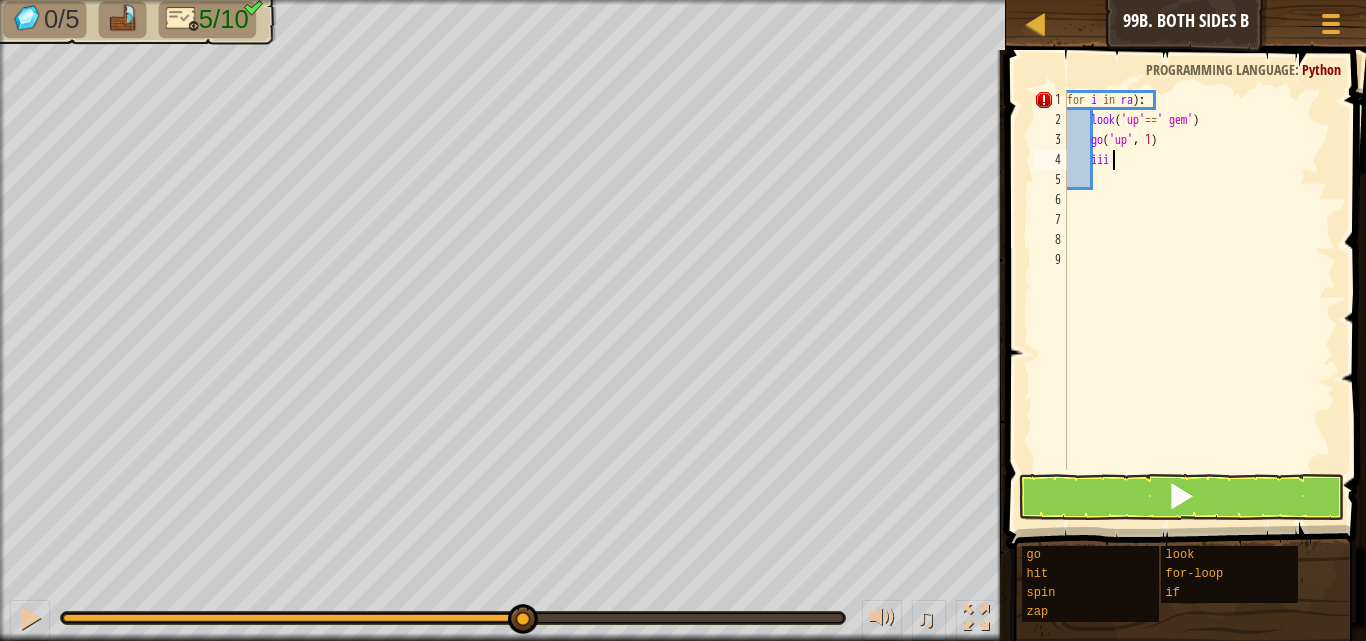 type on "i" 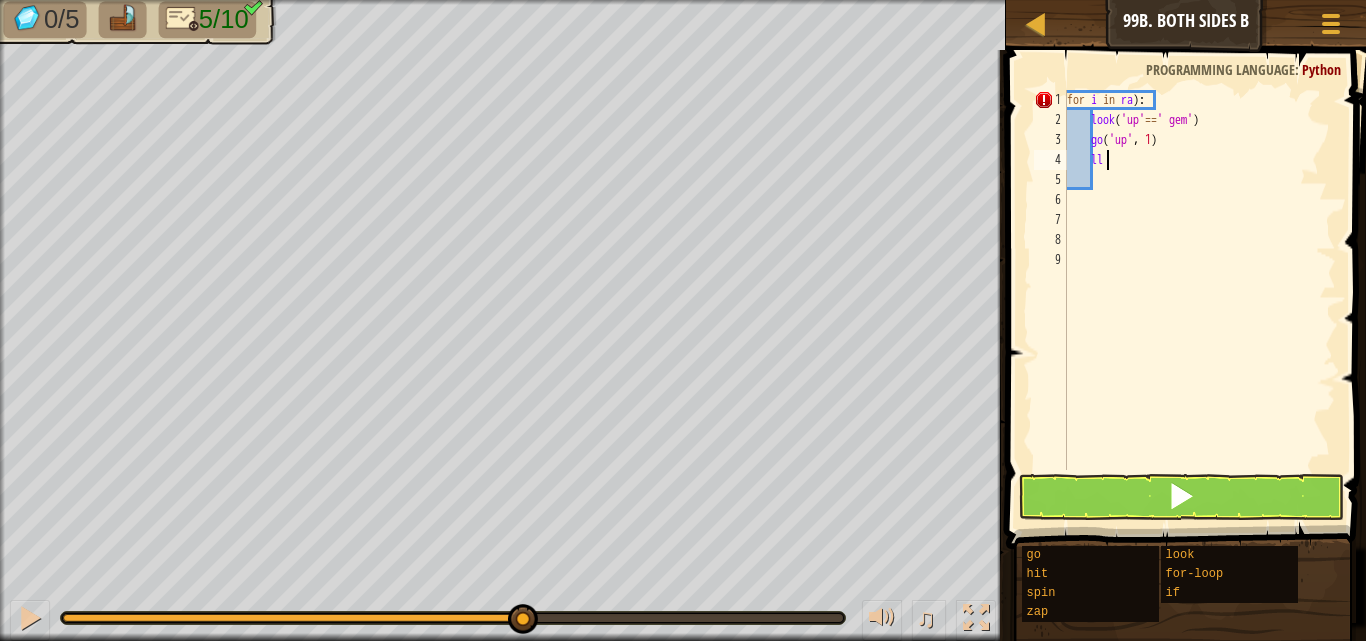 scroll, scrollTop: 9, scrollLeft: 2, axis: both 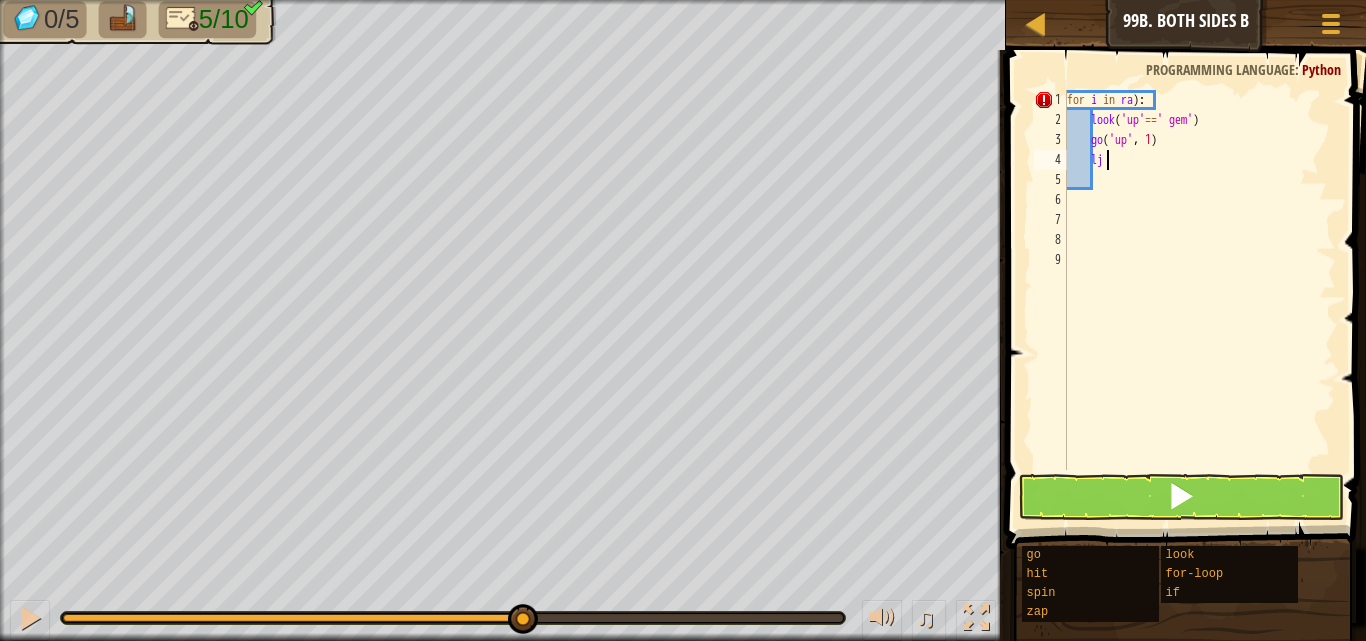type on "l" 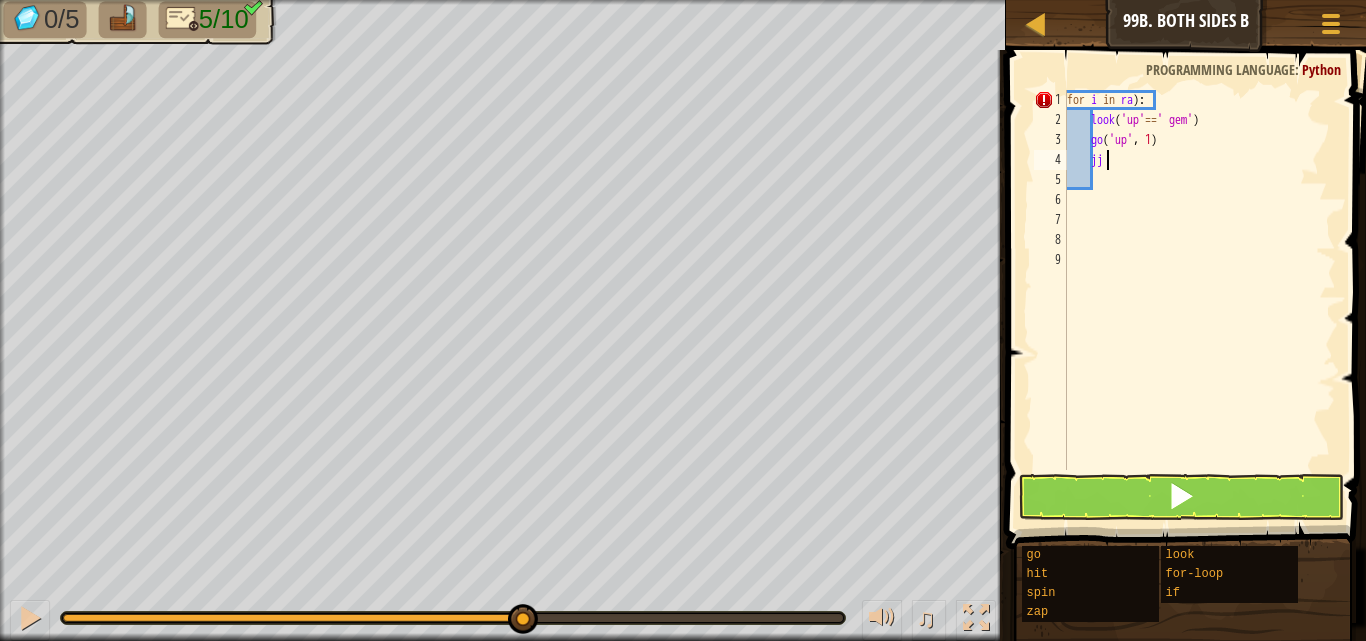 scroll, scrollTop: 9, scrollLeft: 2, axis: both 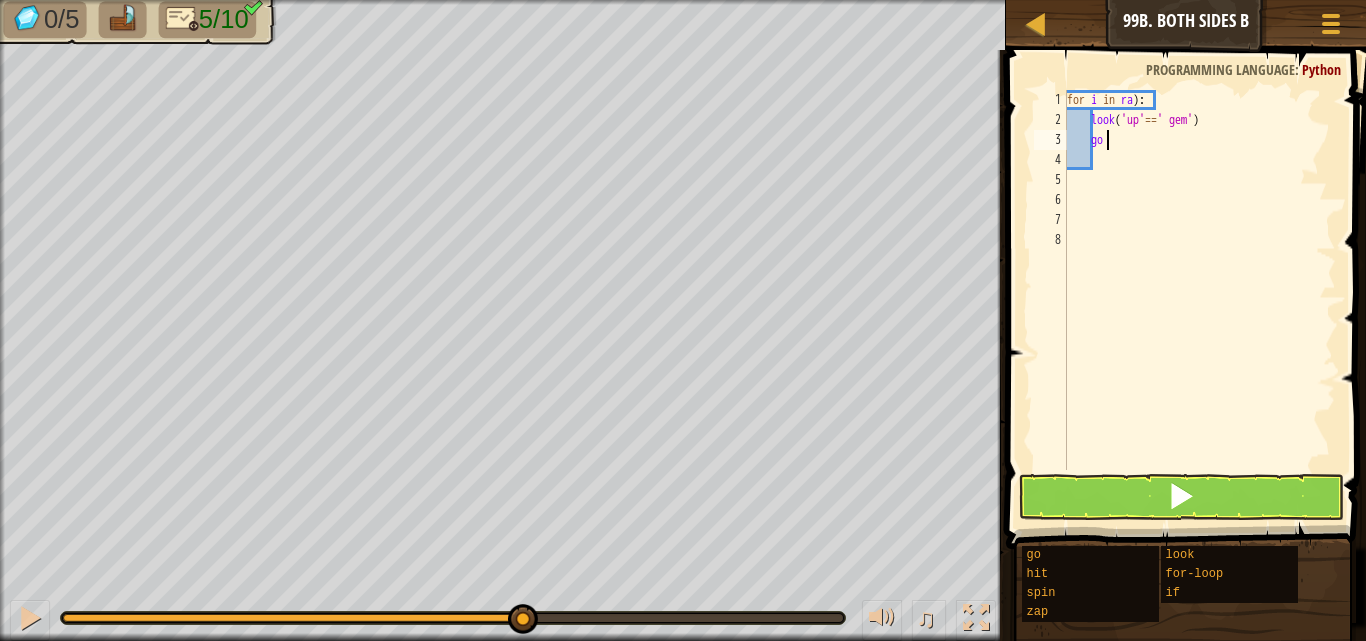 type on "g" 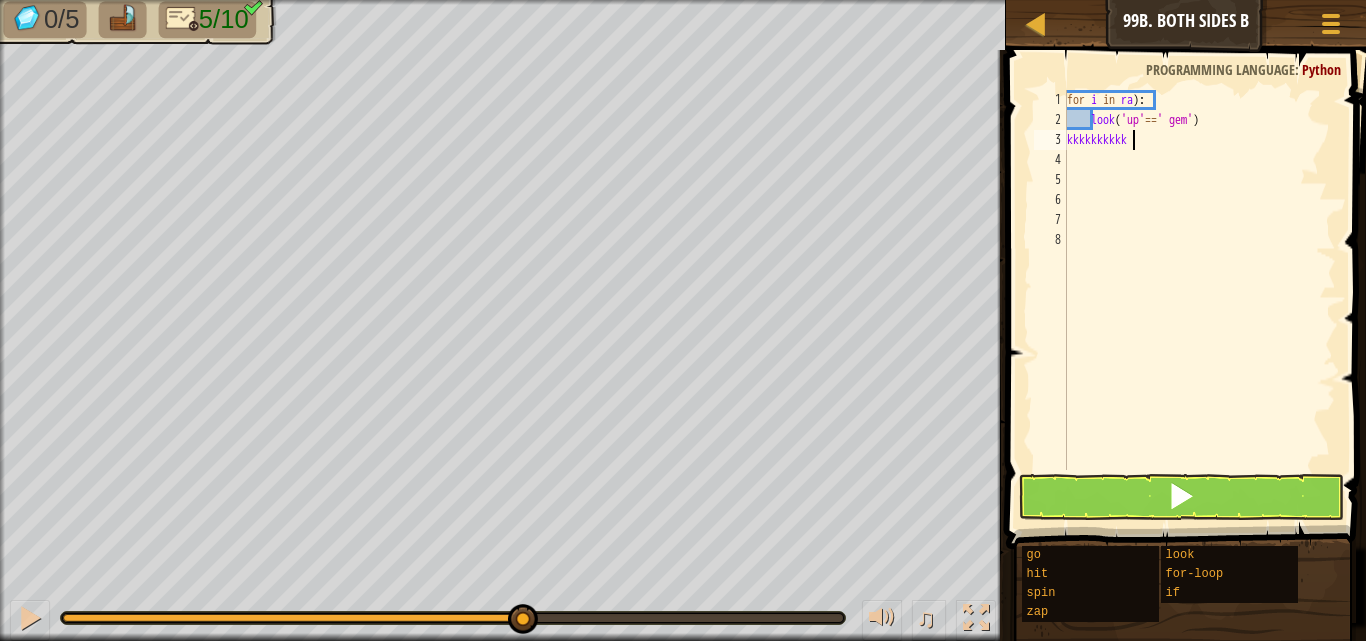 scroll, scrollTop: 9, scrollLeft: 1, axis: both 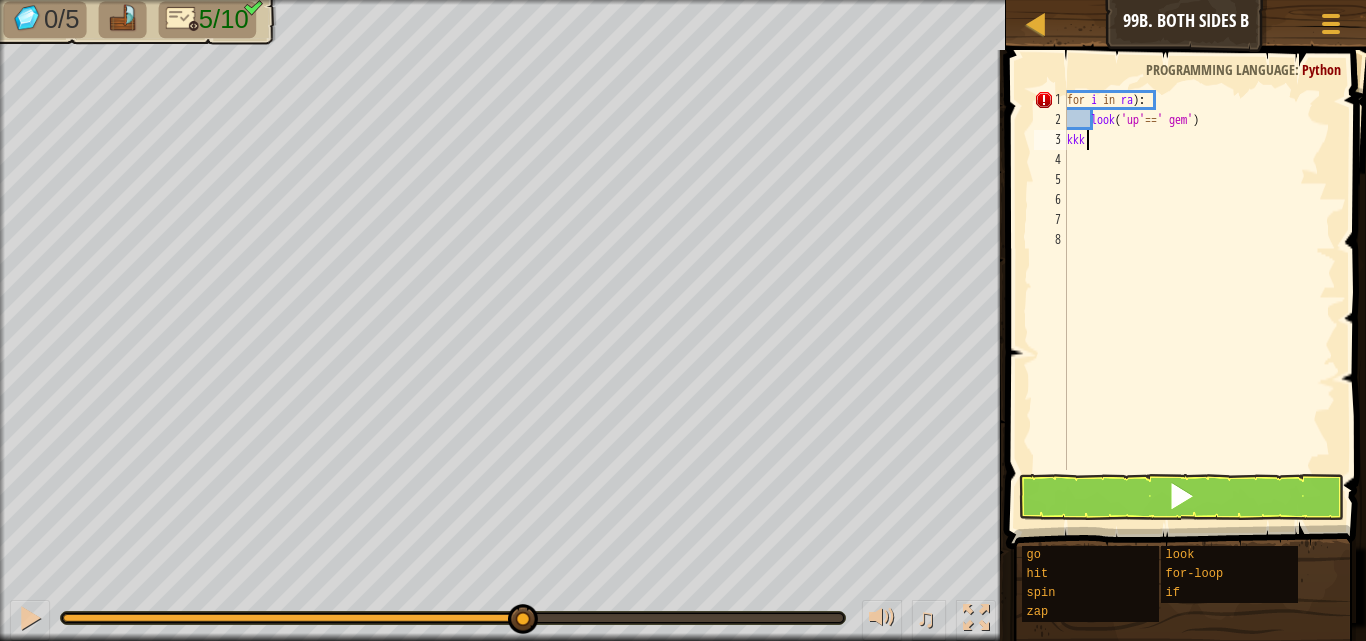 type on "k" 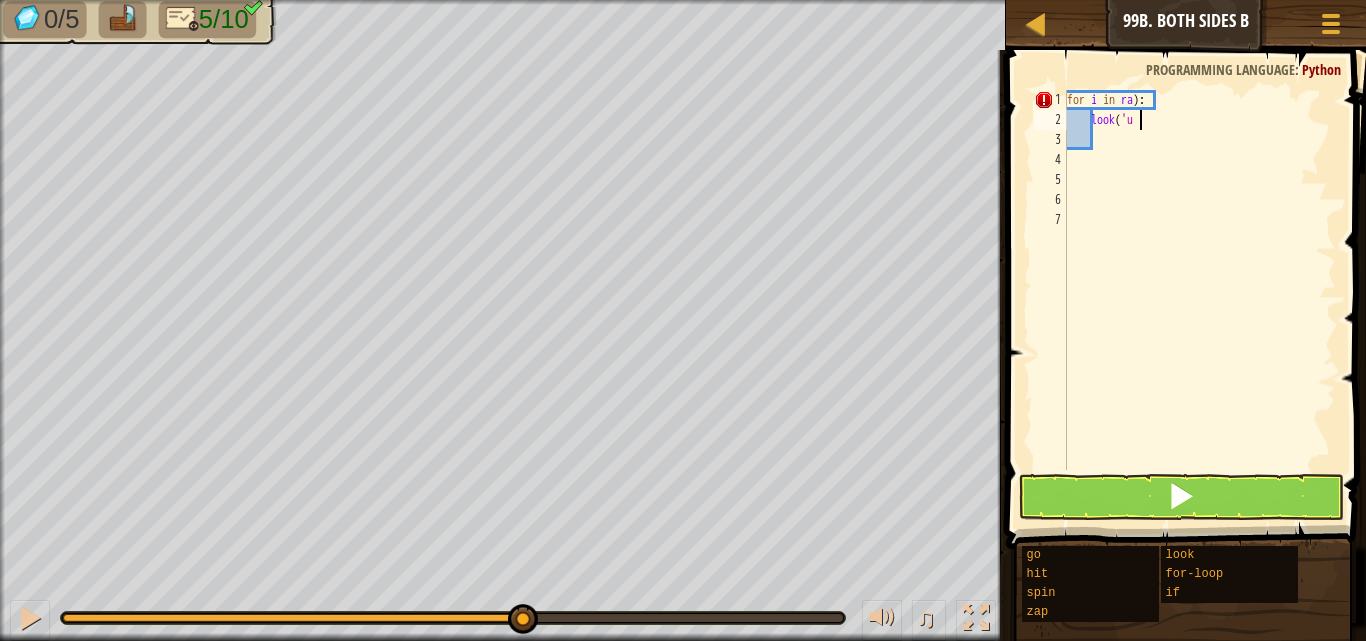 type on "l" 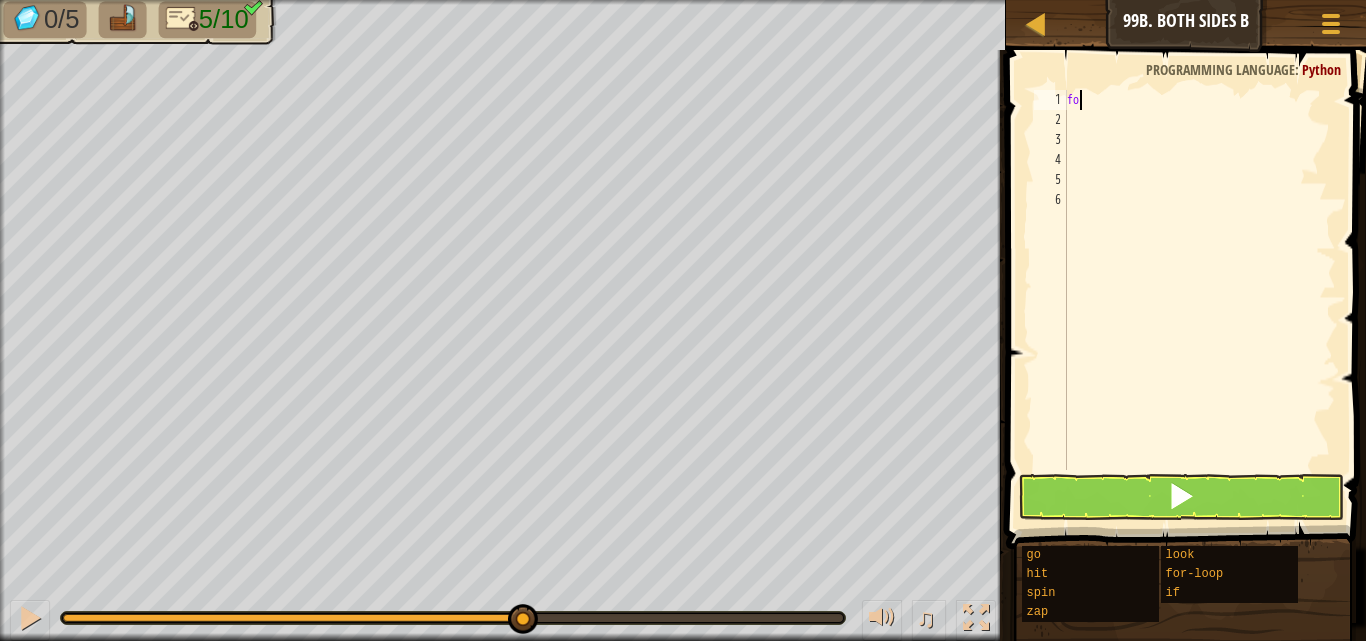 scroll, scrollTop: 9, scrollLeft: 1, axis: both 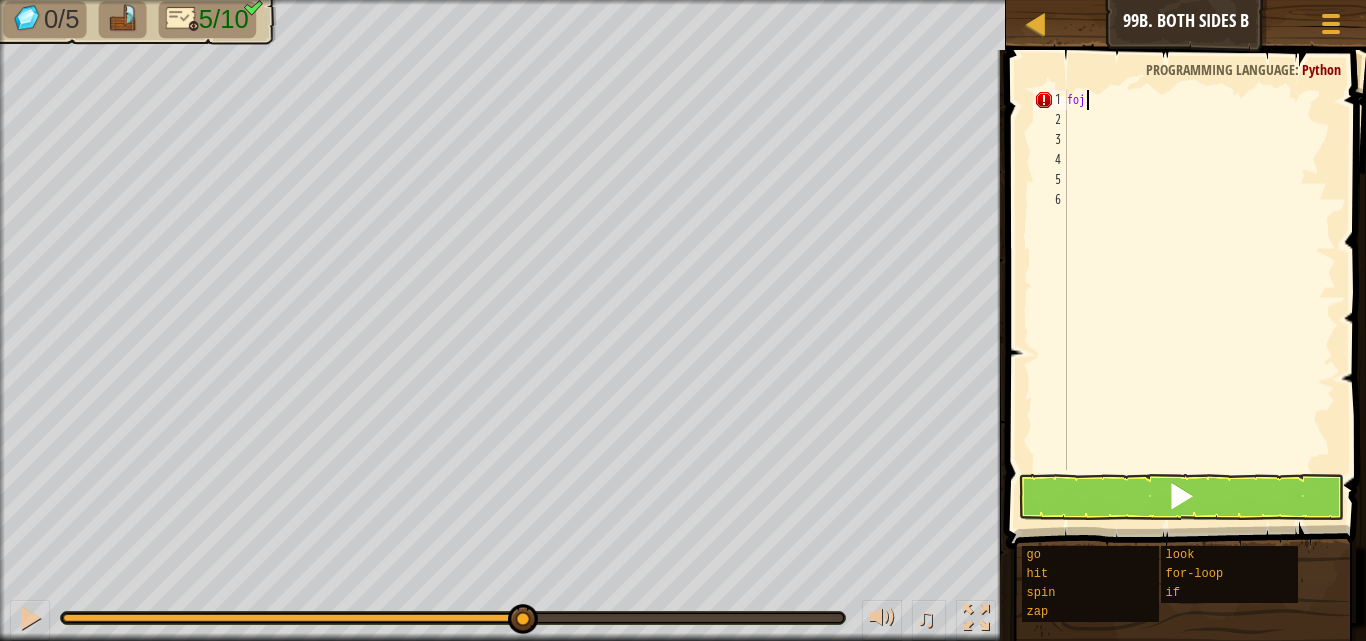 type on "f" 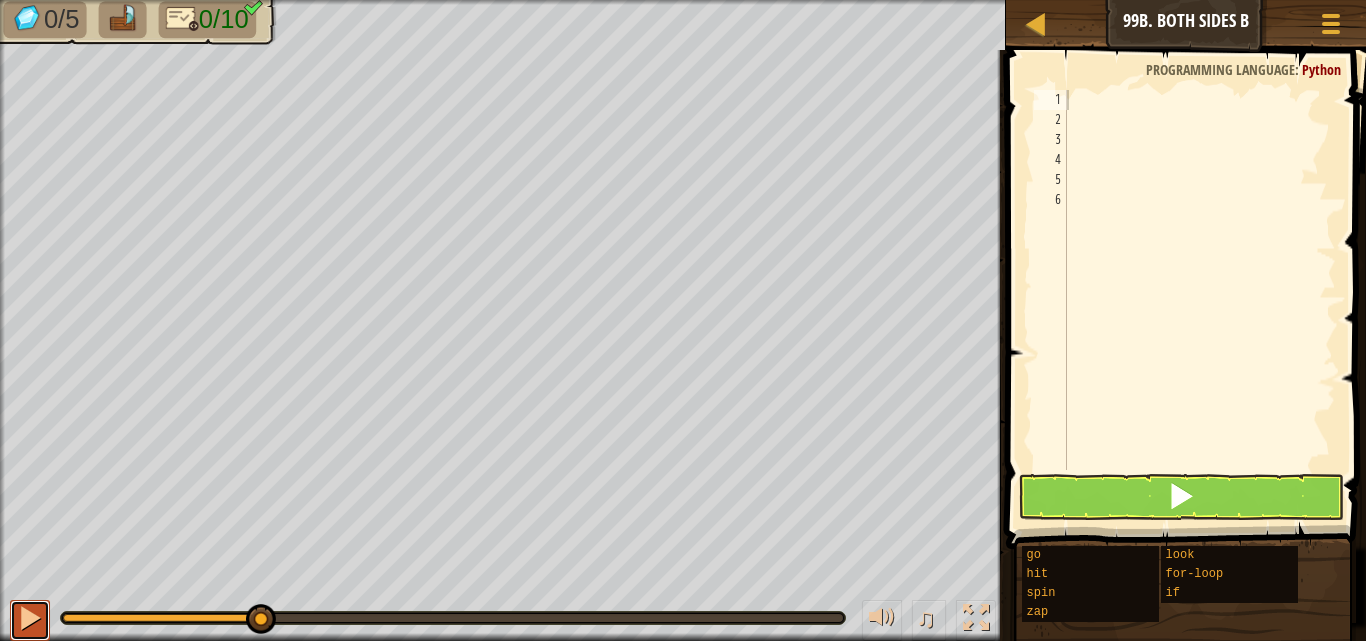 click at bounding box center [30, 618] 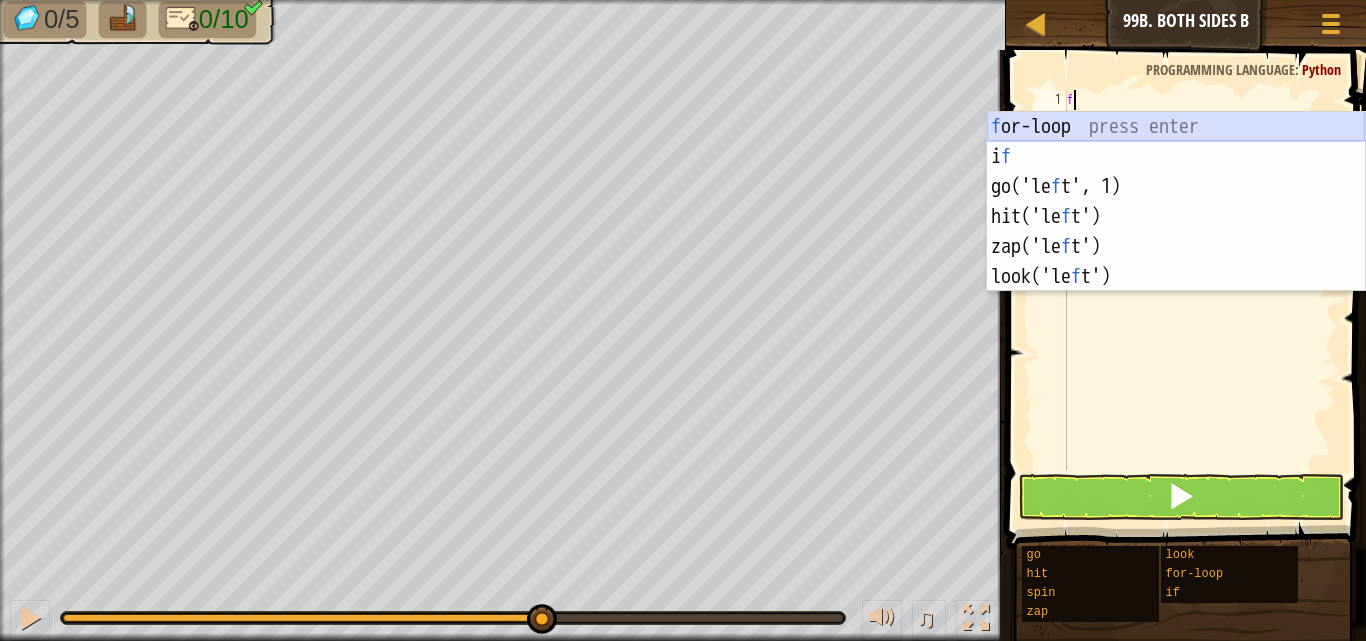 click on "f or-loop press enter i f press enter go('le f t', 1) press enter hit('le f t') press enter zap('le f t') press enter look('le f t') press enter" at bounding box center [1176, 232] 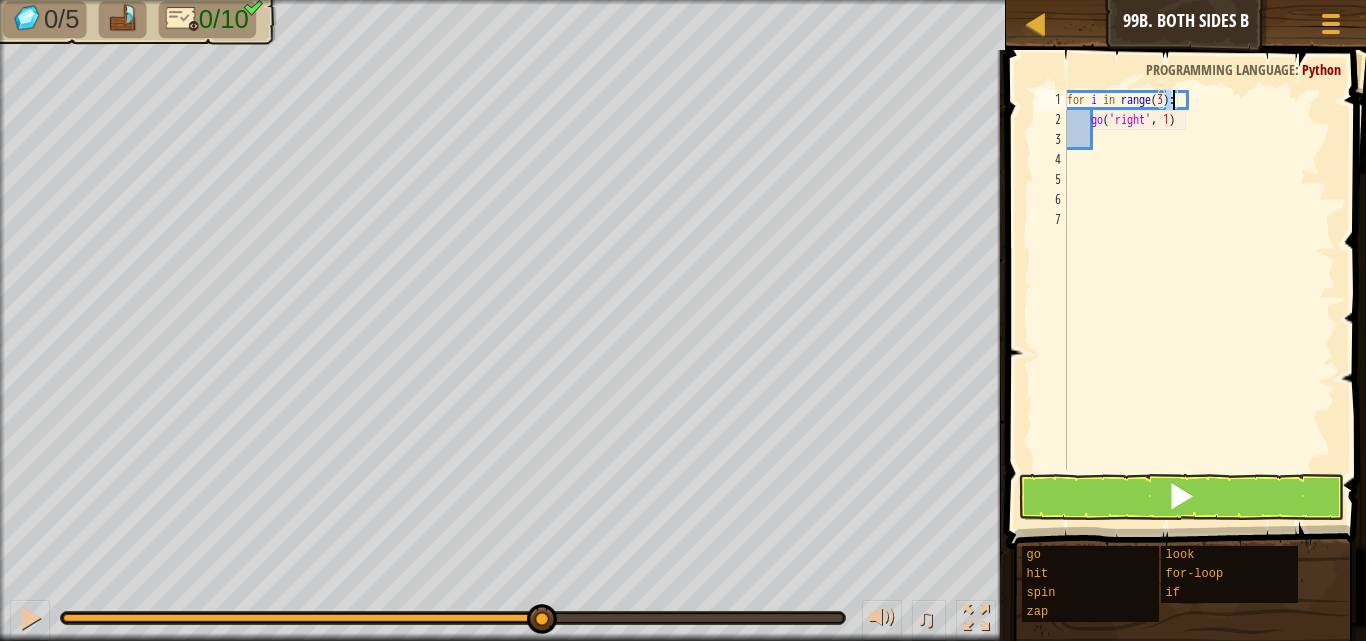 click on "for   i   in   range ( 3 ) :      go ( 'right' ,   1 )" at bounding box center (1199, 300) 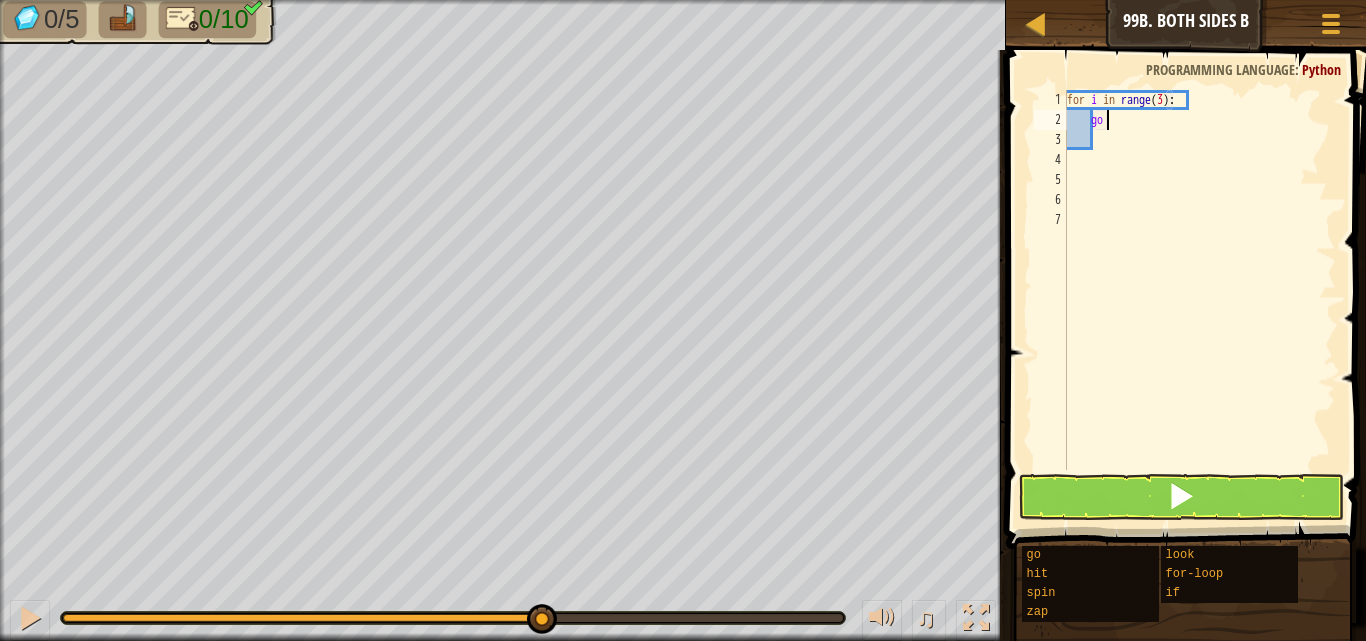 type on "g" 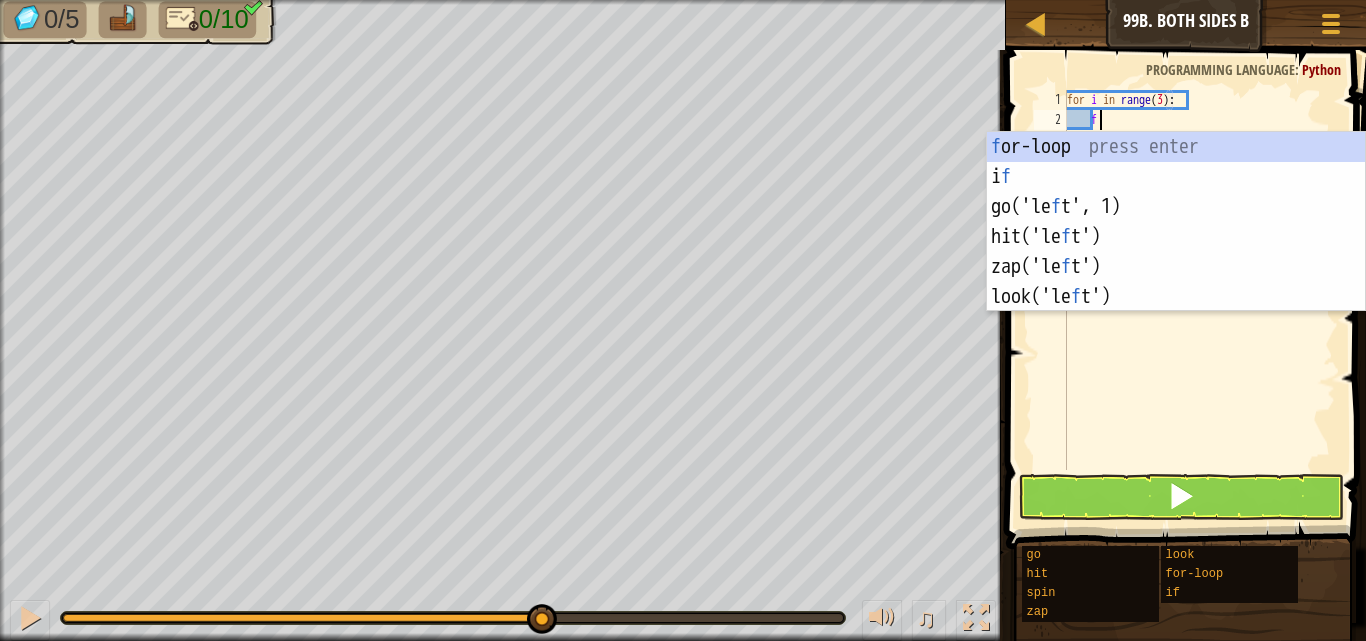 scroll, scrollTop: 9, scrollLeft: 1, axis: both 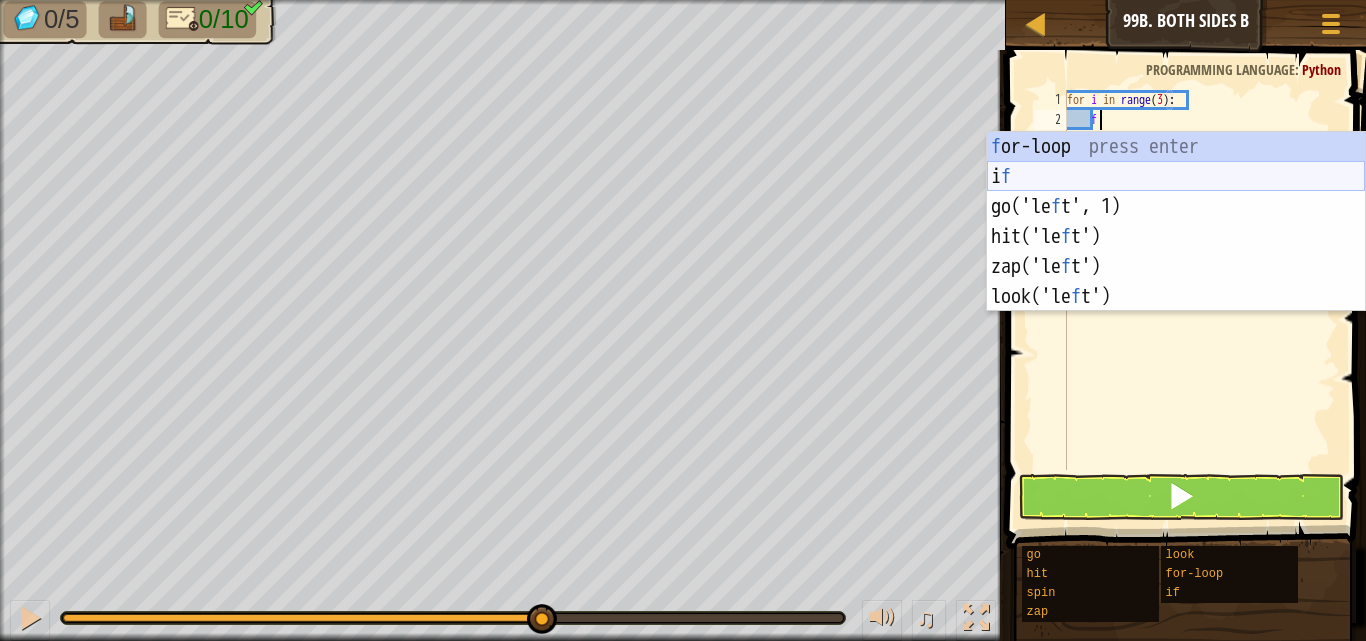 click on "f or-loop press enter i f press enter go('le f t', 1) press enter hit('le f t') press enter zap('le f t') press enter look('le f t') press enter" at bounding box center [1176, 252] 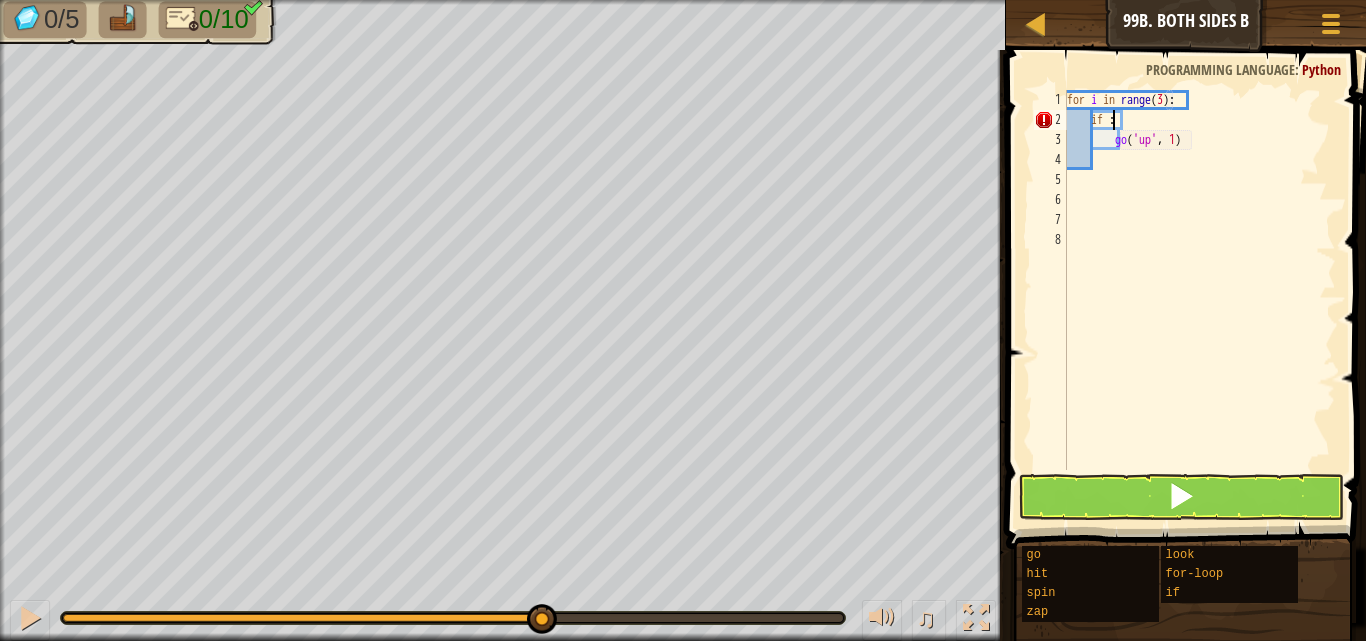 scroll, scrollTop: 9, scrollLeft: 3, axis: both 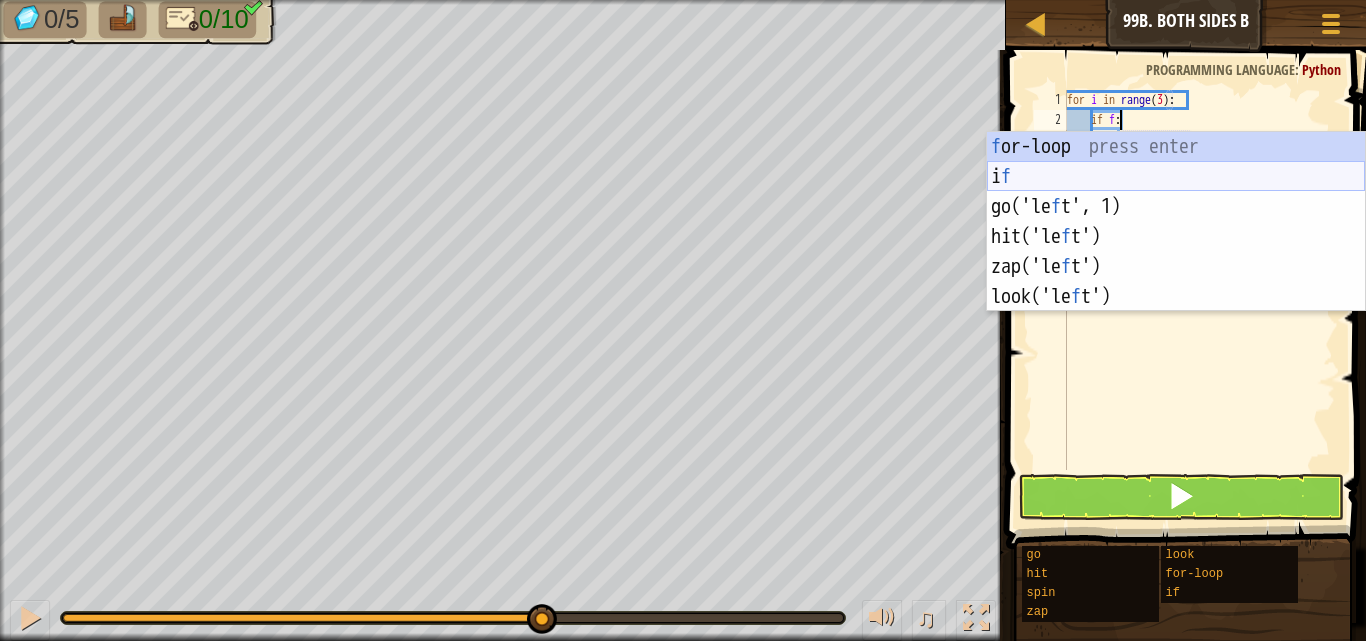 click on "f or-loop press enter i f press enter go('le f t', 1) press enter hit('le f t') press enter zap('le f t') press enter look('le f t') press enter" at bounding box center [1176, 252] 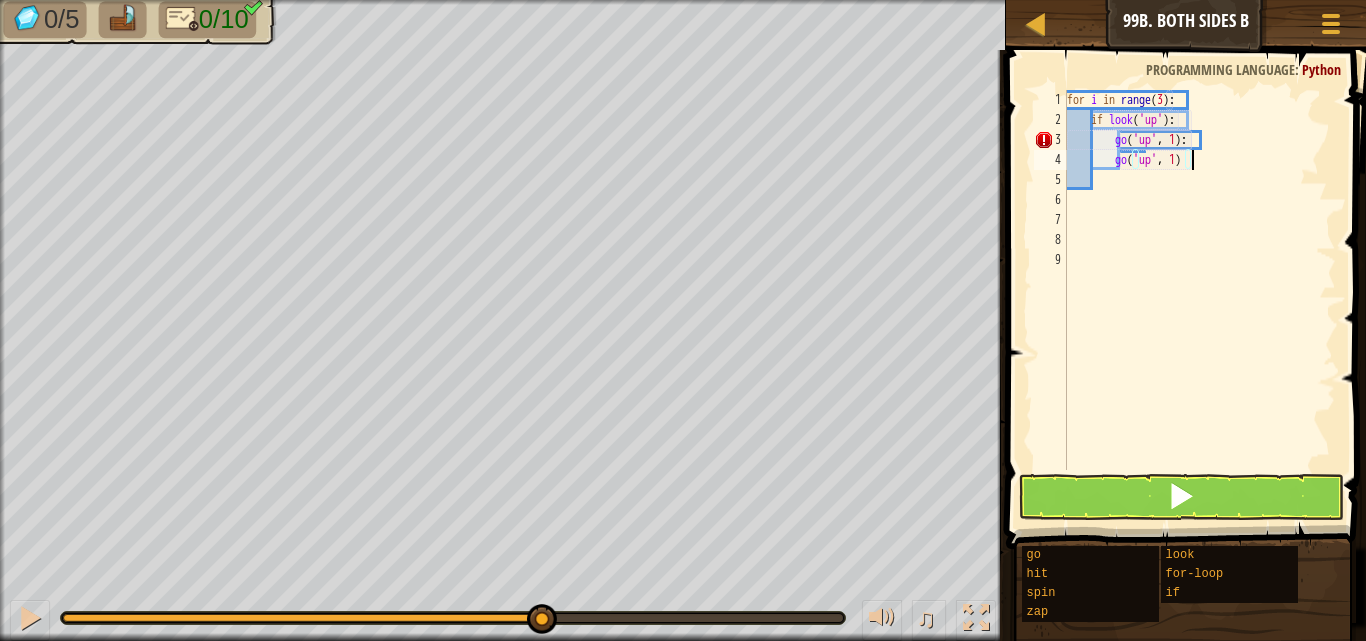 click on "for   i   in   range ( 3 ) :      if   look ( 'up' ) :          go ( 'up' ,   1 ) :          go ( 'up' ,   1 )" at bounding box center [1199, 300] 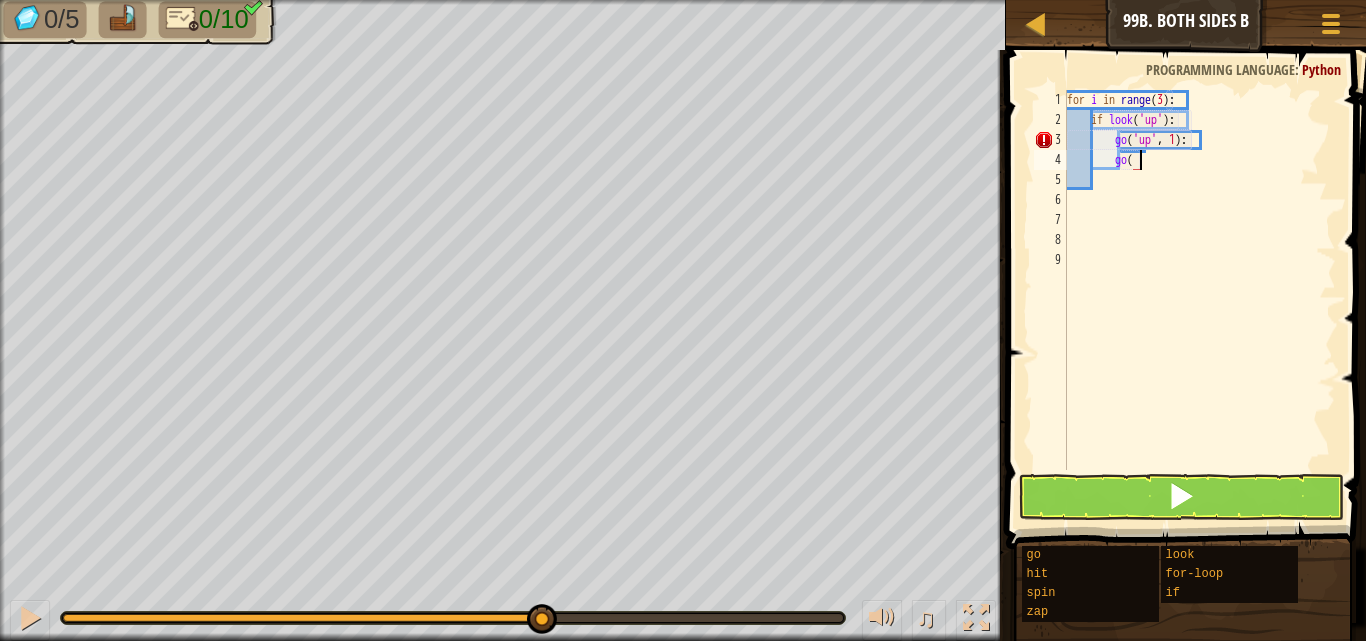 type on "g" 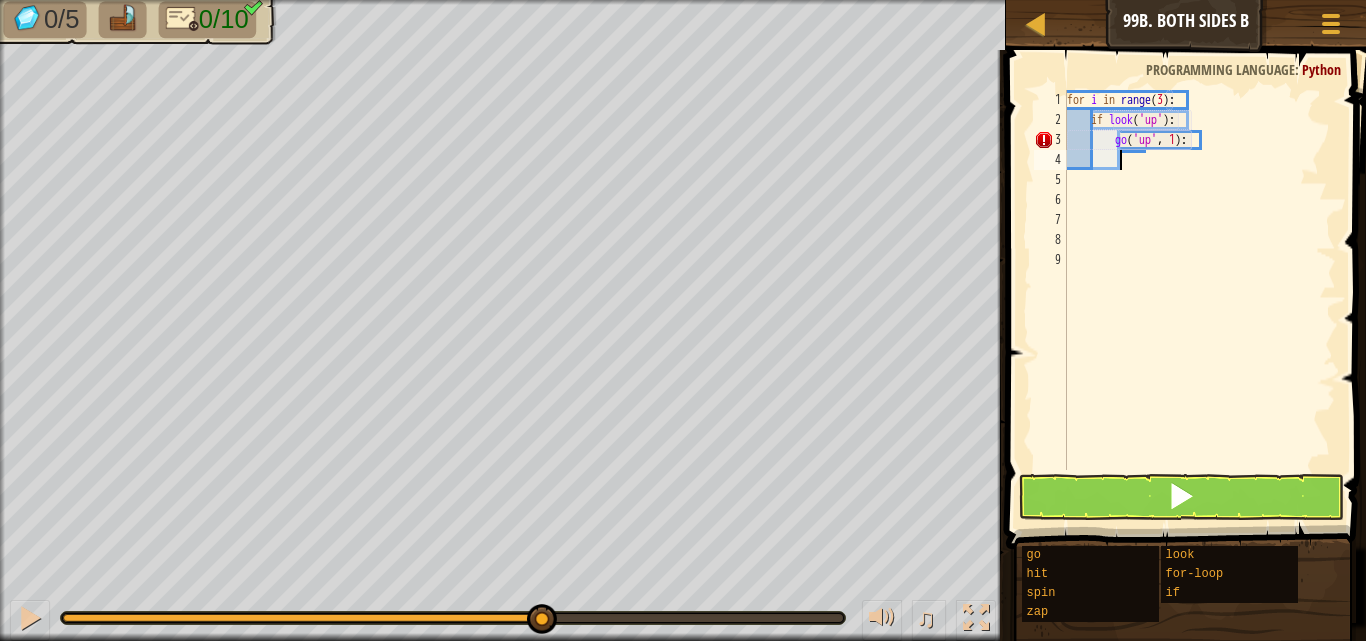 scroll, scrollTop: 9, scrollLeft: 1, axis: both 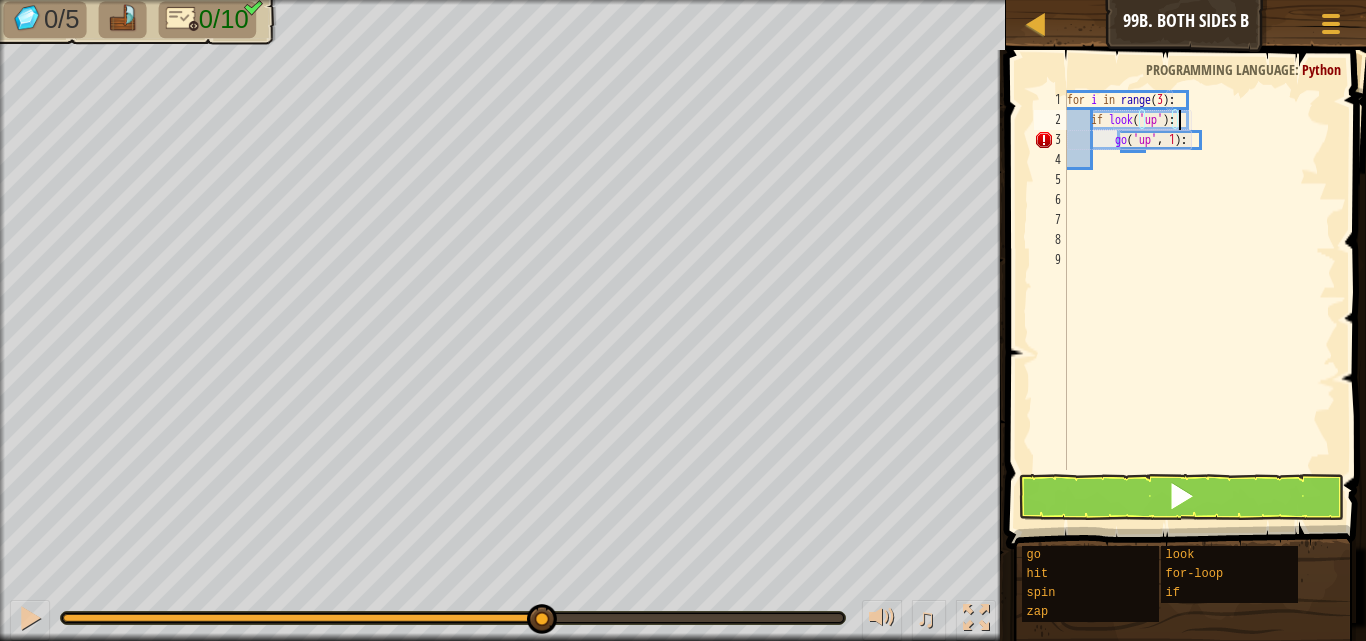 click on "for   i   in   range ( 3 ) :      if   look ( 'up' ) :          go ( 'up' ,   1 ) :" at bounding box center (1199, 300) 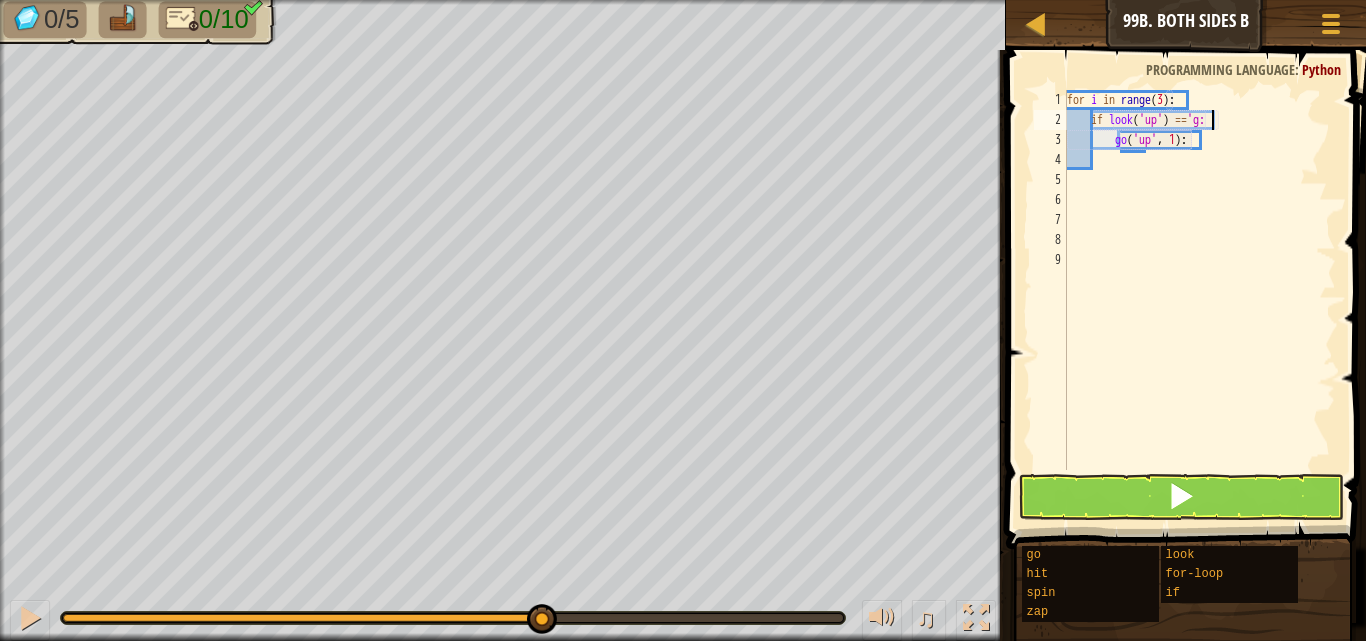 scroll, scrollTop: 9, scrollLeft: 12, axis: both 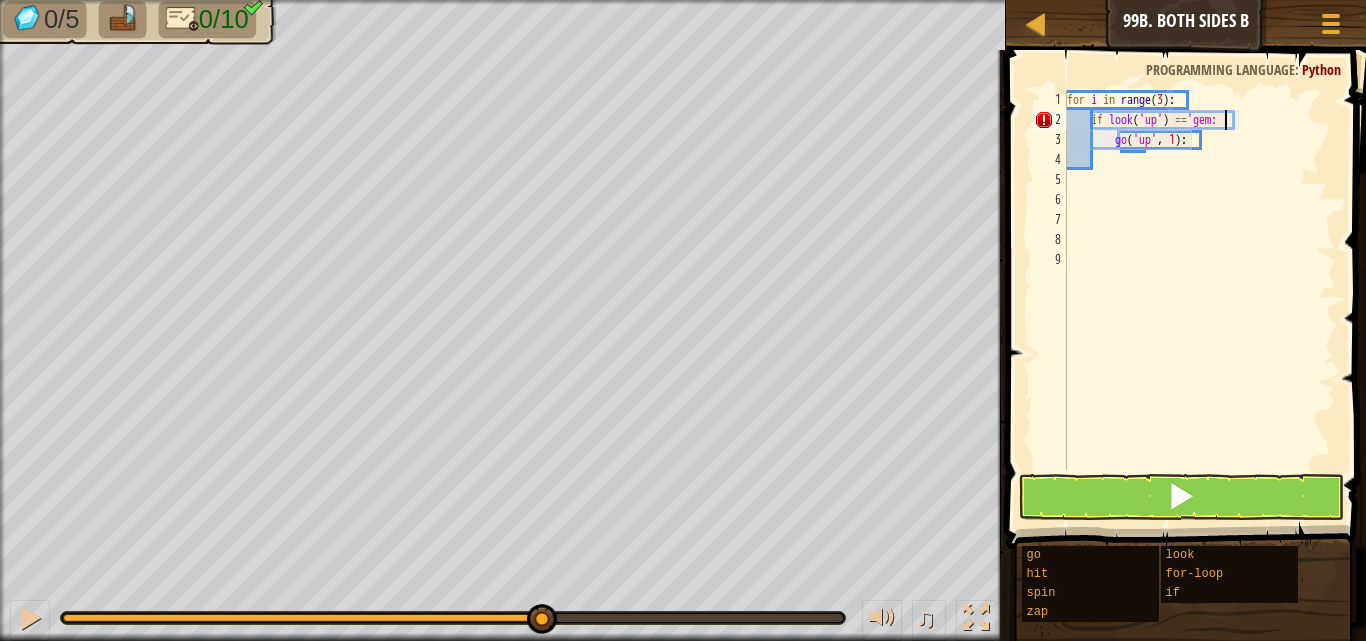 type on "if look('up') =='gem':" 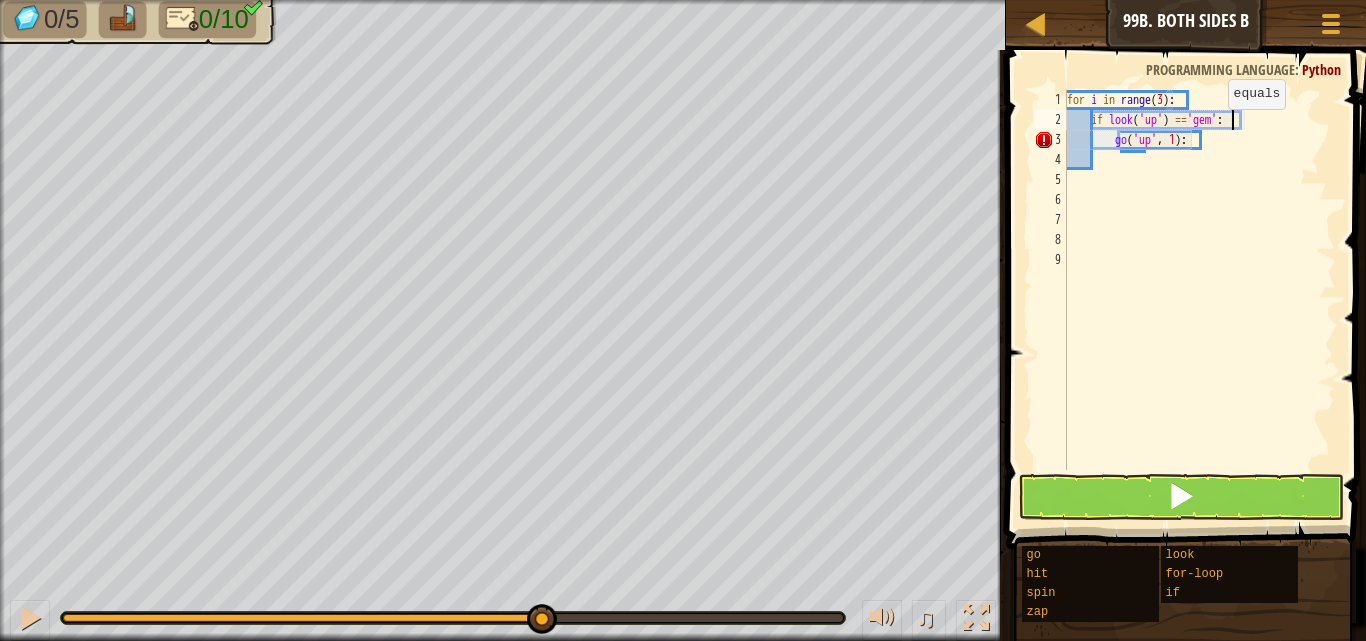 click on "for   i   in   range ( 3 ) :      if   look ( 'up' )   == 'gem' :          go ( 'up' ,   1 ) :" at bounding box center [1199, 300] 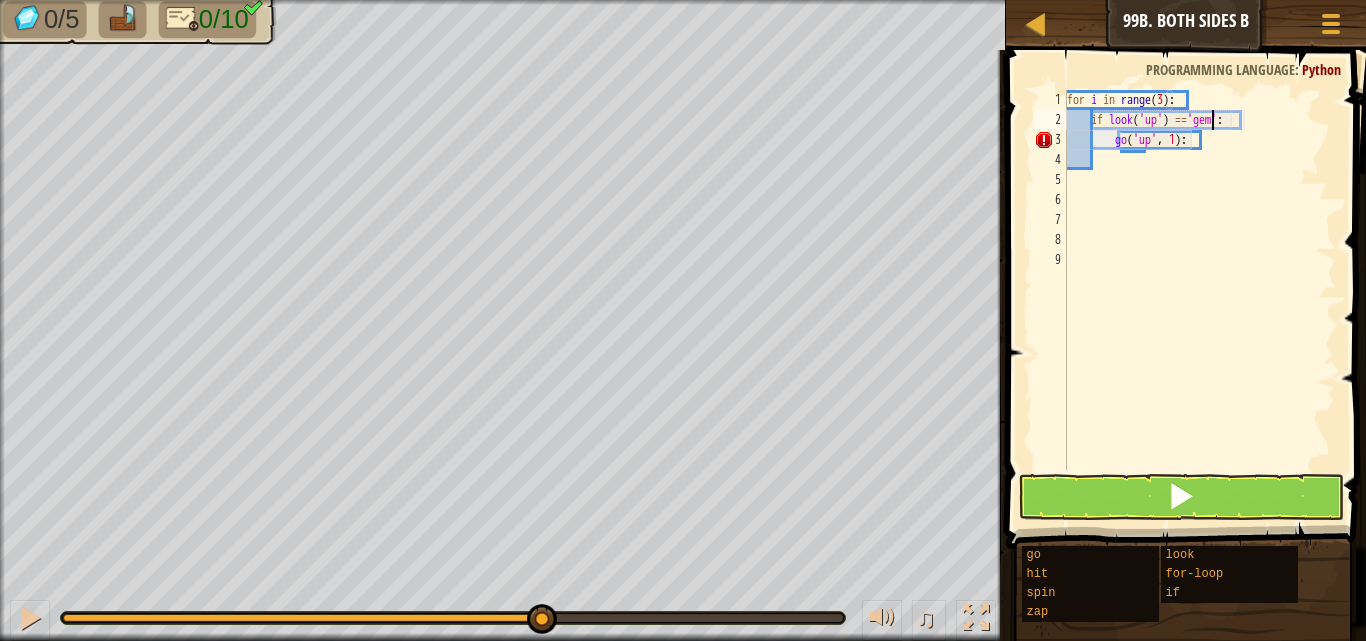 click on "for   i   in   range ( 3 ) :      if   look ( 'up' )   == 'gem' :          go ( 'up' ,   1 ) :" at bounding box center (1199, 300) 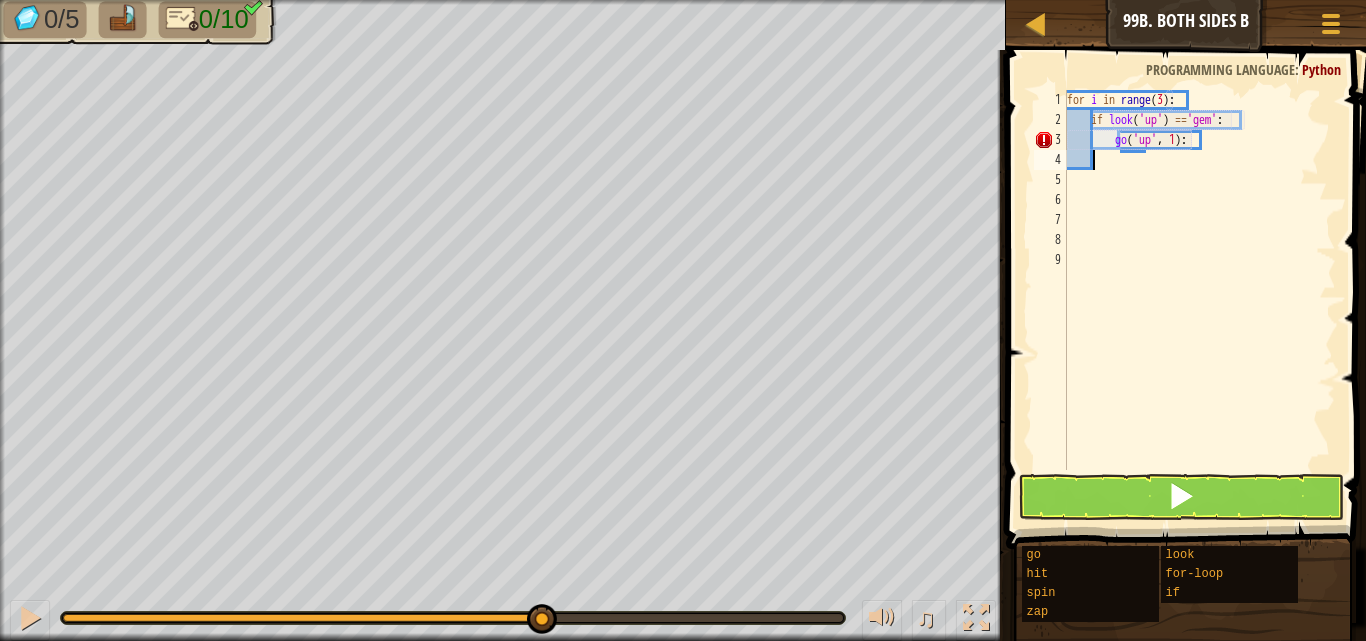 scroll, scrollTop: 9, scrollLeft: 1, axis: both 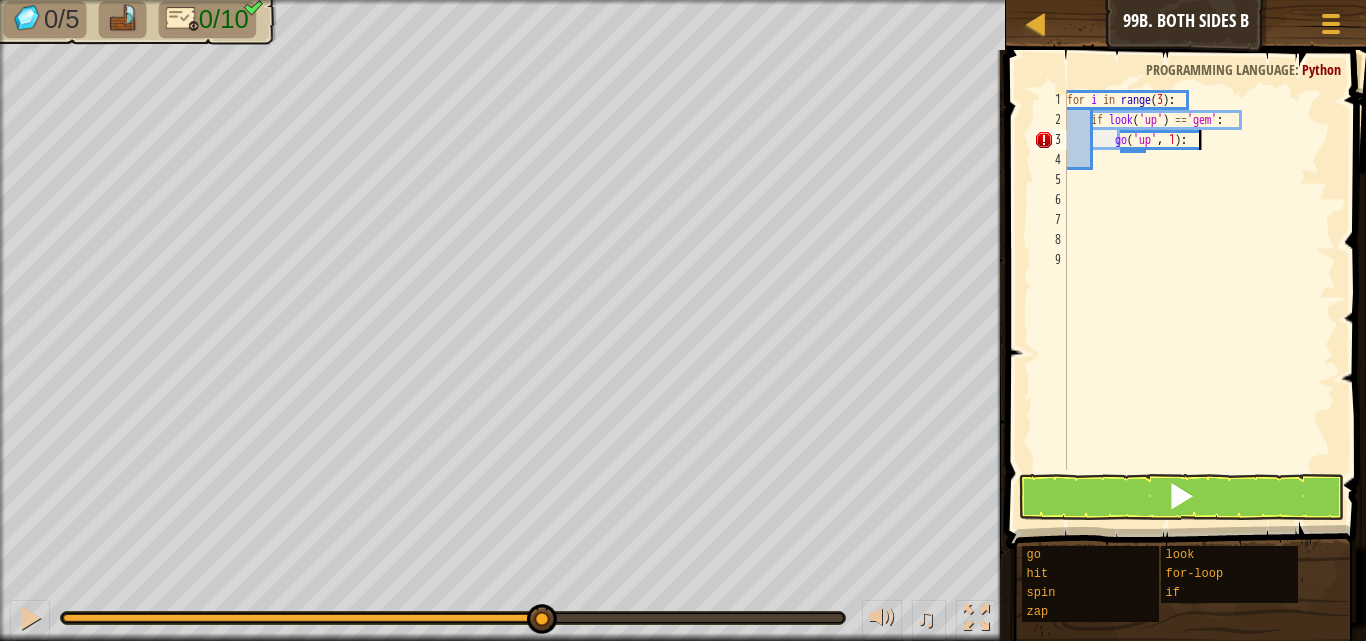 click on "for   i   in   range ( 3 ) :      if   look ( 'up' )   == 'gem' :          go ( 'up' ,   1 ) :" at bounding box center (1199, 300) 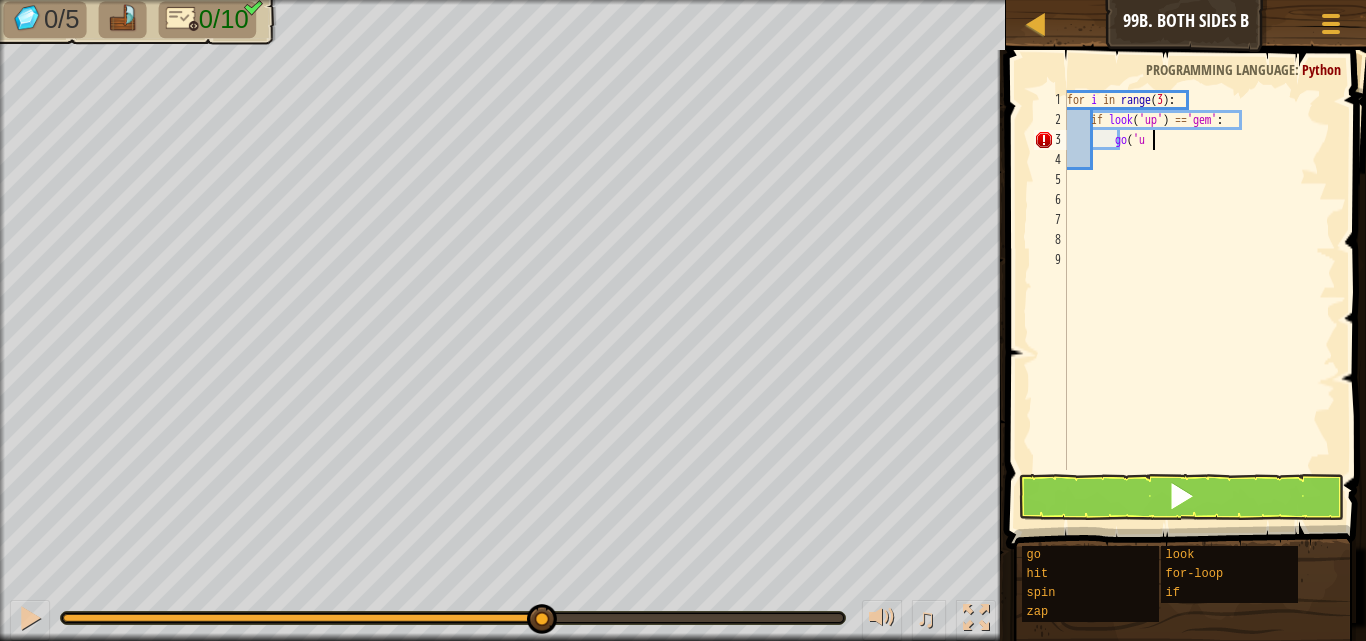 type on "g" 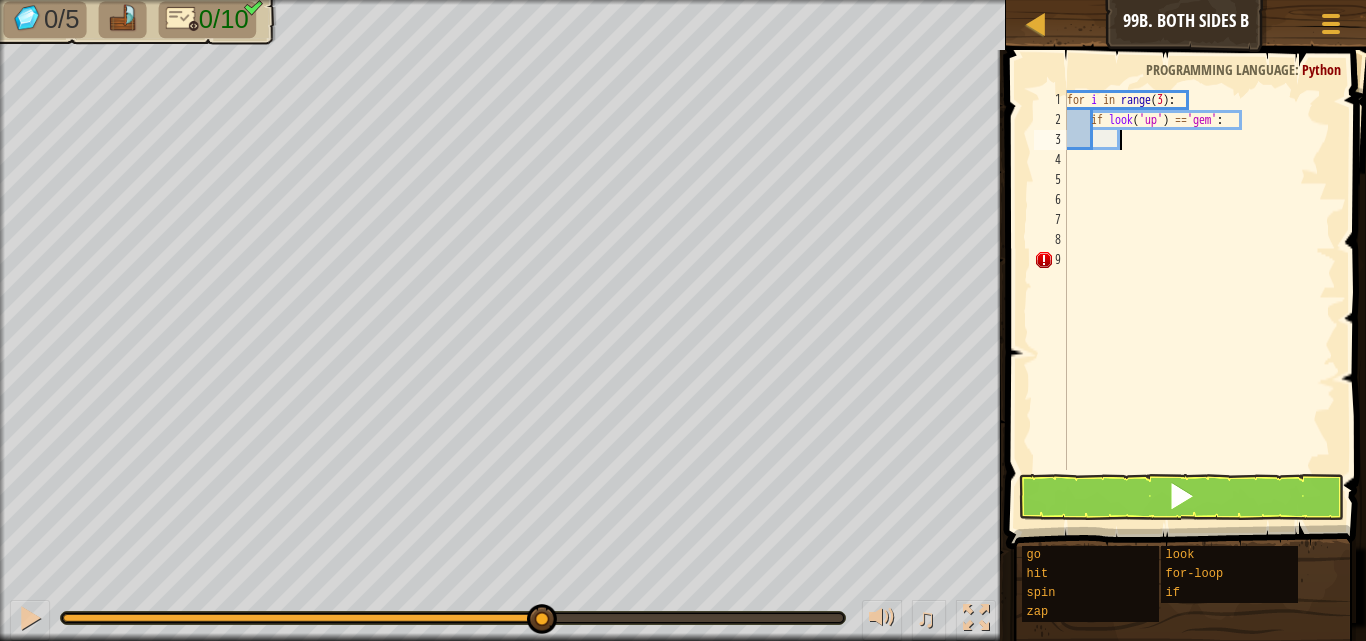 type on "g" 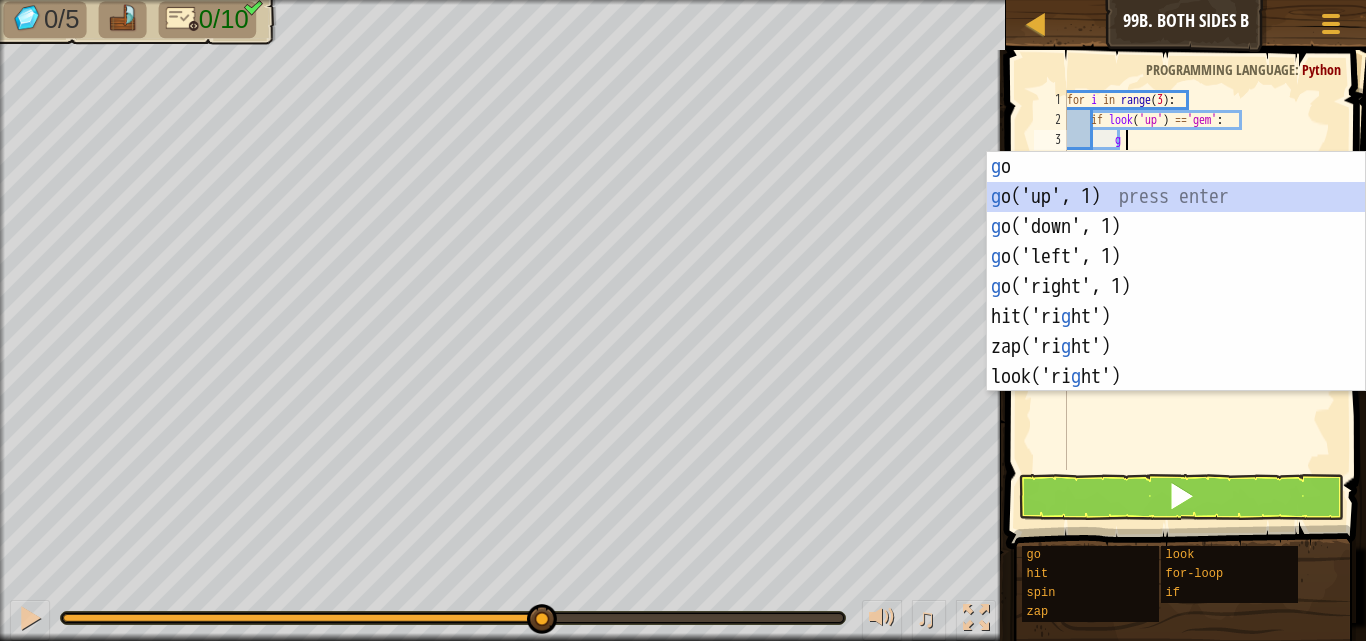 click on "g o press enter g o('up', 1) press enter g o('down', 1) press enter g o('left', 1) press enter g o('right', 1) press enter hit('ri g ht') press enter zap('ri g ht') press enter look('ri g ht') press enter" at bounding box center [1176, 302] 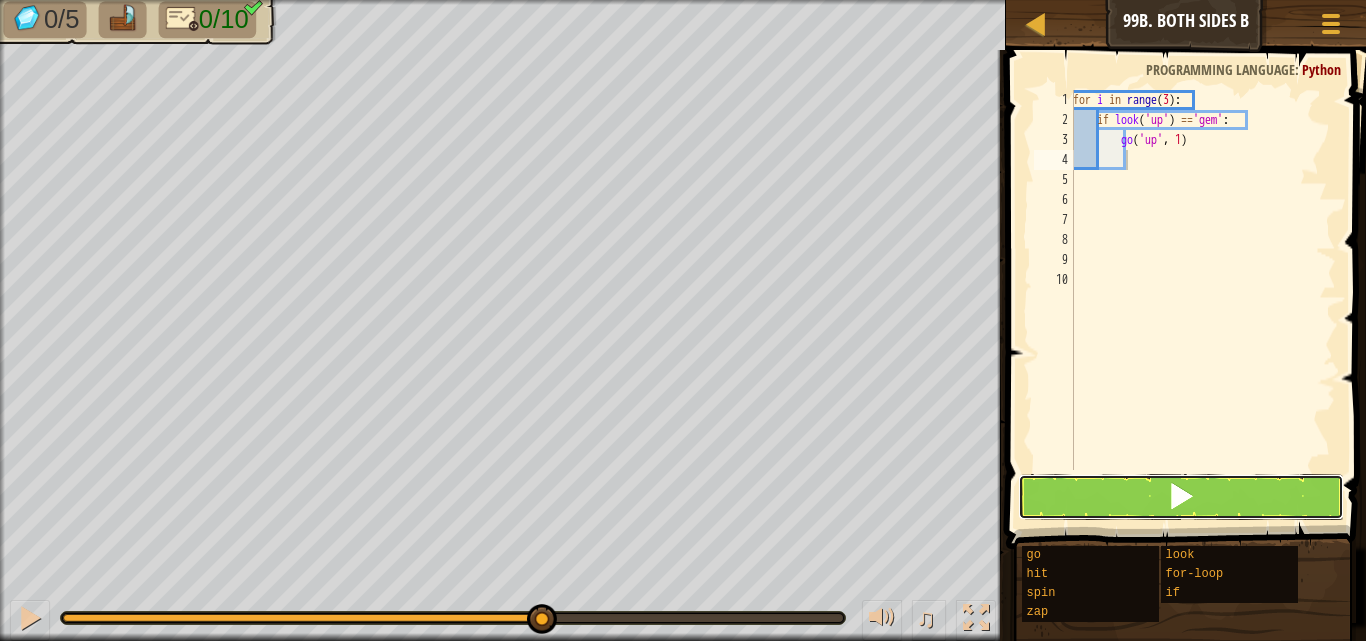 click at bounding box center [1181, 497] 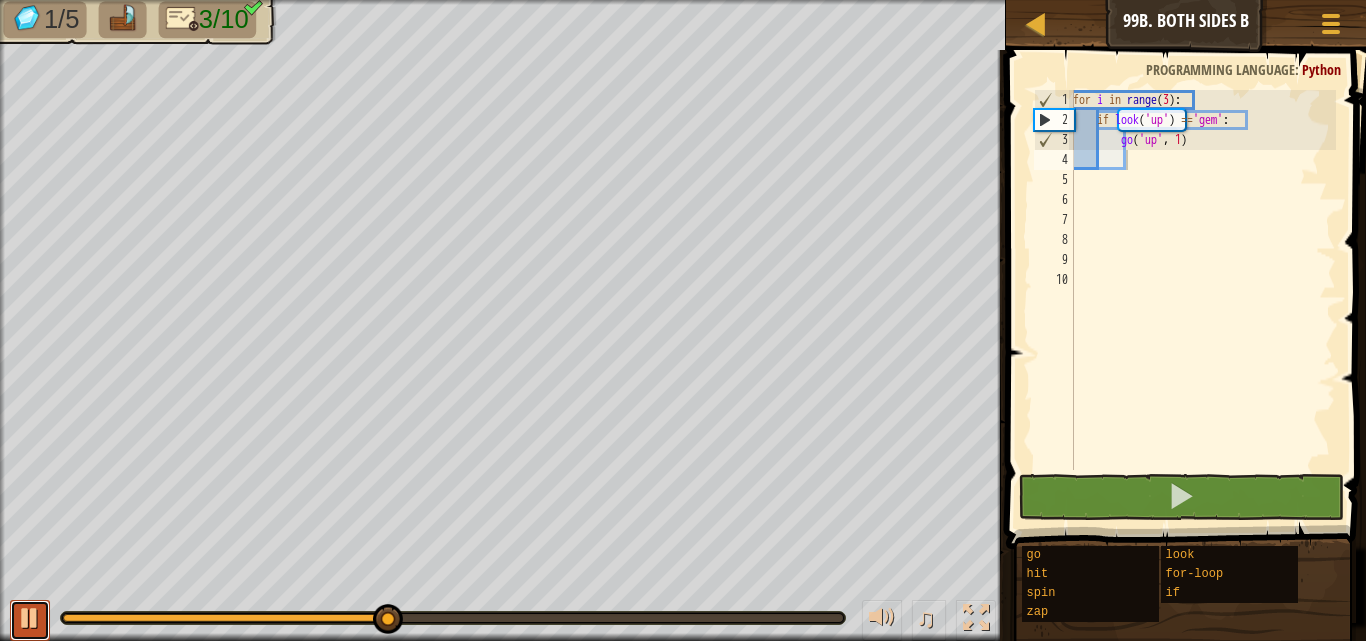 click at bounding box center (30, 618) 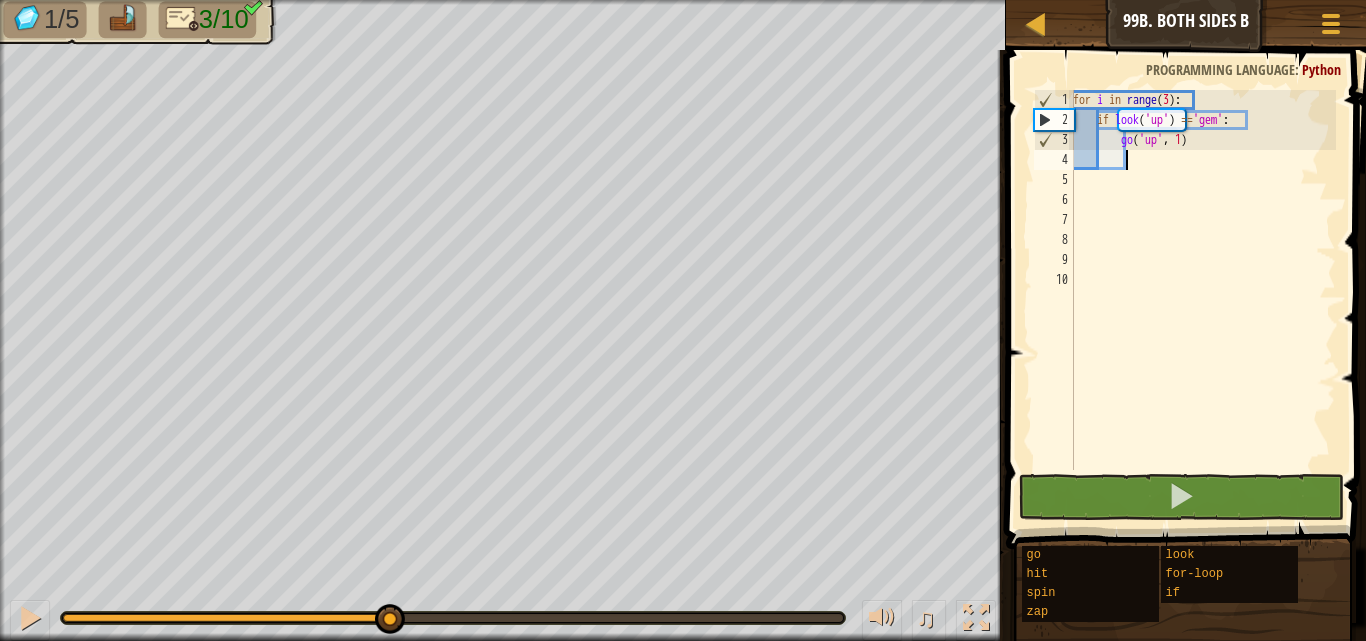 scroll, scrollTop: 9, scrollLeft: 1, axis: both 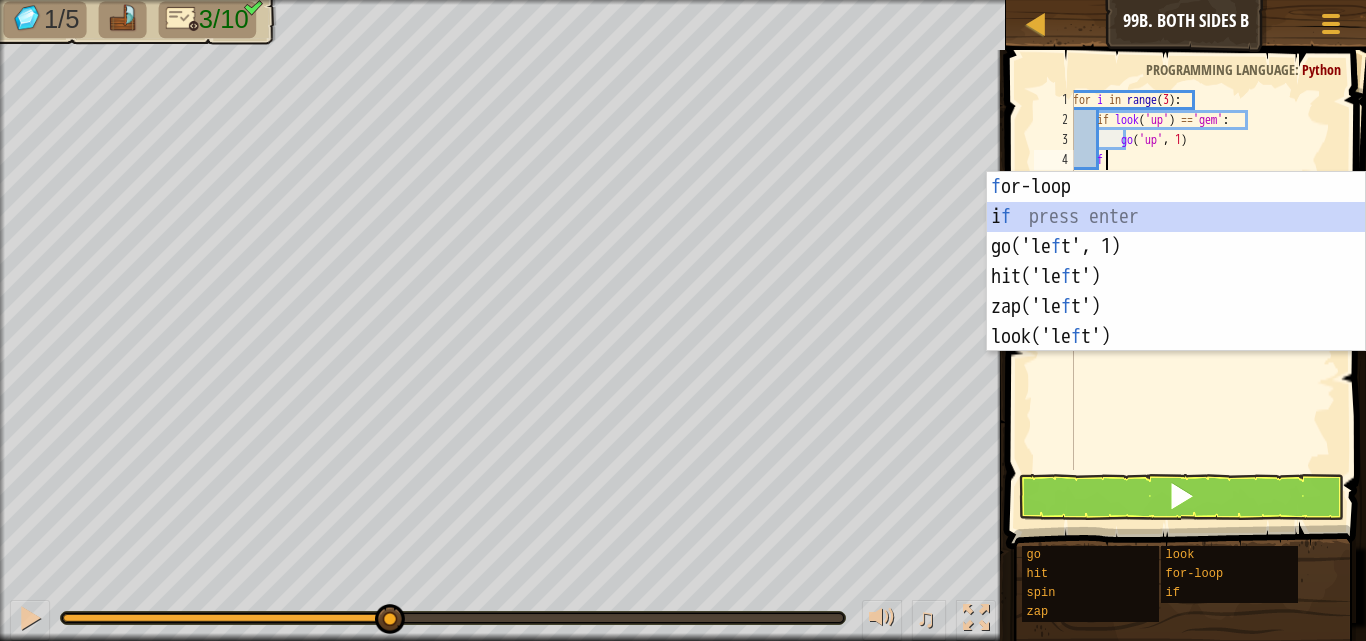 click on "f or-loop press enter i f press enter go('le f t', 1) press enter hit('le f t') press enter zap('le f t') press enter look('le f t') press enter" at bounding box center (1176, 292) 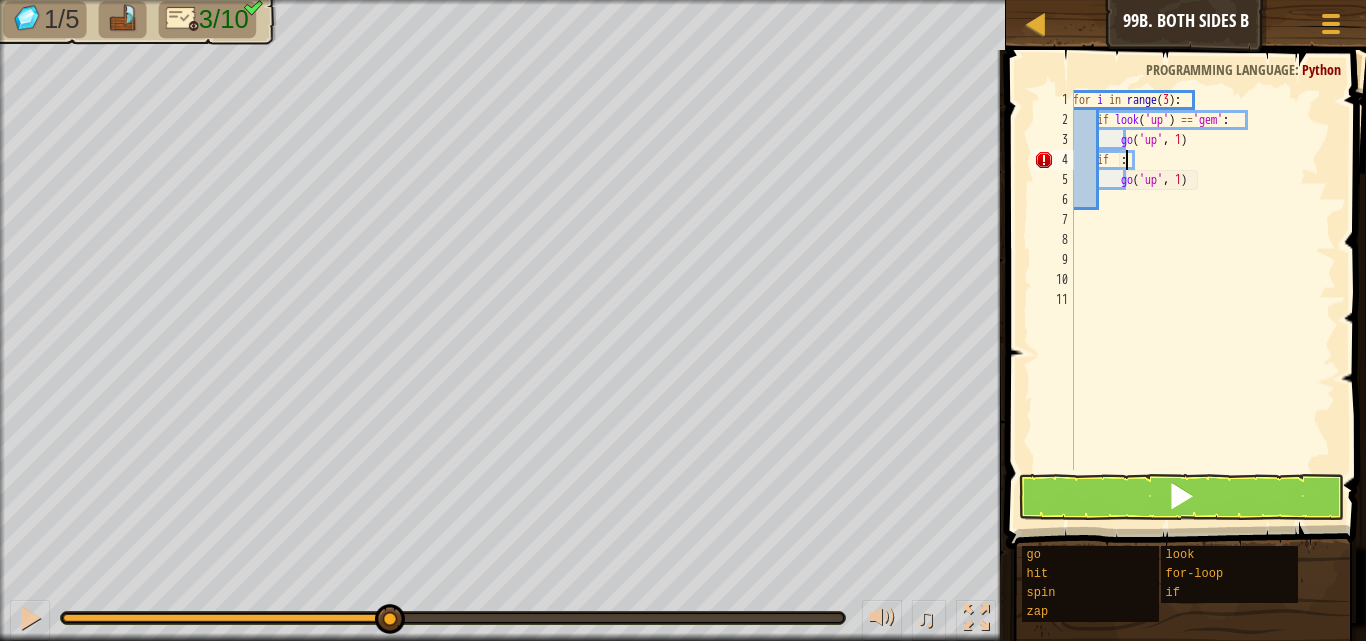scroll, scrollTop: 9, scrollLeft: 4, axis: both 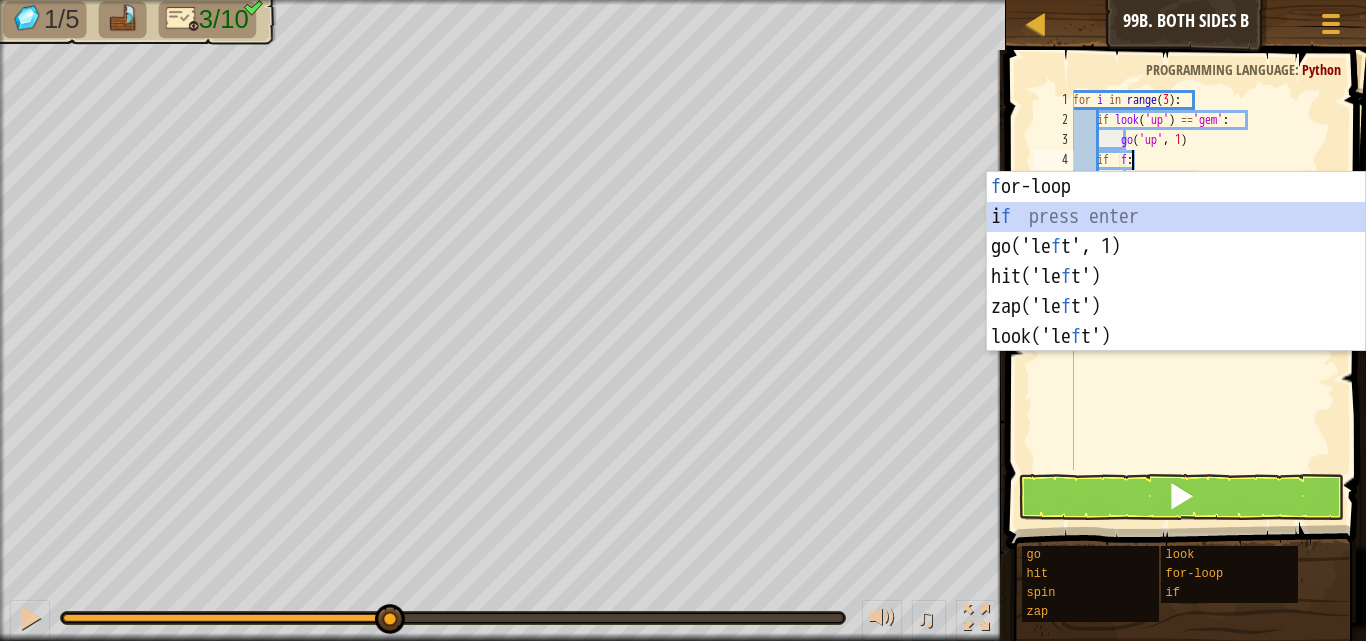 click on "f or-loop press enter i f press enter go('le f t', 1) press enter hit('le f t') press enter zap('le f t') press enter look('le f t') press enter" at bounding box center [1176, 292] 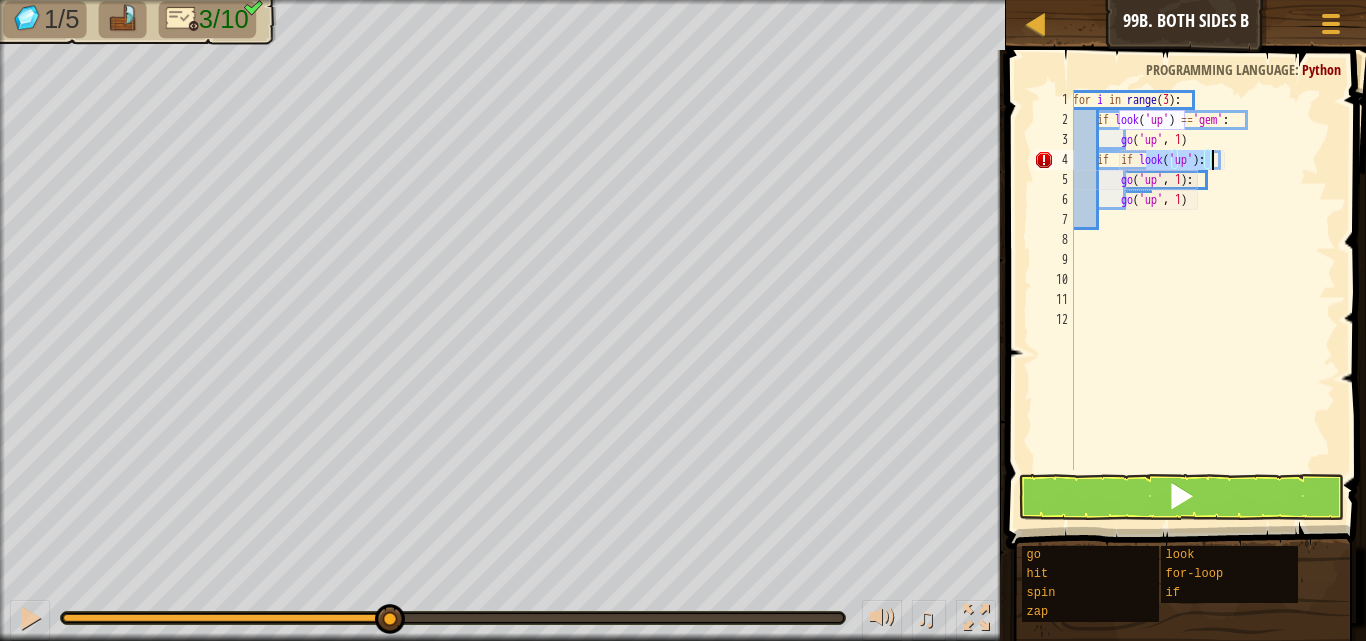 click on "for   i   in   range ( 3 ) :      if   look ( 'up' )   == 'gem' :          go ( 'up' ,   1 )      if    if   look ( 'up' ) :          go ( 'up' ,   1 ) :          go ( 'up' ,   1 )" at bounding box center [1202, 300] 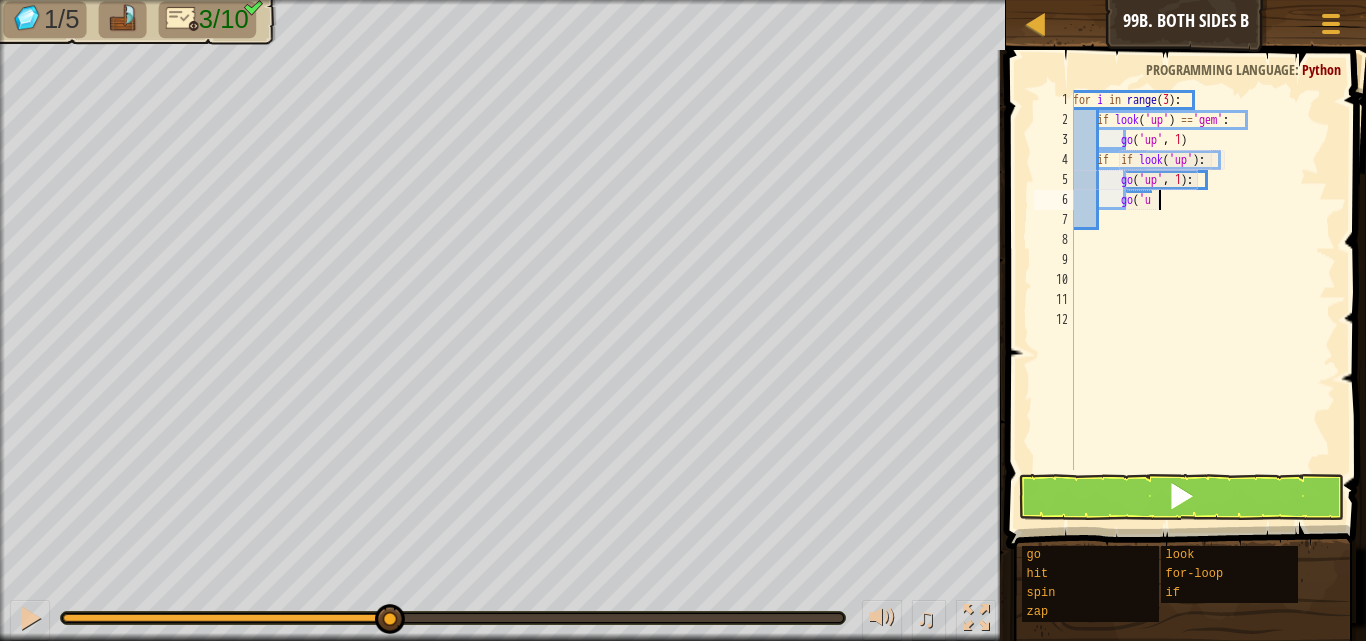 type on "g" 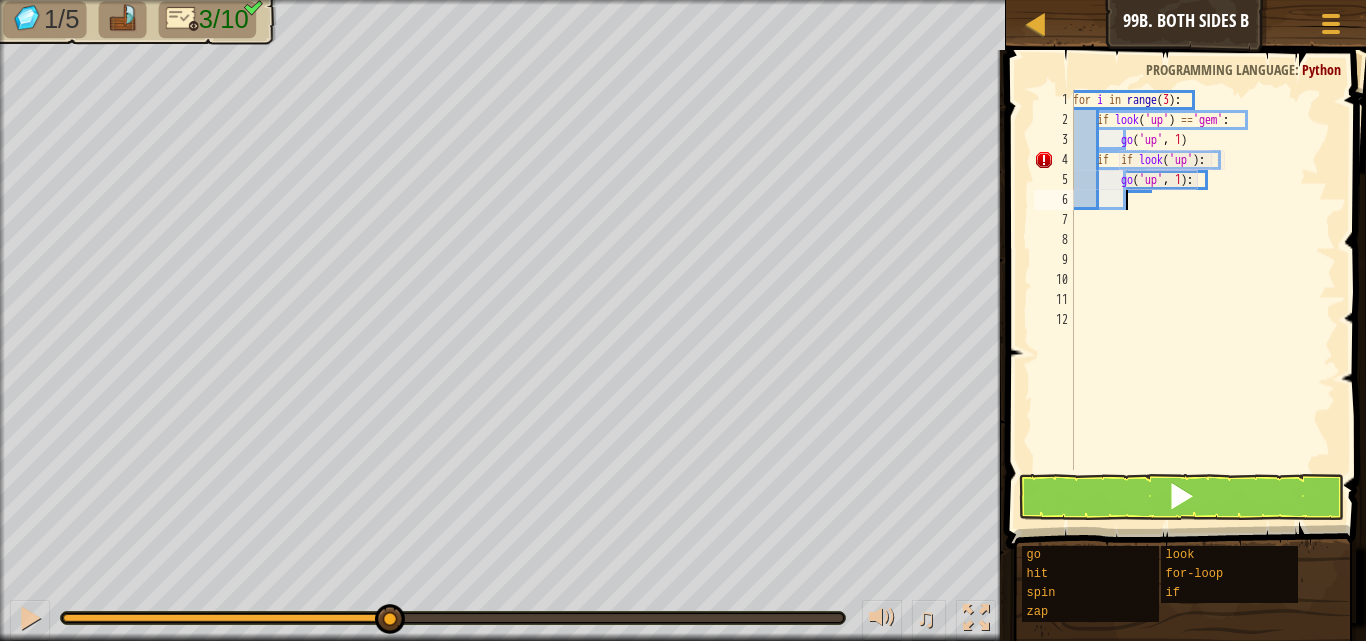 scroll, scrollTop: 9, scrollLeft: 1, axis: both 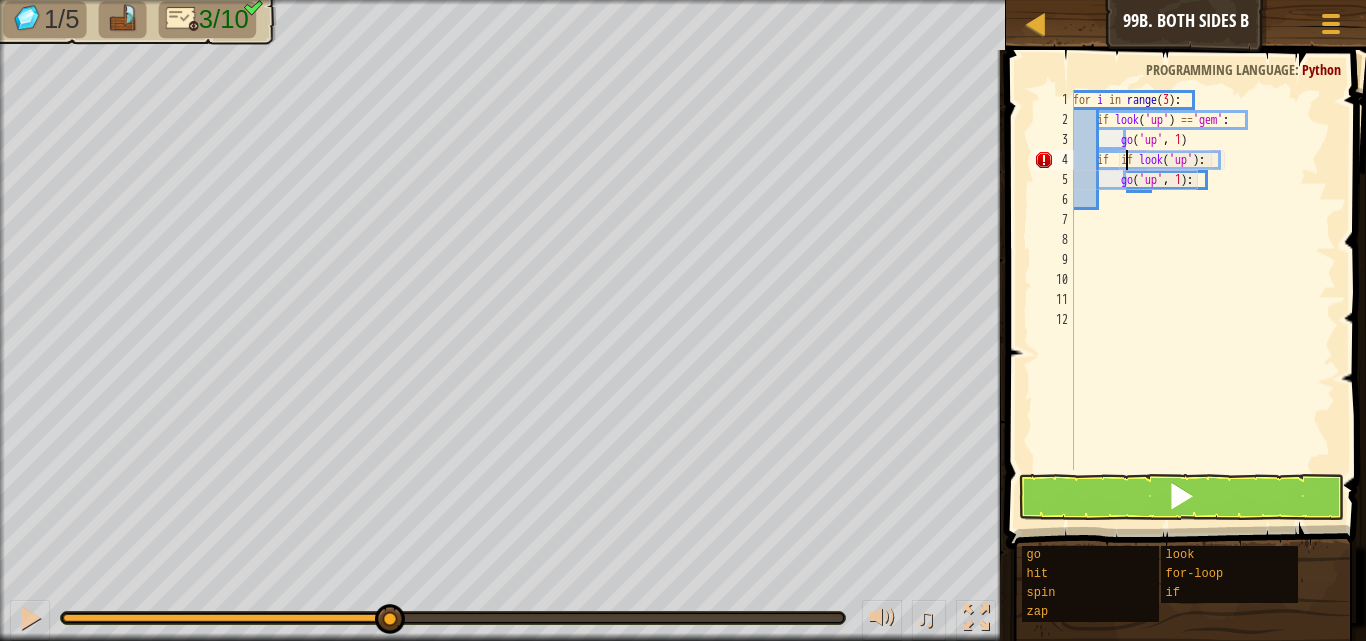click on "for   i   in   range ( 3 ) :      if   look ( 'up' )   == 'gem' :          go ( 'up' ,   1 )      if    if   look ( 'up' ) :          go ( 'up' ,   1 ) :" at bounding box center [1202, 300] 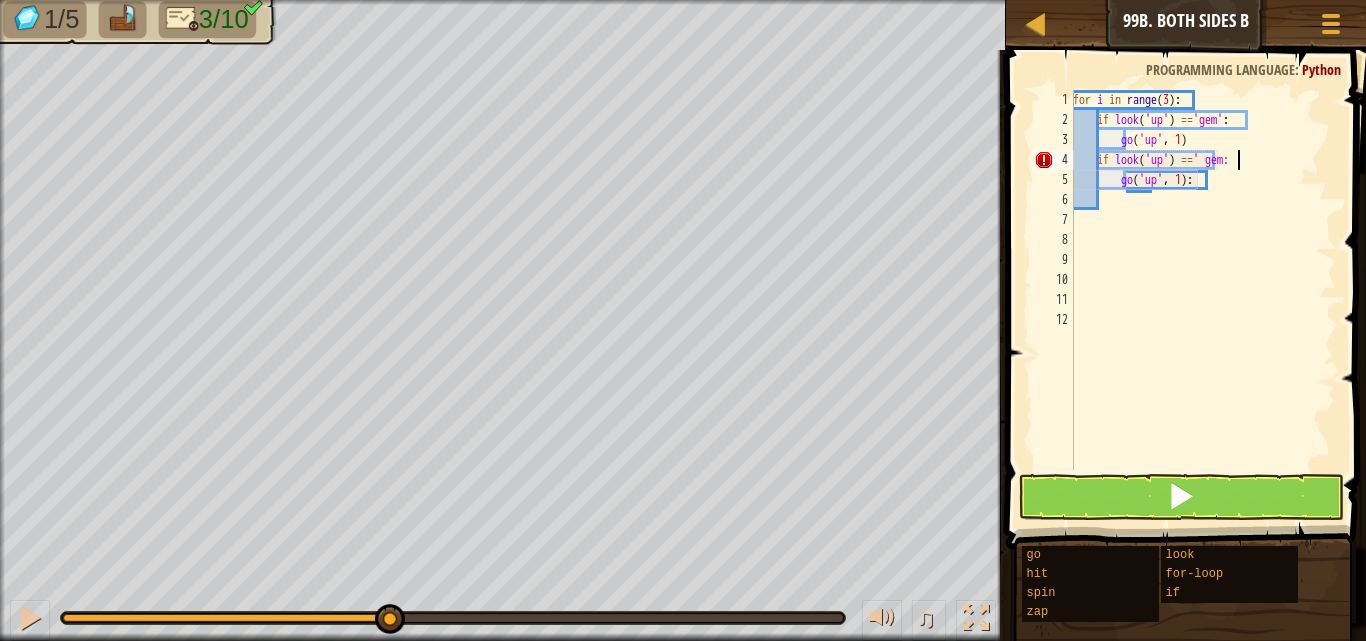 scroll, scrollTop: 9, scrollLeft: 13, axis: both 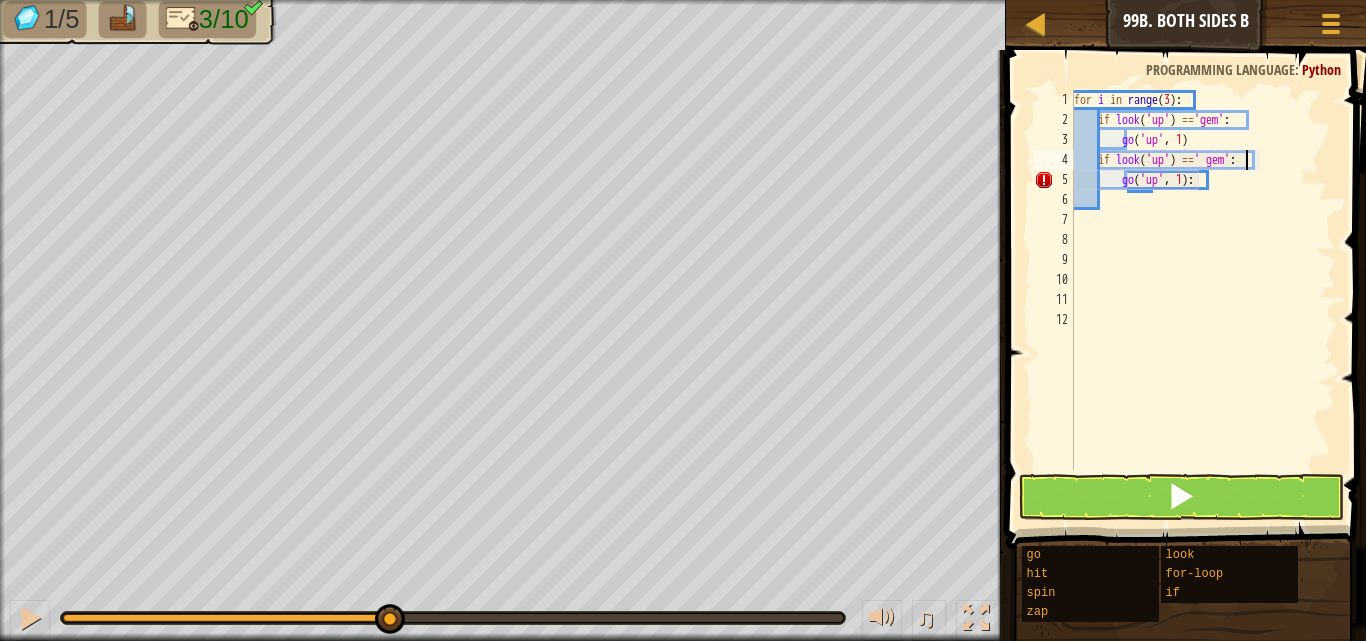 click on "for   i   in   range ( 3 ) :      if   look ( 'up' )   == 'gem' :          go ( 'up' ,   1 )      if   look ( 'up' )   == ' gem' :          go ( 'up' ,   1 ) :" at bounding box center (1203, 300) 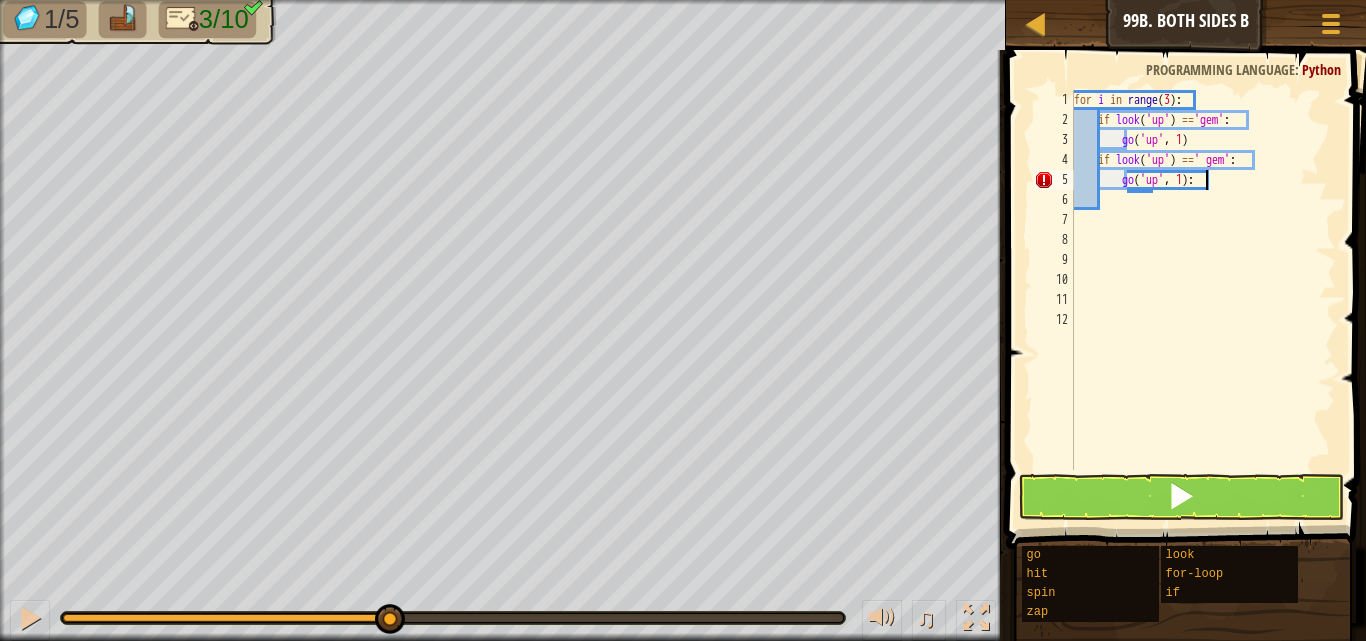 scroll, scrollTop: 9, scrollLeft: 10, axis: both 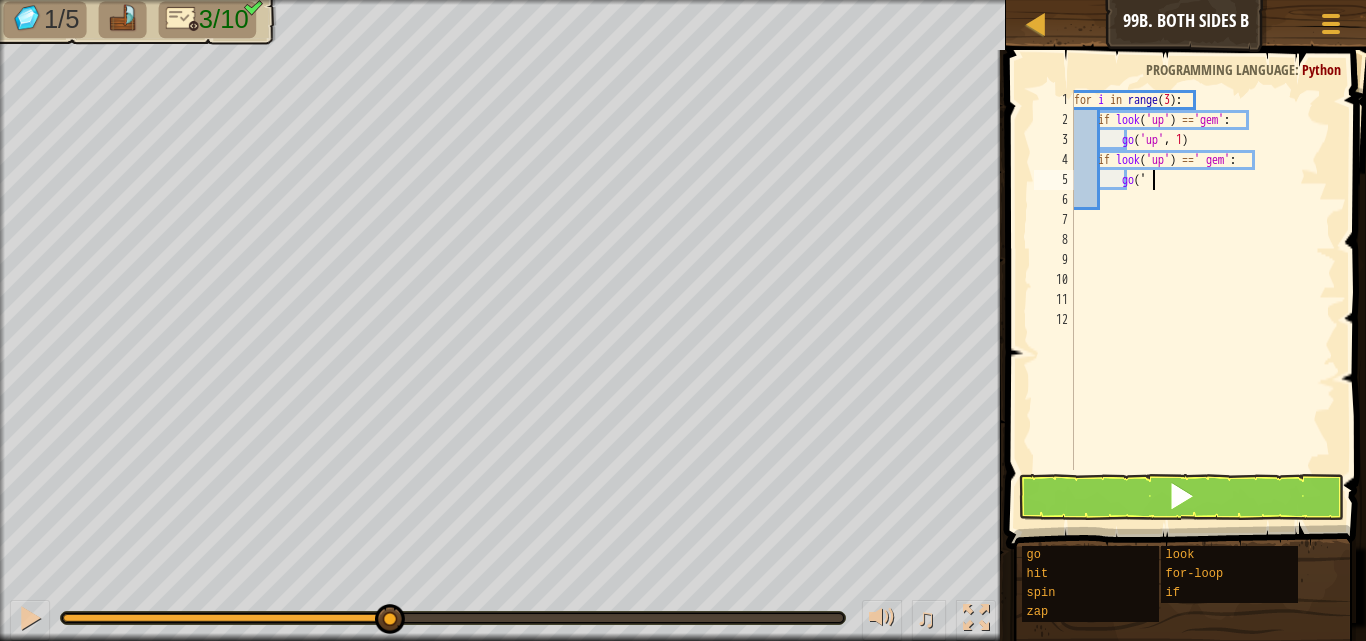 type on "g" 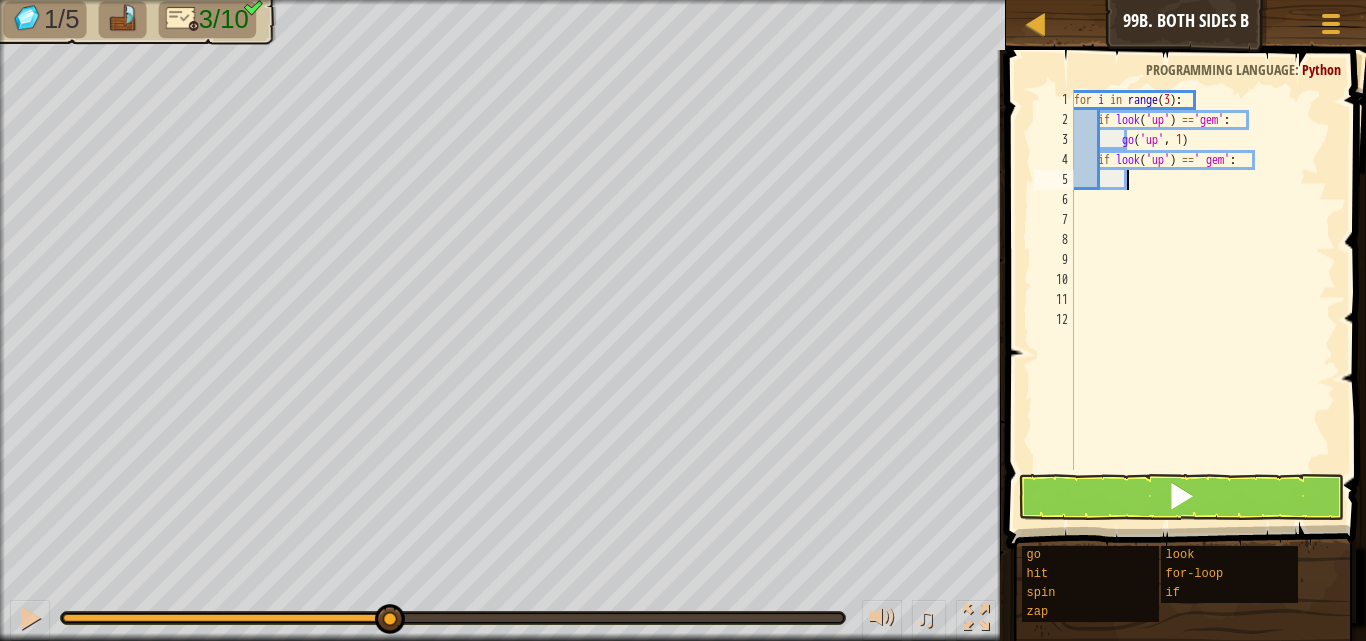 scroll, scrollTop: 9, scrollLeft: 3, axis: both 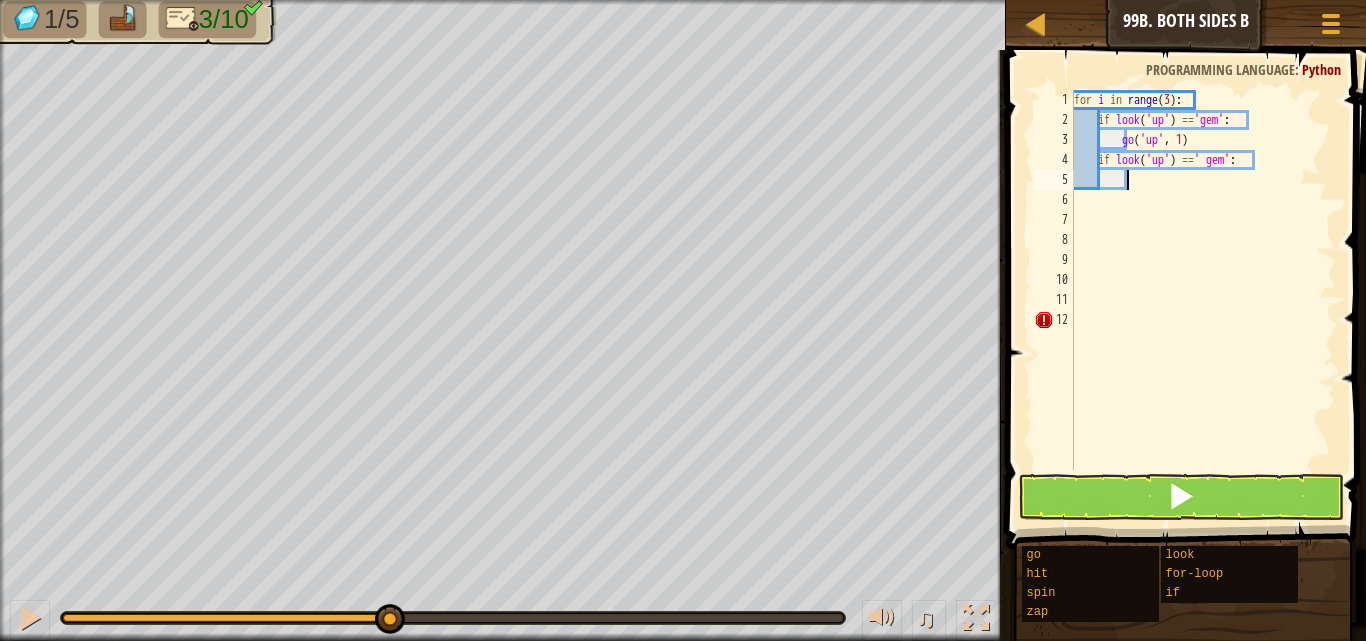 click on "for   i   in   range ( 3 ) :      if   look ( 'up' )   == 'gem' :          go ( 'up' ,   1 )      if   look ( 'up' )   == ' gem' :" at bounding box center [1203, 300] 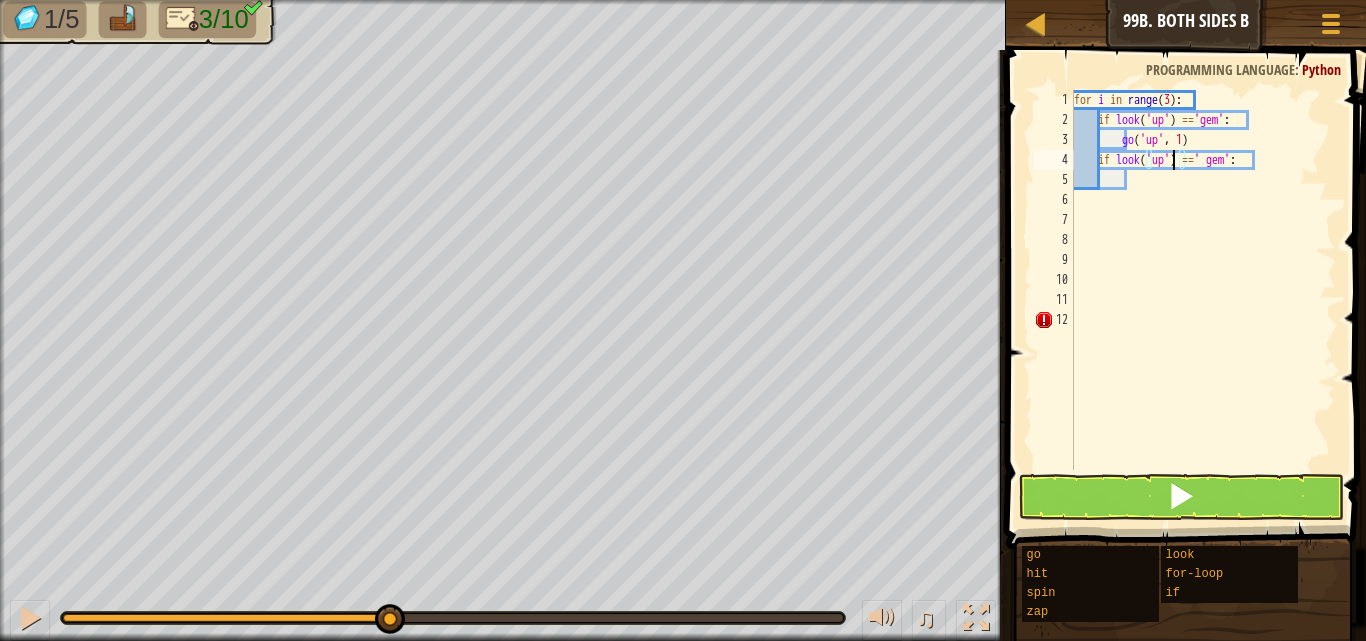 click on "for   i   in   range ( 3 ) :      if   look ( 'up' )   == 'gem' :          go ( 'up' ,   1 )      if   look ( 'up' )   == ' gem' :" at bounding box center [1203, 300] 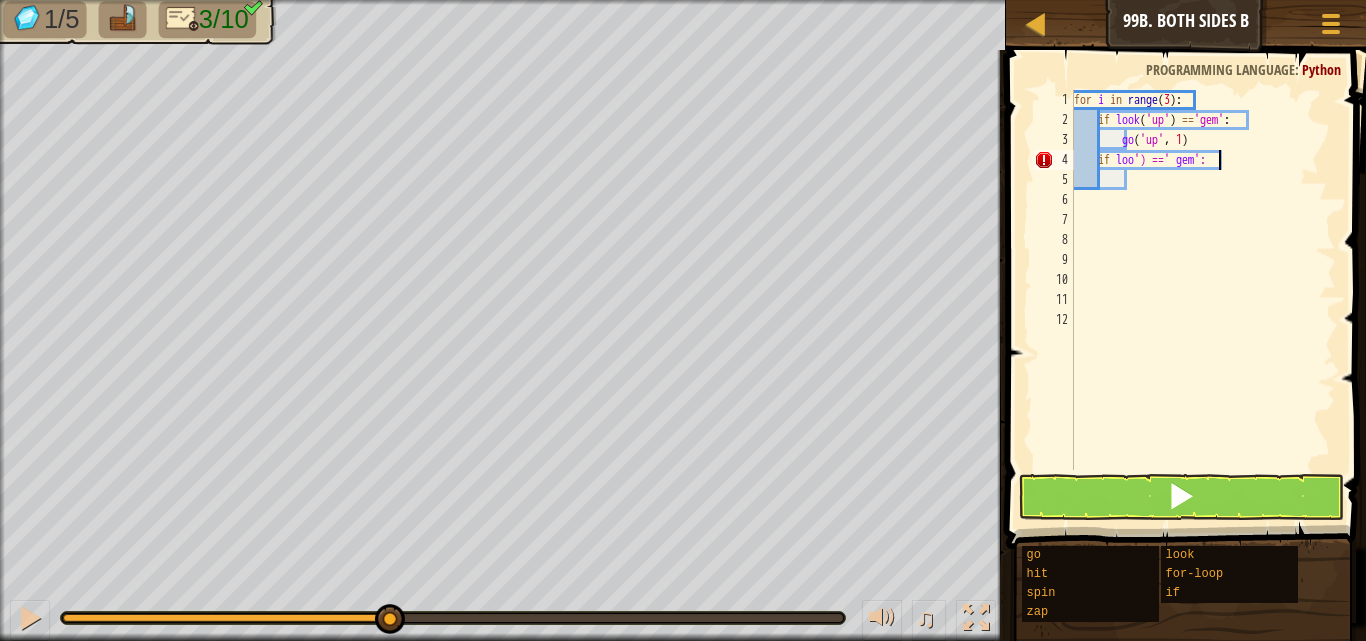 click on "for   i   in   range ( 3 ) :      if   look ( 'up' )   == 'gem' :          go ( 'up' ,   1 )      if   loo ') =='   gem ':" at bounding box center [1203, 300] 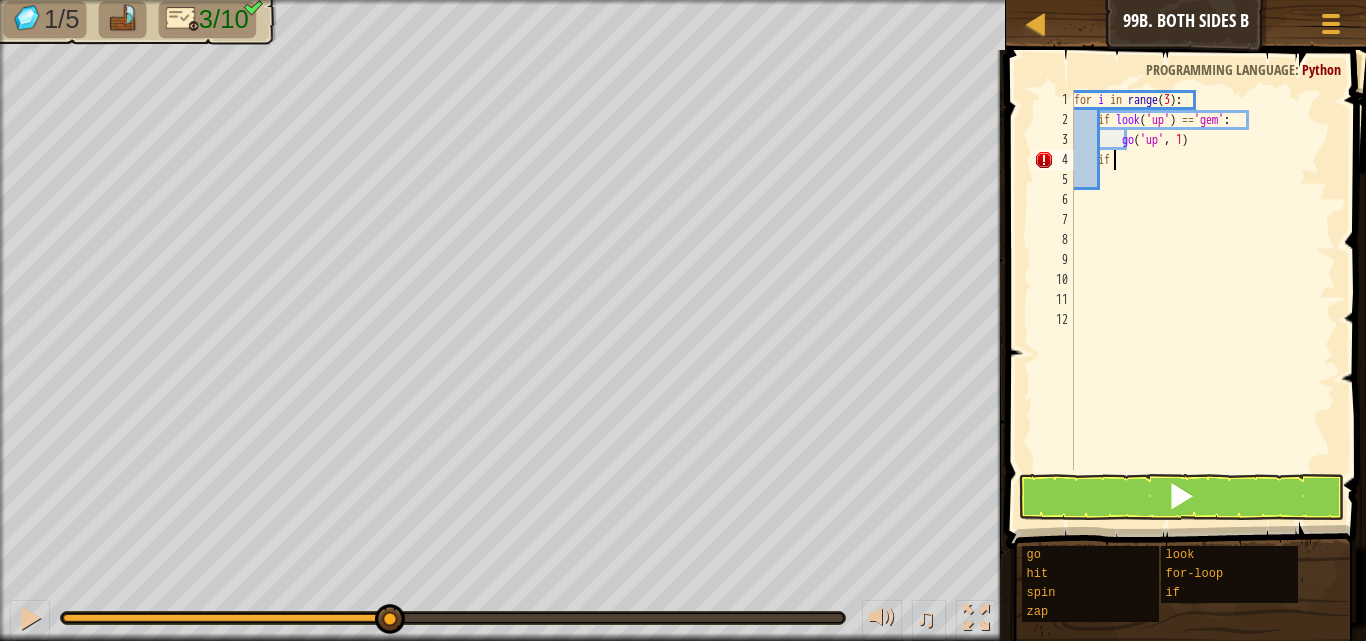 type on "i" 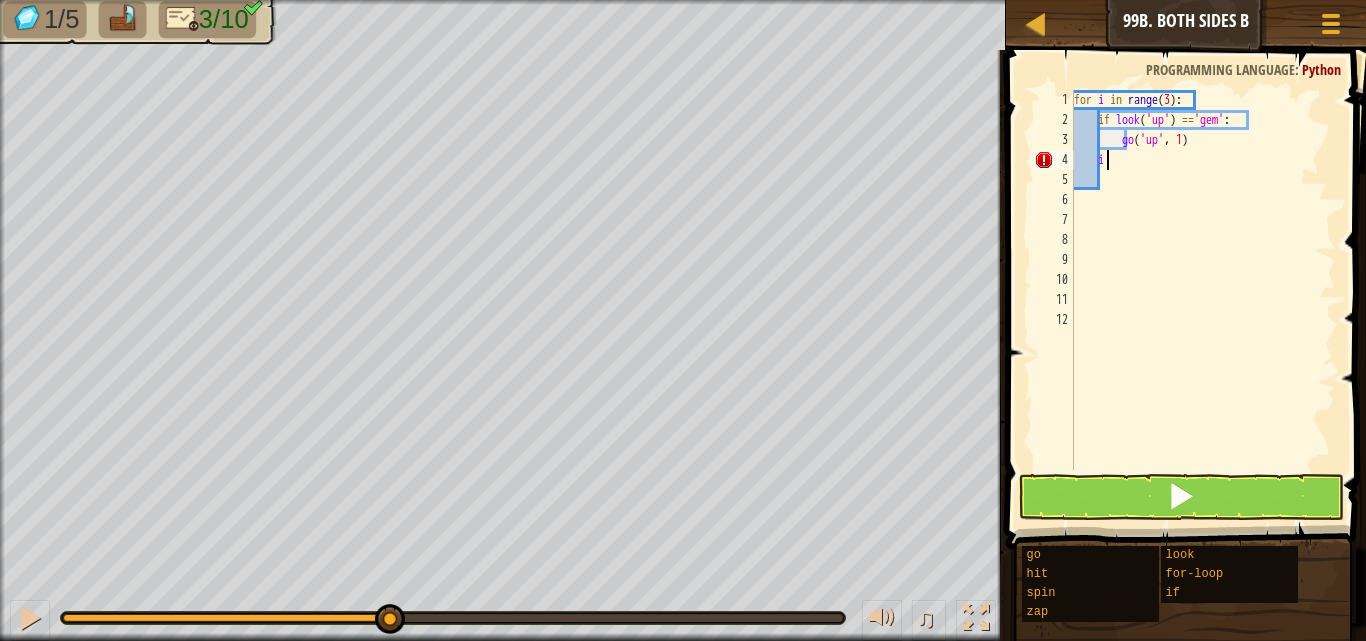 scroll, scrollTop: 9, scrollLeft: 1, axis: both 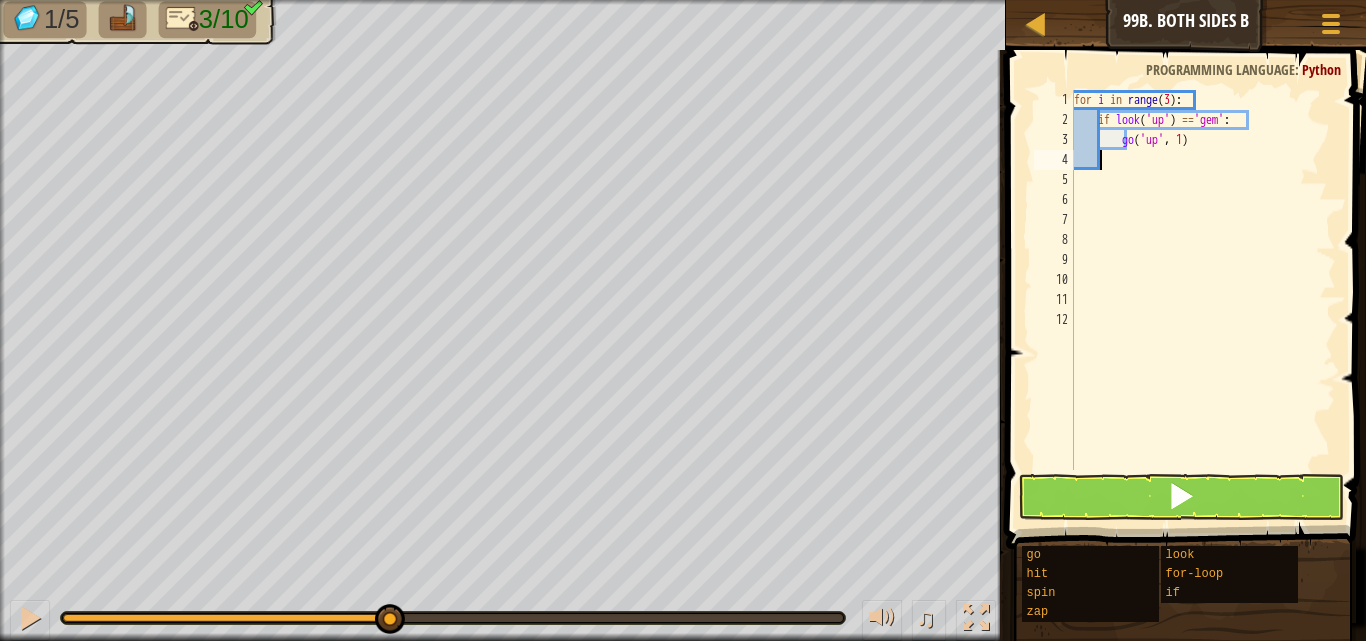 type on "l" 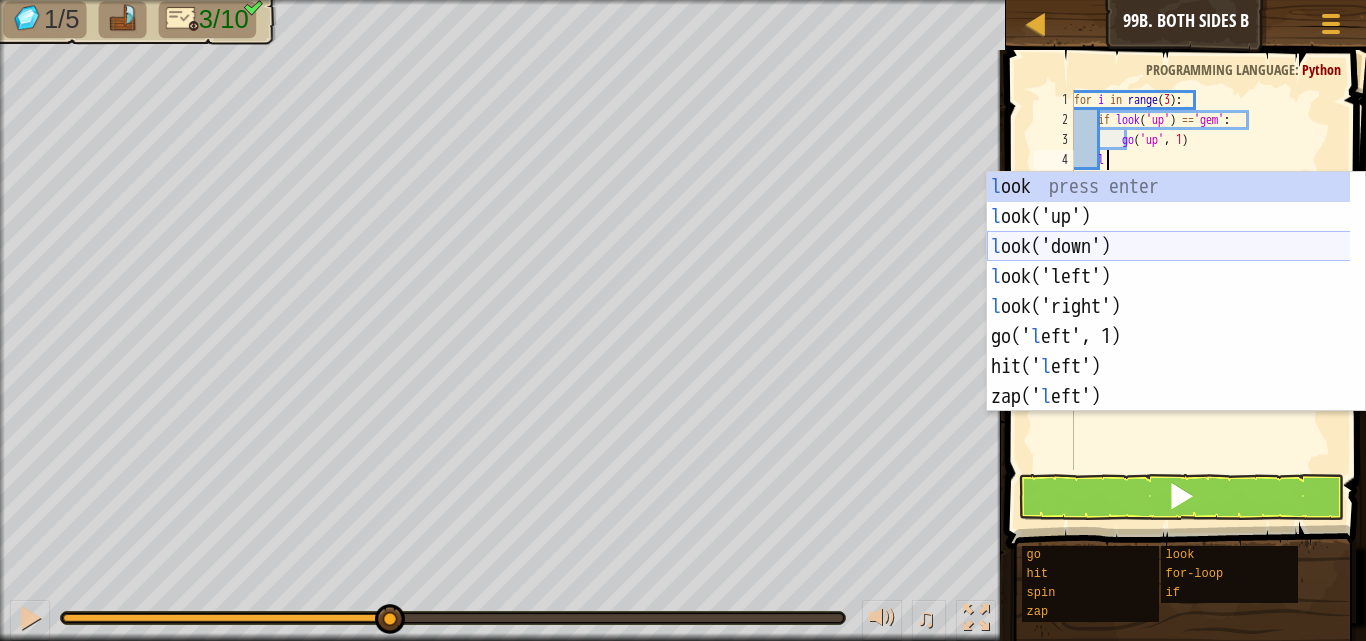 click on "l ook press enter l ook('up') press enter l ook('down') press enter l ook('left') press enter l ook('right') press enter go(' l eft', 1) press enter hit(' l eft') press enter zap(' l eft') press enter for- l oop press enter" at bounding box center (1176, 322) 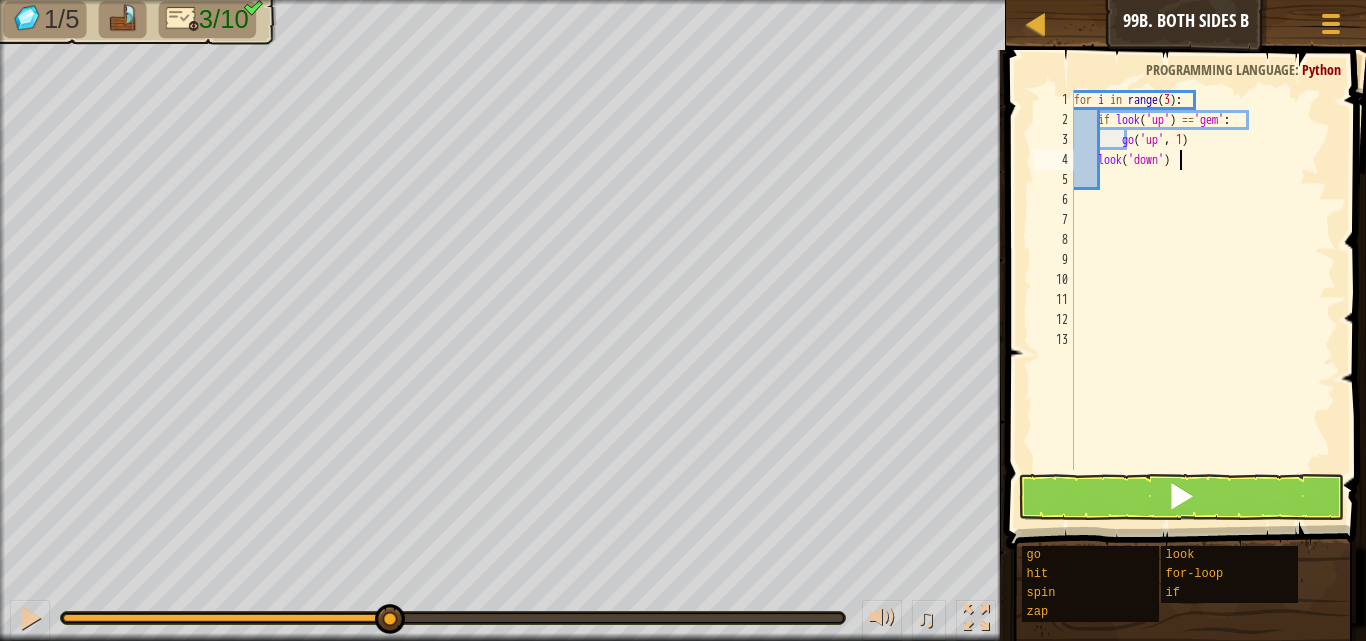 click on "for   i   in   range ( 3 ) :      if   look ( 'up' )   == 'gem' :          go ( 'up' ,   1 )      look ( 'down' )" at bounding box center (1203, 300) 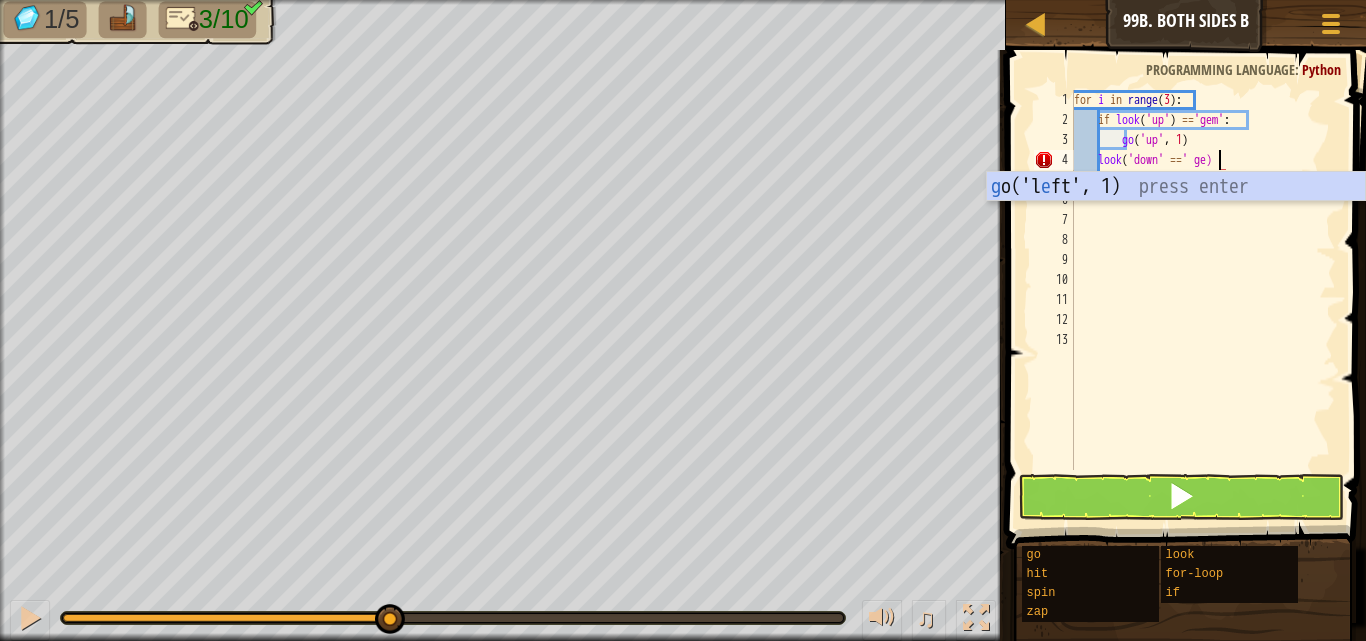 scroll, scrollTop: 9, scrollLeft: 12, axis: both 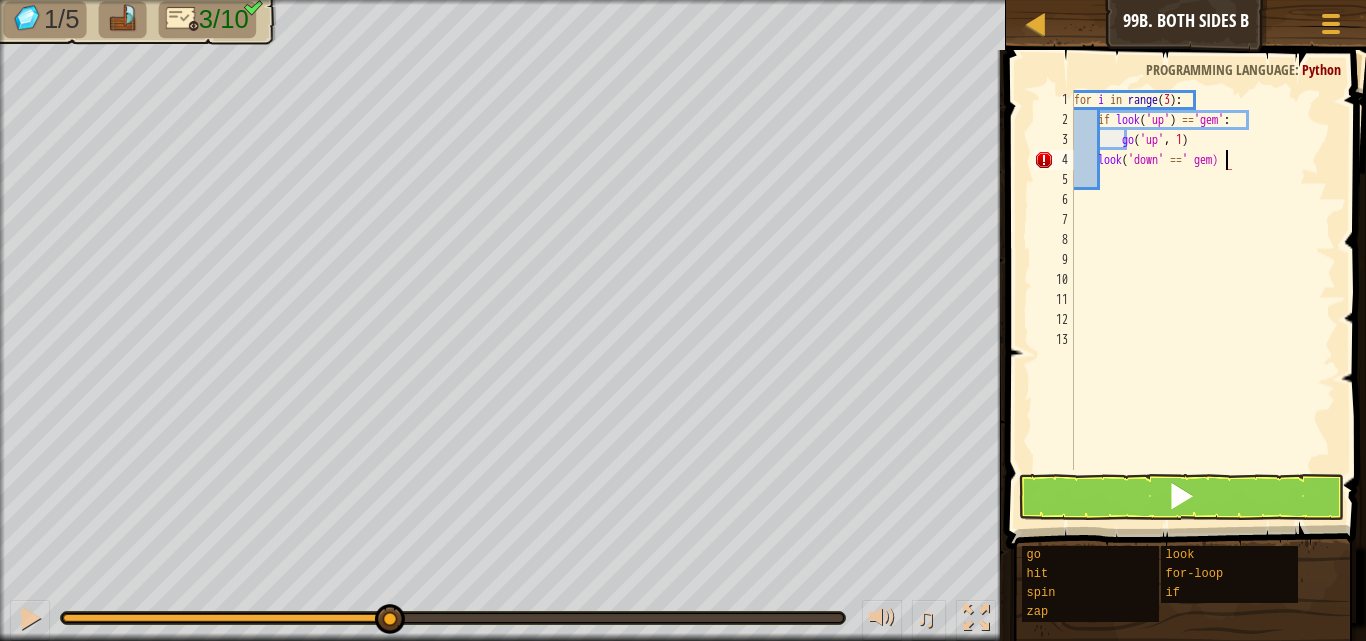 type on "look('down' ==' gem')" 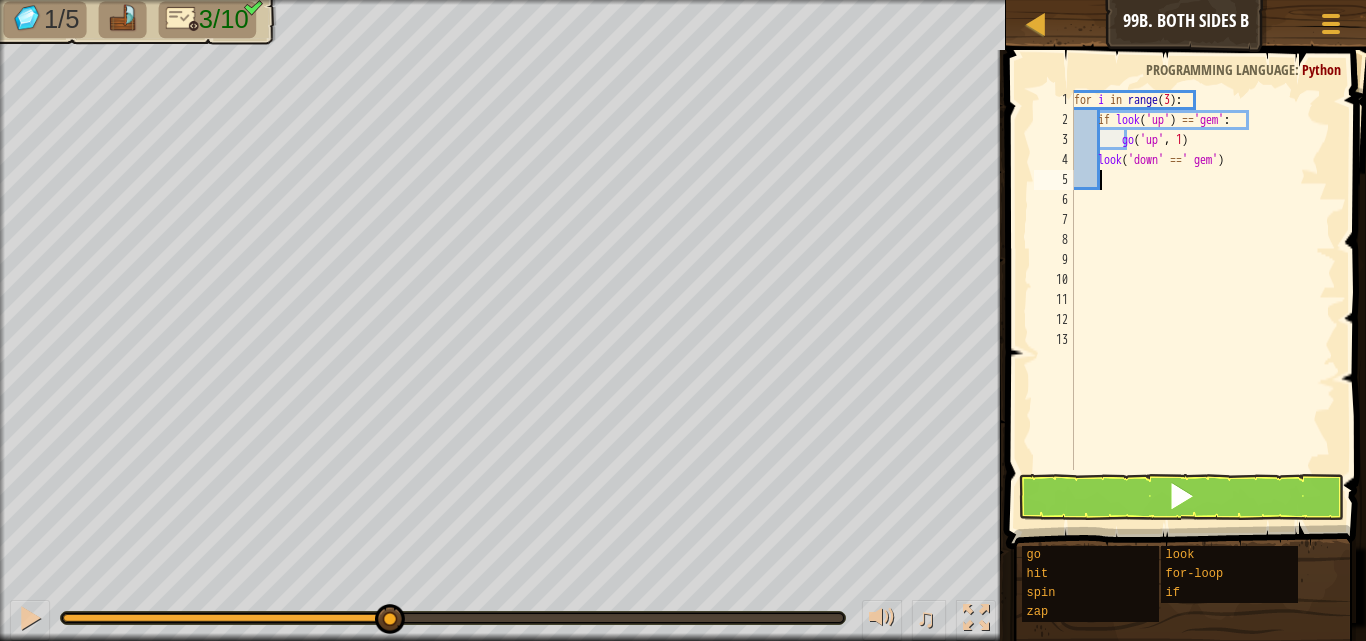 click on "for   i   in   range ( 3 ) :      if   look ( 'up' )   == 'gem' :          go ( 'up' ,   1 )      look ( 'down'   == ' gem' )" at bounding box center (1203, 300) 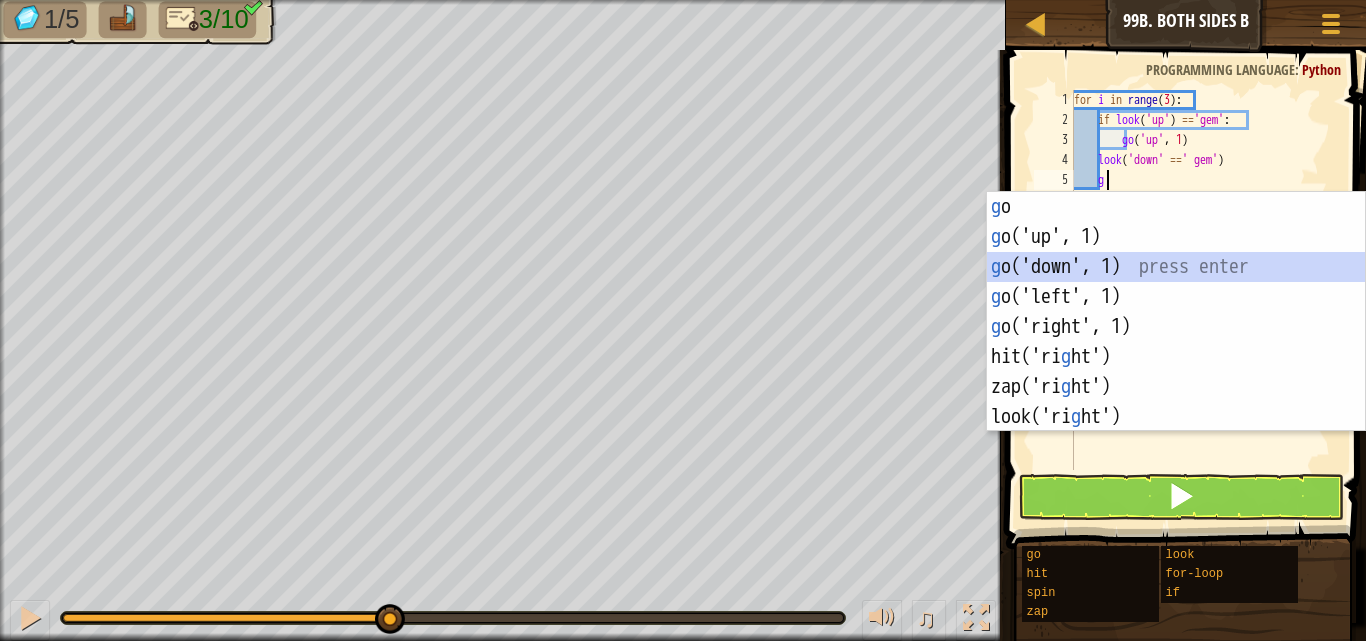 click on "g o press enter g o('up', 1) press enter g o('down', 1) press enter g o('left', 1) press enter g o('right', 1) press enter hit('ri g ht') press enter zap('ri g ht') press enter look('ri g ht') press enter" at bounding box center (1176, 342) 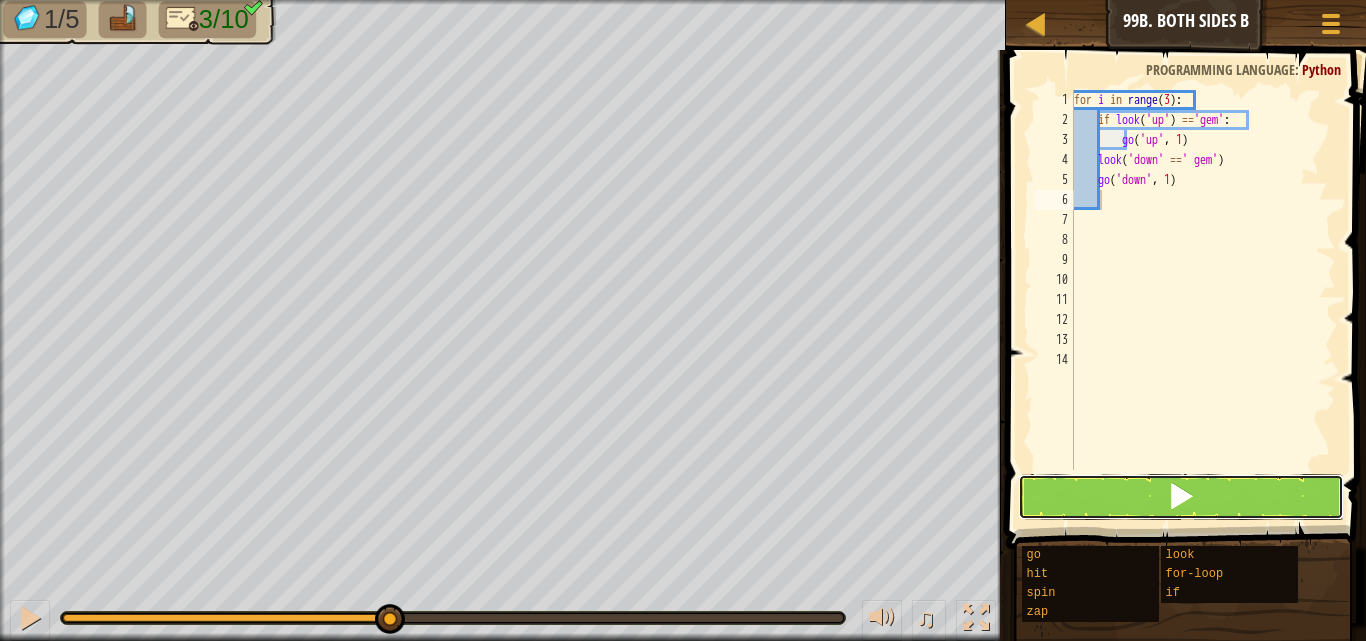 click at bounding box center (1181, 497) 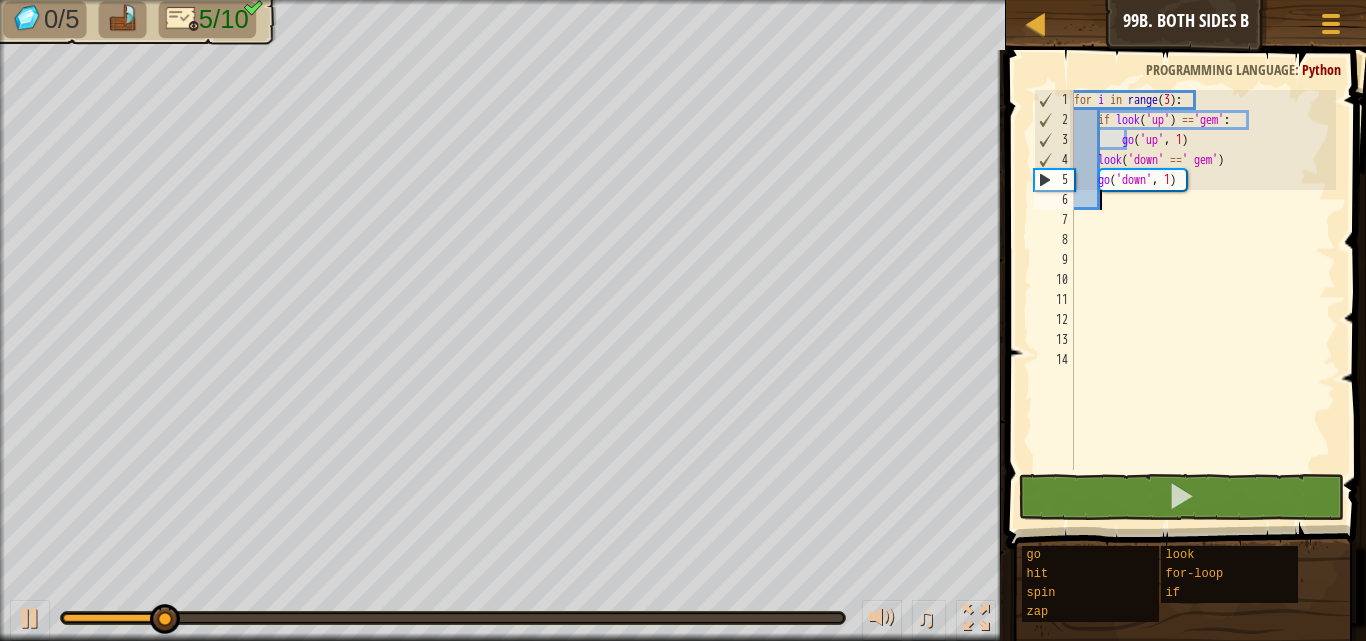 click on "for   i   in   range ( 3 ) :      if   look ( 'up' )   == 'gem' :          go ( 'up' ,   1 )      look ( 'down'   == ' gem' )      go ( 'down' ,   1 )" at bounding box center (1203, 300) 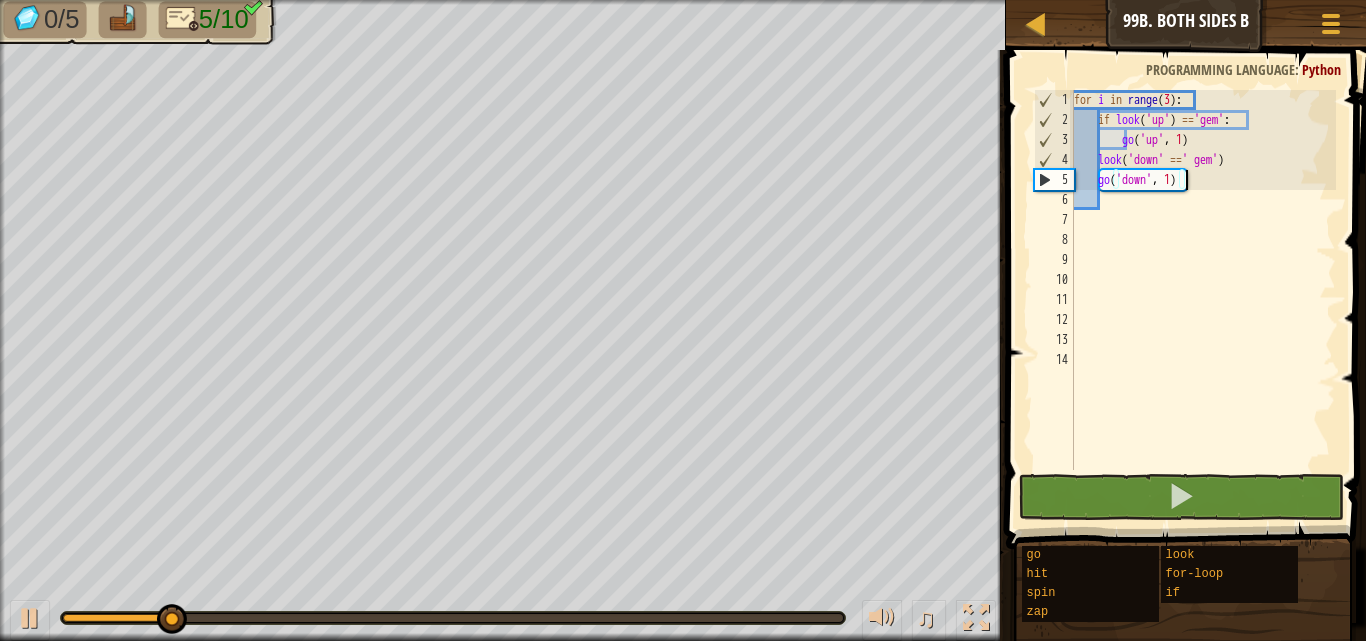 scroll, scrollTop: 9, scrollLeft: 8, axis: both 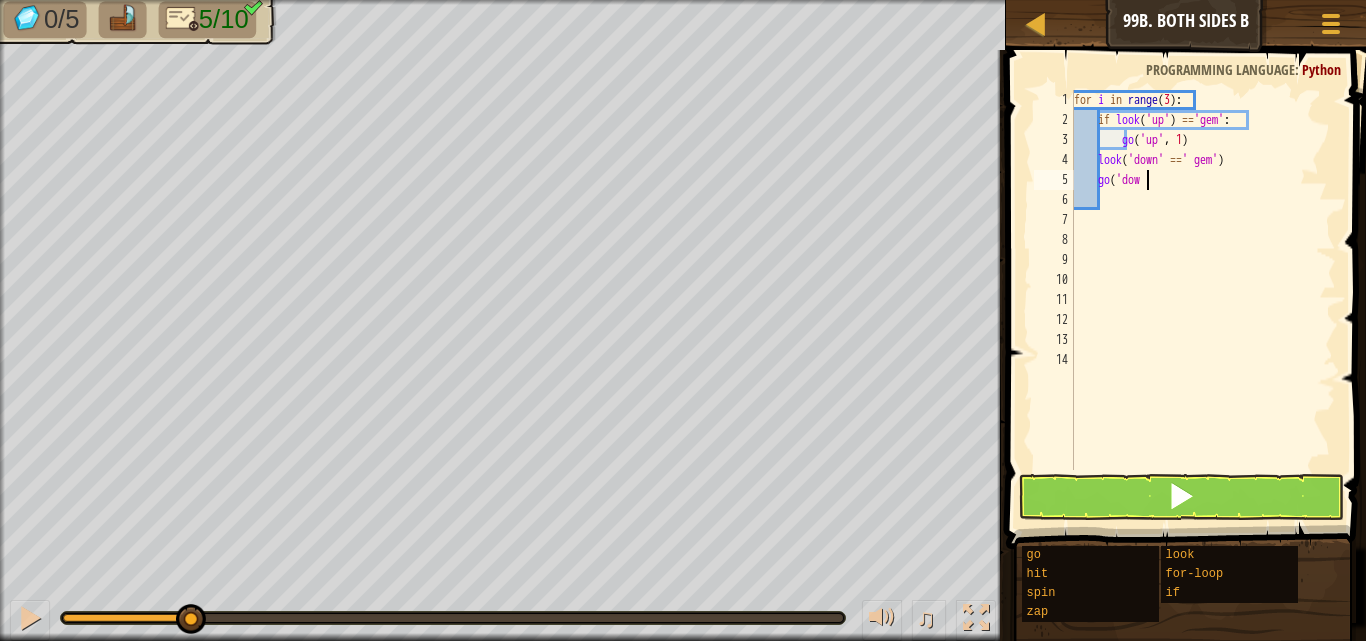 type on "g" 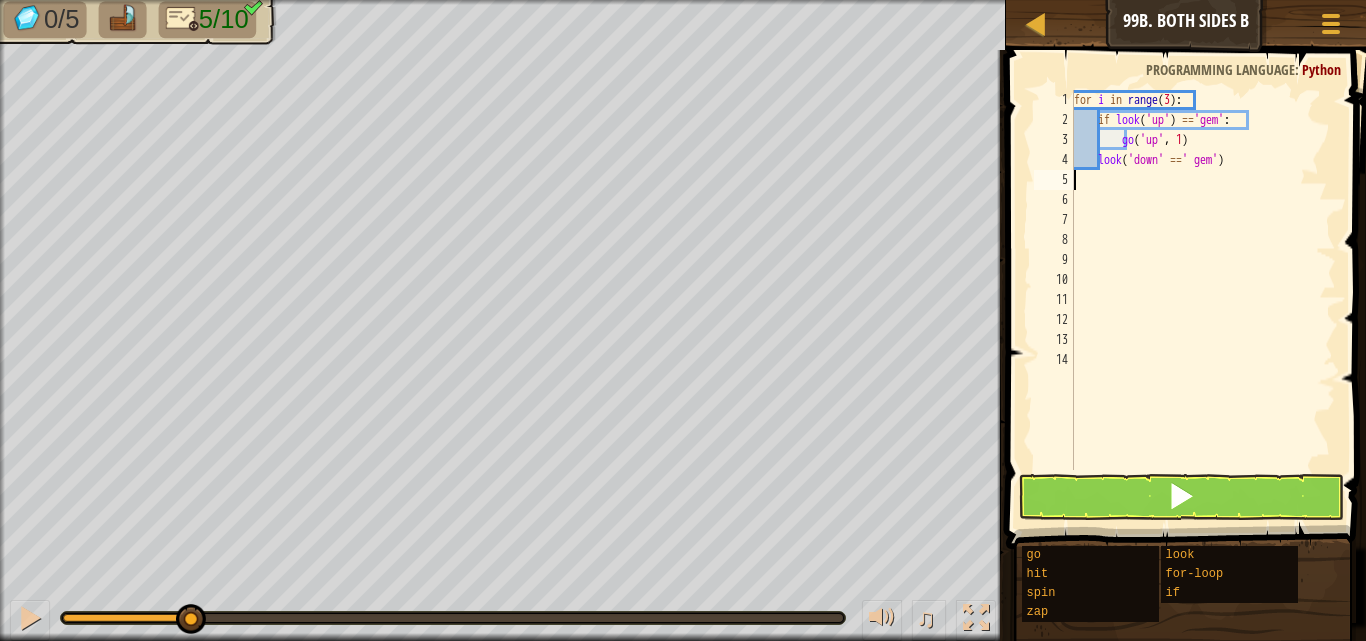 scroll, scrollTop: 9, scrollLeft: 0, axis: vertical 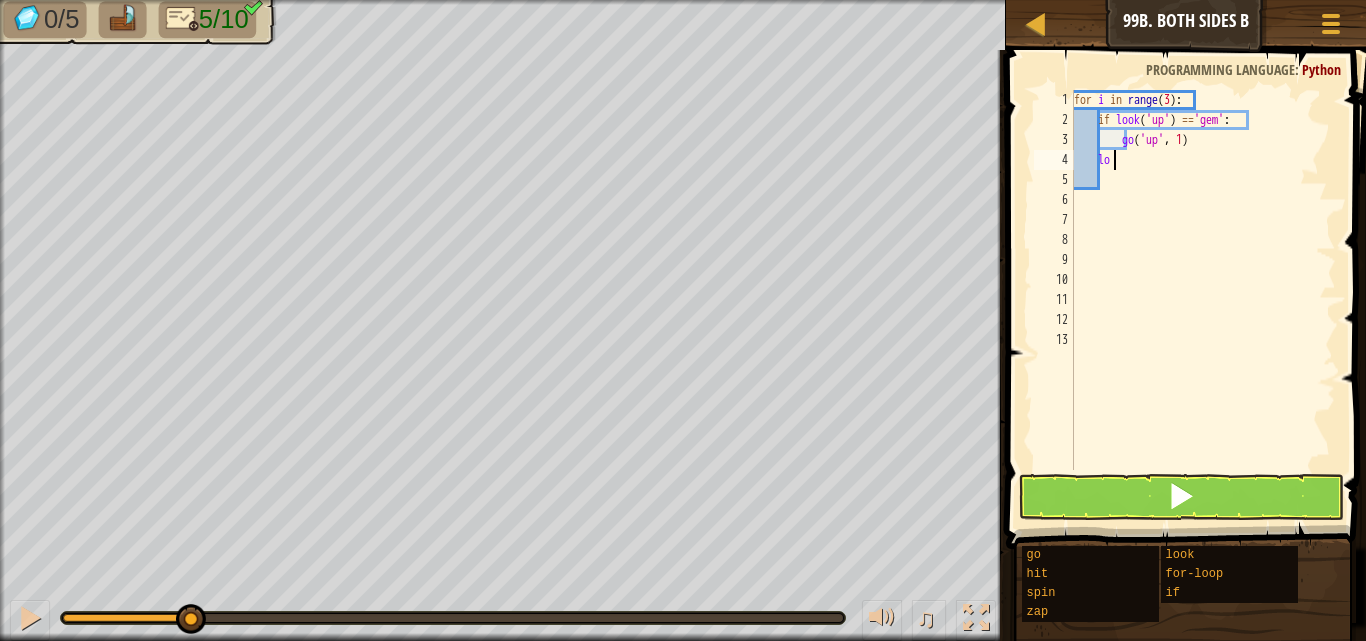 type on "l" 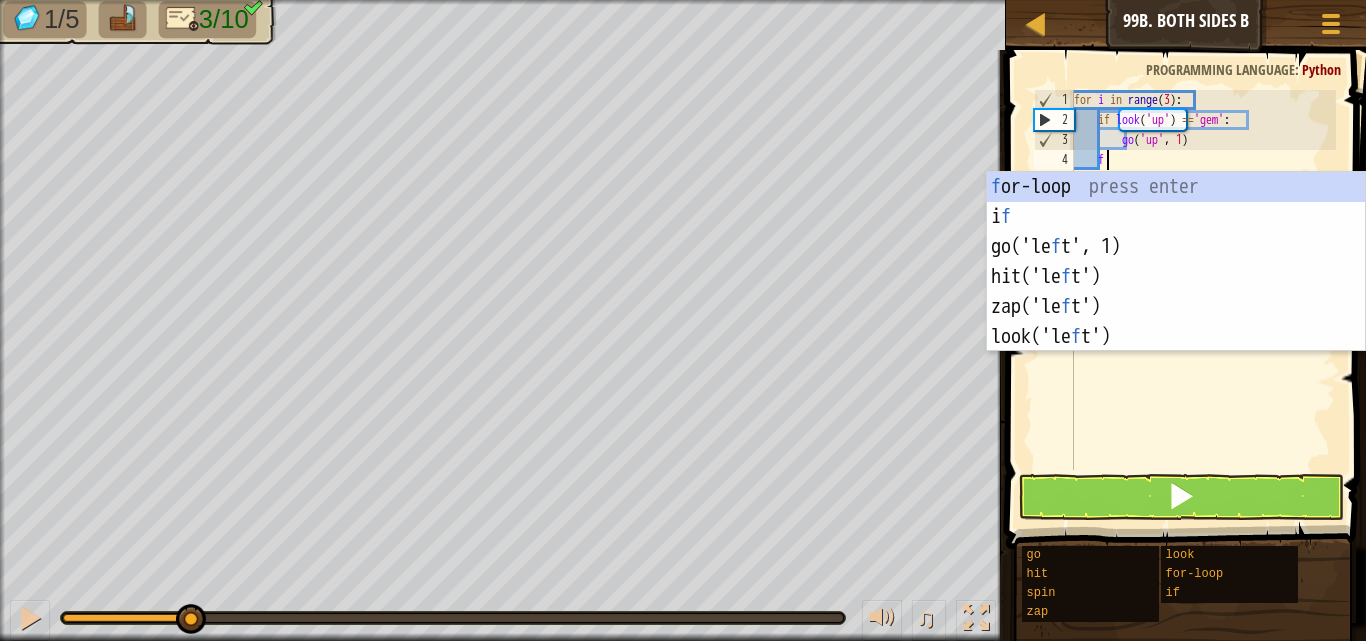 scroll, scrollTop: 9, scrollLeft: 1, axis: both 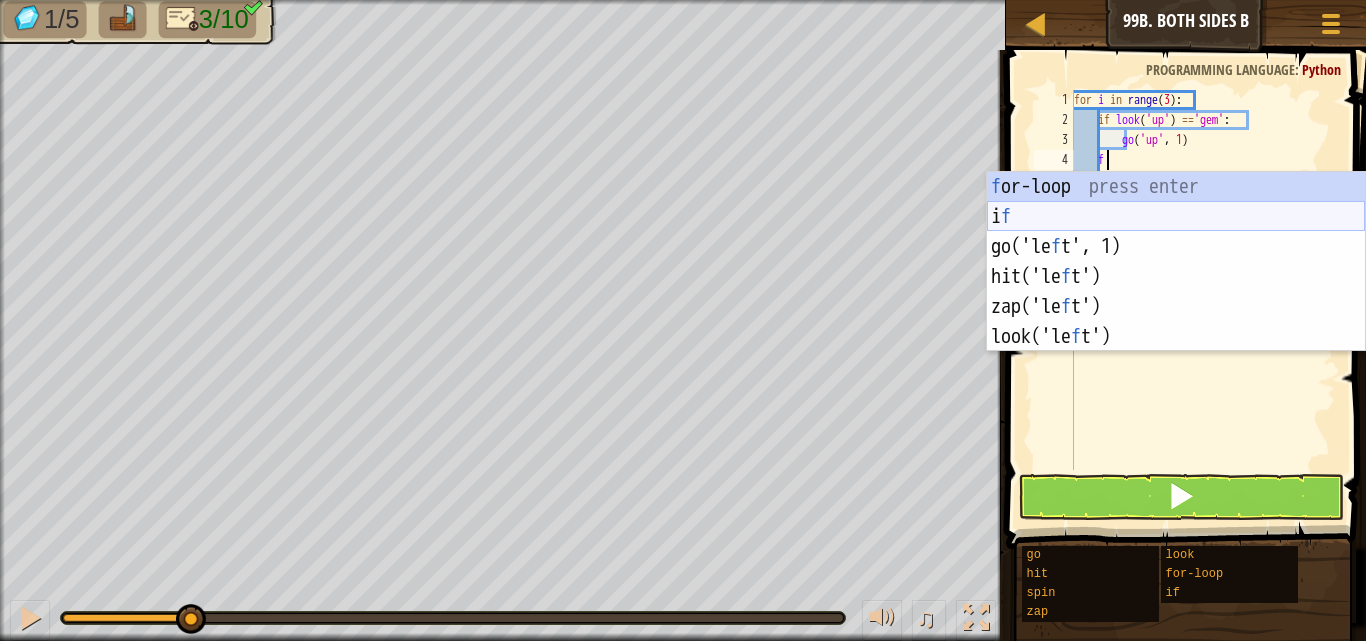 click on "f or-loop press enter i f press enter go('le f t', 1) press enter hit('le f t') press enter zap('le f t') press enter look('le f t') press enter" at bounding box center [1176, 292] 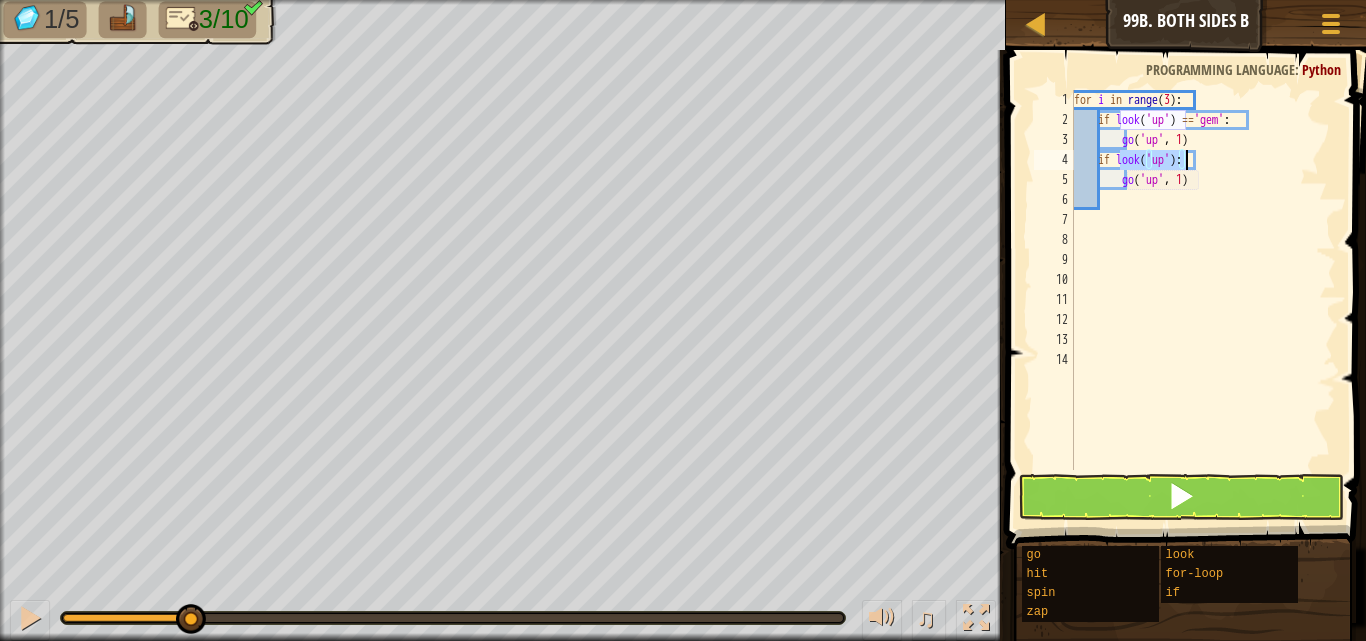 scroll, scrollTop: 9, scrollLeft: 3, axis: both 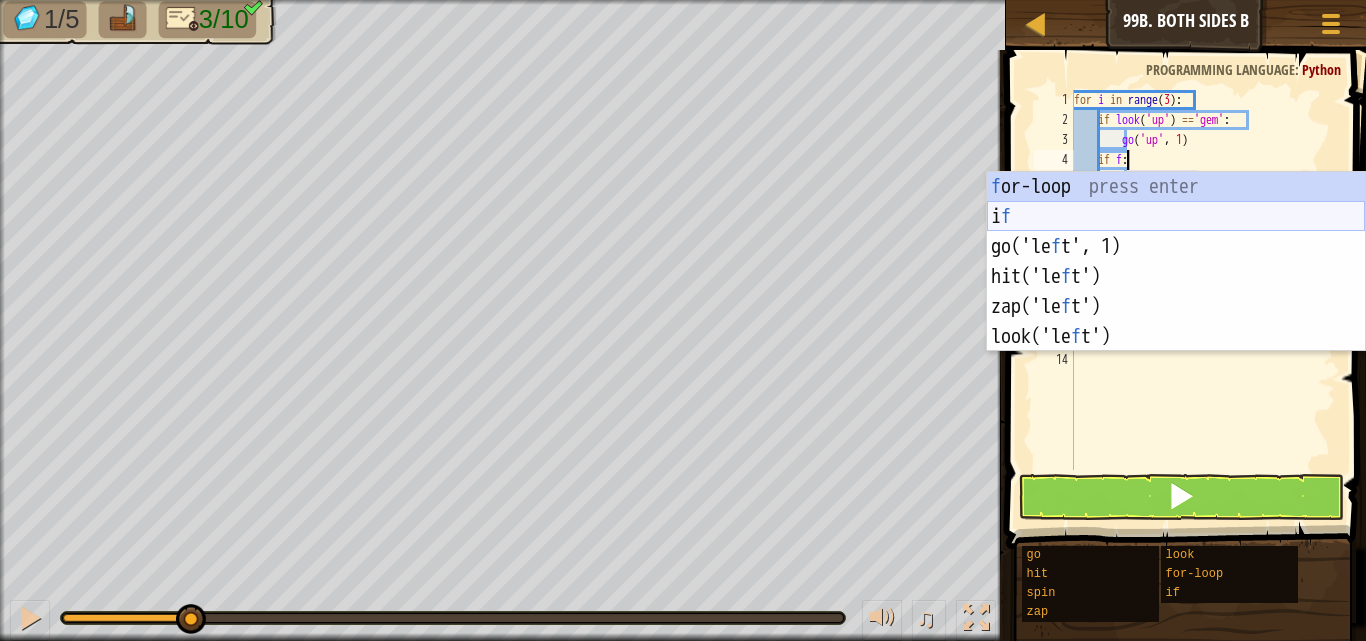click on "f or-loop press enter i f press enter go('le f t', 1) press enter hit('le f t') press enter zap('le f t') press enter look('le f t') press enter" at bounding box center [1176, 292] 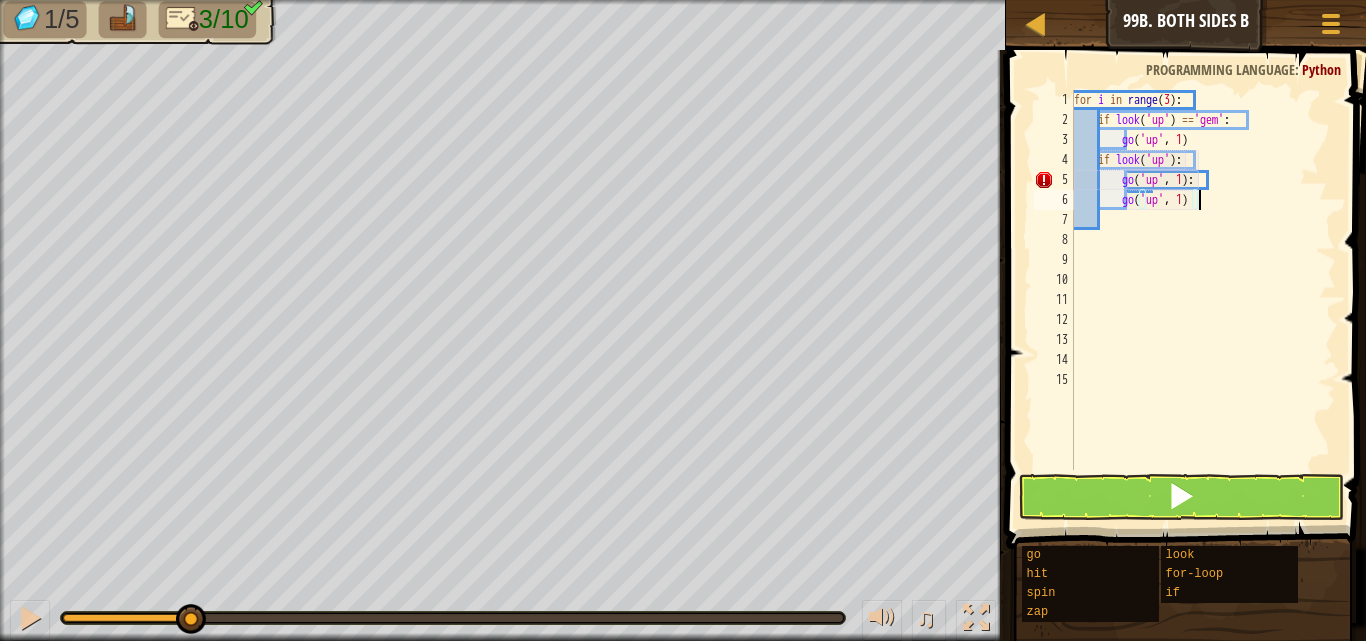 click on "for   i   in   range ( 3 ) :      if   look ( 'up' )   == 'gem' :          go ( 'up' ,   1 )      if   look ( 'up' ) :          go ( 'up' ,   1 ) :          go ( 'up' ,   1 )" at bounding box center [1203, 300] 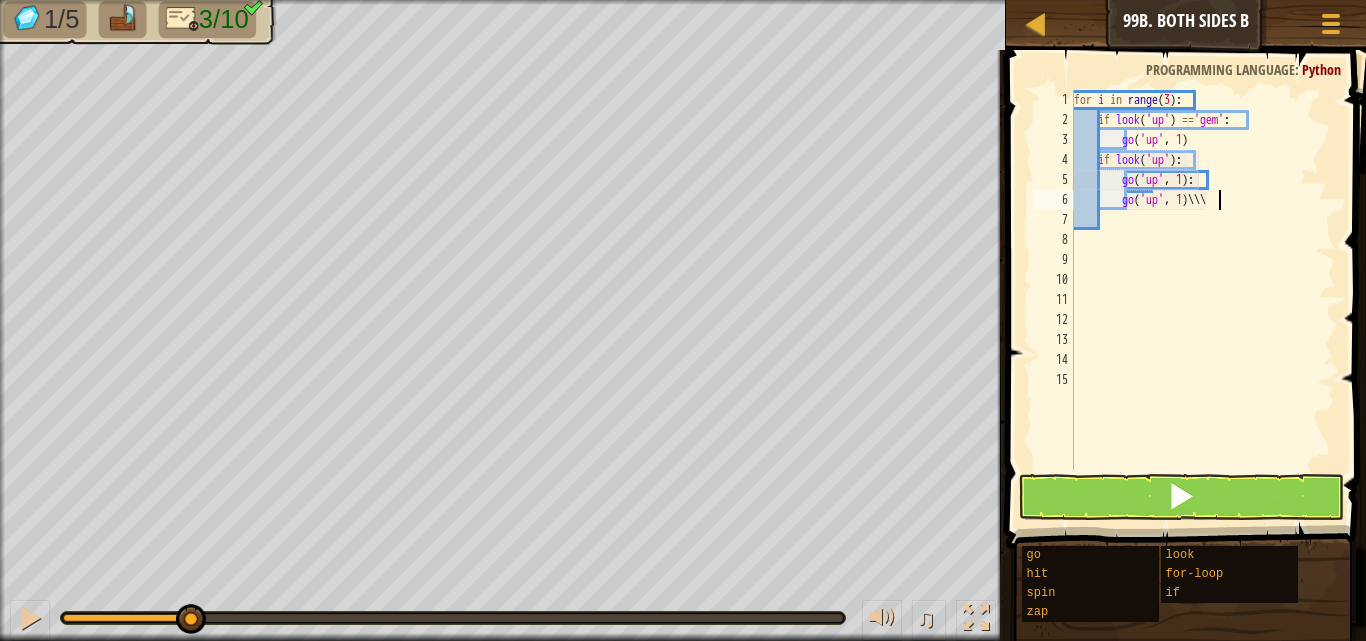 scroll, scrollTop: 9, scrollLeft: 11, axis: both 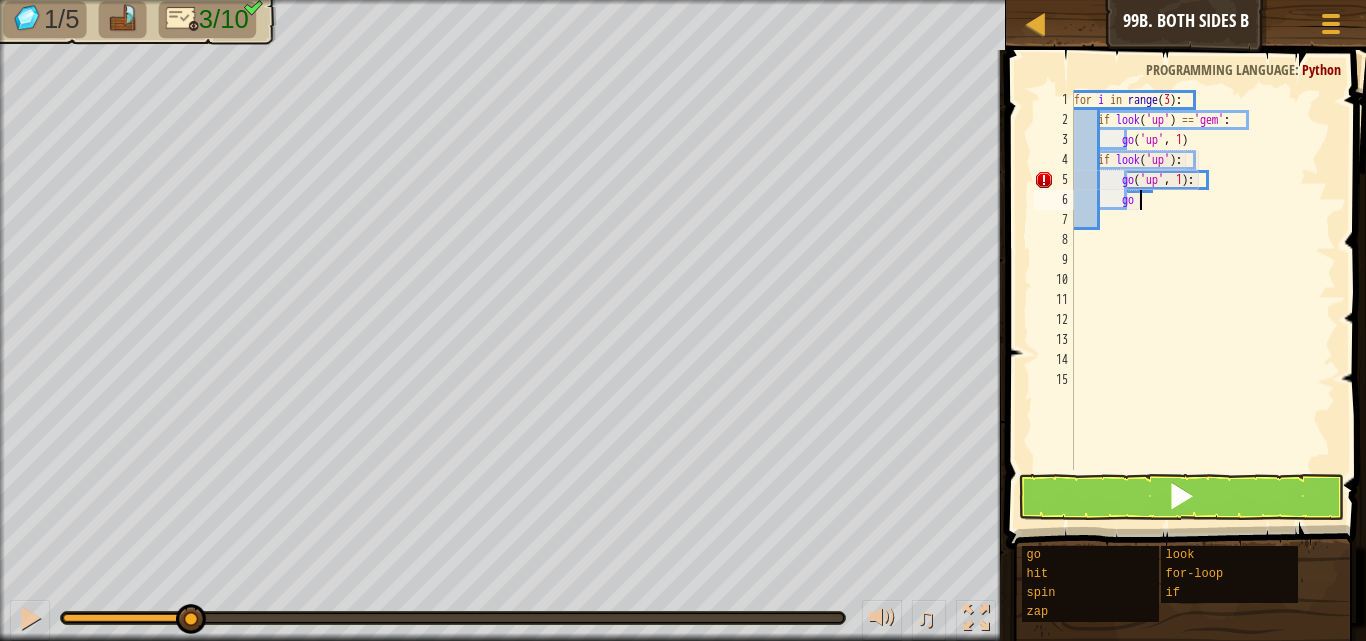 type on "g" 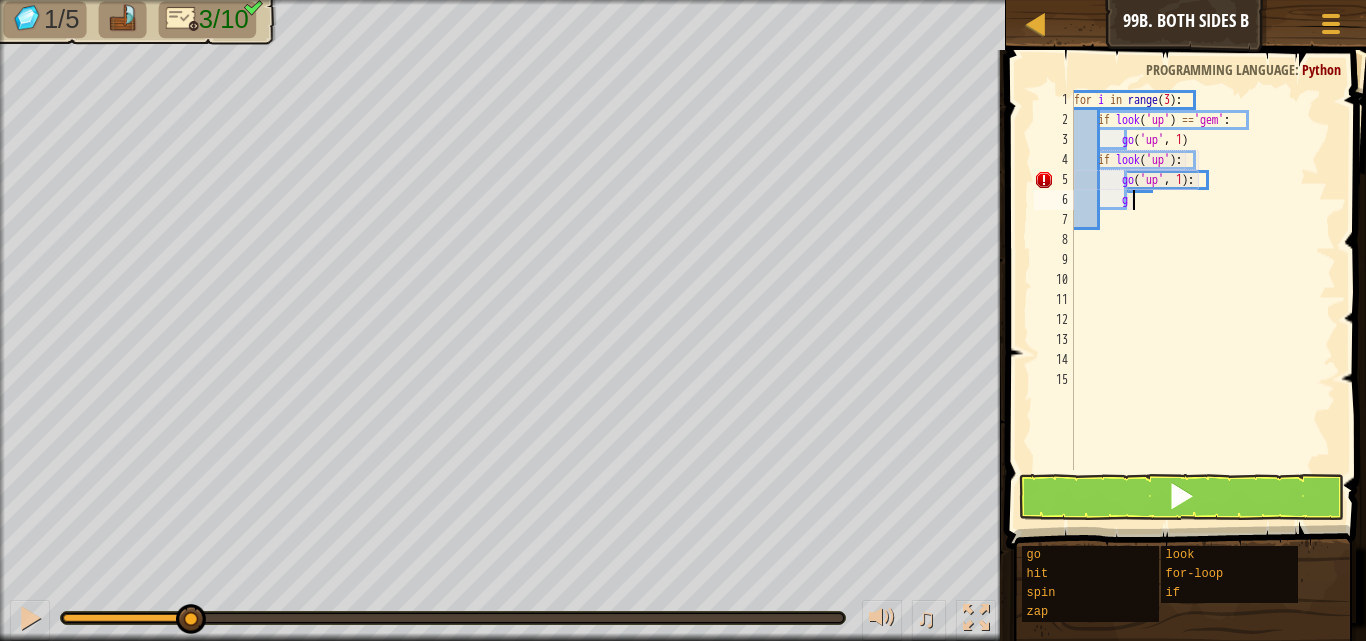 scroll, scrollTop: 9, scrollLeft: 3, axis: both 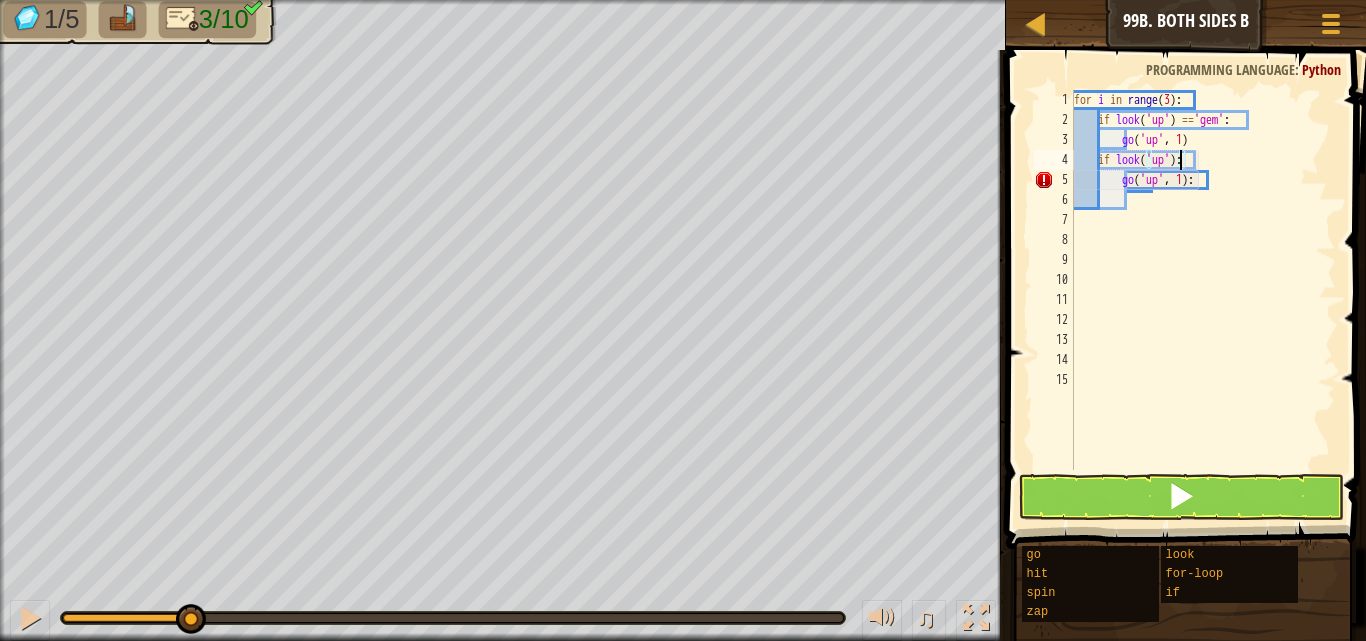 click on "for   i   in   range ( 3 ) :      if   look ( 'up' )   == 'gem' :          go ( 'up' ,   1 )      if   look ( 'up' ) :          go ( 'up' ,   1 ) :" at bounding box center [1203, 300] 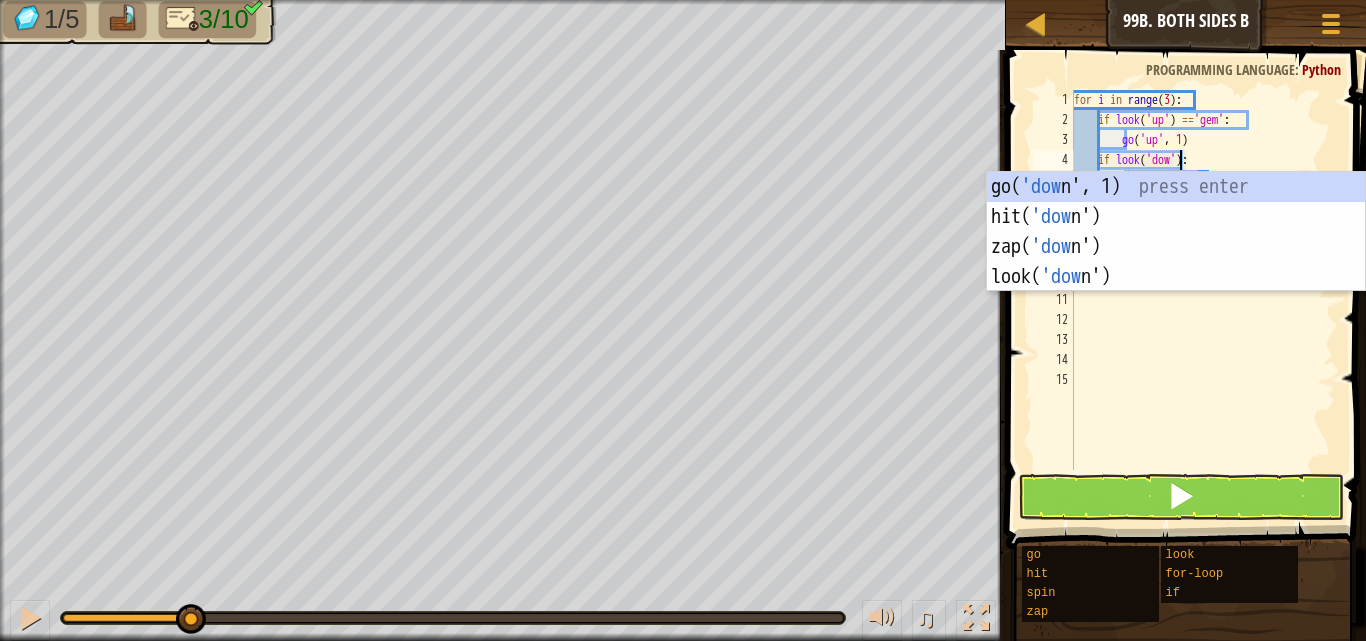 scroll, scrollTop: 9, scrollLeft: 9, axis: both 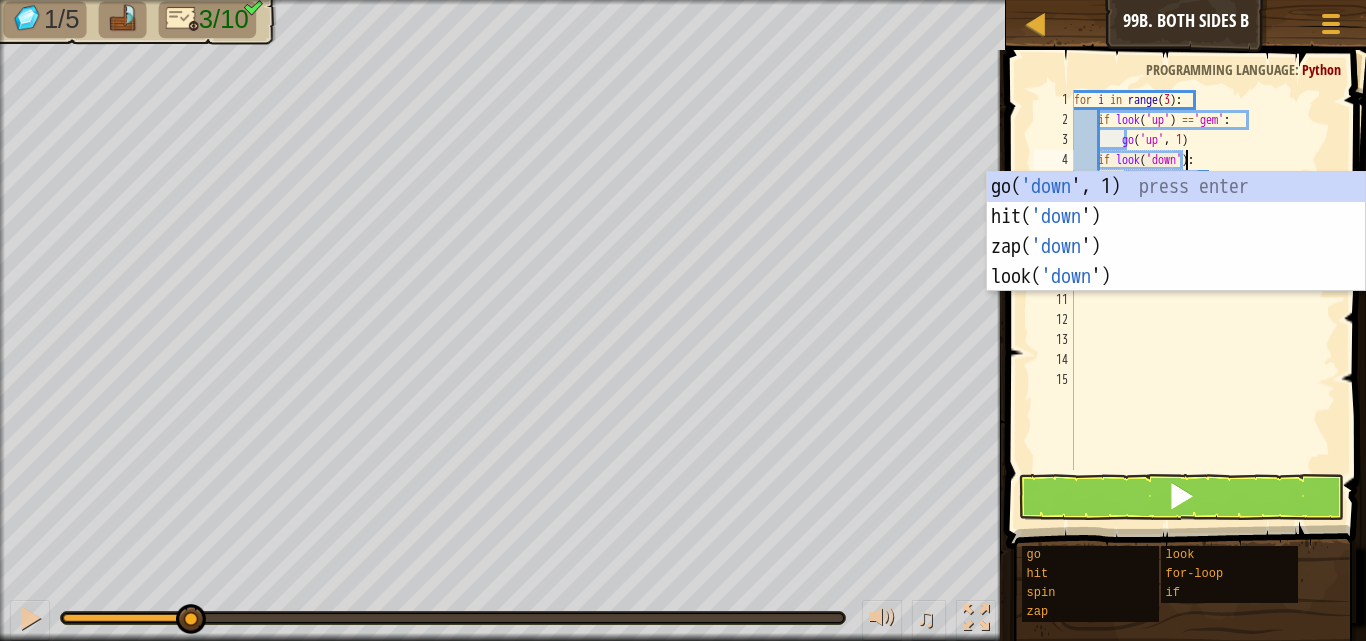 type on "if look('down'):" 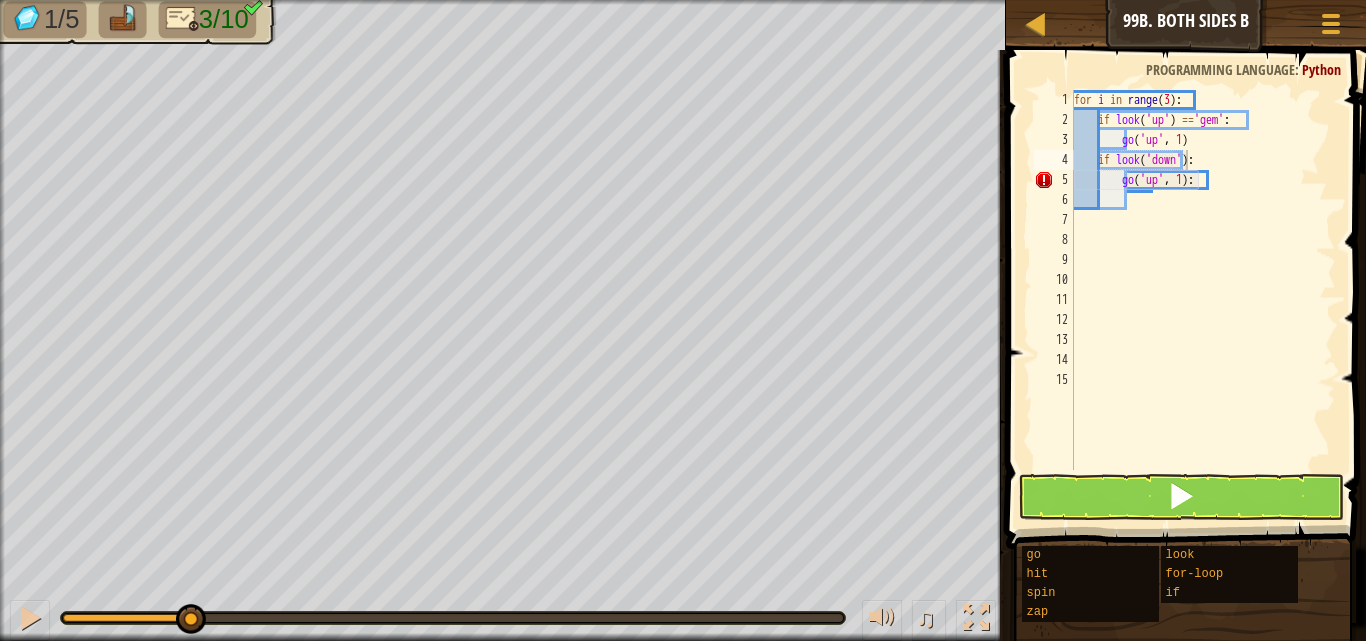 click on "Map Junior 99b. Both Sides B Game Menu 1     הההההההההההההההההההההההההההההההההההההההההההההההההההההההההההההההההההההההההההההההההההההההההההההההההההההההההההההההההההההההההההההההההההההההההההההההההההההההההההההההההההההההההההההההההההההההההההההההההההההההההההההההההההההההההההההההההההההההההההההההההההההההההההההההה XXXXXXXXXXXXXXXXXXXXXXXXXXXXXXXXXXXXXXXXXXXXXXXXXXXXXXXXXXXXXXXXXXXXXXXXXXXXXXXXXXXXXXXXXXXXXXXXXXXXXXXXXXXXXXXXXXXXXXXXXXXXXXXXXXXXXXXXXXXXXXXXXXXXXXXXXXXXXXXXXXXXXXXXXXXXXXXXXXXXXXXXXXXXXXXXXXXXXXXXXXXXXXXXXXXXXXXXXXXXXXXXXXXXXXXXXXXXXXXXXXXXXXXXXXXXXXXX Solution × Blocks if look('down'): 1 2 3 4 5 6 7 8 9 10 11 12 13 14 15 for   i   in   range ( 3 ) :      if   look ( 'up' )   == 'gem' :          go ( 'up' ,   1 )      if   look ( 'down' ) :          go (" at bounding box center [683, 0] 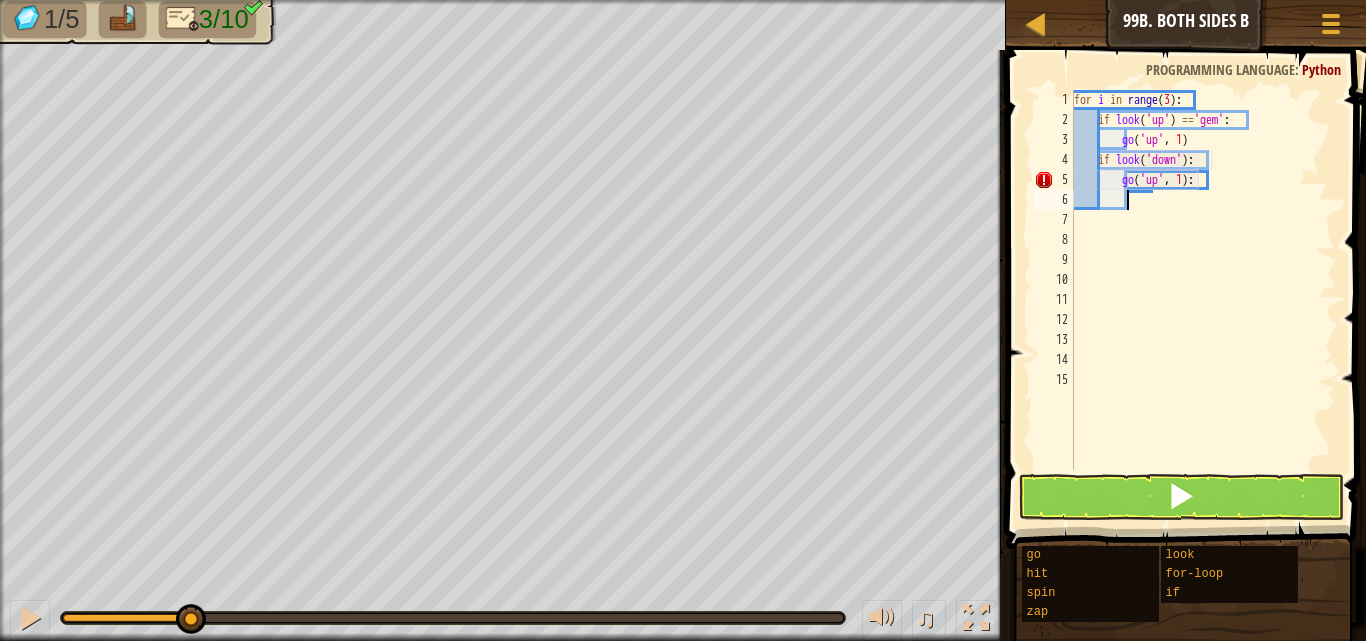 click on "for   i   in   range ( 3 ) :      if   look ( 'up' )   == 'gem' :          go ( 'up' ,   1 )      if   look ( 'down' ) :          go ( 'up' ,   1 ) :" at bounding box center [1203, 300] 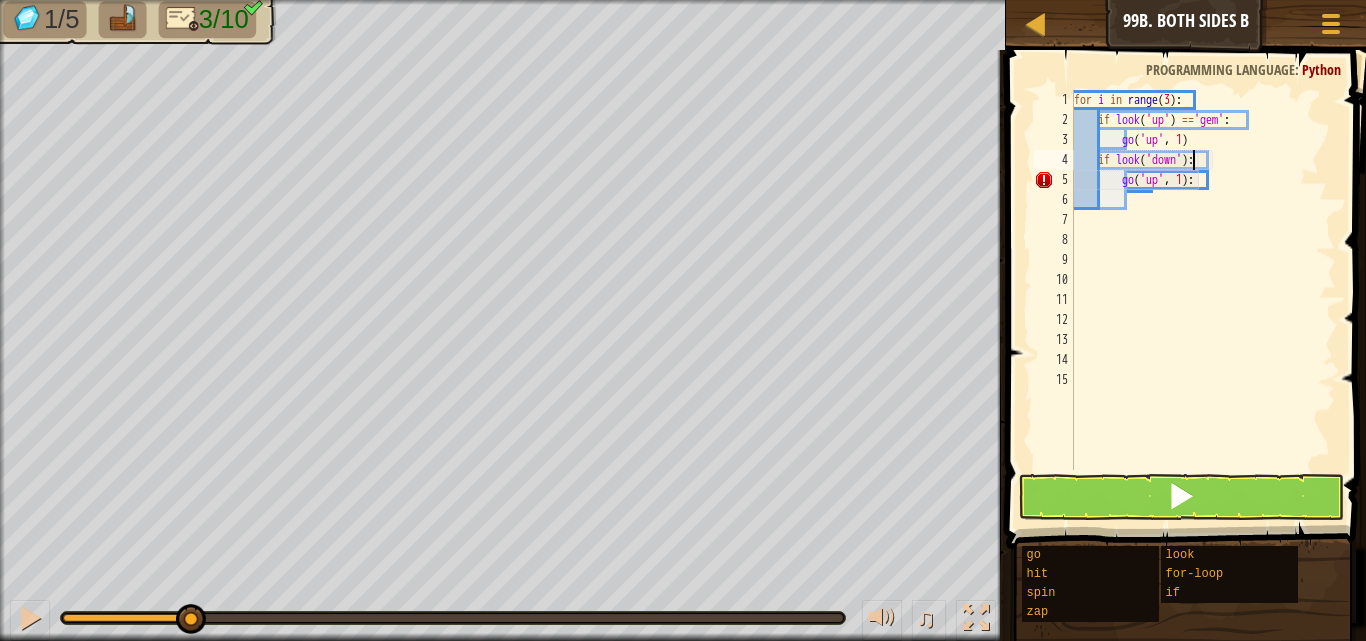 click on "for   i   in   range ( 3 ) :      if   look ( 'up' )   == 'gem' :          go ( 'up' ,   1 )      if   look ( 'down' ) :          go ( 'up' ,   1 ) :" at bounding box center [1203, 300] 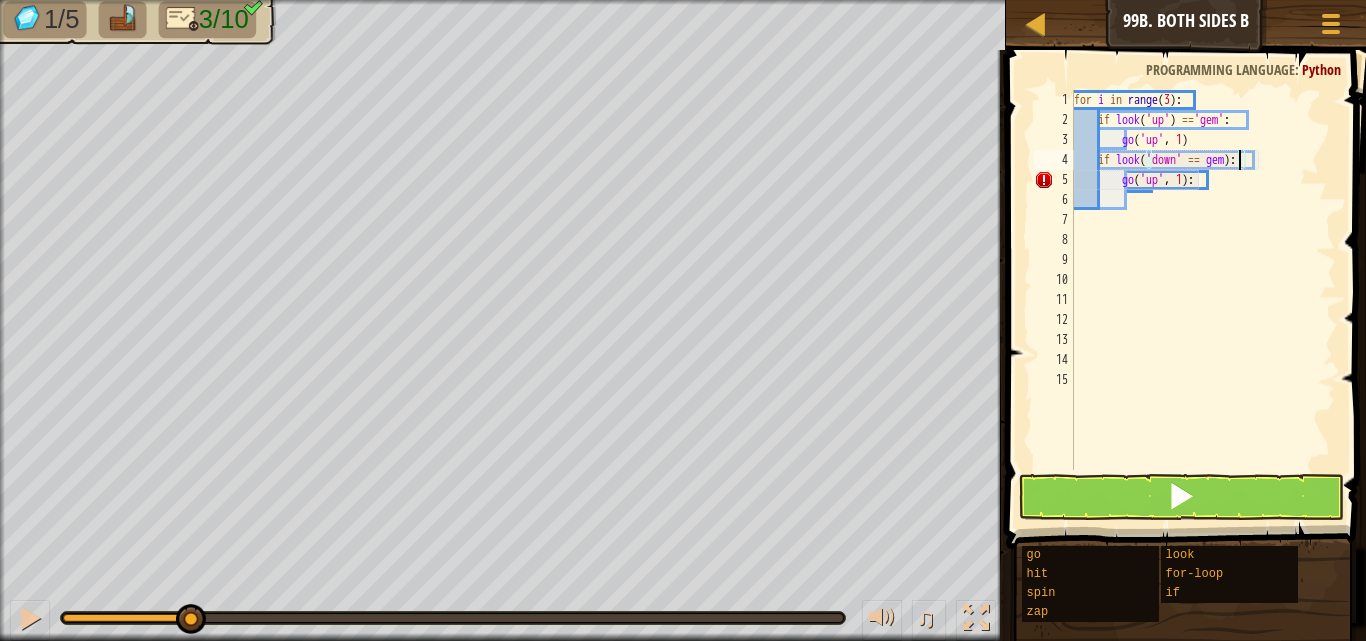 scroll, scrollTop: 9, scrollLeft: 14, axis: both 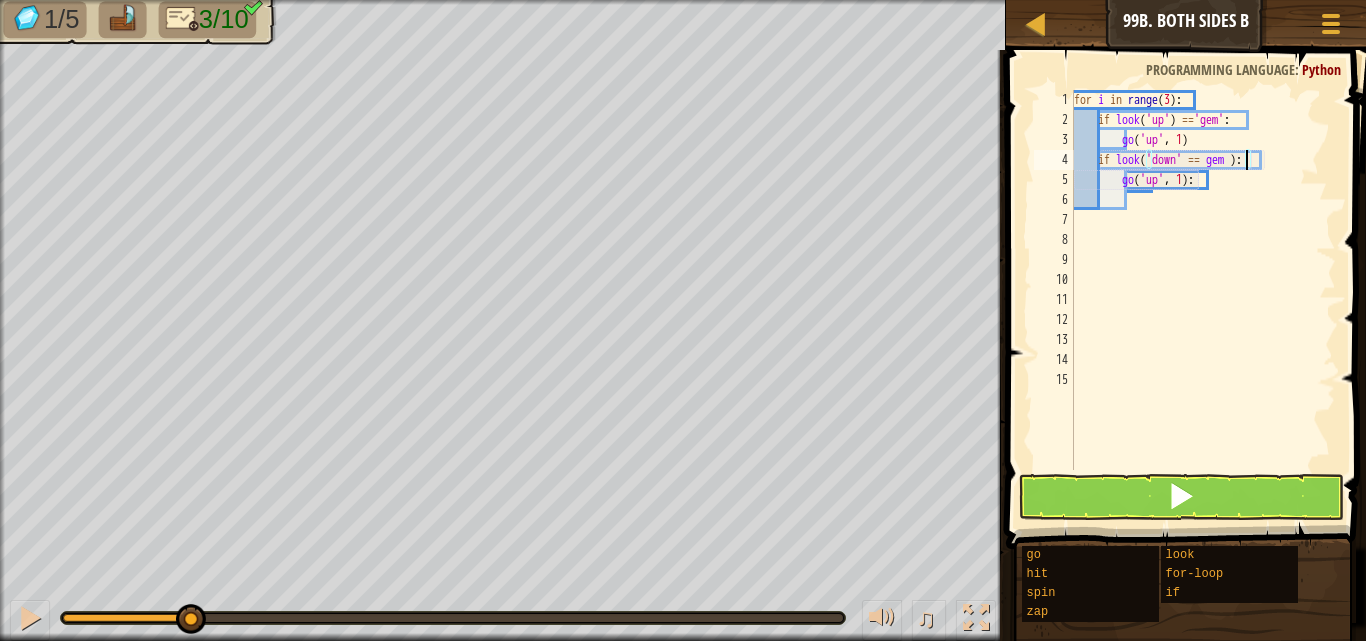 type on "if look('down' == gem '):" 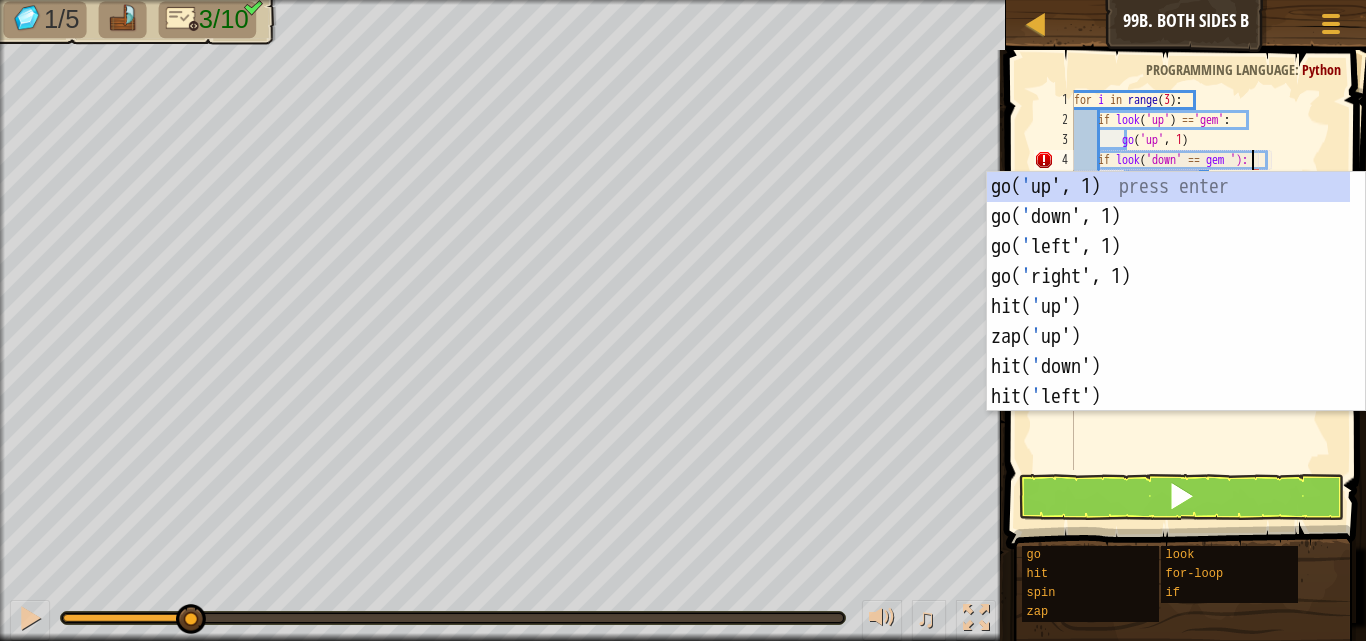 click on "for   i   in   range ( 3 ) :      if   look ( 'up' )   == 'gem' :          go ( 'up' ,   1 )      if   look ( 'down'   ==   gem   '):          go ( 'up' ,   1 ) :" at bounding box center [1203, 300] 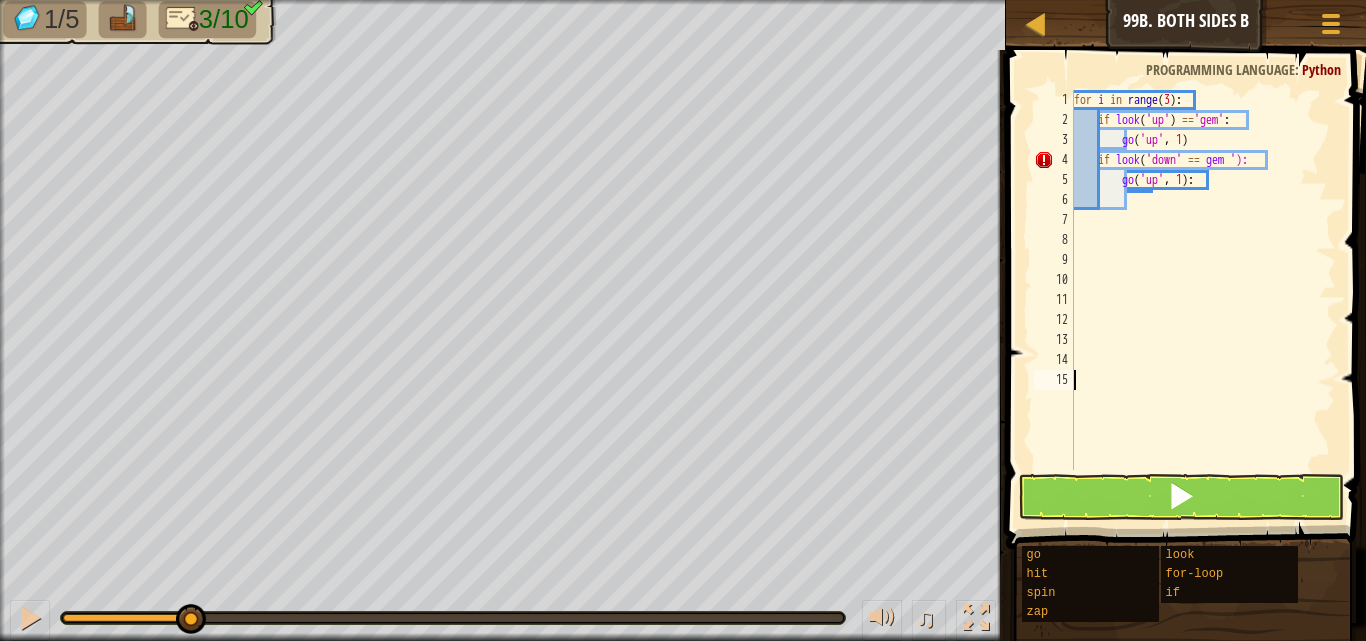 scroll, scrollTop: 9, scrollLeft: 0, axis: vertical 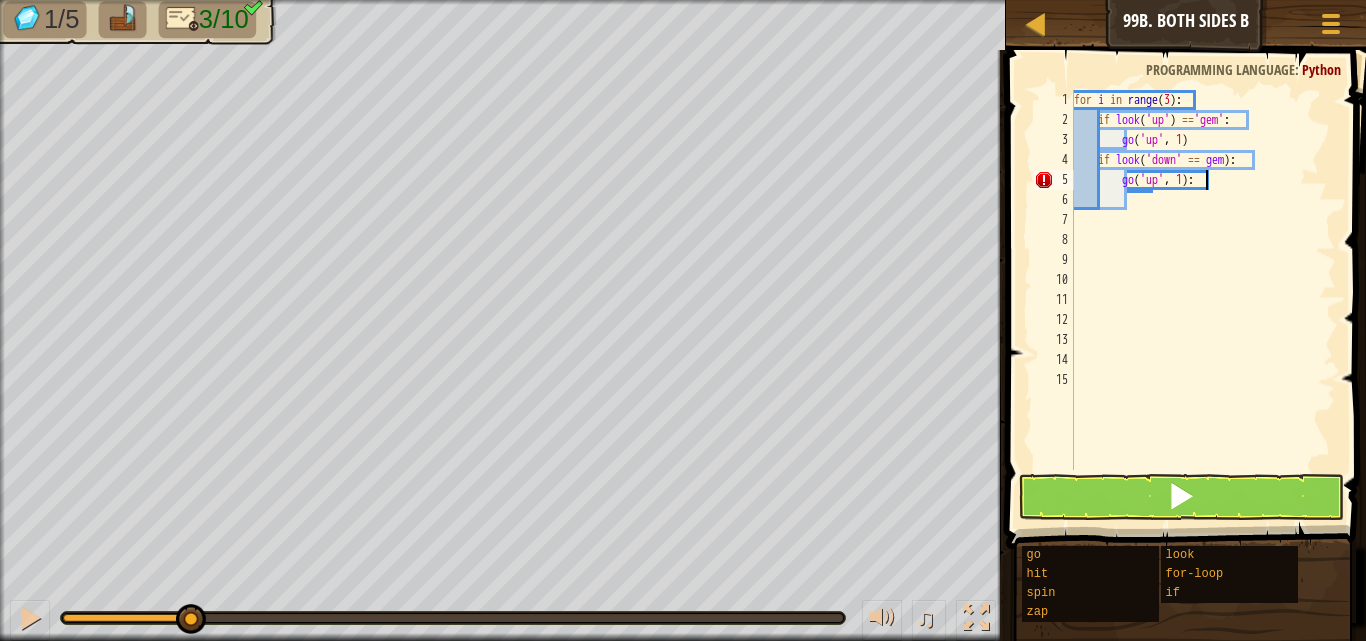 click on "for   i   in   range ( 3 ) :      if   look ( 'up' )   == 'gem' :          go ( 'up' ,   1 )      if   look ( 'down'   ==   gem ) :          go ( 'up' ,   1 ) :" at bounding box center (1203, 300) 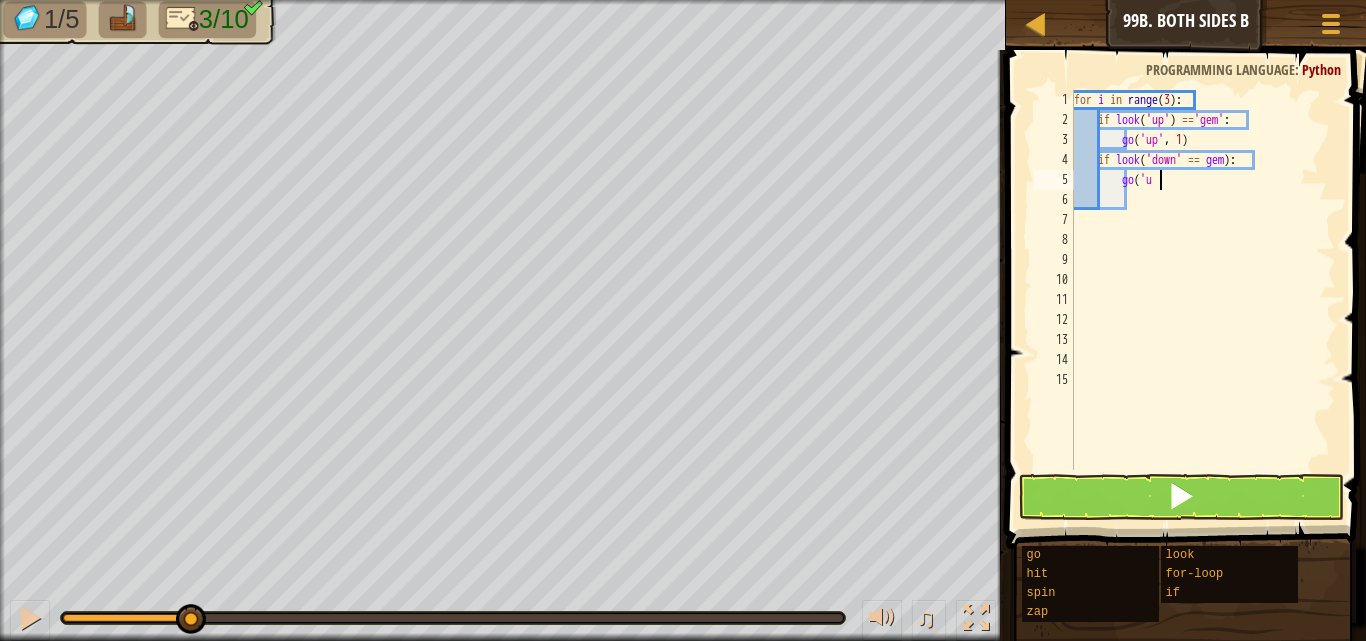 type on "g" 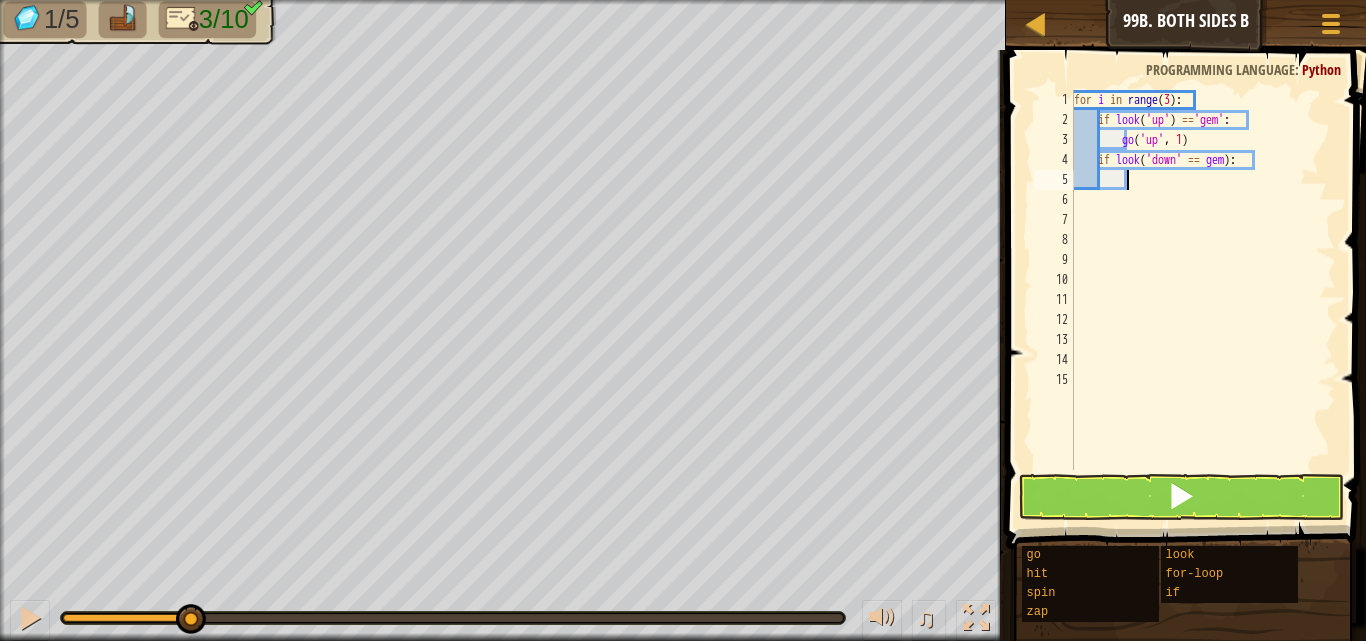 scroll, scrollTop: 9, scrollLeft: 3, axis: both 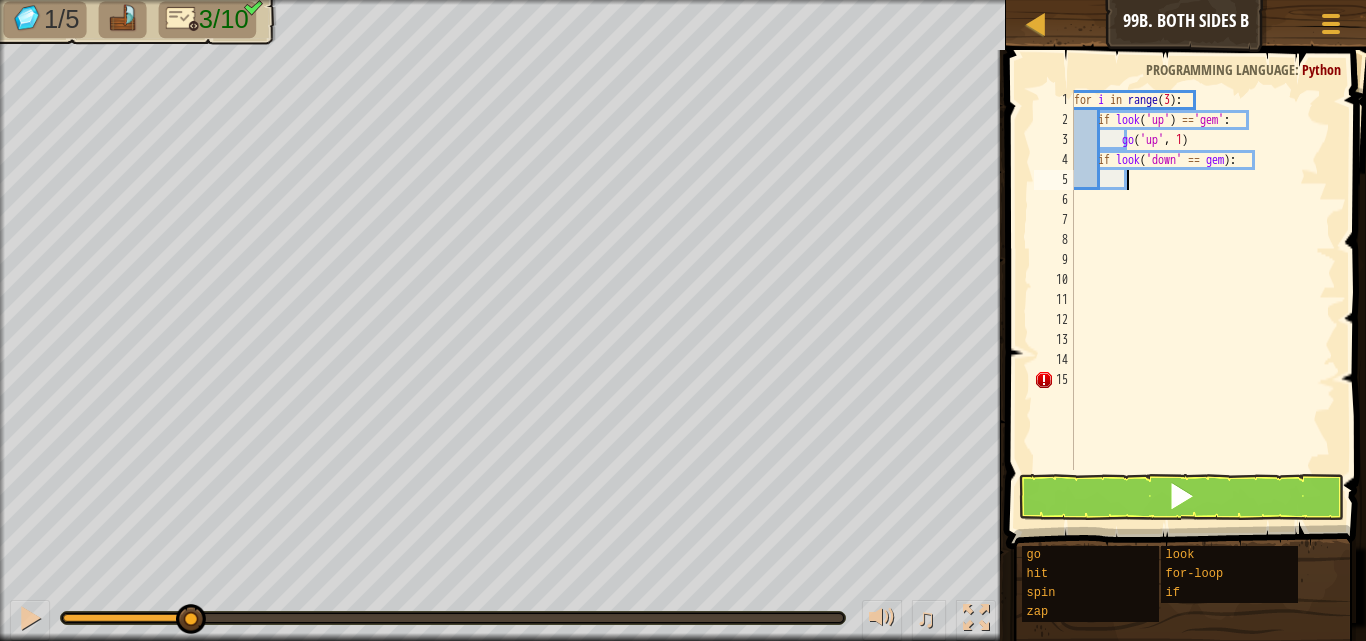 type on "g" 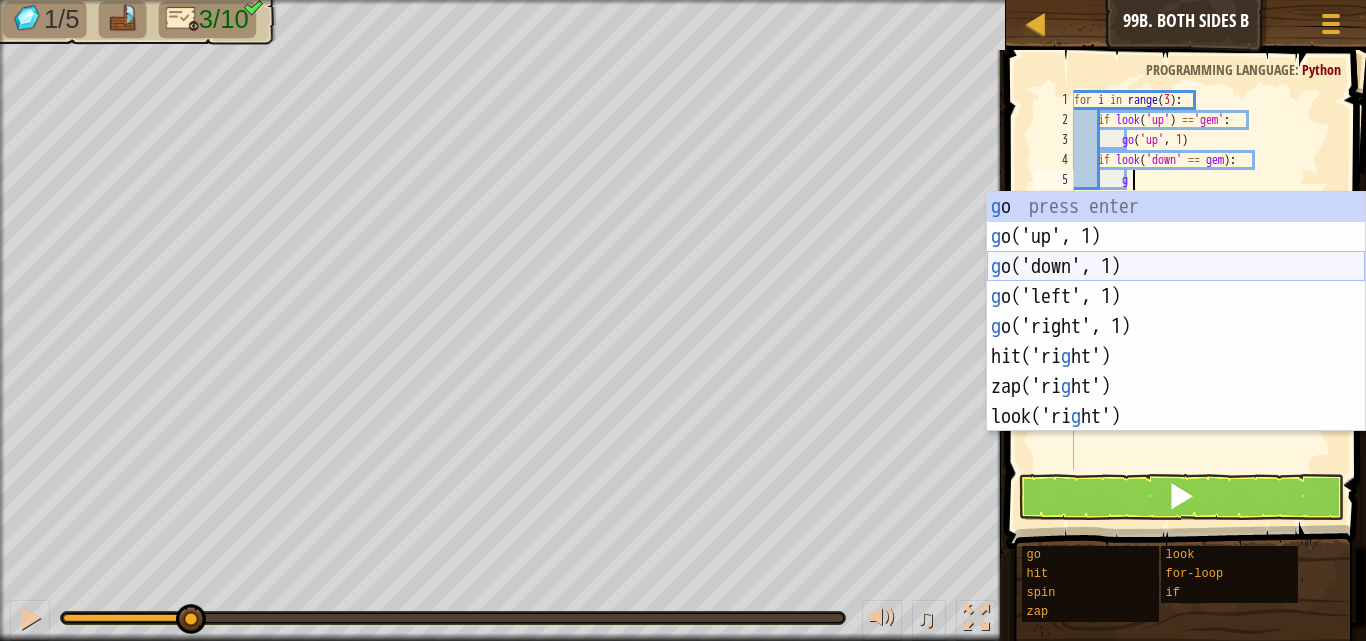 click on "g o press enter g o('up', 1) press enter g o('down', 1) press enter g o('left', 1) press enter g o('right', 1) press enter hit('ri g ht') press enter zap('ri g ht') press enter look('ri g ht') press enter" at bounding box center [1176, 342] 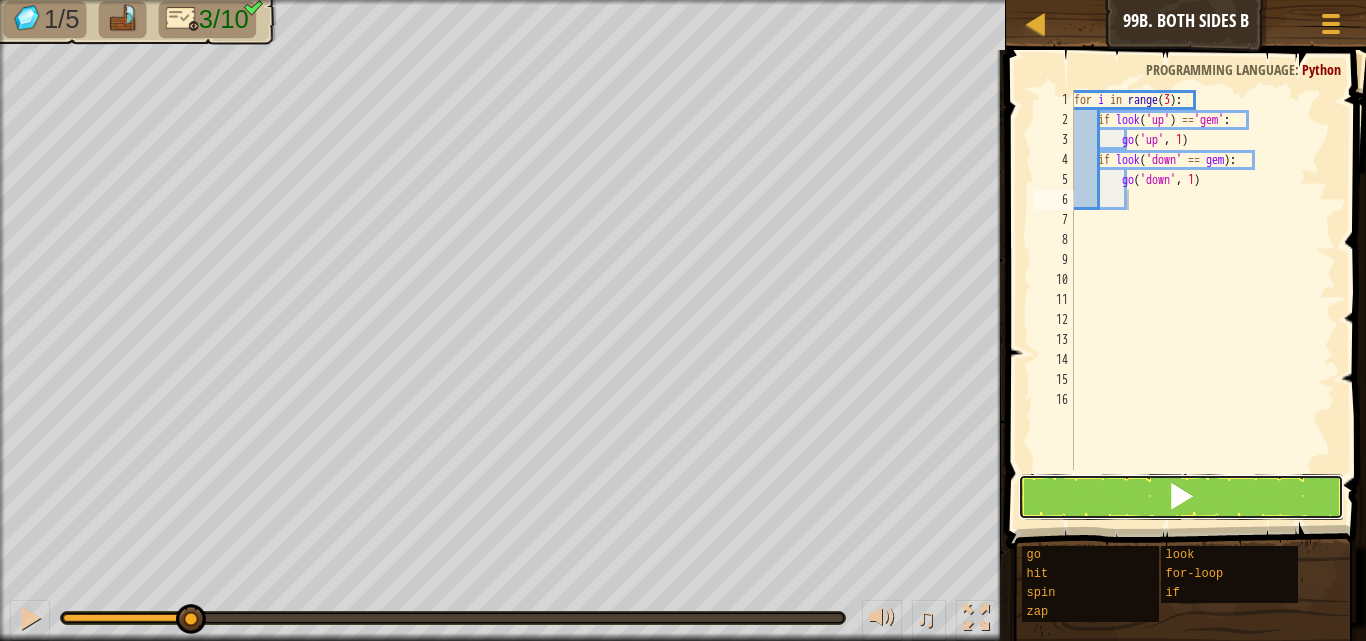 click at bounding box center [1181, 497] 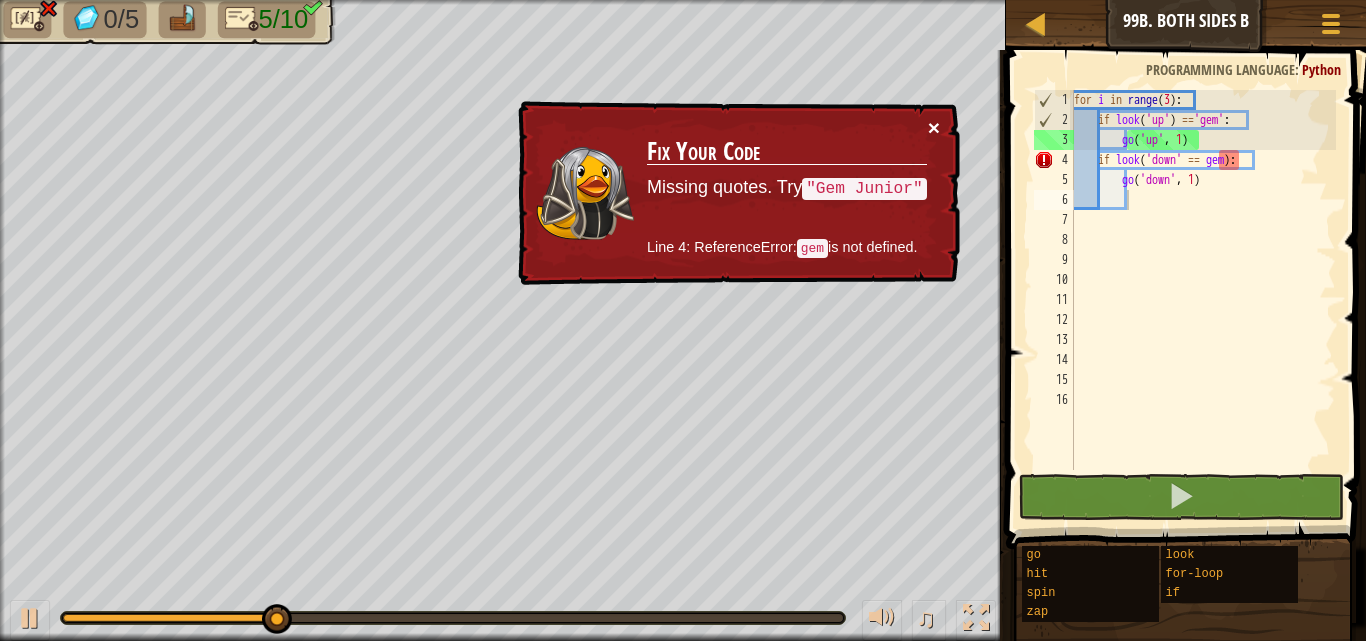 click on "×" at bounding box center [934, 127] 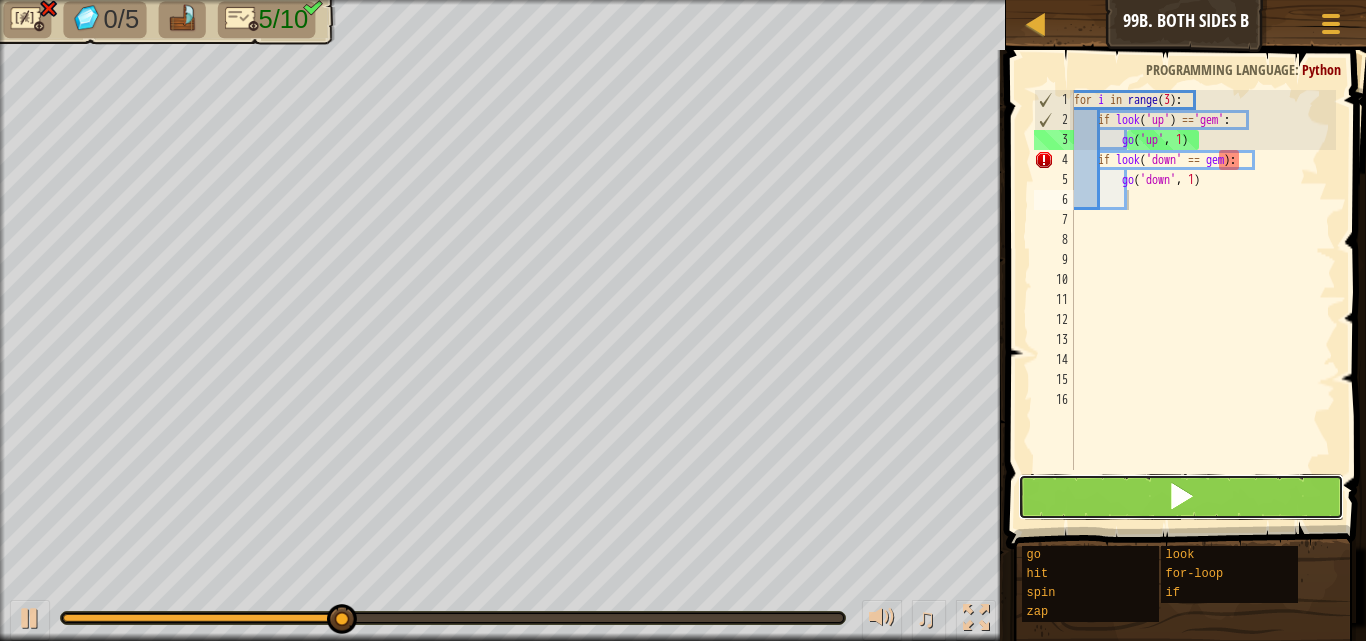 click at bounding box center (1181, 497) 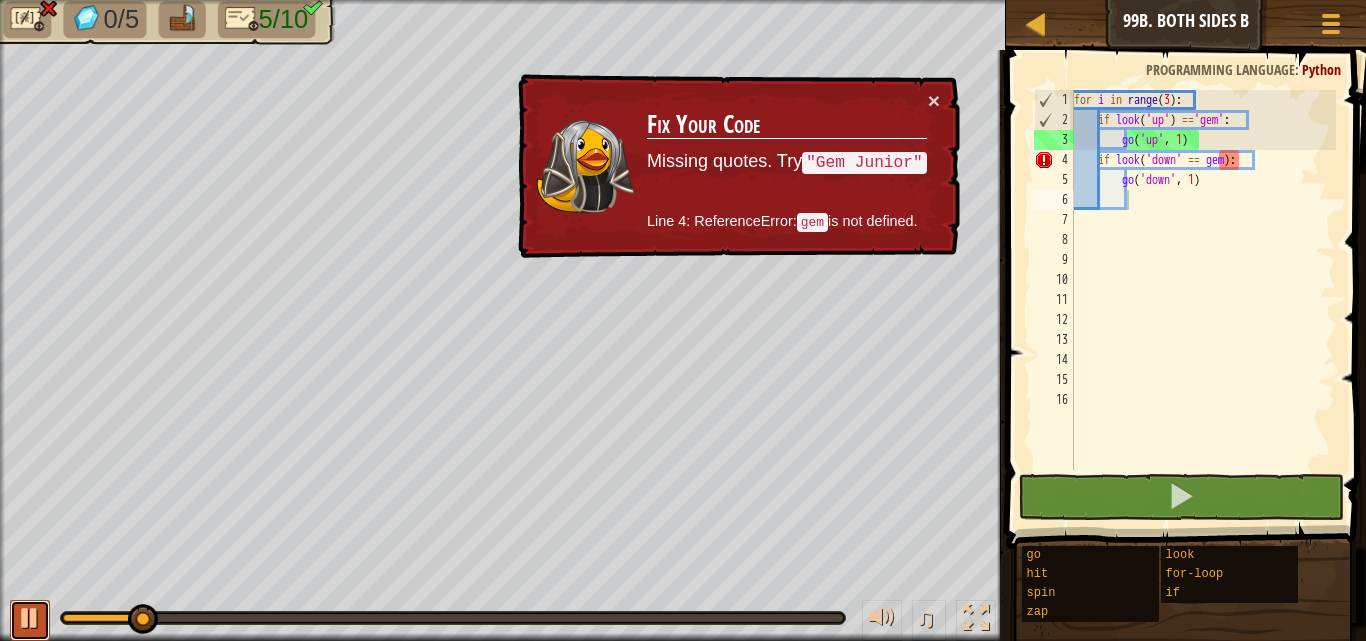 click at bounding box center (30, 618) 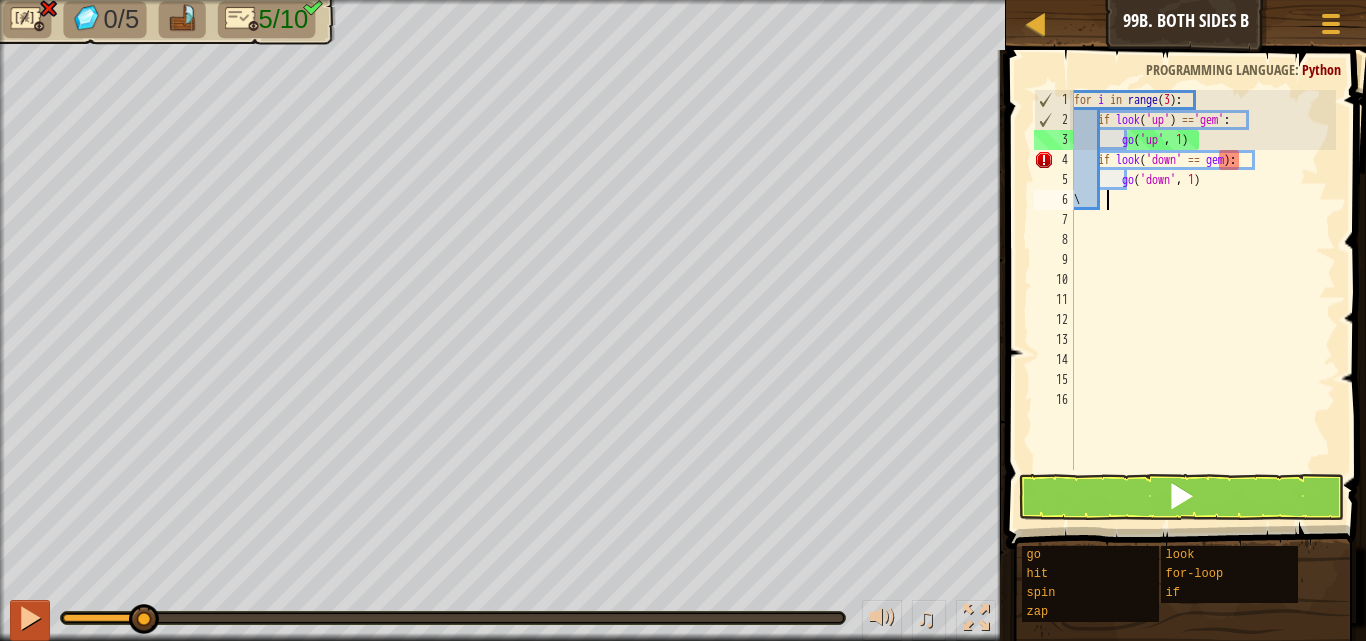 type on "\" 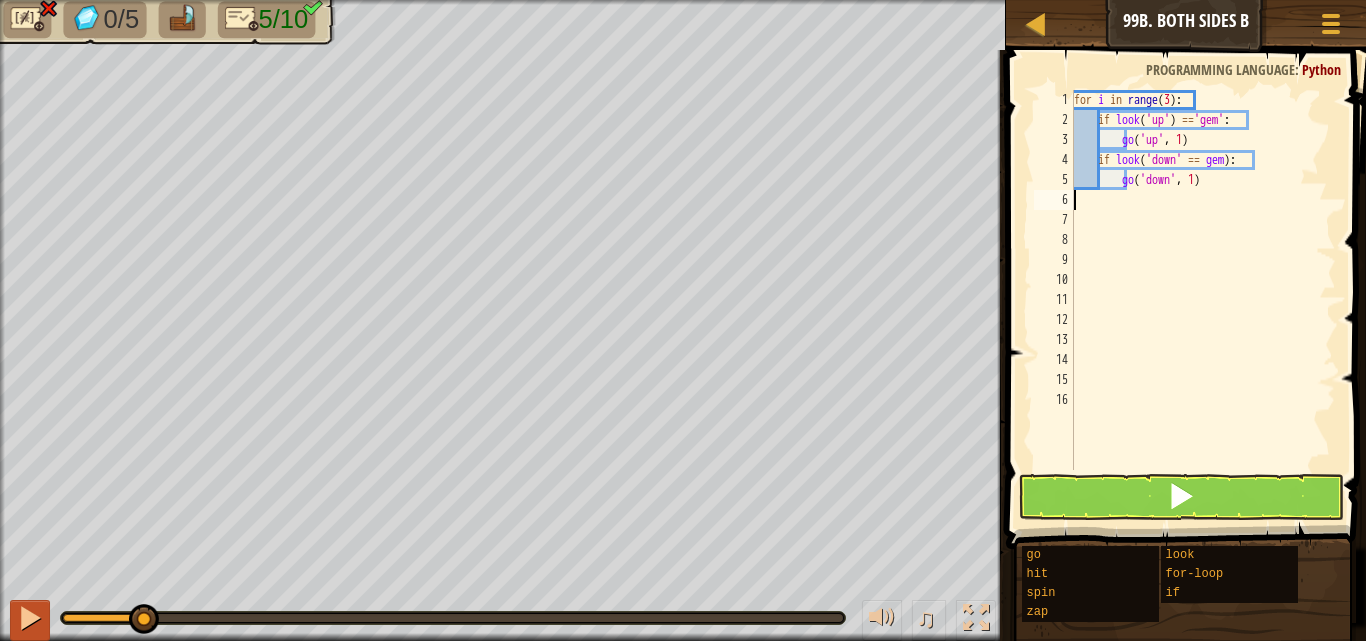 scroll, scrollTop: 9, scrollLeft: 0, axis: vertical 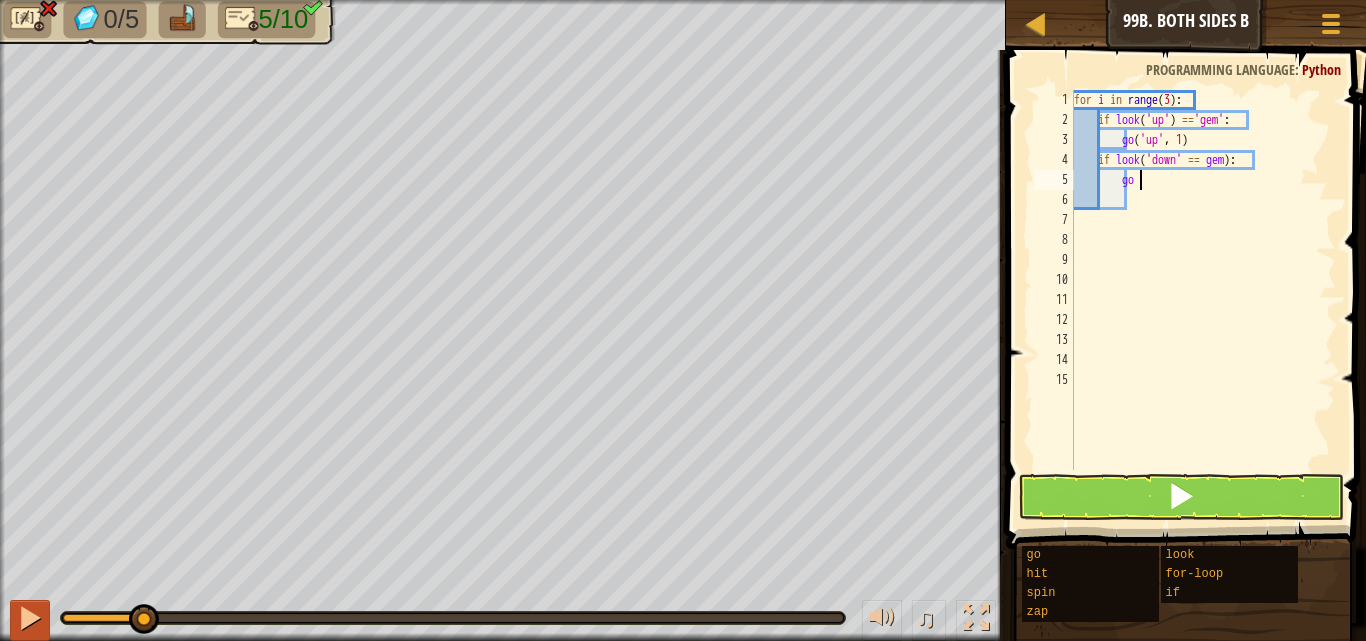 type on "g" 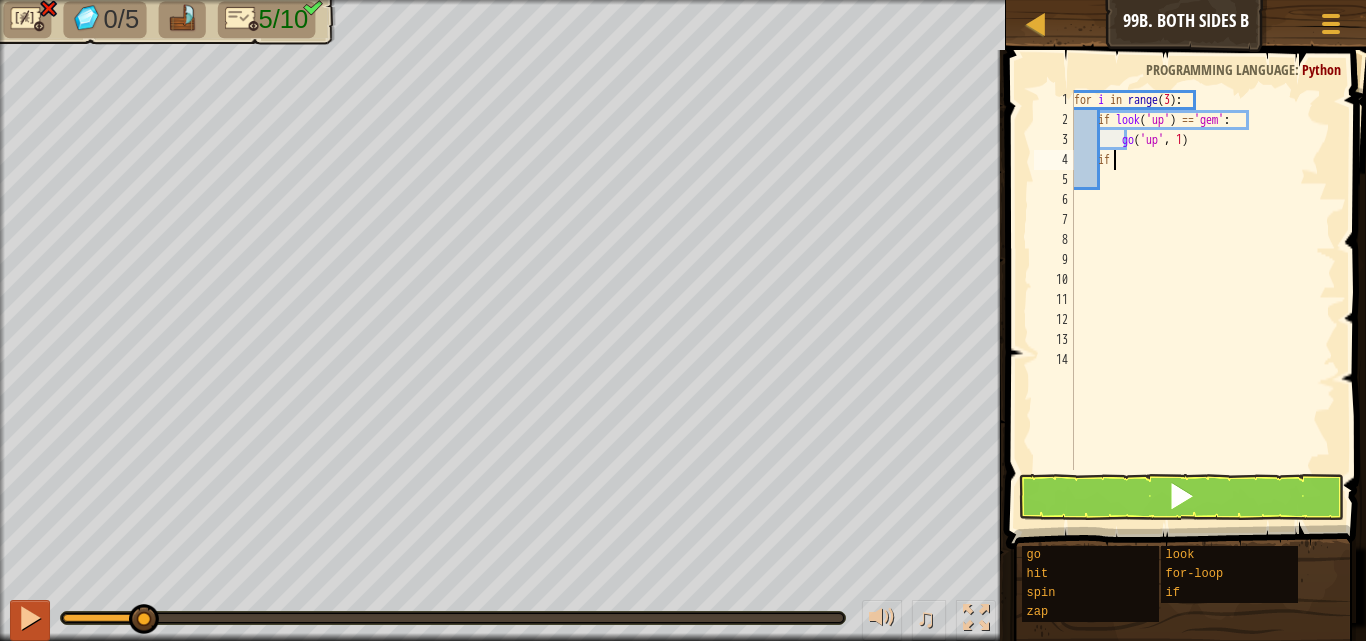 type on "i" 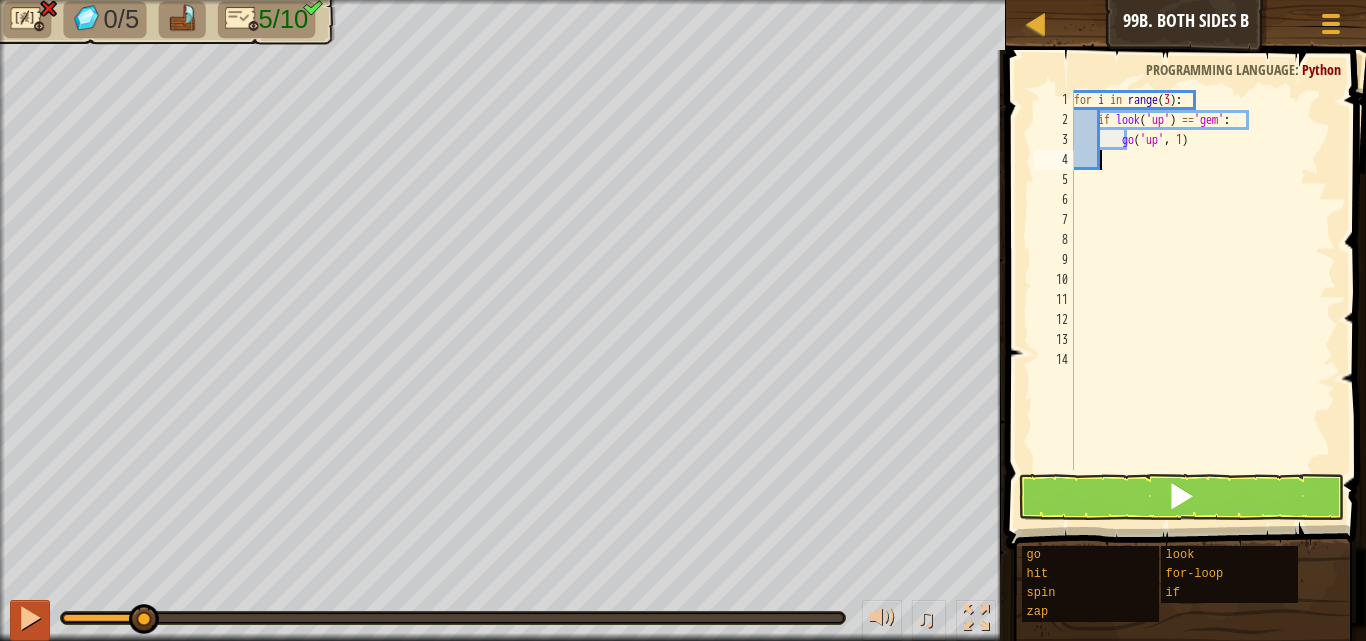 scroll, scrollTop: 9, scrollLeft: 1, axis: both 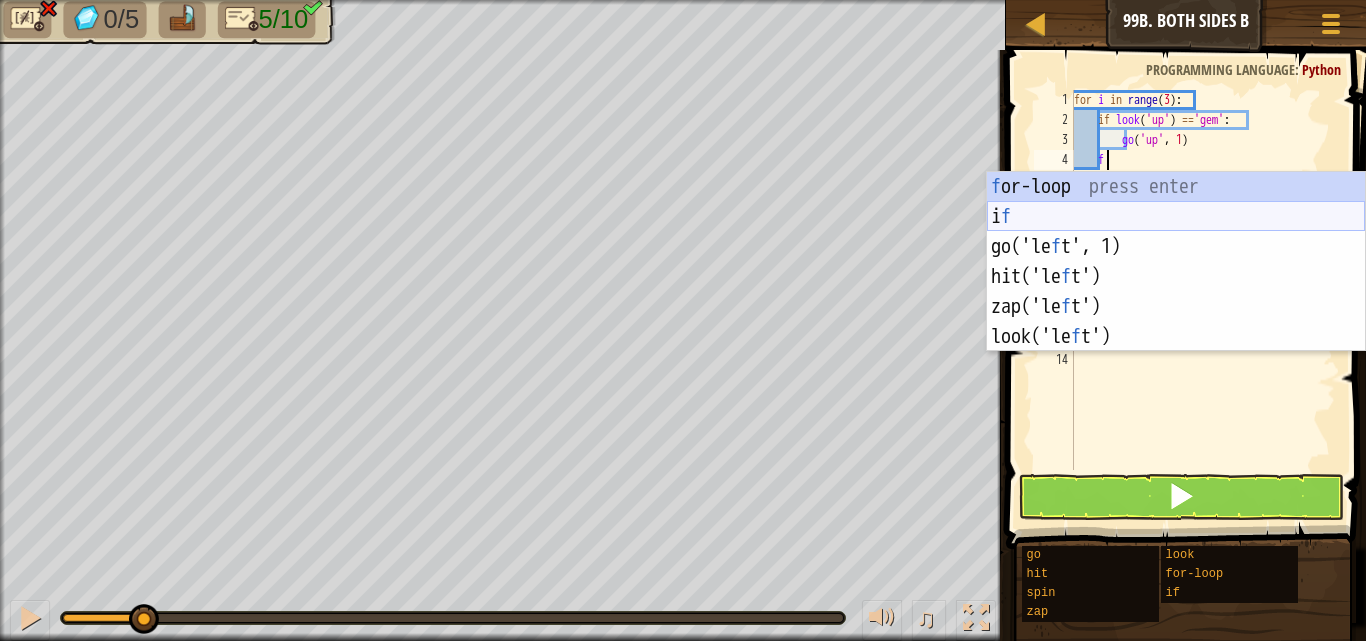 click on "f or-loop press enter i f press enter go('le f t', 1) press enter hit('le f t') press enter zap('le f t') press enter look('le f t') press enter" at bounding box center [1176, 292] 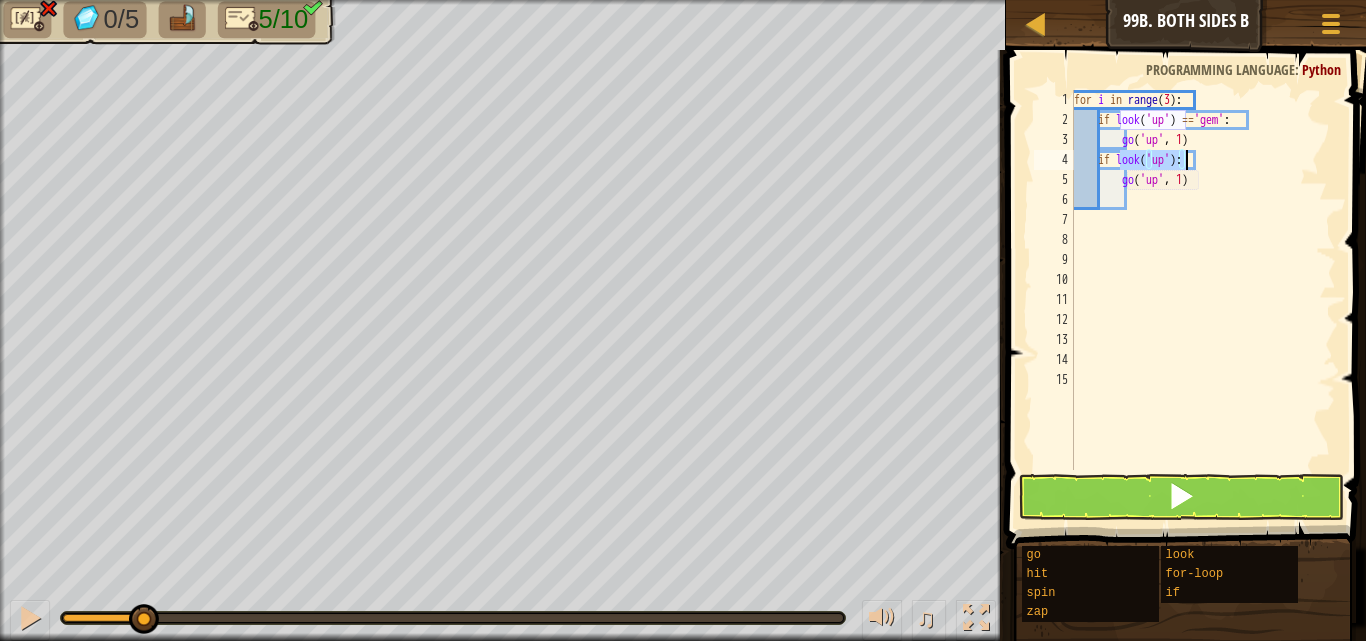 scroll, scrollTop: 9, scrollLeft: 3, axis: both 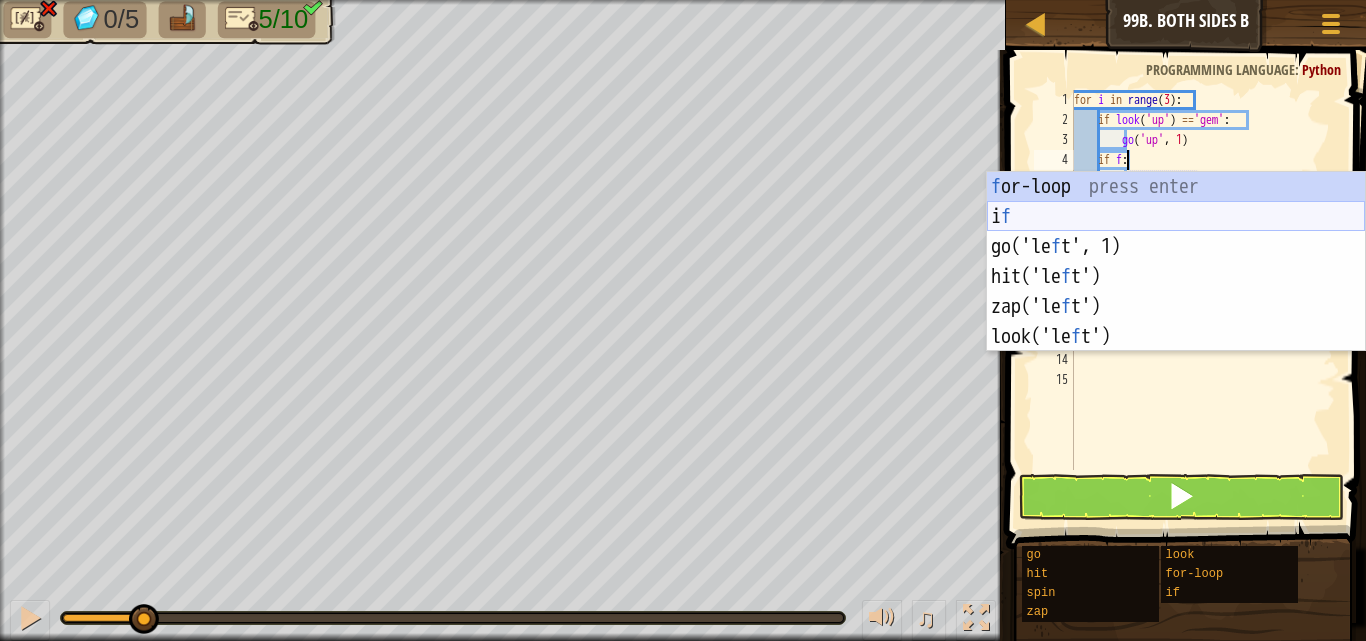 click on "f or-loop press enter i f press enter go('le f t', 1) press enter hit('le f t') press enter zap('le f t') press enter look('le f t') press enter" at bounding box center [1176, 292] 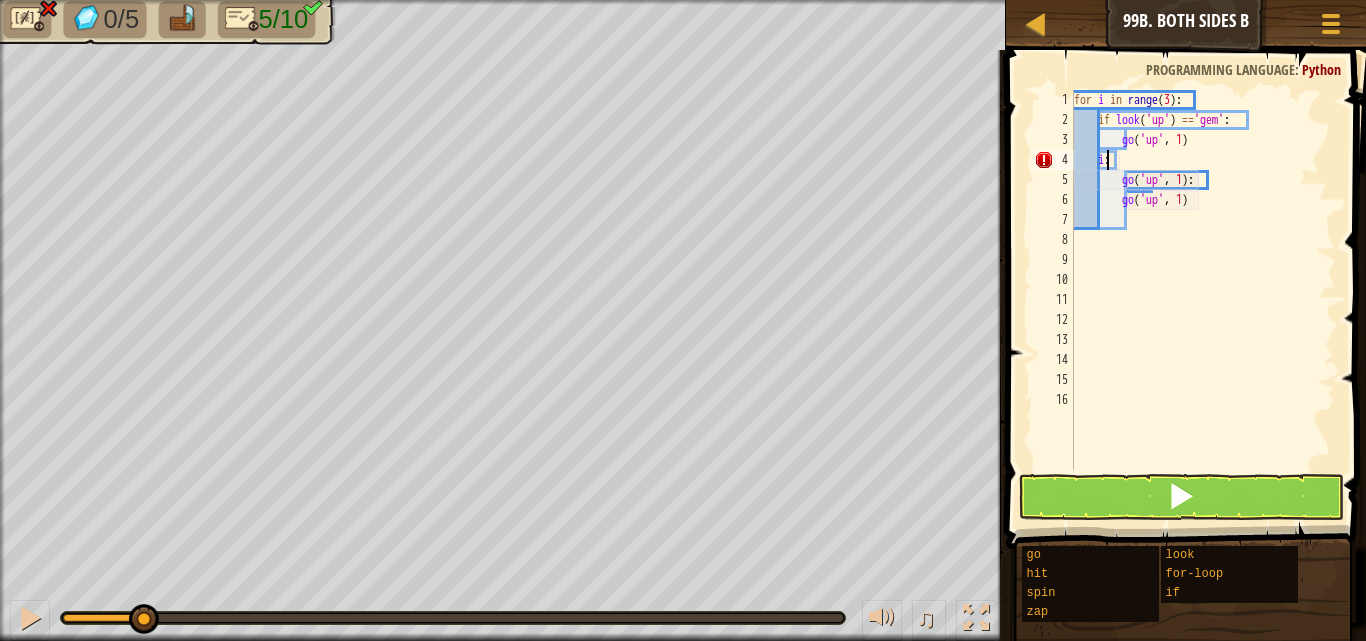 scroll, scrollTop: 9, scrollLeft: 2, axis: both 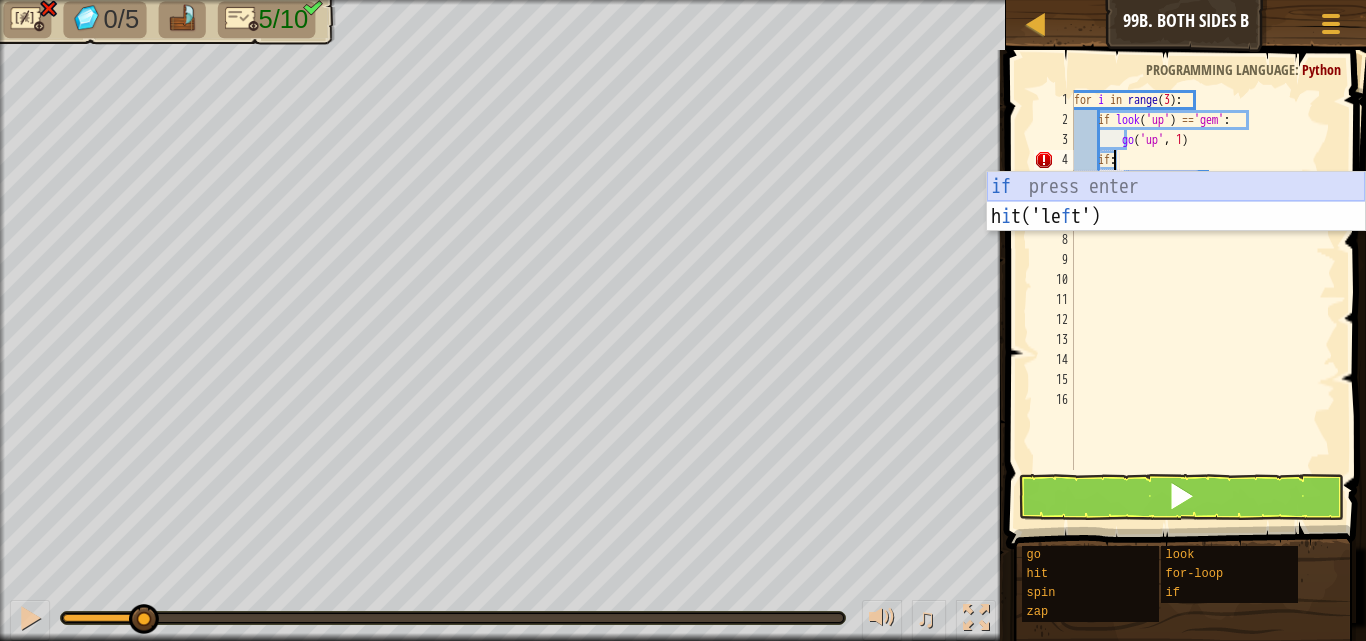 click on "if press enter h i t('le f t') press enter" at bounding box center (1176, 232) 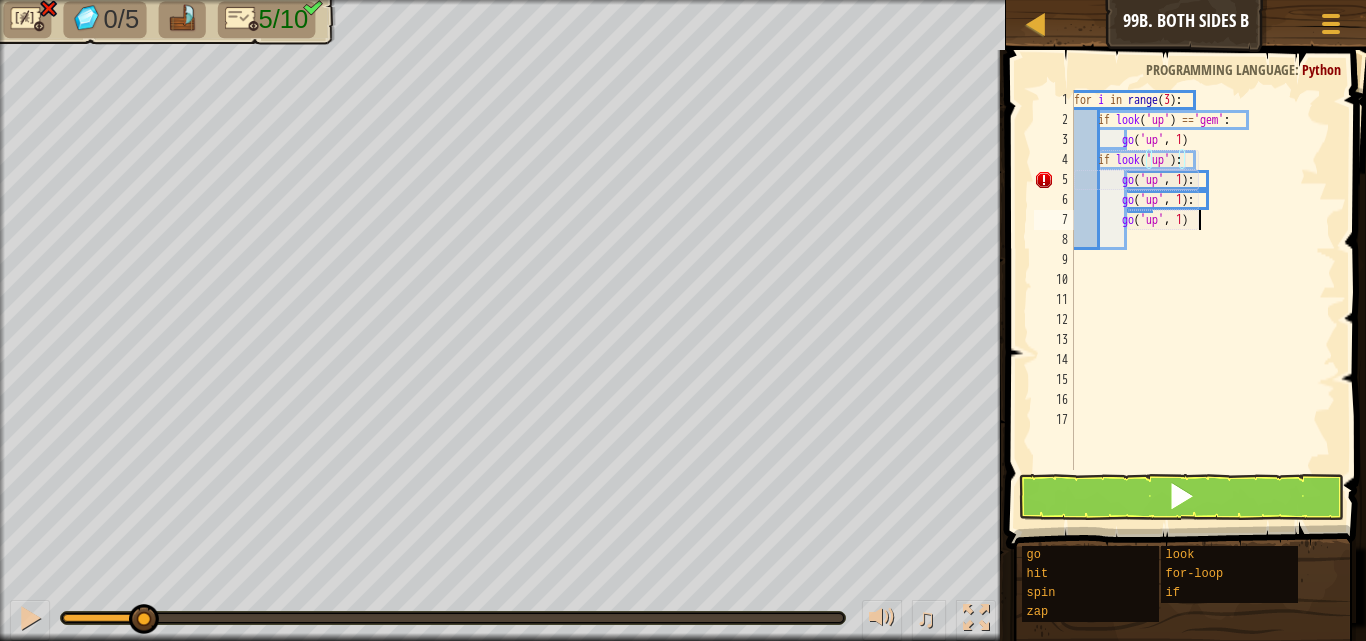 click on "for   i   in   range ( 3 ) :      if   look ( 'up' )   == 'gem' :          go ( 'up' ,   1 )      if   look ( 'up' ) :          go ( 'up' ,   1 ) :          go ( 'up' ,   1 ) :          go ( 'up' ,   1 )" at bounding box center [1203, 300] 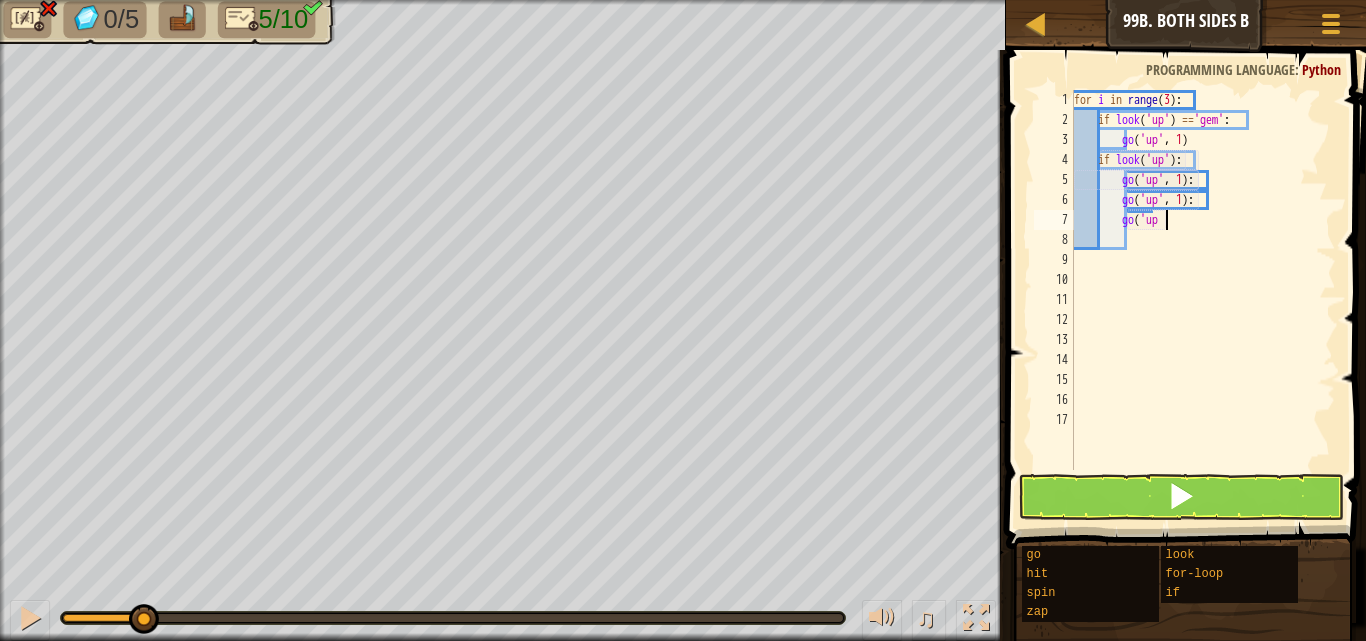 type on "g" 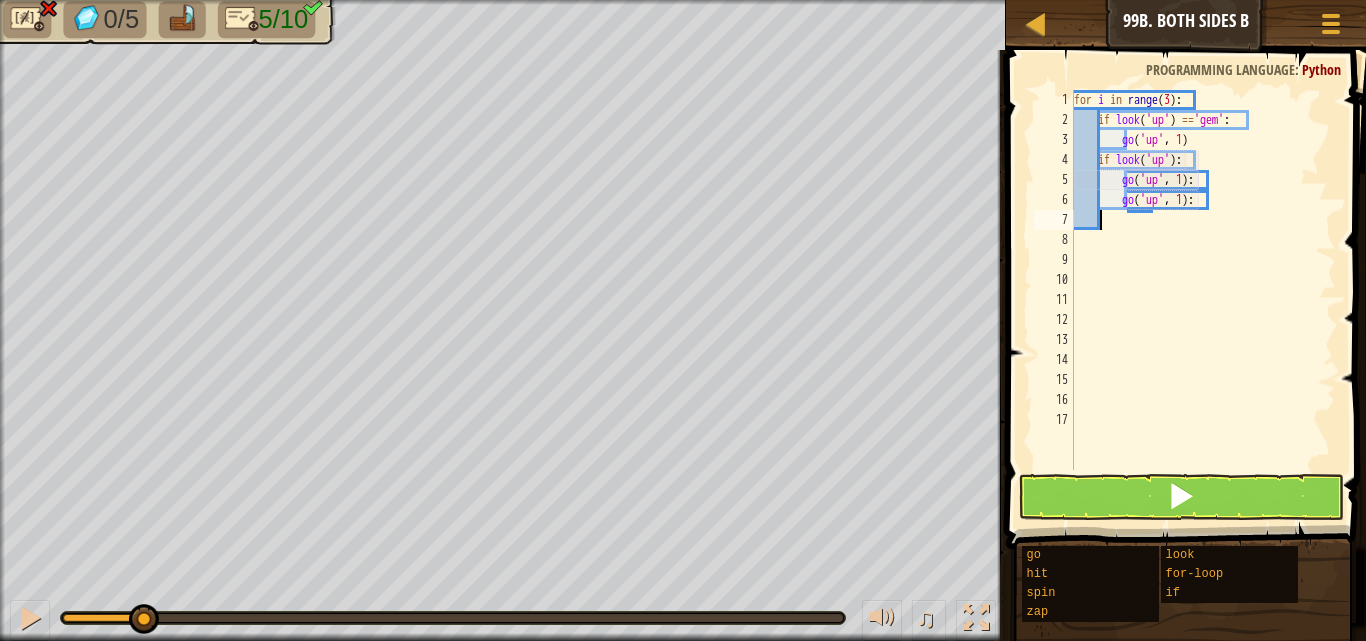 scroll, scrollTop: 9, scrollLeft: 0, axis: vertical 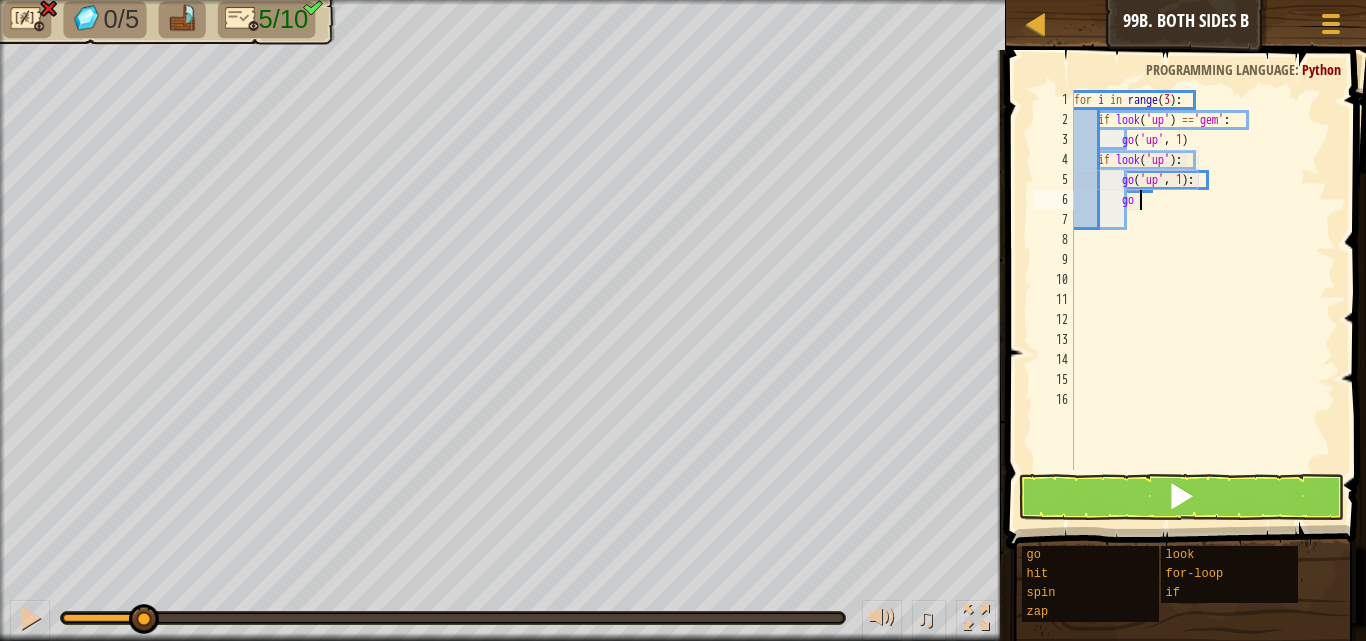 type on "g" 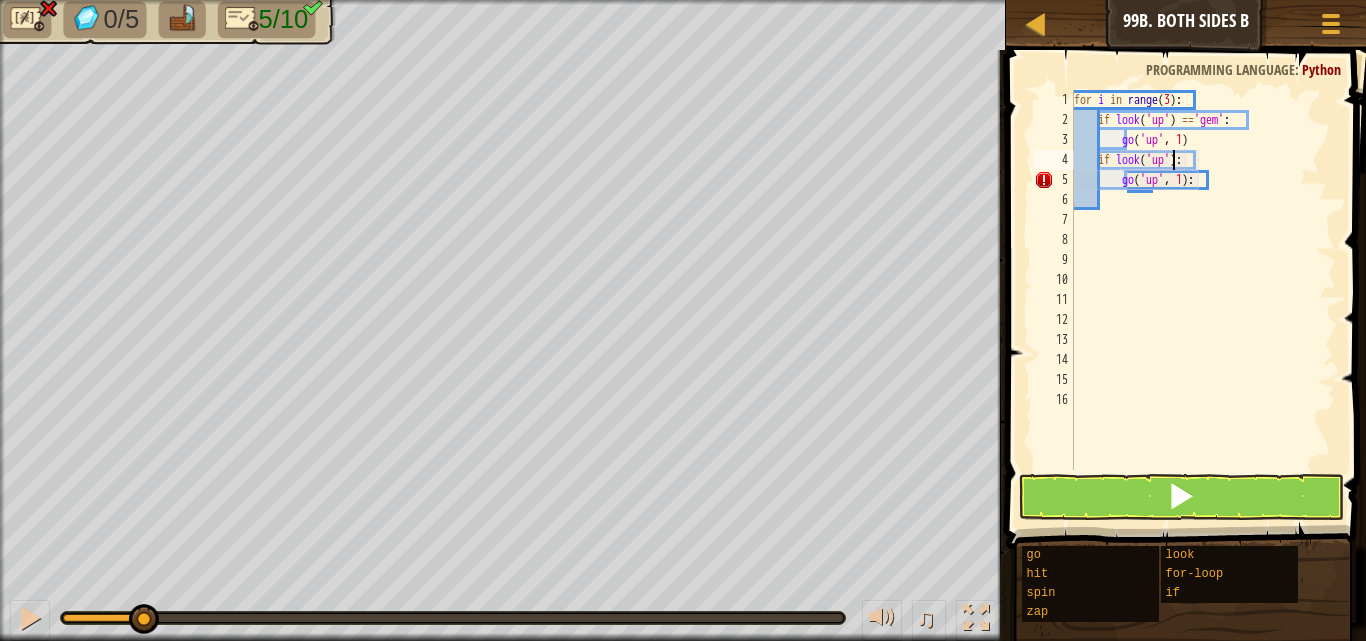 click on "for   i   in   range ( 3 ) :      if   look ( 'up' )   == 'gem' :          go ( 'up' ,   1 )      if   look ( 'up' ) :          go ( 'up' ,   1 ) :" at bounding box center (1203, 300) 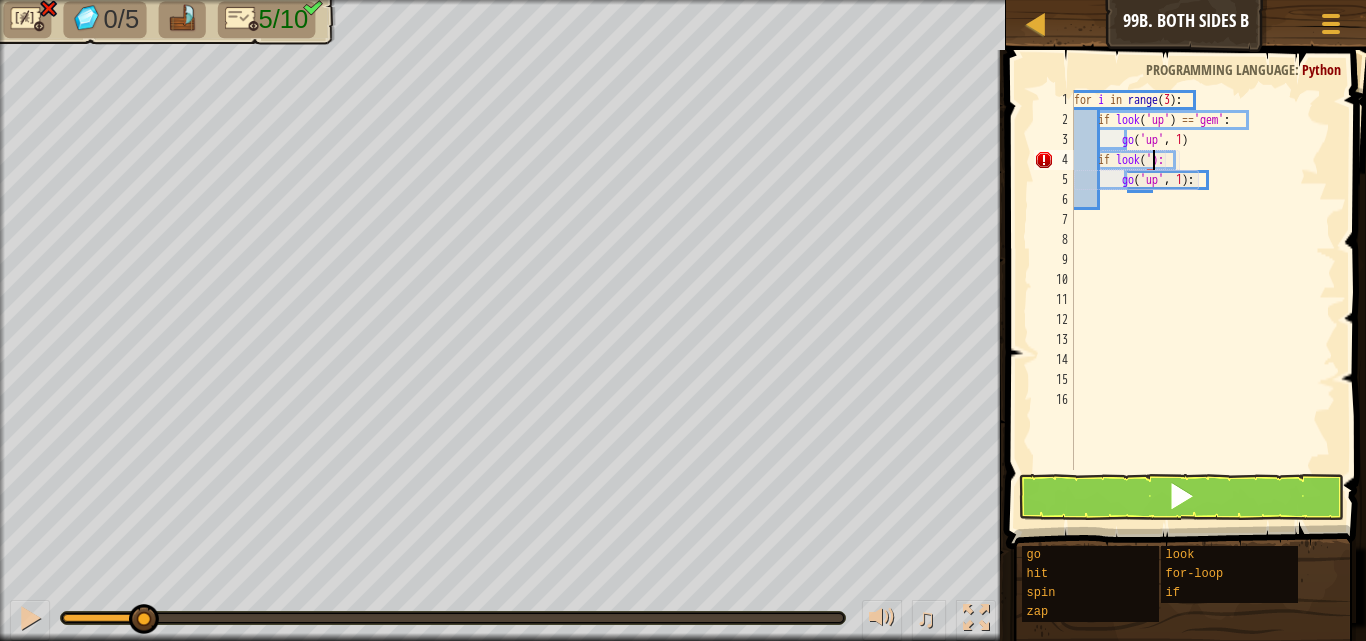 type on "if look(''):" 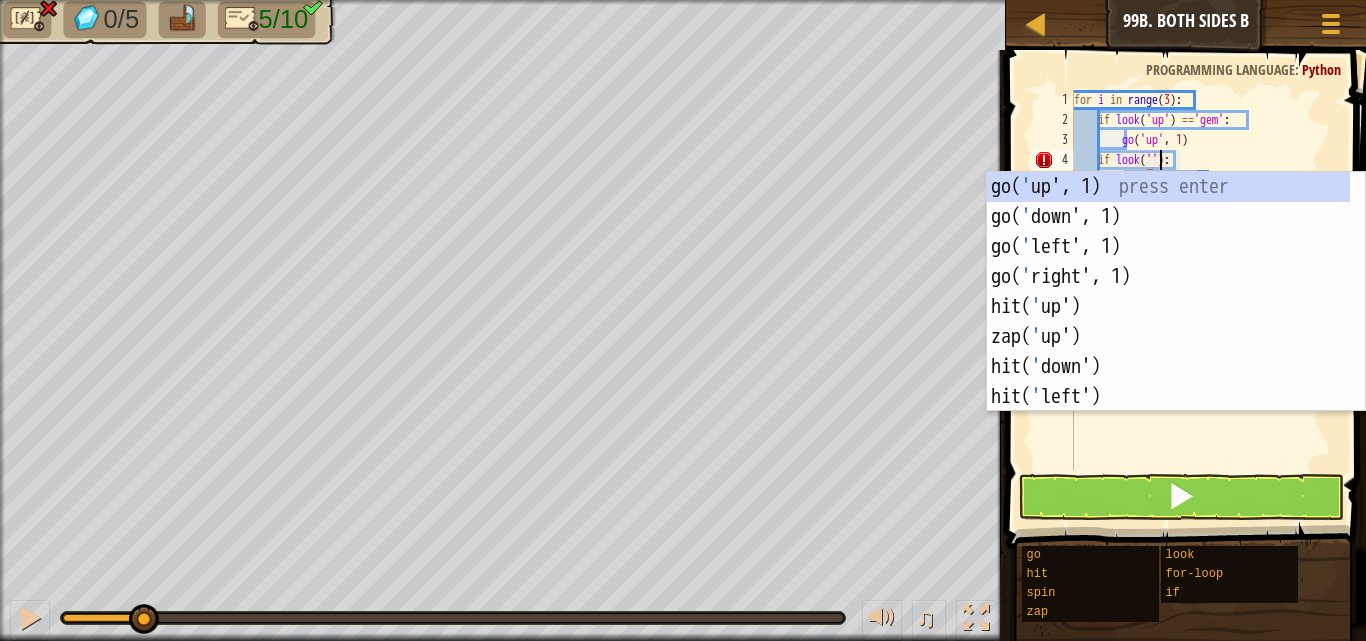 scroll, scrollTop: 9, scrollLeft: 7, axis: both 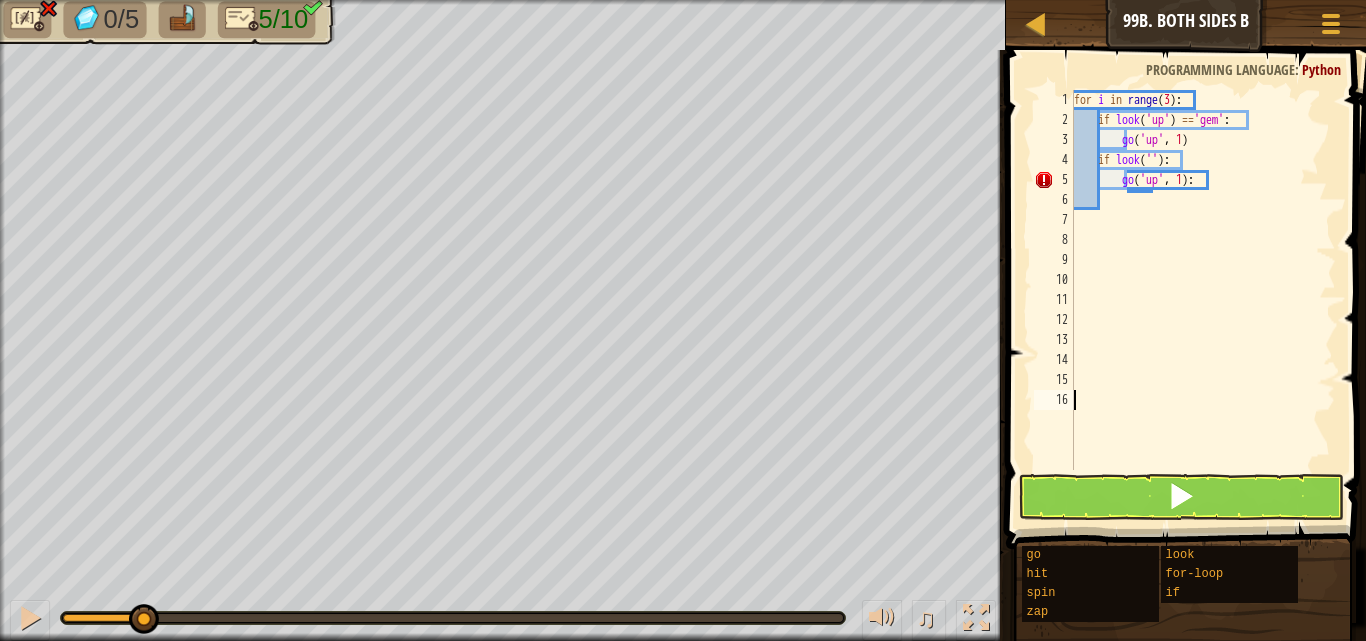 click on "for   i   in   range ( 3 ) :      if   look ( 'up' )   == 'gem' :          go ( 'up' ,   1 )      if   look ( '' ) :          go ( 'up' ,   1 ) :" at bounding box center (1203, 300) 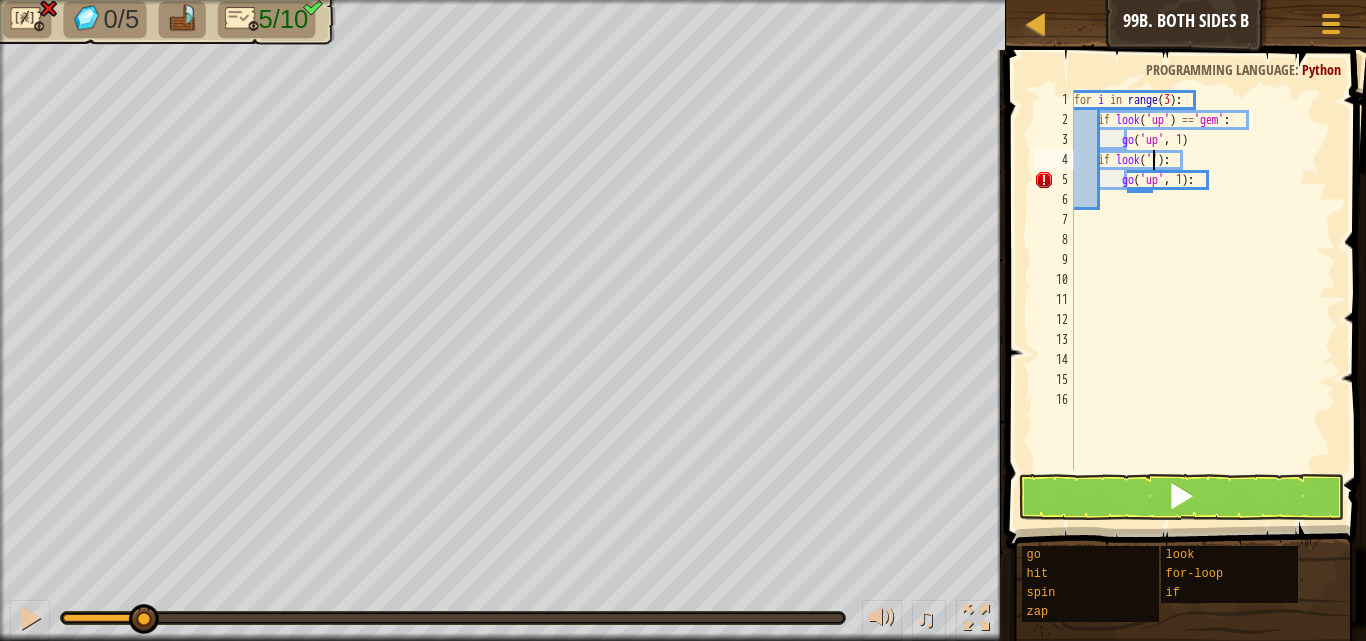 click on "for   i   in   range ( 3 ) :      if   look ( 'up' )   == 'gem' :          go ( 'up' ,   1 )      if   look ( '' ) :          go ( 'up' ,   1 ) :" at bounding box center [1203, 300] 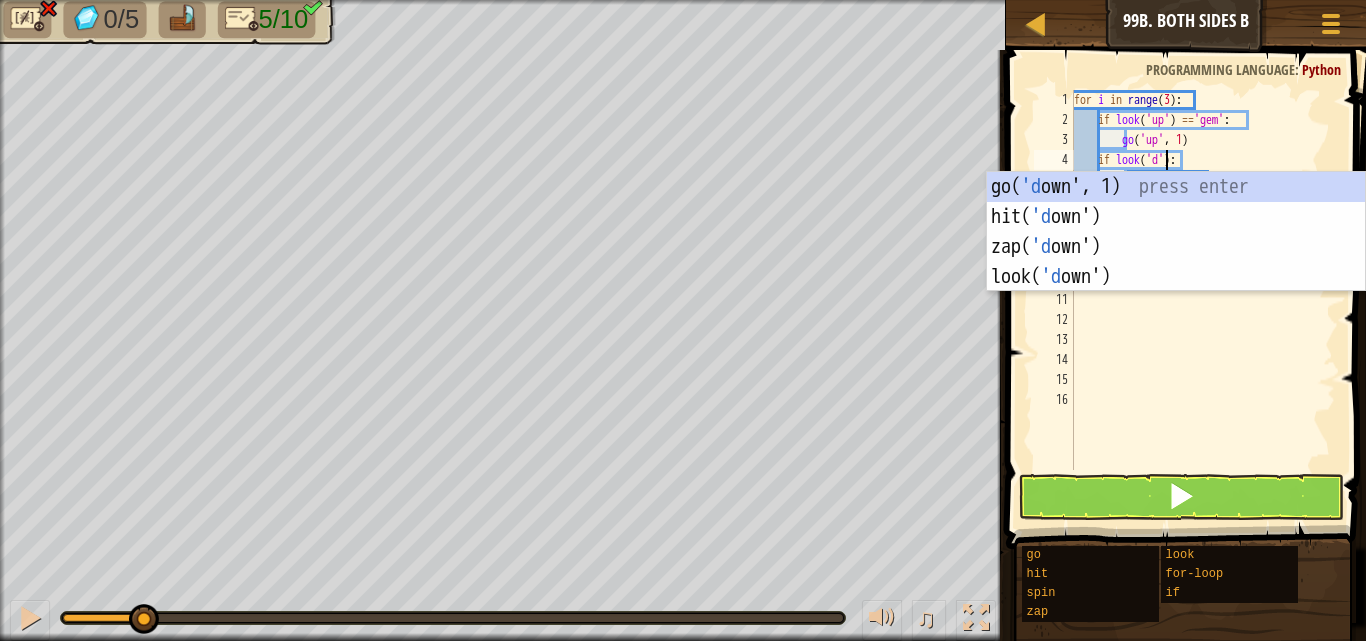 scroll, scrollTop: 9, scrollLeft: 7, axis: both 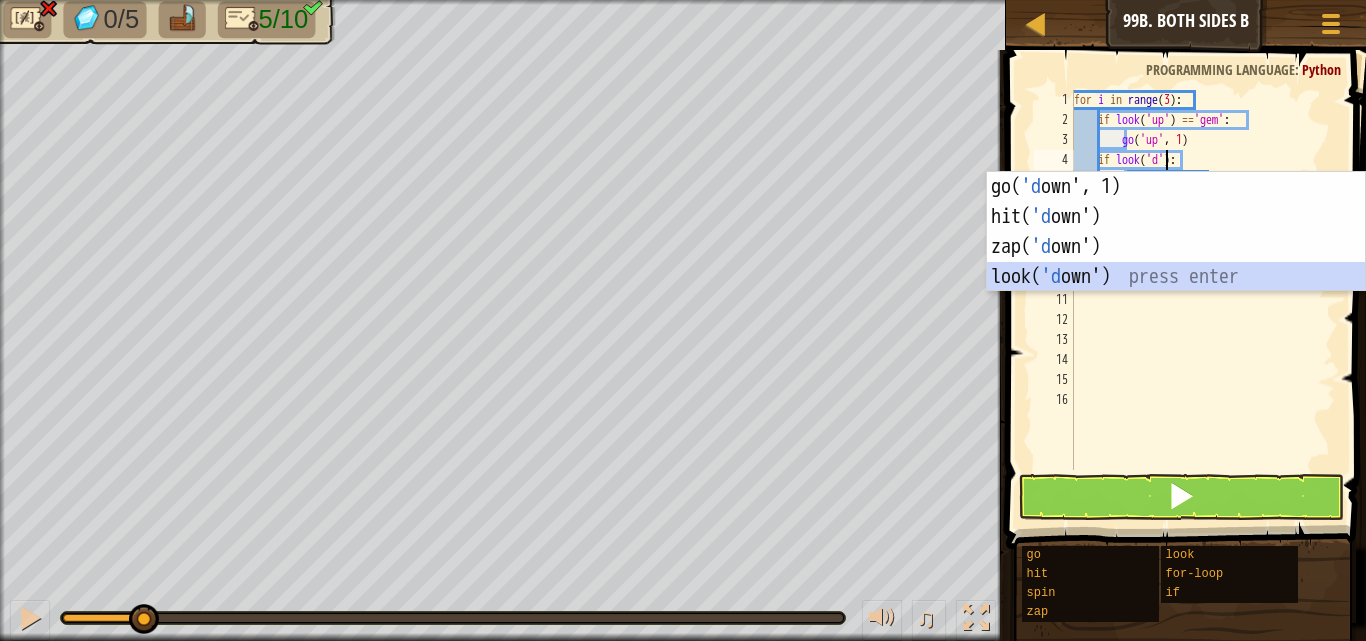 click on "go( 'd own', 1) press enter hit( 'd own') press enter zap( 'd own') press enter look( 'd own') press enter" at bounding box center (1176, 262) 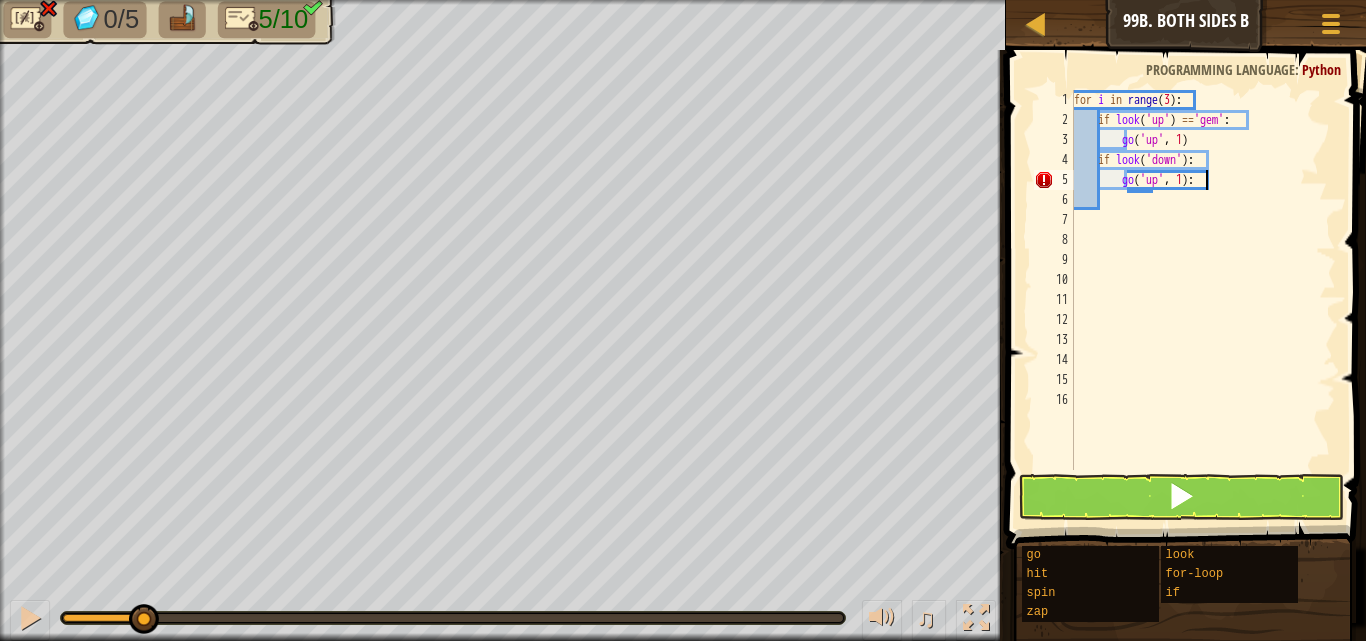 click on "for   i   in   range ( 3 ) :      if   look ( 'up' )   == 'gem' :          go ( 'up' ,   1 )      if   look ( 'down' ) :          go ( 'up' ,   1 ) :" at bounding box center [1203, 300] 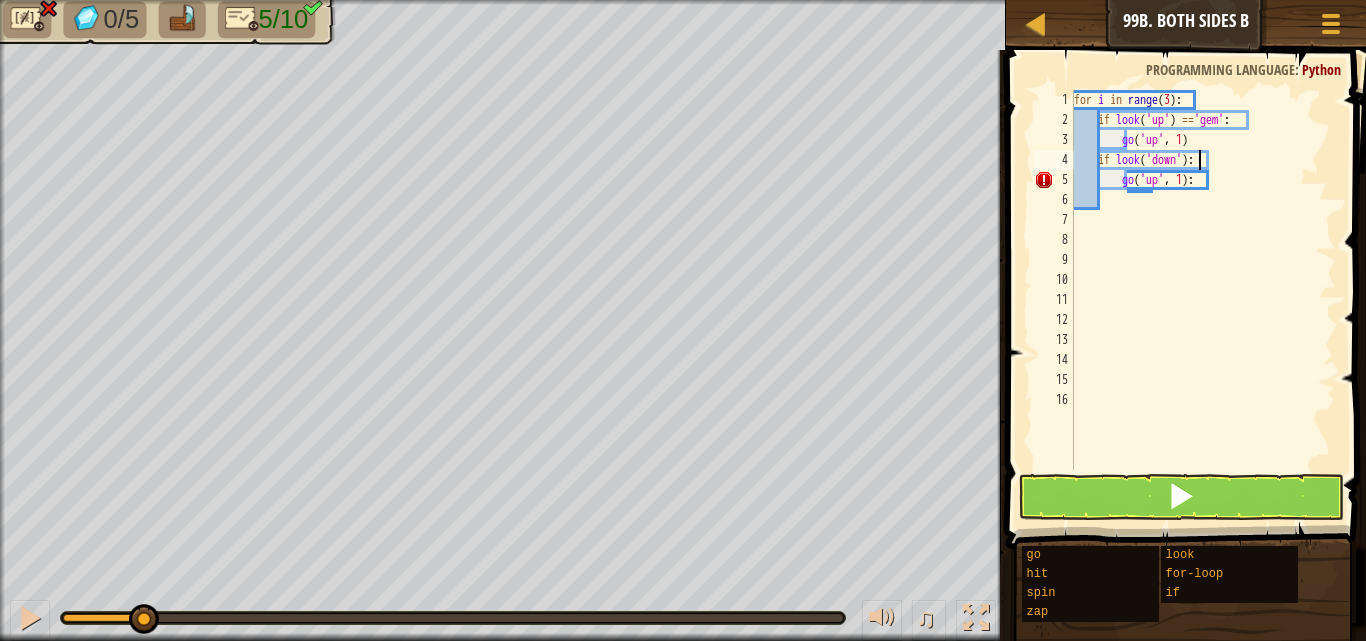 click on "for   i   in   range ( 3 ) :      if   look ( 'up' )   == 'gem' :          go ( 'up' ,   1 )      if   look ( 'down' ) :          go ( 'up' ,   1 ) :" at bounding box center (1203, 300) 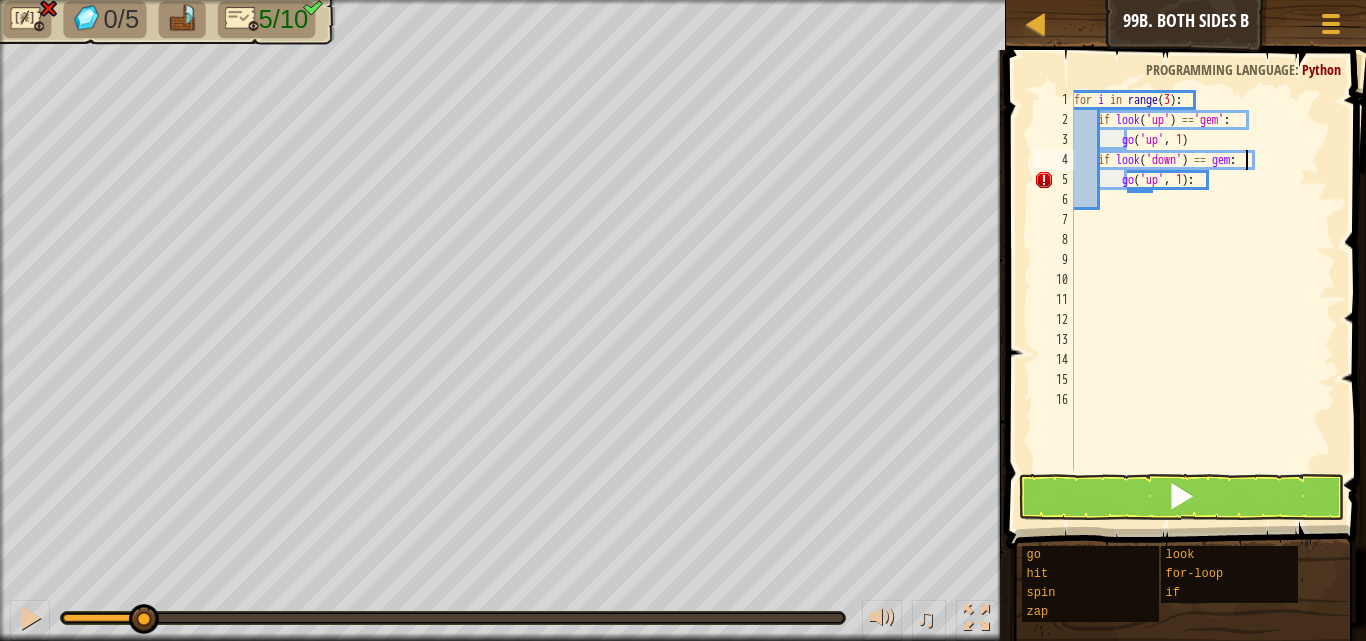 scroll, scrollTop: 9, scrollLeft: 14, axis: both 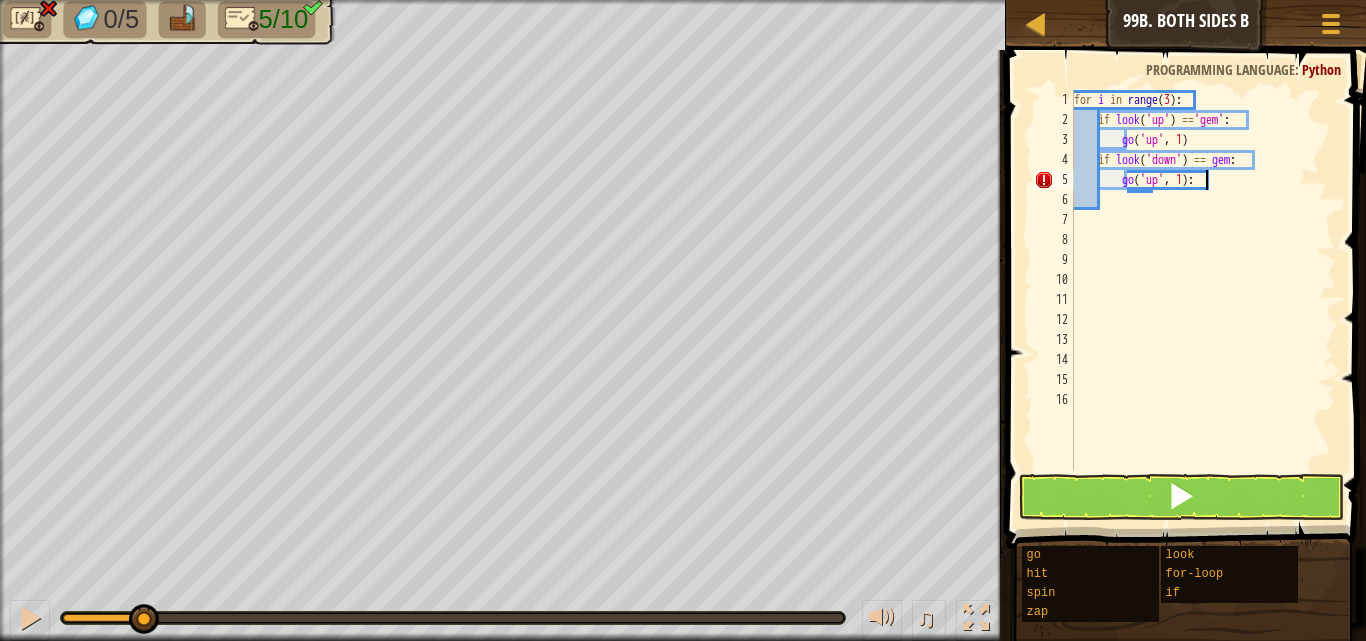 click on "for   i   in   range ( 3 ) :      if   look ( 'up' )   == 'gem' :          go ( 'up' ,   1 )      if   look ( 'down' )   ==   gem :          go ( 'up' ,   1 ) :" at bounding box center [1203, 300] 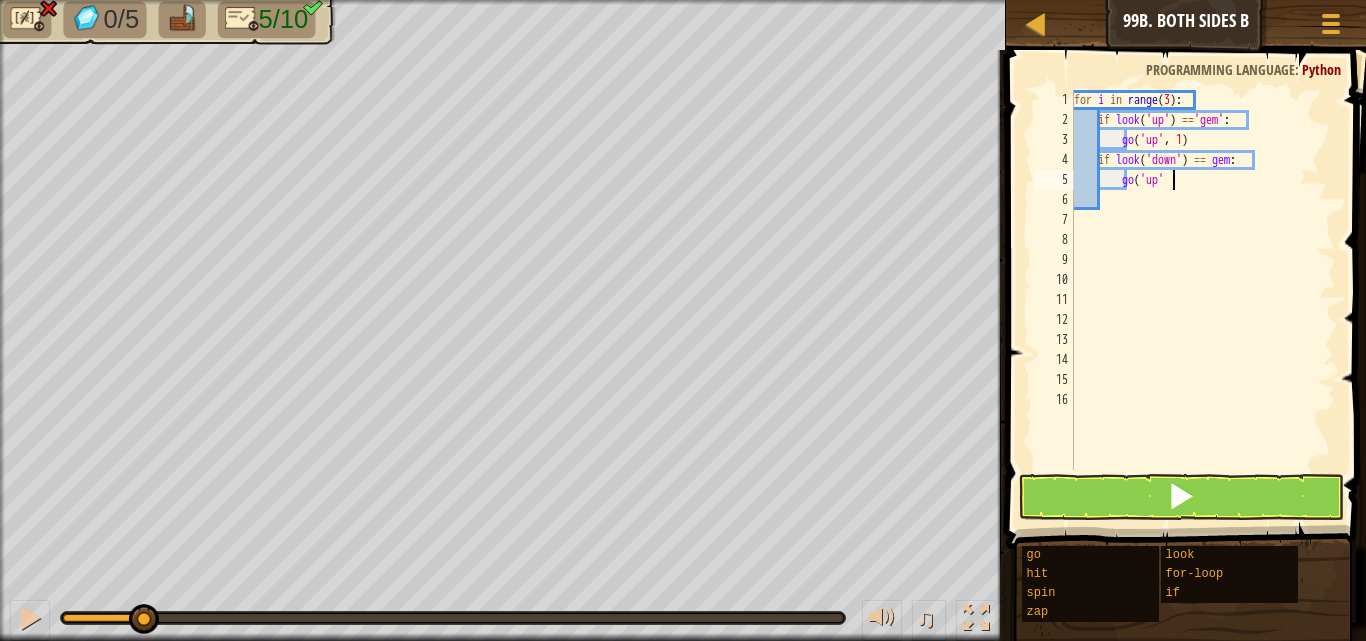 type on "g" 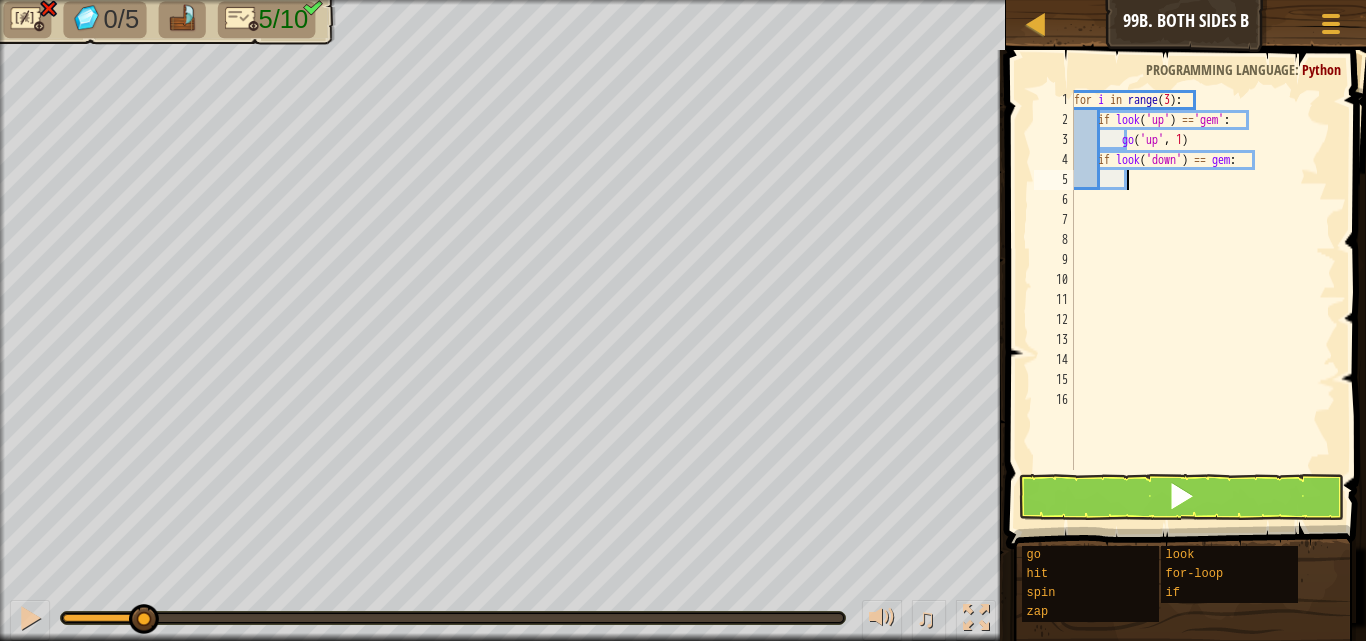 scroll, scrollTop: 9, scrollLeft: 3, axis: both 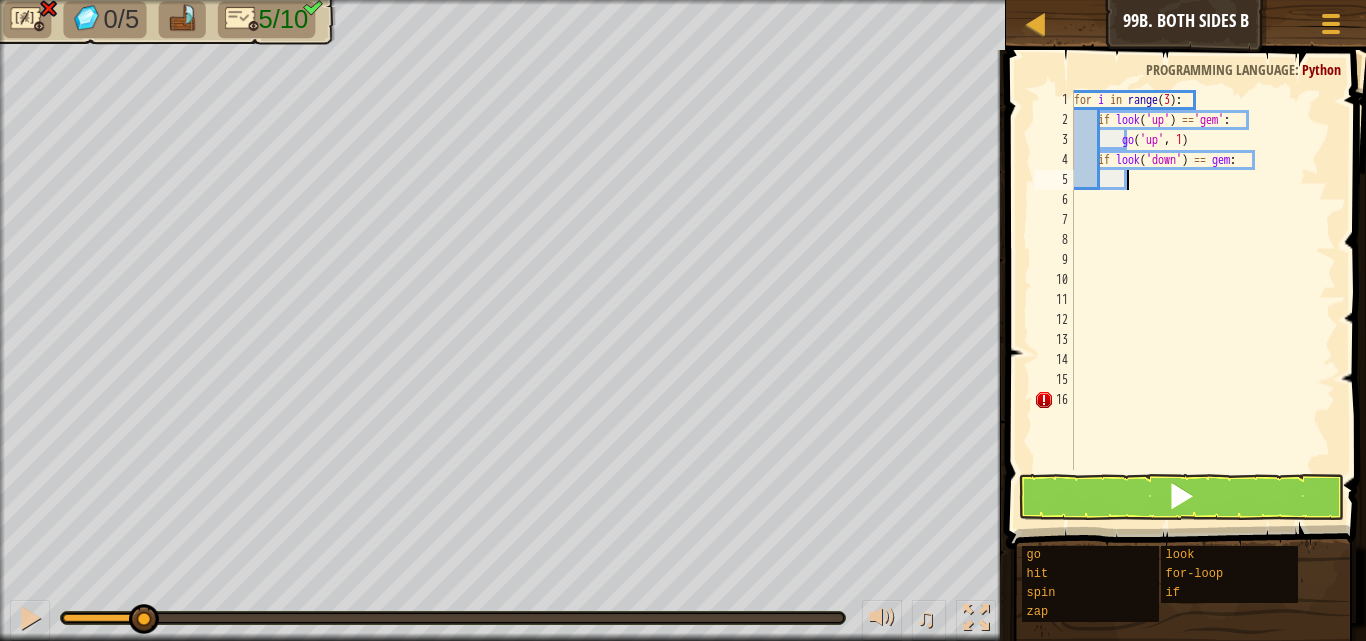 type on "g" 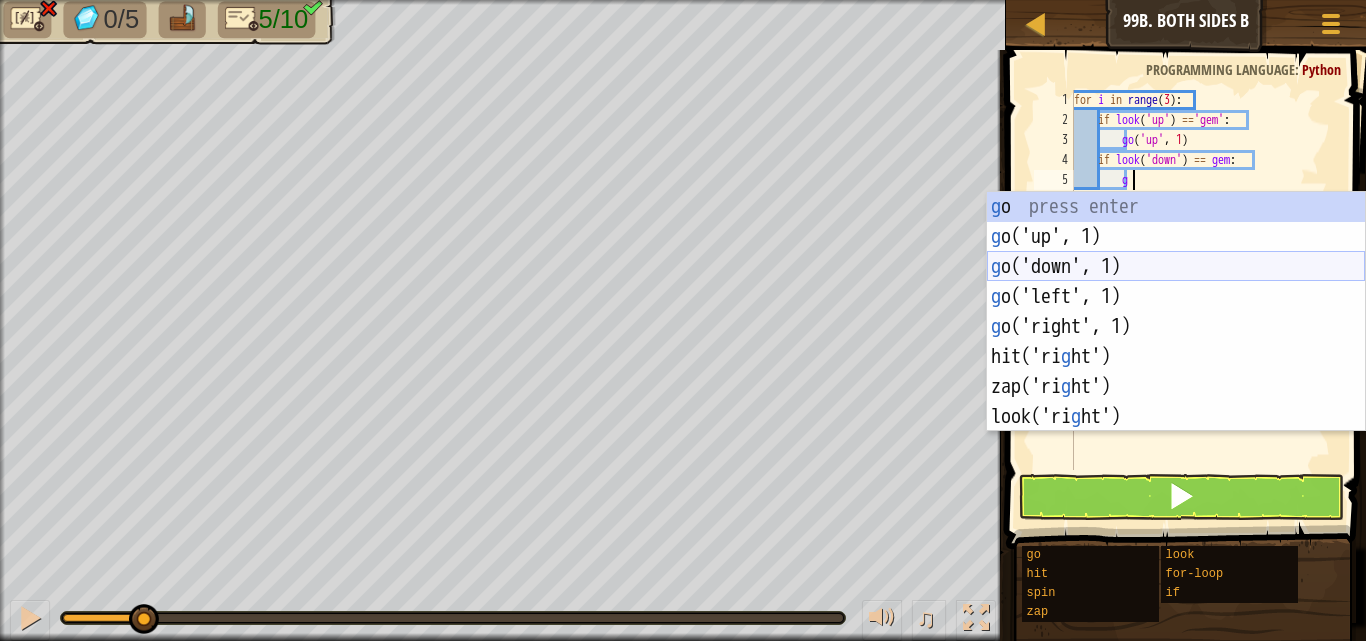 click on "g o press enter g o('up', 1) press enter g o('down', 1) press enter g o('left', 1) press enter g o('right', 1) press enter hit('ri g ht') press enter zap('ri g ht') press enter look('ri g ht') press enter" at bounding box center (1176, 342) 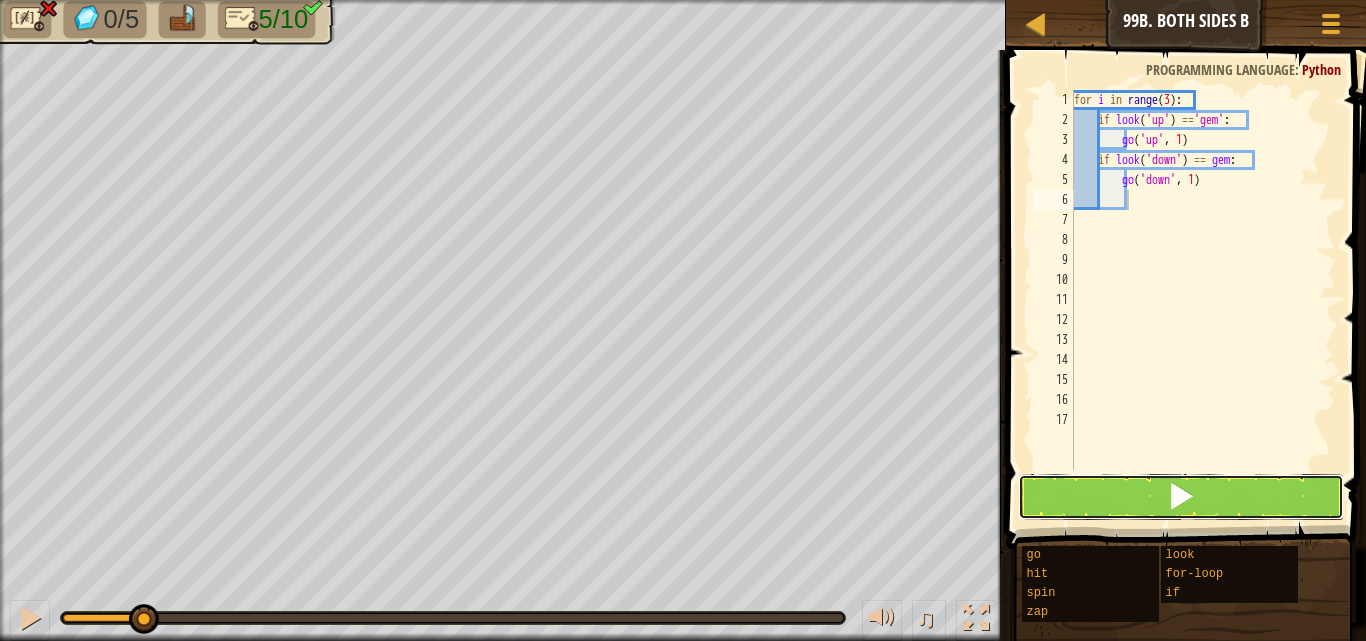 click at bounding box center [1181, 497] 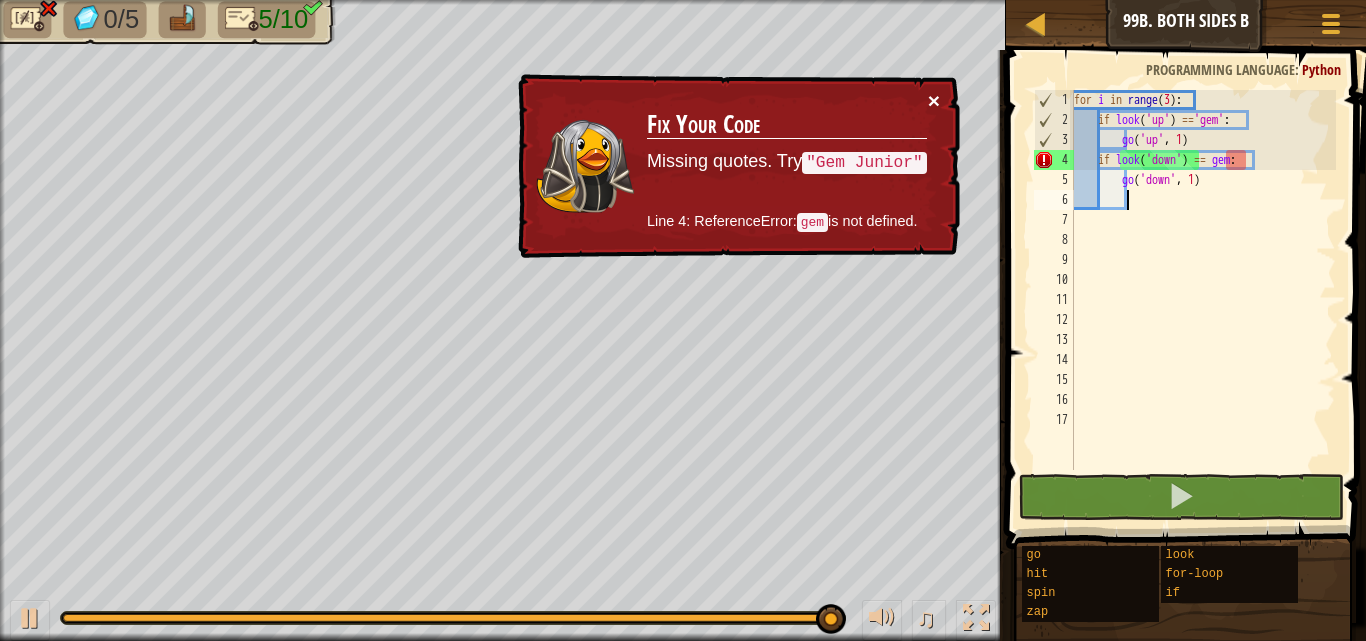 click on "×" at bounding box center [934, 100] 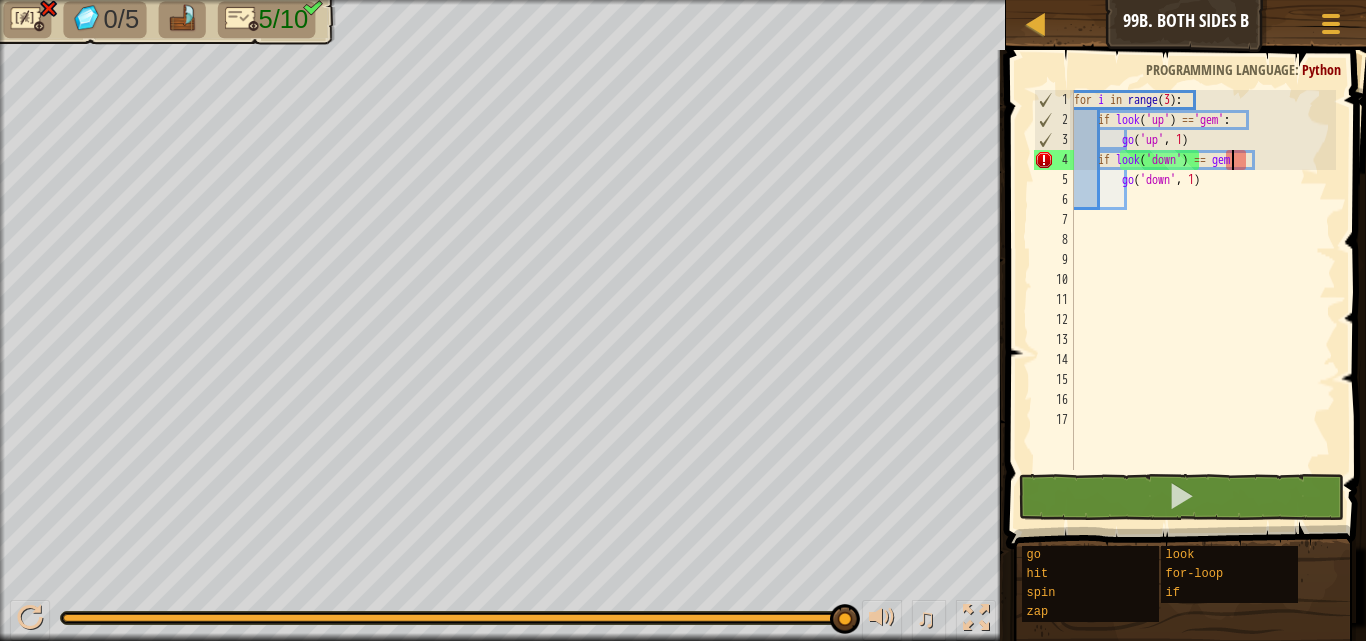 click on "for   i   in   range ( 3 ) :      if   look ( 'up' )   == 'gem' :          go ( 'up' ,   1 )      if   look ( 'down' )   ==   gem :          go ( 'down' ,   1 )" at bounding box center (1203, 300) 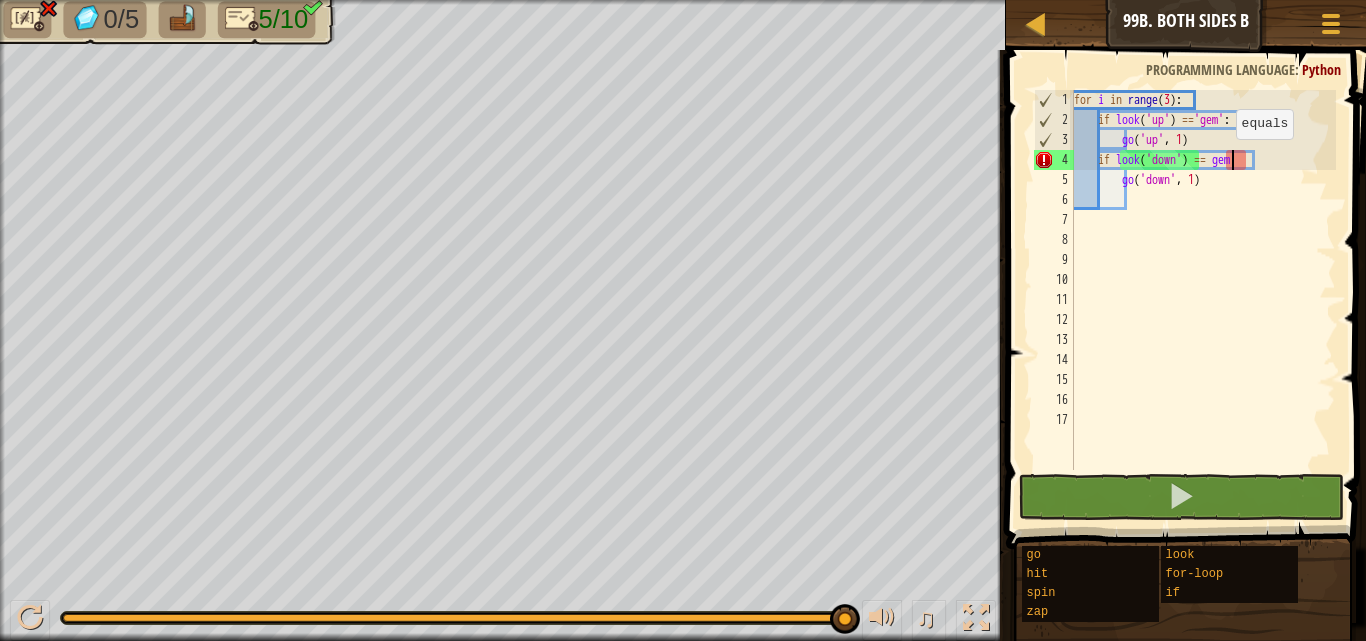 click on "for   i   in   range ( 3 ) :      if   look ( 'up' )   == 'gem' :          go ( 'up' ,   1 )      if   look ( 'down' )   ==   gem :          go ( 'down' ,   1 )" at bounding box center [1203, 300] 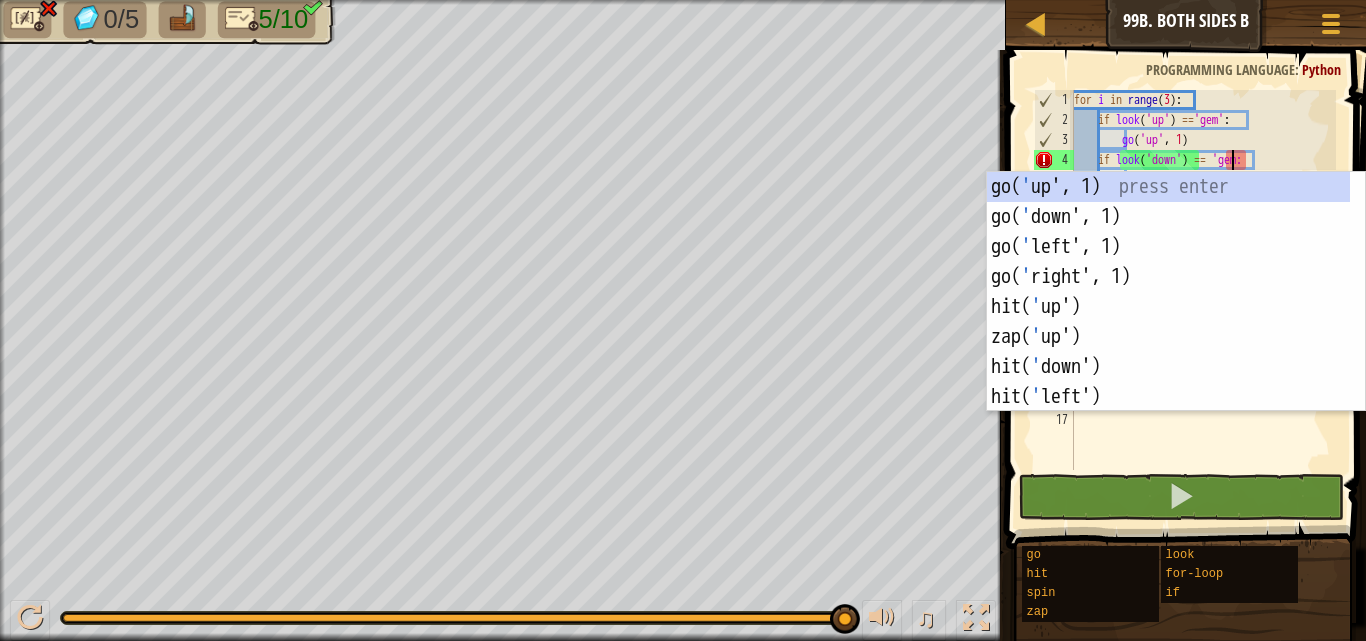 scroll, scrollTop: 9, scrollLeft: 13, axis: both 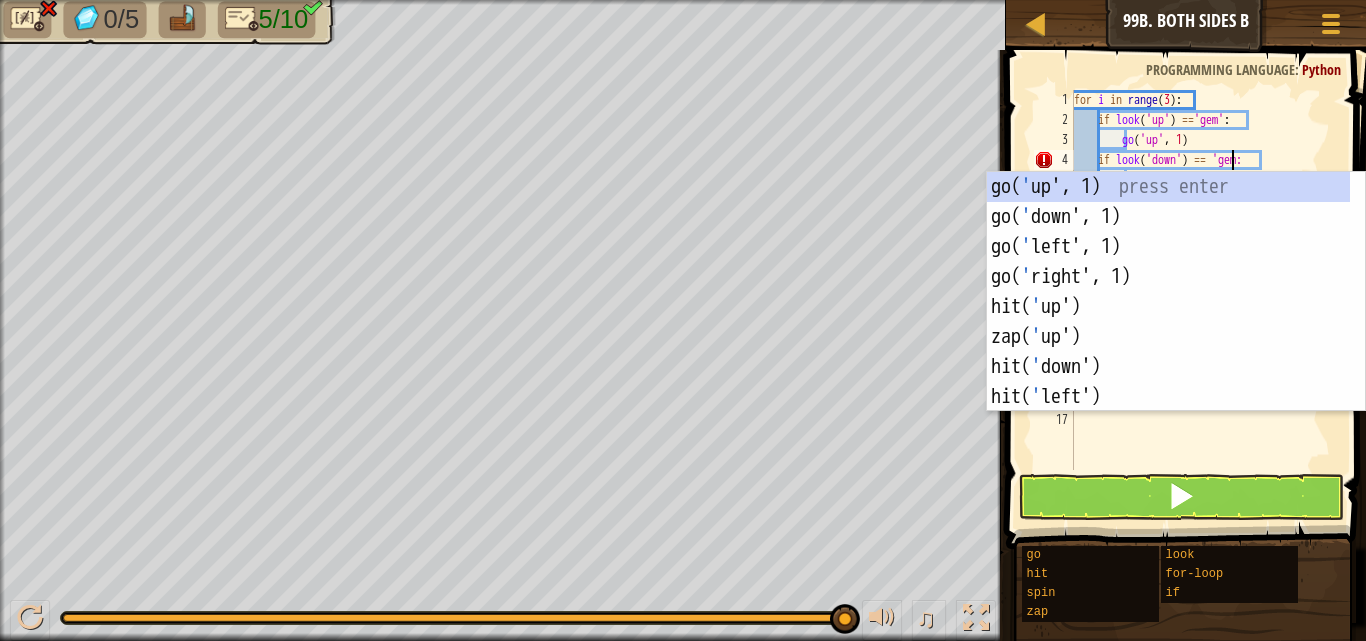 click on "for   i   in   range ( 3 ) :      if   look ( 'up' )   == 'gem' :          go ( 'up' ,   1 )      if   look ( 'down' )   ==   'gem:          go ( 'down' ,   1 )" at bounding box center (1203, 300) 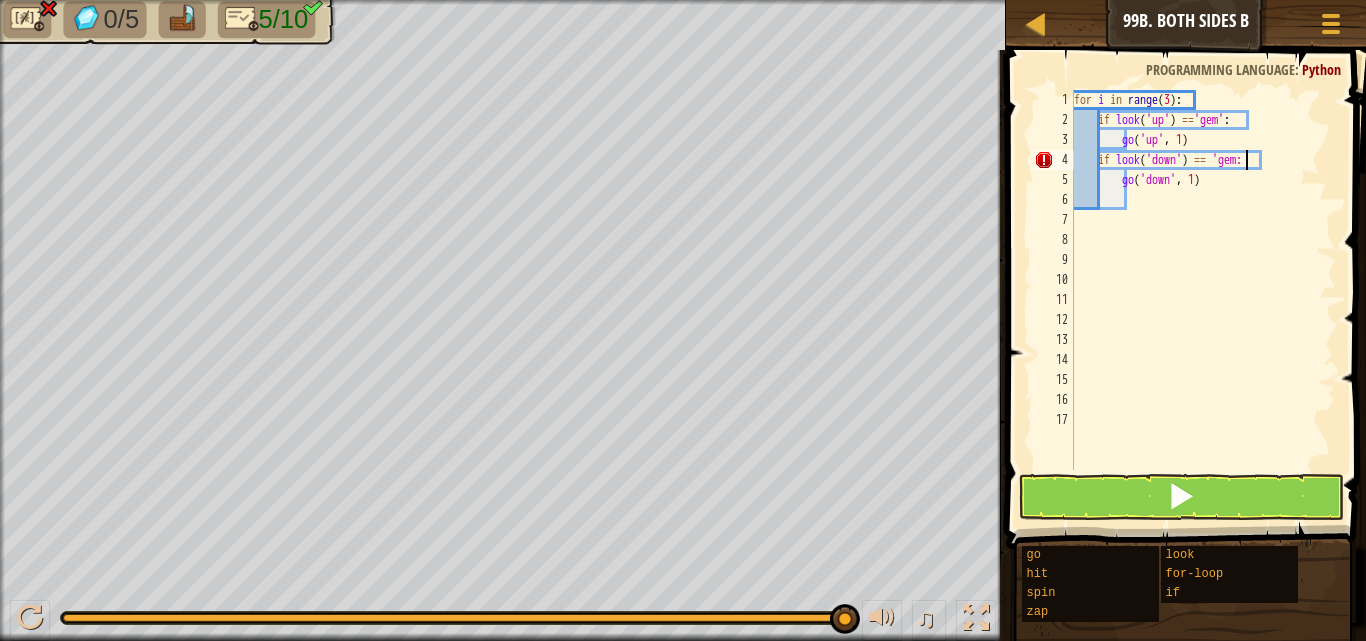click on "for   i   in   range ( 3 ) :      if   look ( 'up' )   == 'gem' :          go ( 'up' ,   1 )      if   look ( 'down' )   ==   'gem:          go ( 'down' ,   1 )" at bounding box center (1203, 300) 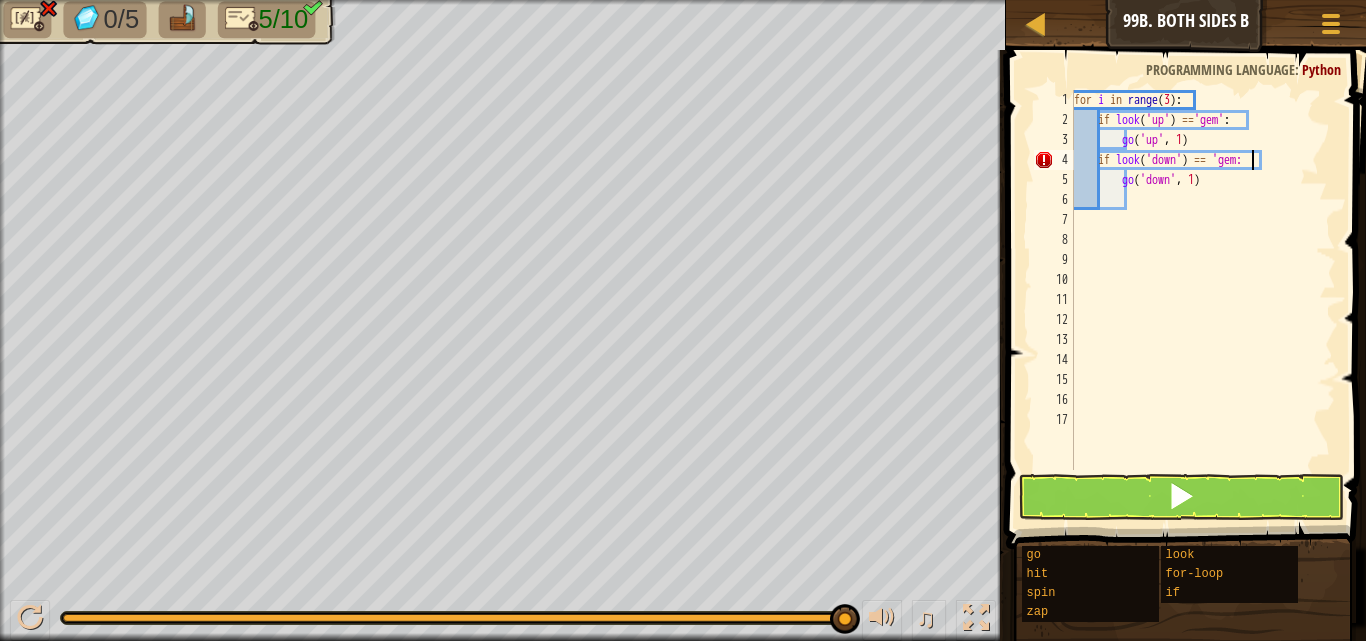 scroll, scrollTop: 9, scrollLeft: 14, axis: both 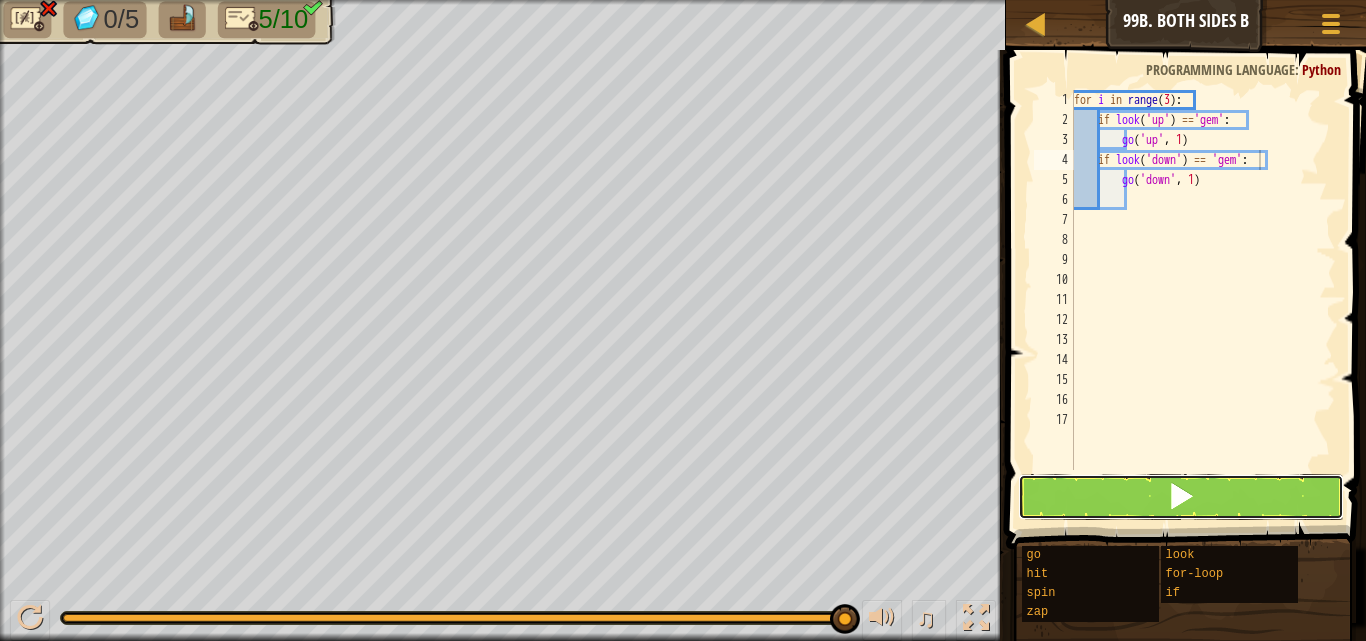 click at bounding box center (1181, 497) 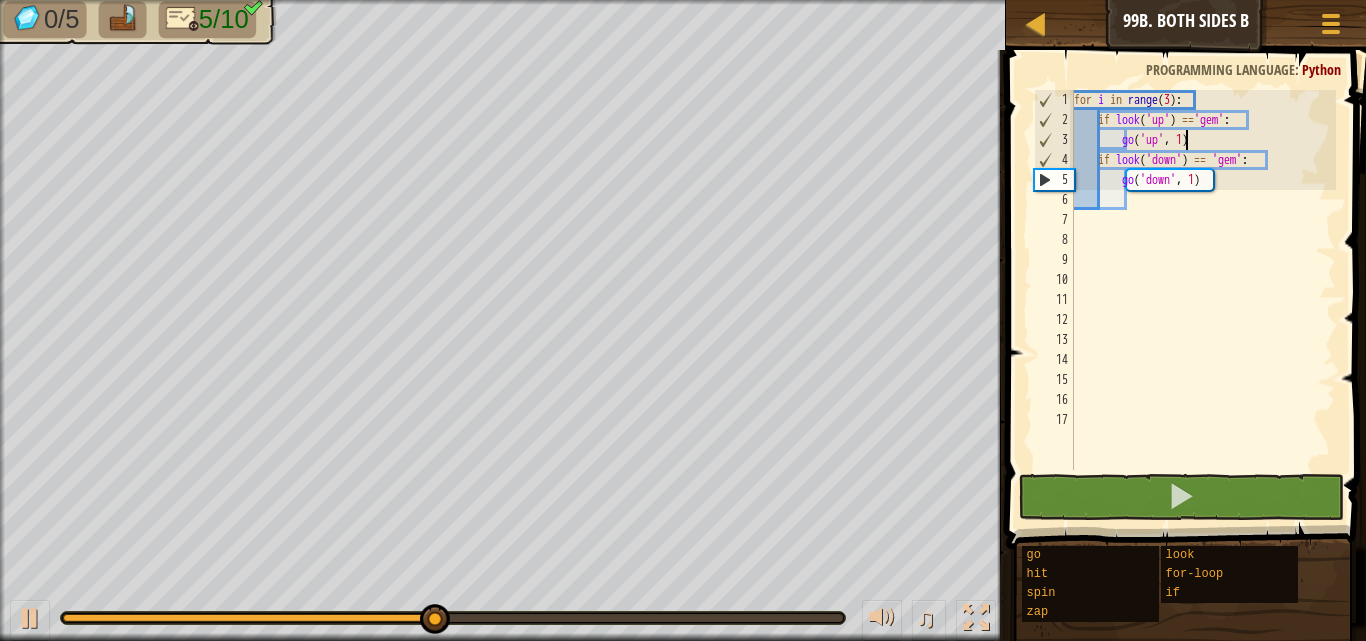 click on "for   i   in   range ( 3 ) :      if   look ( 'up' )   == 'gem' :          go ( 'up' ,   1 )      if   look ( 'down' )   ==   'gem' :          go ( 'down' ,   1 )" at bounding box center [1203, 300] 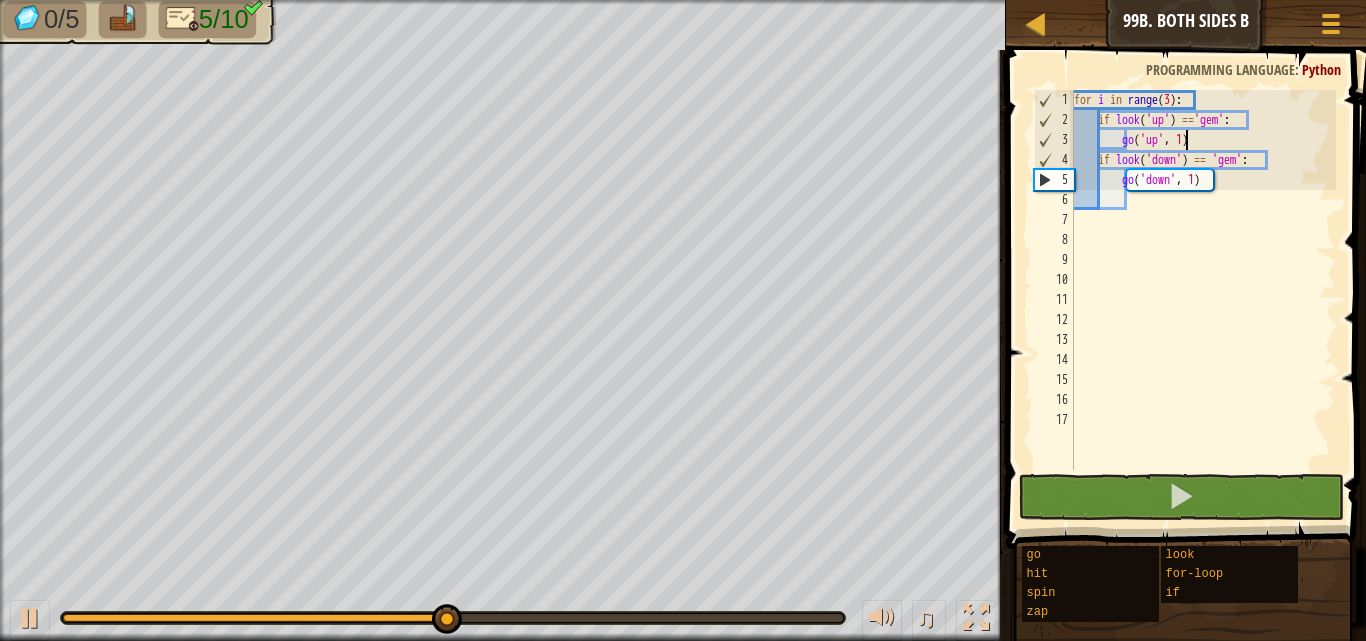 click on "for   i   in   range ( 3 ) :      if   look ( 'up' )   == 'gem' :          go ( 'up' ,   1 )      if   look ( 'down' )   ==   'gem' :          go ( 'down' ,   1 )" at bounding box center (1203, 300) 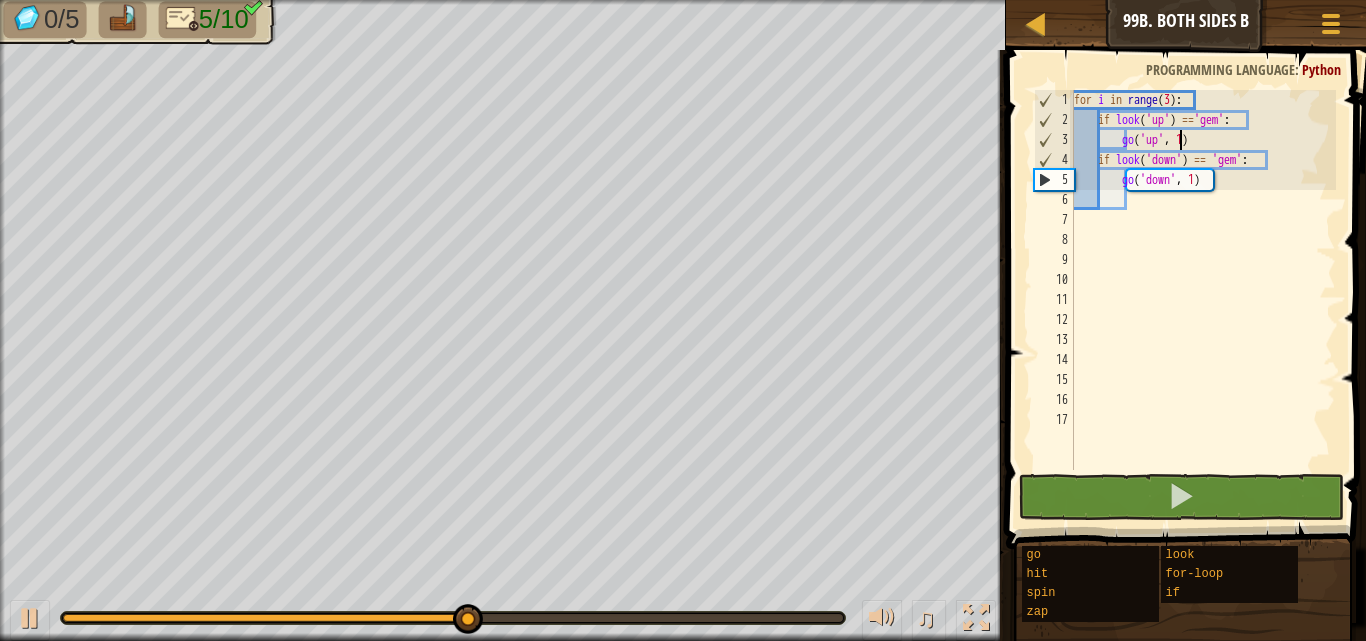 click on "for   i   in   range ( 3 ) :      if   look ( 'up' )   == 'gem' :          go ( 'up' ,   1 )      if   look ( 'down' )   ==   'gem' :          go ( 'down' ,   1 )" at bounding box center [1203, 300] 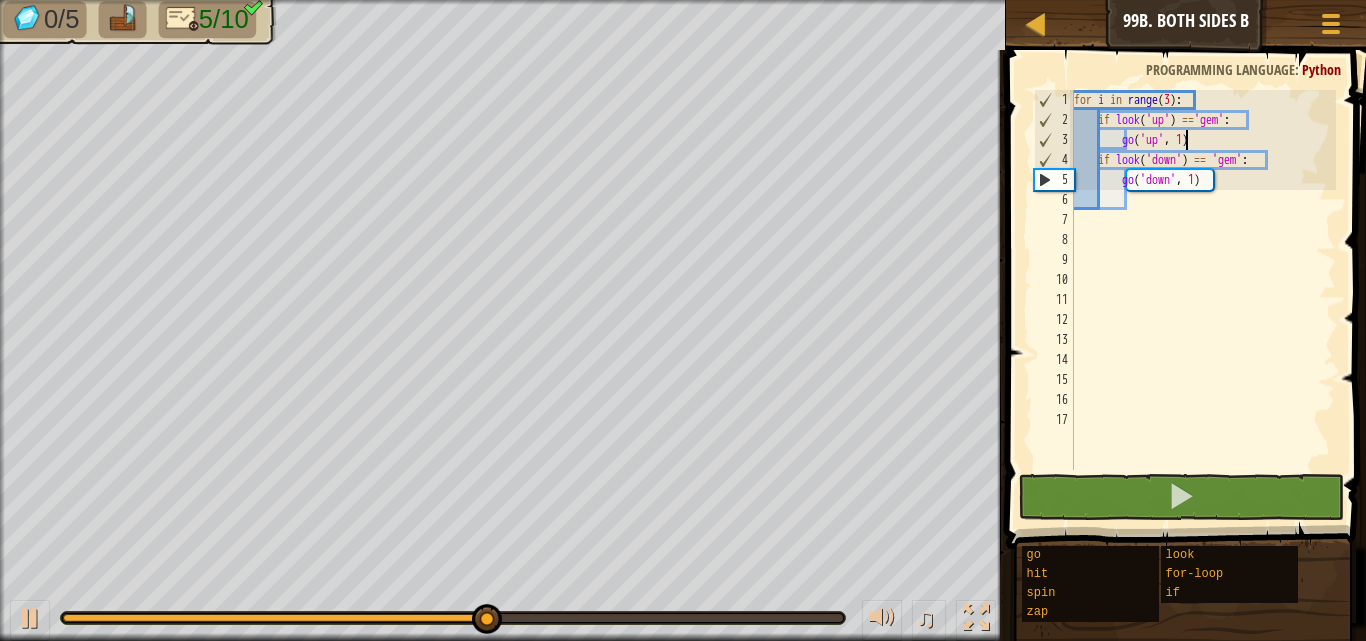 click on "for   i   in   range ( 3 ) :      if   look ( 'up' )   == 'gem' :          go ( 'up' ,   1 )      if   look ( 'down' )   ==   'gem' :          go ( 'down' ,   1 )" at bounding box center (1203, 300) 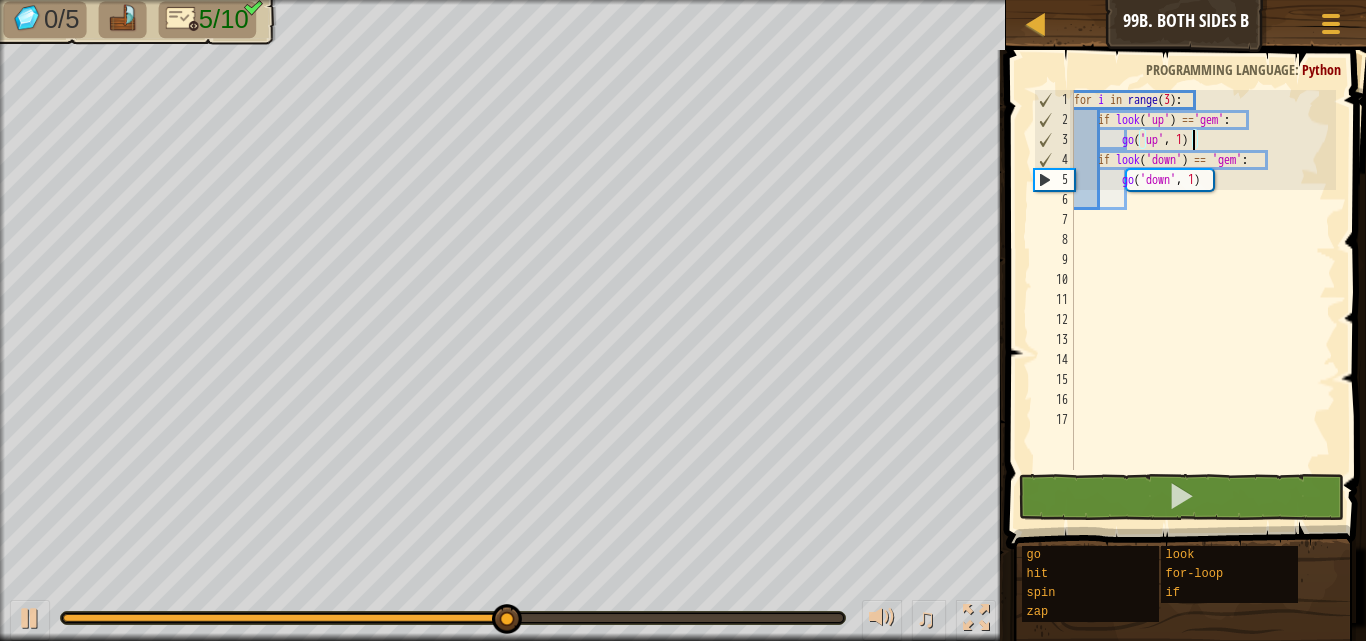click on "for   i   in   range ( 3 ) :      if   look ( 'up' )   == 'gem' :          go ( 'up' ,   1 )      if   look ( 'down' )   ==   'gem' :          go ( 'down' ,   1 )" at bounding box center (1203, 300) 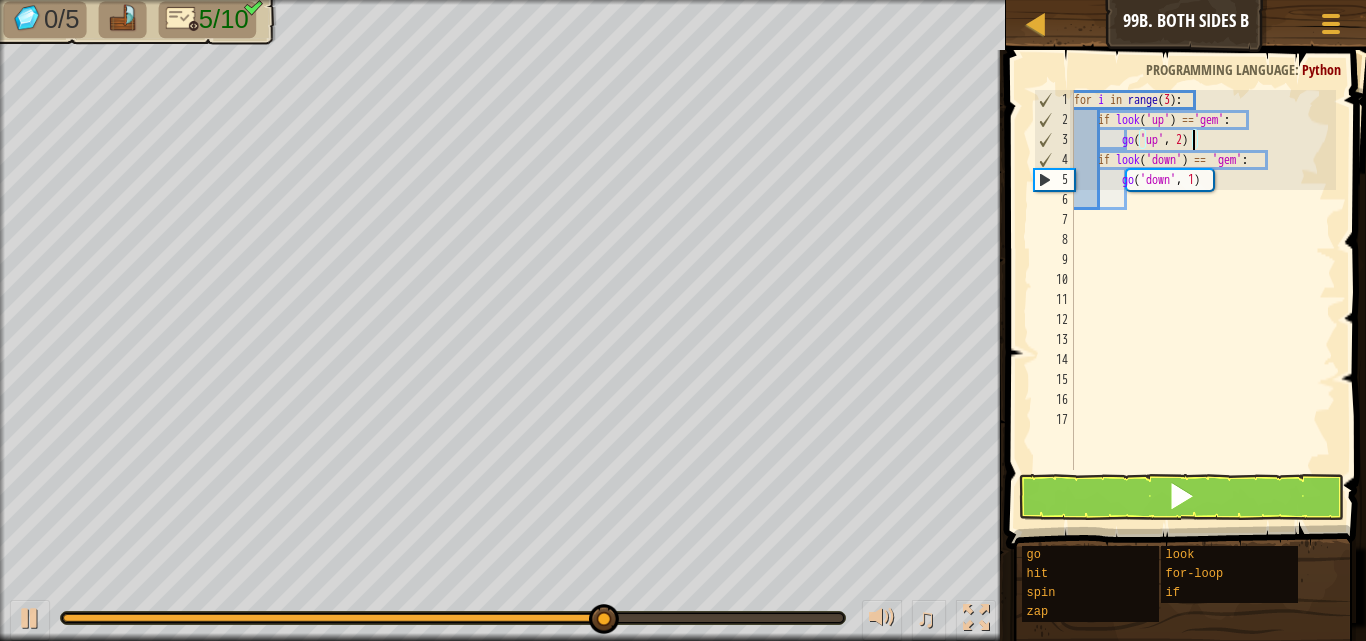 click on "for   i   in   range ( 3 ) :      if   look ( 'up' )   == 'gem' :          go ( 'up' ,   2 )      if   look ( 'down' )   ==   'gem' :          go ( 'down' ,   1 )" at bounding box center (1203, 300) 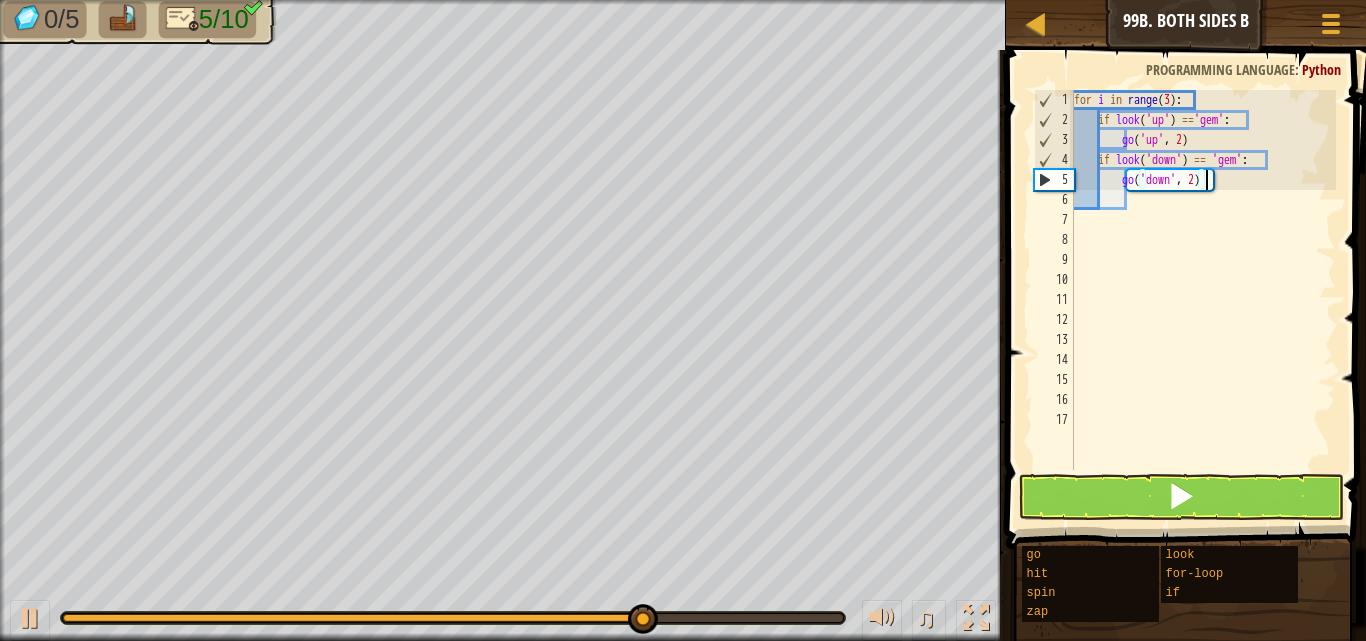 scroll, scrollTop: 9, scrollLeft: 10, axis: both 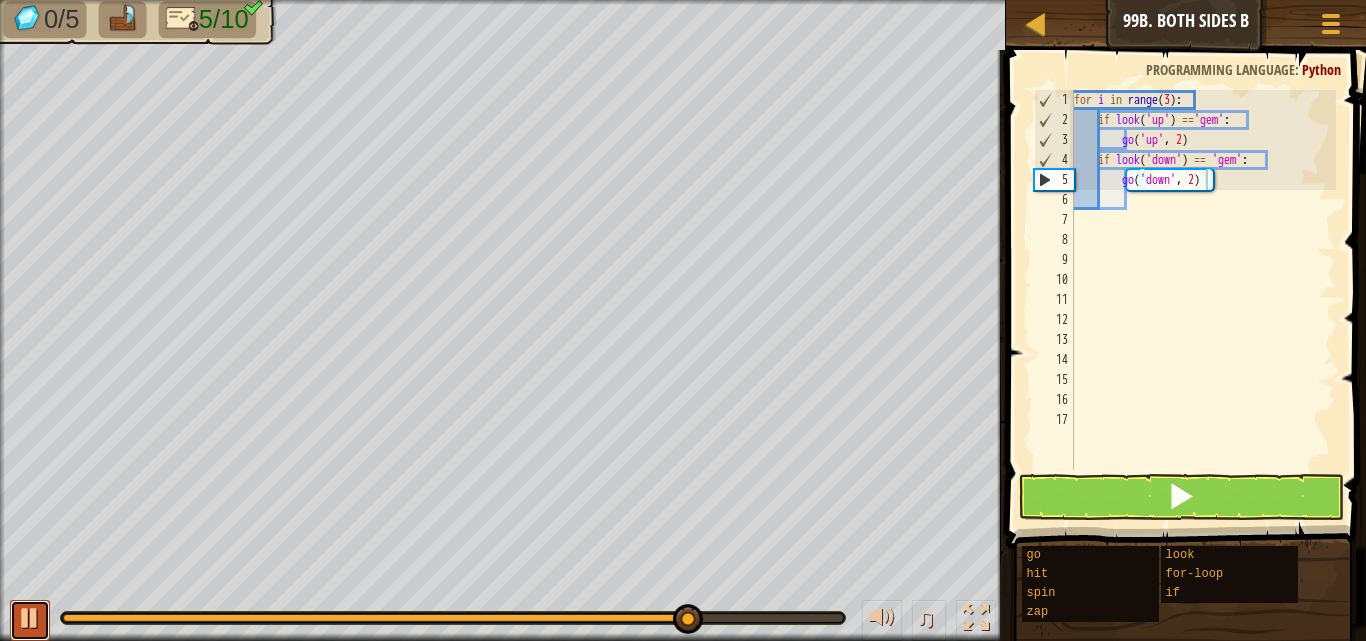 click at bounding box center [30, 618] 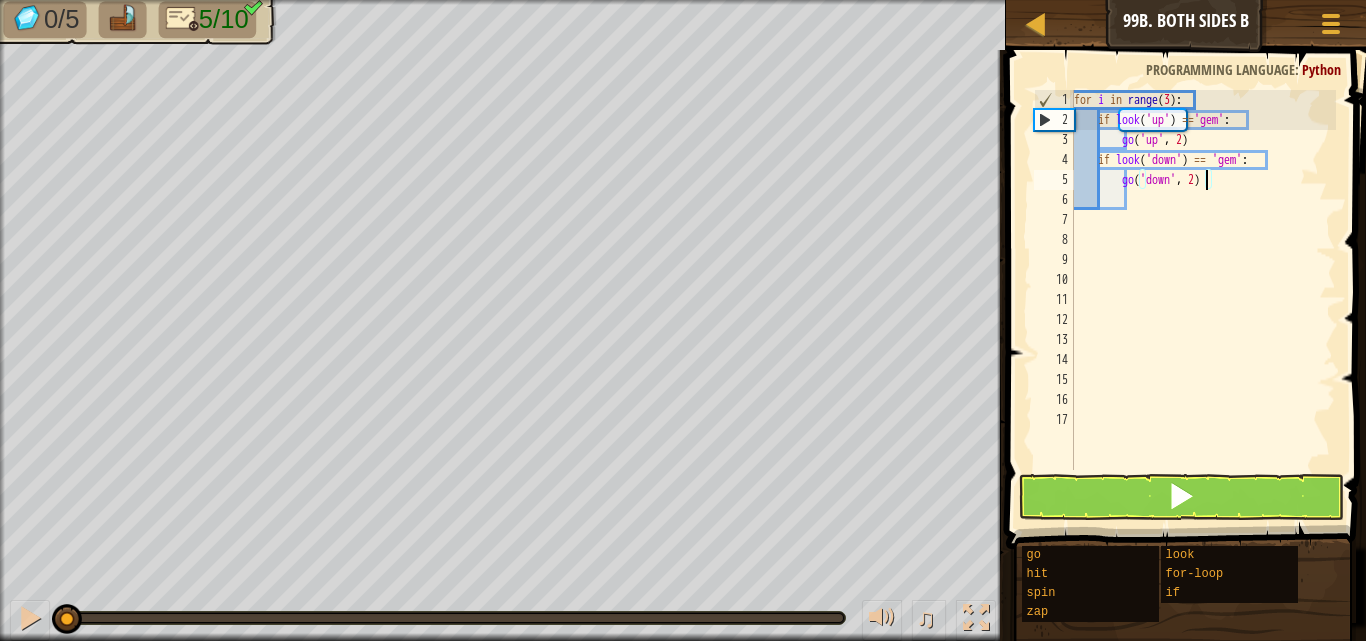 drag, startPoint x: 683, startPoint y: 605, endPoint x: 32, endPoint y: 656, distance: 652.9946 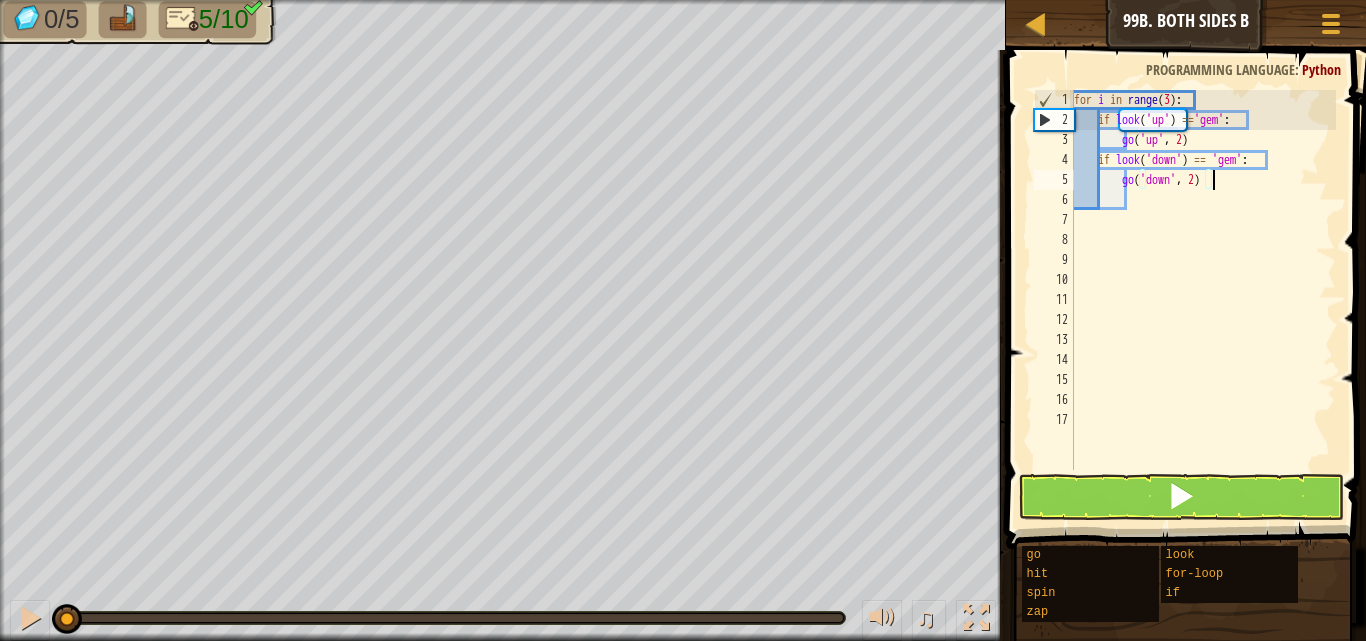click on "for   i   in   range ( 3 ) :      if   look ( 'up' )   == 'gem' :          go ( 'up' ,   2 )      if   look ( 'down' )   ==   'gem' :          go ( 'down' ,   2 )" at bounding box center (1203, 300) 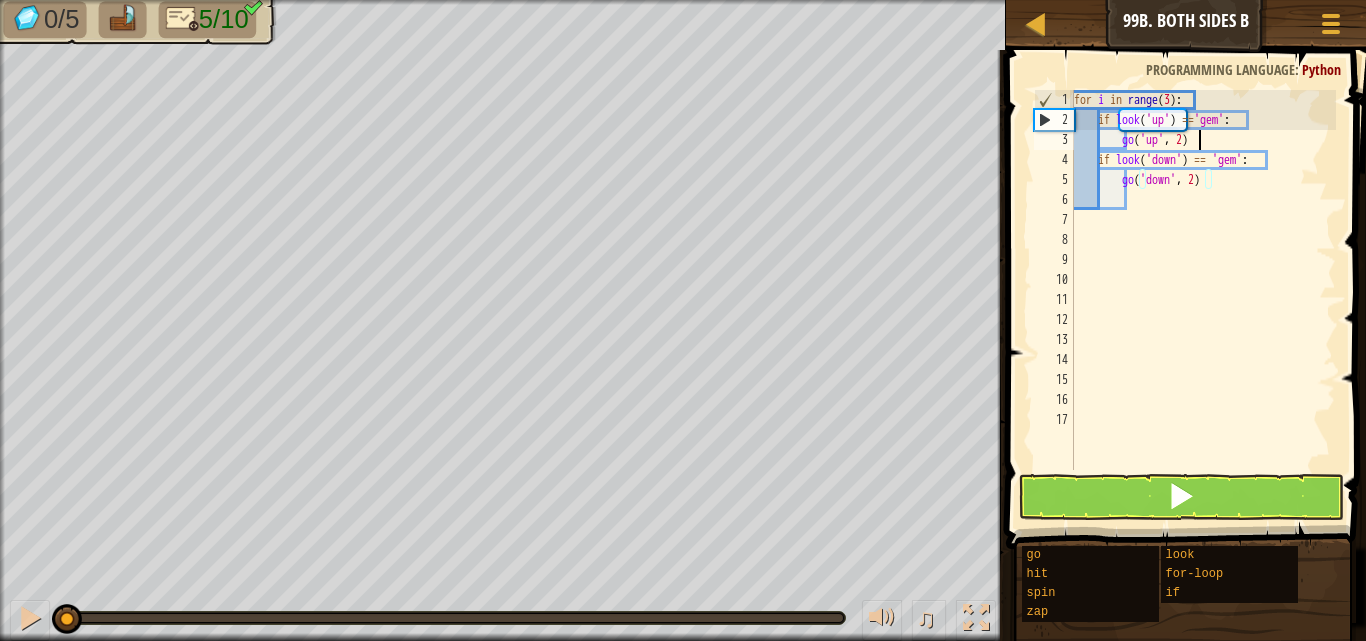 click on "for   i   in   range ( 3 ) :      if   look ( 'up' )   == 'gem' :          go ( 'up' ,   2 )      if   look ( 'down' )   ==   'gem' :          go ( 'down' ,   2 )" at bounding box center [1203, 300] 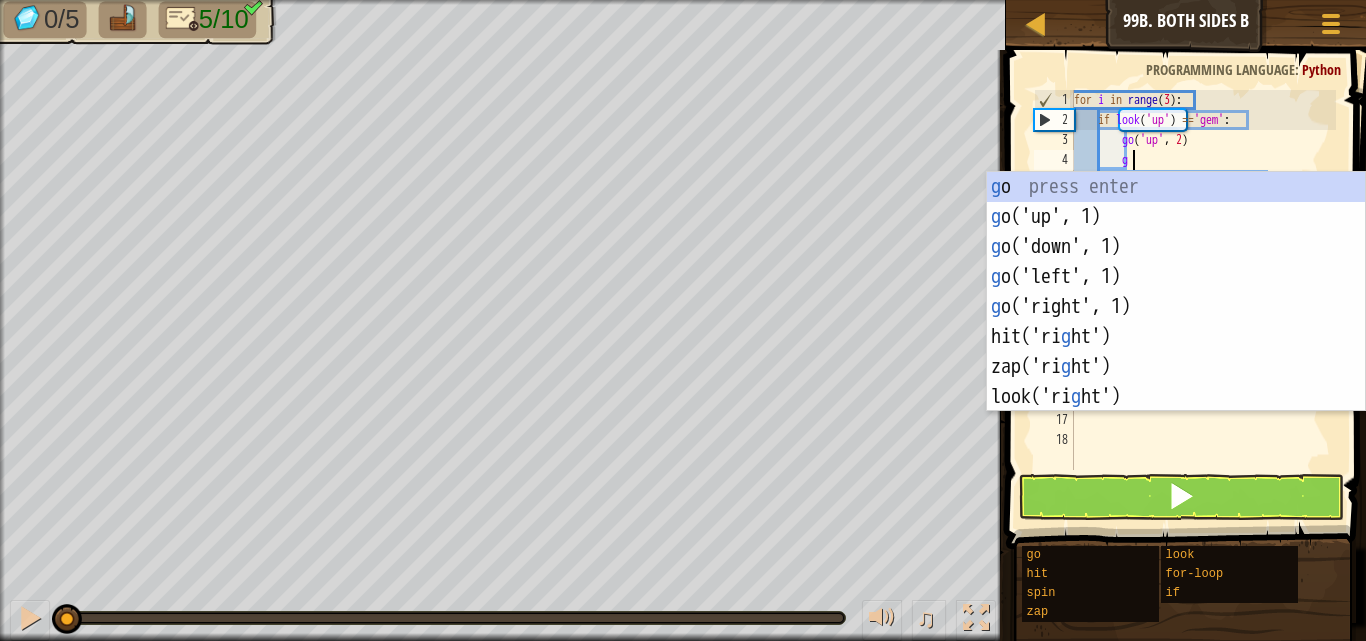 type on "go" 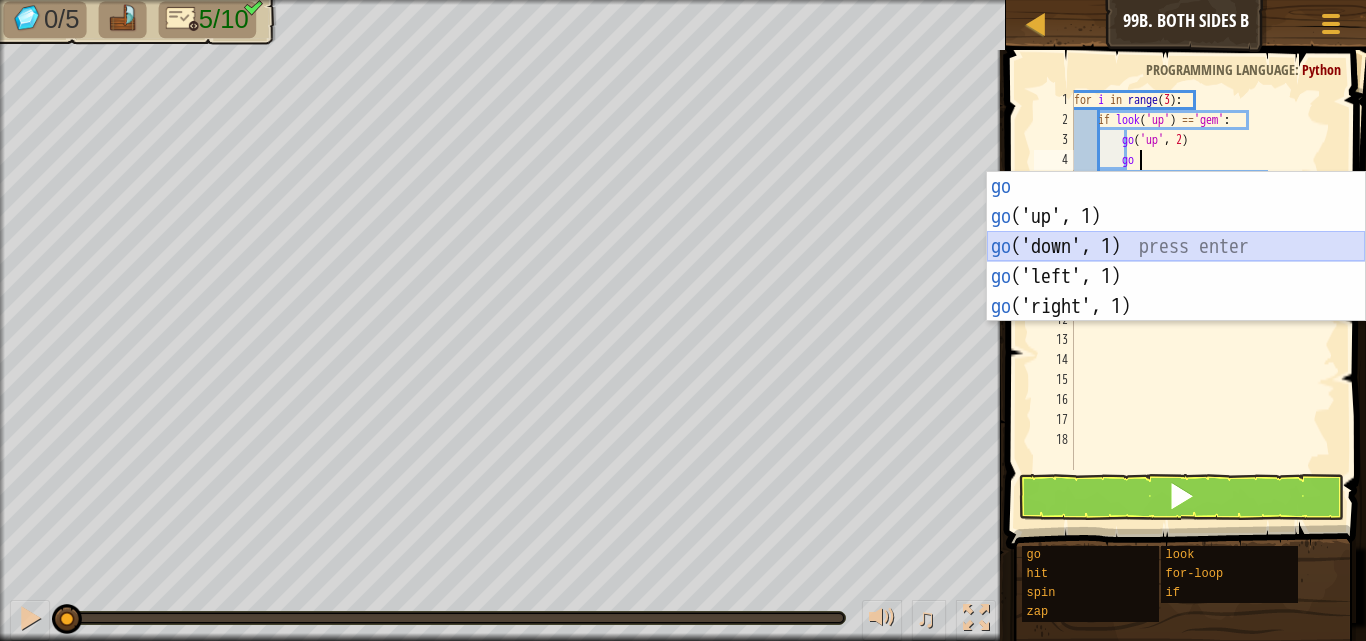 click on "go press enter go ('up', 1) press enter go ('down', 1) press enter go ('left', 1) press enter go ('right', 1) press enter" at bounding box center (1176, 277) 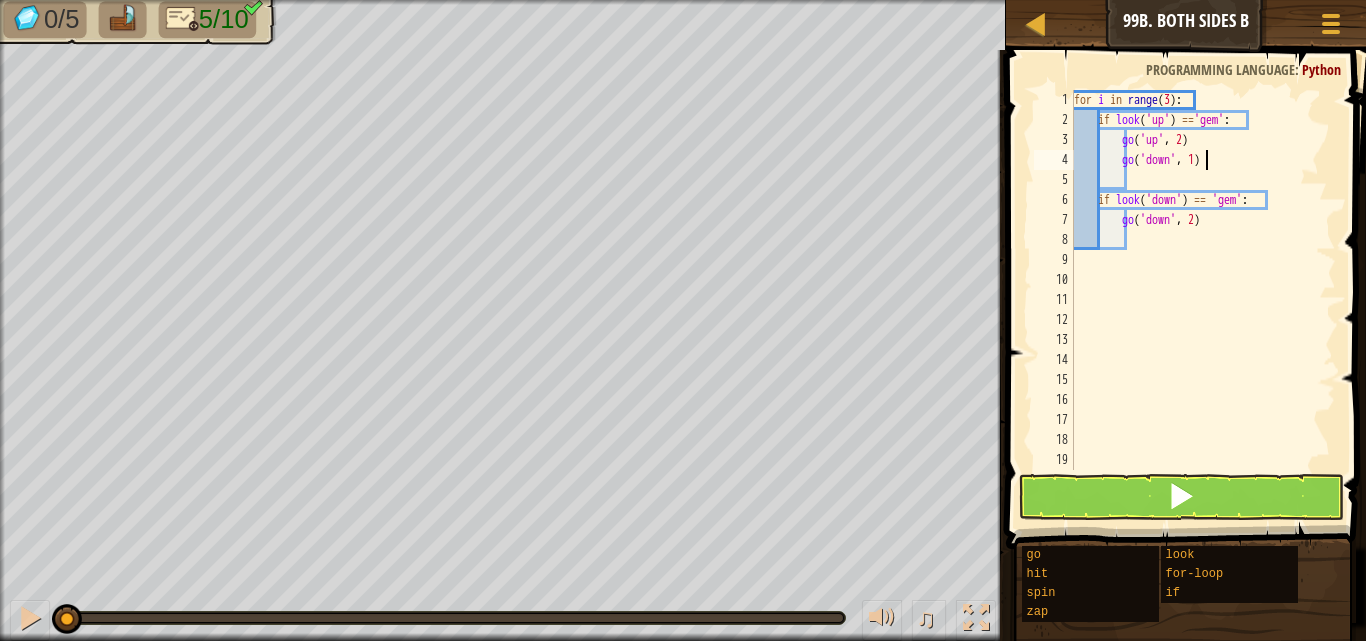 click on "for   i   in   range ( 3 ) :      if   look ( 'up' )   == 'gem' :          go ( 'up' ,   2 )          go ( 'down' ,   1 )               if   look ( 'down' )   ==   'gem' :          go ( 'down' ,   2 )" at bounding box center [1203, 300] 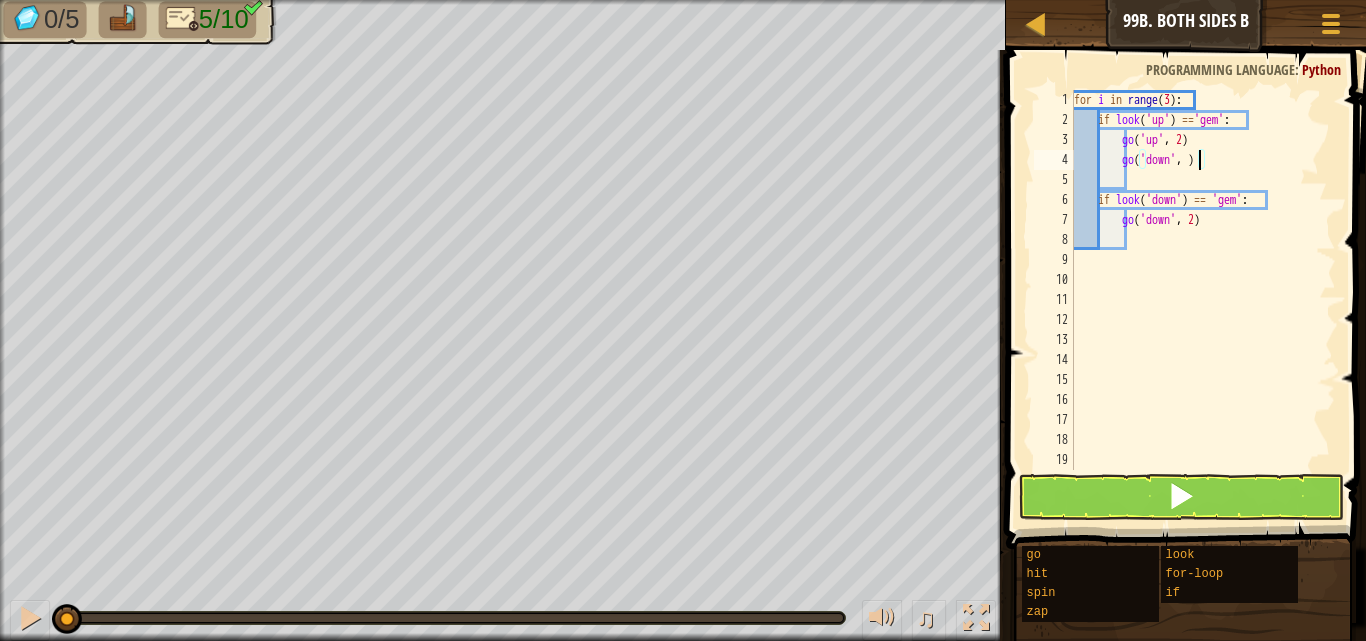 type on "go('down', 2)" 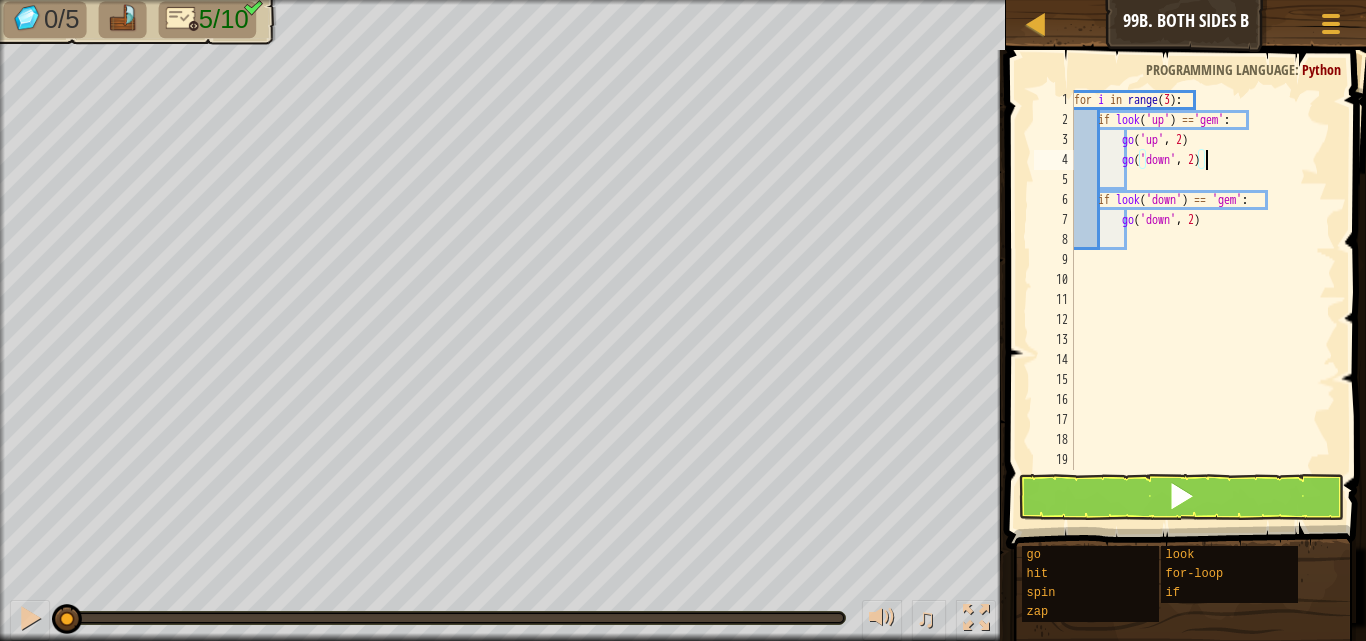 scroll, scrollTop: 9, scrollLeft: 10, axis: both 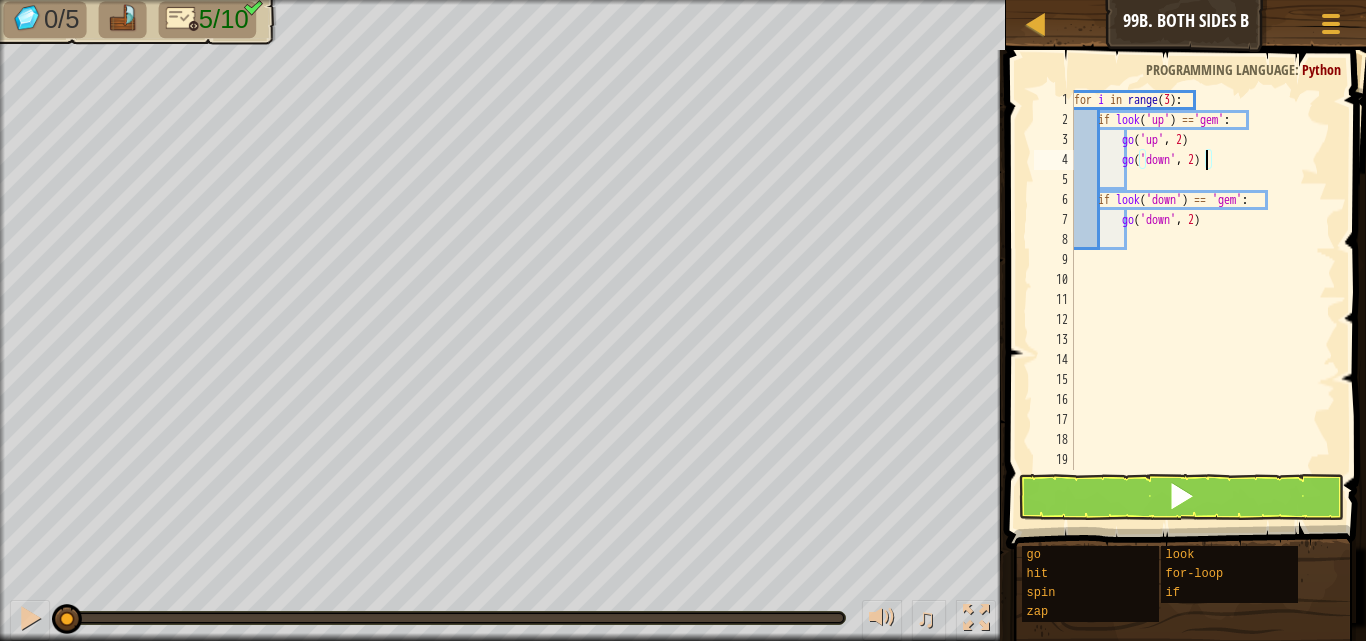 click on "for   i   in   range ( 3 ) :      if   look ( 'up' )   == 'gem' :          go ( 'up' ,   2 )          go ( 'down' ,   2 )               if   look ( 'down' )   ==   'gem' :          go ( 'down' ,   2 )" at bounding box center (1203, 300) 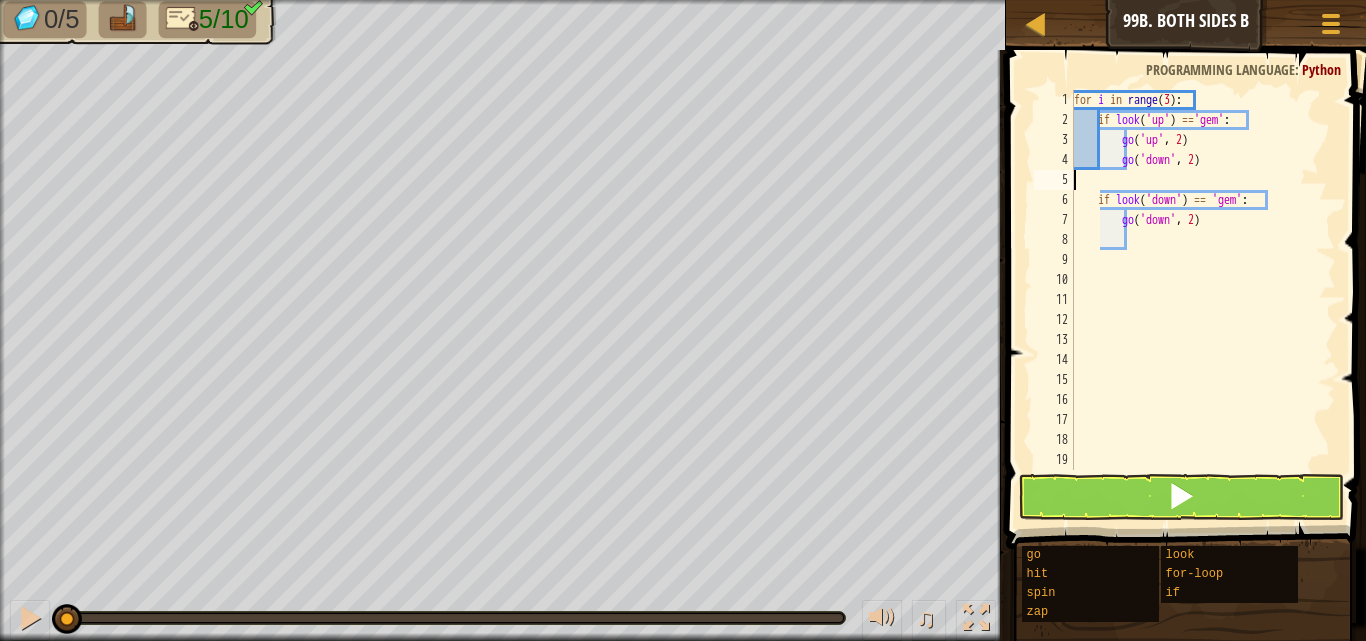scroll, scrollTop: 9, scrollLeft: 0, axis: vertical 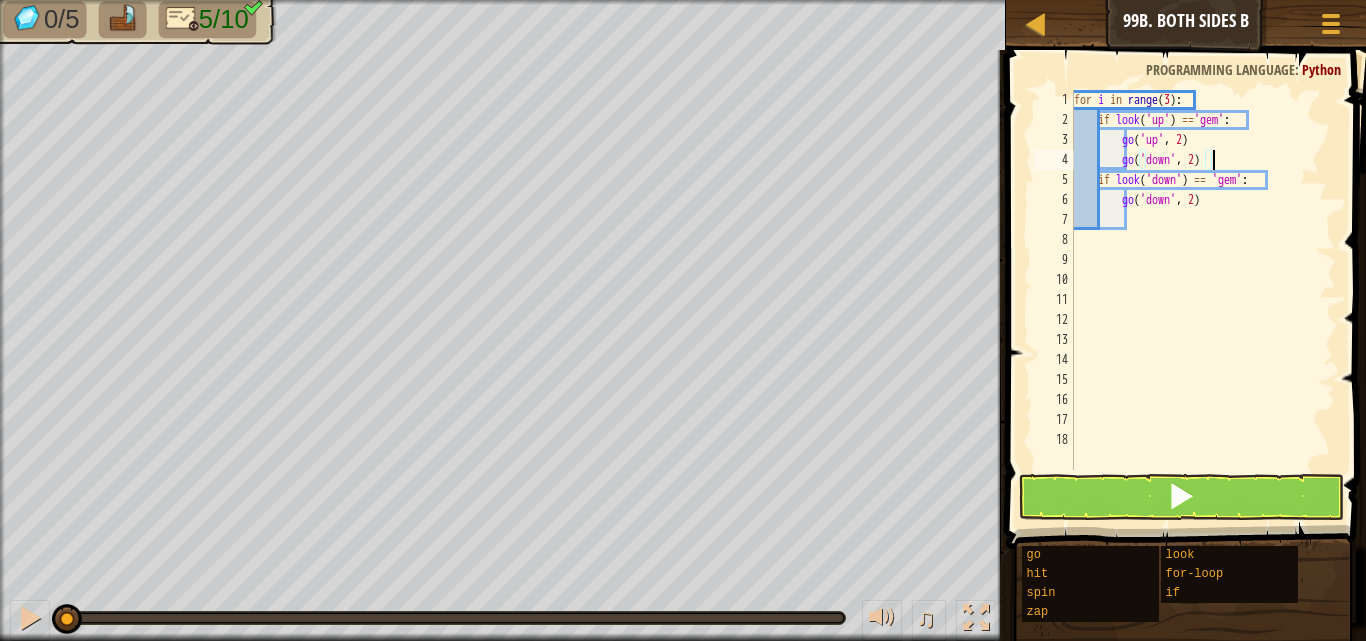 click on "for   i   in   range ( 3 ) :      if   look ( 'up' )   == 'gem' :          go ( 'up' ,   2 )          go ( 'down' ,   2 )      if   look ( 'down' )   ==   'gem' :          go ( 'down' ,   2 )" at bounding box center [1203, 300] 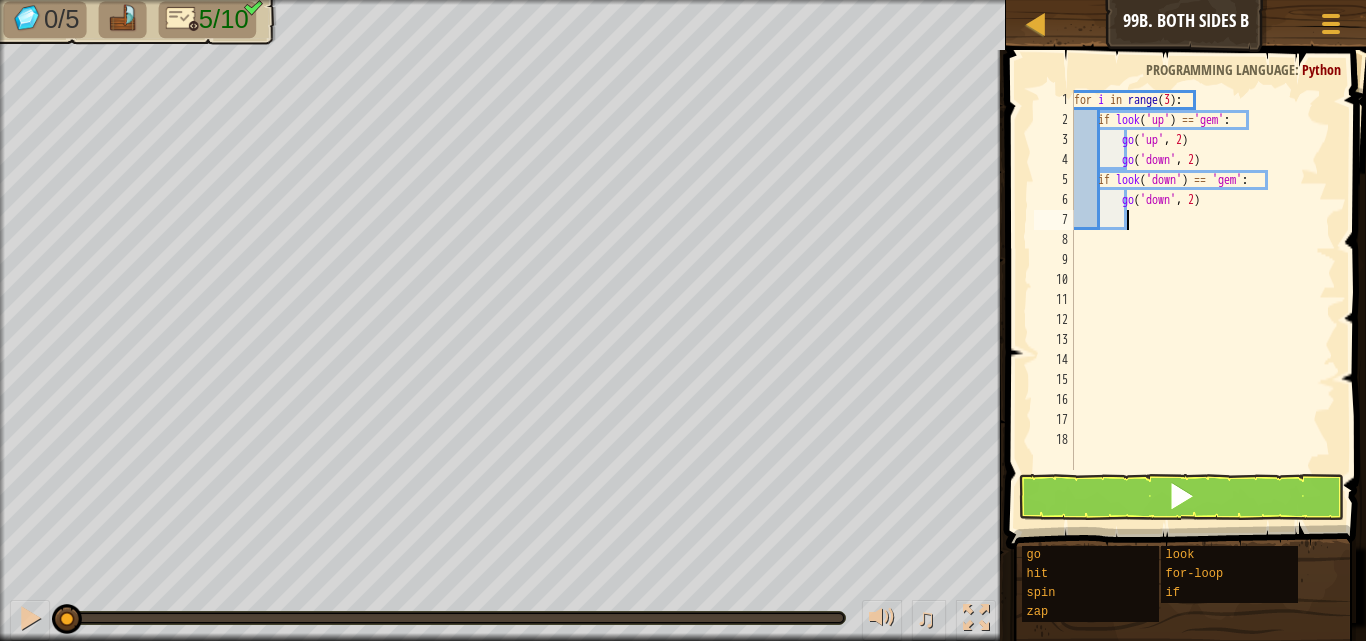 type on "g" 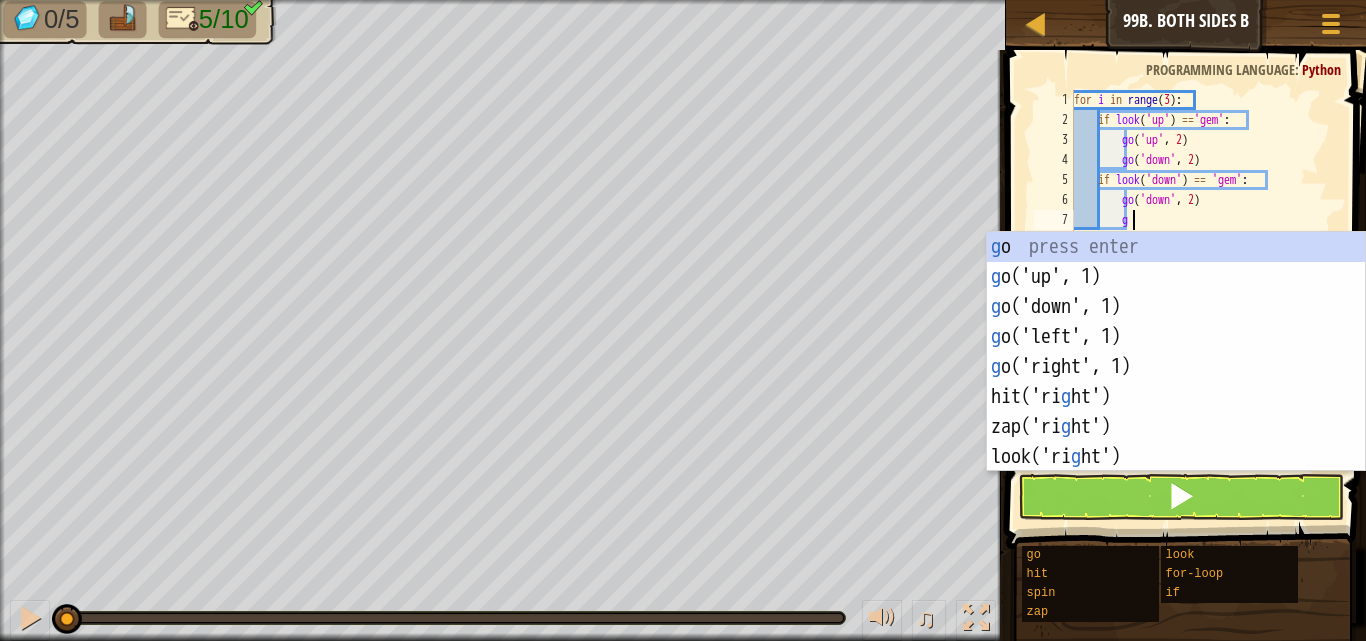 scroll, scrollTop: 9, scrollLeft: 3, axis: both 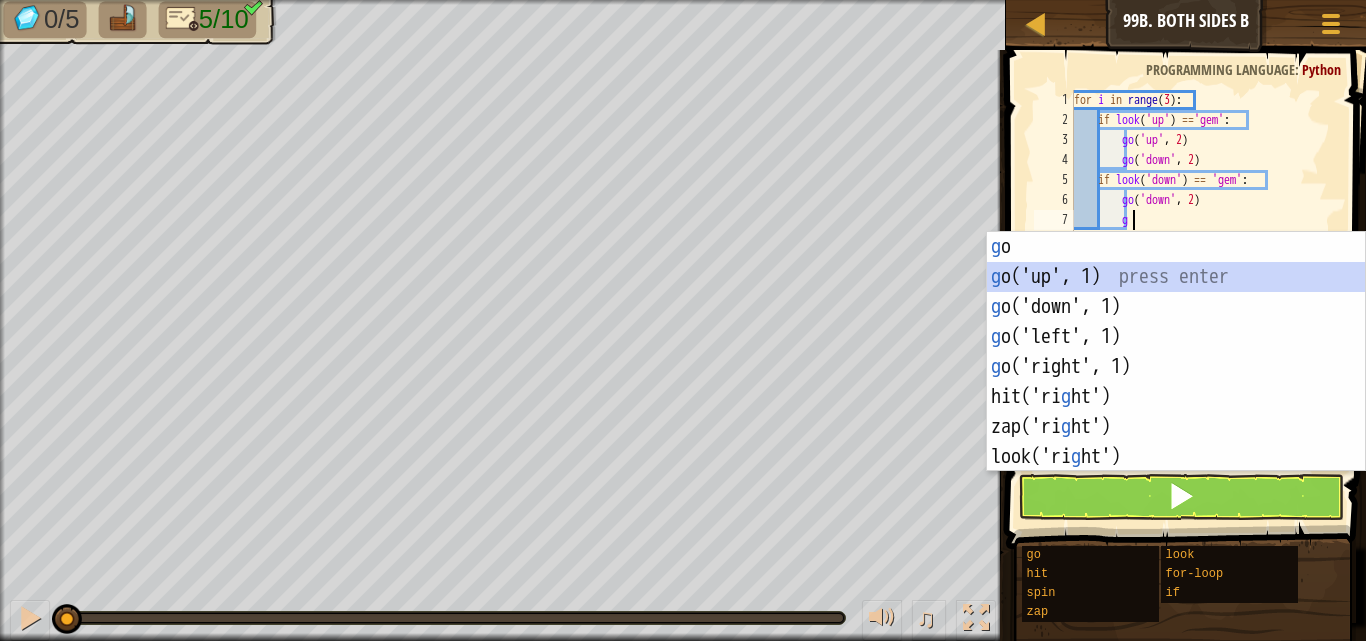 click on "g o press enter g o('up', 1) press enter g o('down', 1) press enter g o('left', 1) press enter g o('right', 1) press enter hit('ri g ht') press enter zap('ri g ht') press enter look('ri g ht') press enter" at bounding box center [1176, 382] 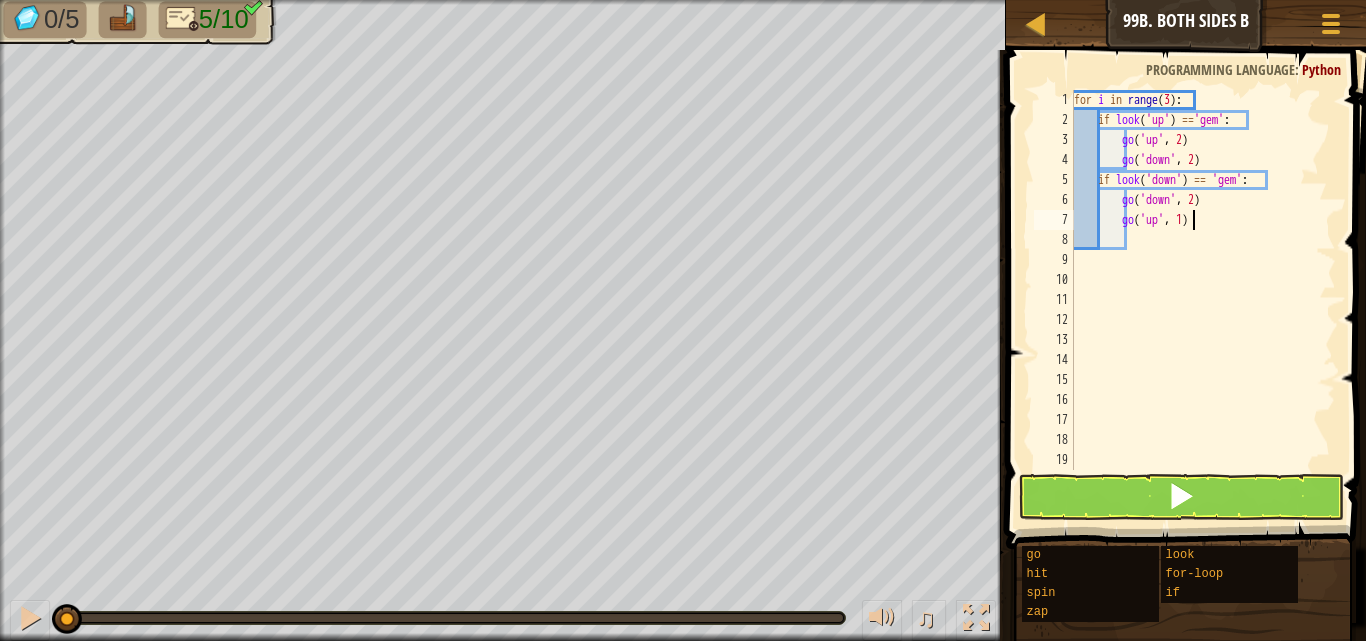 click on "for   i   in   range ( 3 ) :      if   look ( 'up' )   == 'gem' :          go ( 'up' ,   2 )          go ( 'down' ,   2 )      if   look ( 'down' )   ==   'gem' :          go ( 'down' ,   2 )          go ( 'up' ,   1 )" at bounding box center (1203, 300) 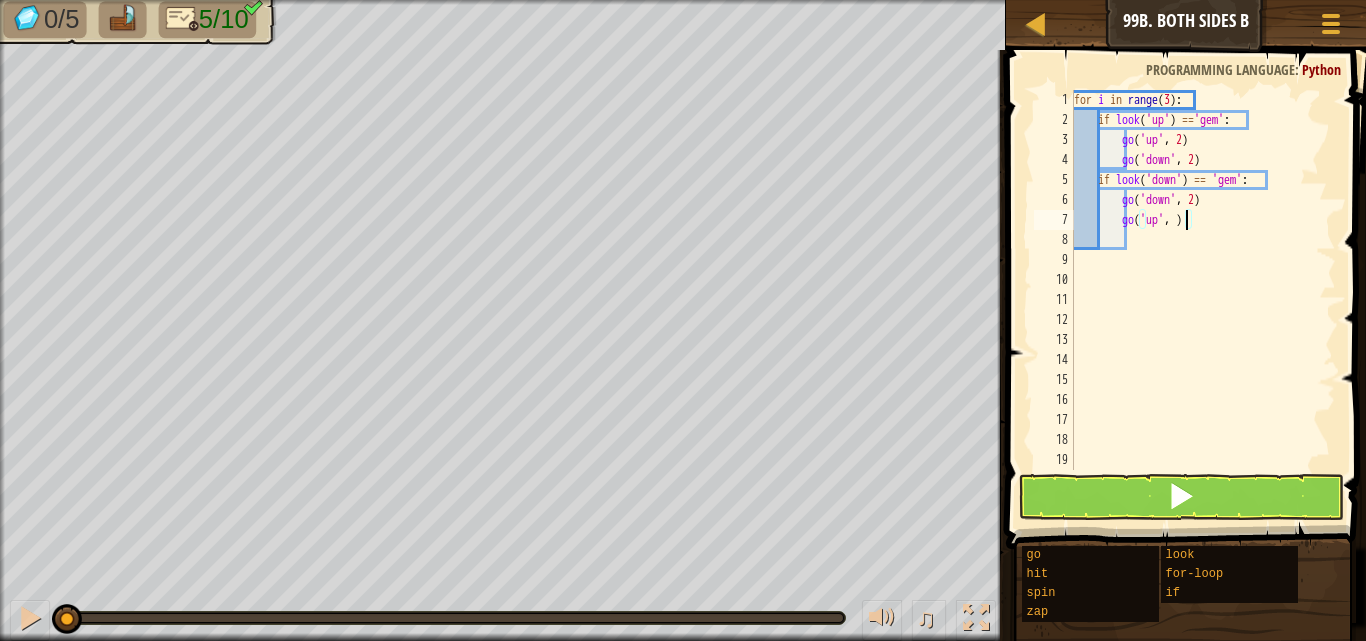 type on "go('up', 2)" 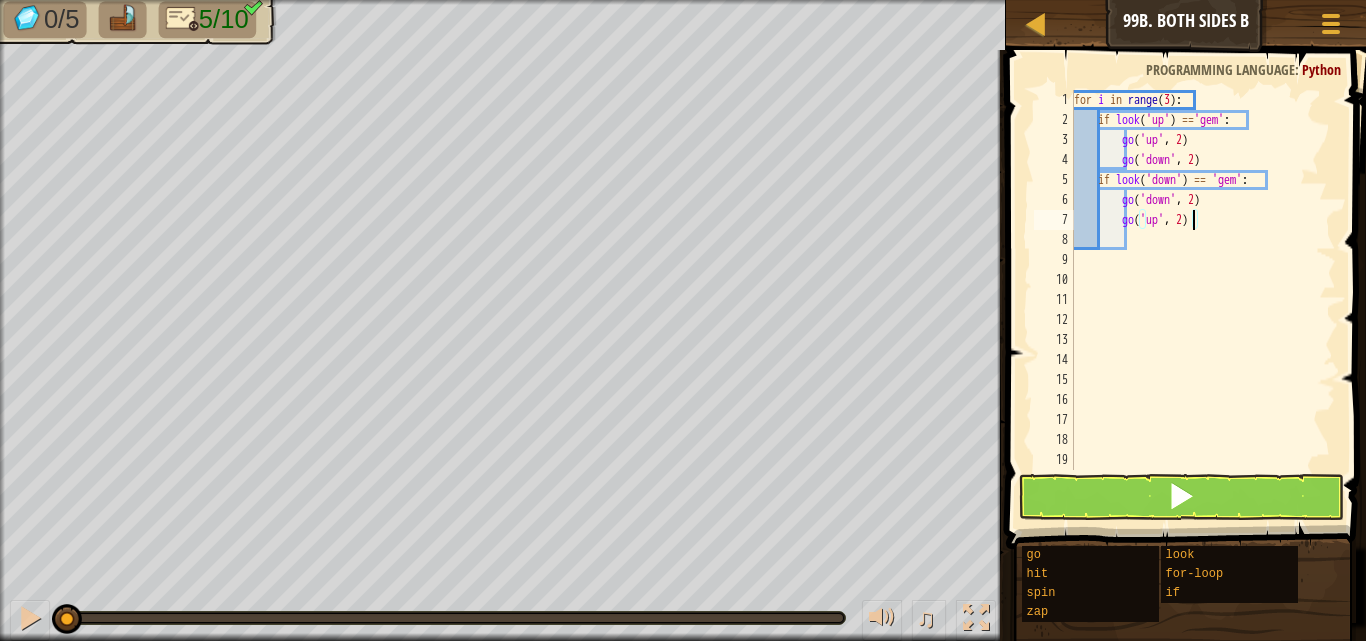 click on "for   i   in   range ( 3 ) :      if   look ( 'up' )   == 'gem' :          go ( 'up' ,   2 )          go ( 'down' ,   2 )      if   look ( 'down' )   ==   'gem' :          go ( 'down' ,   2 )          go ( 'up' ,   2 )" at bounding box center (1203, 300) 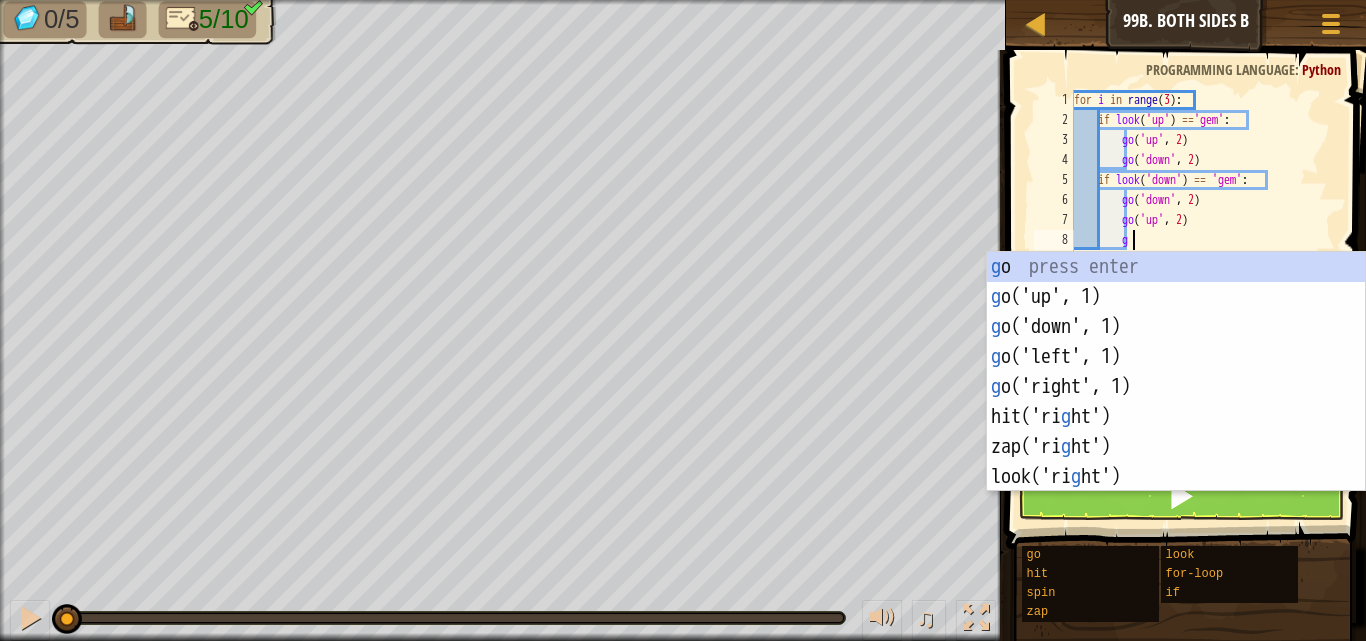 scroll, scrollTop: 9, scrollLeft: 4, axis: both 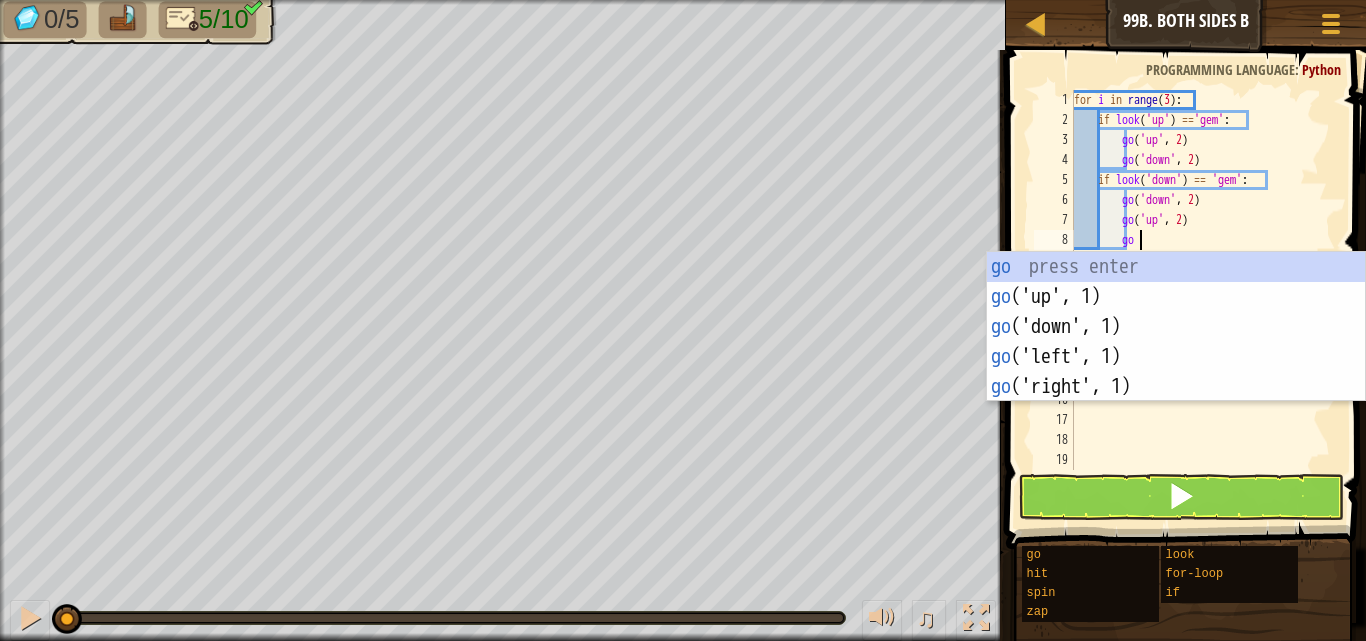 type on "g" 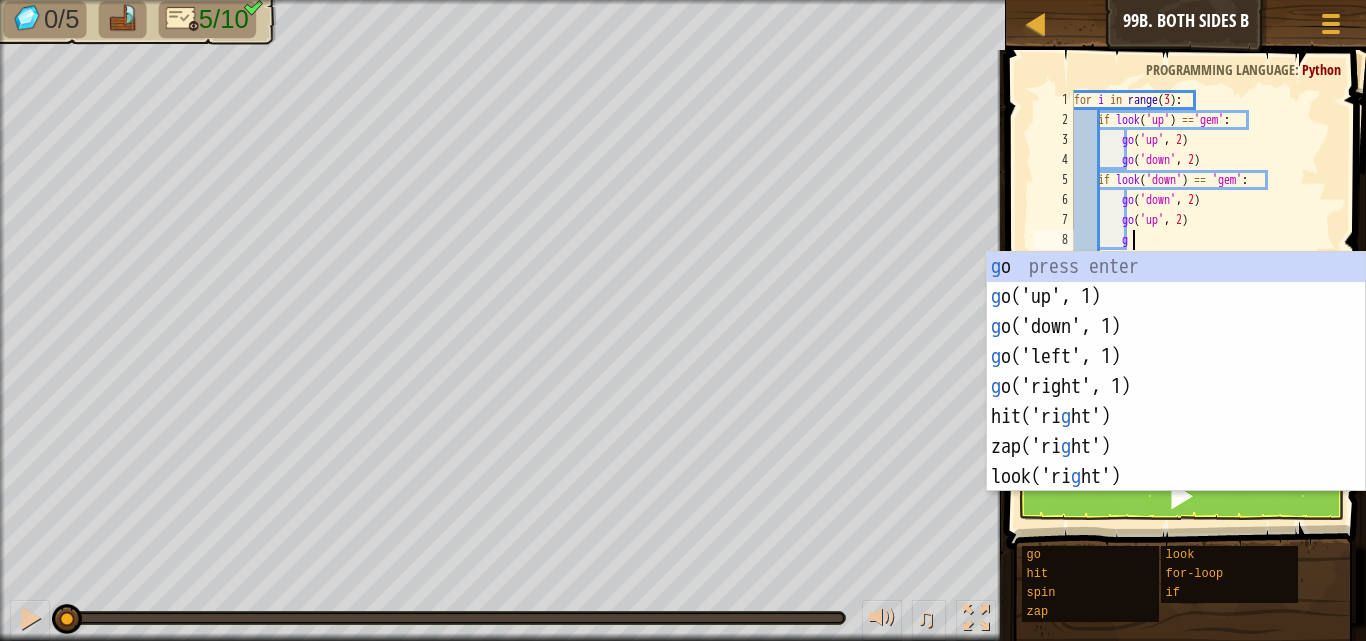 scroll, scrollTop: 9, scrollLeft: 3, axis: both 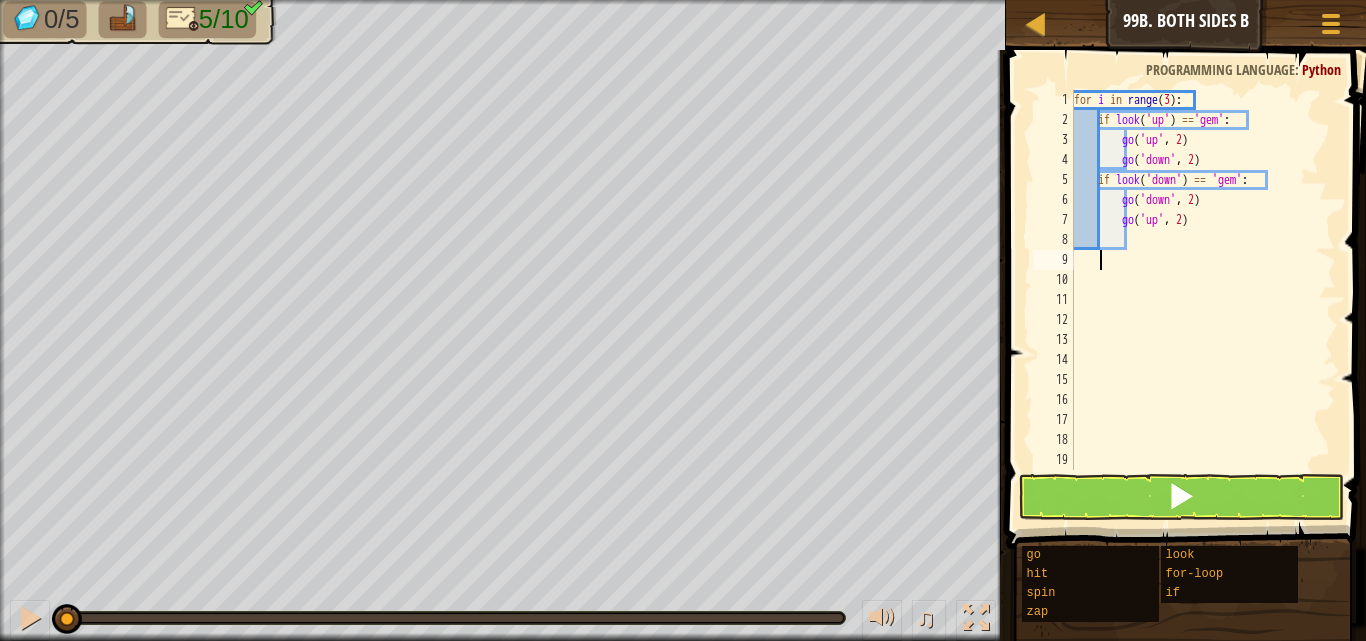 click on "for   i   in   range ( 3 ) :      if   look ( 'up' )   == 'gem' :          go ( 'up' ,   2 )          go ( 'down' ,   2 )      if   look ( 'down' )   ==   'gem' :          go ( 'down' ,   2 )          go ( 'up' ,   2 )" at bounding box center (1203, 300) 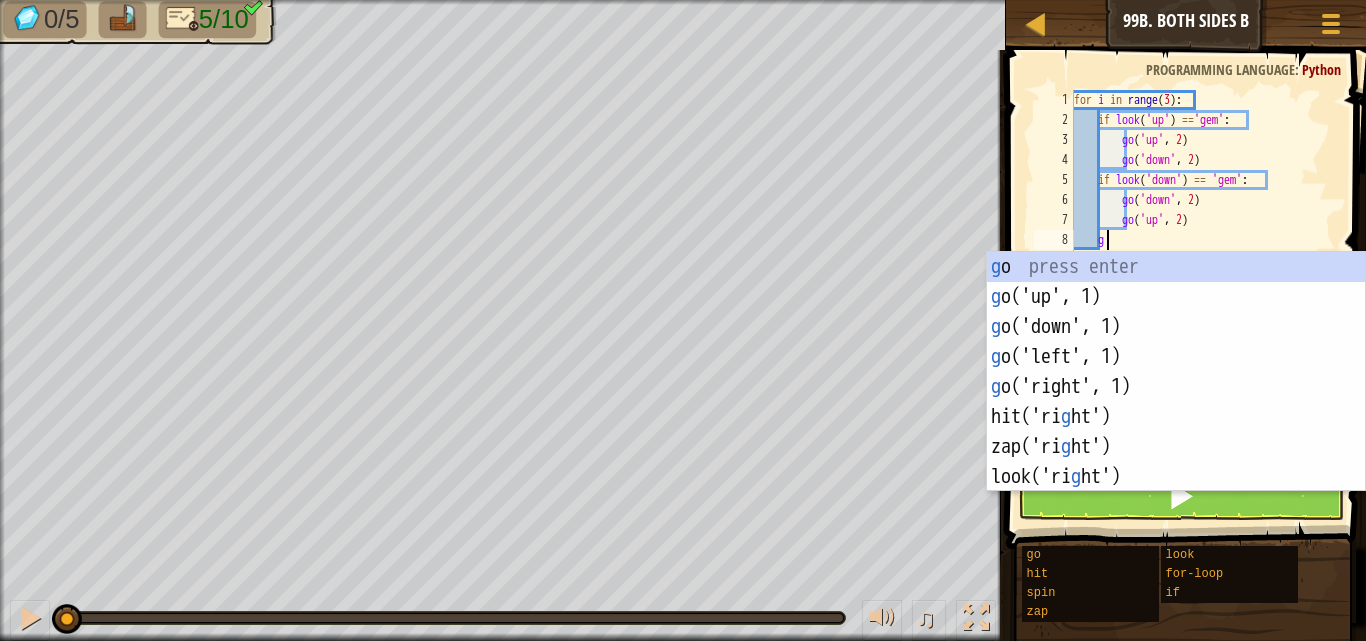 type on "go" 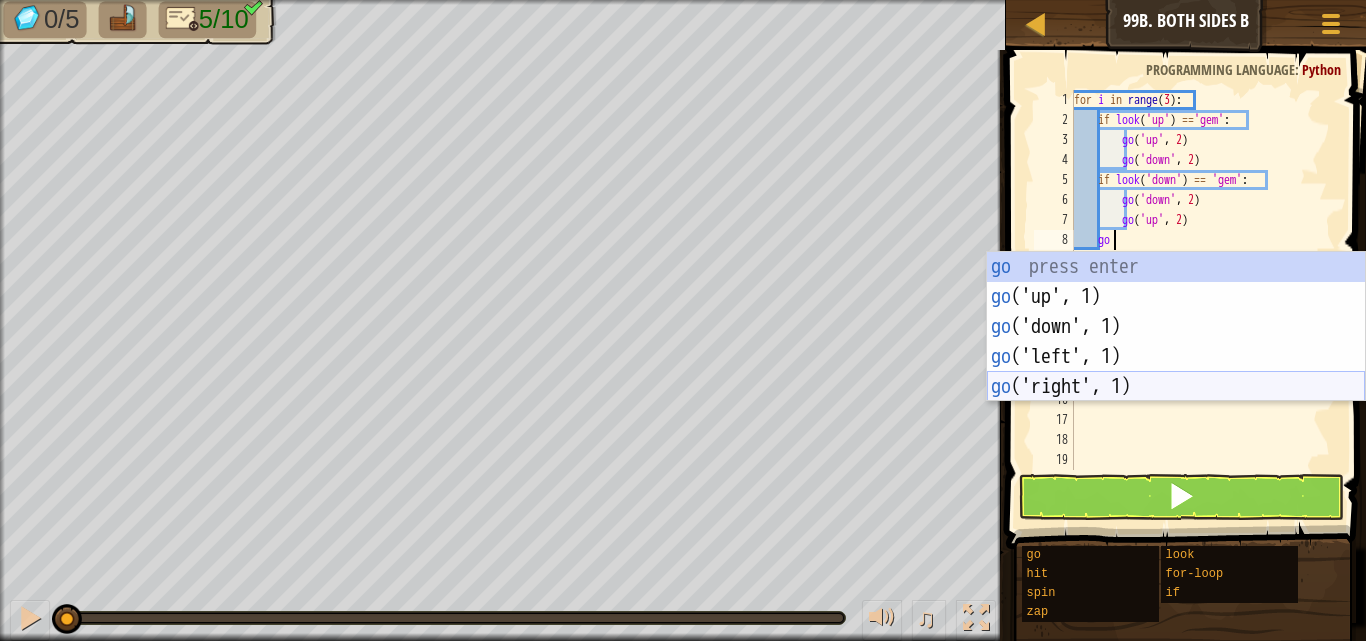 click on "go press enter go ('up', 1) press enter go ('down', 1) press enter go ('left', 1) press enter go ('right', 1) press enter" at bounding box center [1176, 357] 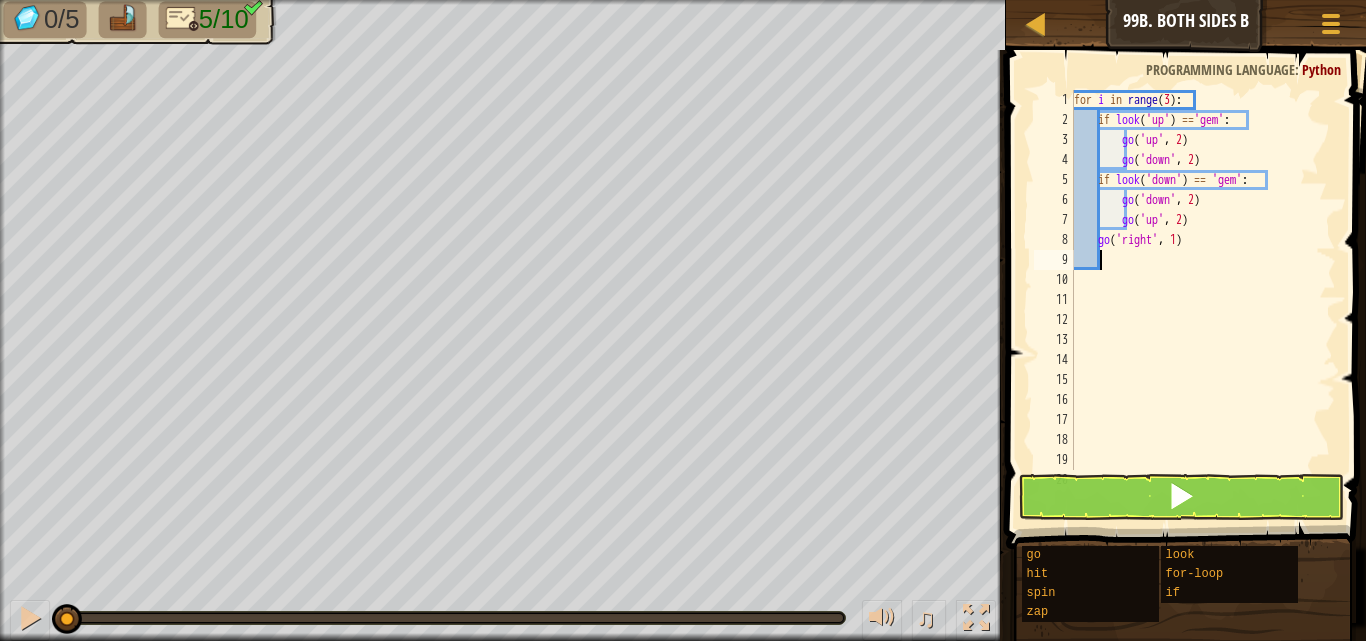 scroll, scrollTop: 9, scrollLeft: 1, axis: both 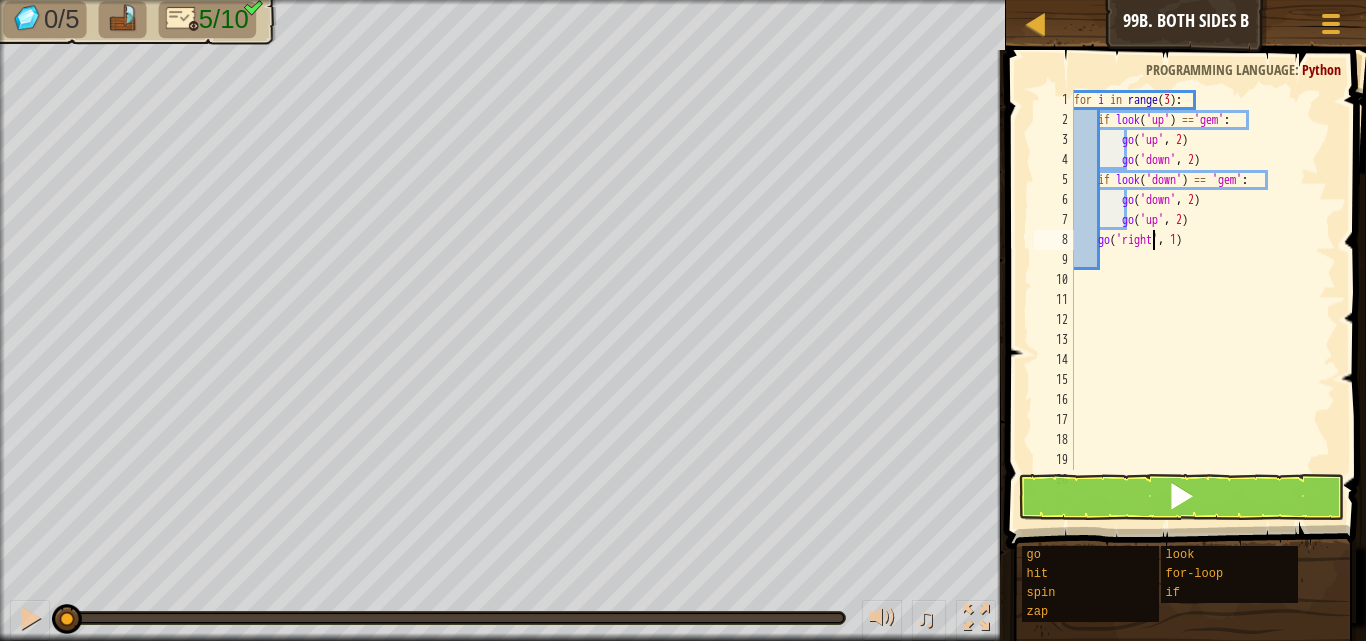 click on "for   i   in   range ( 3 ) :      if   look ( 'up' )   == 'gem' :          go ( 'up' ,   2 )          go ( 'down' ,   2 )      if   look ( 'down' )   ==   'gem' :          go ( 'down' ,   2 )          go ( 'up' ,   2 )      go ( 'right' ,   1 )" at bounding box center (1195, 300) 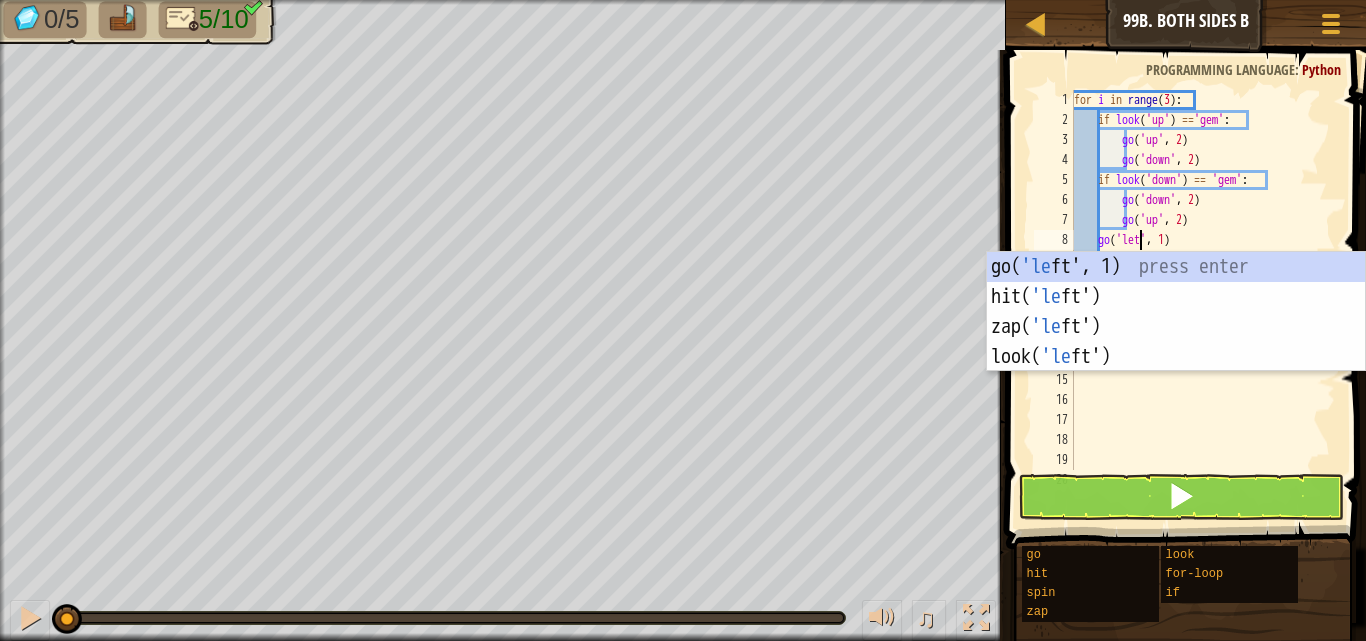 scroll, scrollTop: 9, scrollLeft: 6, axis: both 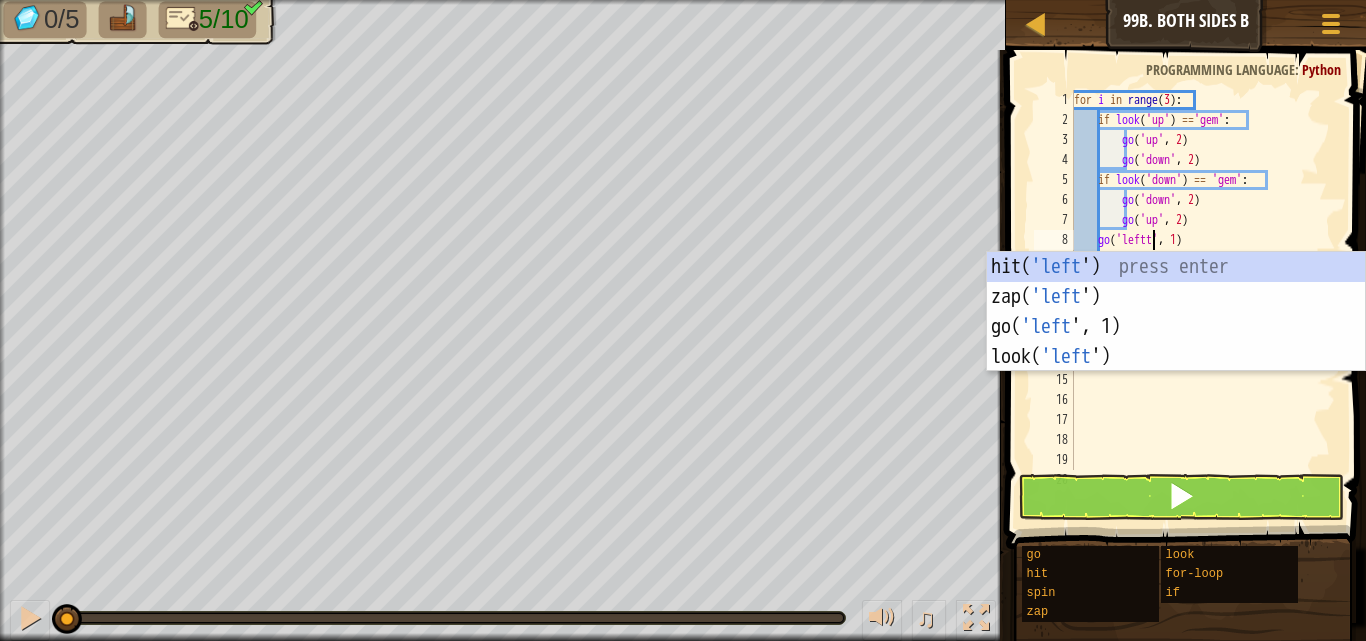 type on "go('left', 1)" 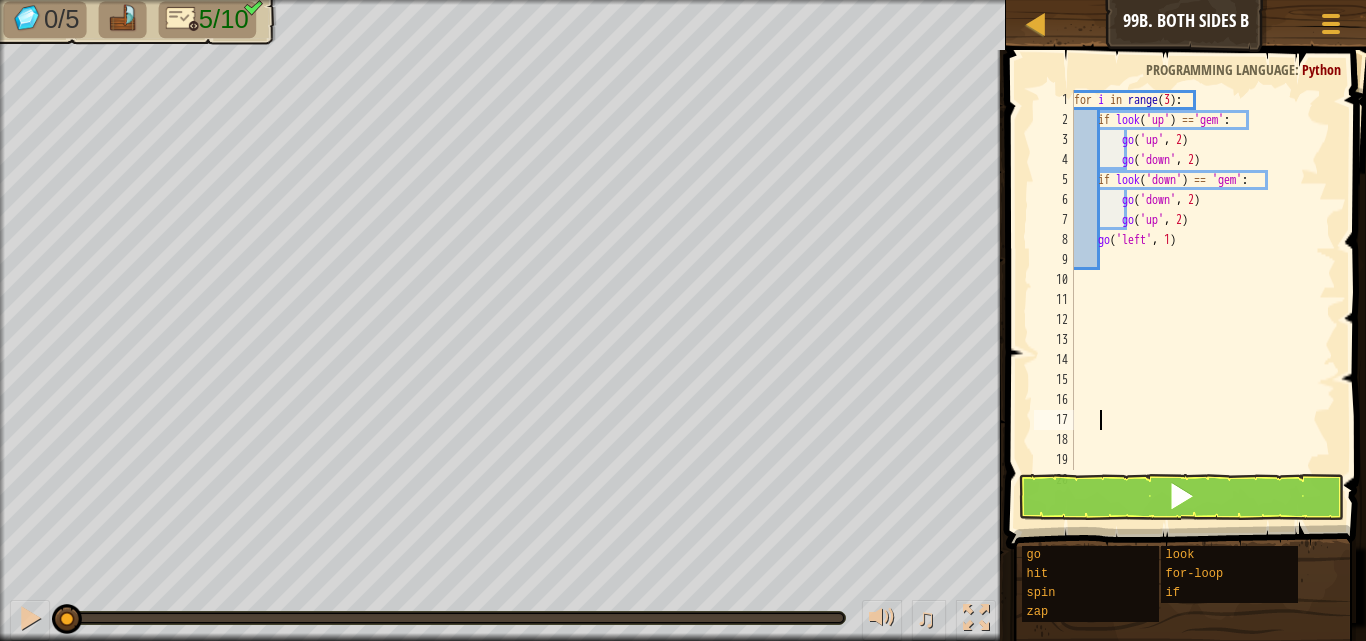 click on "for   i   in   range ( 3 ) :      if   look ( 'up' )   == 'gem' :          go ( 'up' ,   2 )          go ( 'down' ,   2 )      if   look ( 'down' )   ==   'gem' :          go ( 'down' ,   2 )          go ( 'up' ,   2 )      go ( 'left' ,   1 )" at bounding box center (1195, 300) 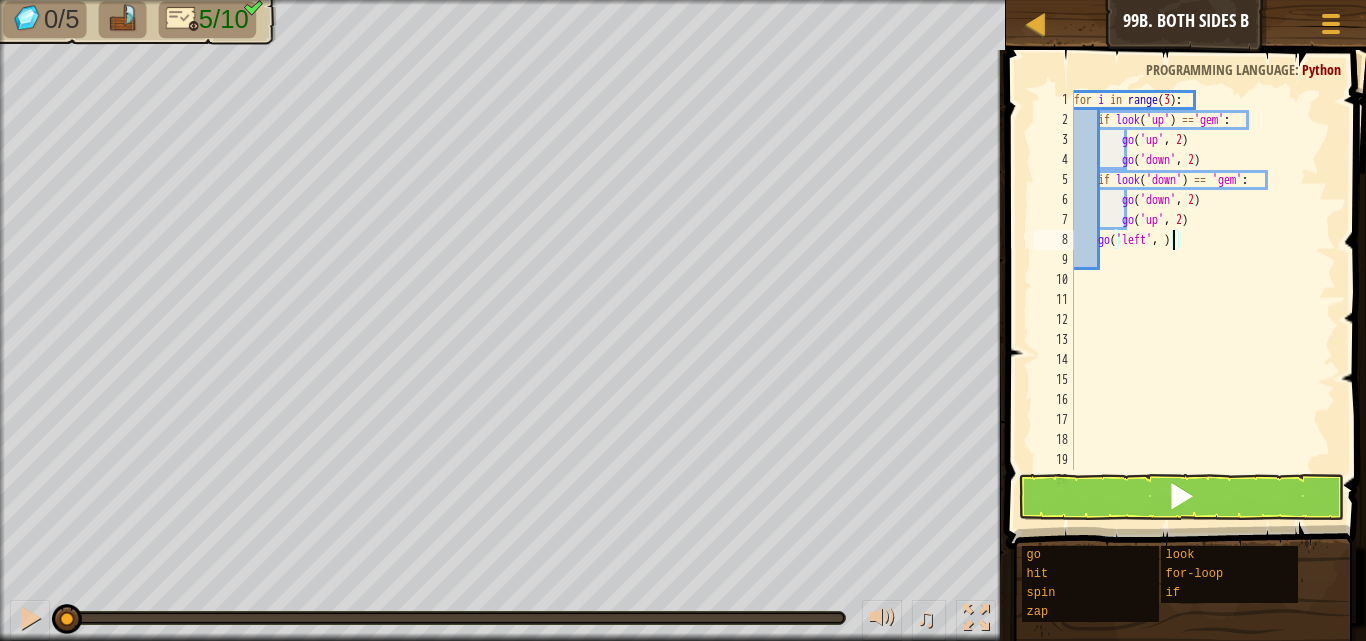 scroll, scrollTop: 9, scrollLeft: 8, axis: both 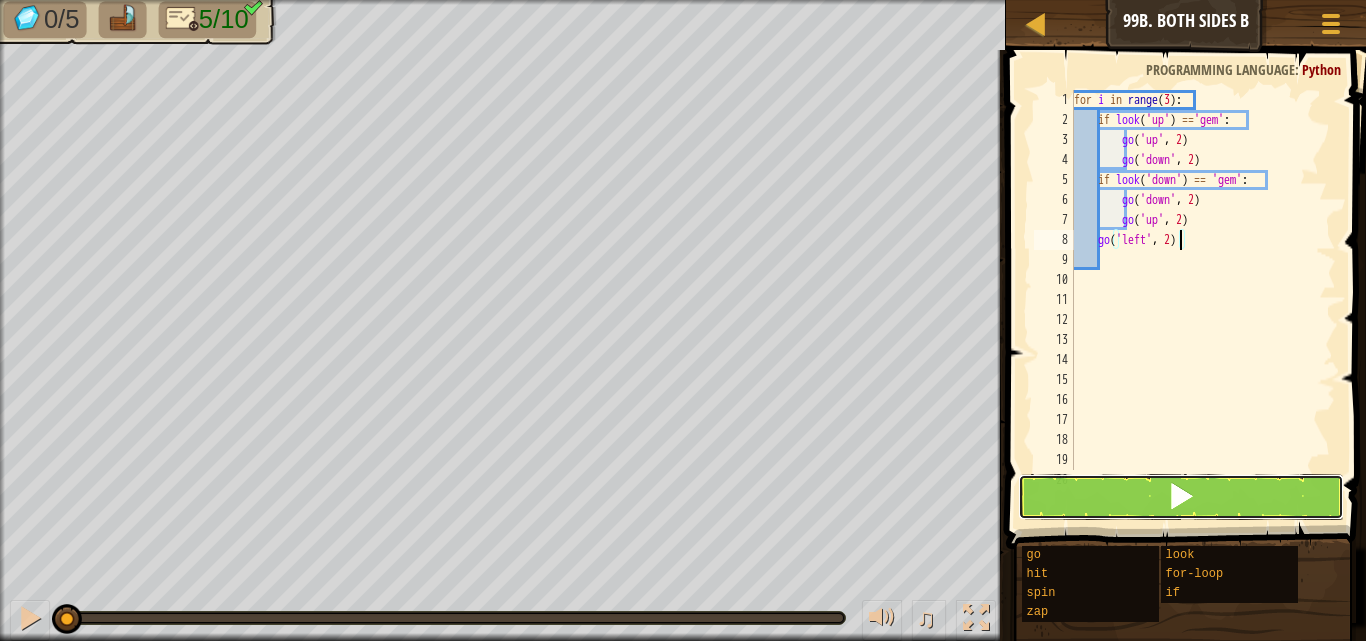 click at bounding box center (1181, 497) 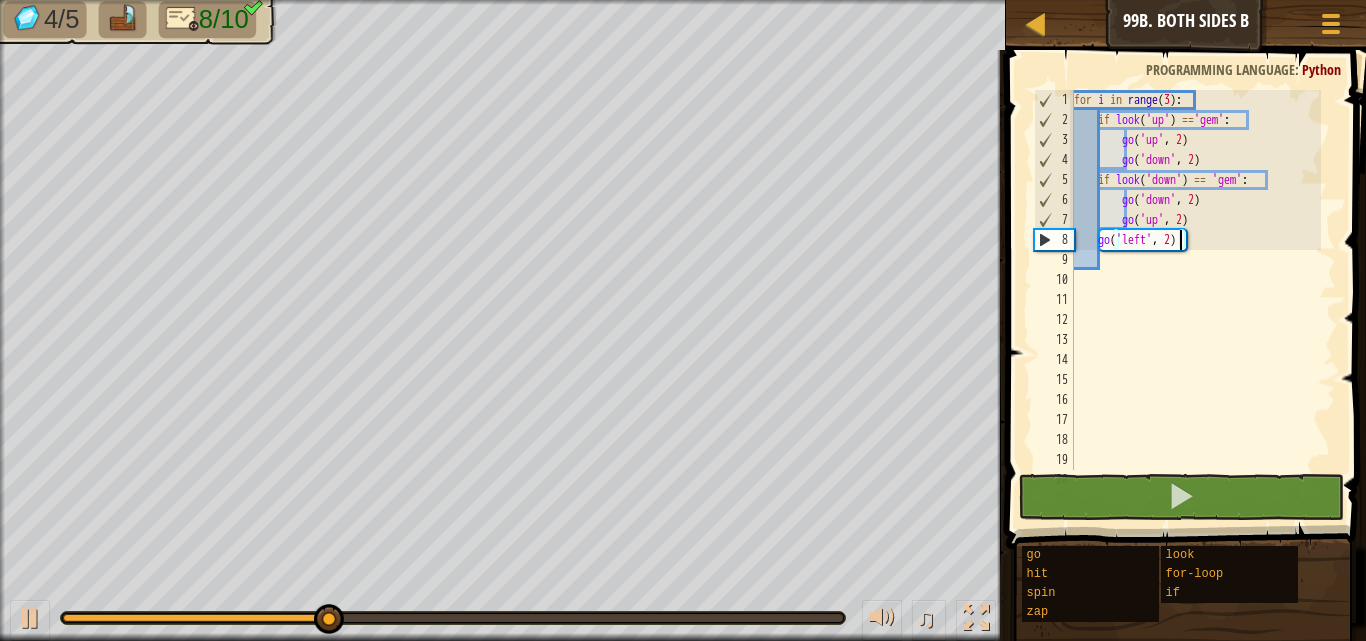 click on "for   i   in   range ( 3 ) :      if   look ( 'up' )   == 'gem' :          go ( 'up' ,   2 )          go ( 'down' ,   2 )      if   look ( 'down' )   ==   'gem' :          go ( 'down' ,   2 )          go ( 'up' ,   2 )      go ( 'left' ,   2 )" at bounding box center [1195, 300] 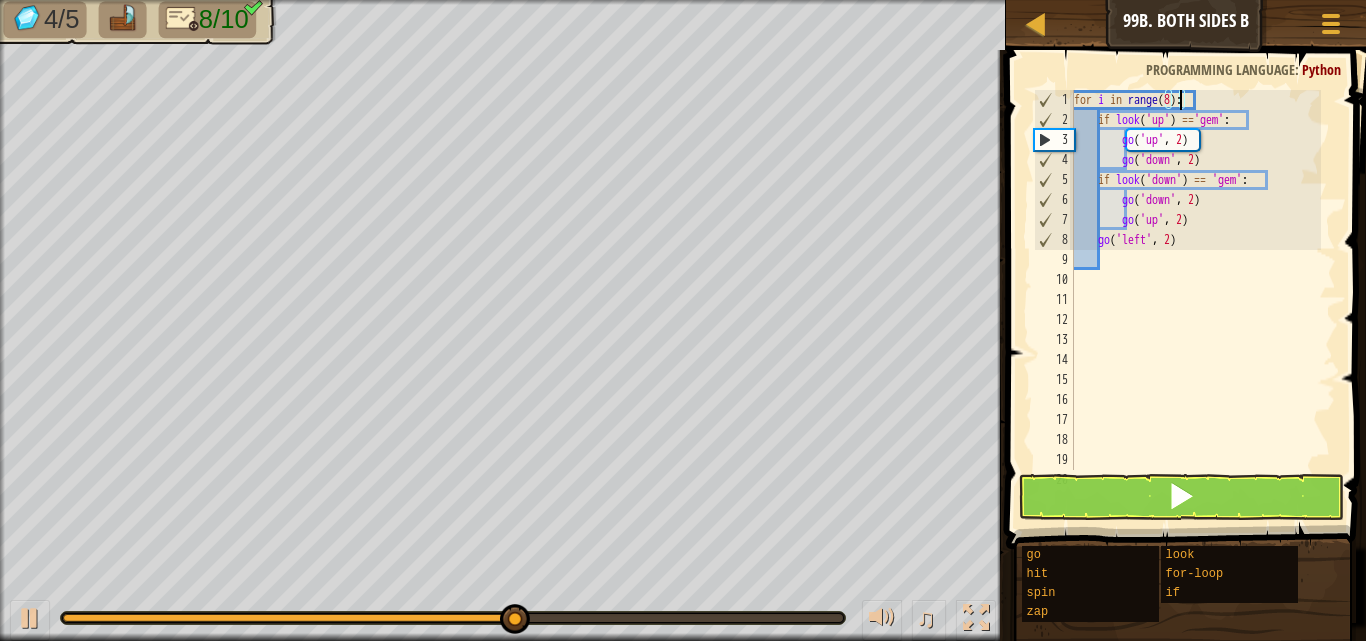 click on "for   i   in   range ( 8 ) :      if   look ( 'up' )   == 'gem' :          go ( 'up' ,   2 )          go ( 'down' ,   2 )      if   look ( 'down' )   ==   'gem' :          go ( 'down' ,   2 )          go ( 'up' ,   2 )      go ( 'left' ,   2 )" at bounding box center (1195, 300) 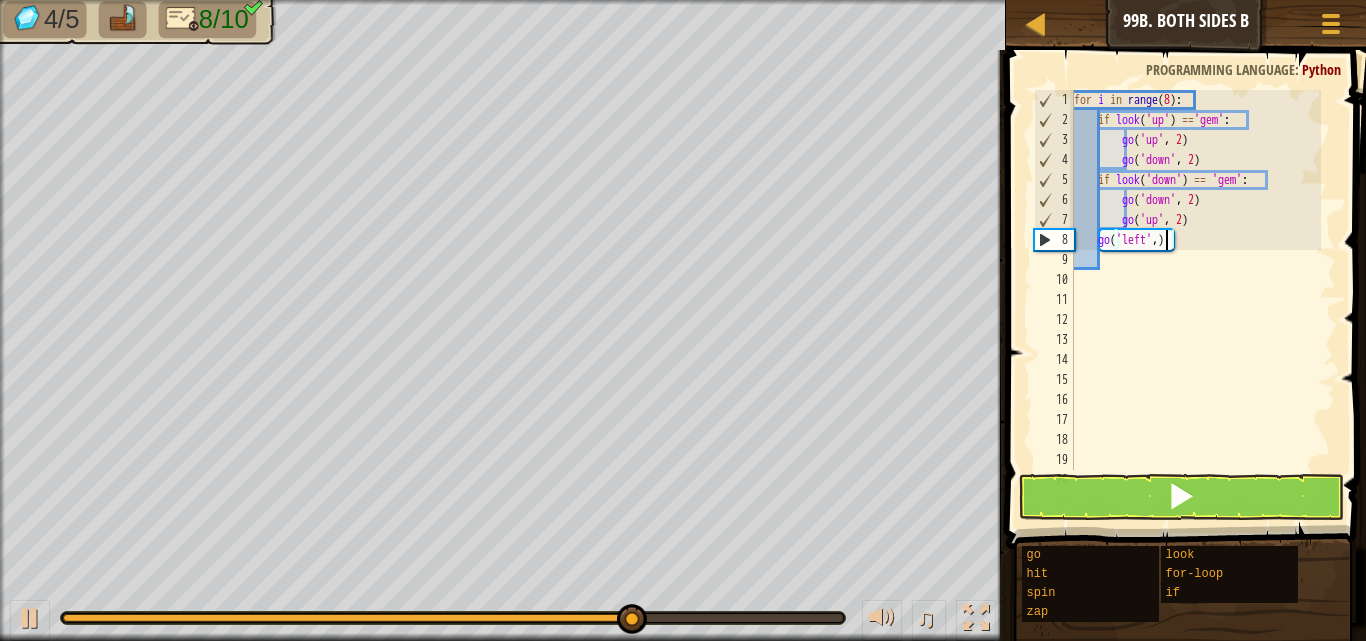 scroll, scrollTop: 9, scrollLeft: 7, axis: both 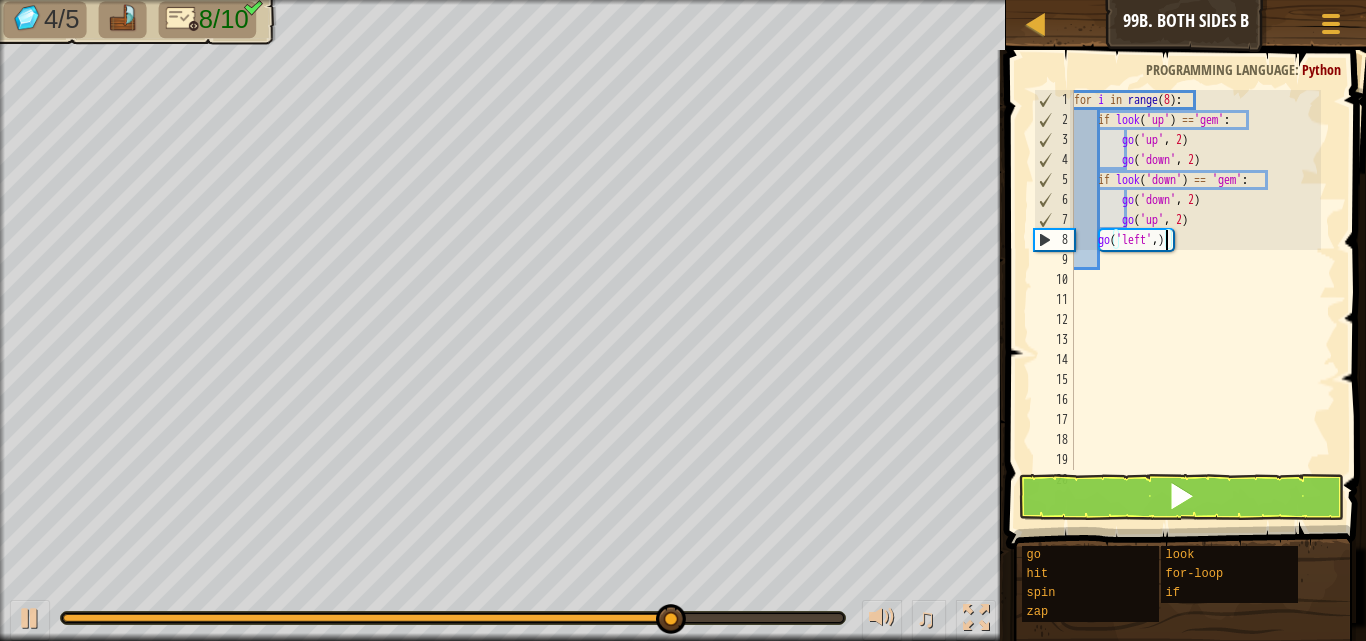 type on "go('left',1)" 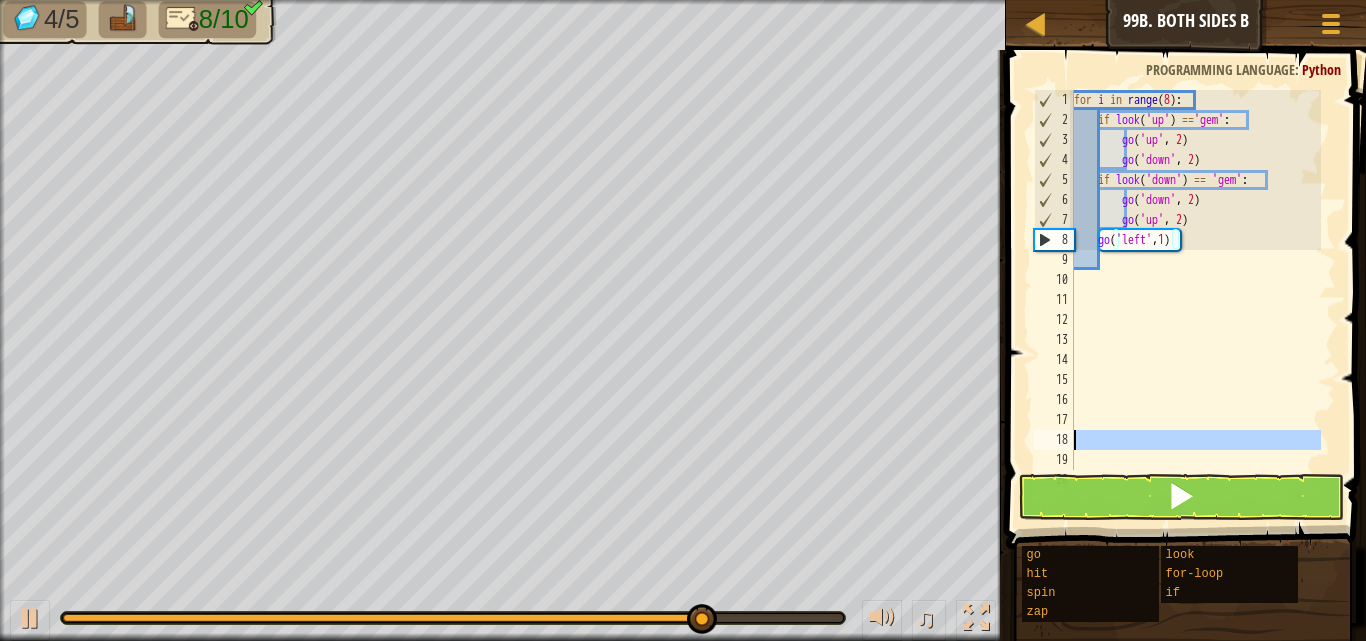 click on "18" at bounding box center (1054, 440) 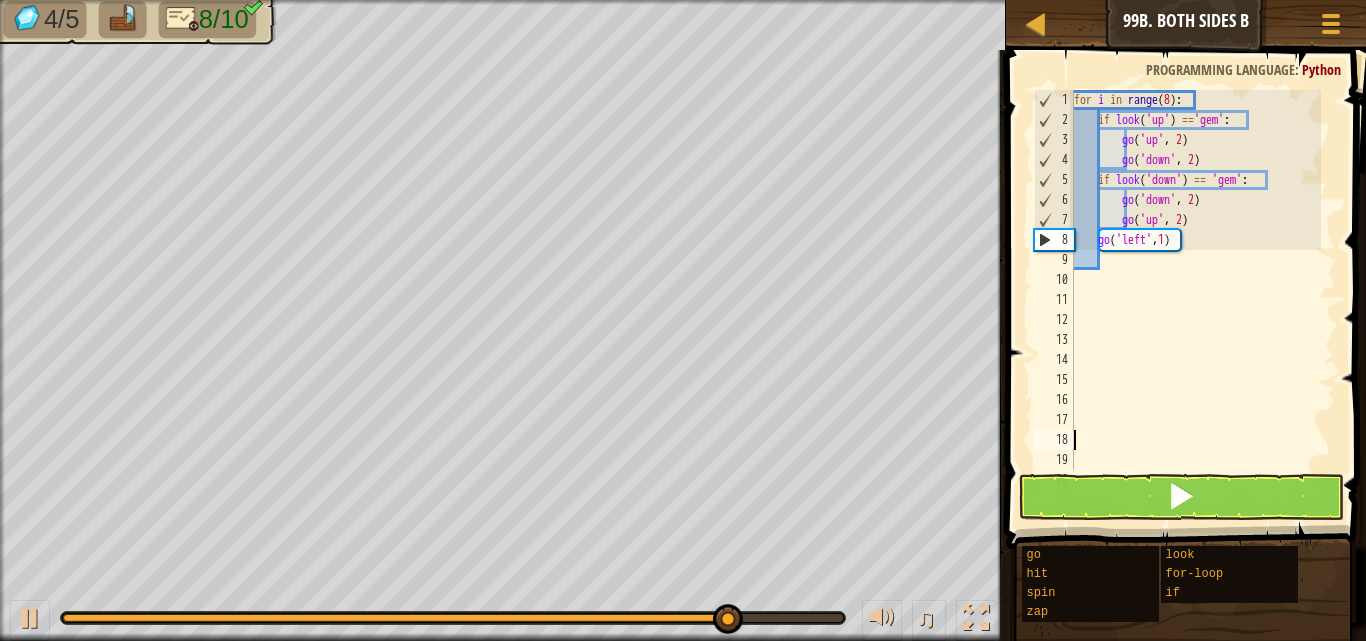 type 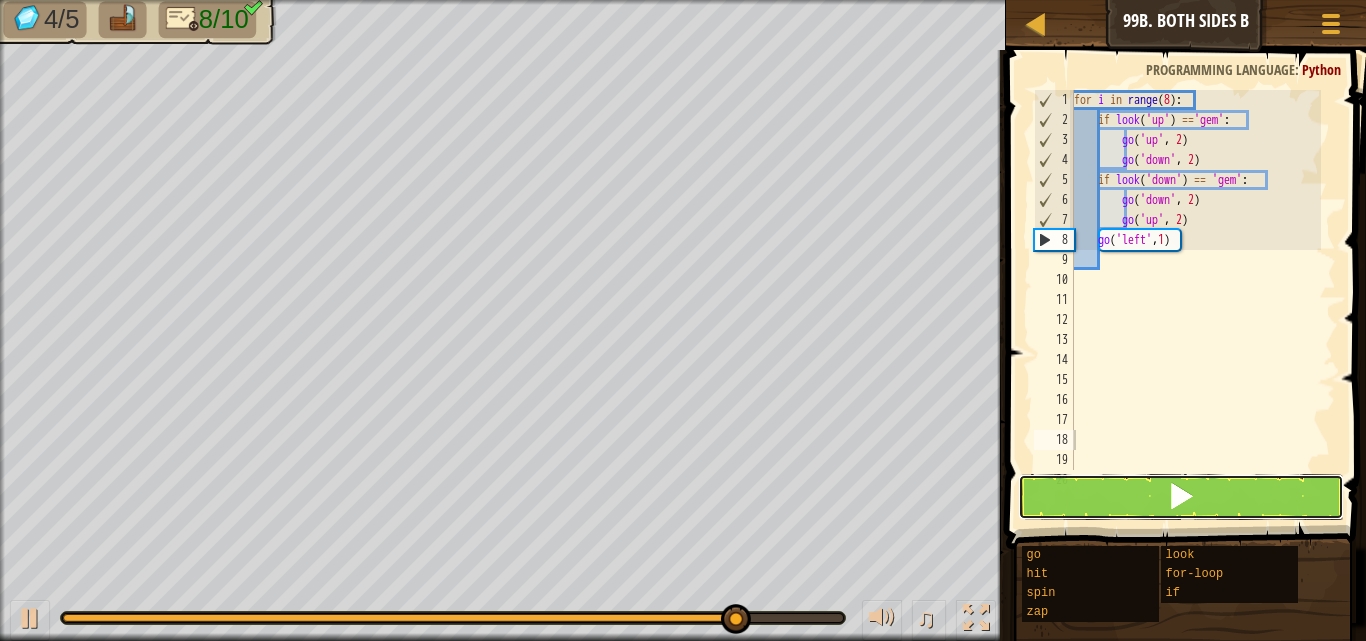 click at bounding box center (1181, 497) 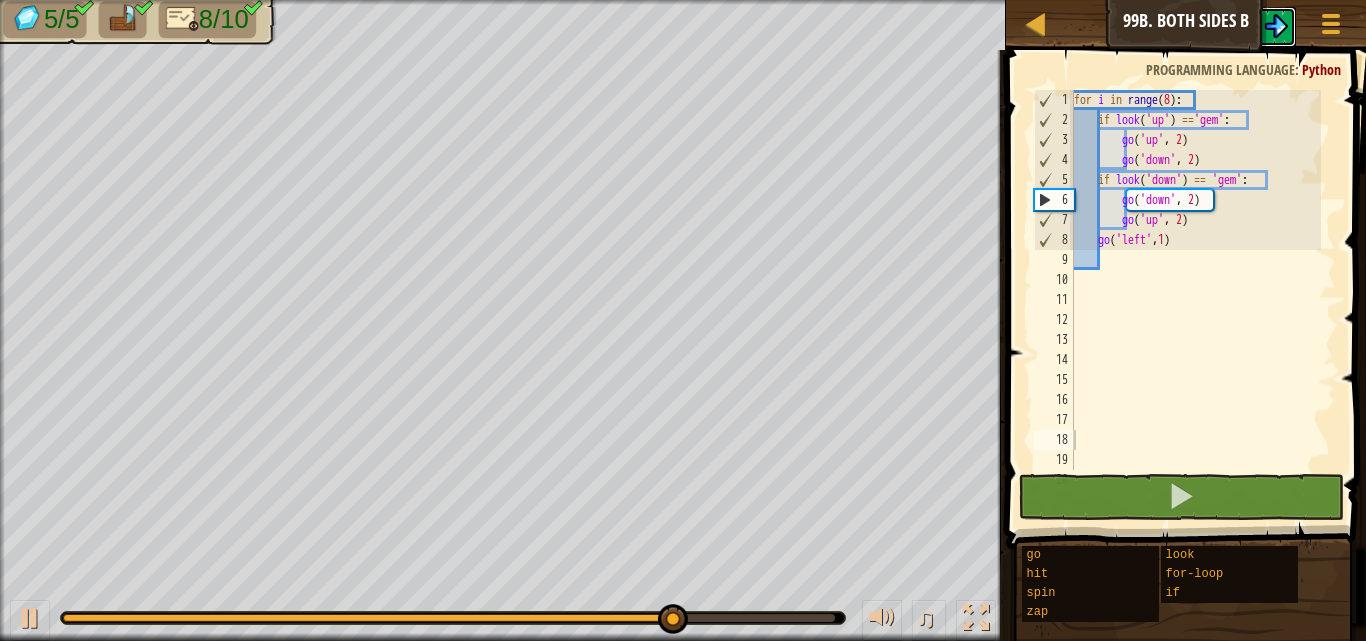 click at bounding box center [1276, 26] 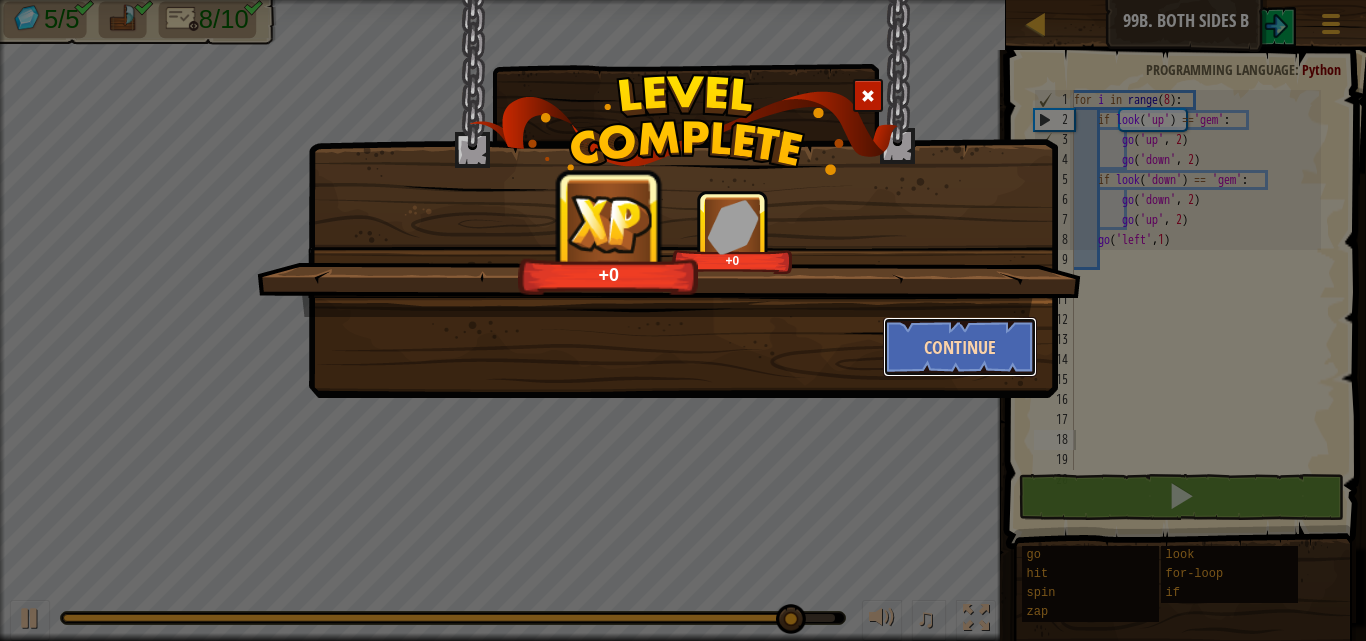 click on "Continue" at bounding box center (960, 347) 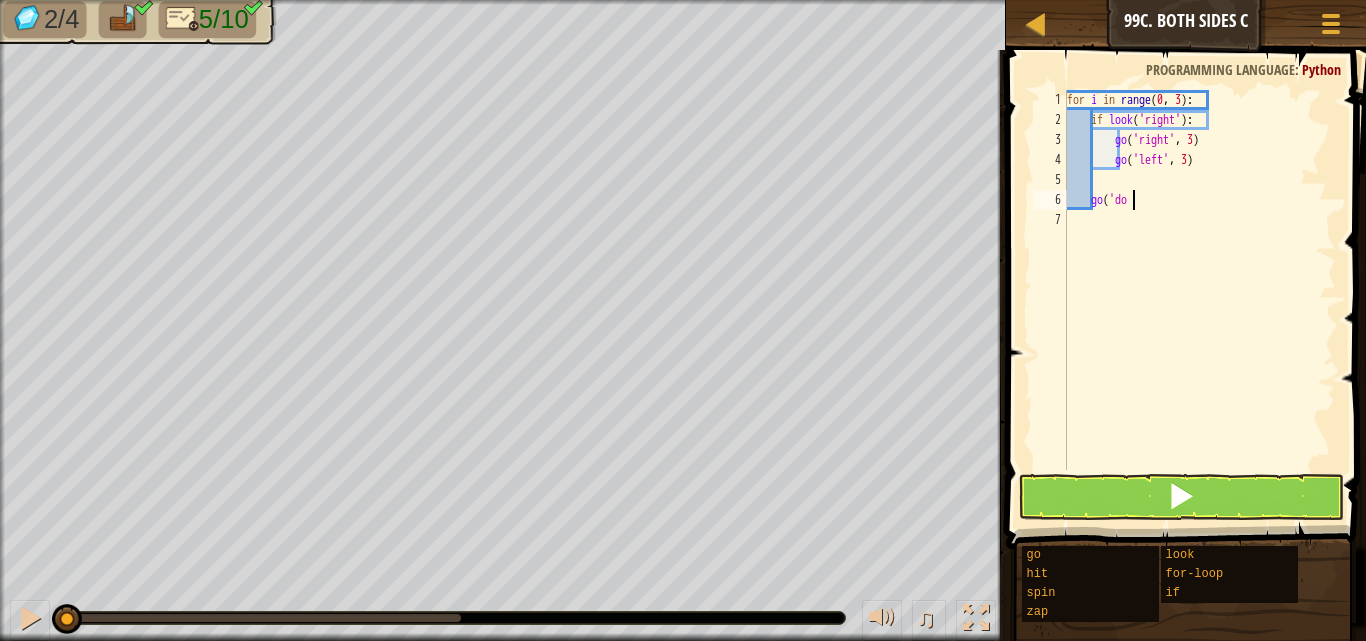 type on "g" 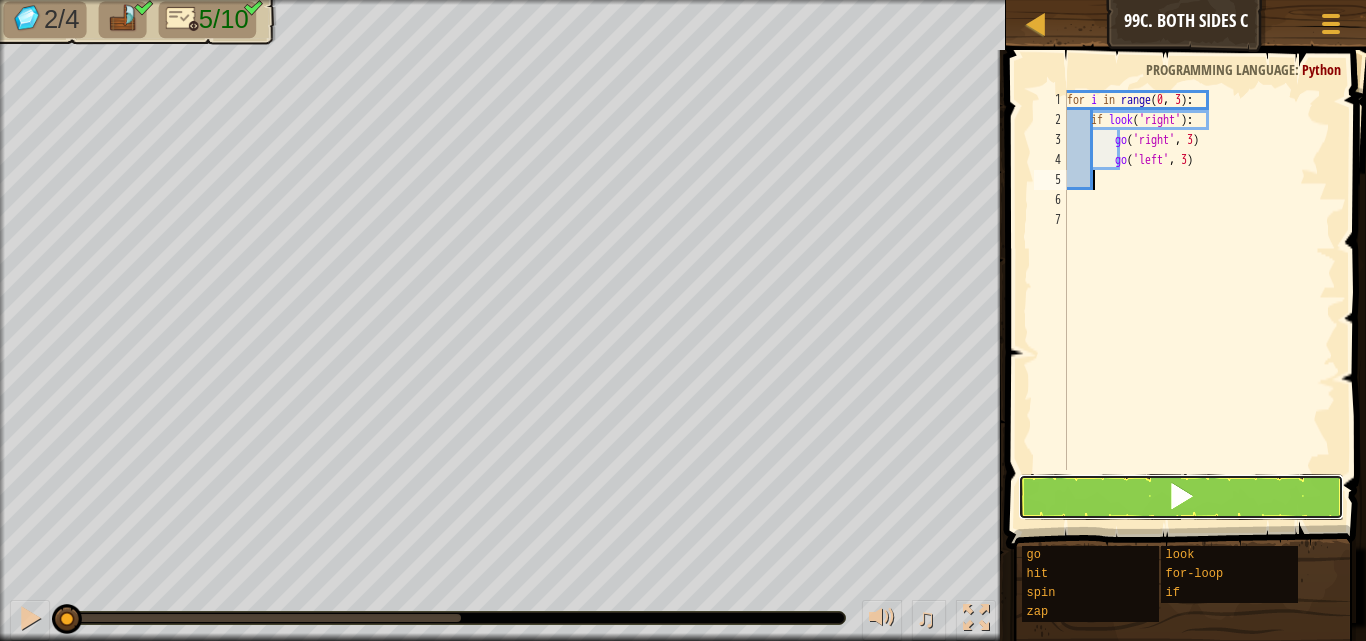 click at bounding box center (1181, 496) 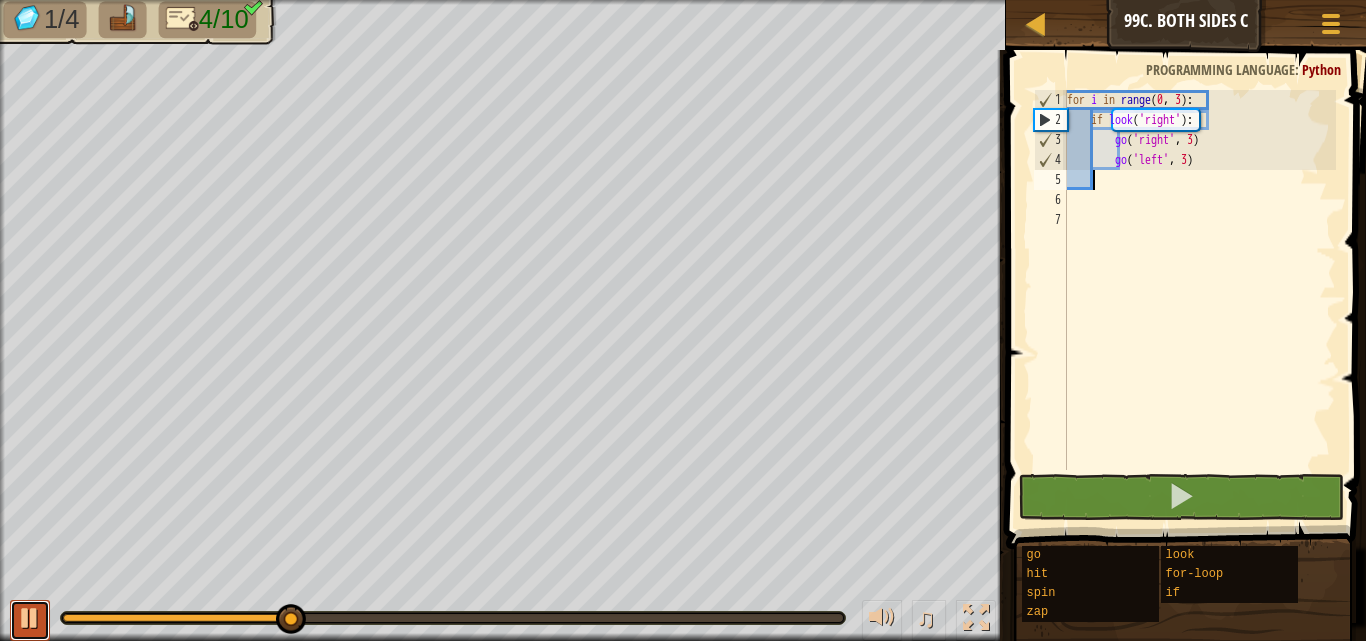 click at bounding box center [30, 620] 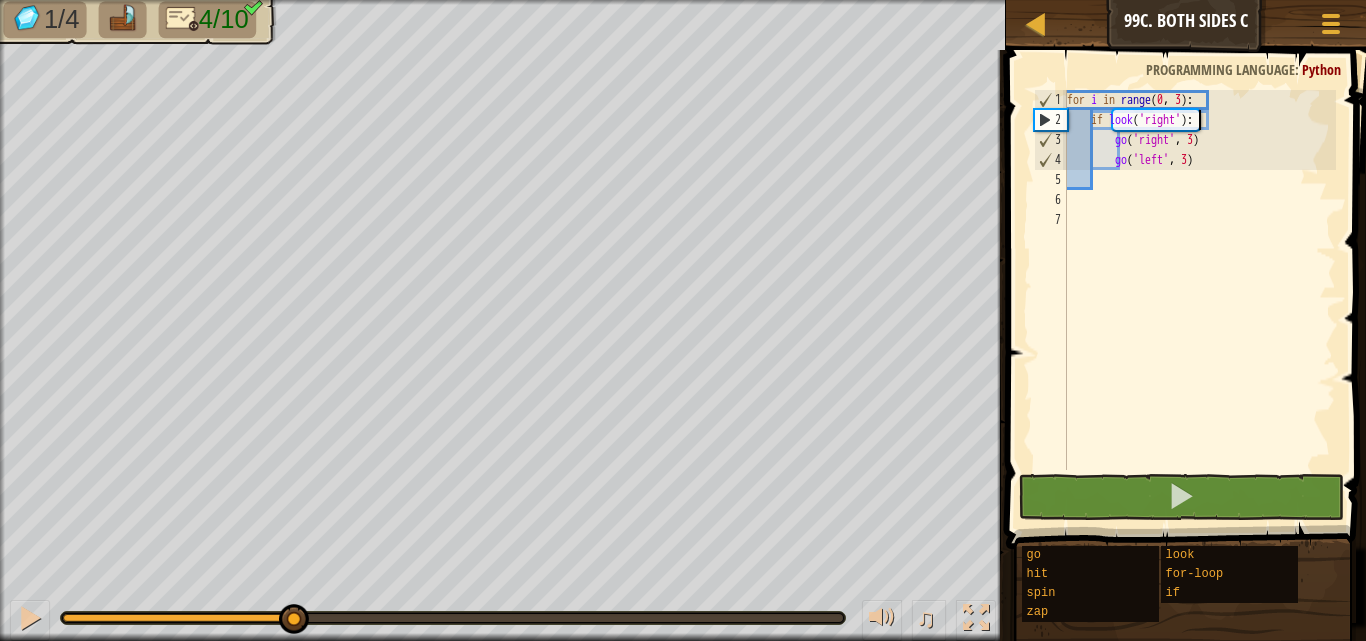 click on "for   i   in   range ( 0 ,   3 ) :      if   look ( 'right' ) :          go ( 'right' ,   3 )          go ( 'left' ,   3 )" at bounding box center [1199, 300] 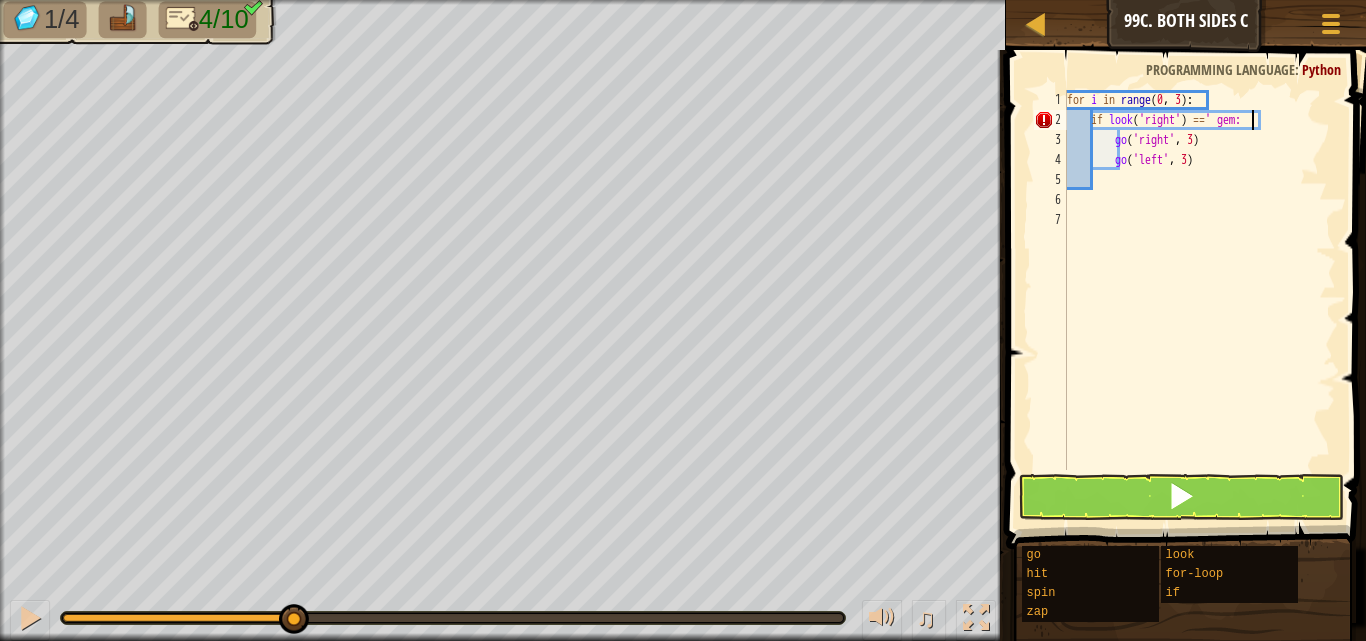 scroll, scrollTop: 9, scrollLeft: 15, axis: both 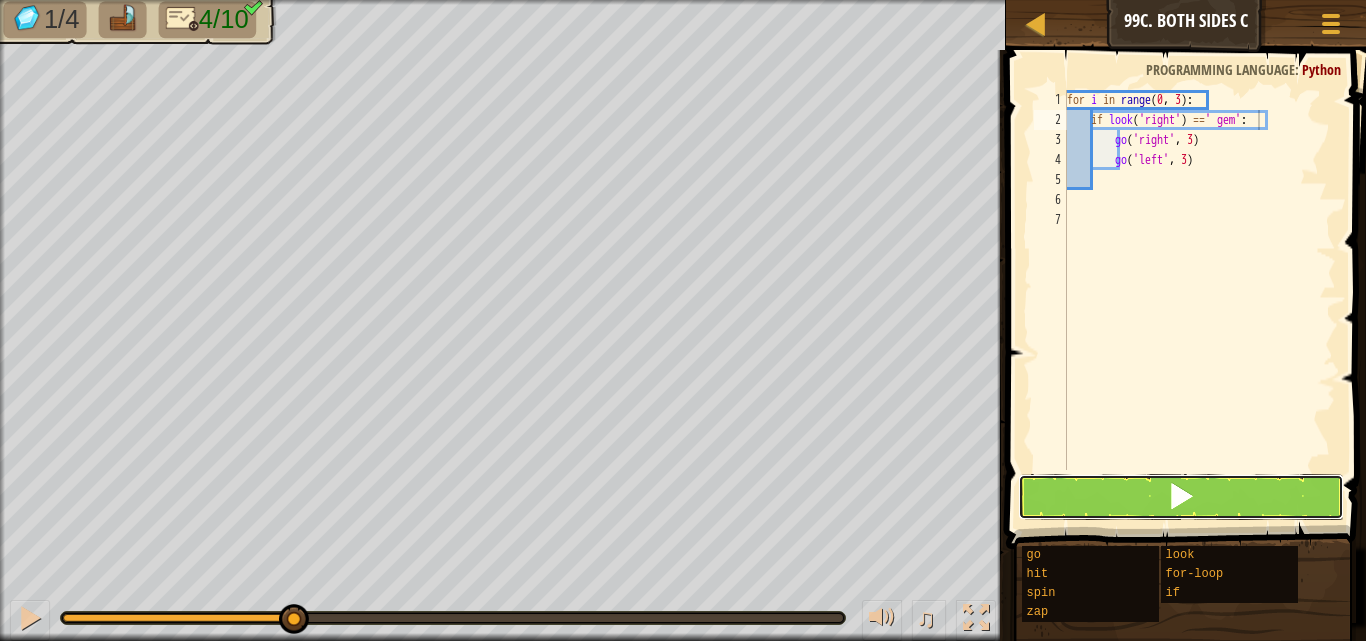 click at bounding box center [1181, 497] 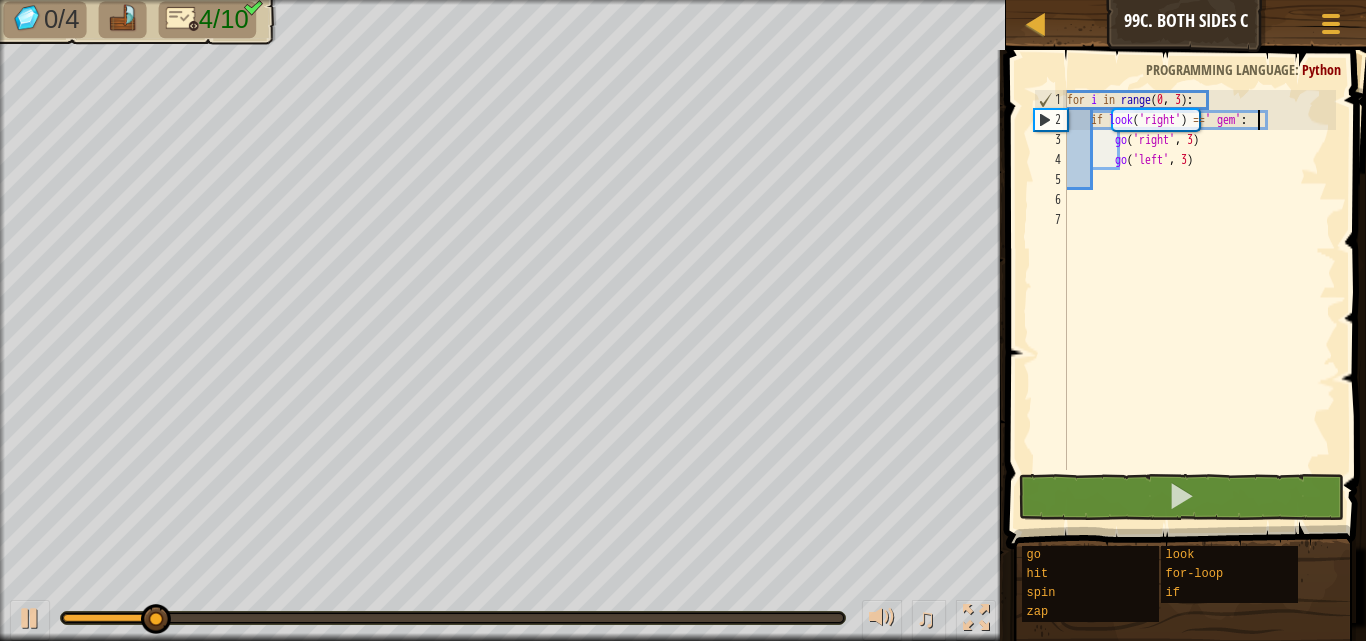 click on "for   i   in   range ( 0 ,   3 ) :      if   look ( 'right' )   == ' gem' :          go ( 'right' ,   3 )          go ( 'left' ,   3 )" at bounding box center (1199, 300) 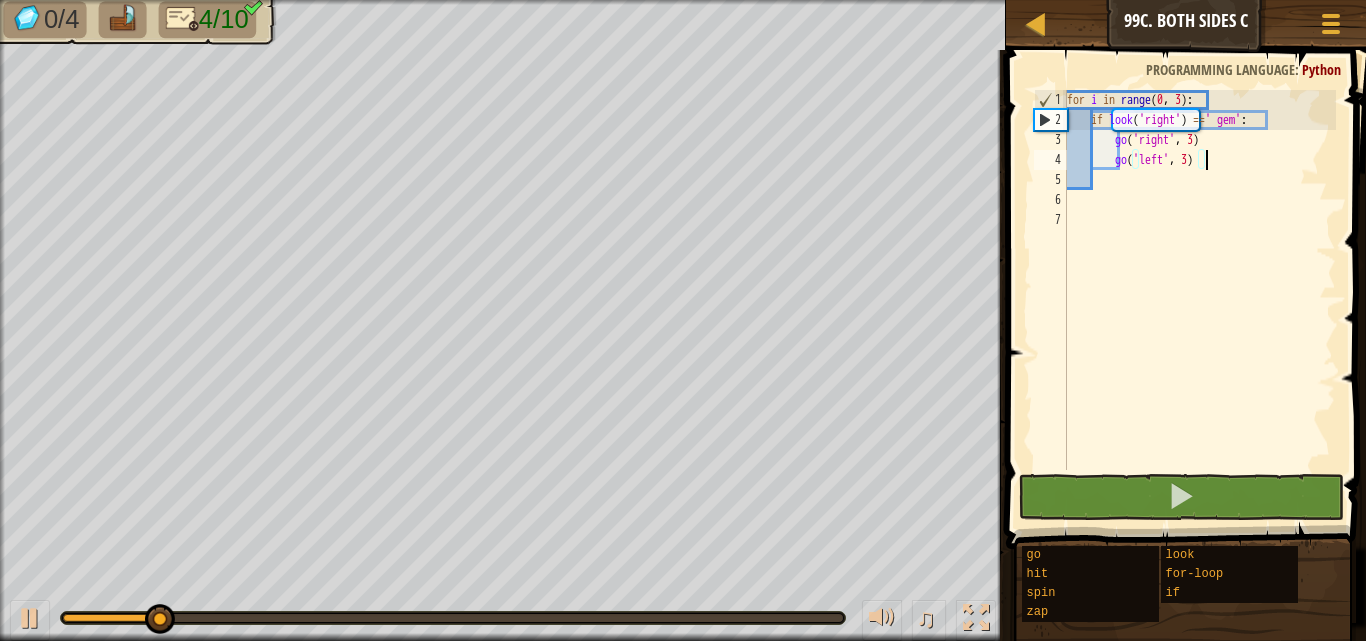 scroll, scrollTop: 9, scrollLeft: 11, axis: both 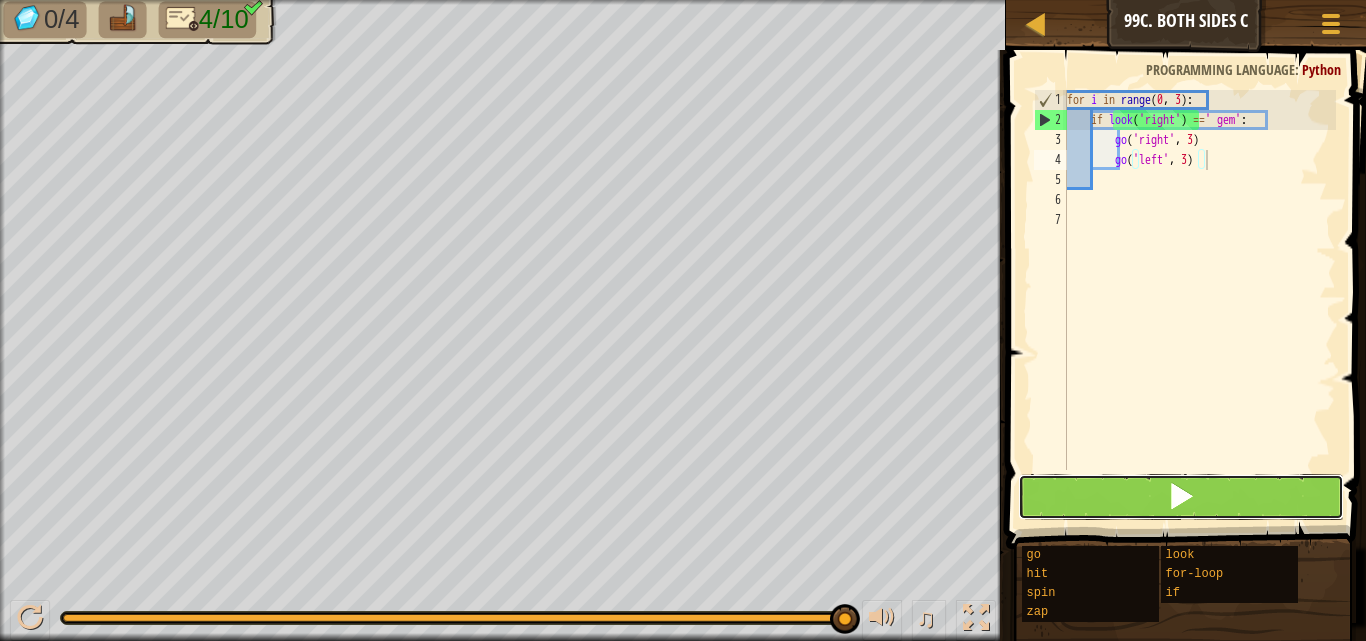 click at bounding box center [1181, 497] 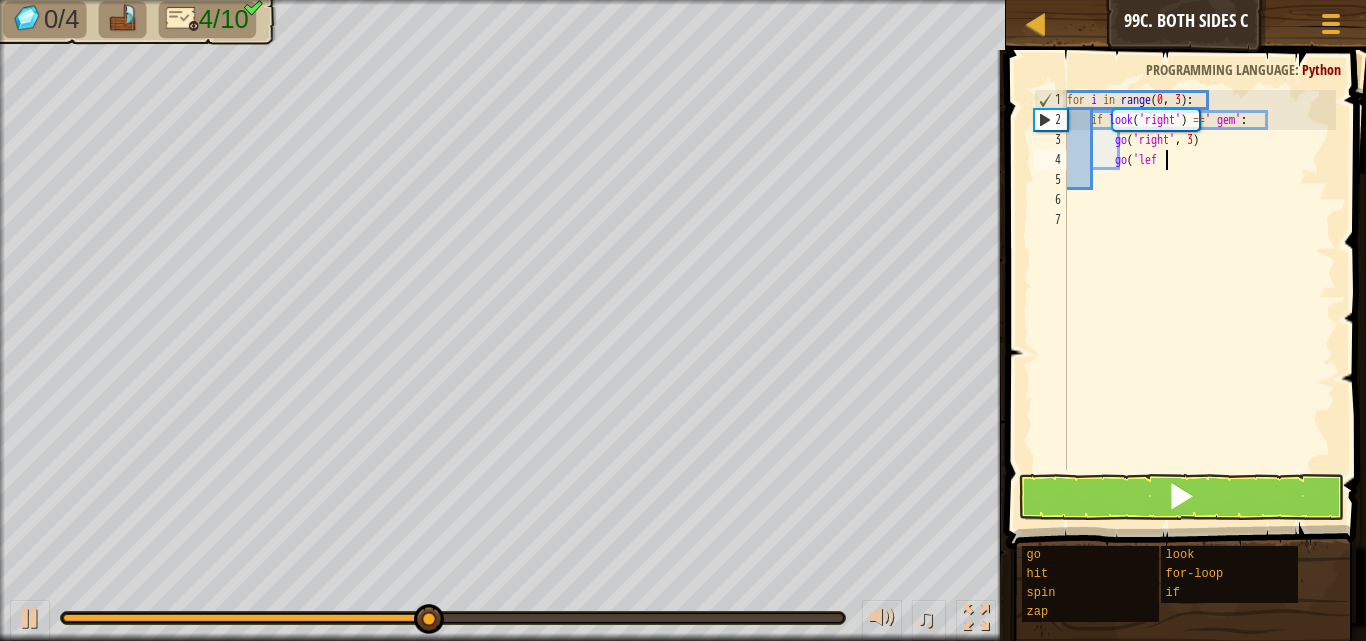 type on "g" 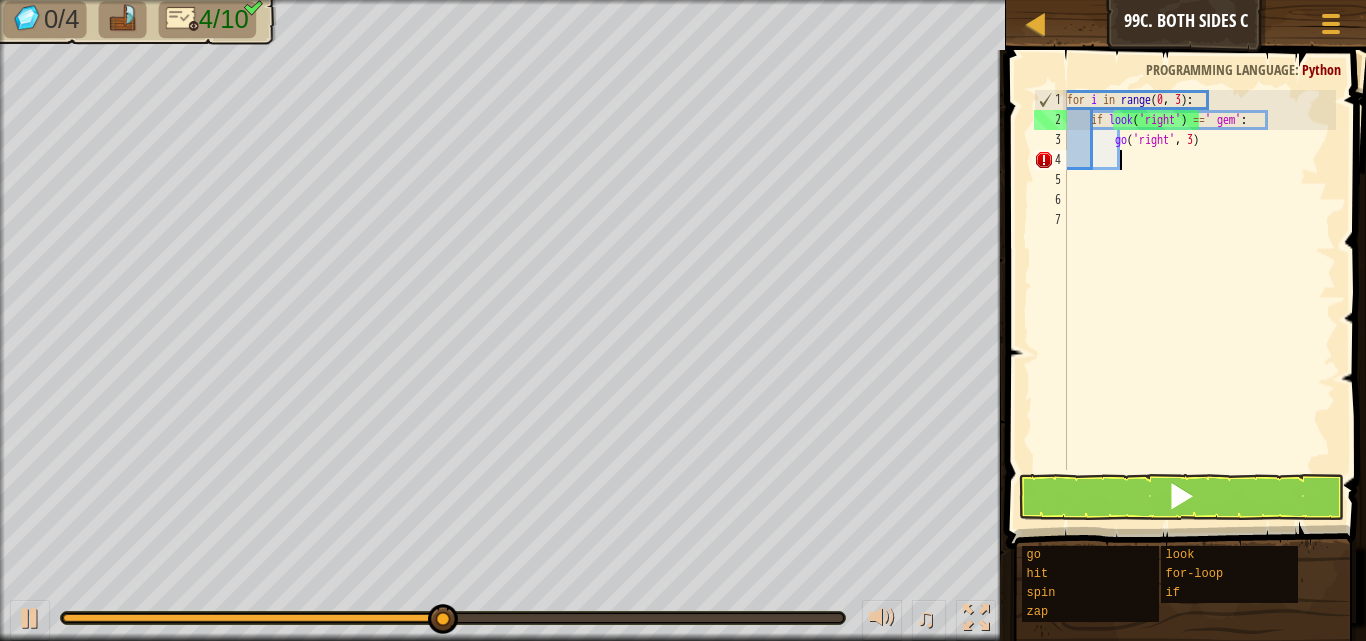 scroll, scrollTop: 9, scrollLeft: 0, axis: vertical 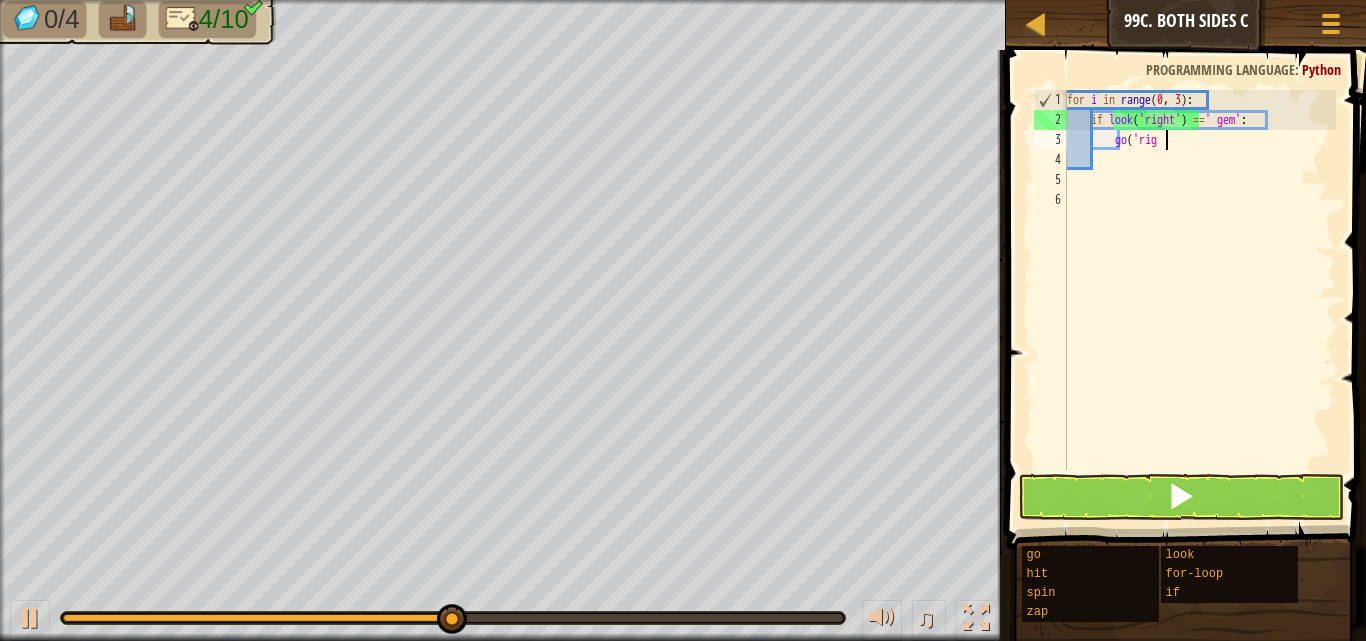 type on "g" 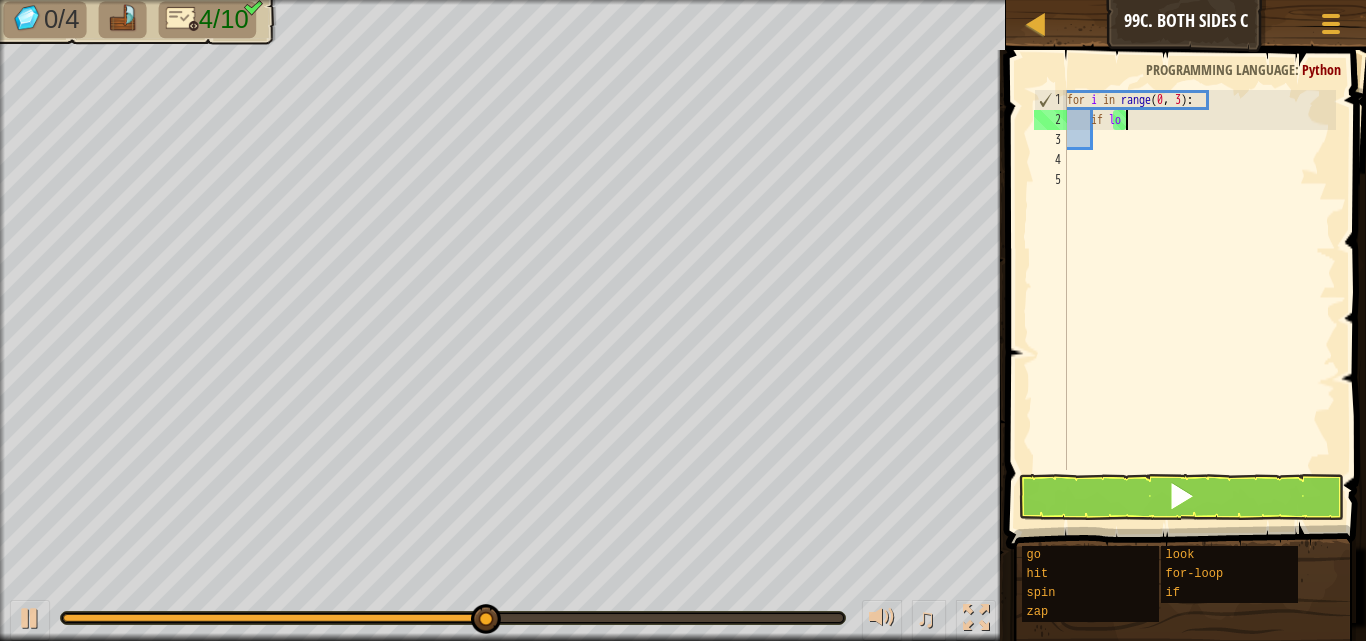 type on "i" 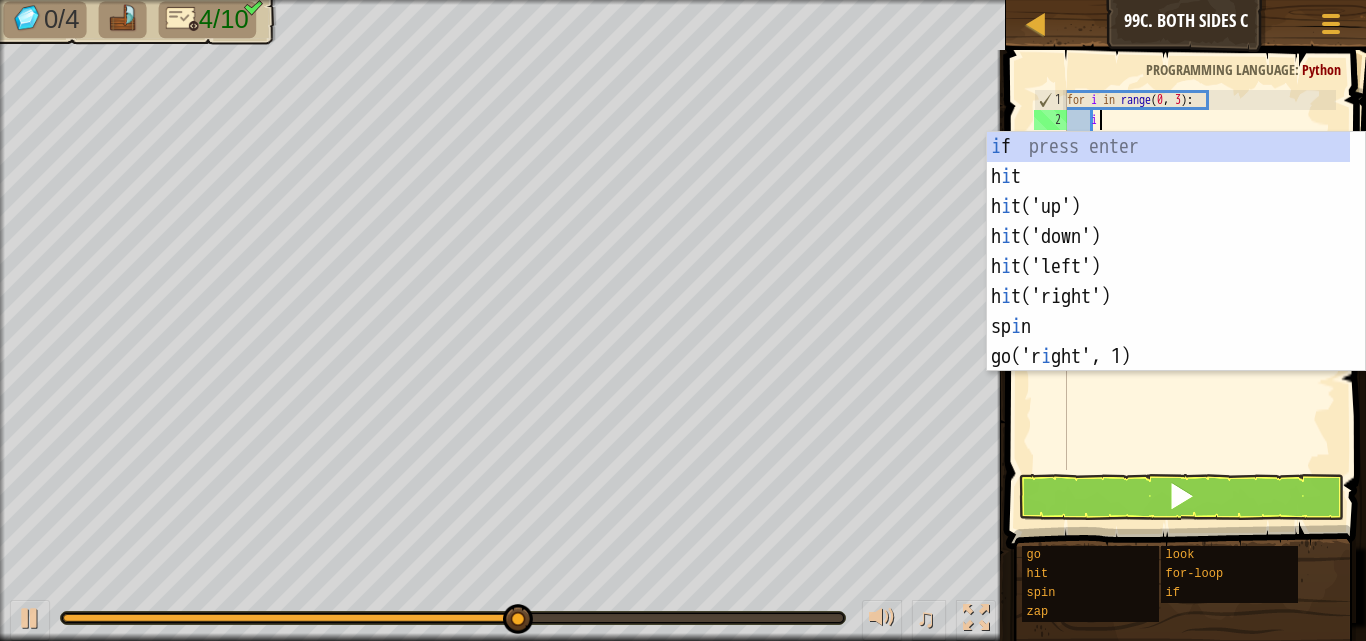 type on "if look('up'):" 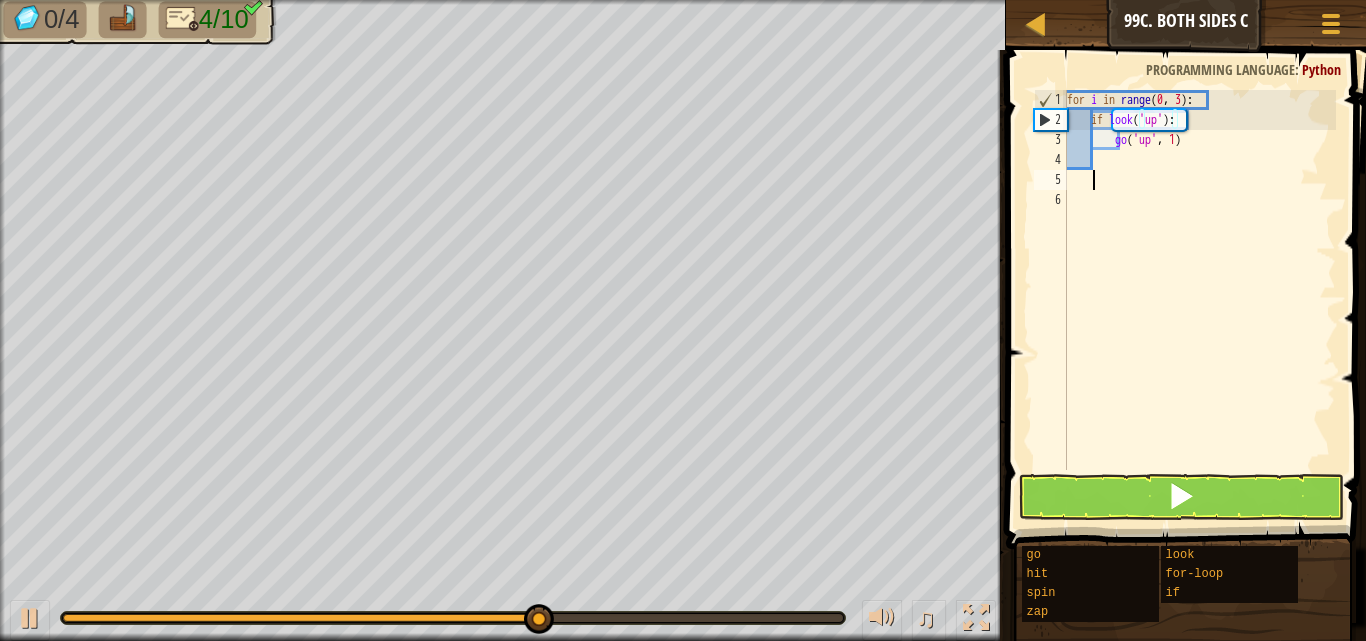 click on "for   i   in   range ( 0 ,   3 ) :      if   look ( 'up' ) :          go ( 'up' ,   1 )" at bounding box center (1199, 300) 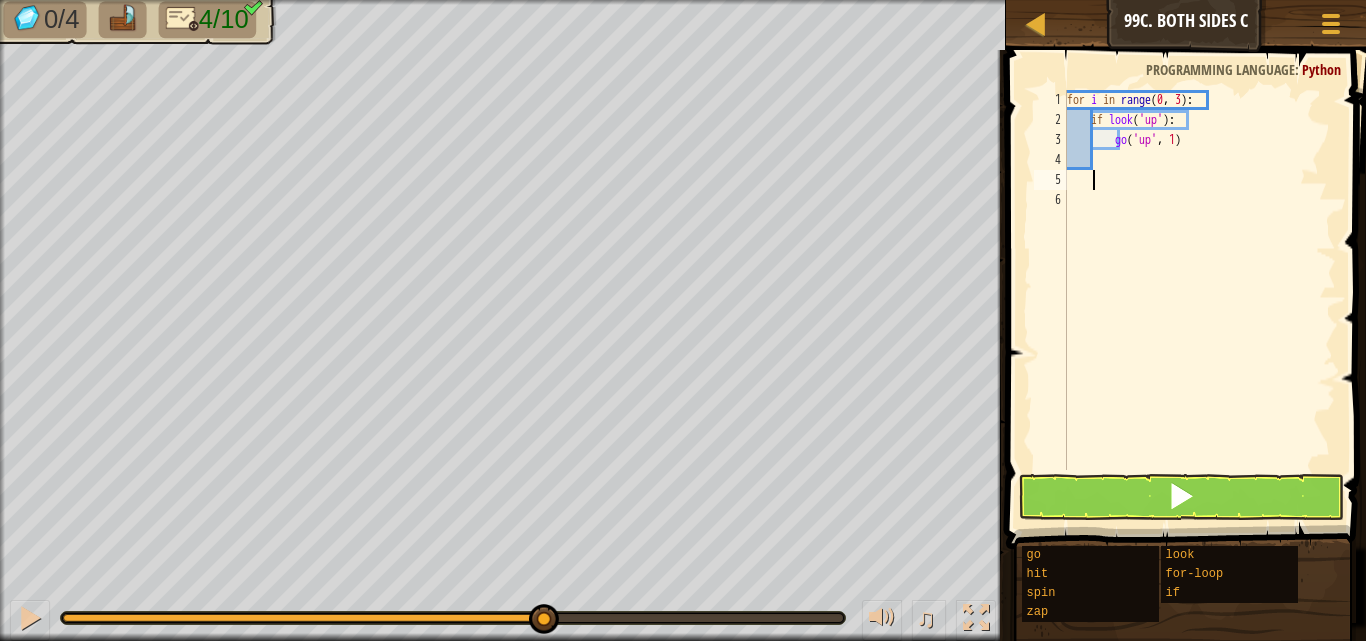 click on "for   i   in   range ( 0 ,   3 ) :      if   look ( 'up' ) :          go ( 'up' ,   1 )" at bounding box center [1199, 300] 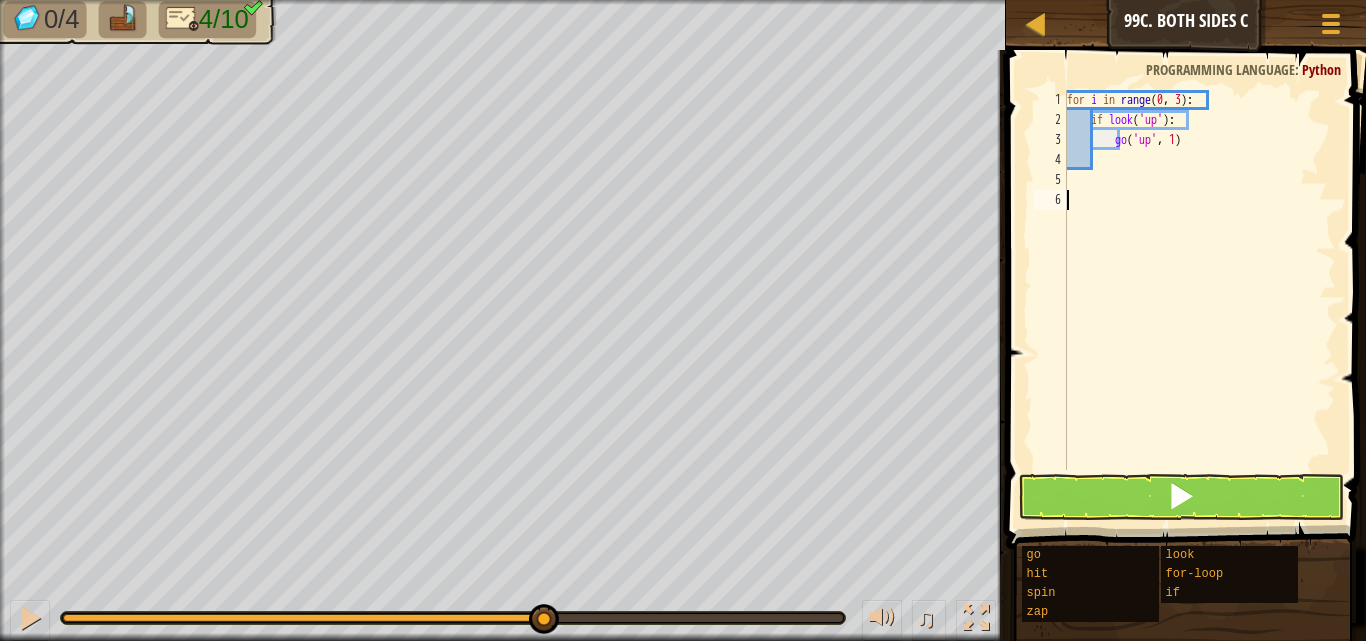 click on "for   i   in   range ( 0 ,   3 ) :      if   look ( 'up' ) :          go ( 'up' ,   1 )" at bounding box center [1199, 300] 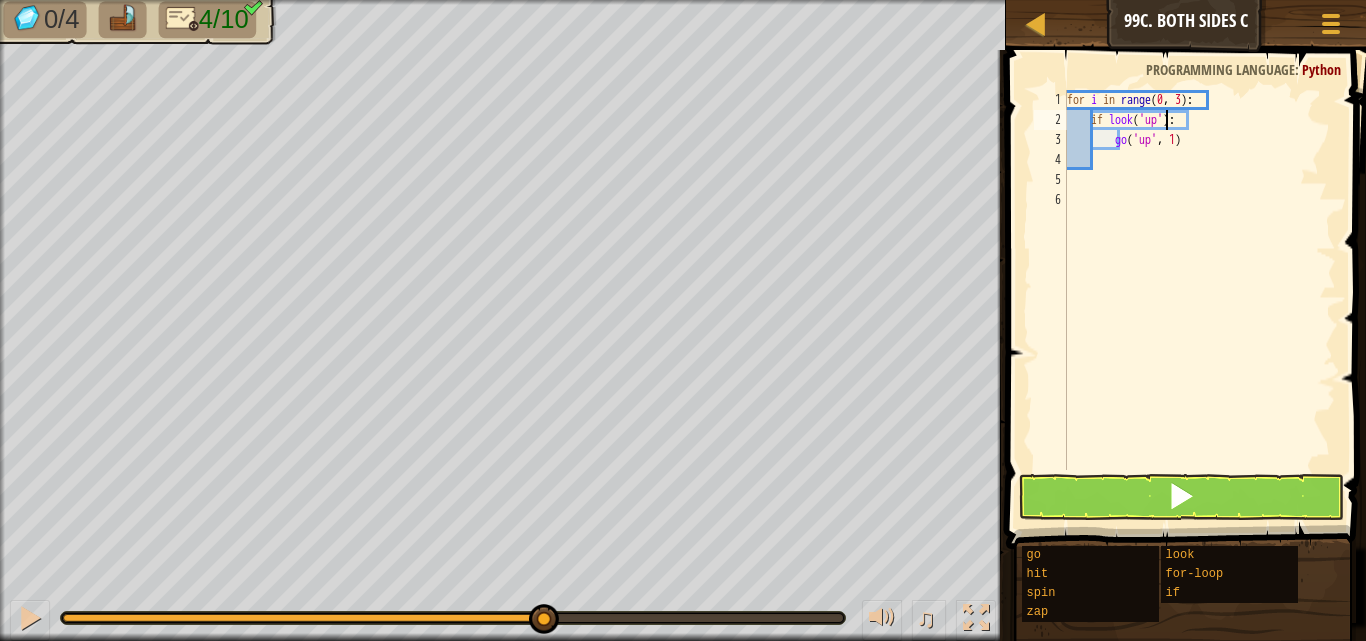 click on "for   i   in   range ( 0 ,   3 ) :      if   look ( 'up' ) :          go ( 'up' ,   1 )" at bounding box center [1199, 300] 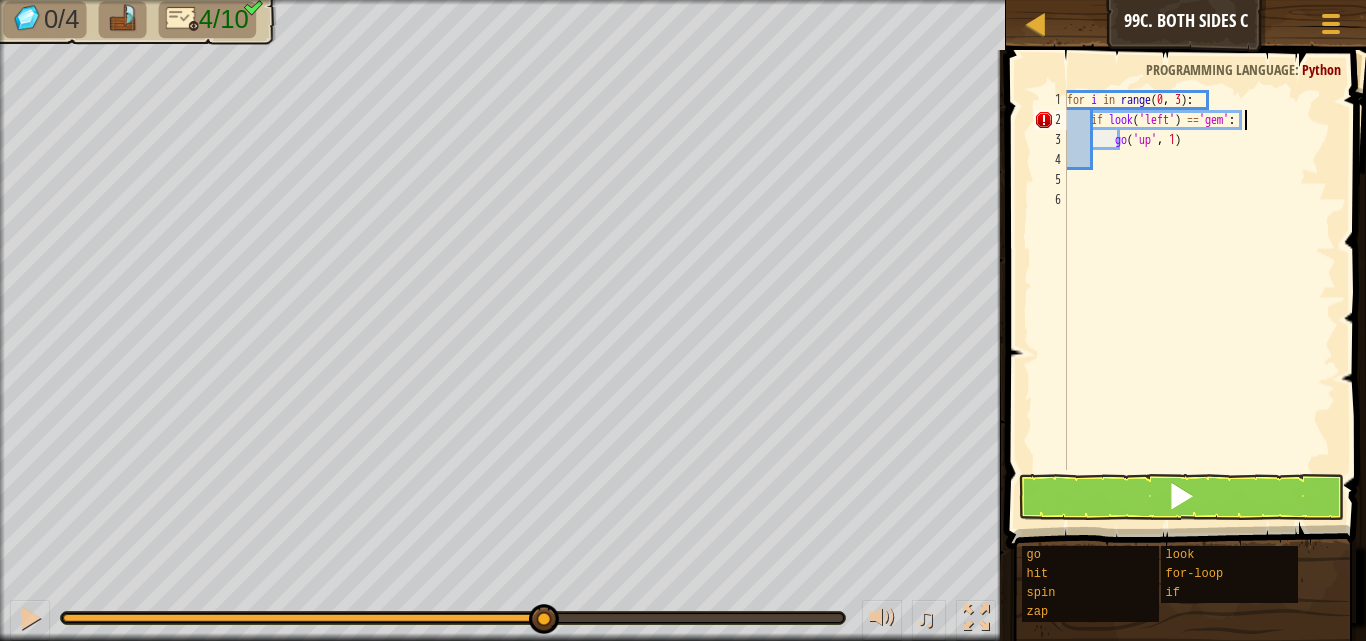 scroll, scrollTop: 9, scrollLeft: 14, axis: both 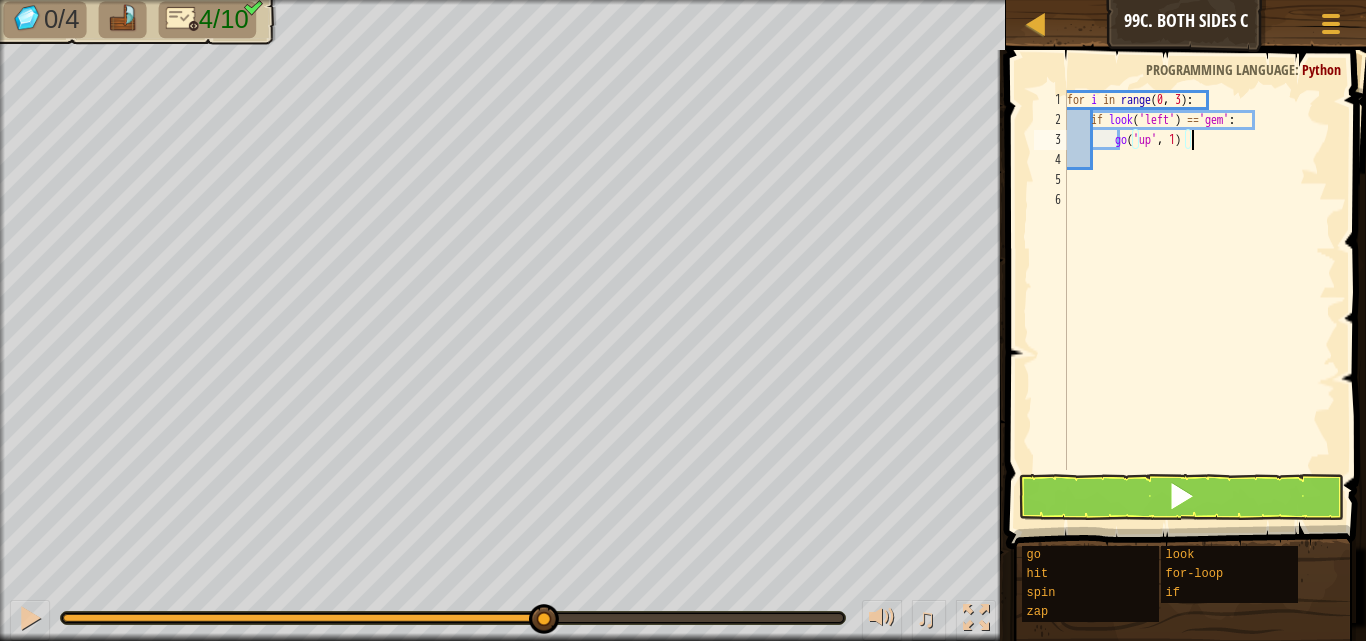 click on "for   i   in   range ( 0 ,   3 ) :      if   look ( 'left' )   == 'gem' :          go ( 'up' ,   1 )" at bounding box center (1199, 300) 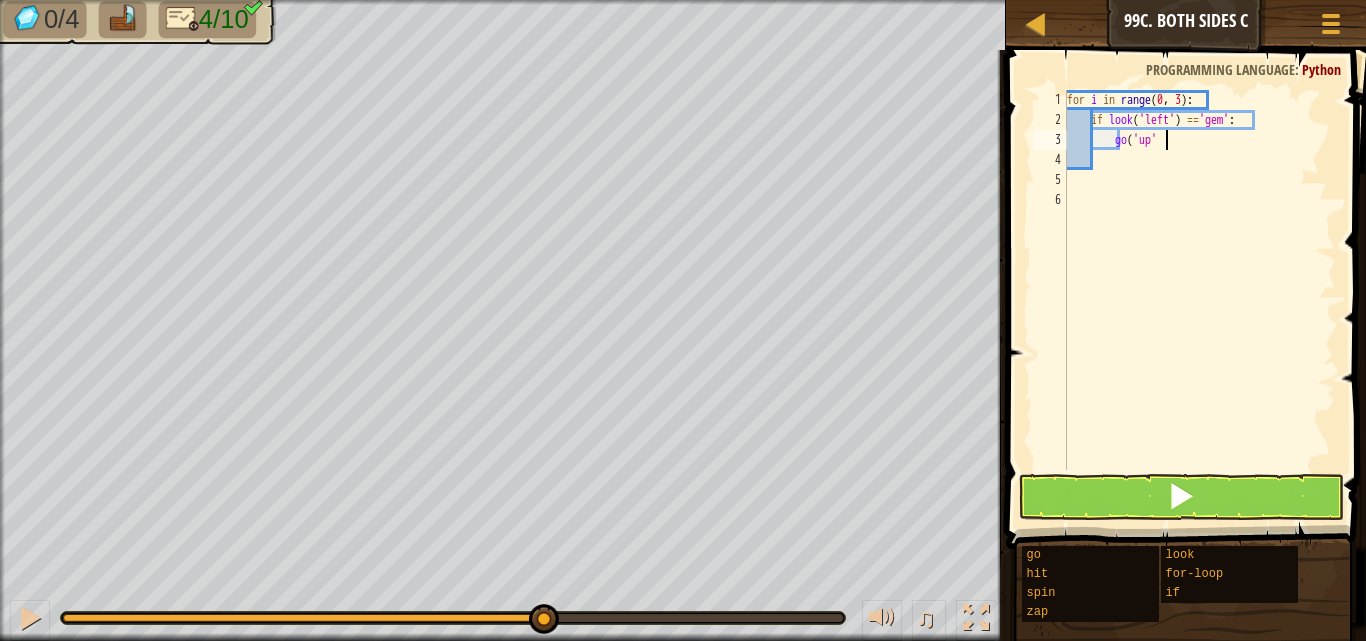 type on "g" 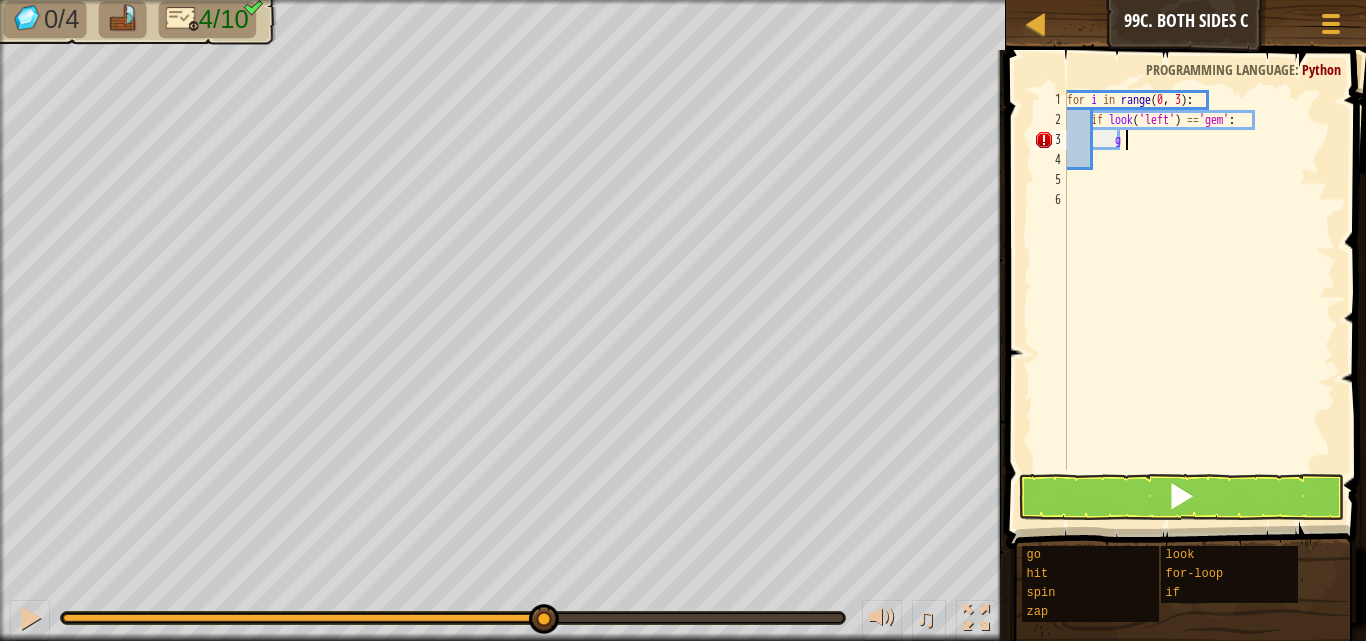 scroll, scrollTop: 9, scrollLeft: 3, axis: both 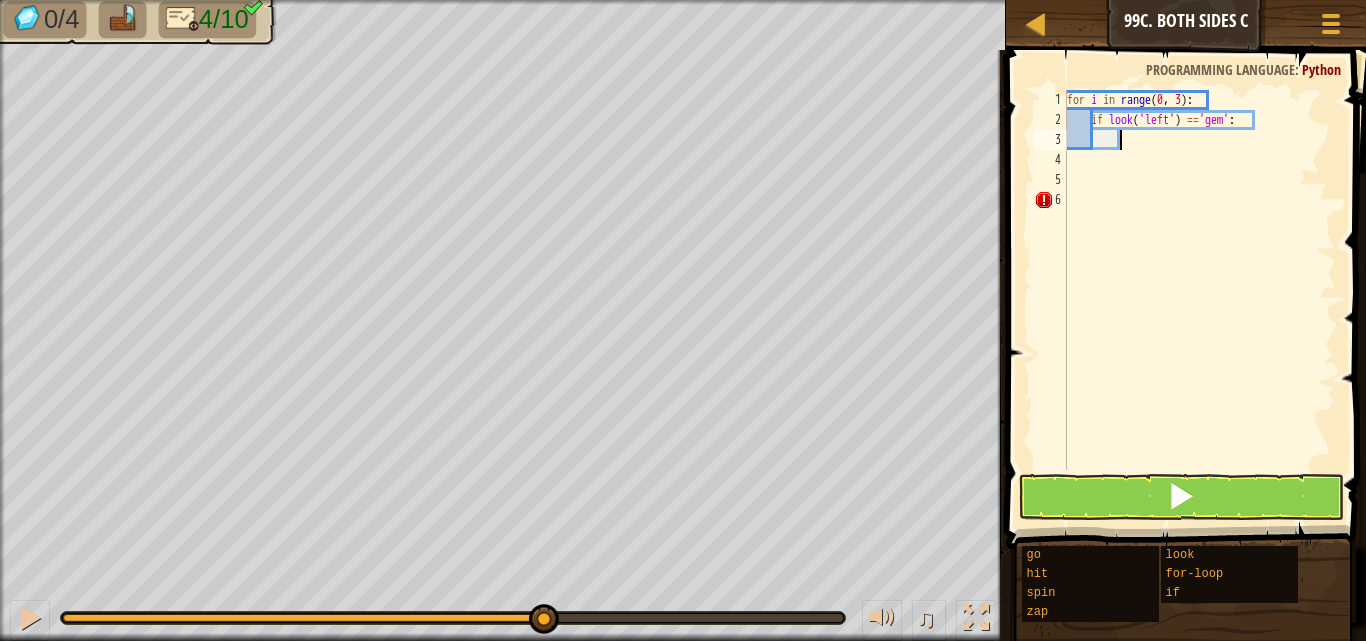 type on "g" 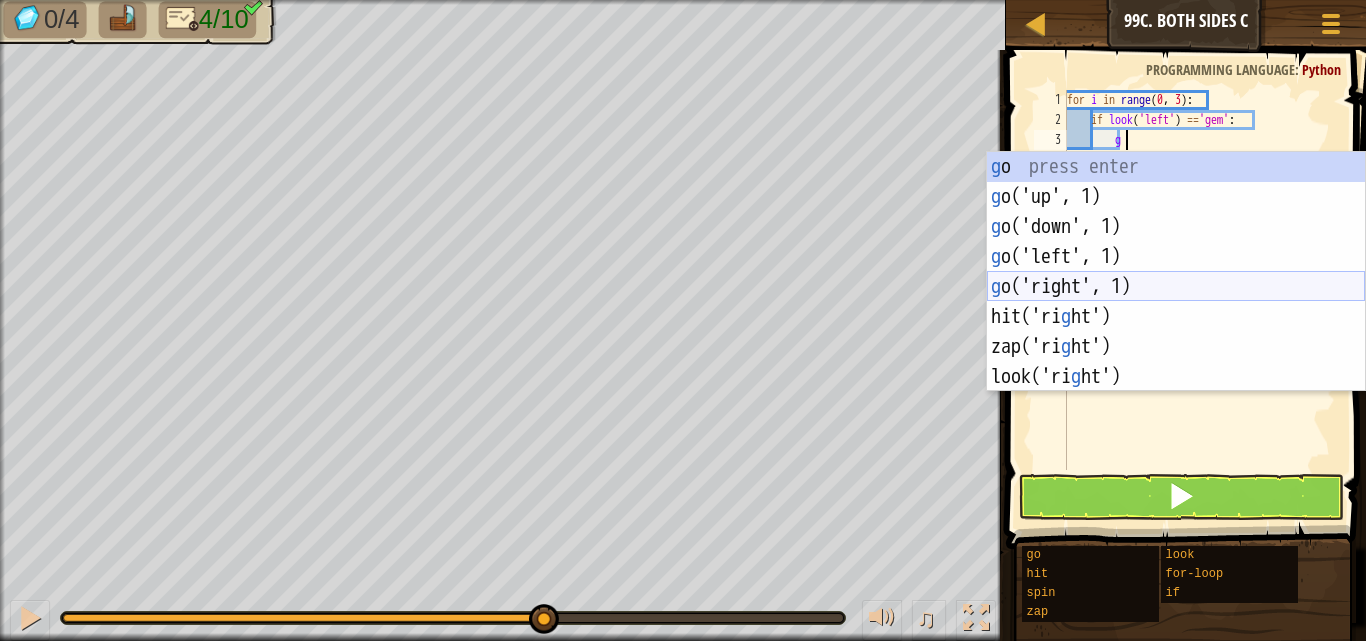 click on "g o press enter g o('up', 1) press enter g o('down', 1) press enter g o('left', 1) press enter g o('right', 1) press enter hit('ri g ht') press enter zap('ri g ht') press enter look('ri g ht') press enter" at bounding box center [1176, 302] 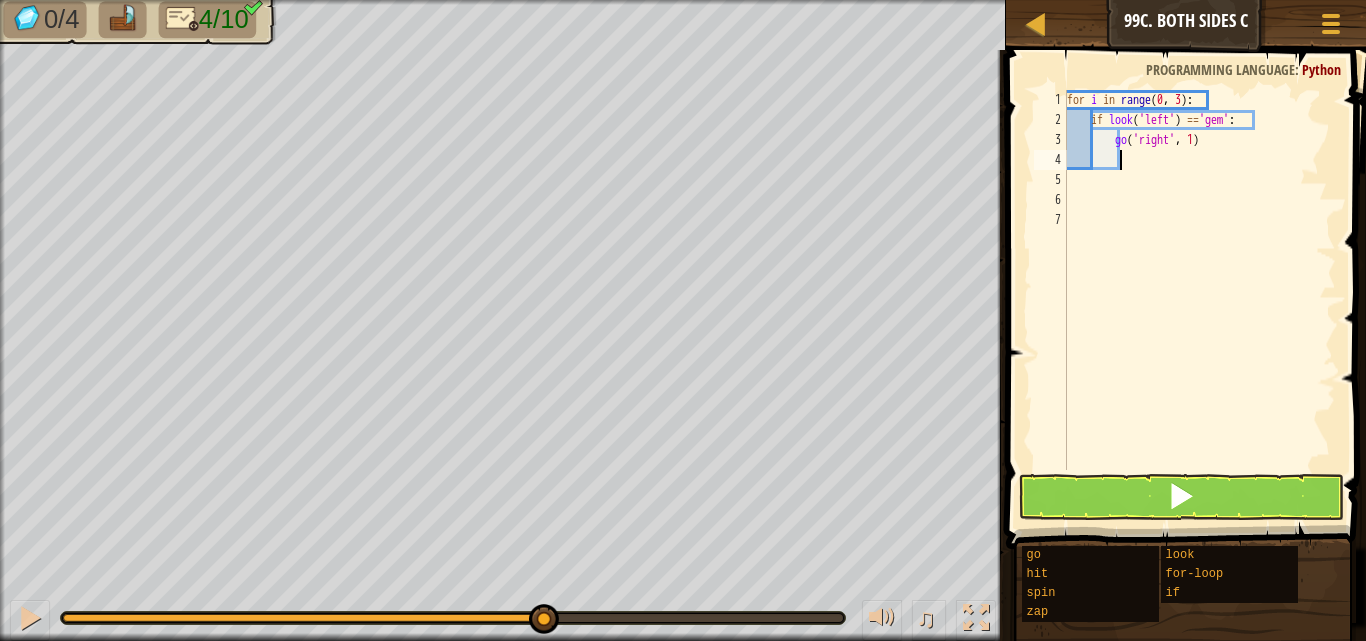 click on "for   i   in   range ( 0 ,   3 ) :      if   look ( 'left' )   == 'gem' :          go ( 'right' ,   1 )" at bounding box center (1199, 300) 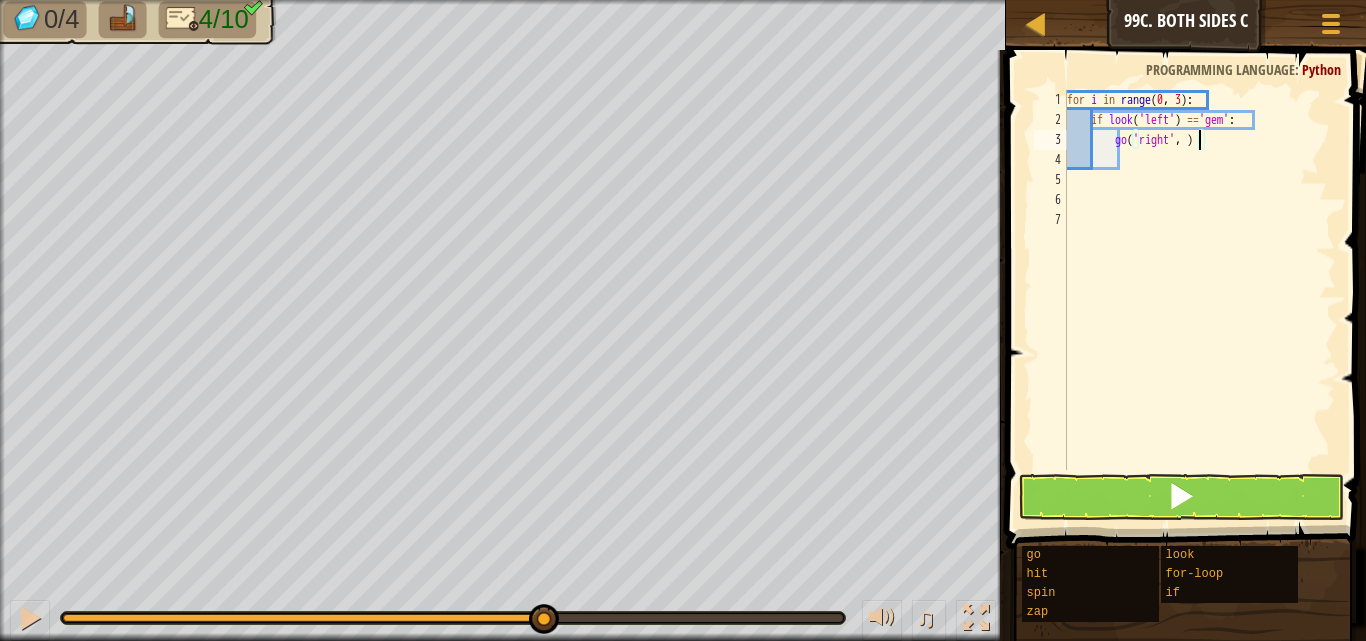 type on "go('right', 3)" 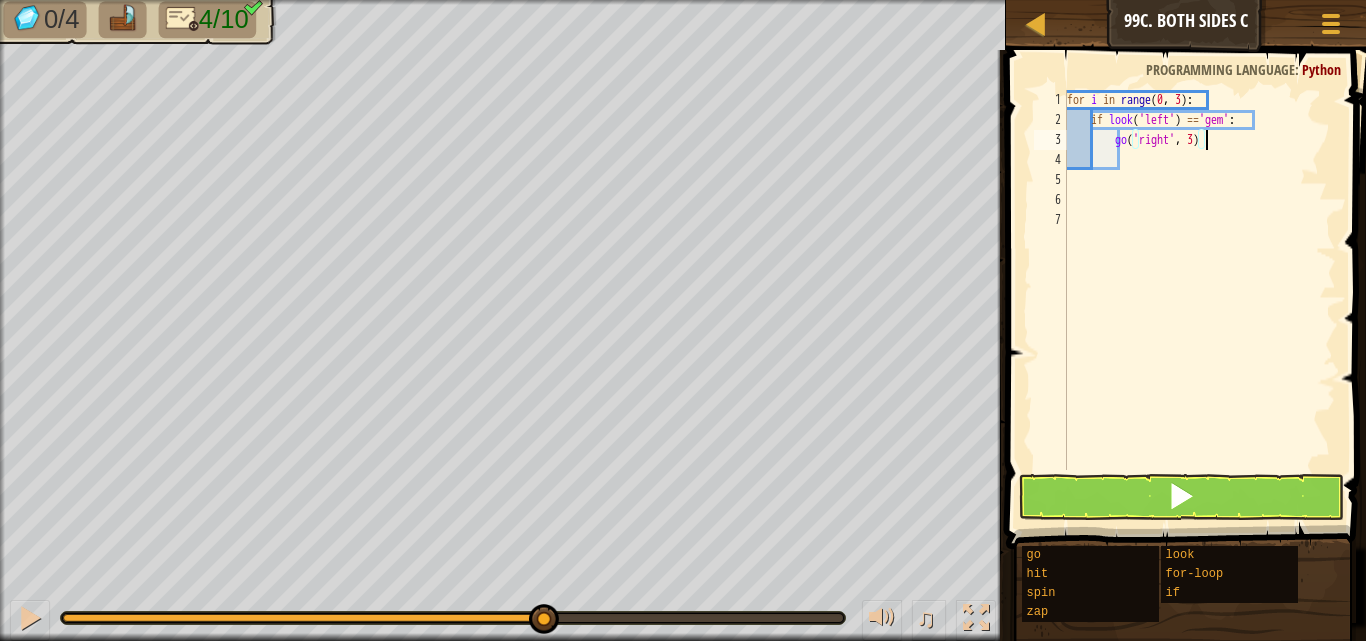 scroll, scrollTop: 9, scrollLeft: 11, axis: both 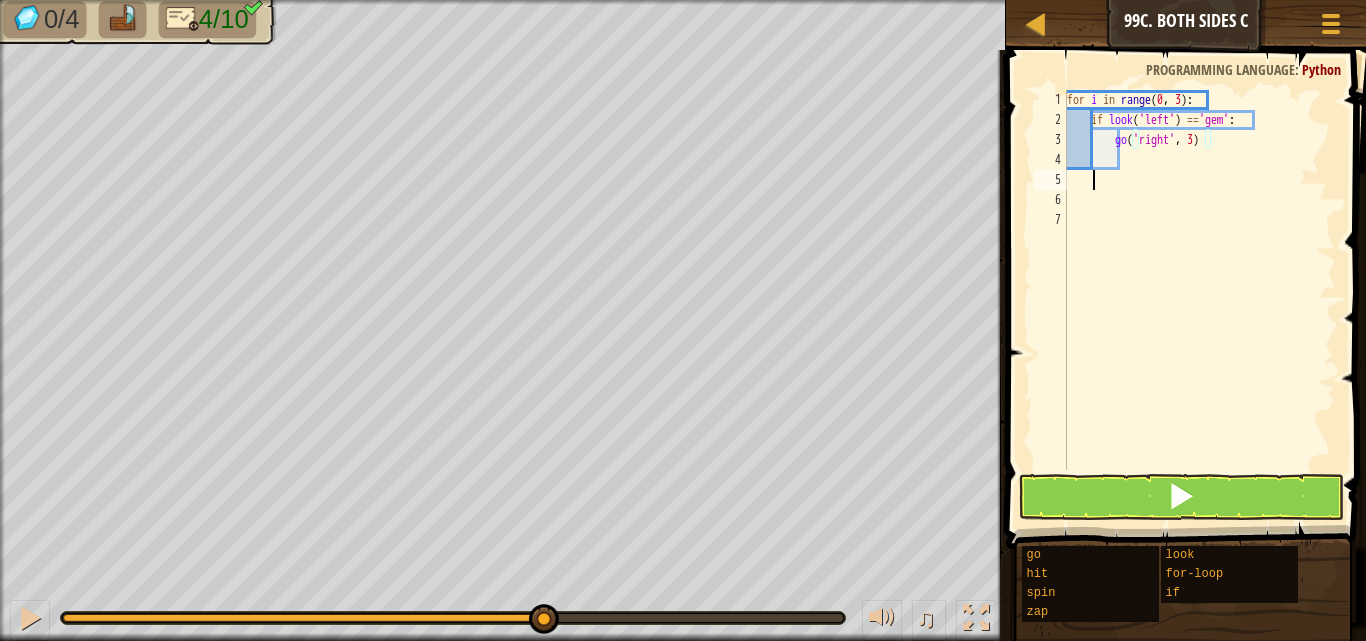 click on "for   i   in   range ( 0 ,   3 ) :      if   look ( 'left' )   == 'gem' :          go ( 'right' ,   3 )" at bounding box center [1199, 300] 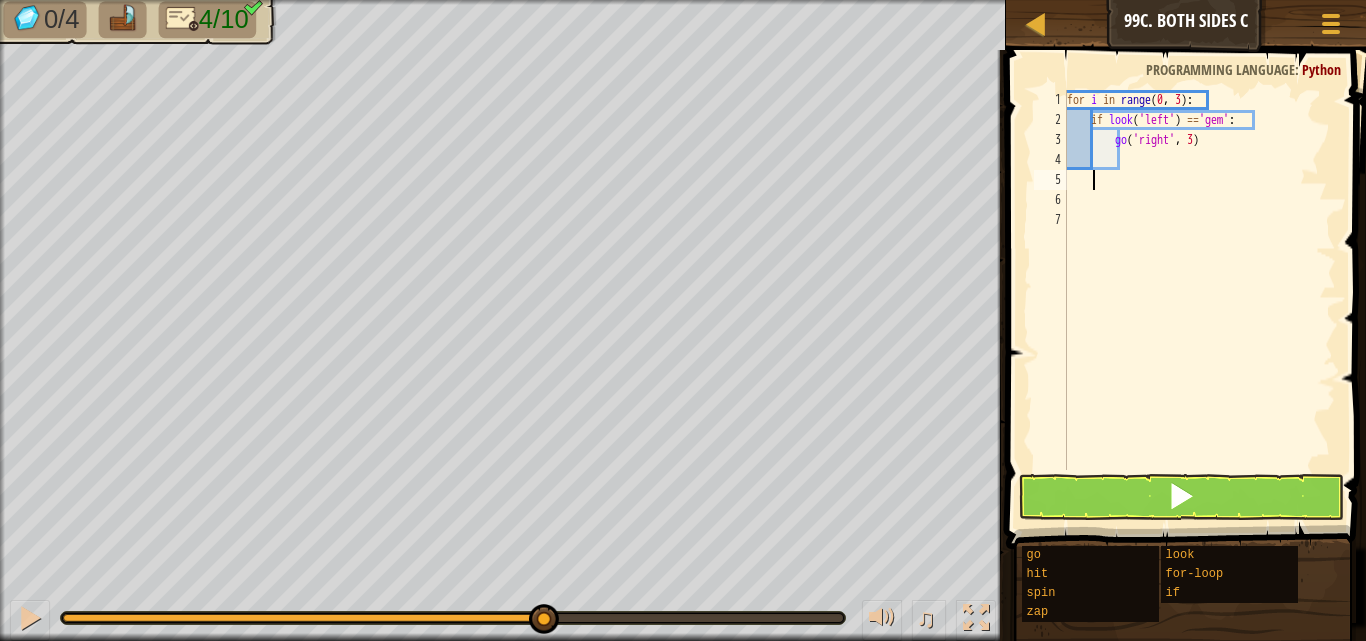 click on "for   i   in   range ( 0 ,   3 ) :      if   look ( 'left' )   == 'gem' :          go ( 'right' ,   3 )" at bounding box center (1199, 300) 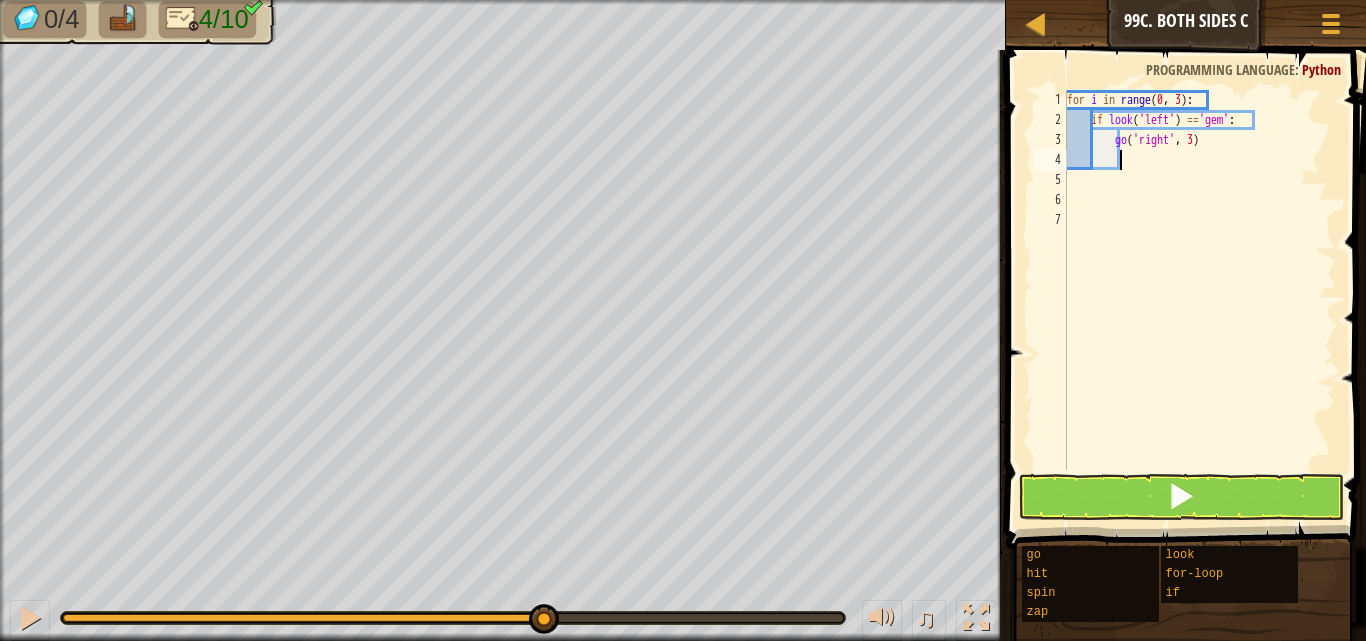 type on "g" 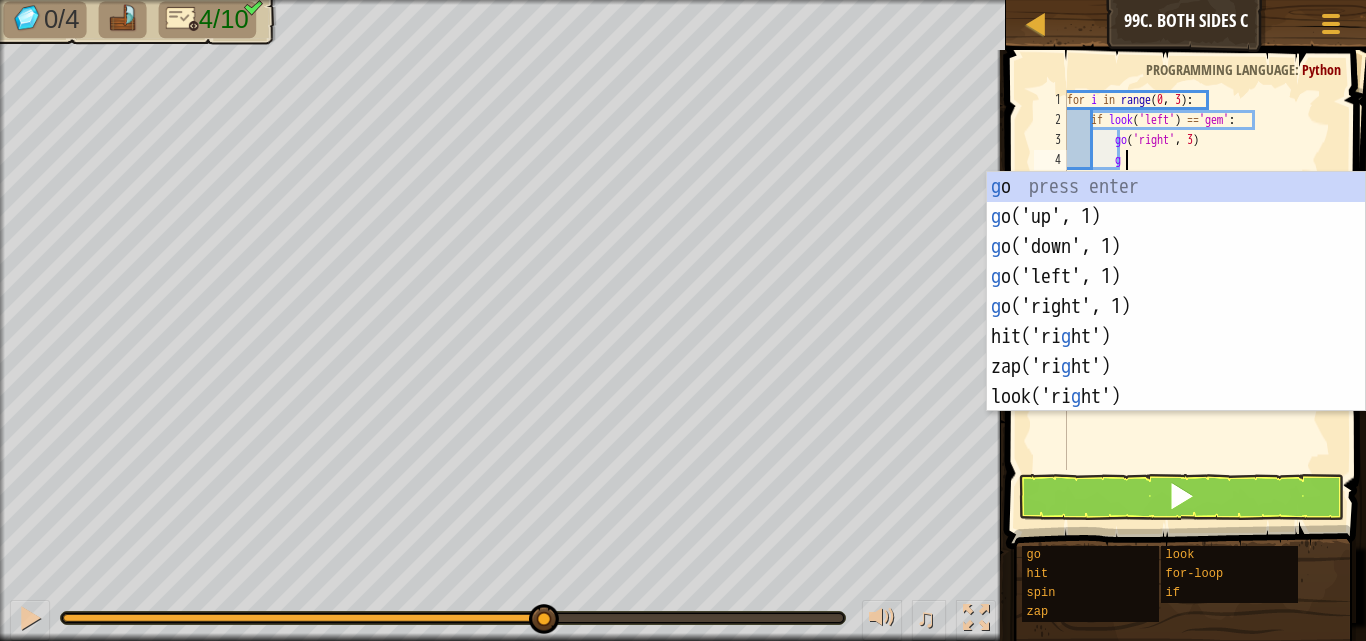 scroll, scrollTop: 9, scrollLeft: 3, axis: both 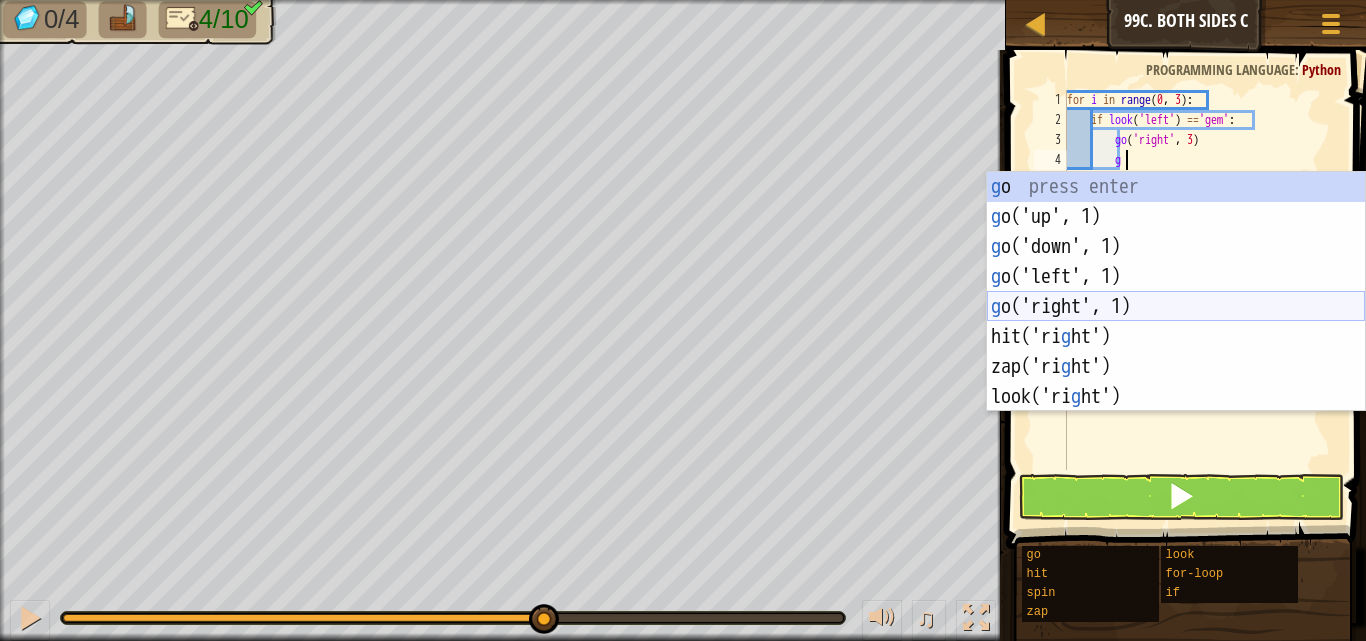 click on "g o press enter g o('up', 1) press enter g o('down', 1) press enter g o('left', 1) press enter g o('right', 1) press enter hit('ri g ht') press enter zap('ri g ht') press enter look('ri g ht') press enter" at bounding box center (1176, 322) 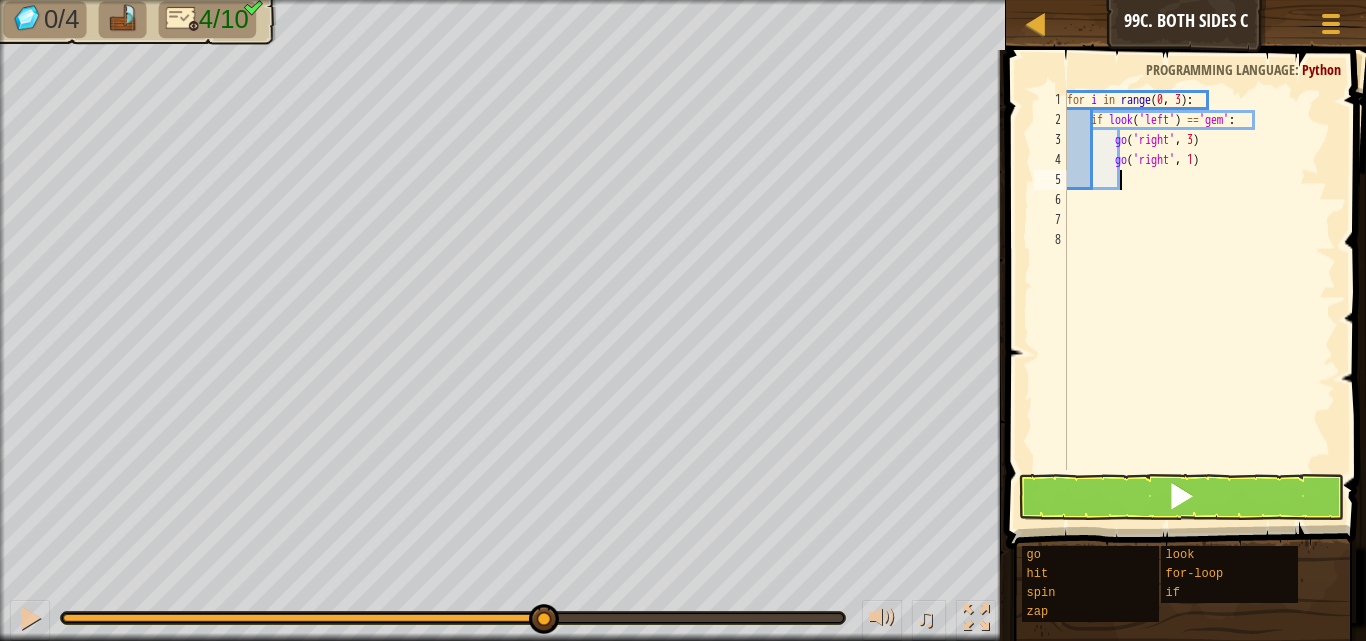 click on "for   i   in   range ( 0 ,   3 ) :      if   look ( 'left' )   == 'gem' :          go ( 'right' ,   3 )          go ( 'right' ,   1 )" at bounding box center (1199, 300) 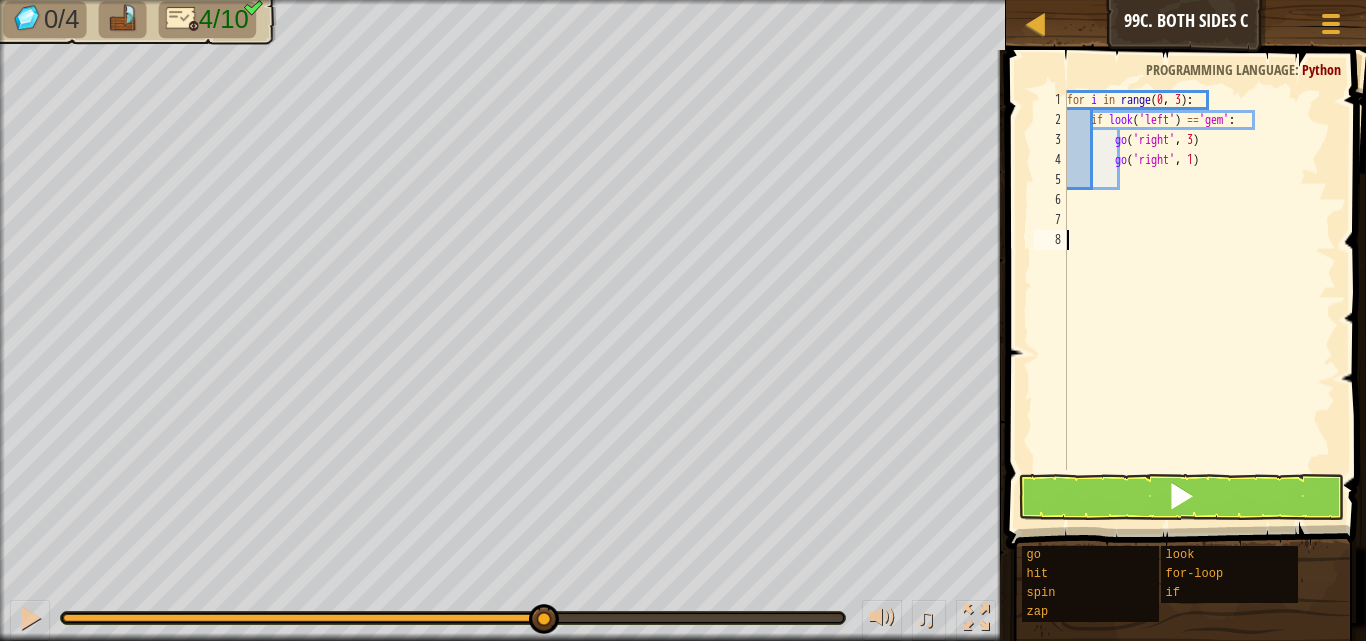 click on "for   i   in   range ( 0 ,   3 ) :      if   look ( 'left' )   == 'gem' :          go ( 'right' ,   3 )          go ( 'right' ,   1 )" at bounding box center (1199, 300) 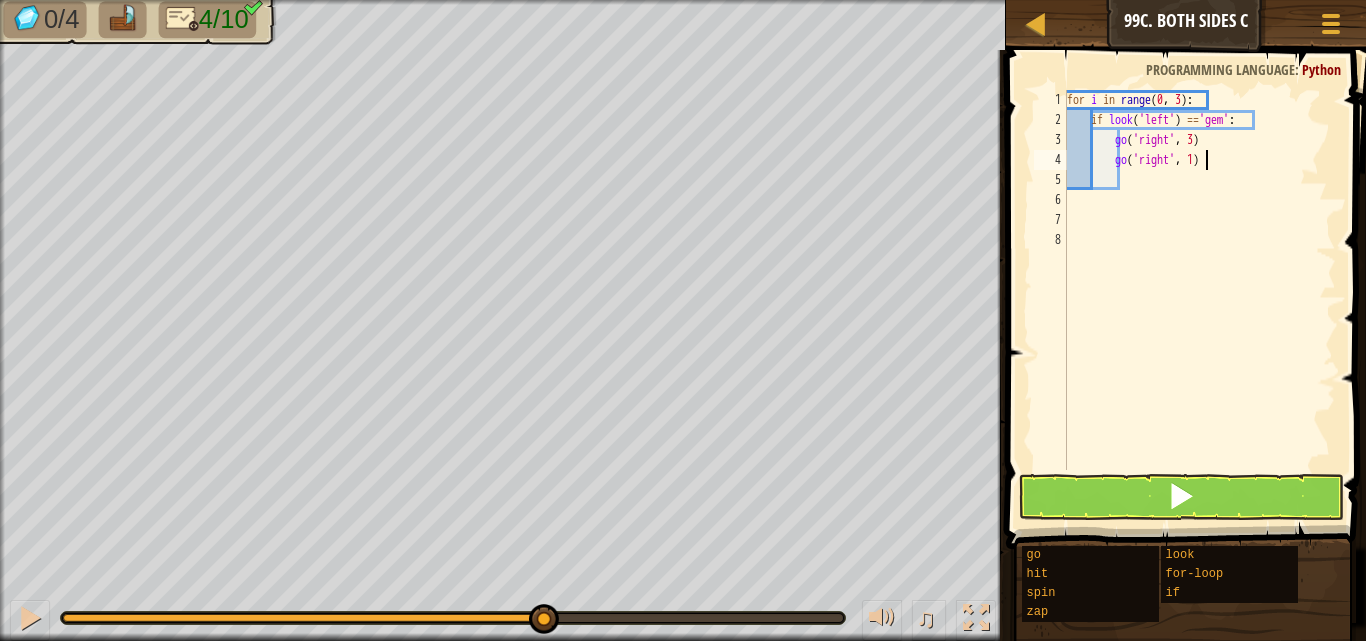 click on "for   i   in   range ( 0 ,   3 ) :      if   look ( 'left' )   == 'gem' :          go ( 'right' ,   3 )          go ( 'right' ,   1 )" at bounding box center (1199, 300) 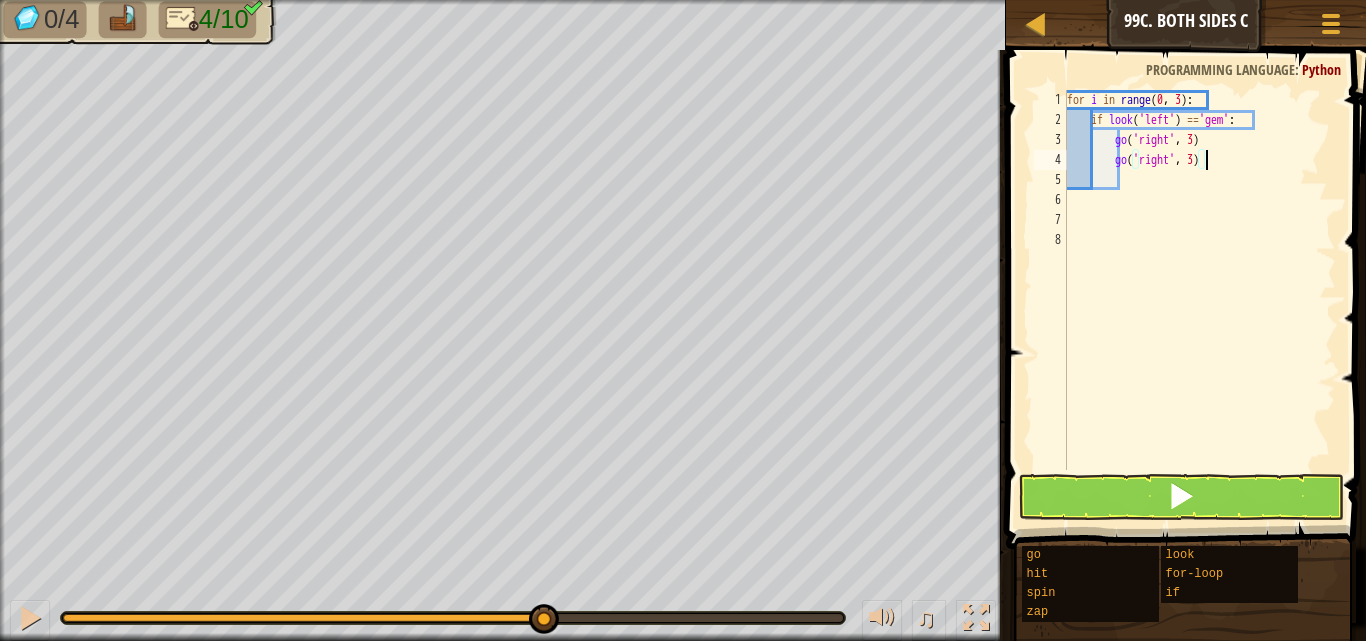scroll, scrollTop: 9, scrollLeft: 11, axis: both 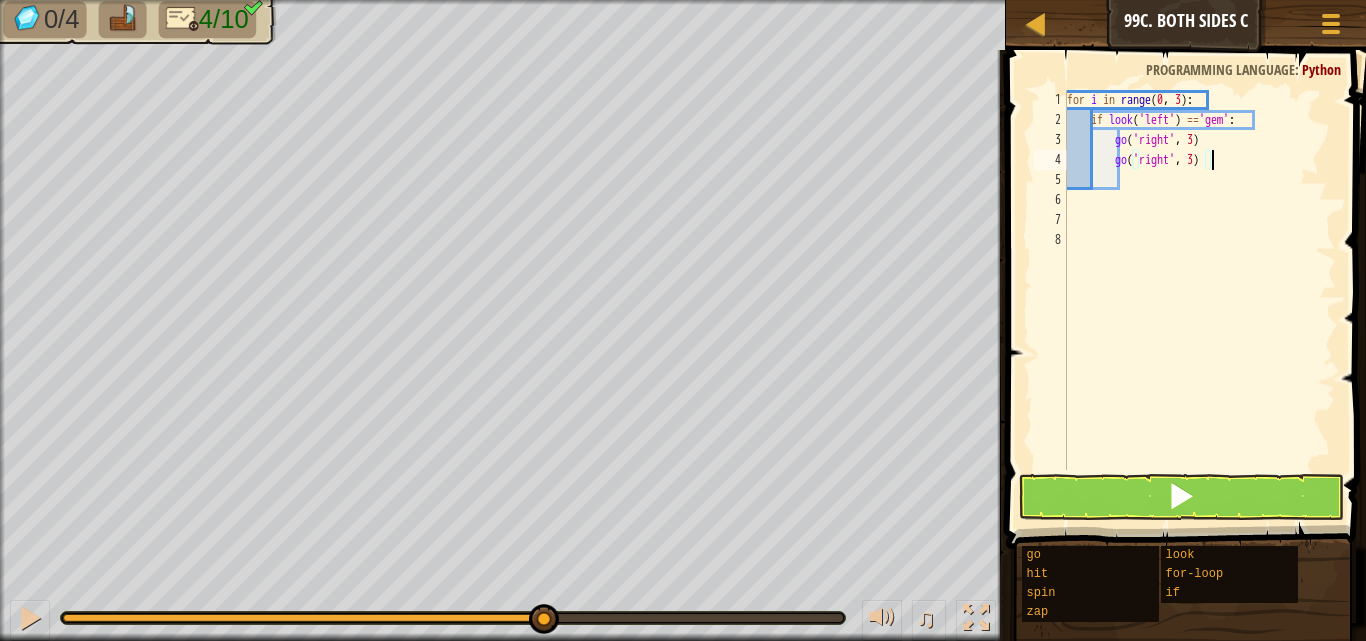 click on "for   i   in   range ( 0 ,   3 ) :      if   look ( 'left' )   == 'gem' :          go ( 'right' ,   3 )          go ( 'right' ,   3 )" at bounding box center (1199, 300) 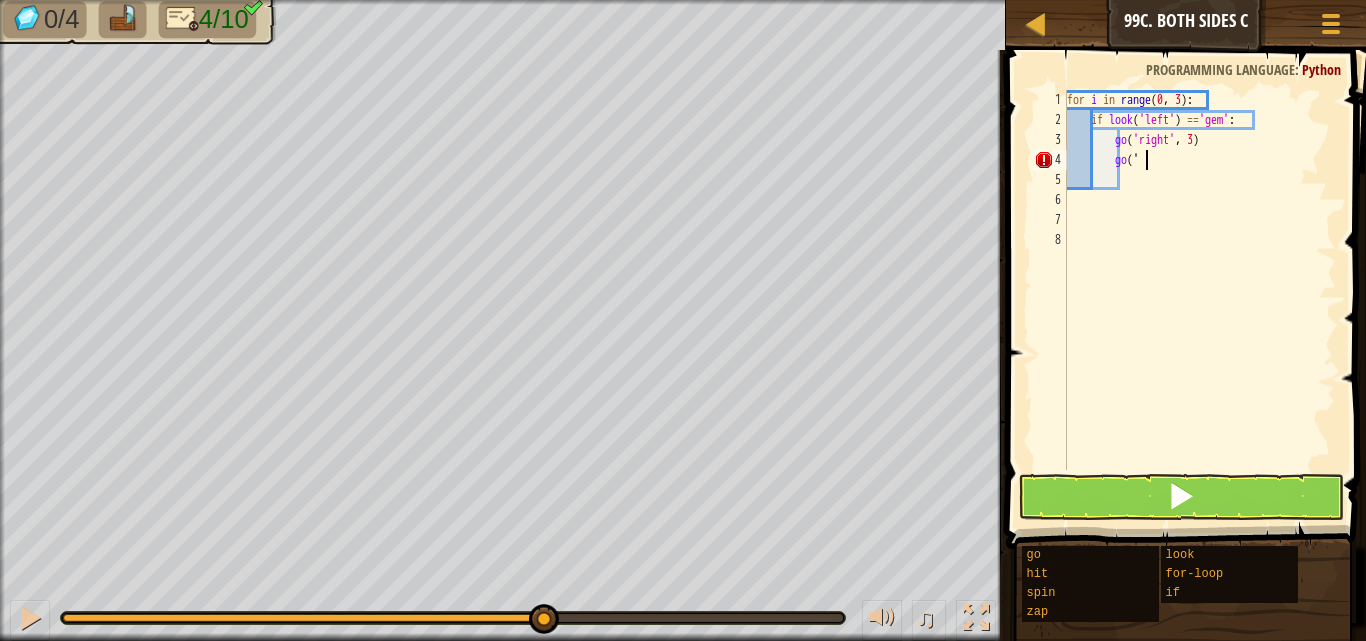 scroll, scrollTop: 9, scrollLeft: 3, axis: both 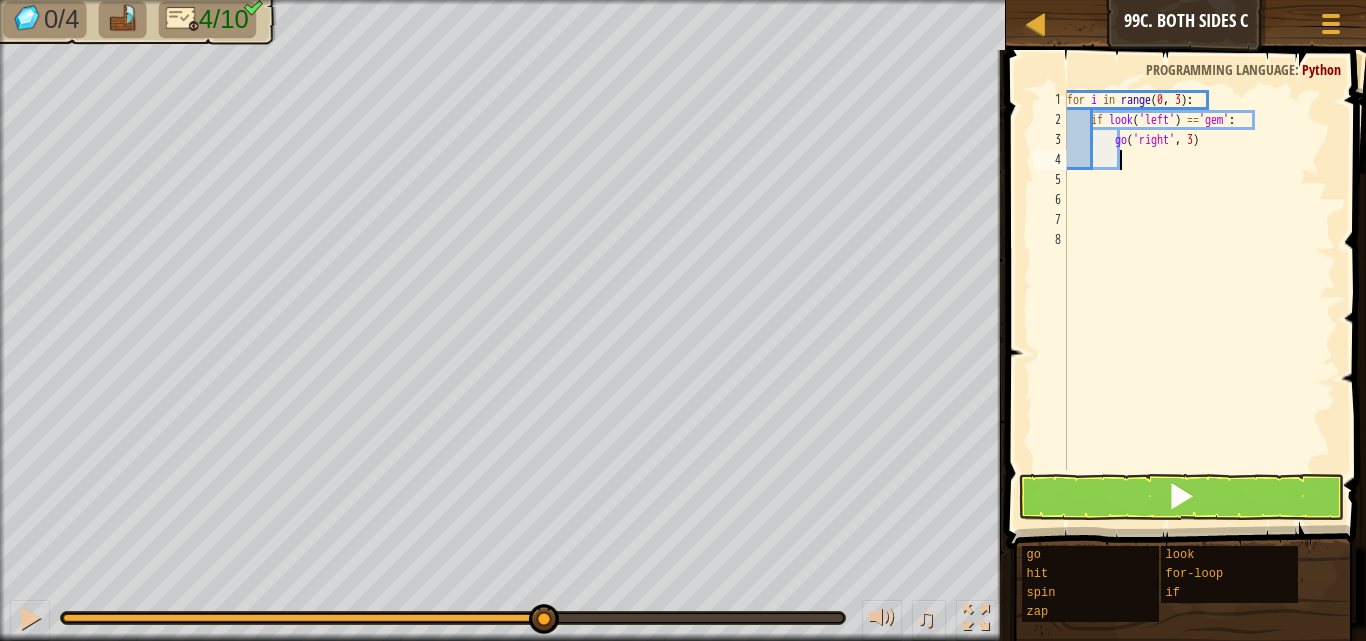 type on "g" 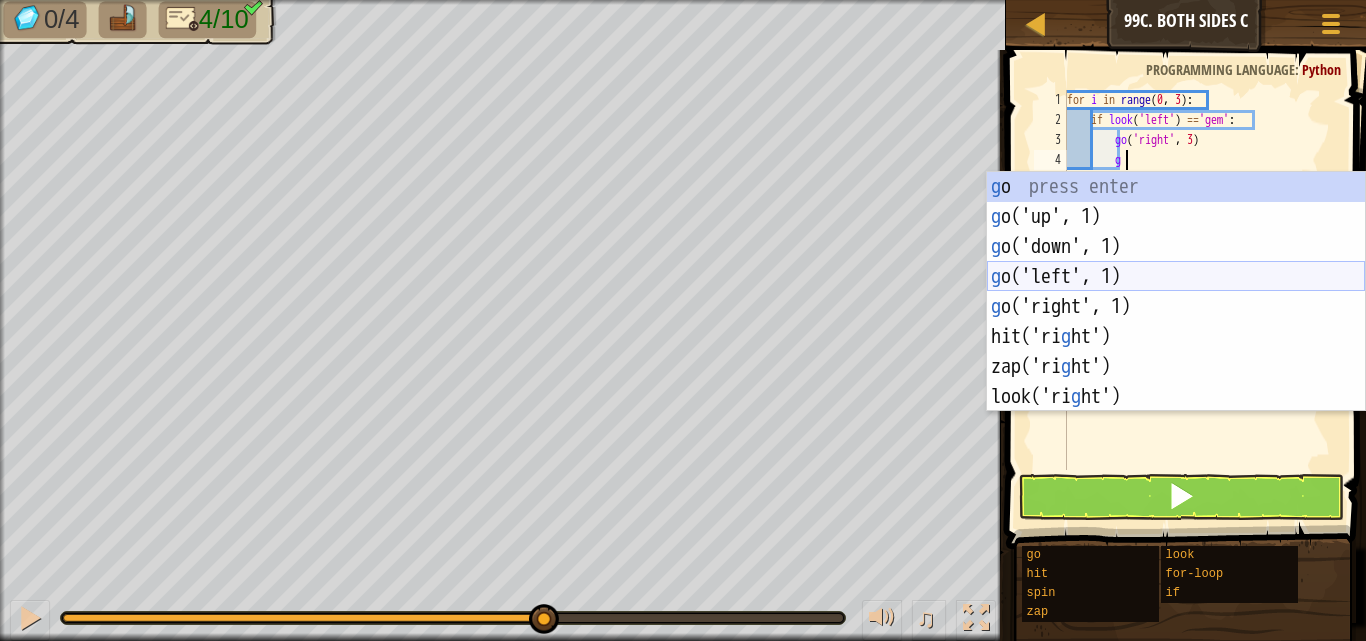 click on "g o press enter g o('up', 1) press enter g o('down', 1) press enter g o('left', 1) press enter g o('right', 1) press enter hit('ri g ht') press enter zap('ri g ht') press enter look('ri g ht') press enter" at bounding box center [1176, 322] 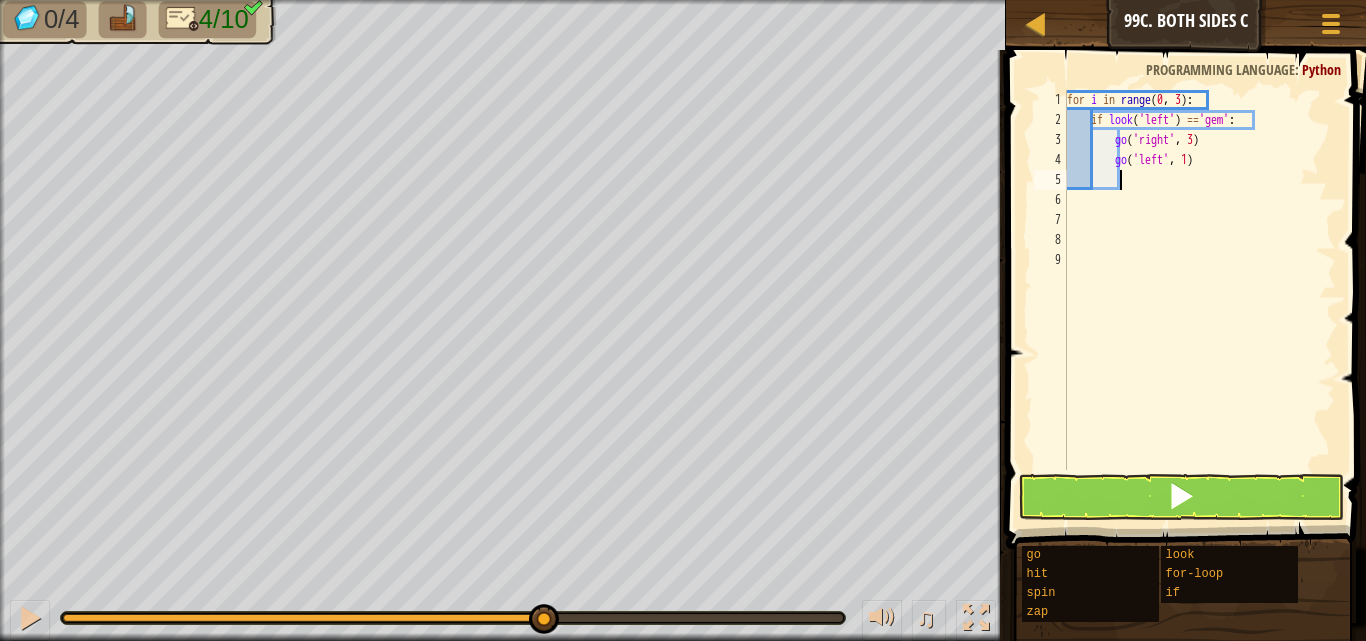 drag, startPoint x: 1201, startPoint y: 165, endPoint x: 1211, endPoint y: 164, distance: 10.049875 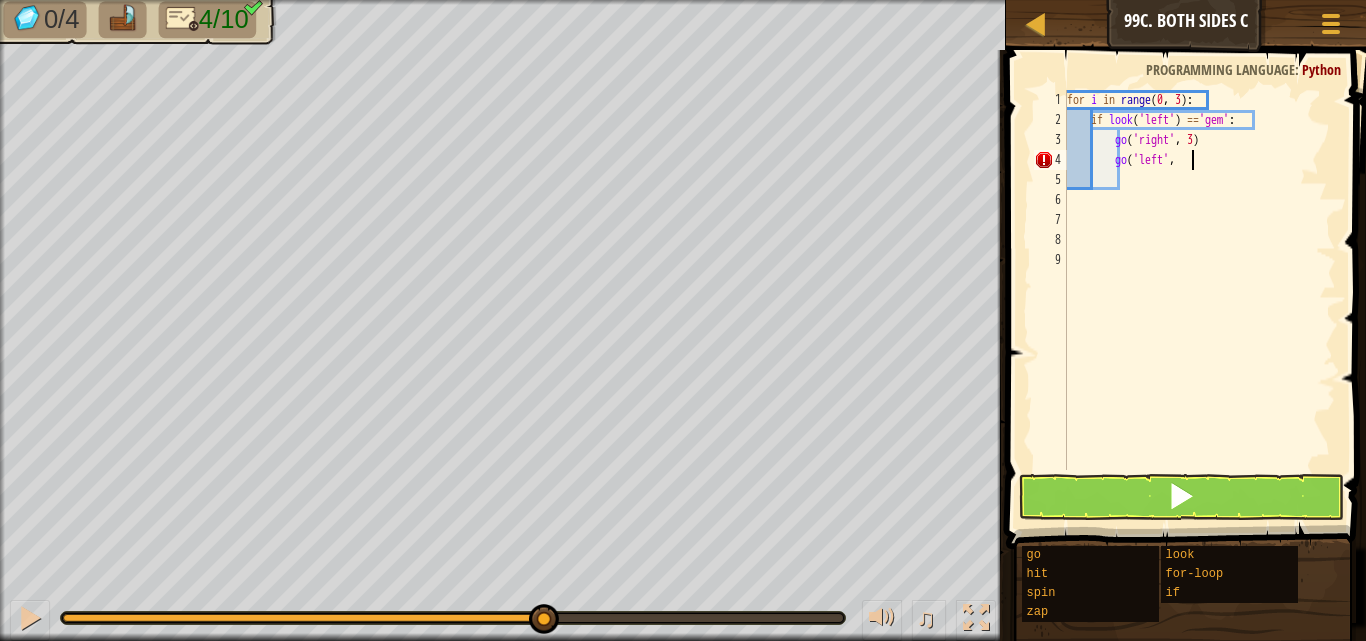 scroll, scrollTop: 9, scrollLeft: 10, axis: both 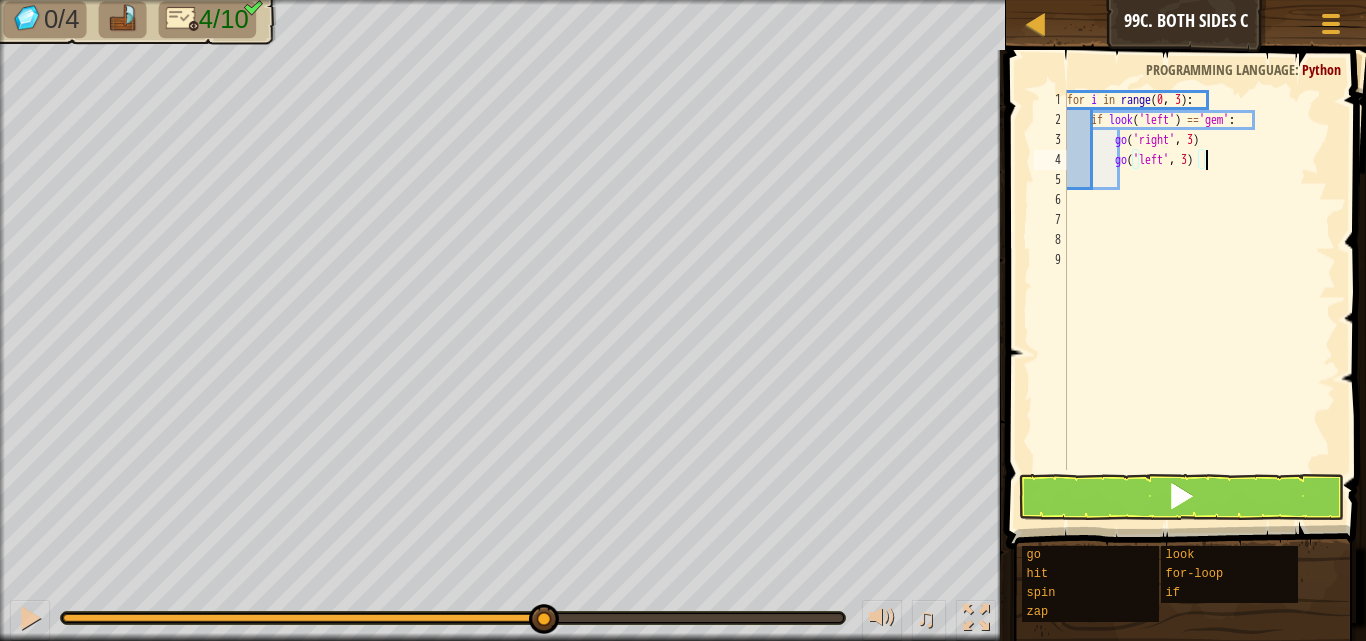 type on "go('left', 3)" 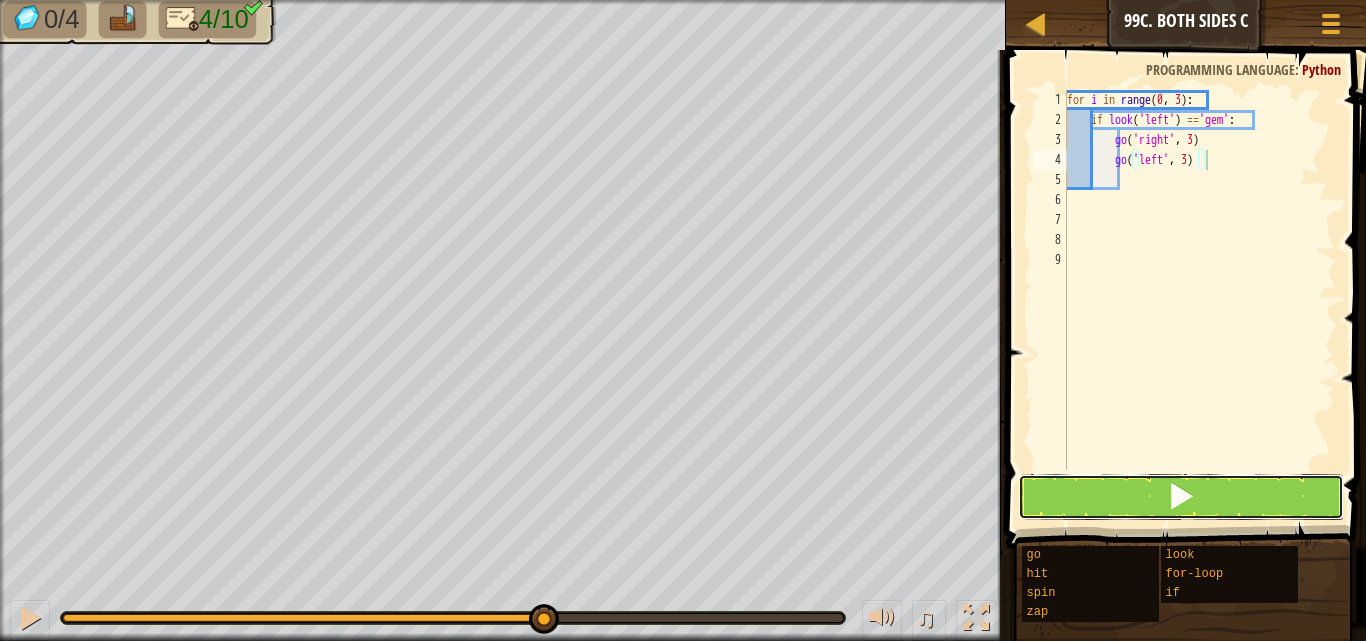 click at bounding box center (1181, 497) 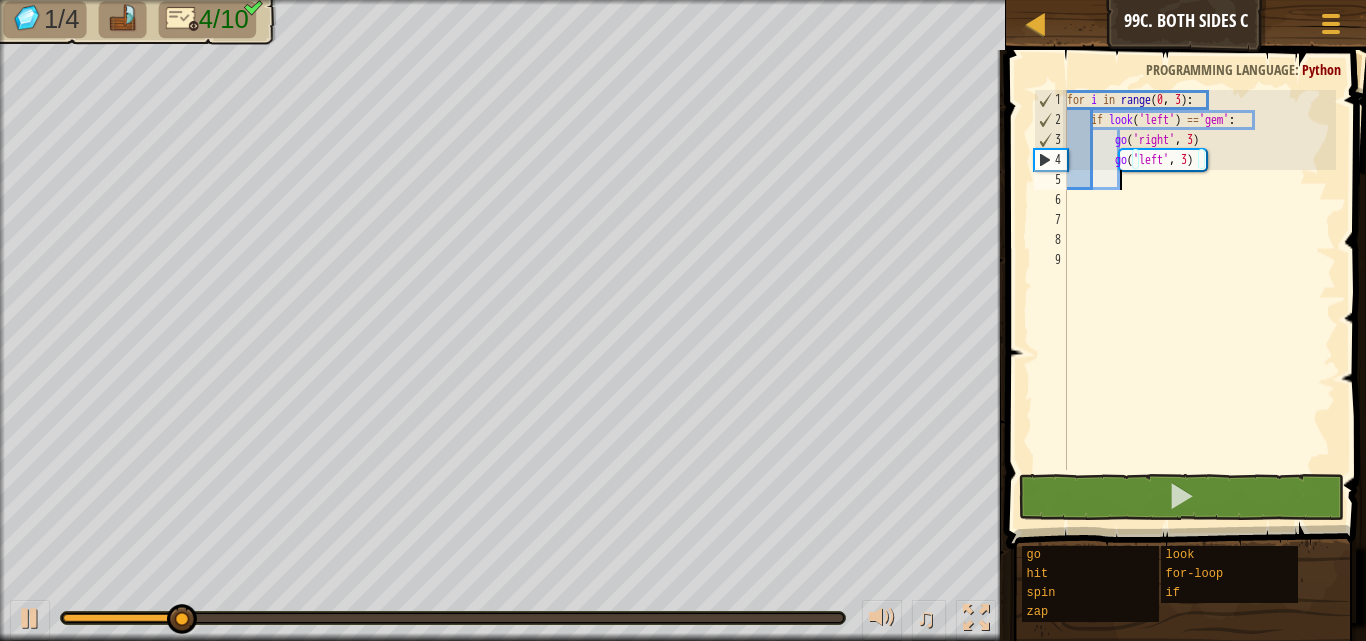 click on "for   i   in   range ( 0 ,   3 ) :      if   look ( 'left' )   == 'gem' :          go ( 'right' ,   3 )          go ( 'left' ,   3 )" at bounding box center (1199, 300) 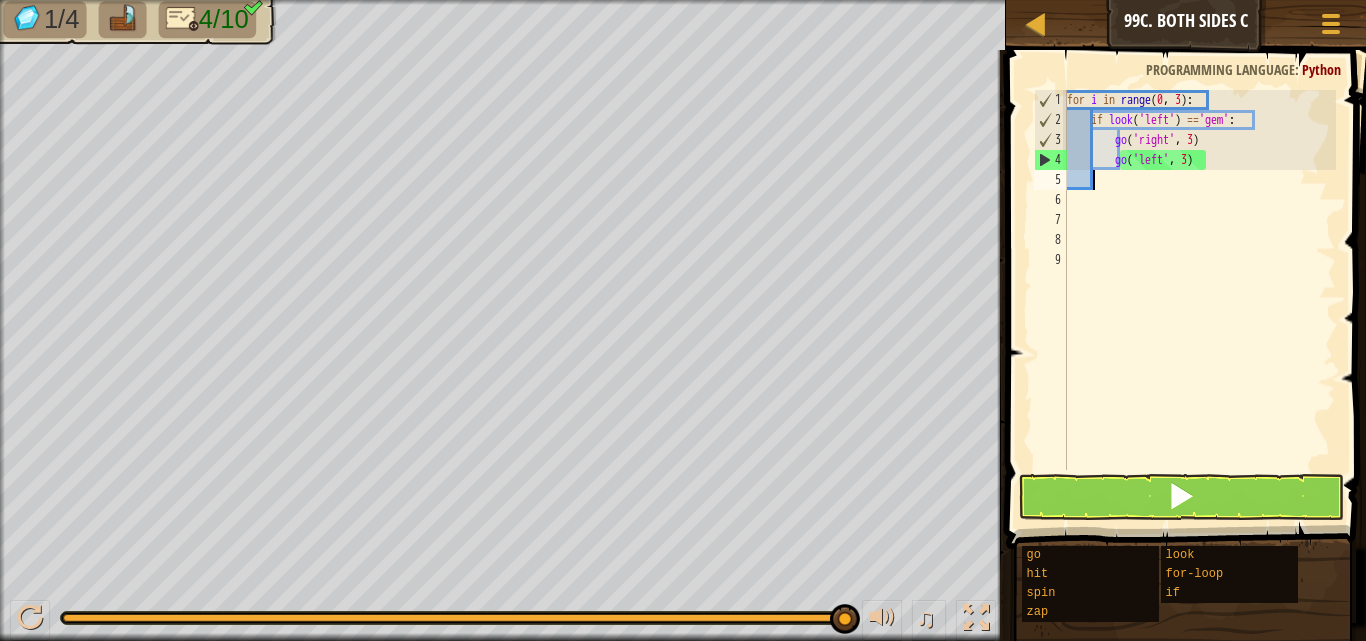 scroll, scrollTop: 9, scrollLeft: 1, axis: both 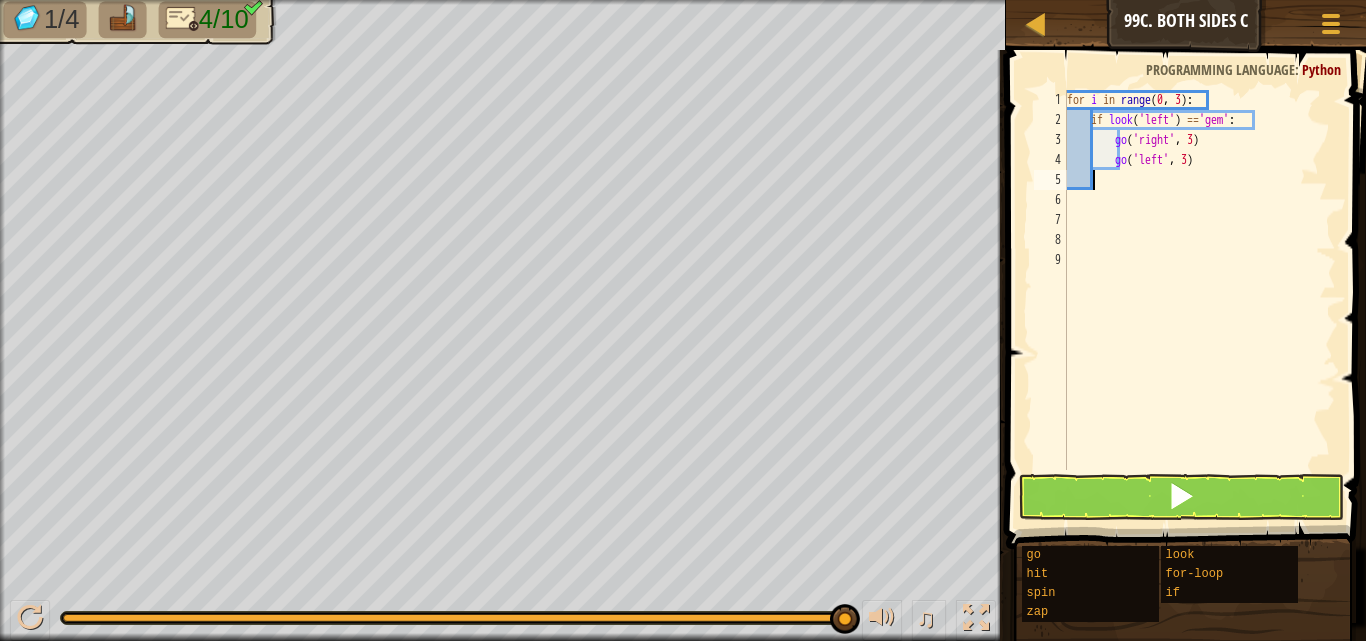 type on "g" 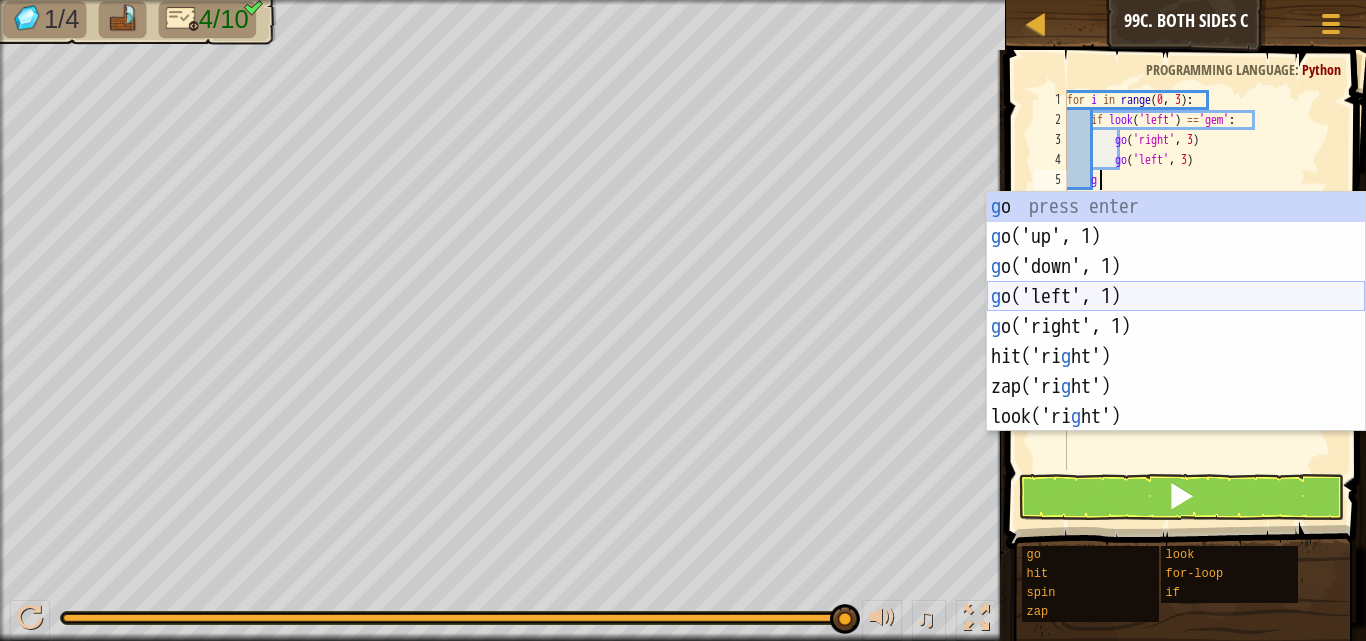 click on "g o press enter g o('up', 1) press enter g o('down', 1) press enter g o('left', 1) press enter g o('right', 1) press enter hit('ri g ht') press enter zap('ri g ht') press enter look('ri g ht') press enter" at bounding box center [1176, 342] 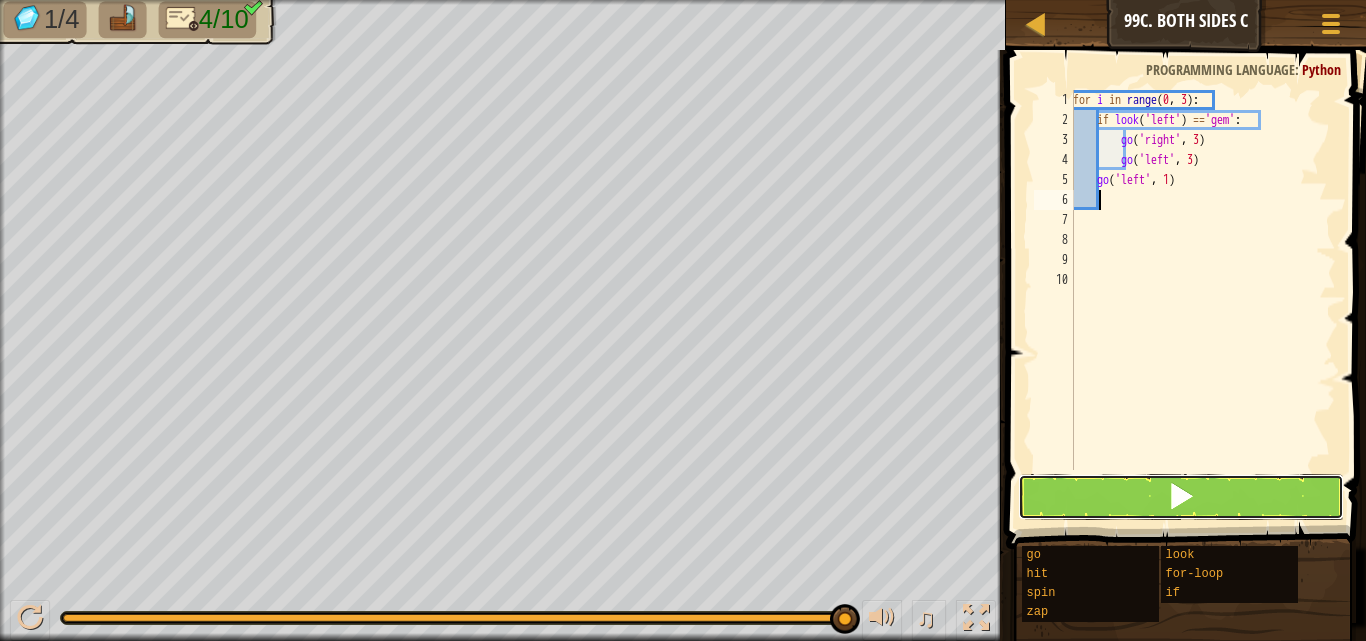 click at bounding box center (1181, 497) 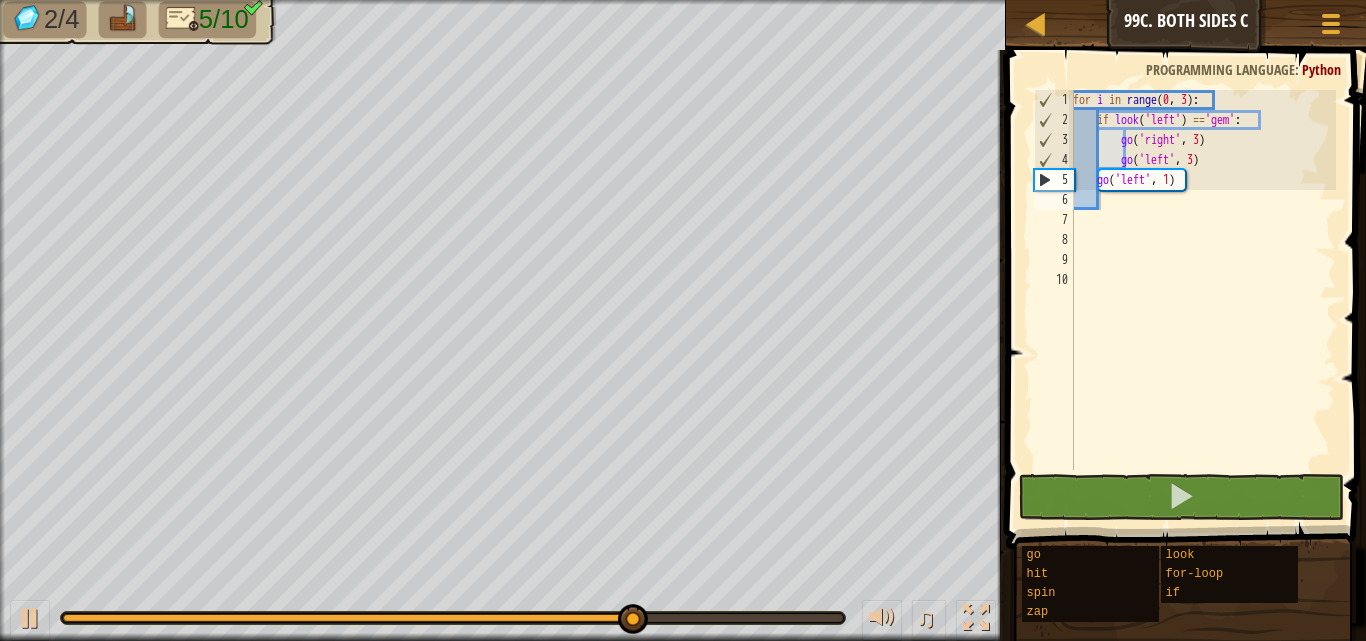click on "♫" at bounding box center (503, 613) 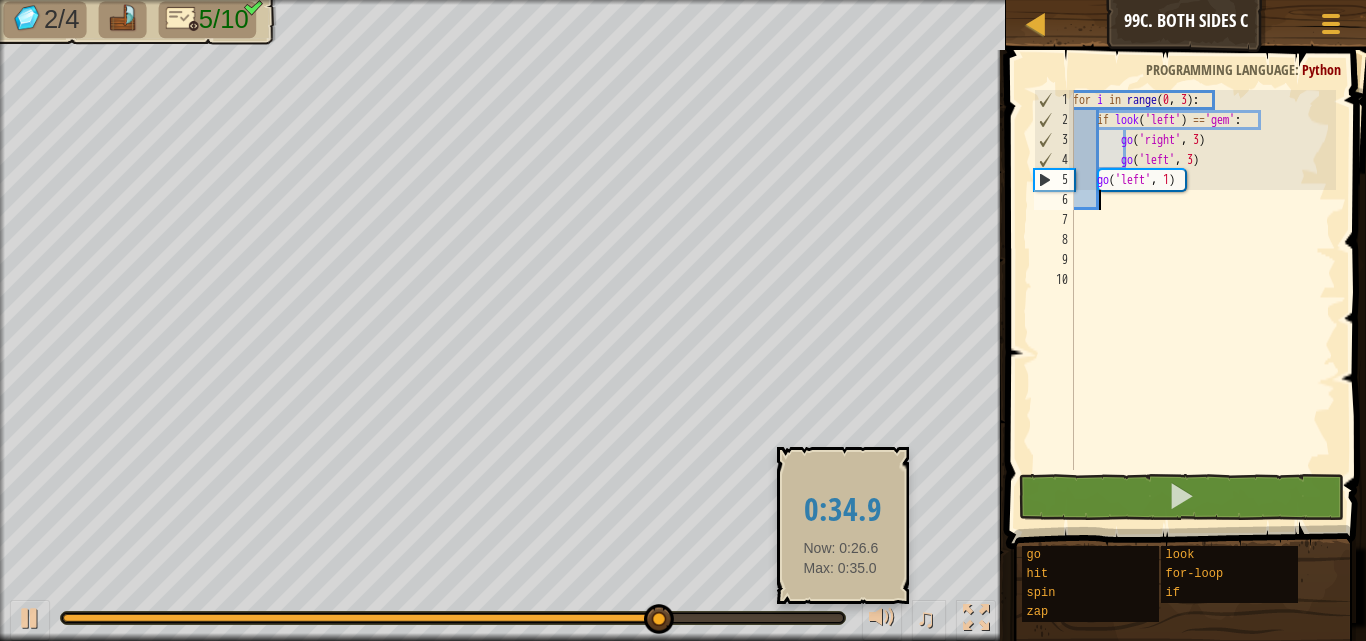click at bounding box center (453, 618) 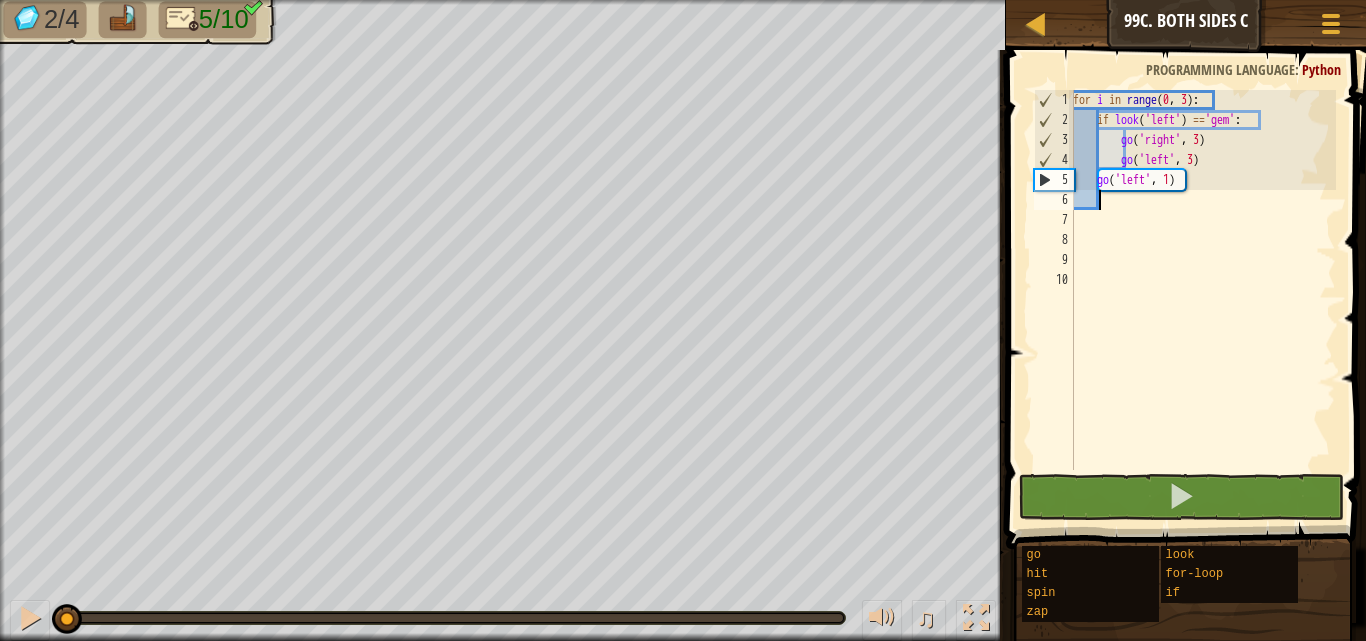 type on "g" 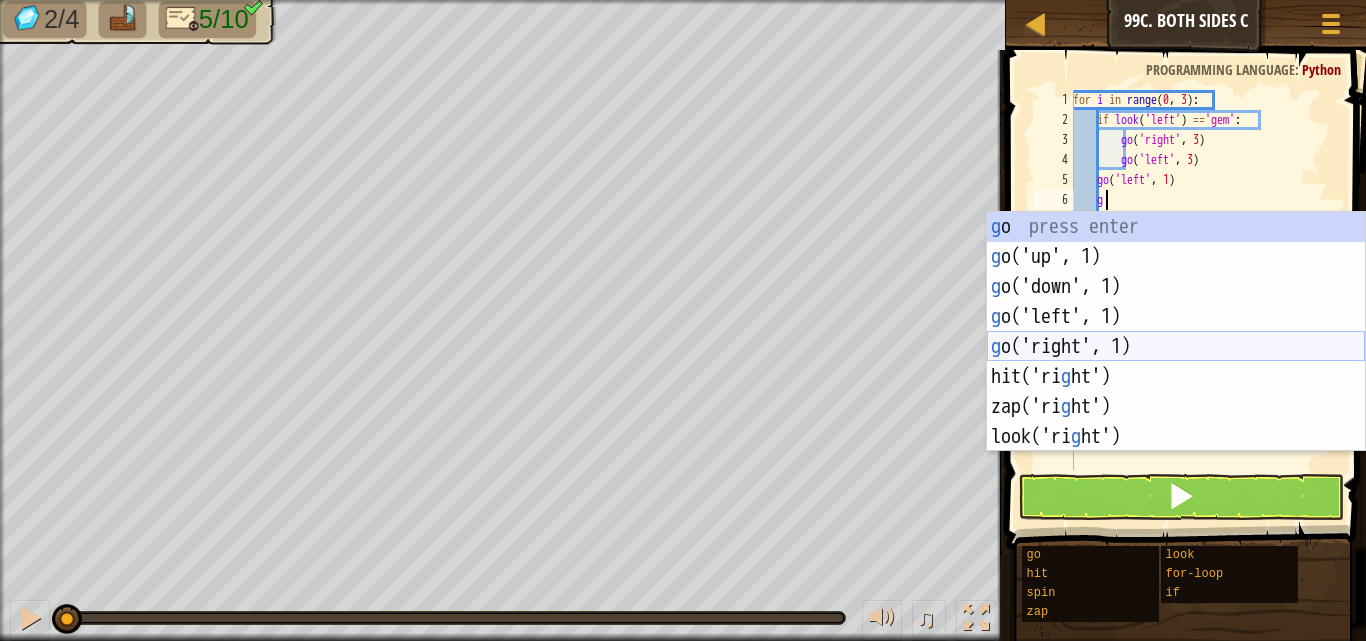 click on "g o press enter g o('up', 1) press enter g o('down', 1) press enter g o('left', 1) press enter g o('right', 1) press enter hit('ri g ht') press enter zap('ri g ht') press enter look('ri g ht') press enter" at bounding box center [1176, 362] 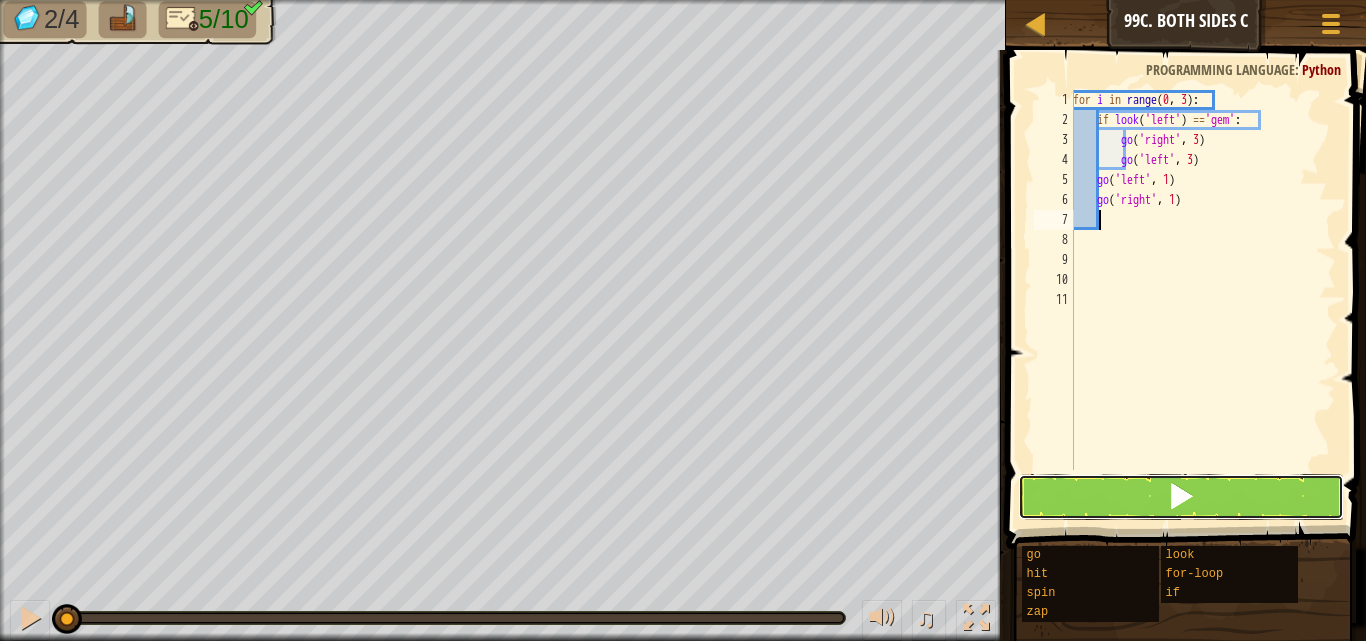 click at bounding box center (1181, 497) 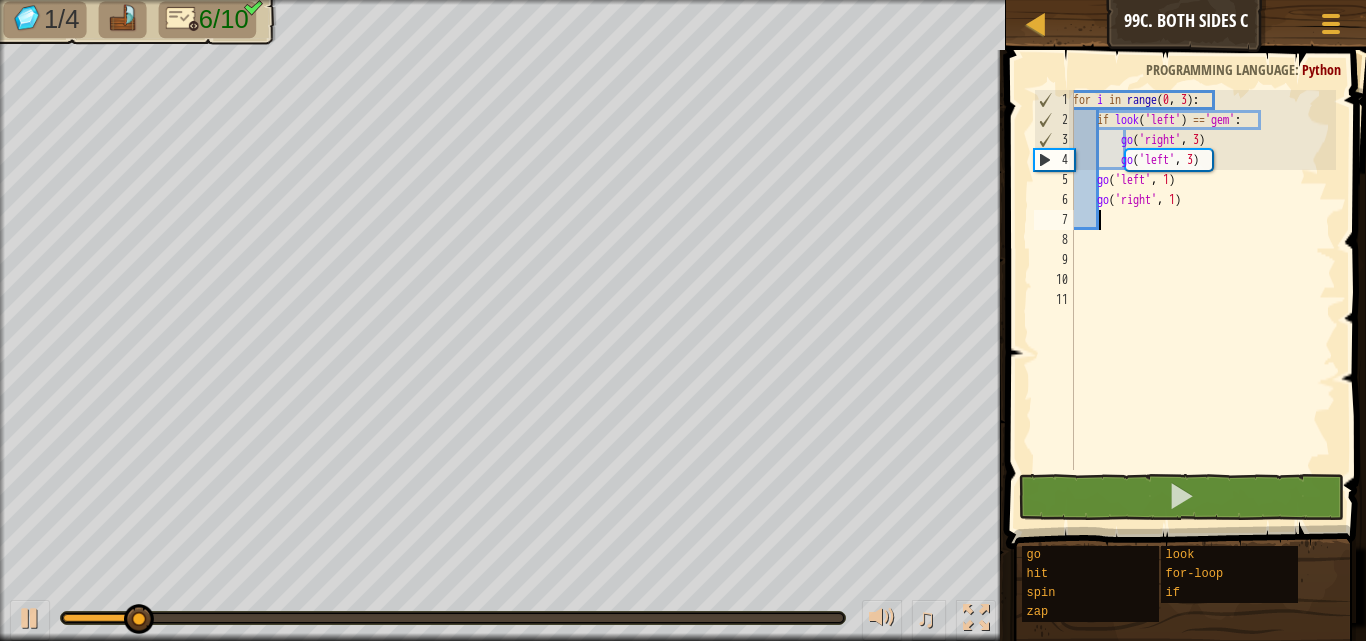 scroll, scrollTop: 9, scrollLeft: 0, axis: vertical 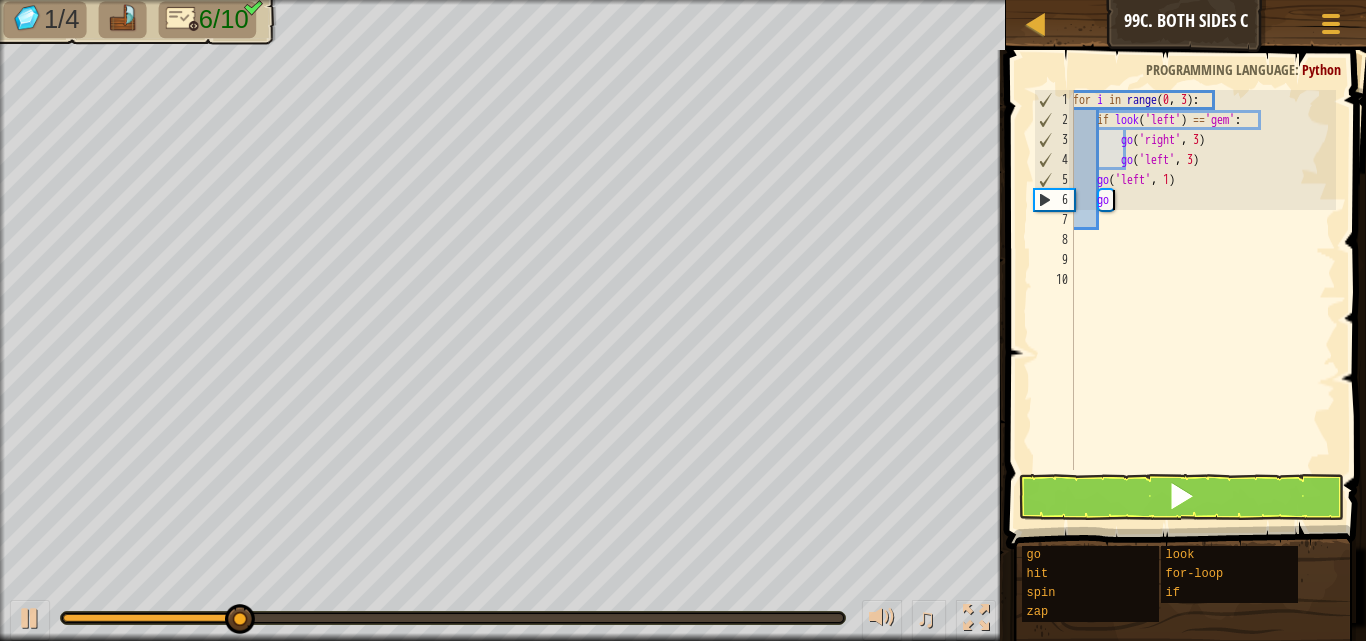 type on "g" 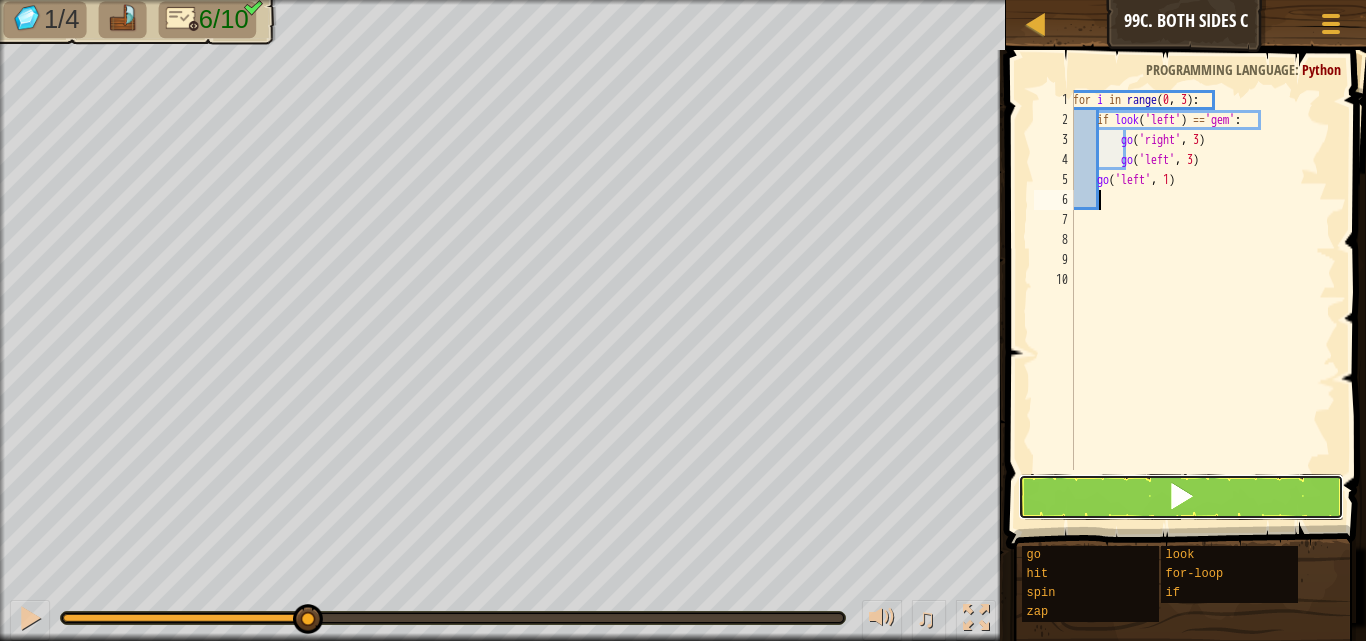 click at bounding box center [1181, 497] 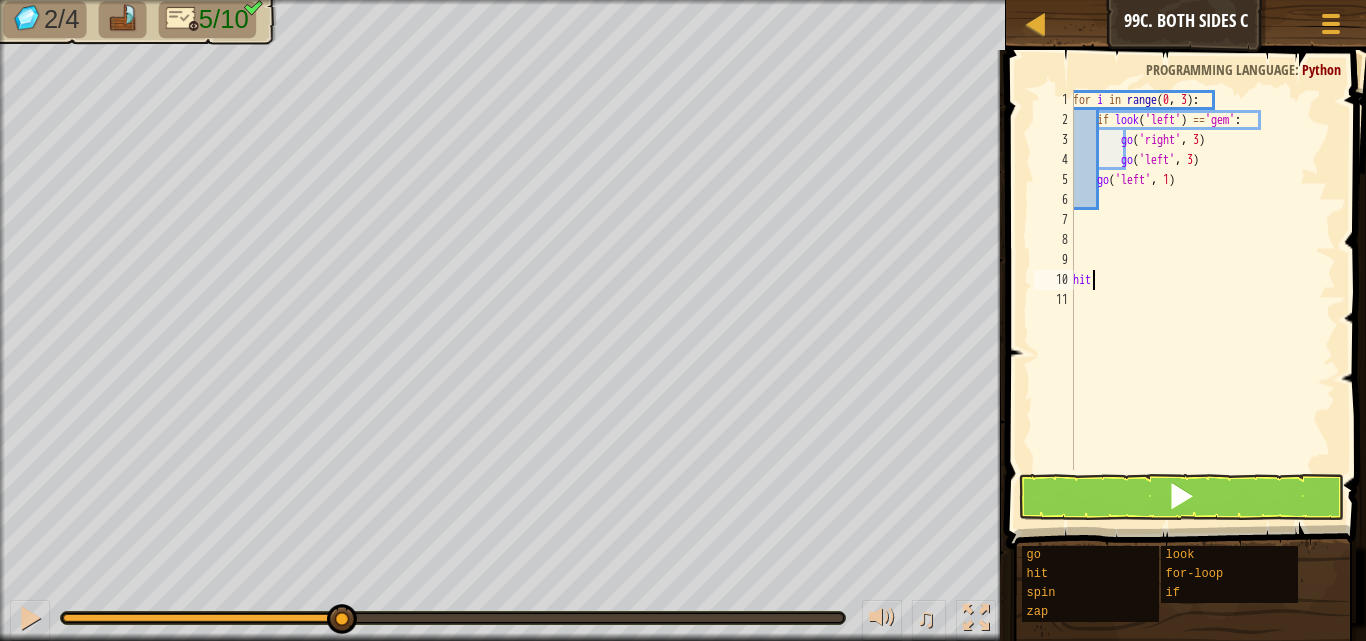 click on "for   i   in   range ( 0 ,   3 ) :      if   look ( 'left' )   == 'gem' :          go ( 'right' ,   3 )          go ( 'left' ,   3 )      go ( 'left' ,   1 )                         hit" at bounding box center [1202, 300] 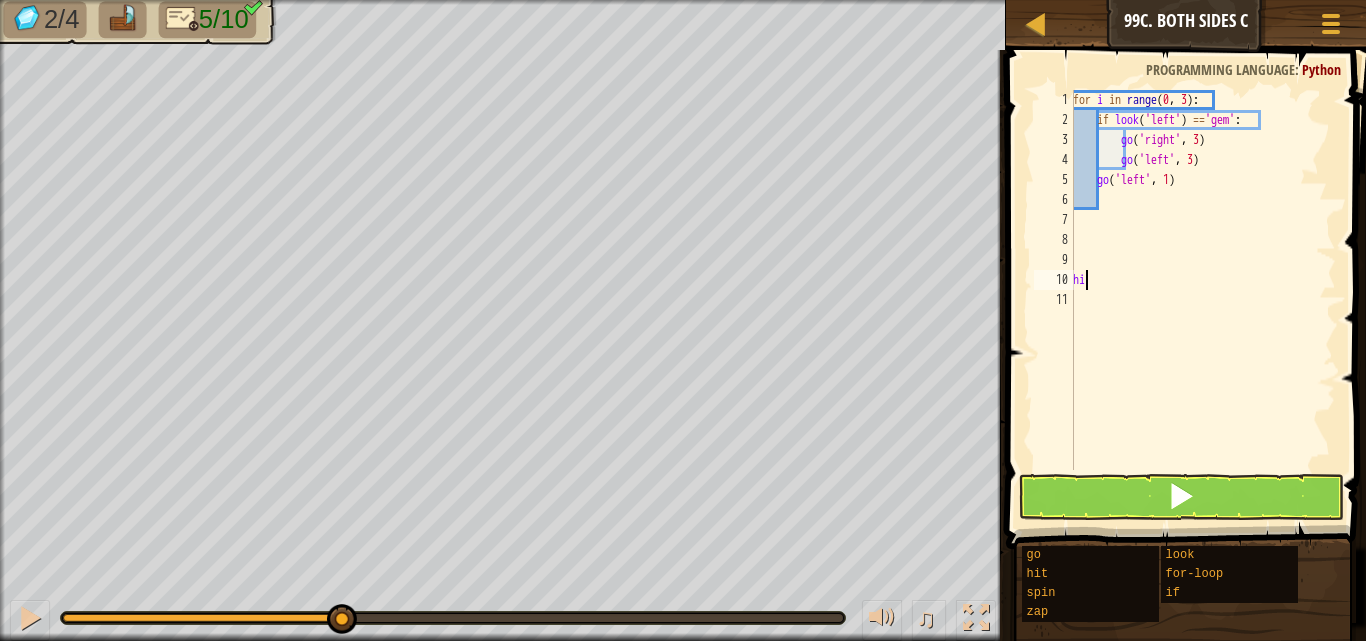 type on "h" 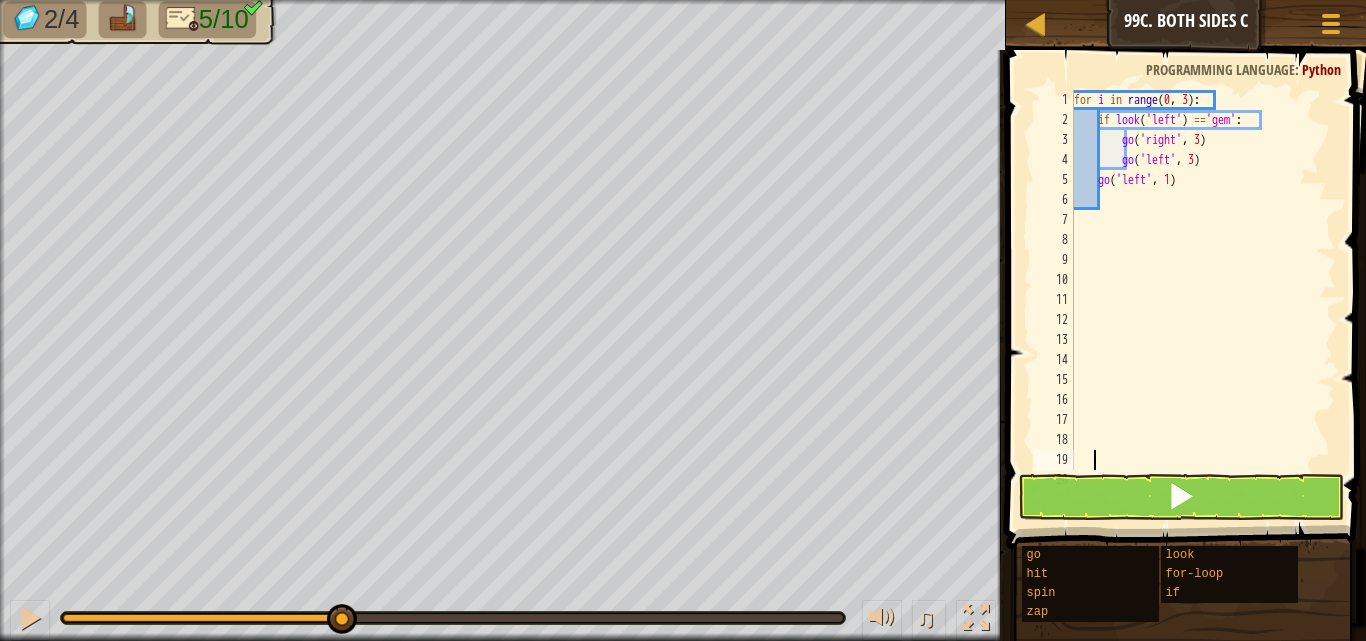 click on "for   i   in   range ( 0 ,   3 ) :      if   look ( 'left' )   == 'gem' :          go ( 'right' ,   3 )          go ( 'left' ,   3 )      go ( 'left' ,   1 )" at bounding box center (1195, 300) 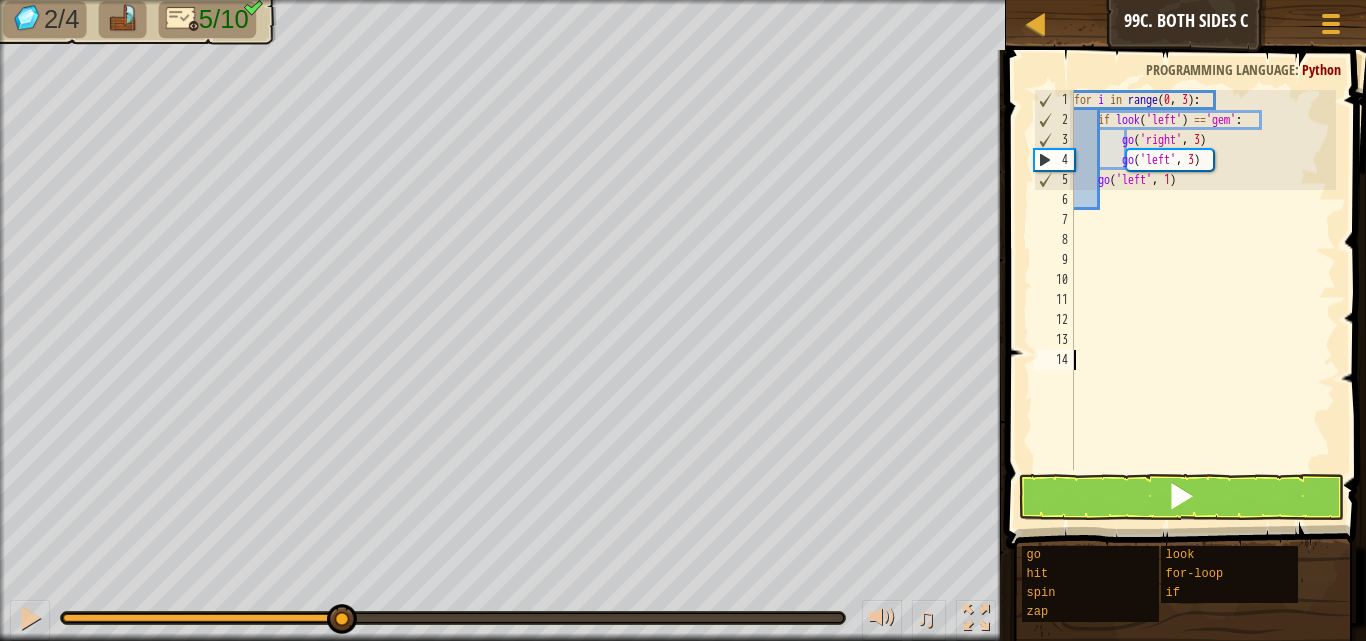 click on "for   i   in   range ( 0 ,   3 ) :      if   look ( 'left' )   == 'gem' :          go ( 'right' ,   3 )          go ( 'left' ,   3 )      go ( 'left' ,   1 )" at bounding box center (1203, 300) 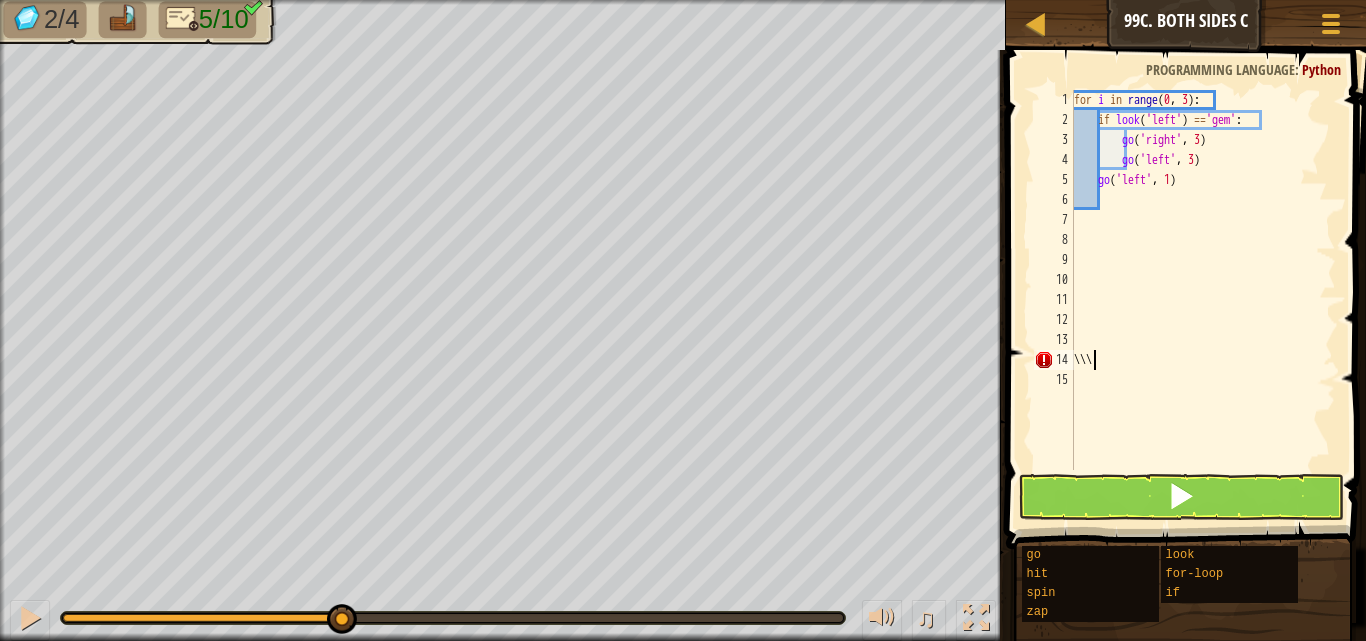 scroll, scrollTop: 9, scrollLeft: 0, axis: vertical 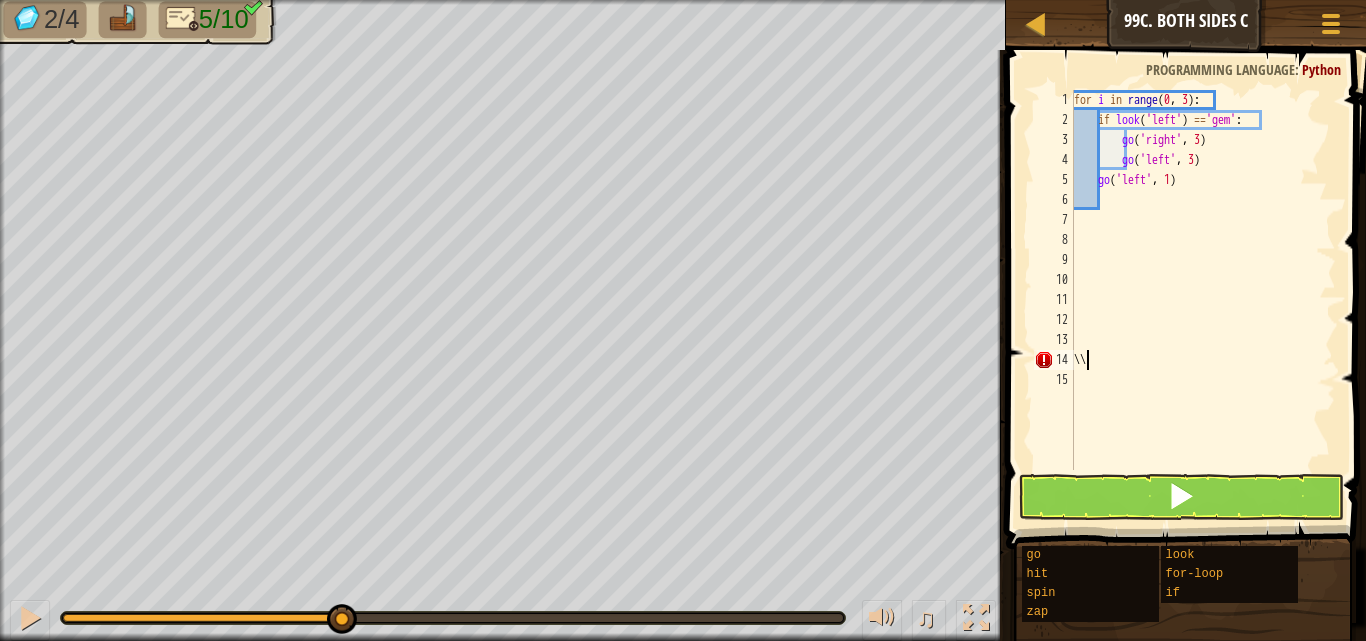 type on "\" 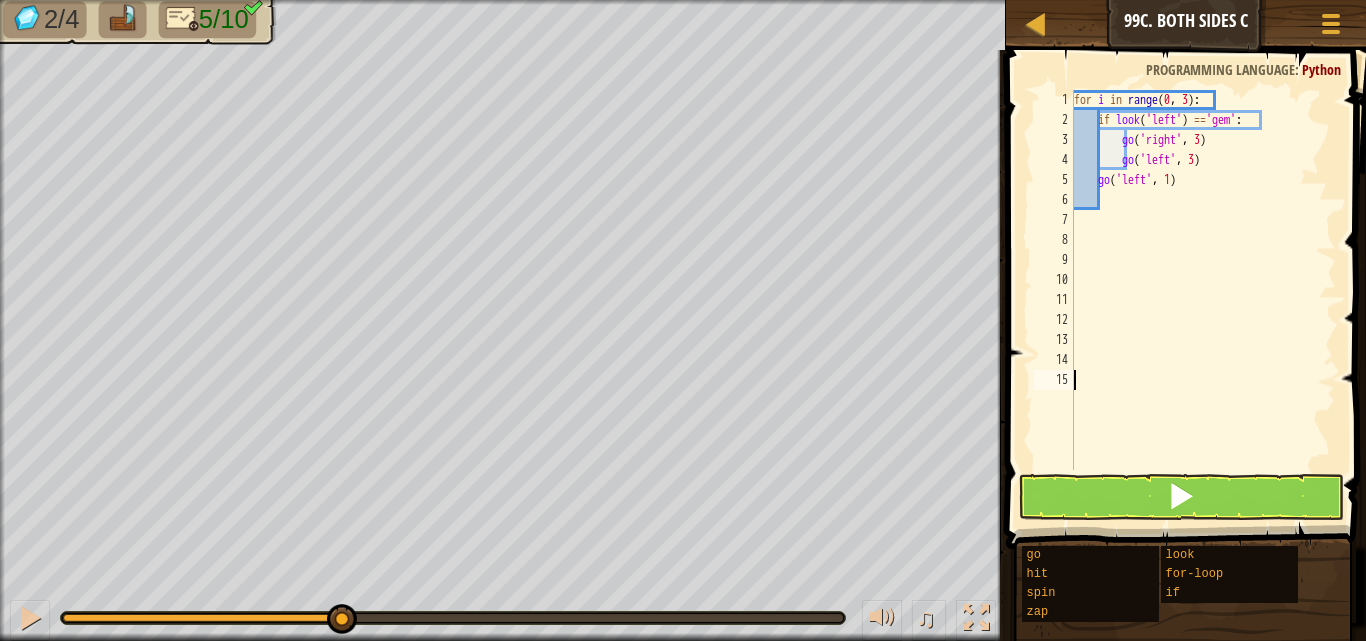 click on "for   i   in   range ( 0 ,   3 ) :      if   look ( 'left' )   == 'gem' :          go ( 'right' ,   3 )          go ( 'left' ,   3 )      go ( 'left' ,   1 )" at bounding box center [1203, 300] 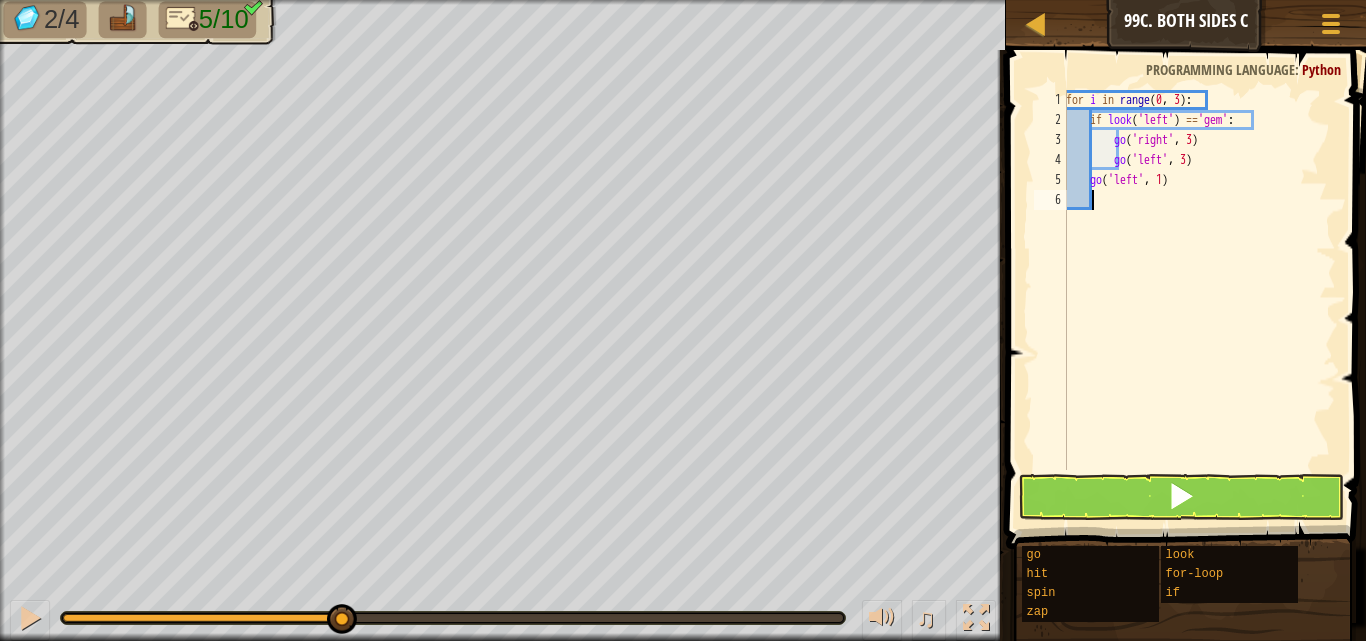 type on "\" 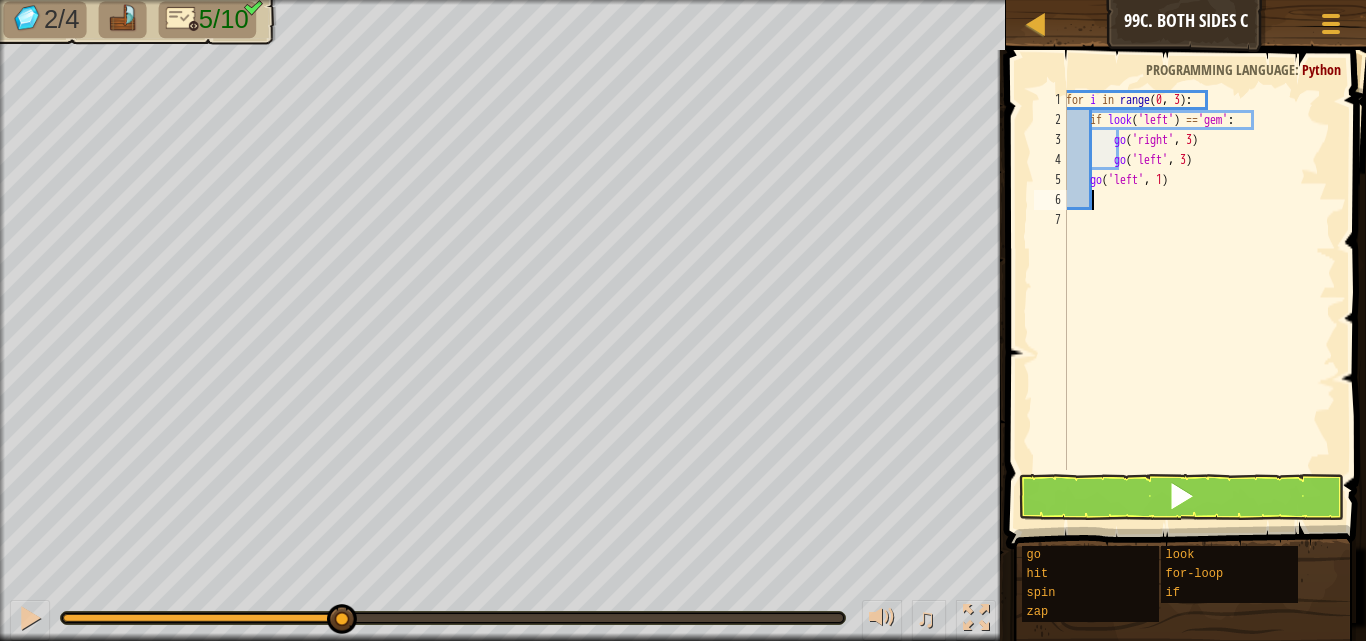 scroll, scrollTop: 9, scrollLeft: 0, axis: vertical 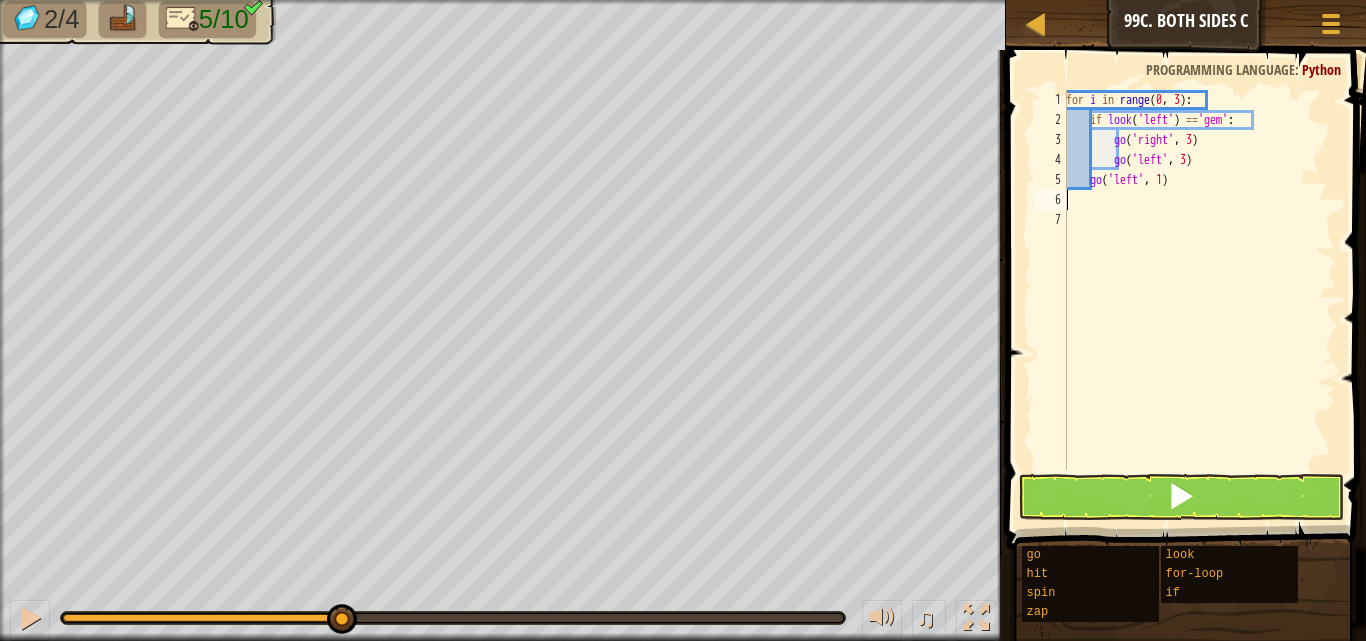 type on "g" 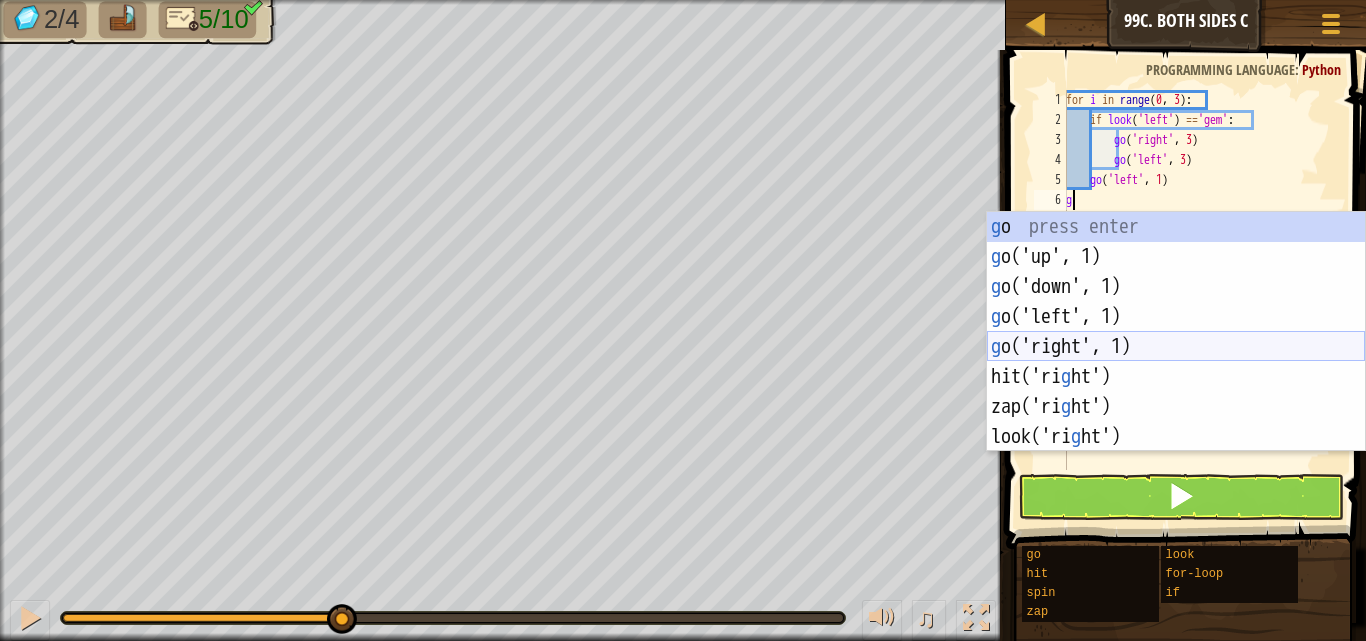click on "g o press enter g o('up', 1) press enter g o('down', 1) press enter g o('left', 1) press enter g o('right', 1) press enter hit('ri g ht') press enter zap('ri g ht') press enter look('ri g ht') press enter" at bounding box center [1176, 362] 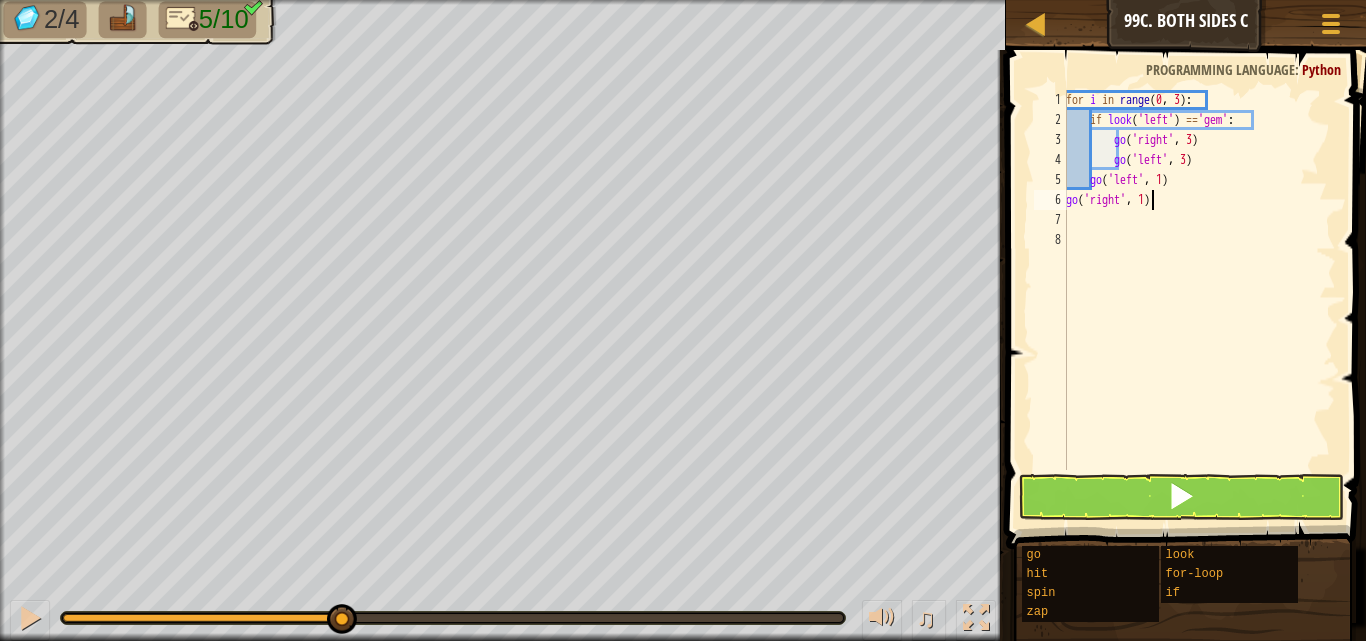 click on "for   i   in   range ( 0 ,   3 ) :      if   look ( 'left' )   == 'gem' :          go ( 'right' ,   3 )          go ( 'left' ,   3 )      go ( 'left' ,   1 ) go ( 'right' ,   1 )" at bounding box center (1199, 300) 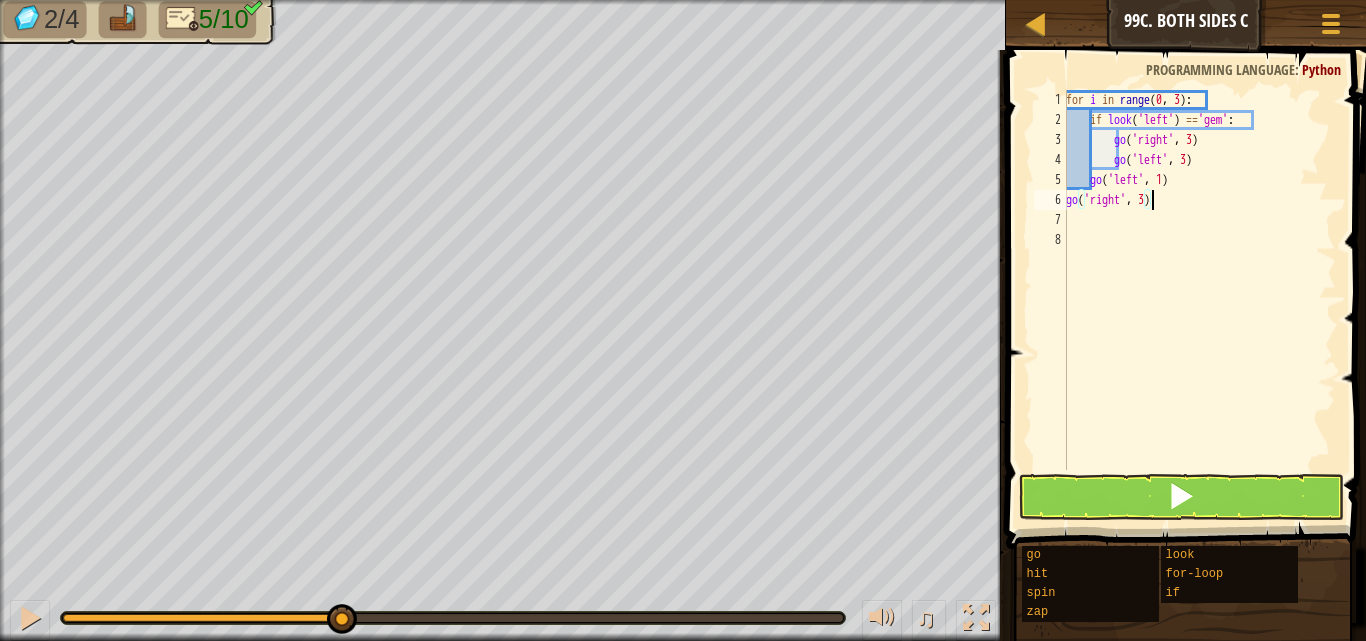 scroll, scrollTop: 9, scrollLeft: 6, axis: both 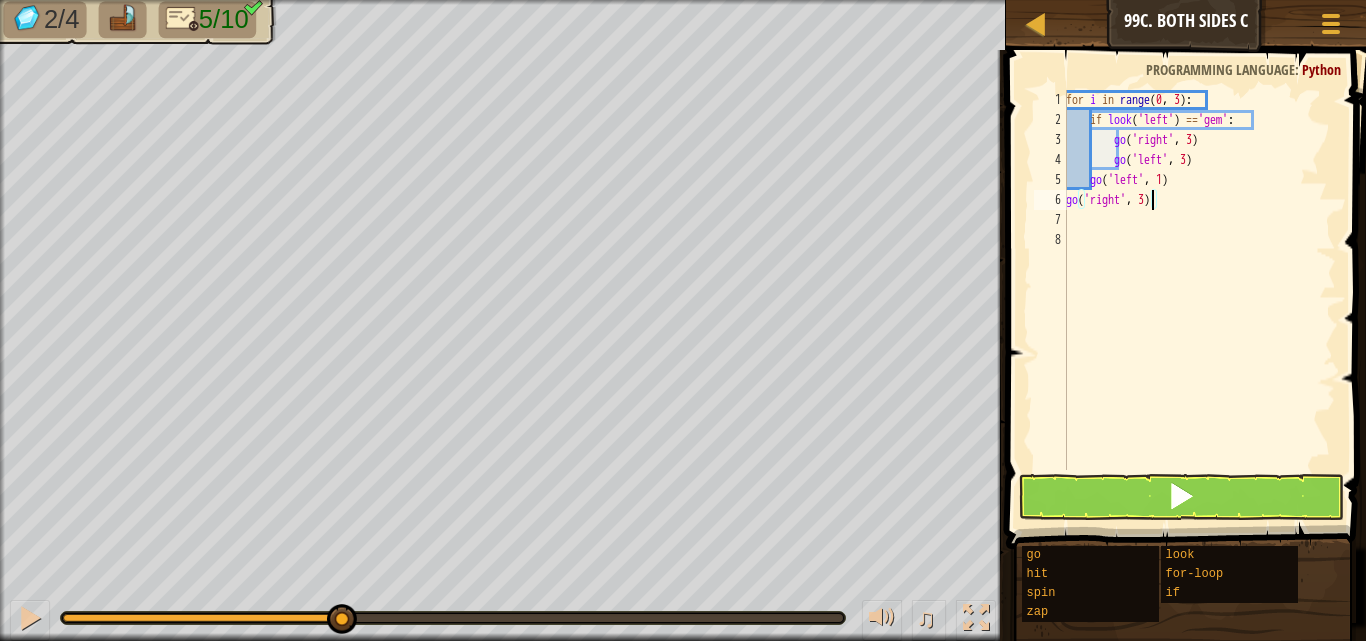 type on "go('right', 3)" 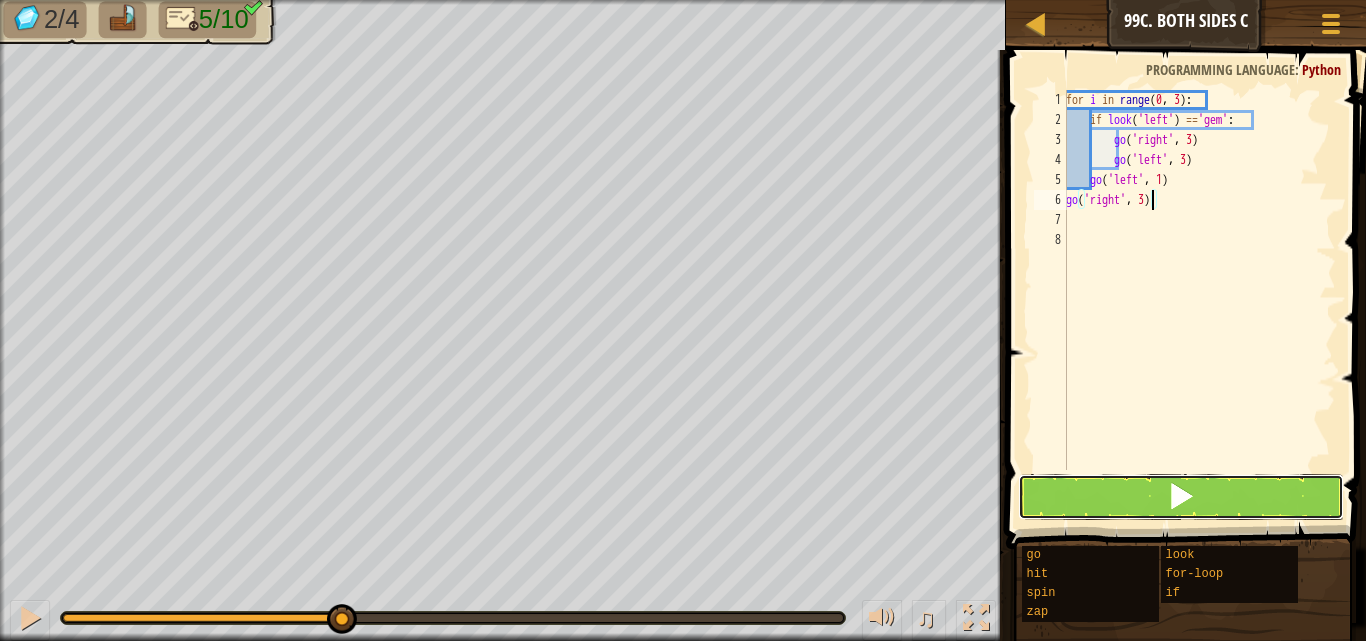 click at bounding box center (1181, 497) 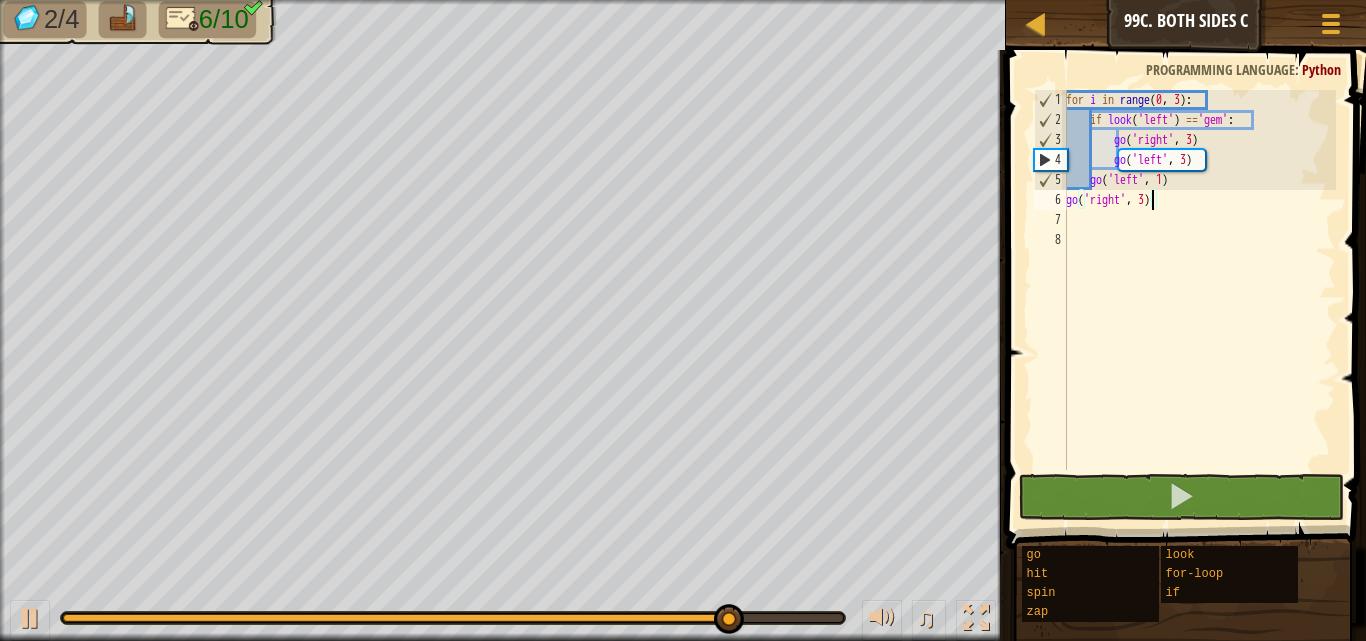 click on "for   i   in   range ( 0 ,   3 ) :      if   look ( 'left' )   == 'gem' :          go ( 'right' ,   3 )          go ( 'left' ,   3 )      go ( 'left' ,   1 ) go ( 'right' ,   3 )" at bounding box center (1199, 300) 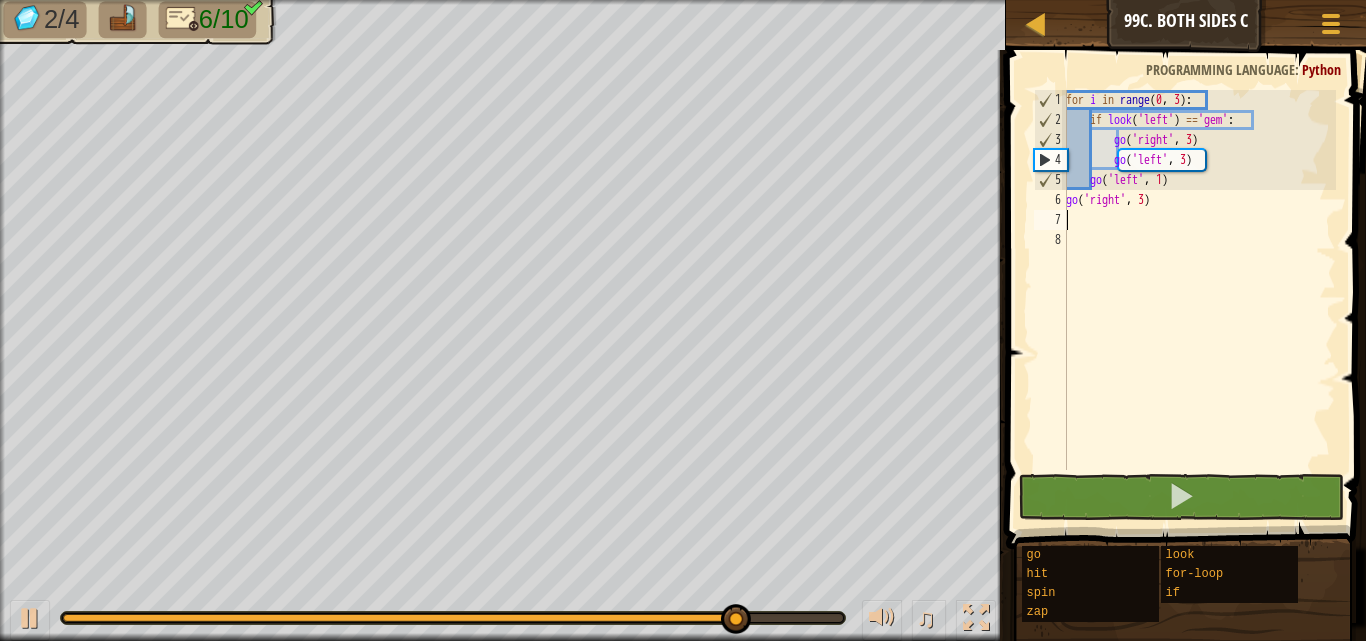 scroll, scrollTop: 9, scrollLeft: 0, axis: vertical 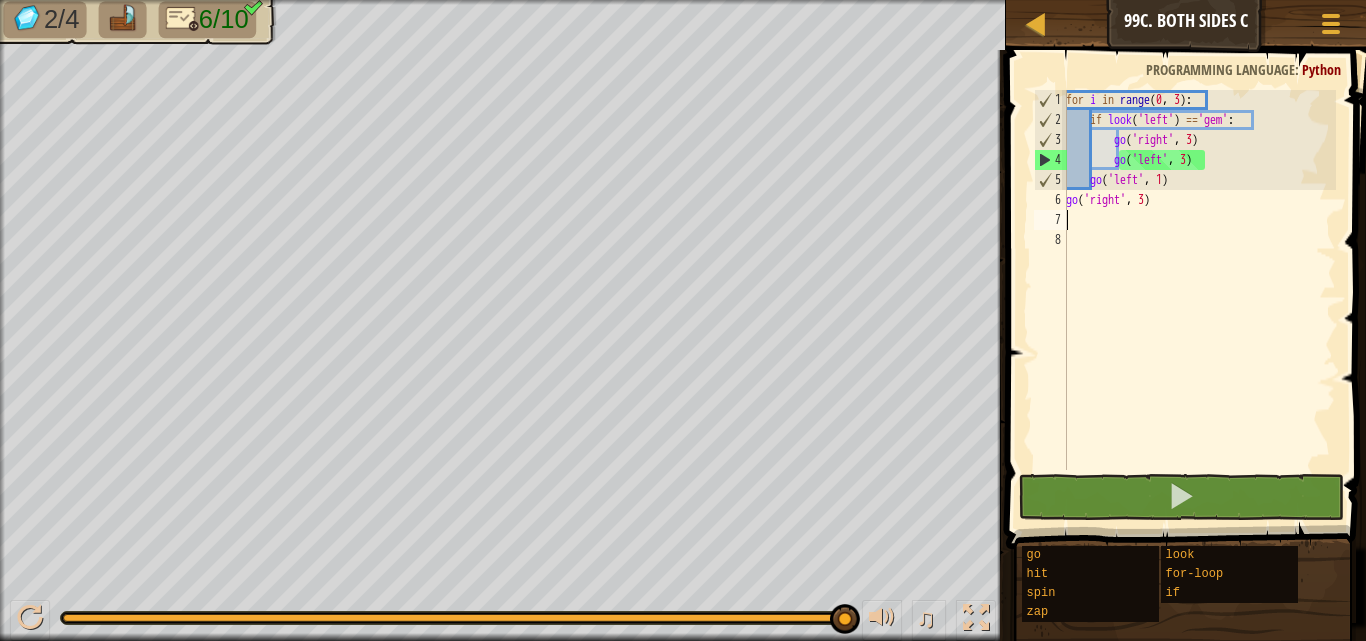 type on "g" 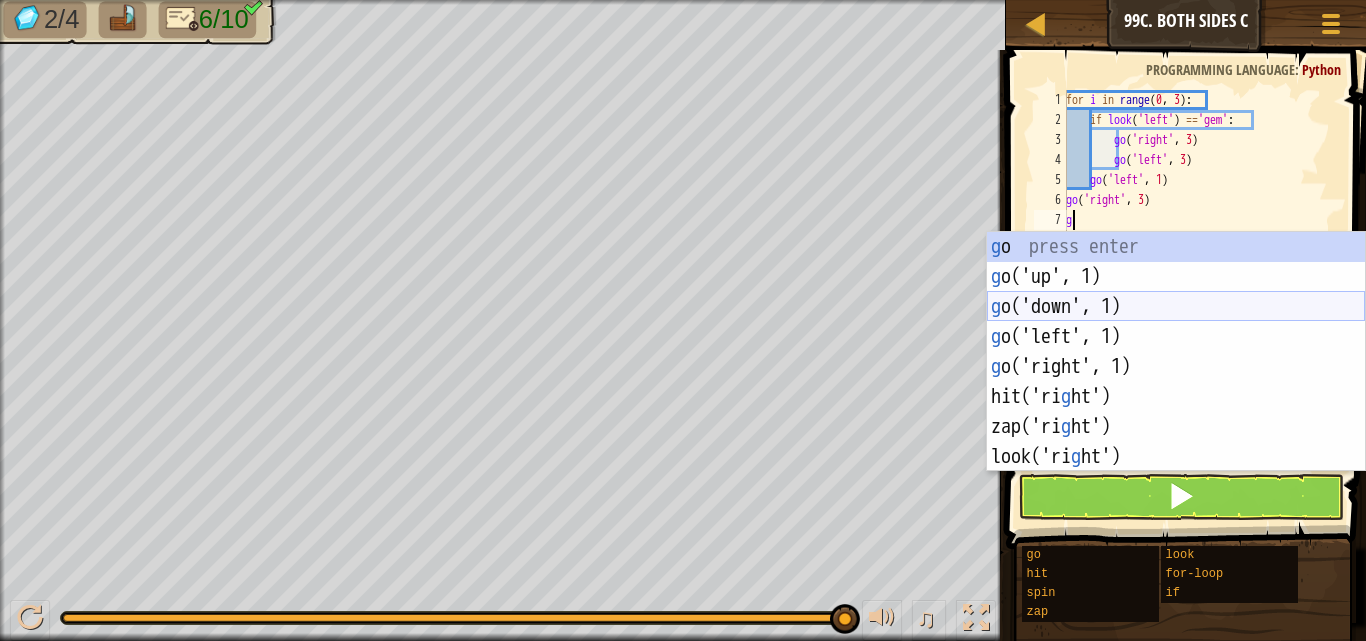 click on "g o press enter g o('up', 1) press enter g o('down', 1) press enter g o('left', 1) press enter g o('right', 1) press enter hit('ri g ht') press enter zap('ri g ht') press enter look('ri g ht') press enter" at bounding box center (1176, 382) 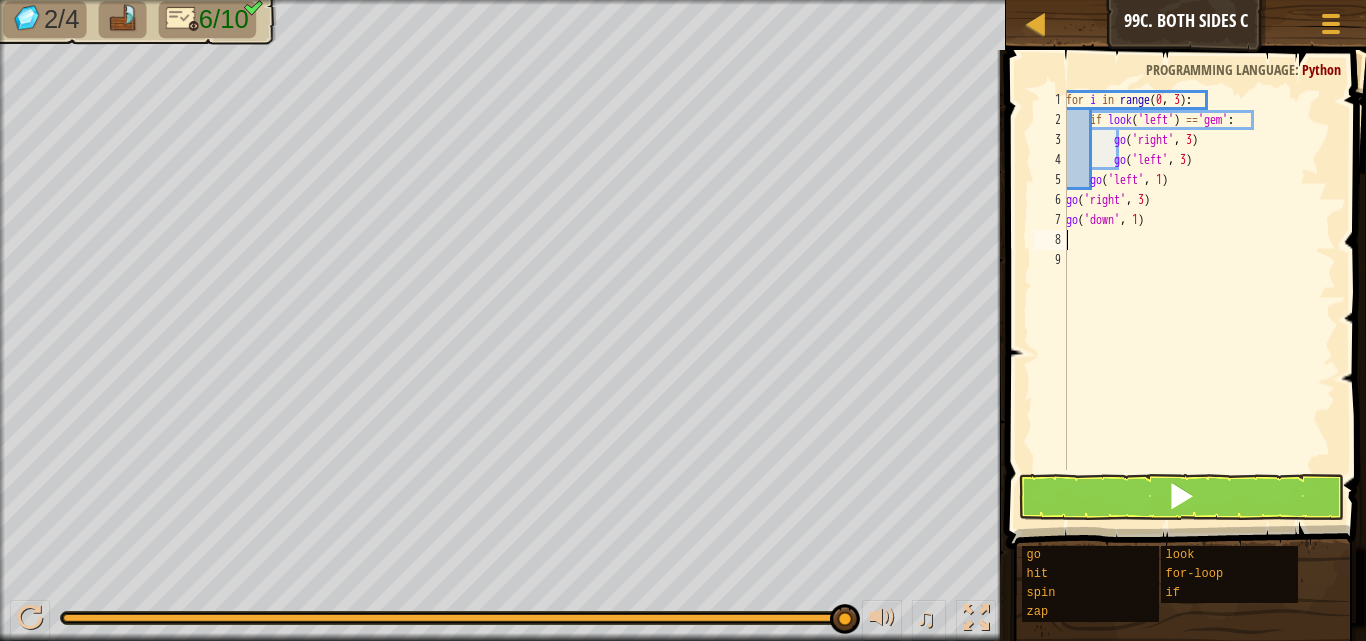 click on "for   i   in   range ( 0 ,   3 ) :      if   look ( 'left' )   == 'gem' :          go ( 'right' ,   3 )          go ( 'left' ,   3 )      go ( 'left' ,   1 ) go ( 'right' ,   3 ) go ( 'down' ,   1 )" at bounding box center [1199, 300] 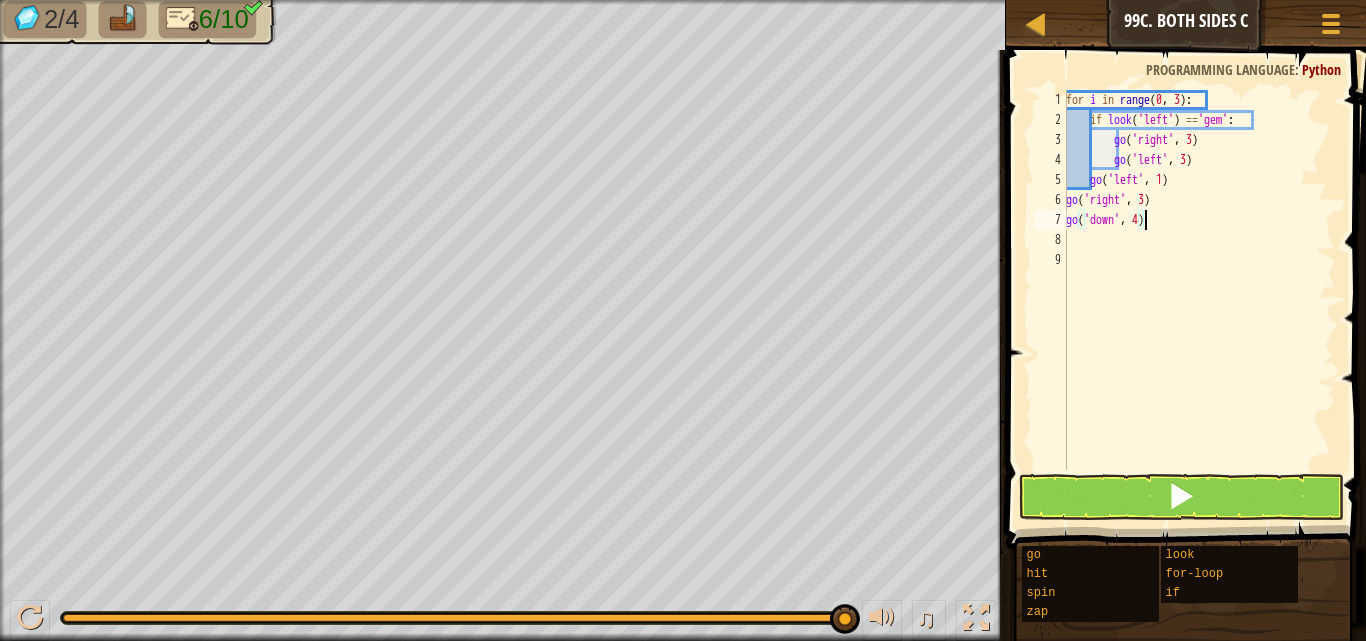 scroll, scrollTop: 9, scrollLeft: 6, axis: both 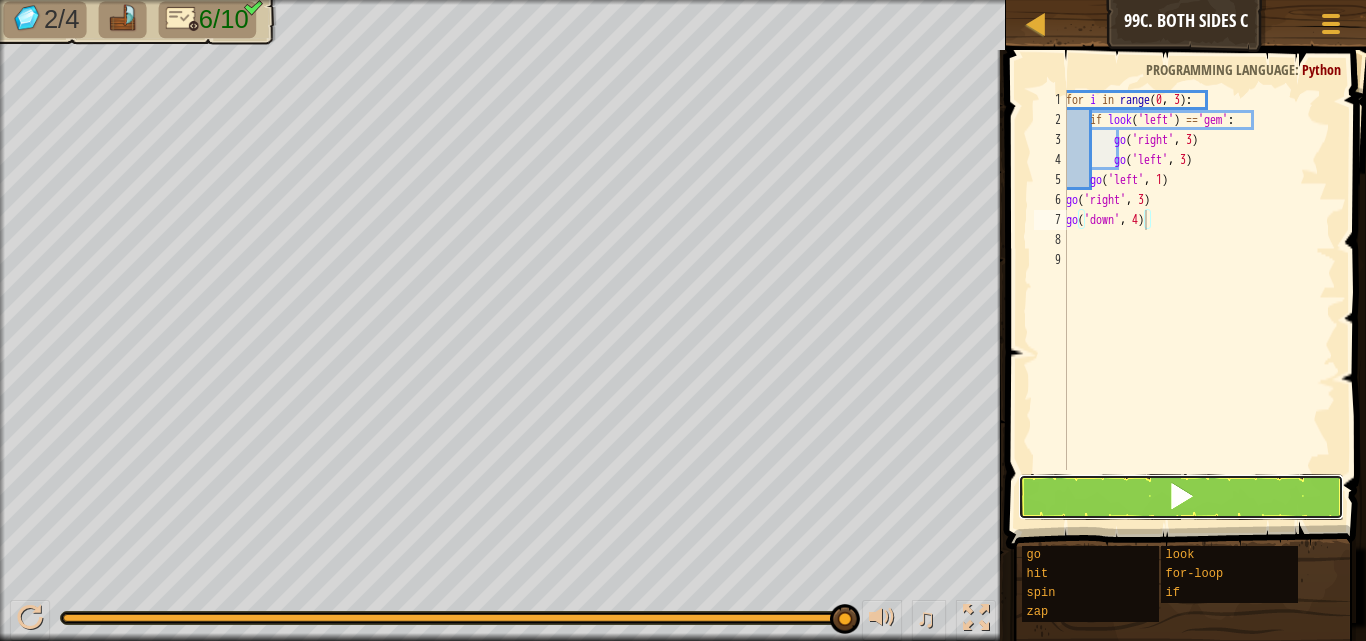 click at bounding box center (1181, 497) 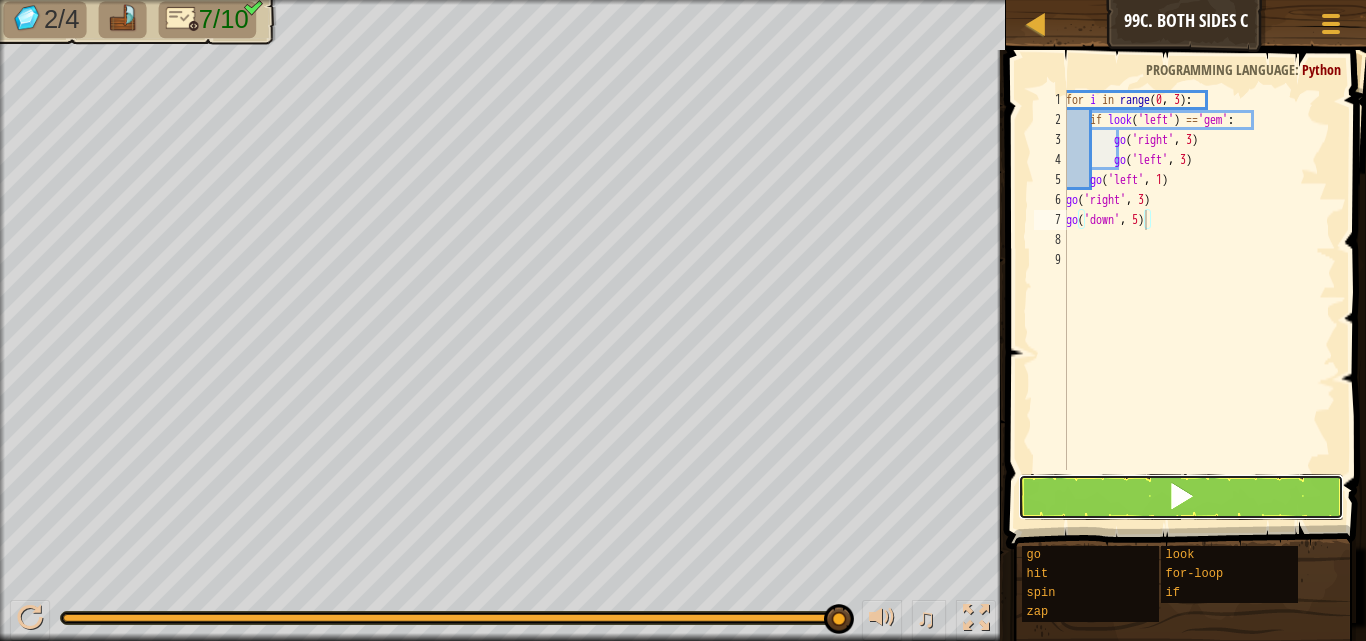 click at bounding box center [1181, 496] 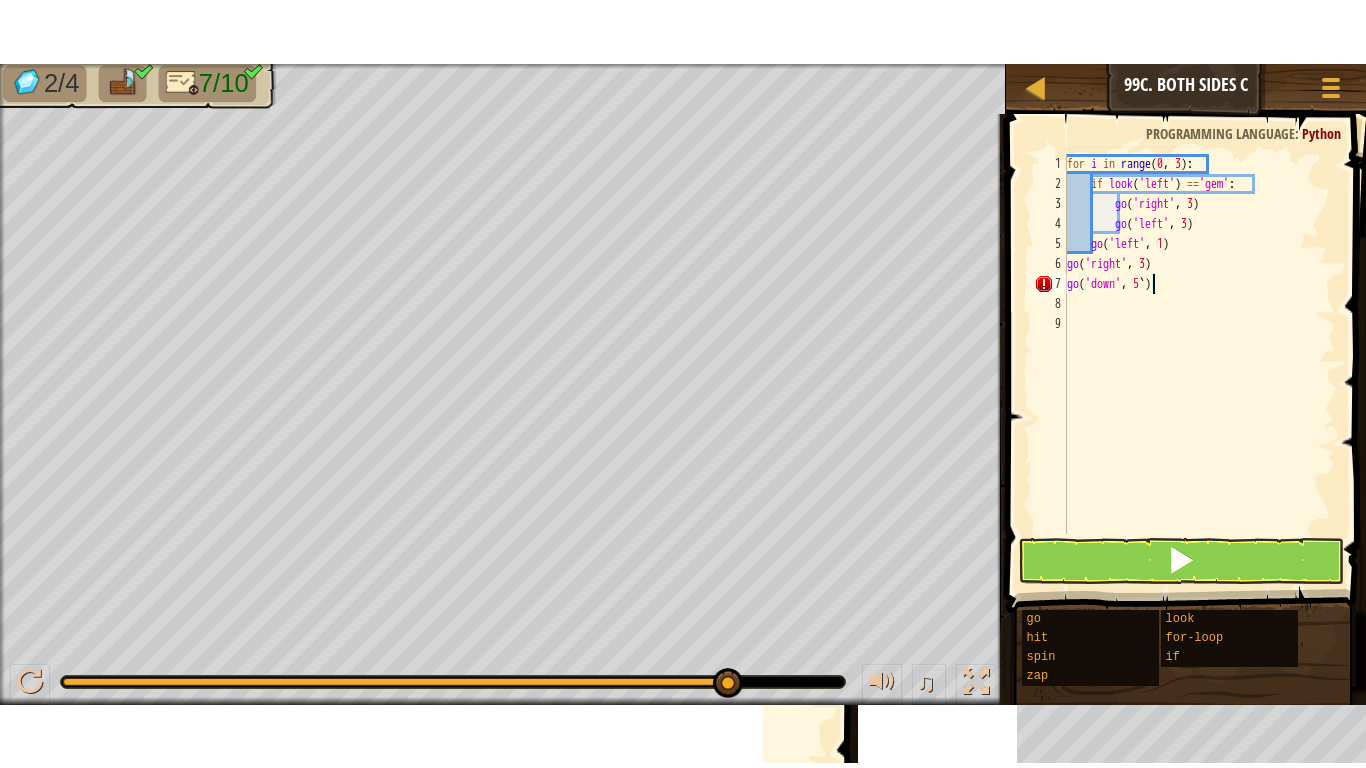 scroll, scrollTop: 9, scrollLeft: 6, axis: both 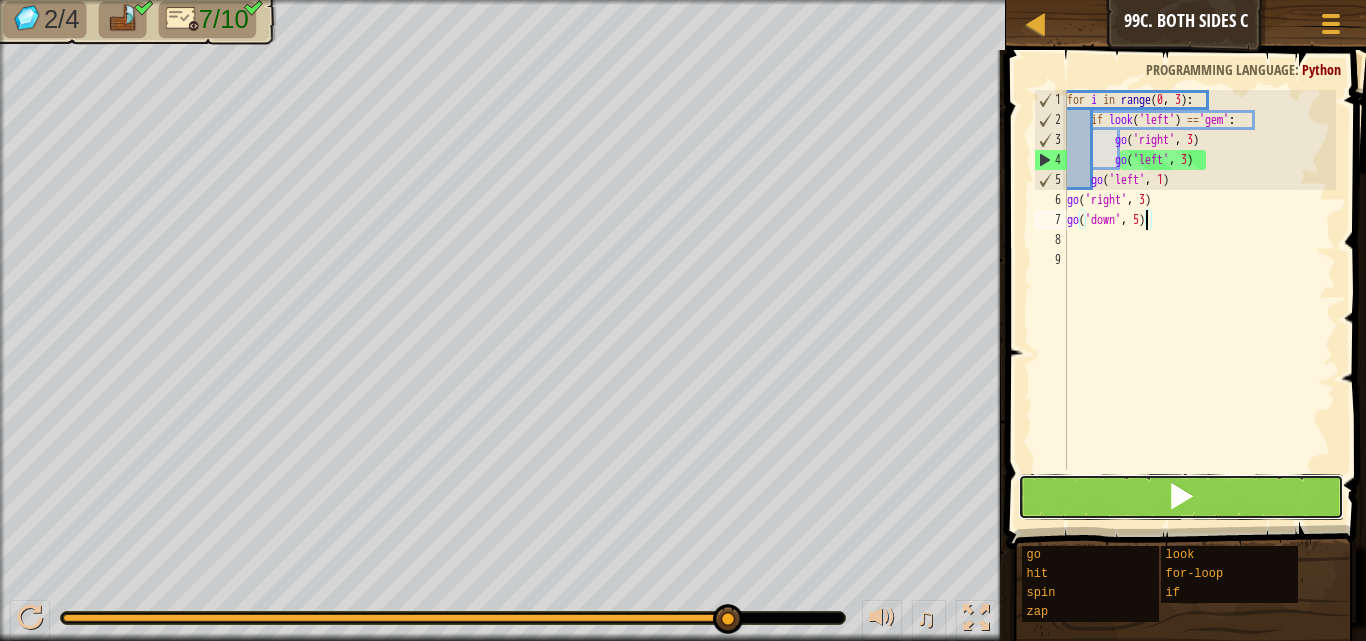 click at bounding box center [1181, 496] 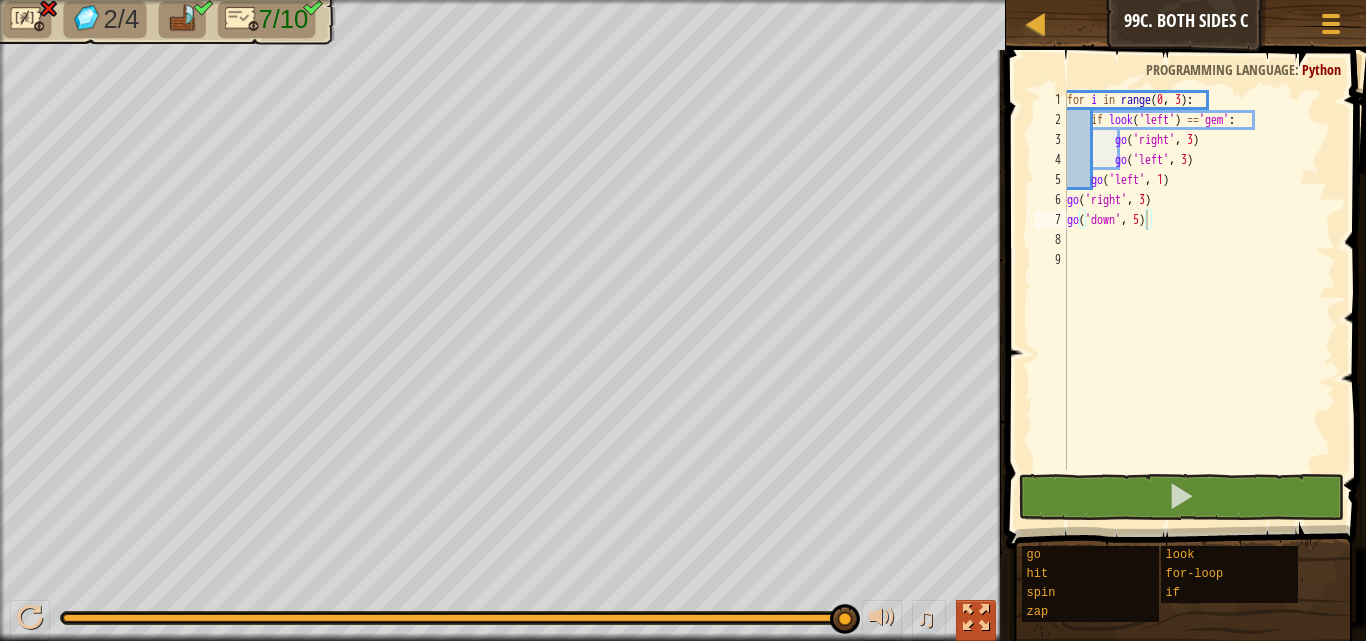 click at bounding box center [976, 618] 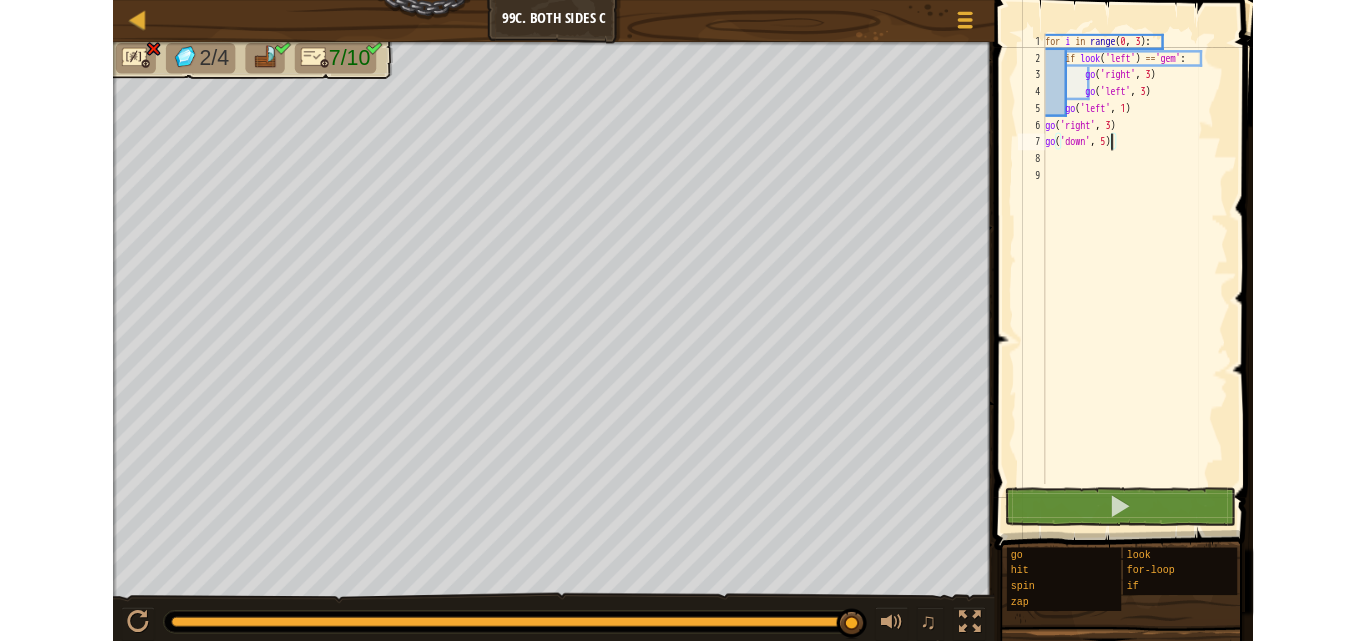 scroll, scrollTop: 0, scrollLeft: 10, axis: horizontal 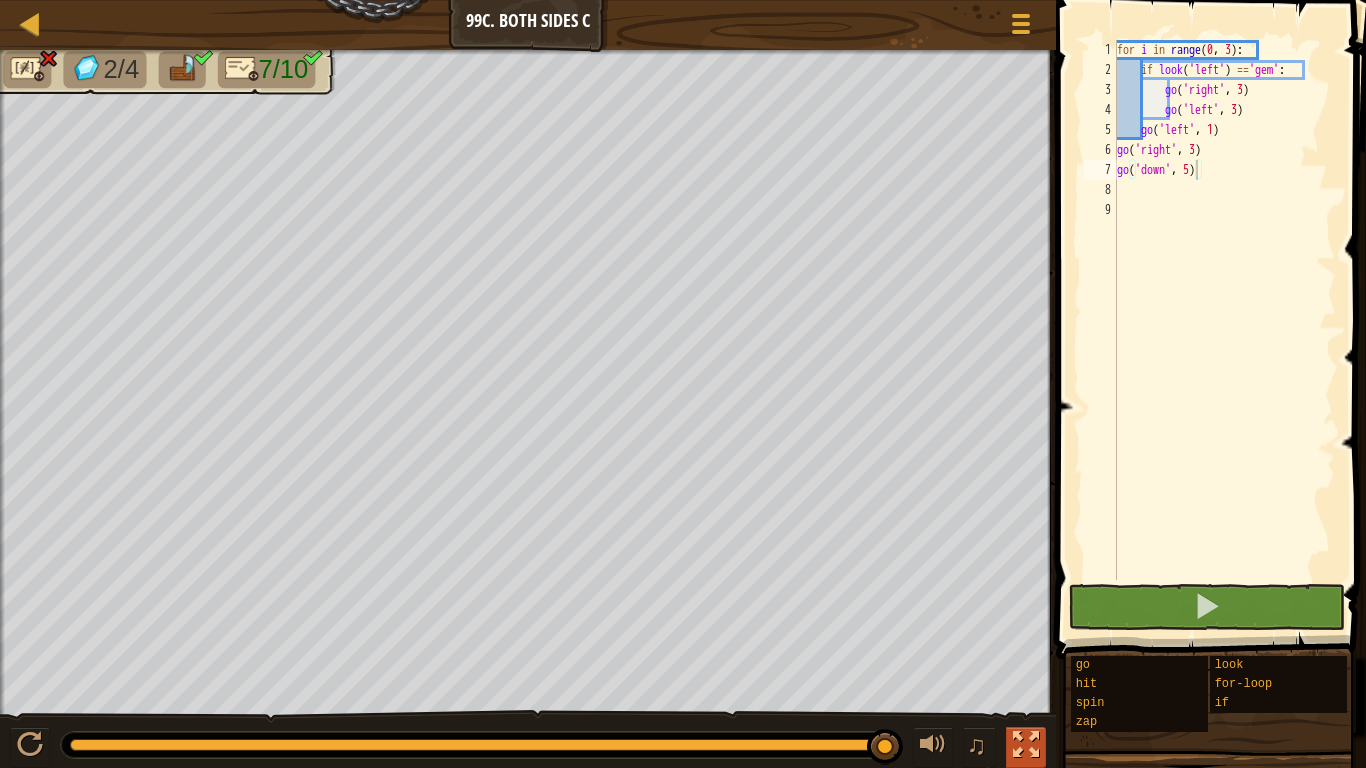 click at bounding box center [1026, 745] 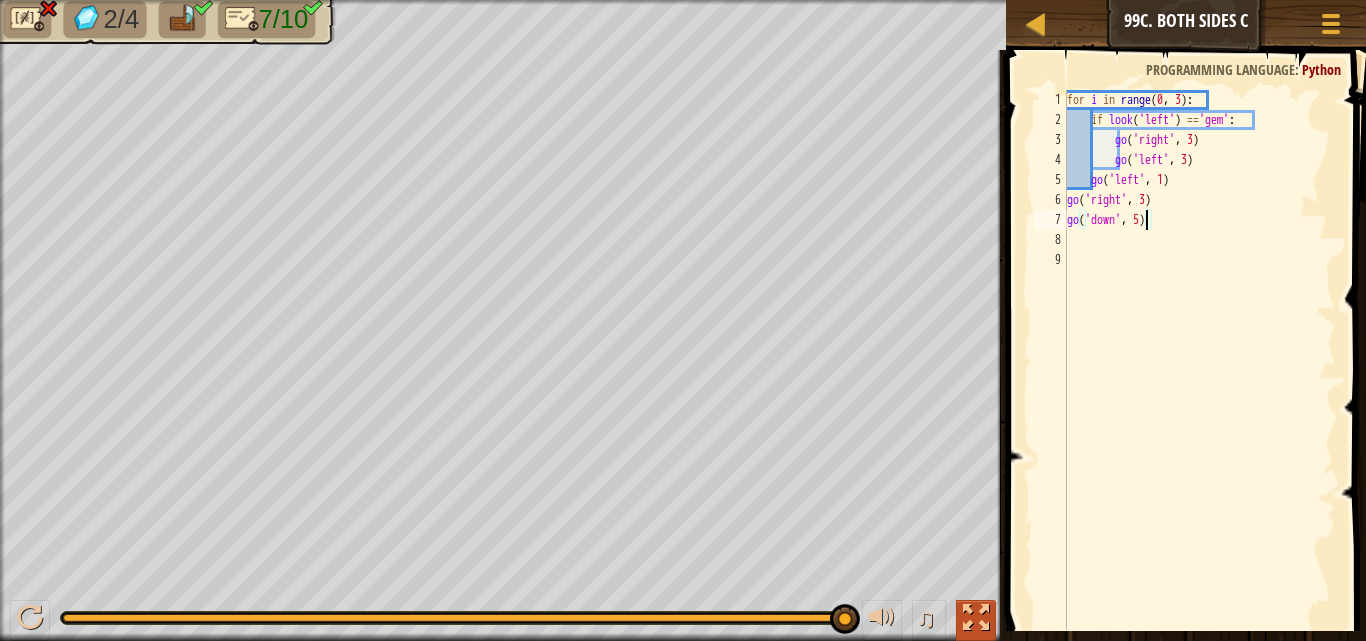 scroll, scrollTop: 0, scrollLeft: 0, axis: both 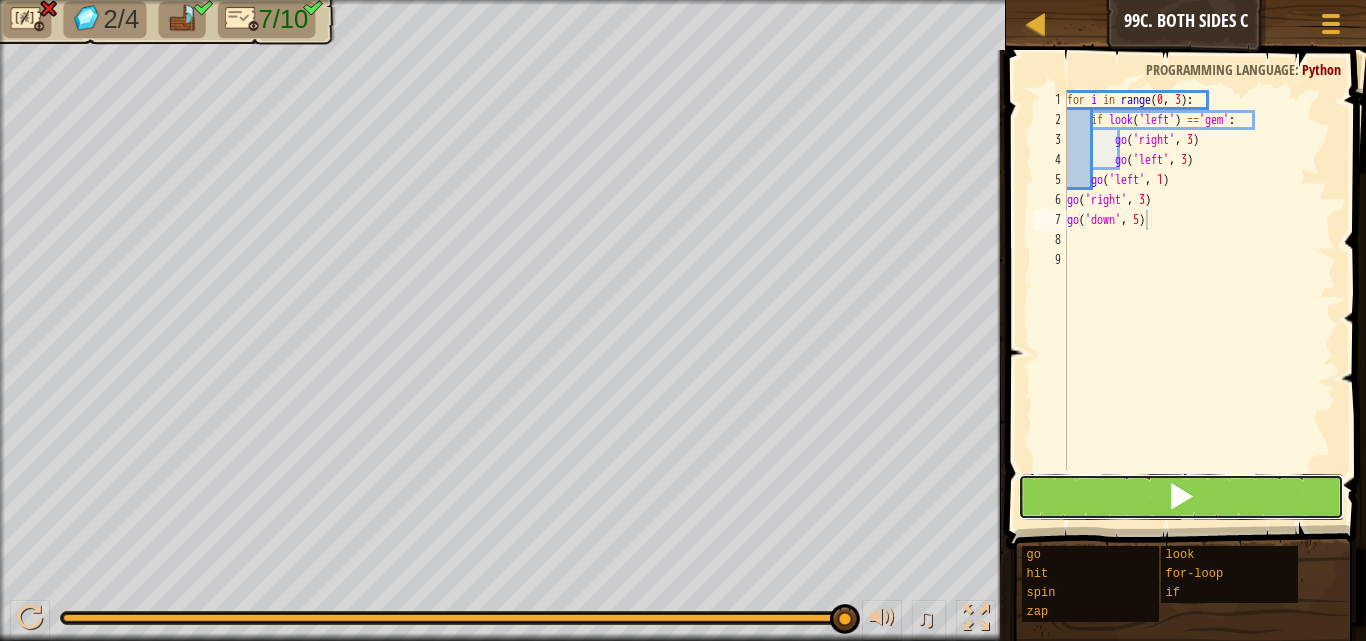 drag, startPoint x: 1215, startPoint y: 479, endPoint x: 1263, endPoint y: 492, distance: 49.729267 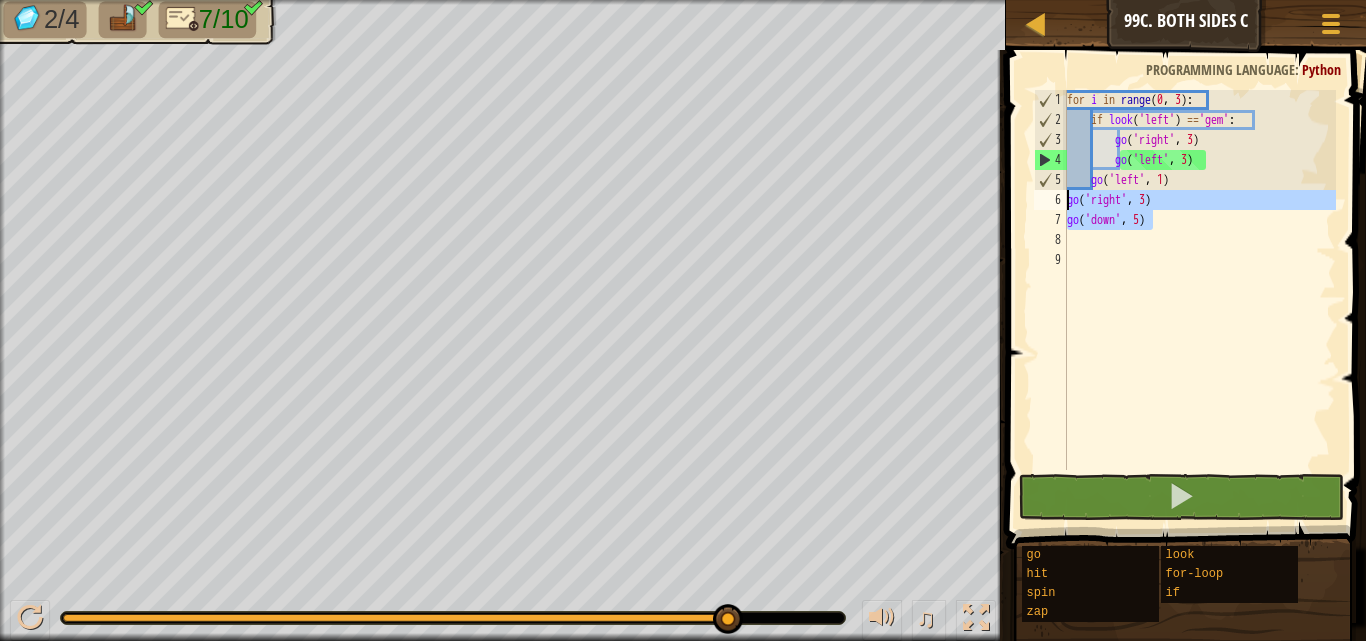 drag, startPoint x: 1211, startPoint y: 217, endPoint x: 1058, endPoint y: 190, distance: 155.36409 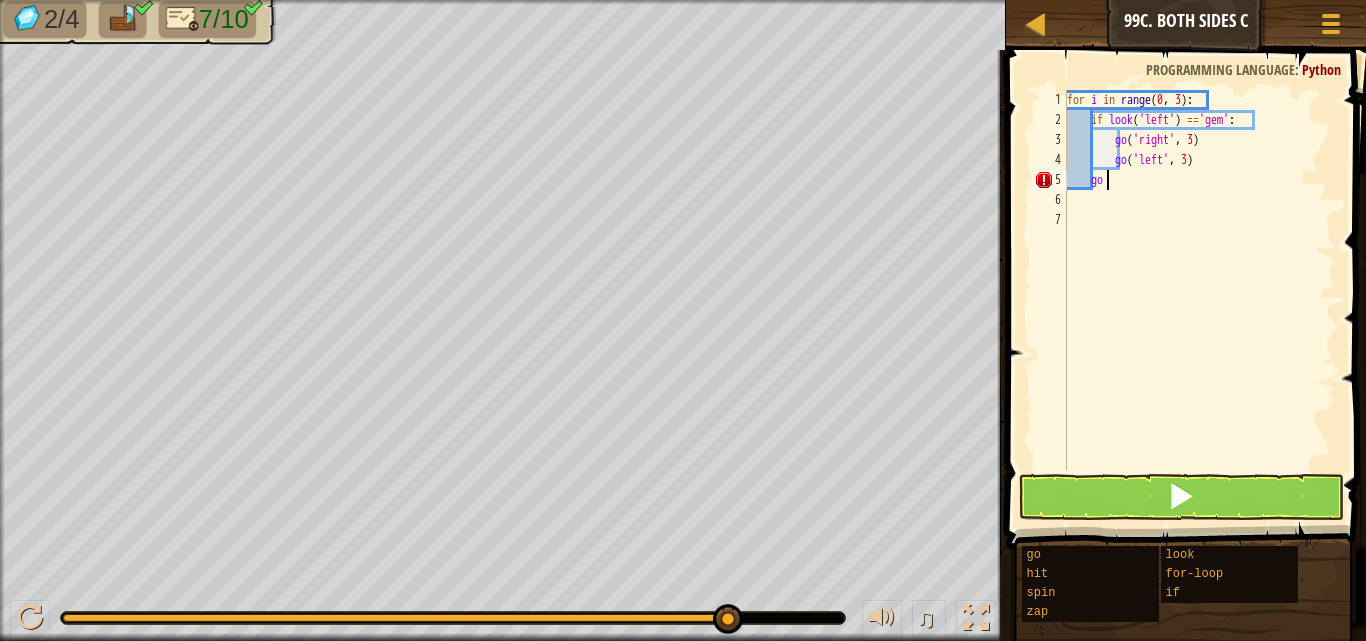 type on "g" 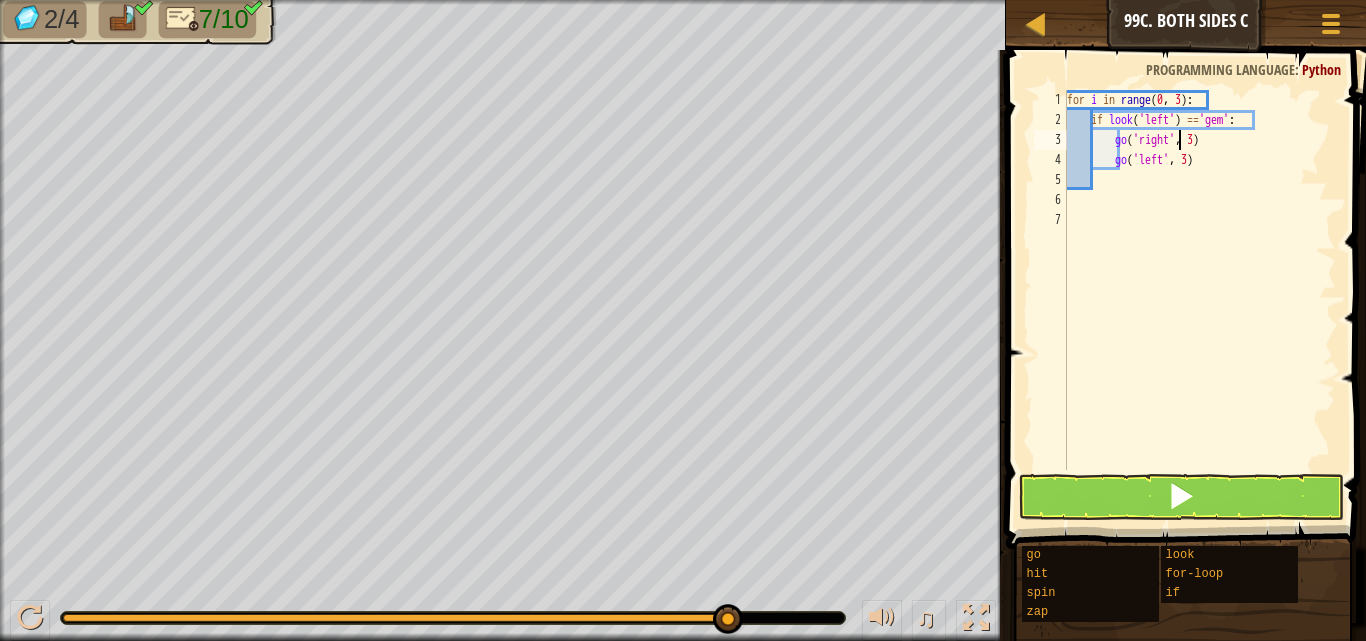 click on "for   i   in   range ( 0 ,   3 ) :      if   look ( 'left' )   == 'gem' :          go ( 'right' ,   3 )          go ( 'left' ,   3 )" at bounding box center [1199, 300] 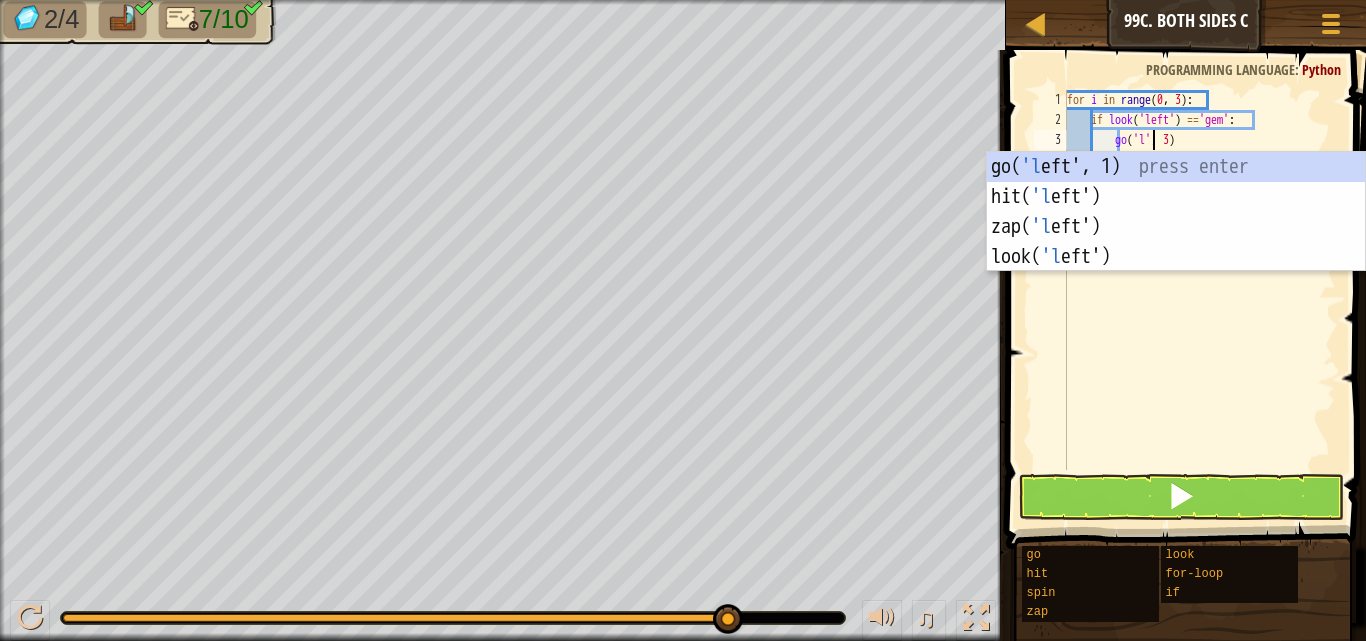 scroll, scrollTop: 9, scrollLeft: 7, axis: both 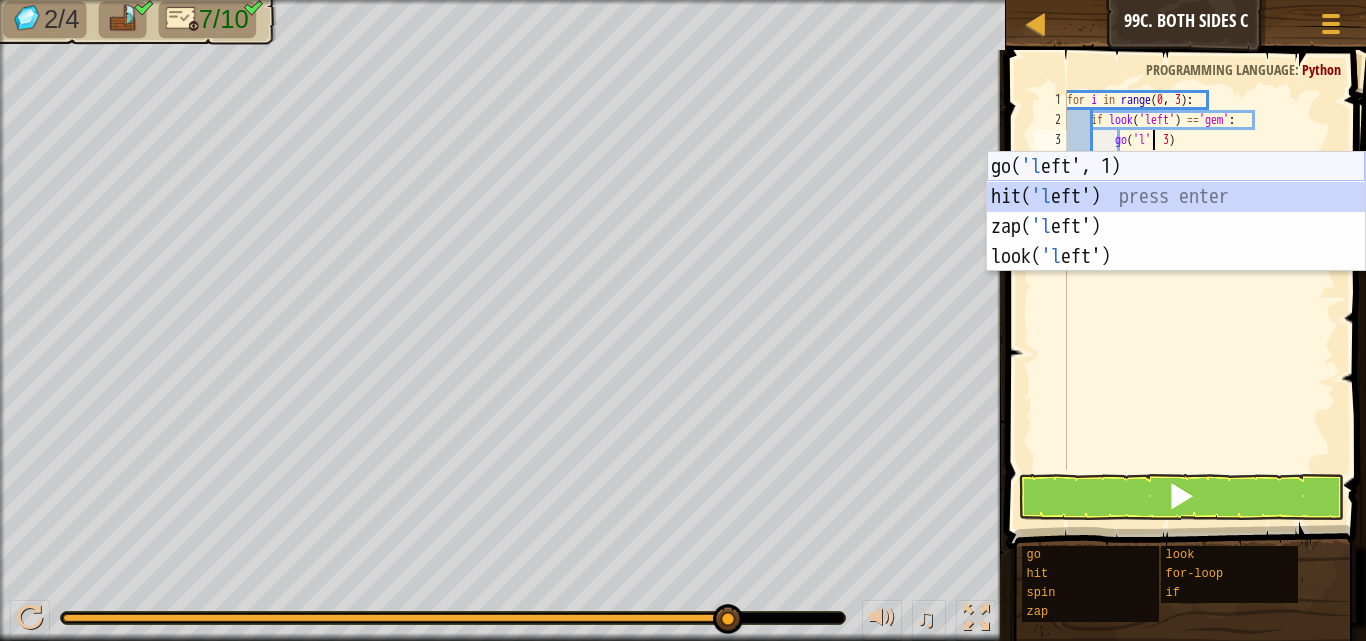 drag, startPoint x: 1094, startPoint y: 191, endPoint x: 1093, endPoint y: 177, distance: 14.035668 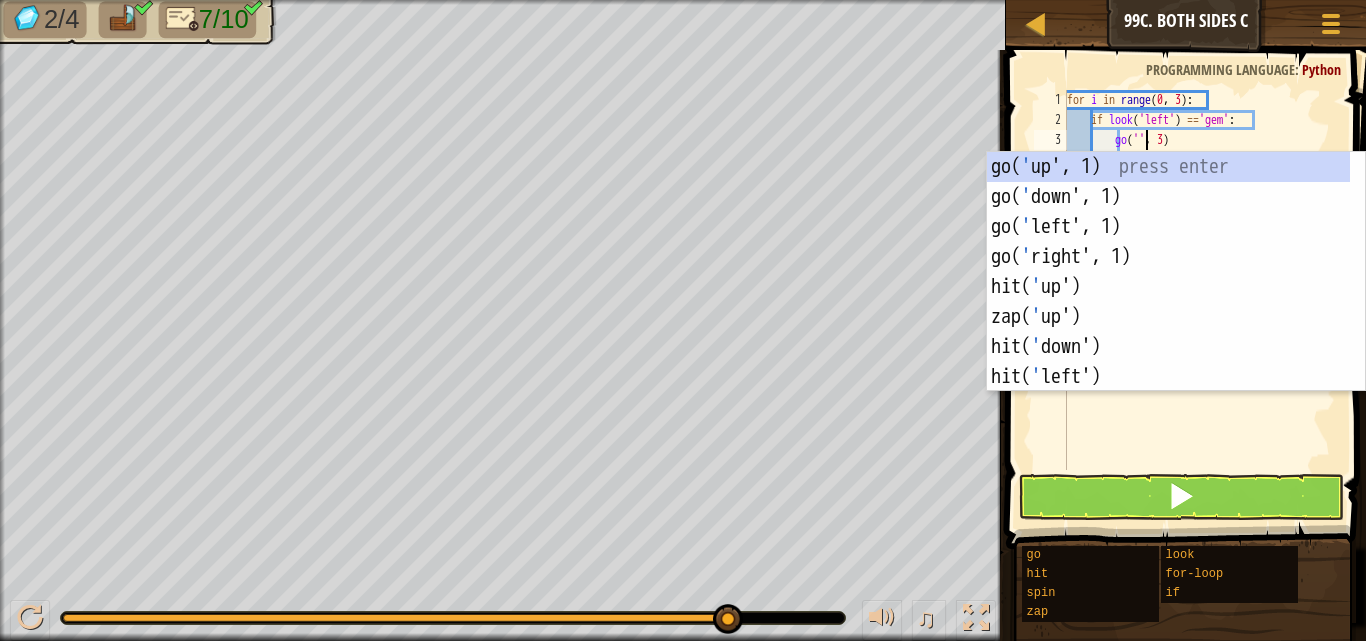 scroll, scrollTop: 9, scrollLeft: 7, axis: both 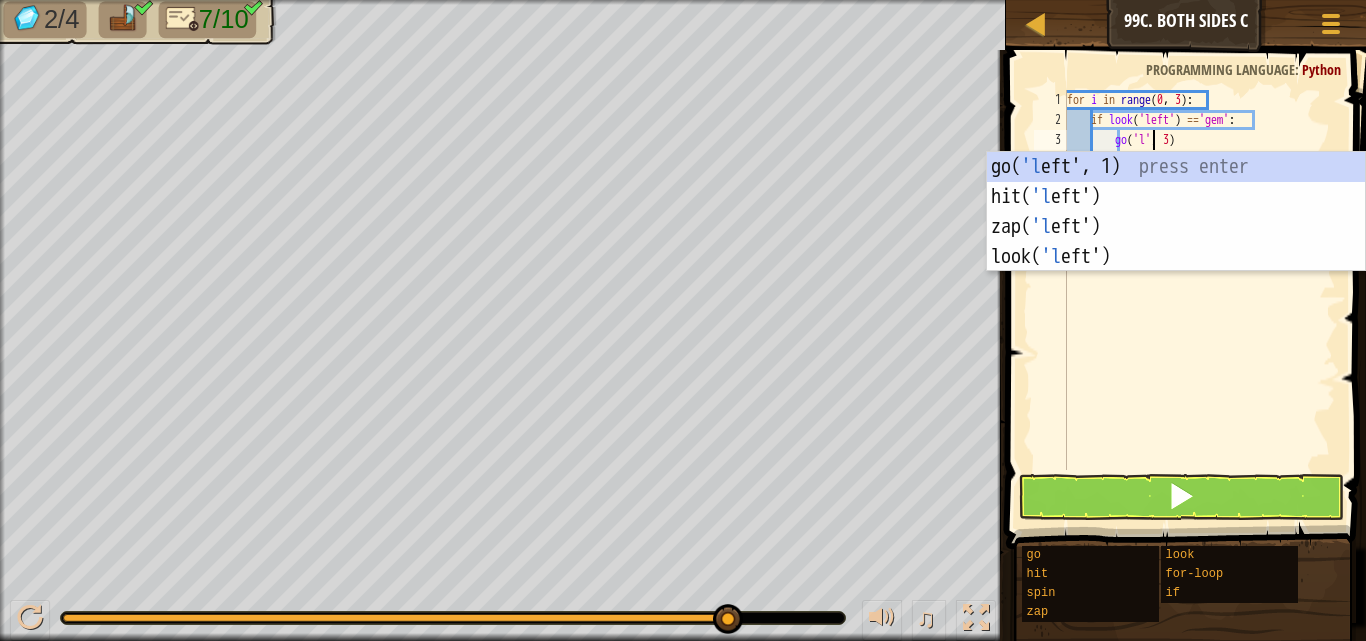 click on "go( 'l eft', 1) press enter hit( 'l eft') press enter zap( 'l eft') press enter look( 'l eft') press enter" at bounding box center (1176, 242) 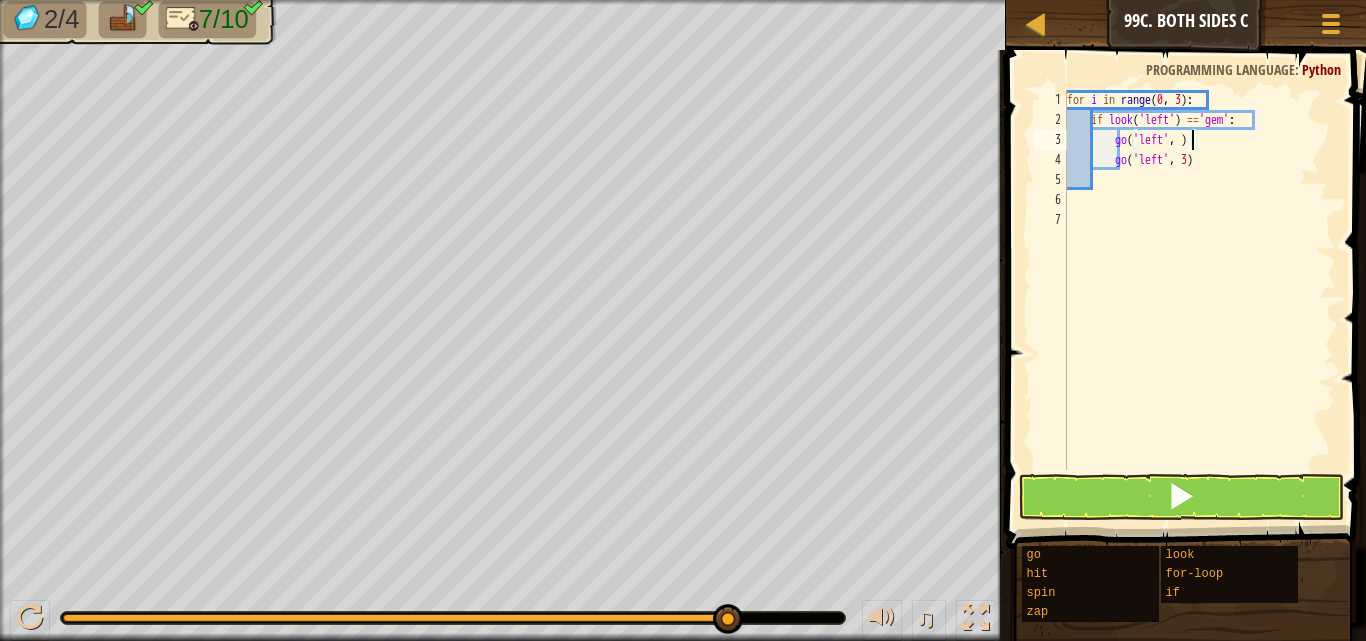 scroll, scrollTop: 9, scrollLeft: 10, axis: both 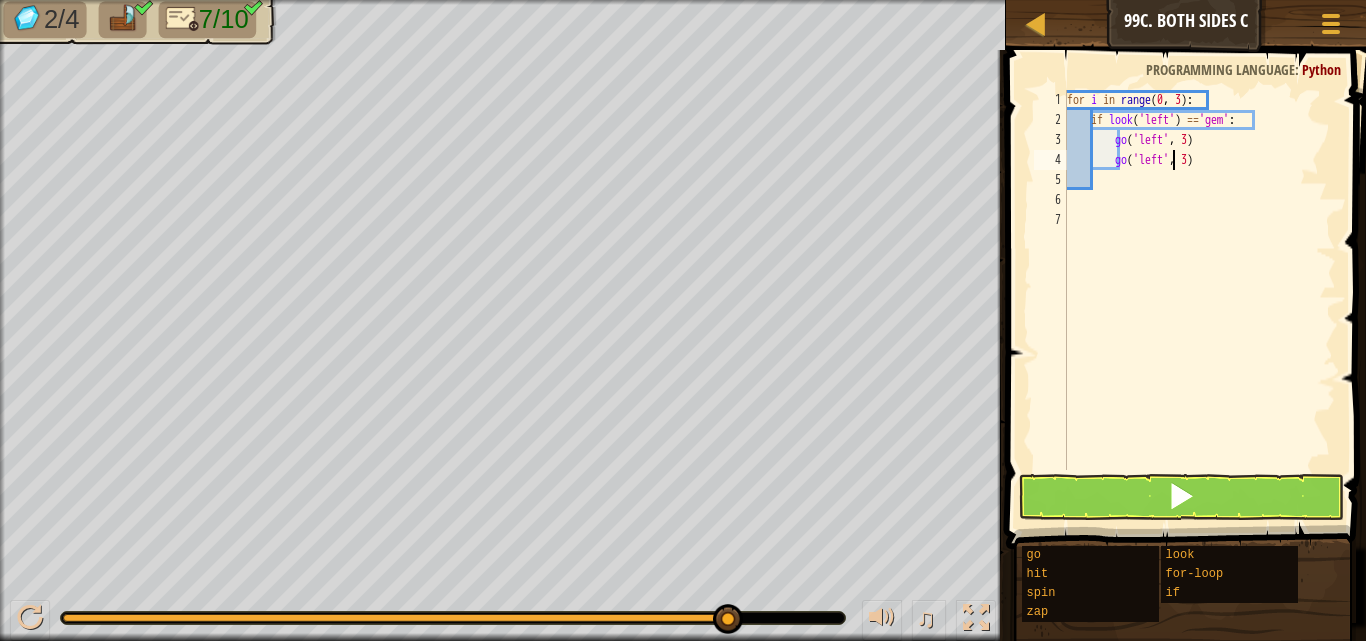 click on "for   i   in   range ( 0 ,   3 ) :      if   look ( 'left' )   == 'gem' :          go ( 'left' ,   3 )          go ( 'left' ,   3 )" at bounding box center (1199, 300) 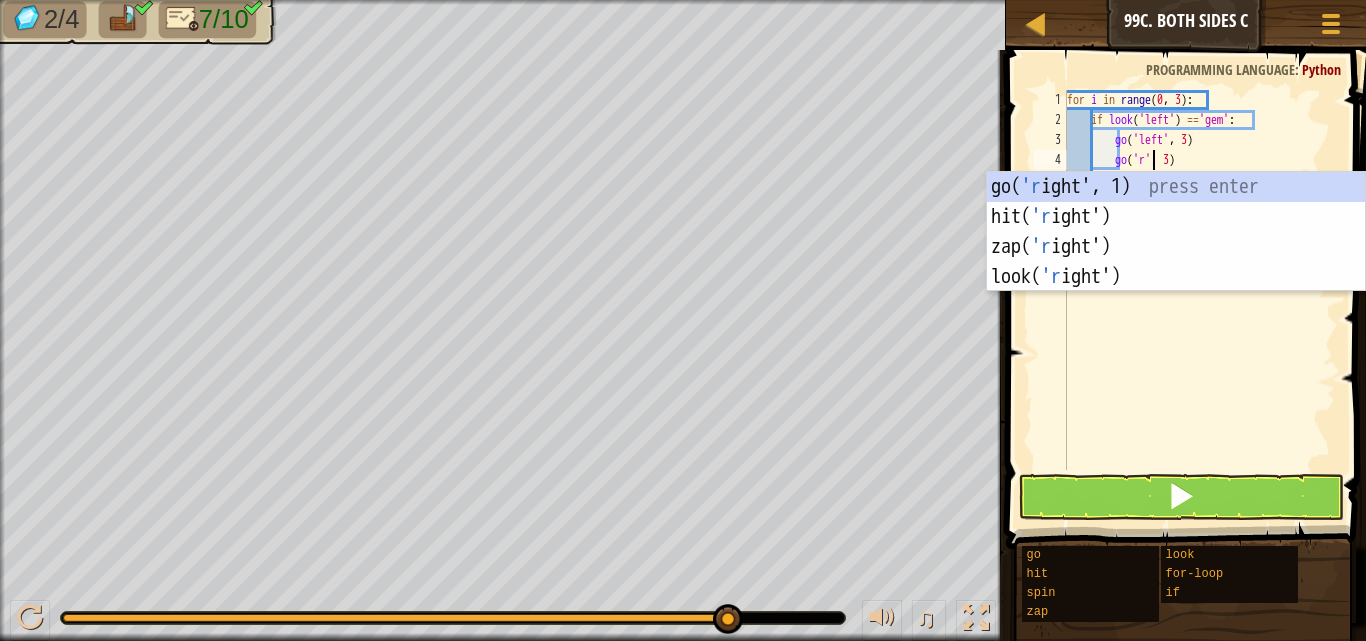 scroll, scrollTop: 9, scrollLeft: 7, axis: both 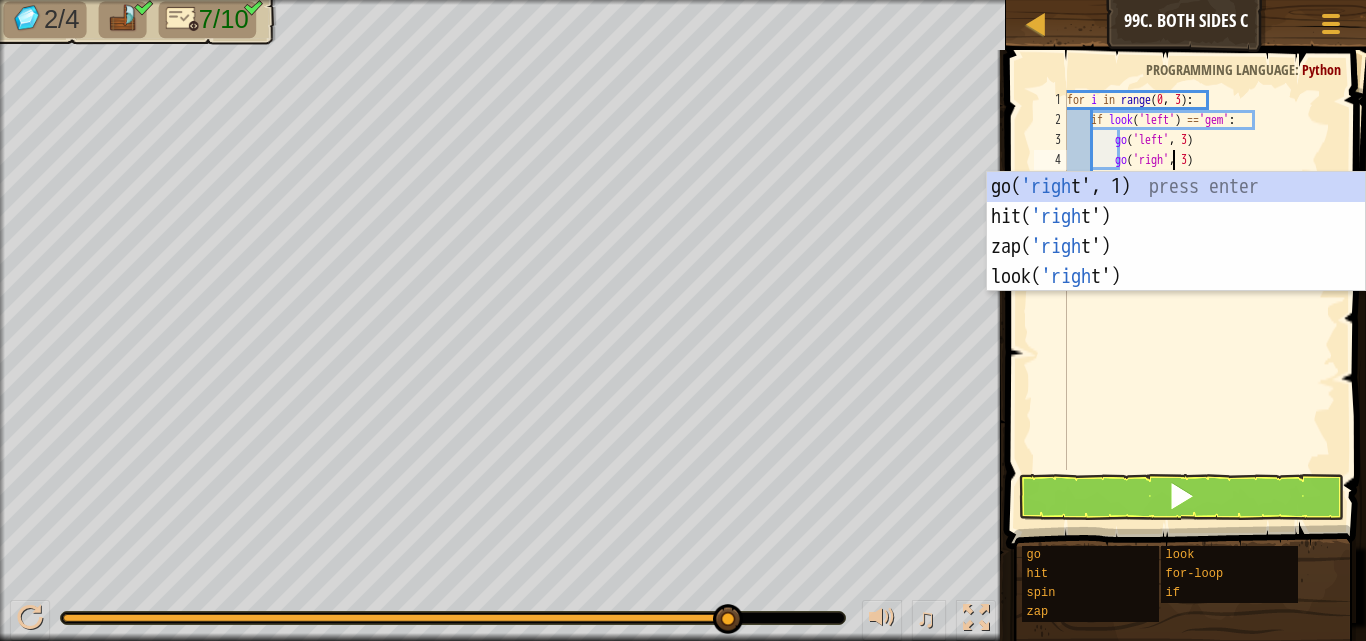 type on "go('right', 3)" 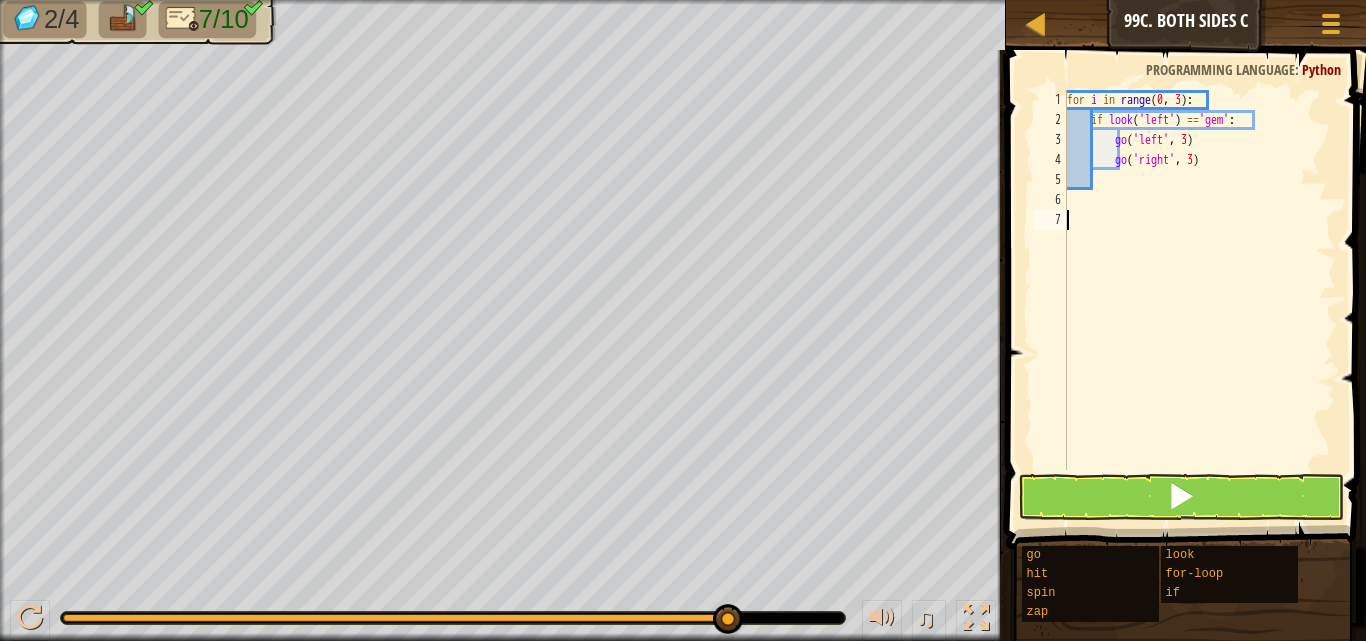 click on "for   i   in   range ( 0 ,   3 ) :      if   look ( 'left' )   == 'gem' :          go ( 'left' ,   3 )          go ( 'right' ,   3 )" at bounding box center (1199, 300) 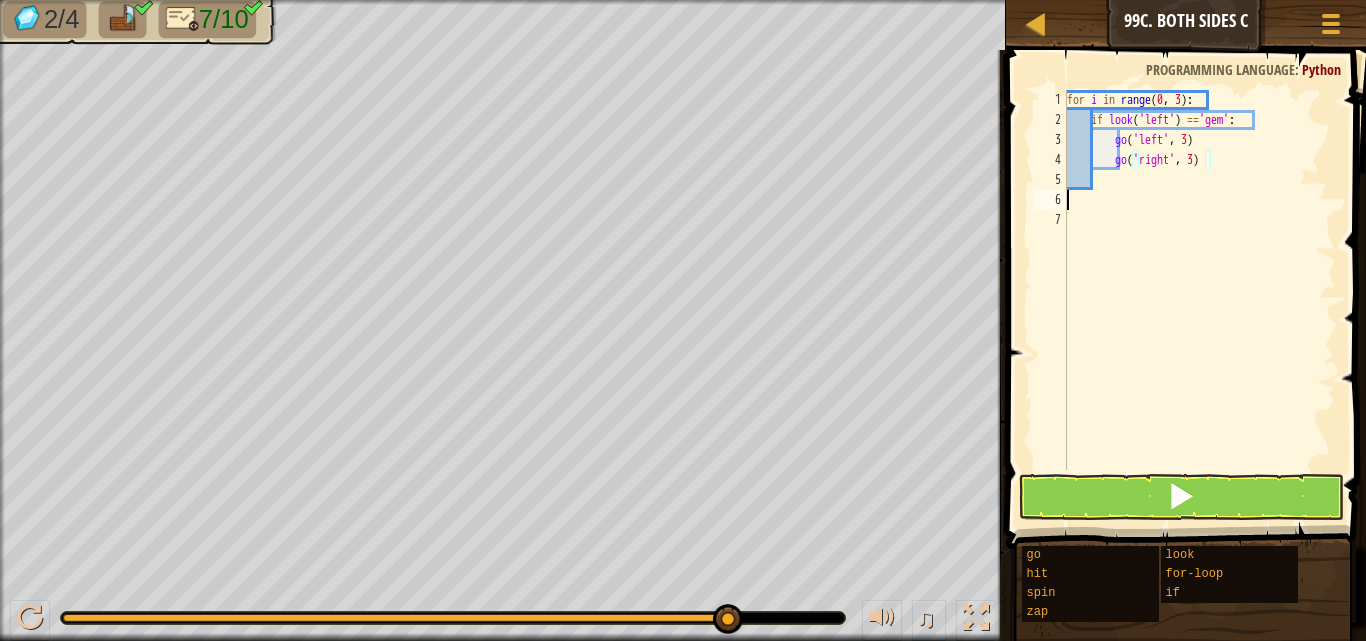 click on "for   i   in   range ( 0 ,   3 ) :      if   look ( 'left' )   == 'gem' :          go ( 'left' ,   3 )          go ( 'right' ,   3 )" at bounding box center [1199, 300] 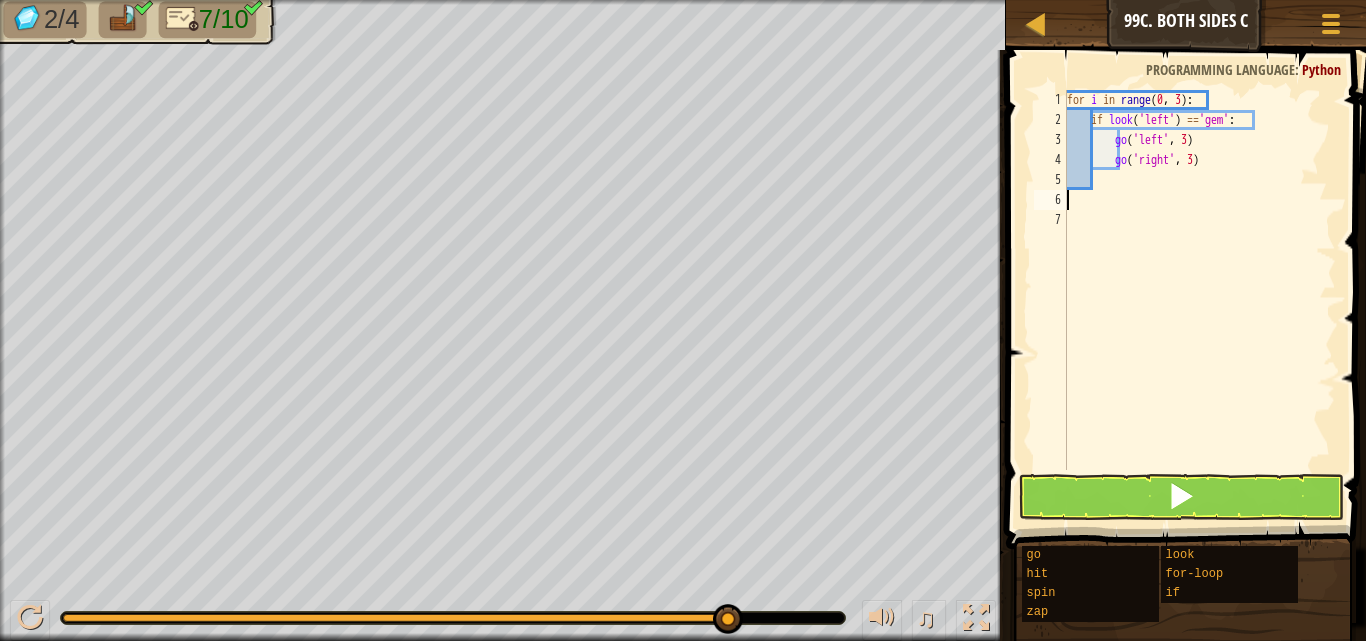 click on "for   i   in   range ( 0 ,   3 ) :      if   look ( 'left' )   == 'gem' :          go ( 'left' ,   3 )          go ( 'right' ,   3 )" at bounding box center [1199, 300] 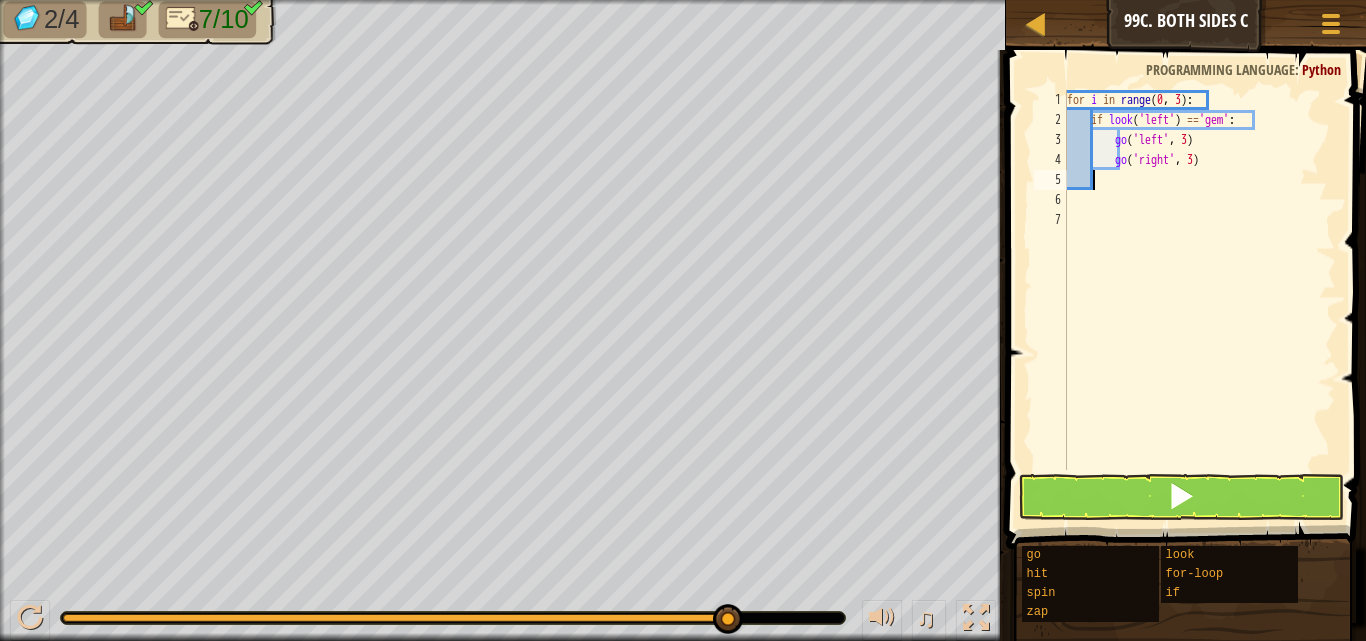 scroll, scrollTop: 9, scrollLeft: 1, axis: both 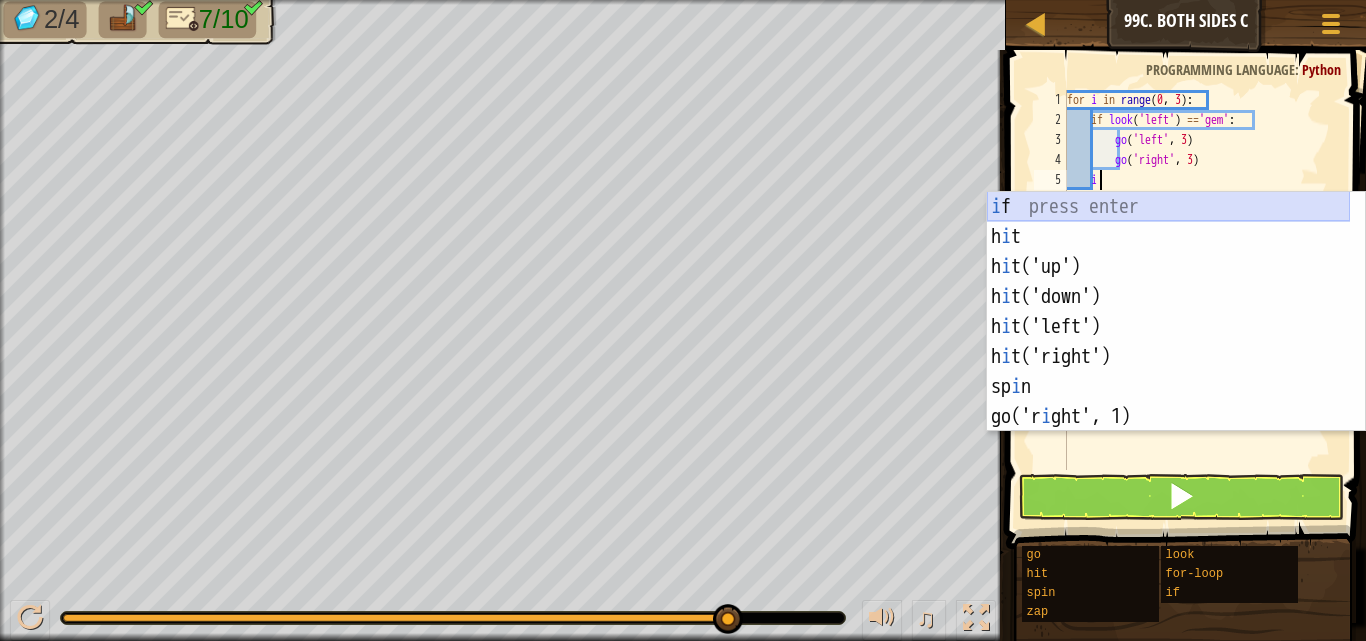 click on "i f press enter h i t press enter h i t('up') press enter h i t('down') press enter h i t('left') press enter h i t('right') press enter sp i n press enter go('r i ght', 1) press enter zap('r i ght') press enter" at bounding box center (1168, 342) 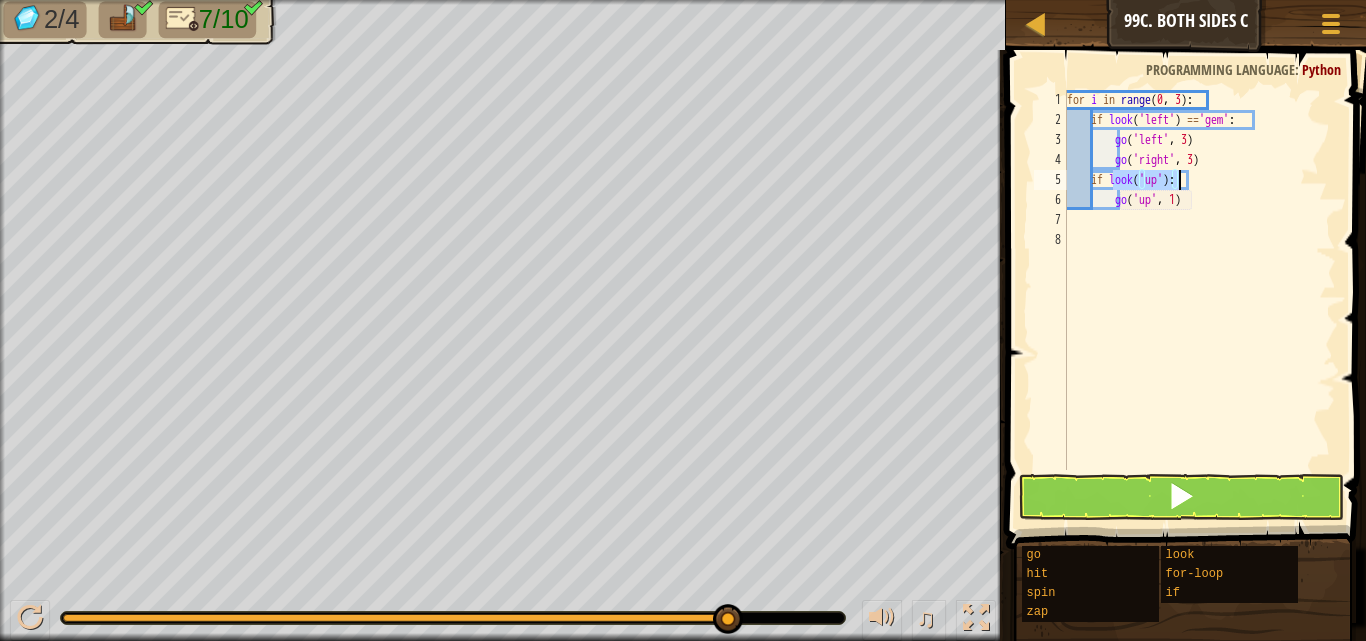 click on "for   i   in   range ( 0 ,   3 ) :      if   look ( 'left' )   == 'gem' :          go ( 'left' ,   3 )          go ( 'right' ,   3 )      if   look ( 'up' ) :          go ( 'up' ,   1 )" at bounding box center [1199, 280] 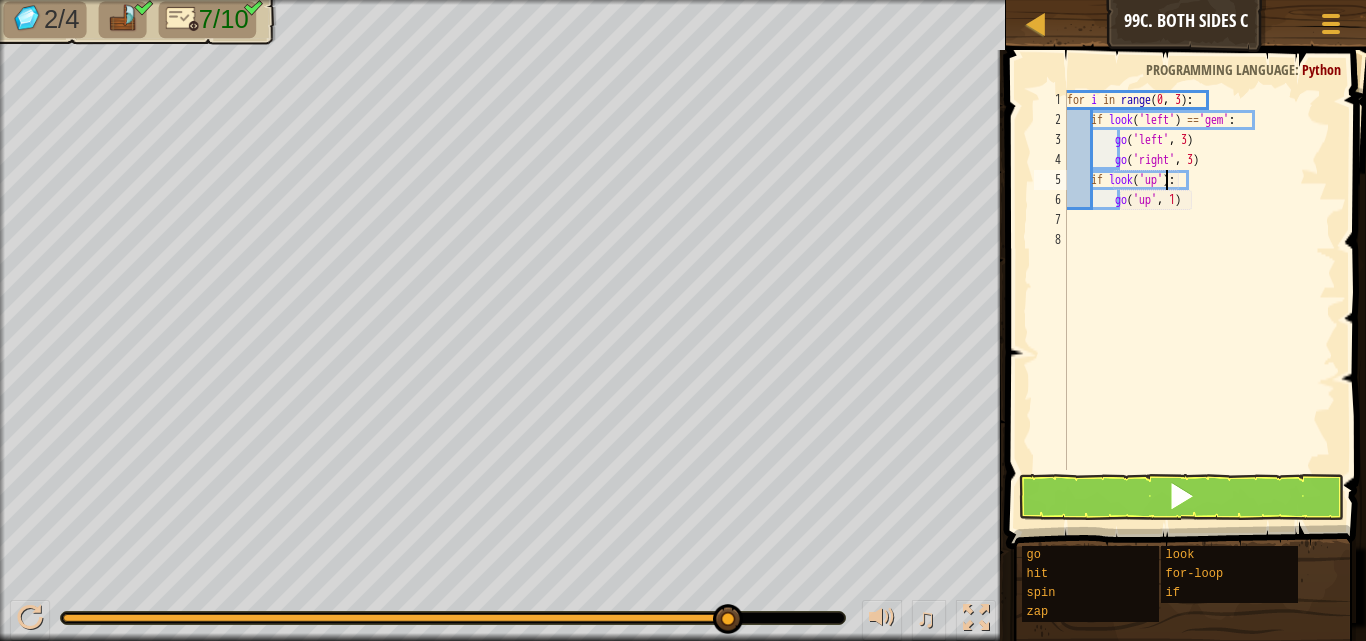 click on "for   i   in   range ( 0 ,   3 ) :      if   look ( 'left' )   == 'gem' :          go ( 'left' ,   3 )          go ( 'right' ,   3 )      if   look ( 'up' ) :          go ( 'up' ,   1 )" at bounding box center [1199, 300] 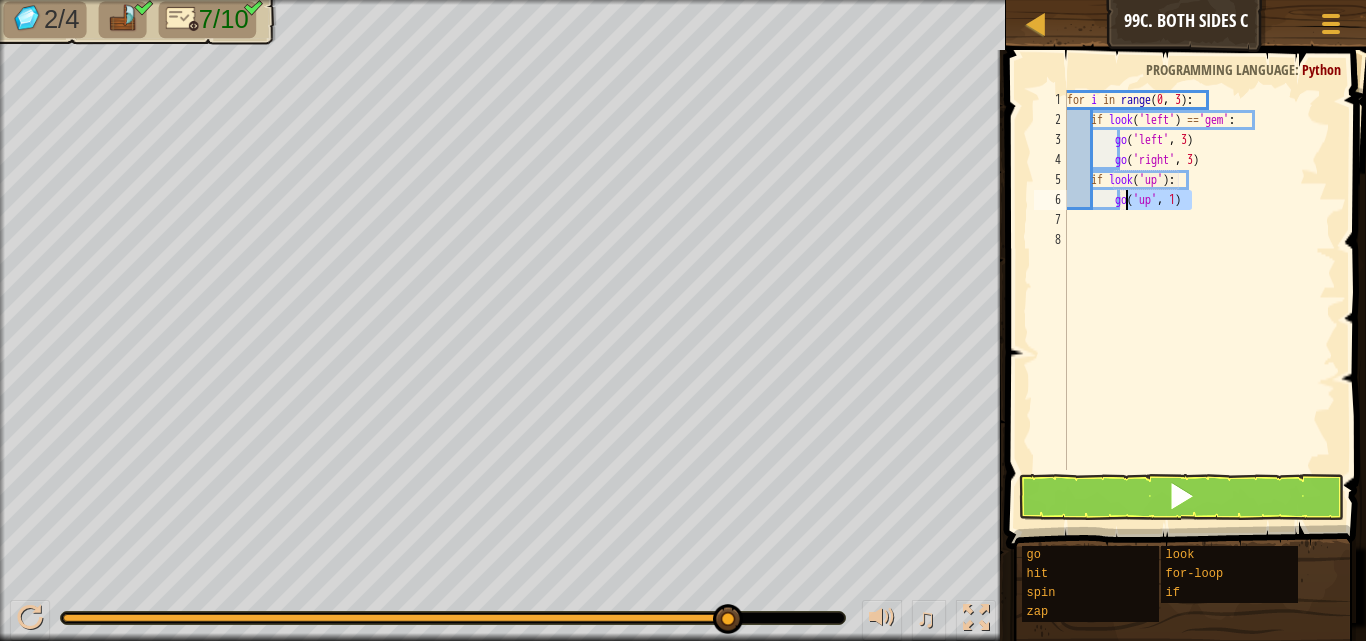 drag, startPoint x: 1199, startPoint y: 197, endPoint x: 1129, endPoint y: 200, distance: 70.064255 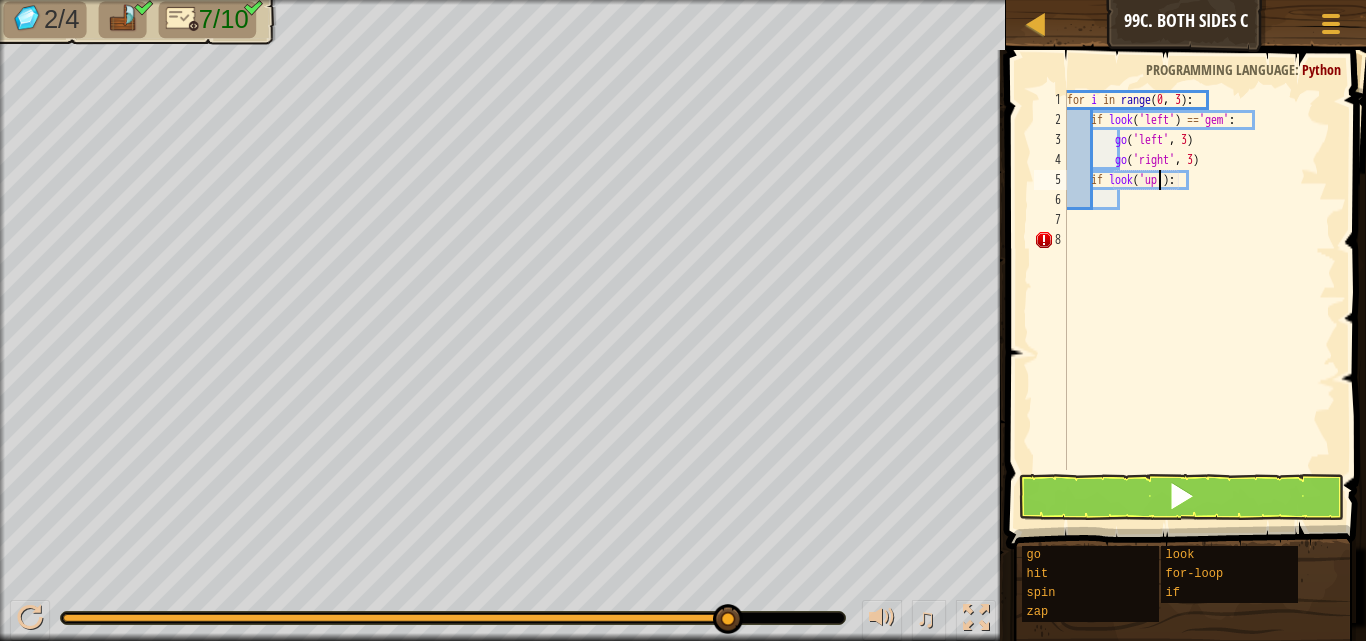 click on "for   i   in   range ( 0 ,   3 ) :      if   look ( 'left' )   == 'gem' :          go ( 'left' ,   3 )          go ( 'right' ,   3 )      if   look ( 'up' ) :" at bounding box center (1199, 300) 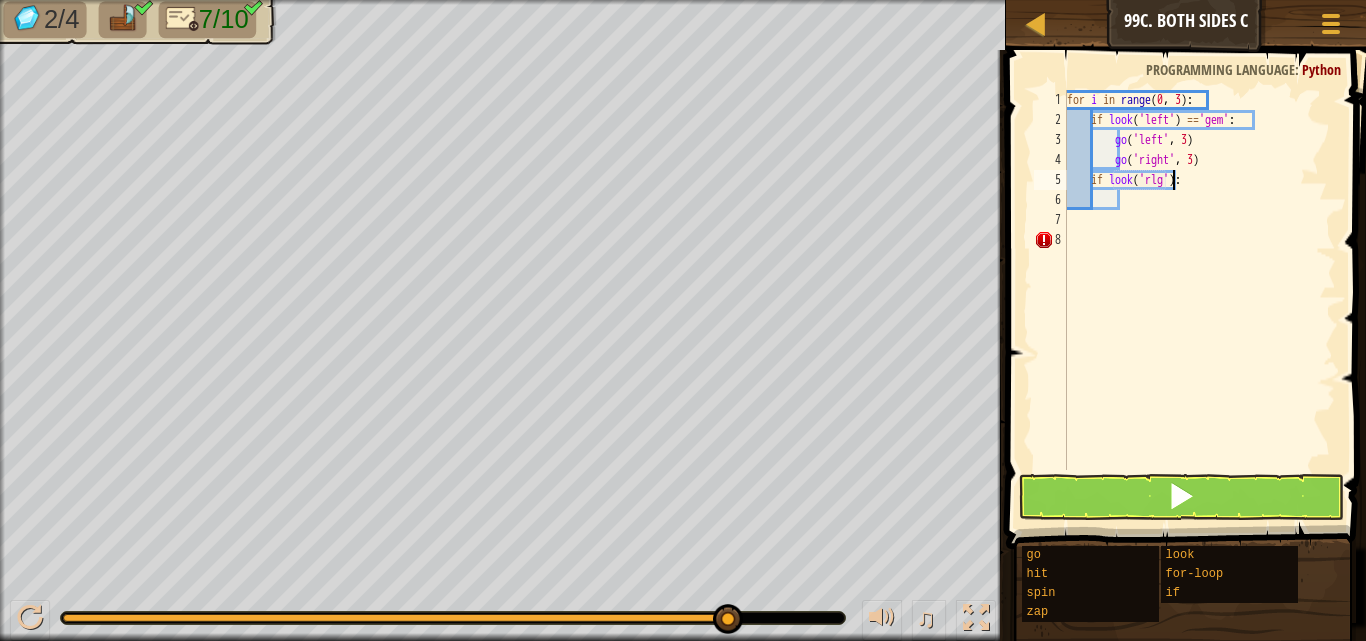 scroll, scrollTop: 9, scrollLeft: 9, axis: both 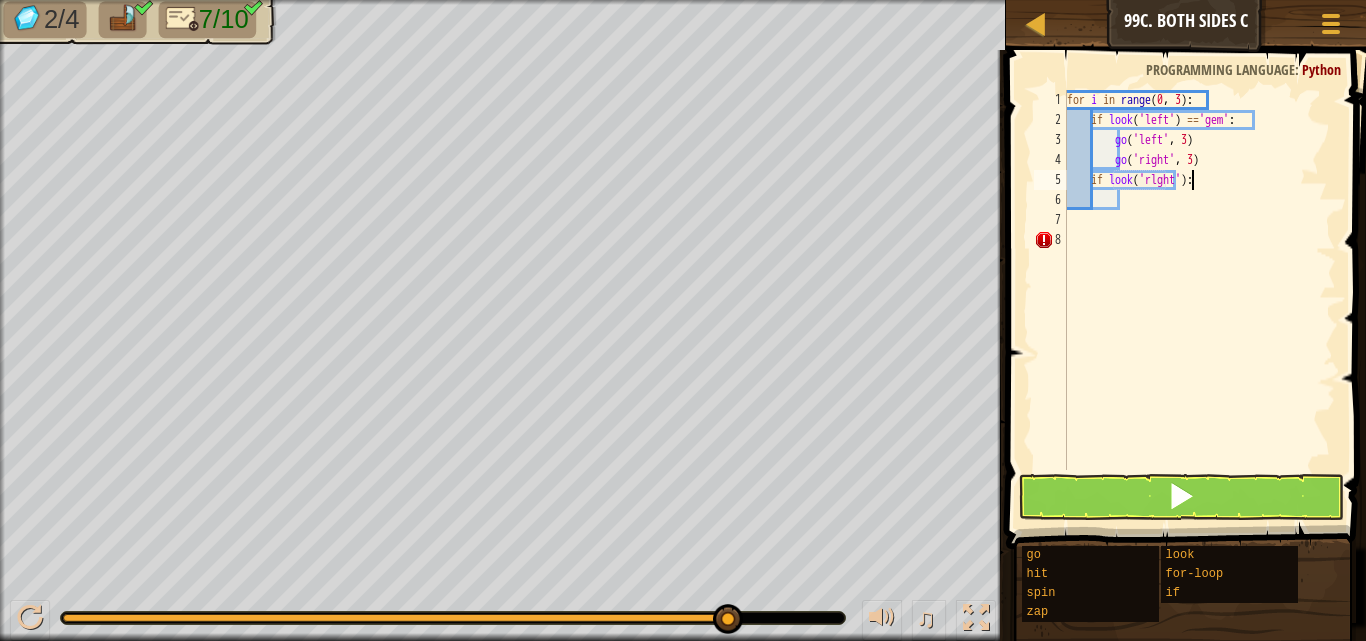 click on "for   i   in   range ( 0 ,   3 ) :      if   look ( 'left' )   == 'gem' :          go ( 'left' ,   3 )          go ( 'right' ,   3 )      if   look ( 'rlght' ) :" at bounding box center [1199, 300] 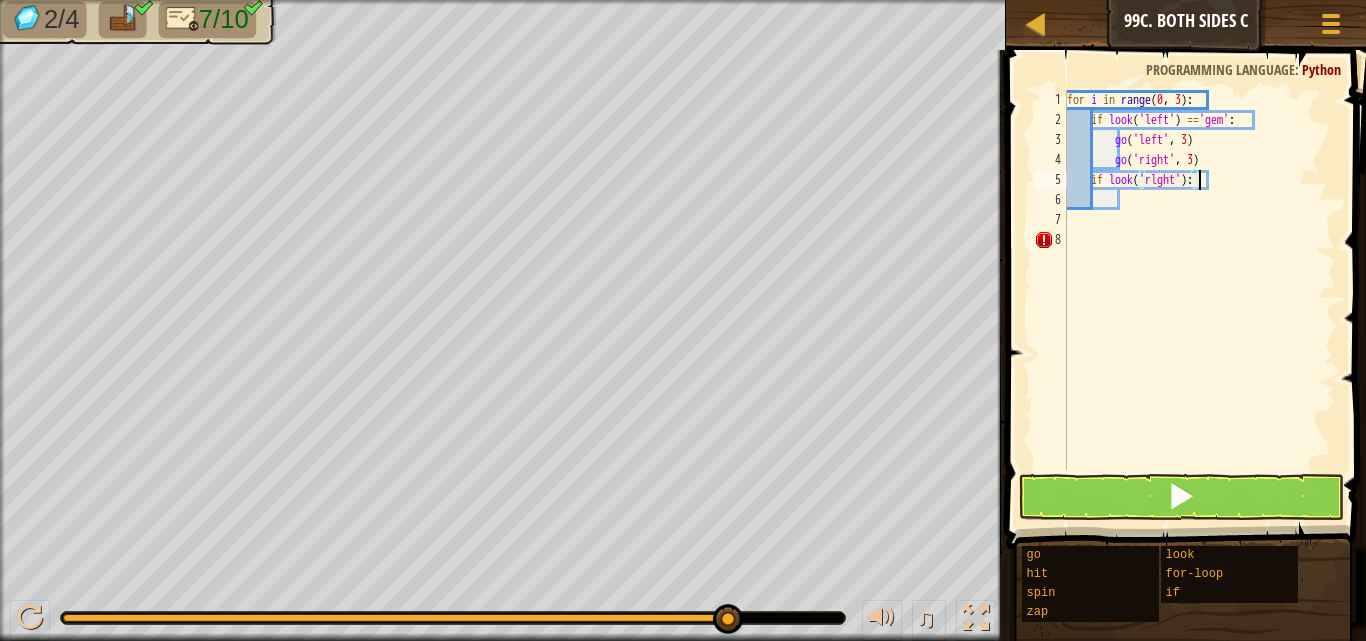 click on "for   i   in   range ( 0 ,   3 ) :      if   look ( 'left' )   == 'gem' :          go ( 'left' ,   3 )          go ( 'right' ,   3 )      if   look ( 'rlght' ) :" at bounding box center [1199, 300] 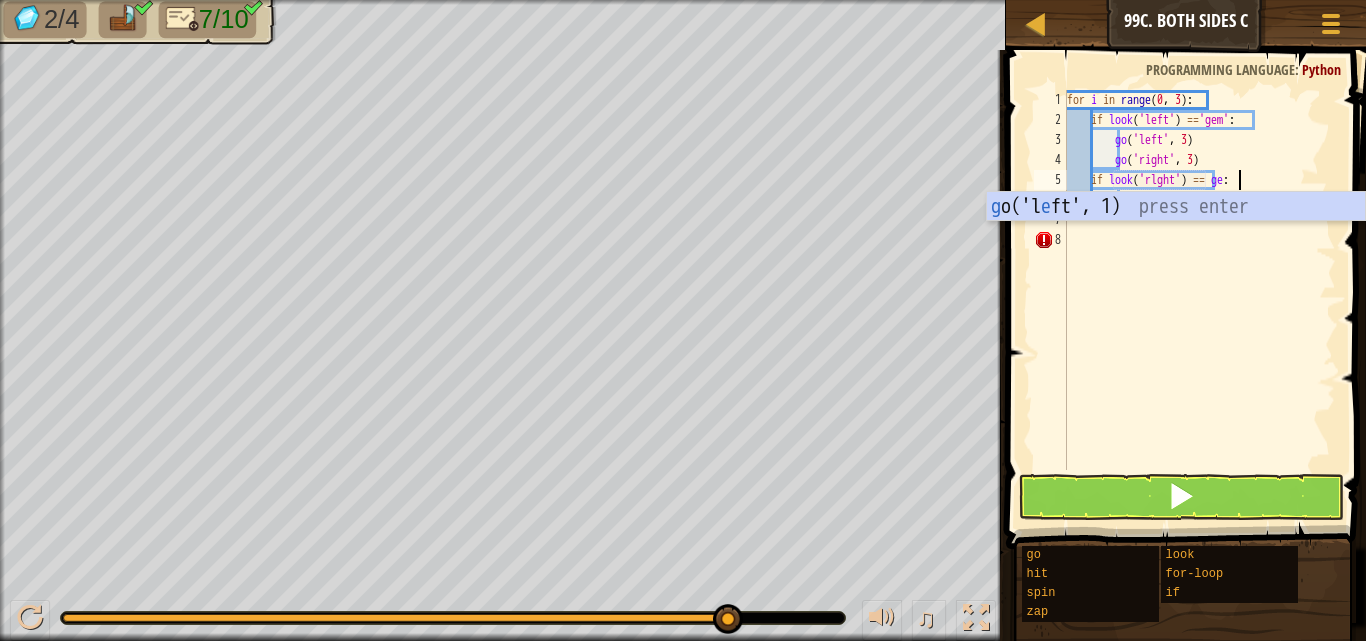 scroll, scrollTop: 9, scrollLeft: 14, axis: both 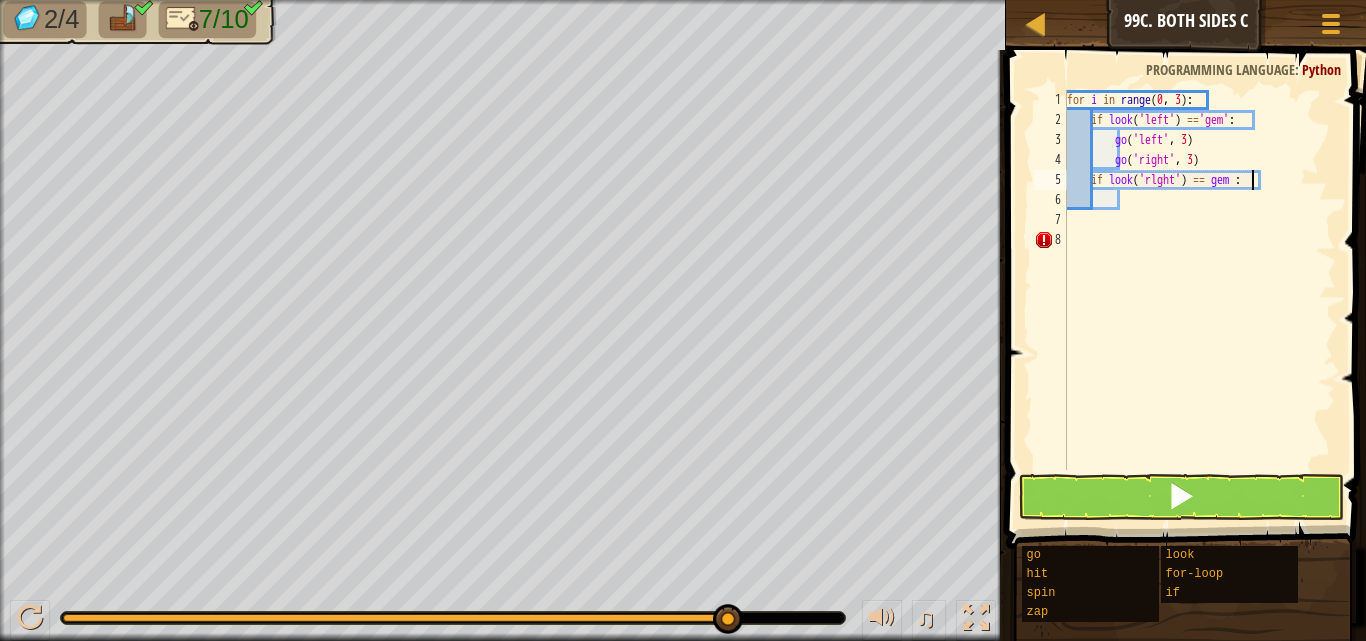 type on "if look('rlght') == gem ':" 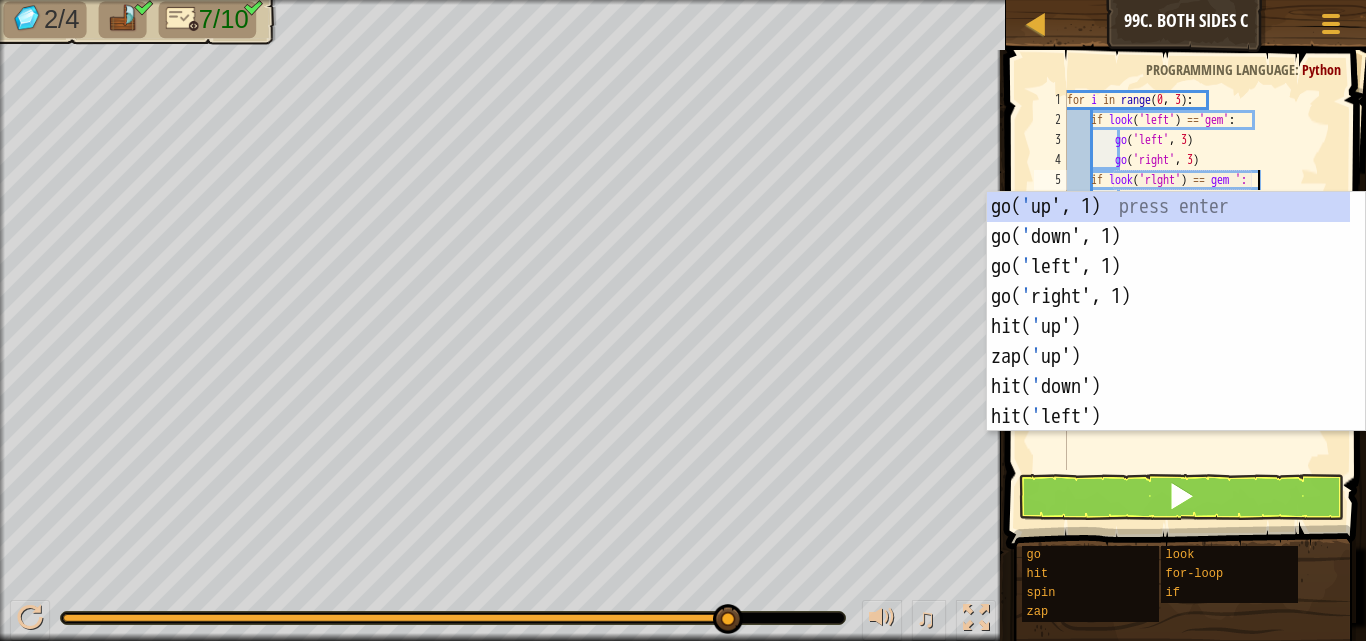 scroll, scrollTop: 9, scrollLeft: 15, axis: both 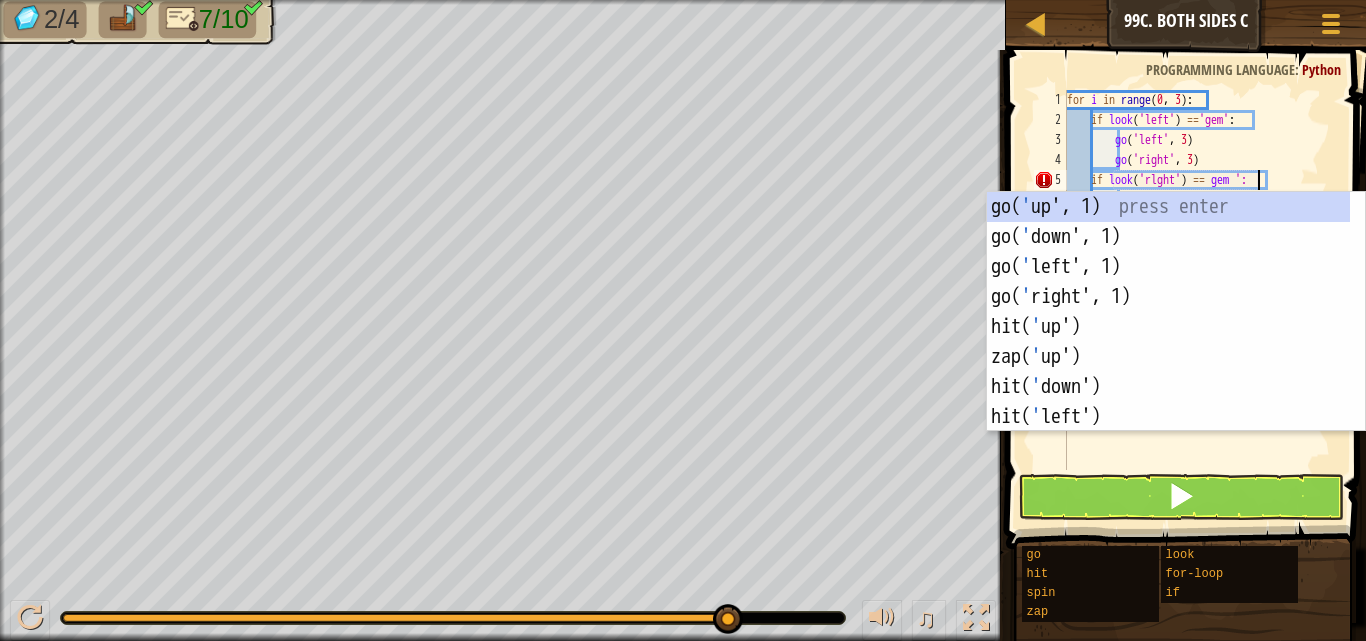 click on "for   i   in   range ( 0 ,   3 ) :      if   look ( 'left' )   == 'gem' :          go ( 'left' ,   3 )          go ( 'right' ,   3 )      if   look ( 'rlght' )   ==   gem   ':" at bounding box center [1199, 300] 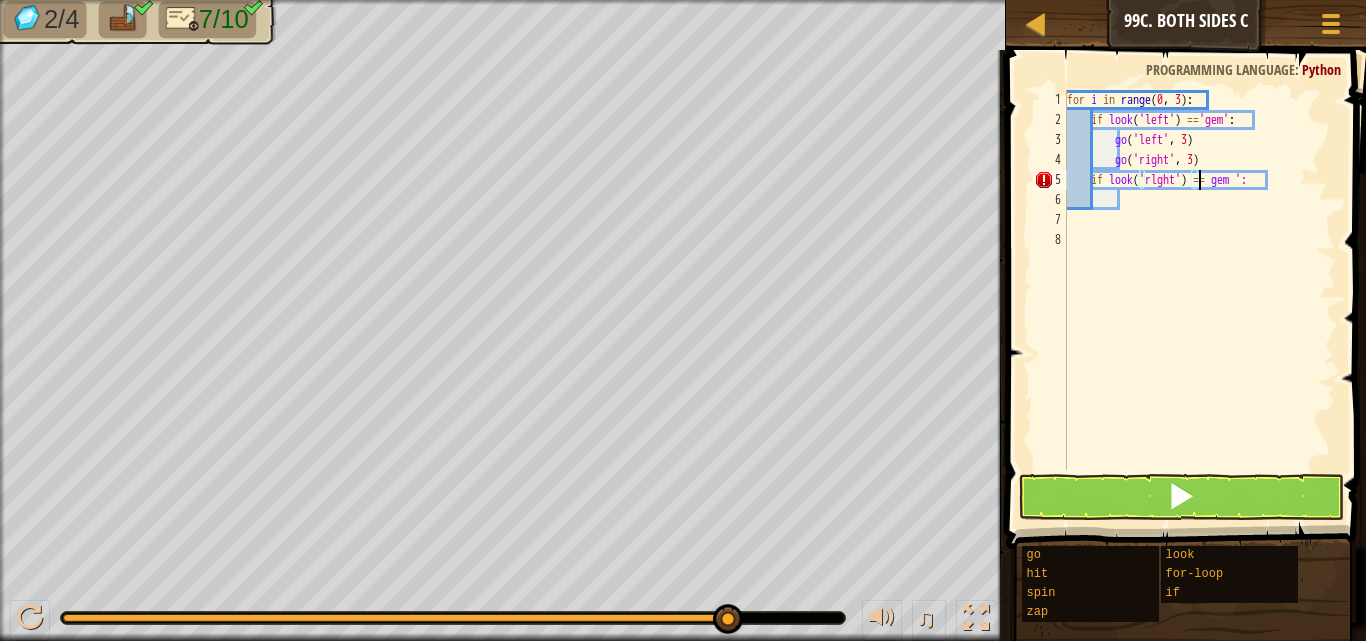 click on "for   i   in   range ( 0 ,   3 ) :      if   look ( 'left' )   == 'gem' :          go ( 'left' ,   3 )          go ( 'right' ,   3 )      if   look ( 'rlght' )   ==   gem   ':" at bounding box center (1199, 300) 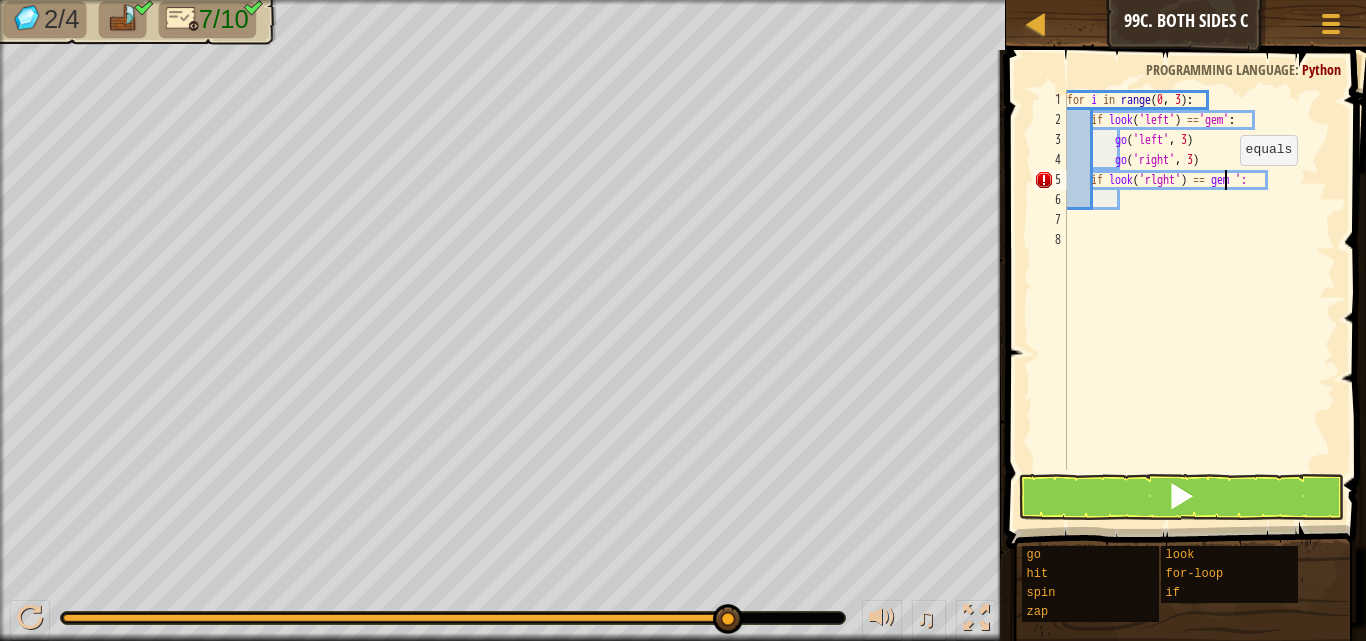 click on "for   i   in   range ( 0 ,   3 ) :      if   look ( 'left' )   == 'gem' :          go ( 'left' ,   3 )          go ( 'right' ,   3 )      if   look ( 'rlght' )   ==   gem   ':" at bounding box center (1199, 300) 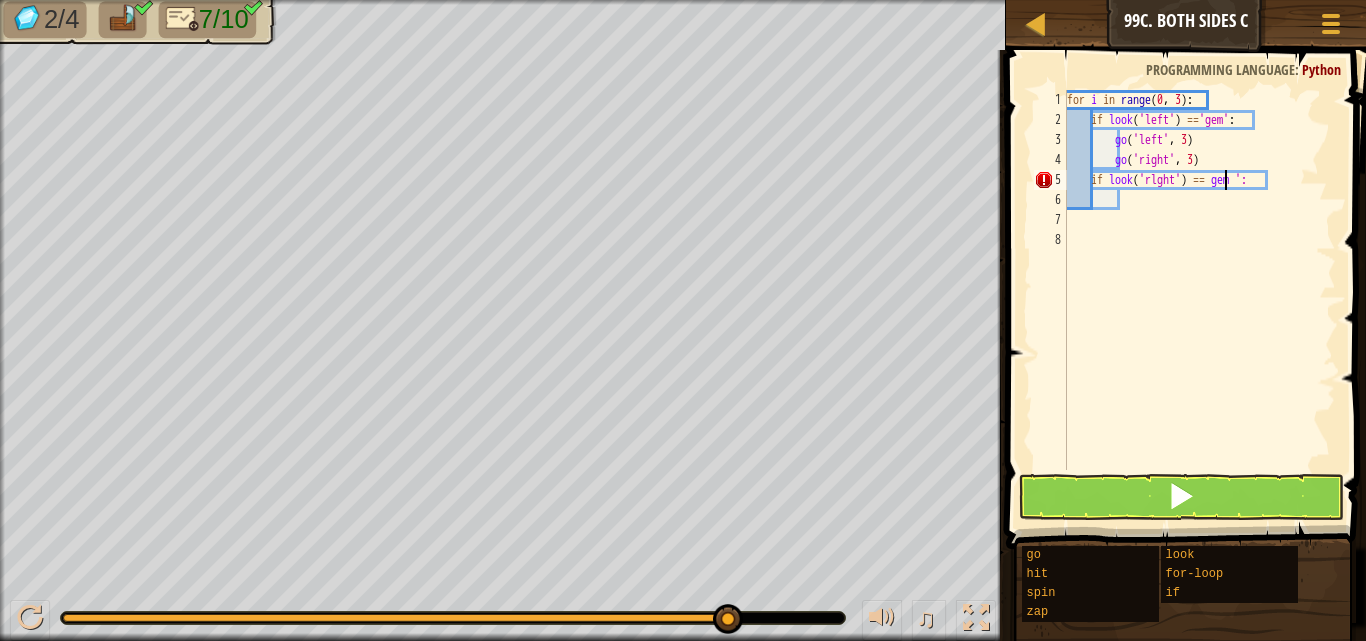 scroll, scrollTop: 9, scrollLeft: 13, axis: both 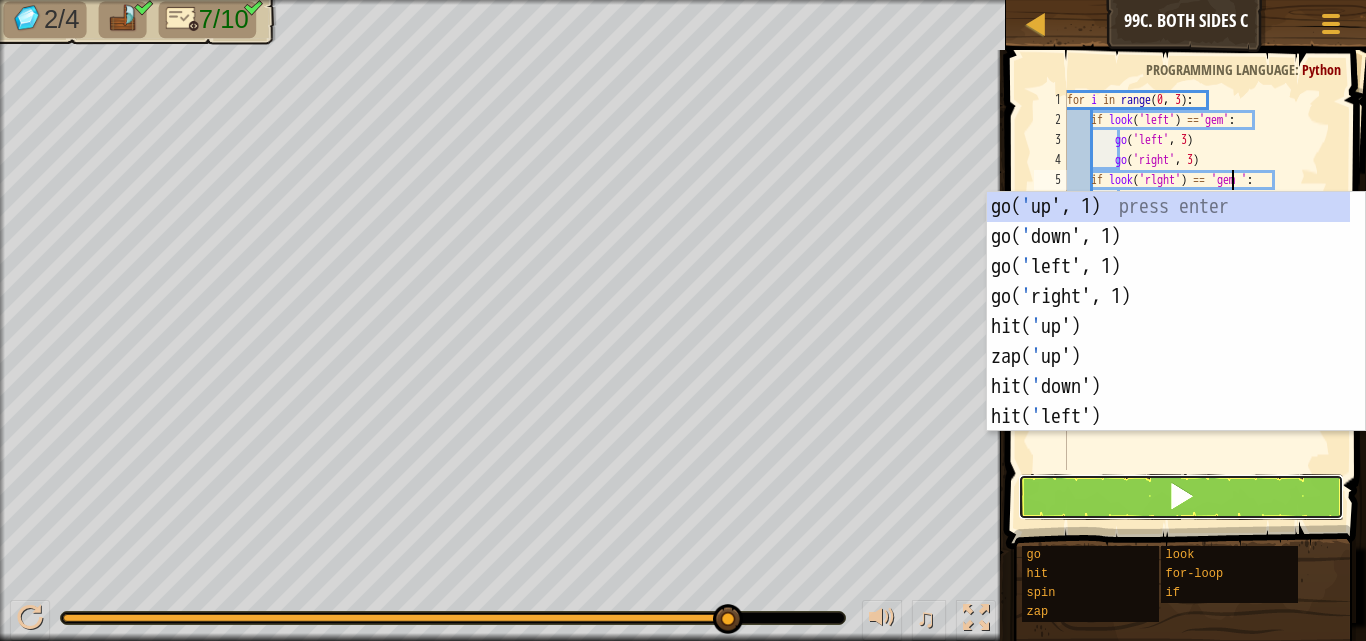 click at bounding box center [1181, 497] 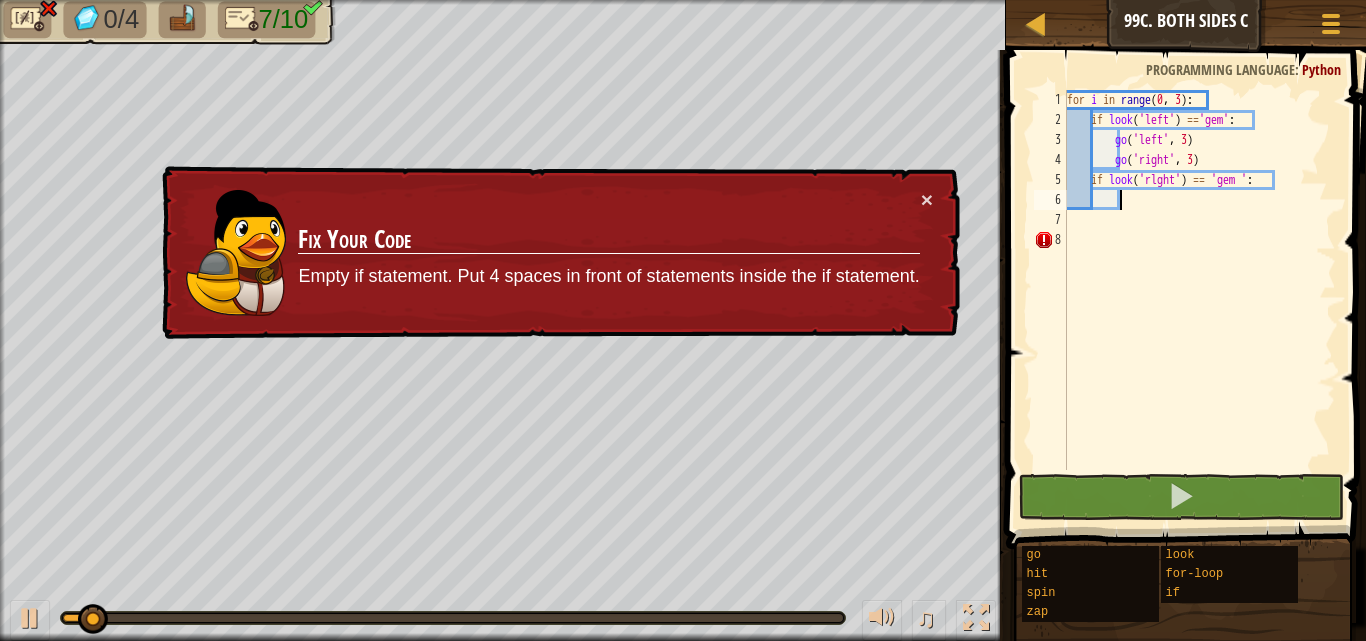 drag, startPoint x: 1136, startPoint y: 203, endPoint x: 1131, endPoint y: 187, distance: 16.763054 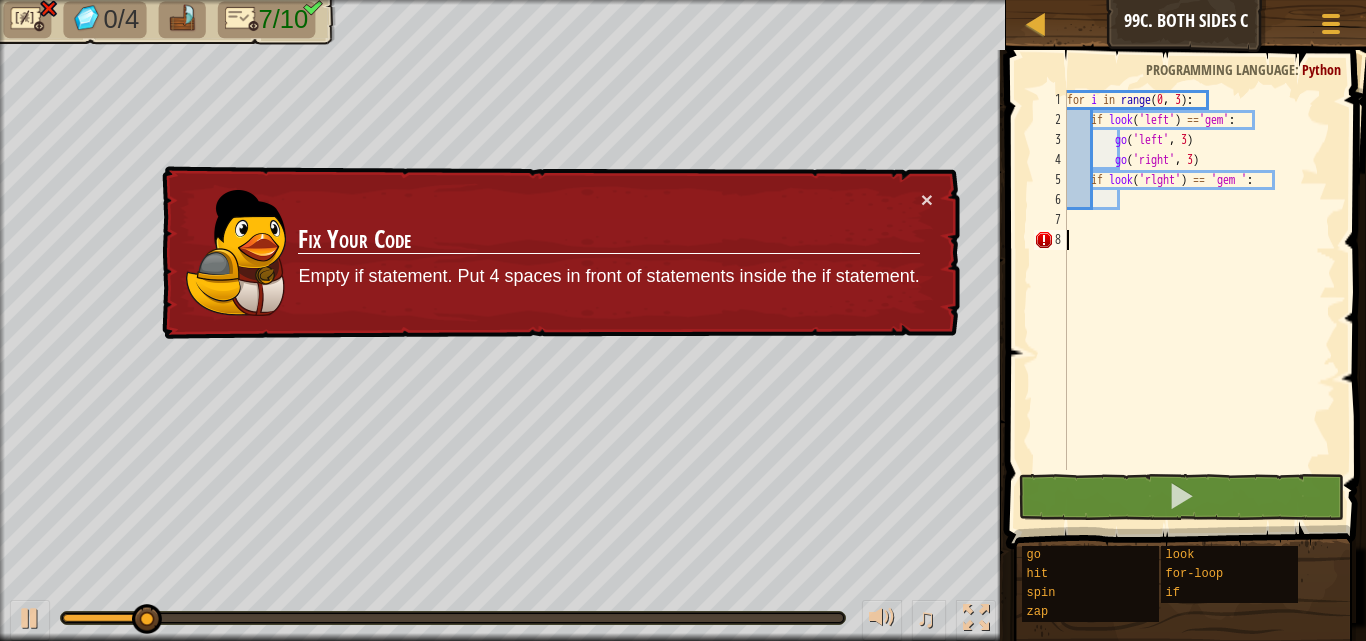 click on "for   i   in   range ( 0 ,   3 ) :      if   look ( 'left' )   == 'gem' :          go ( 'left' ,   3 )          go ( 'right' ,   3 )      if   look ( 'rlght' )   ==   'gem ' :" at bounding box center (1199, 300) 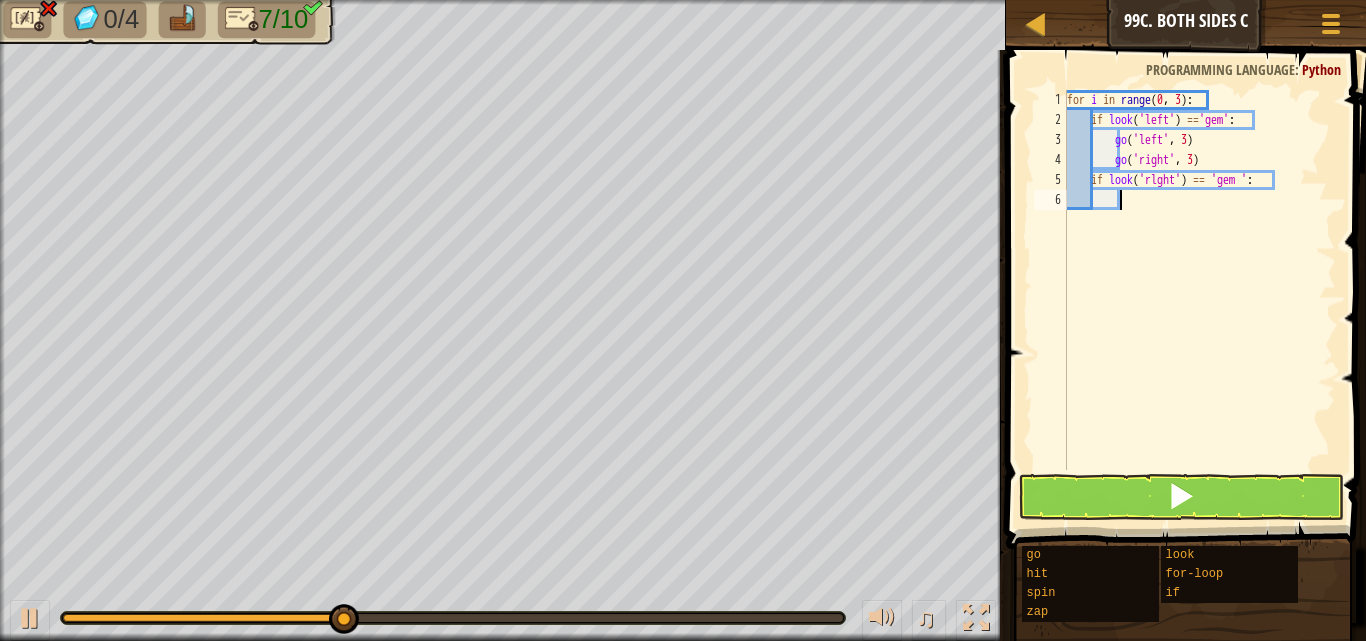 type on "g" 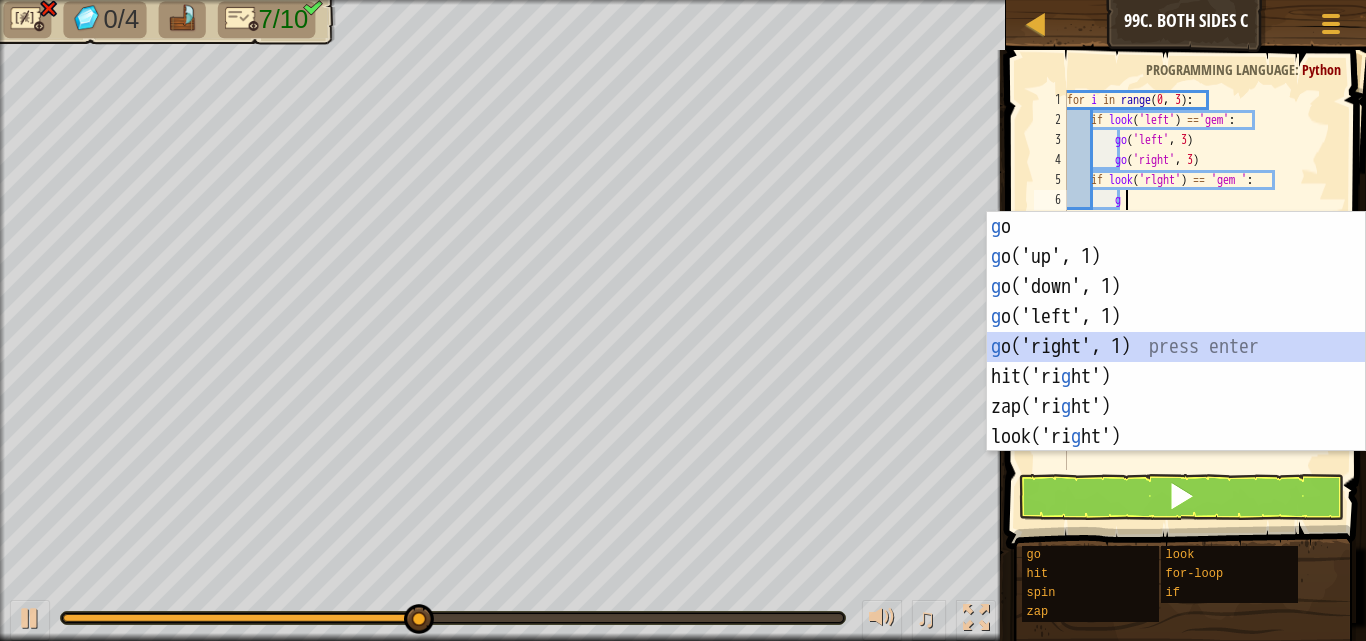 click on "g o press enter g o('up', 1) press enter g o('down', 1) press enter g o('left', 1) press enter g o('right', 1) press enter hit('ri g ht') press enter zap('ri g ht') press enter look('ri g ht') press enter" at bounding box center [1176, 362] 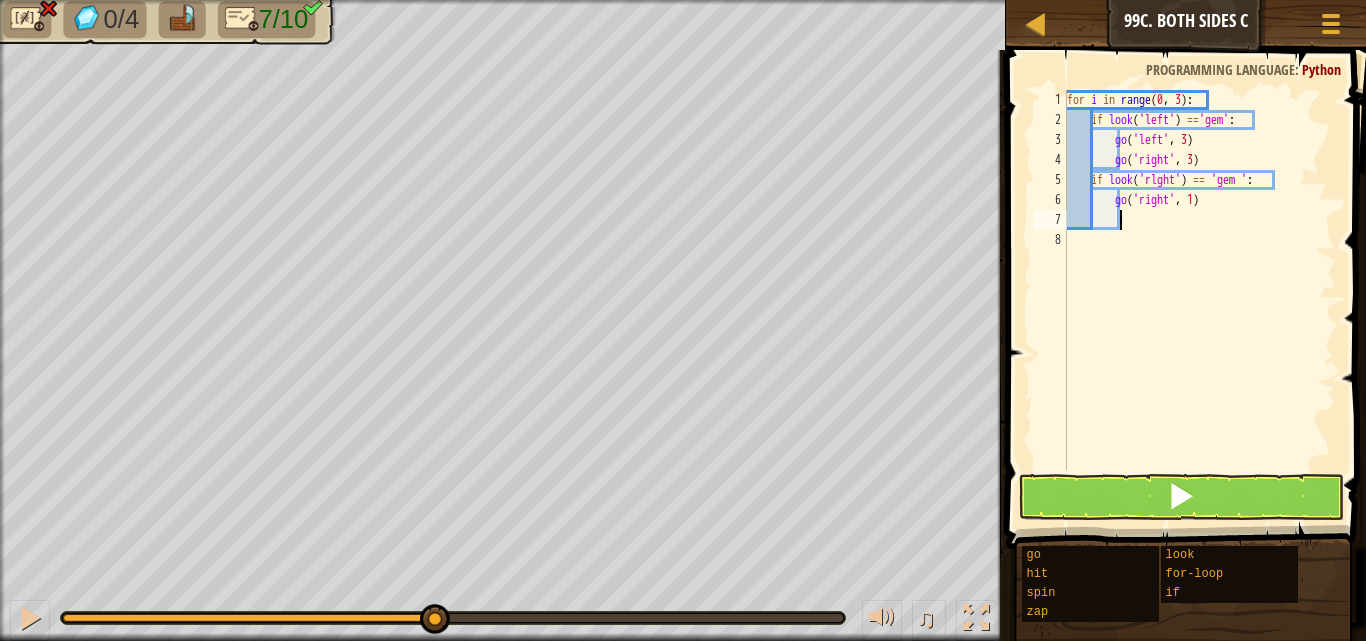 type on "g" 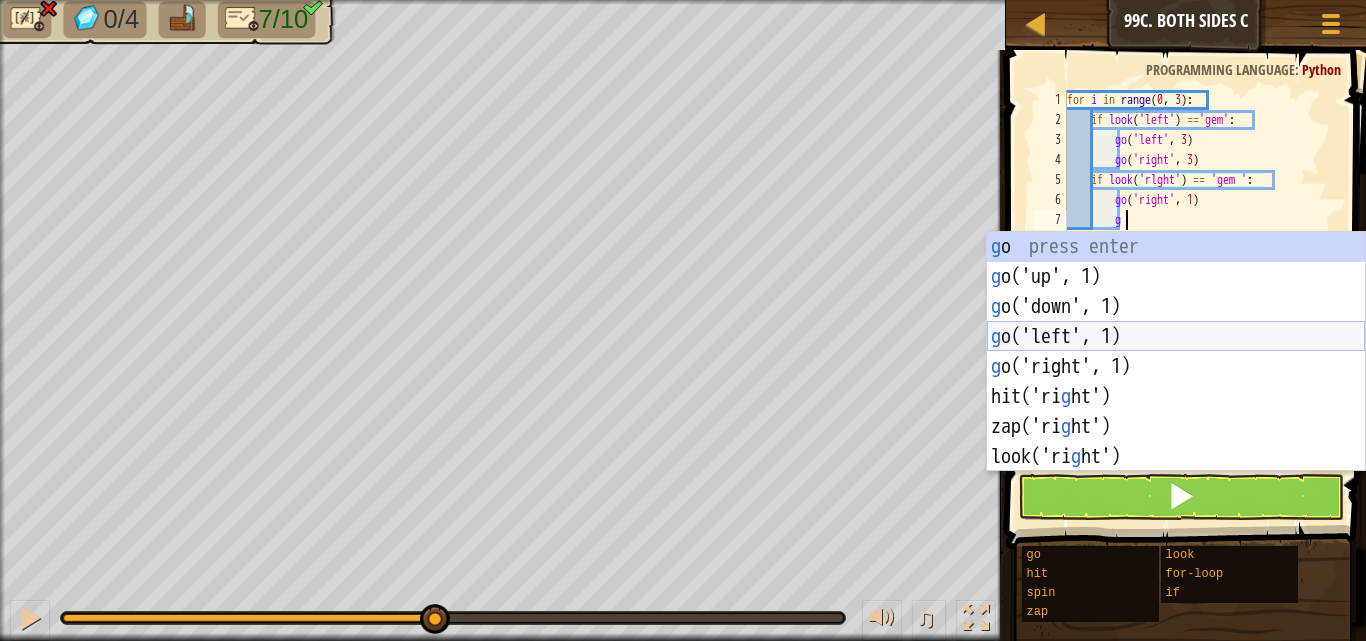 click on "g o press enter g o('up', 1) press enter g o('down', 1) press enter g o('left', 1) press enter g o('right', 1) press enter hit('ri g ht') press enter zap('ri g ht') press enter look('ri g ht') press enter" at bounding box center (1176, 382) 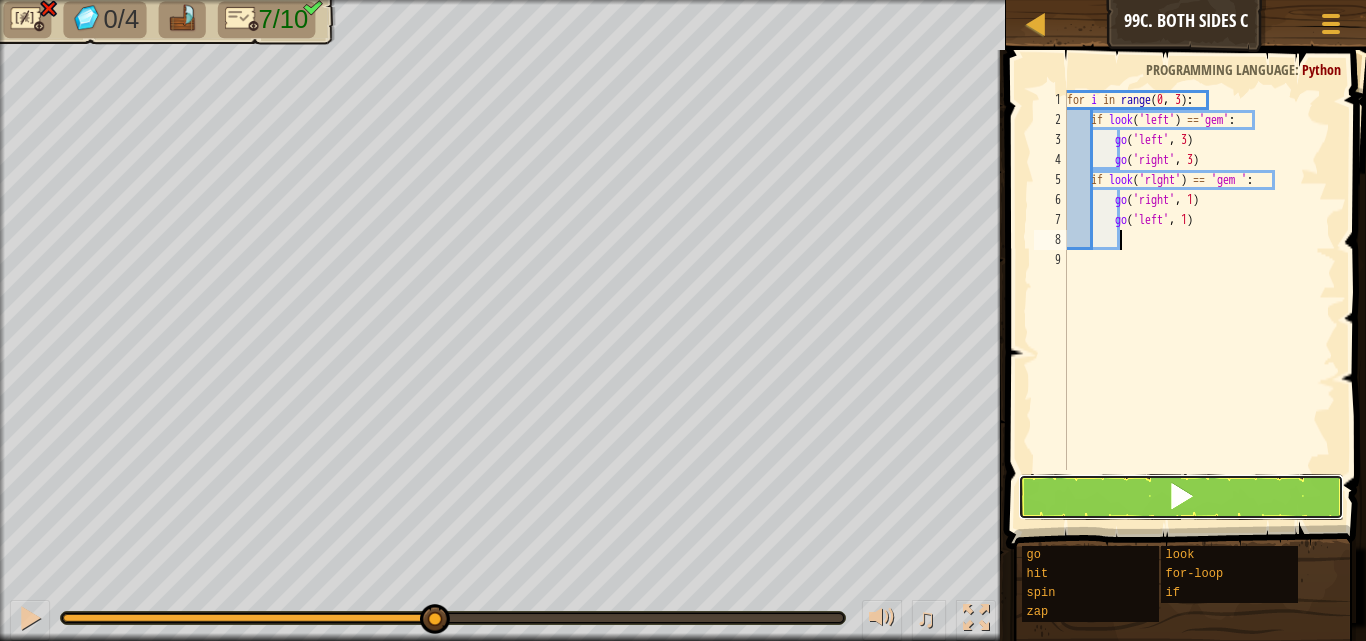 click at bounding box center [1181, 497] 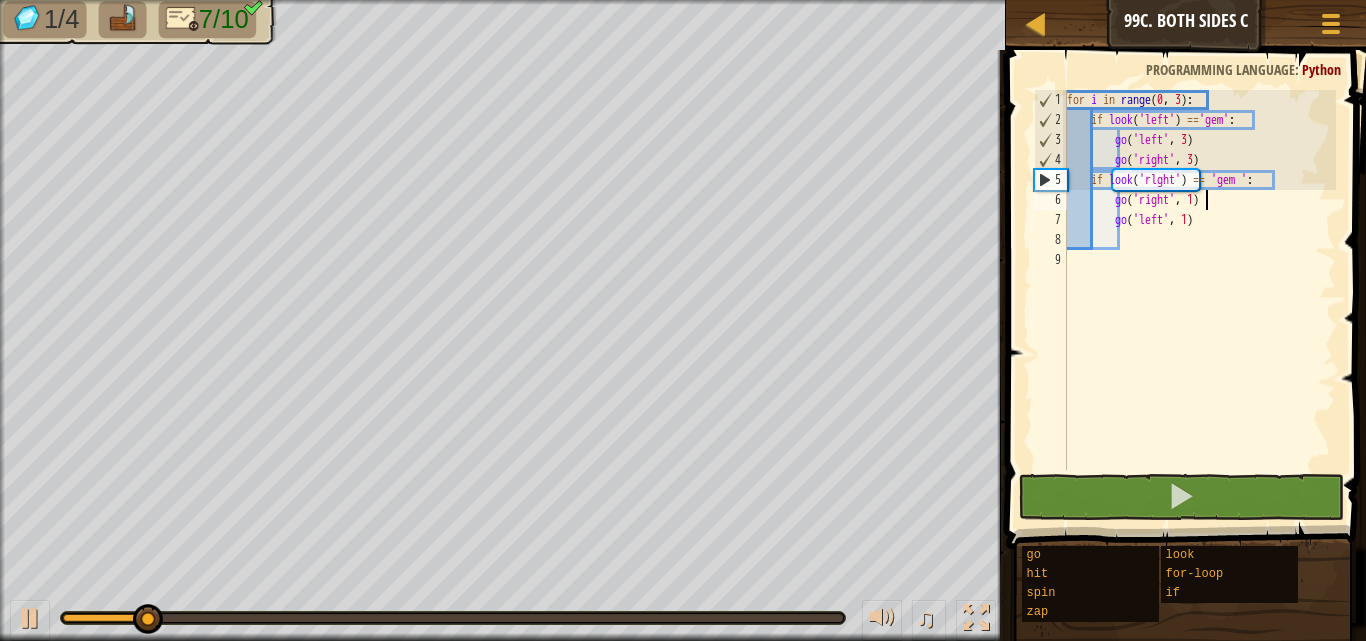 click on "for   i   in   range ( 0 ,   3 ) :      if   look ( 'left' )   == 'gem' :          go ( 'left' ,   3 )          go ( 'right' ,   3 )      if   look ( 'rlght' )   ==   'gem ' :          go ( 'right' ,   1 )          go ( 'left' ,   1 )" at bounding box center (1199, 300) 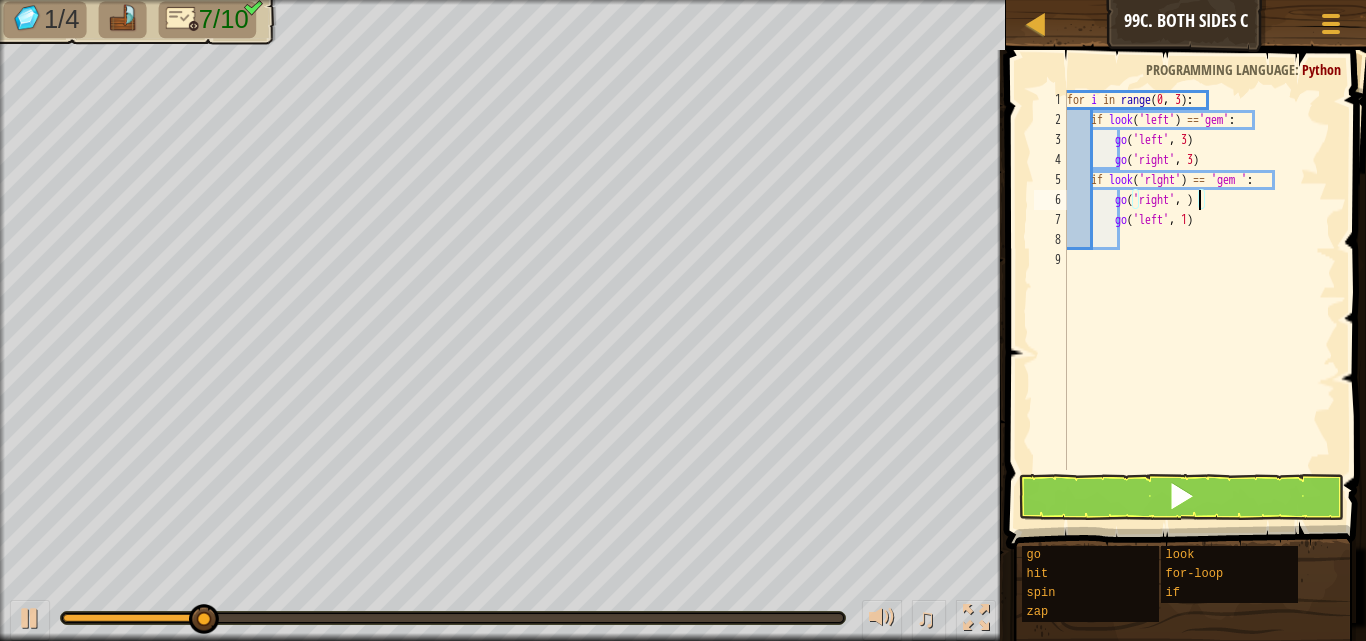 scroll, scrollTop: 9, scrollLeft: 11, axis: both 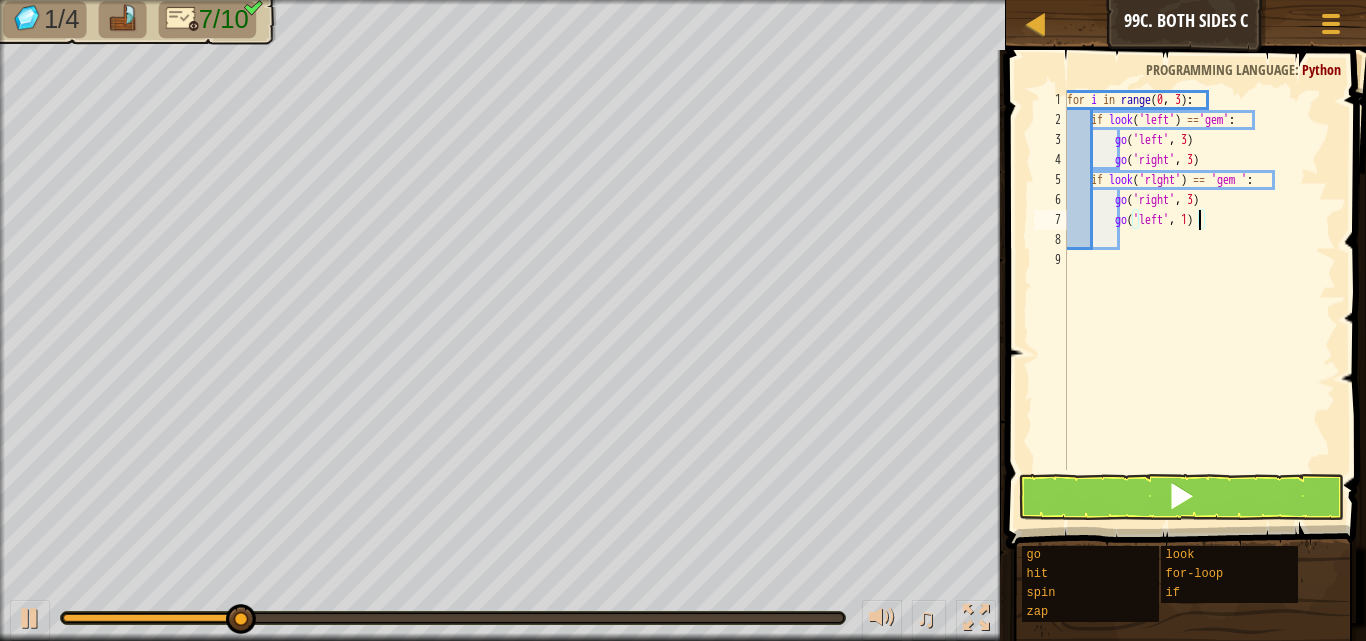 click on "for   i   in   range ( 0 ,   3 ) :      if   look ( 'left' )   == 'gem' :          go ( 'left' ,   3 )          go ( 'right' ,   3 )      if   look ( 'rlght' )   ==   'gem ' :          go ( 'right' ,   3 )          go ( 'left' ,   1 )" at bounding box center [1199, 300] 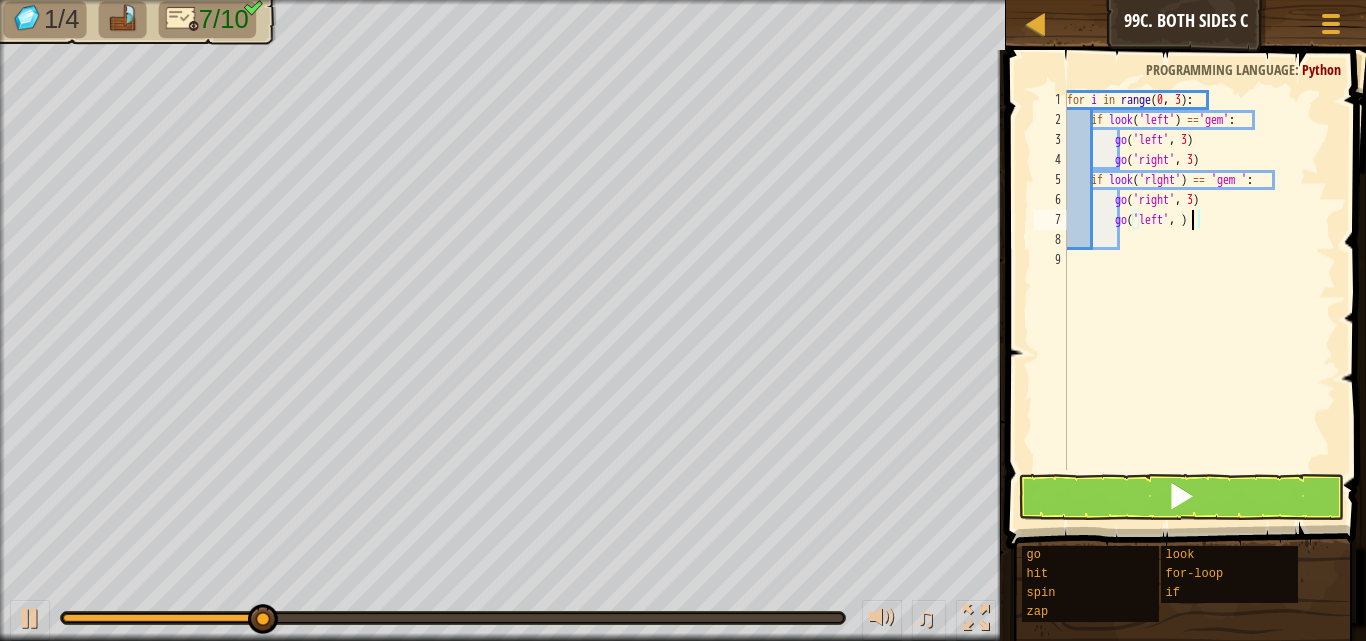 scroll, scrollTop: 9, scrollLeft: 10, axis: both 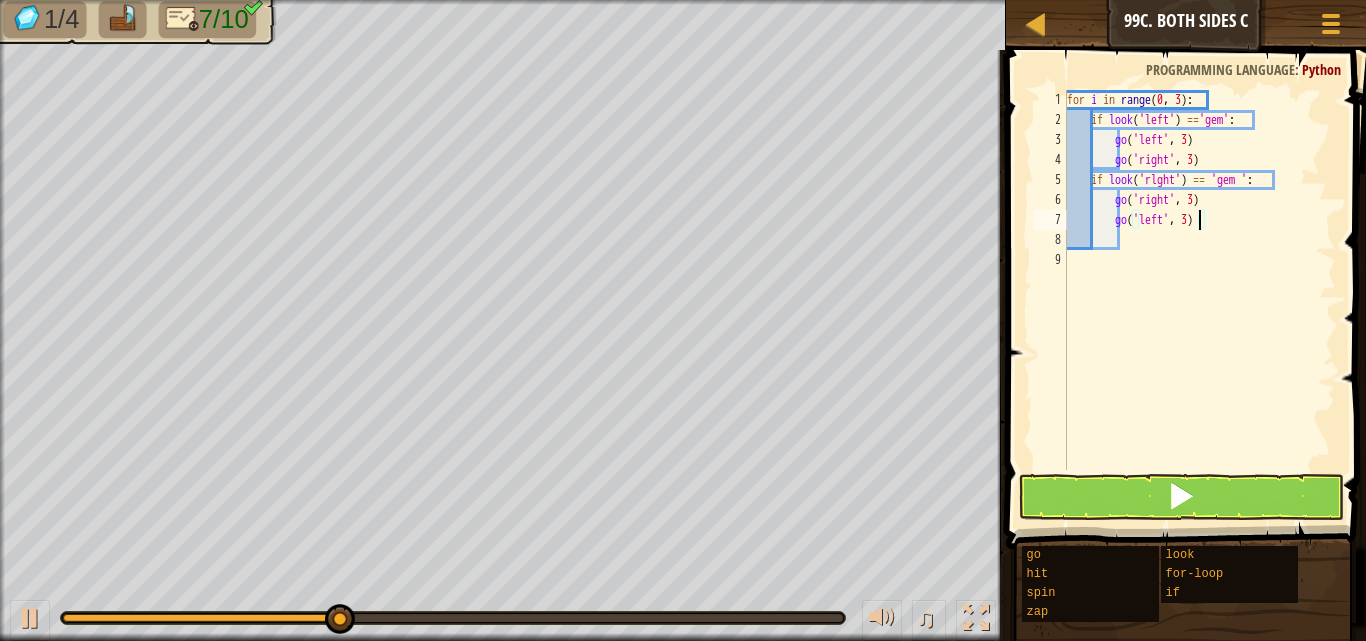 type on "go('left', 3)" 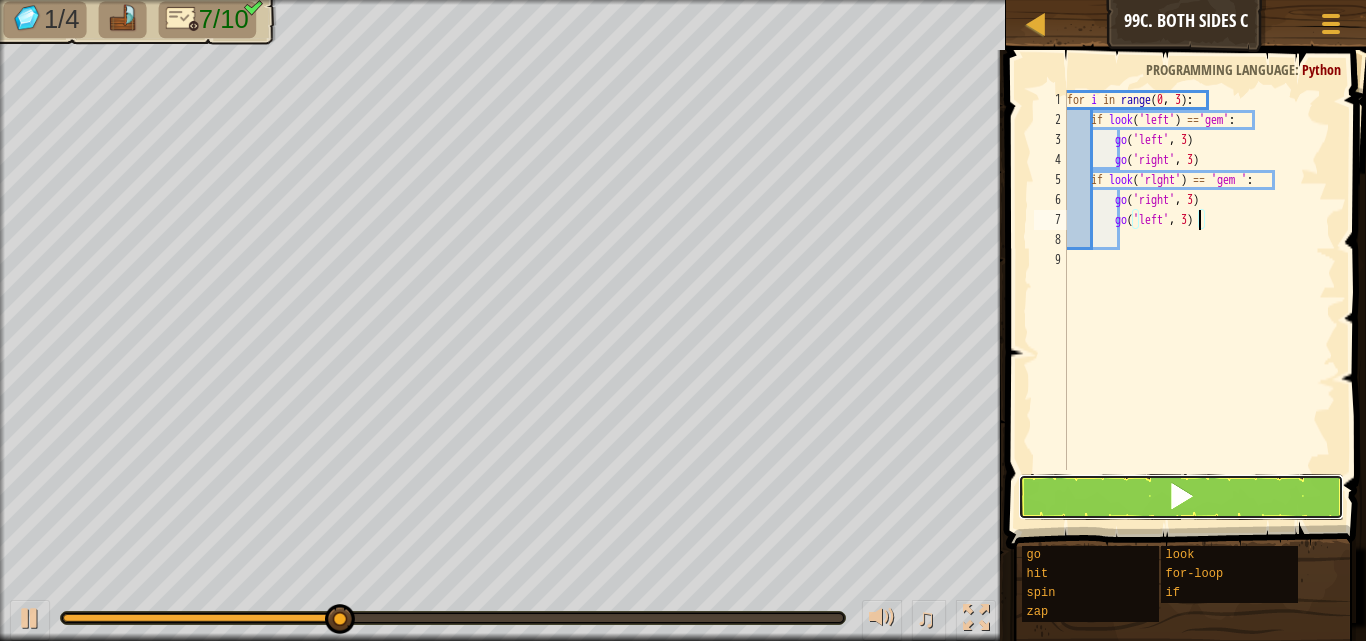 click at bounding box center (1181, 497) 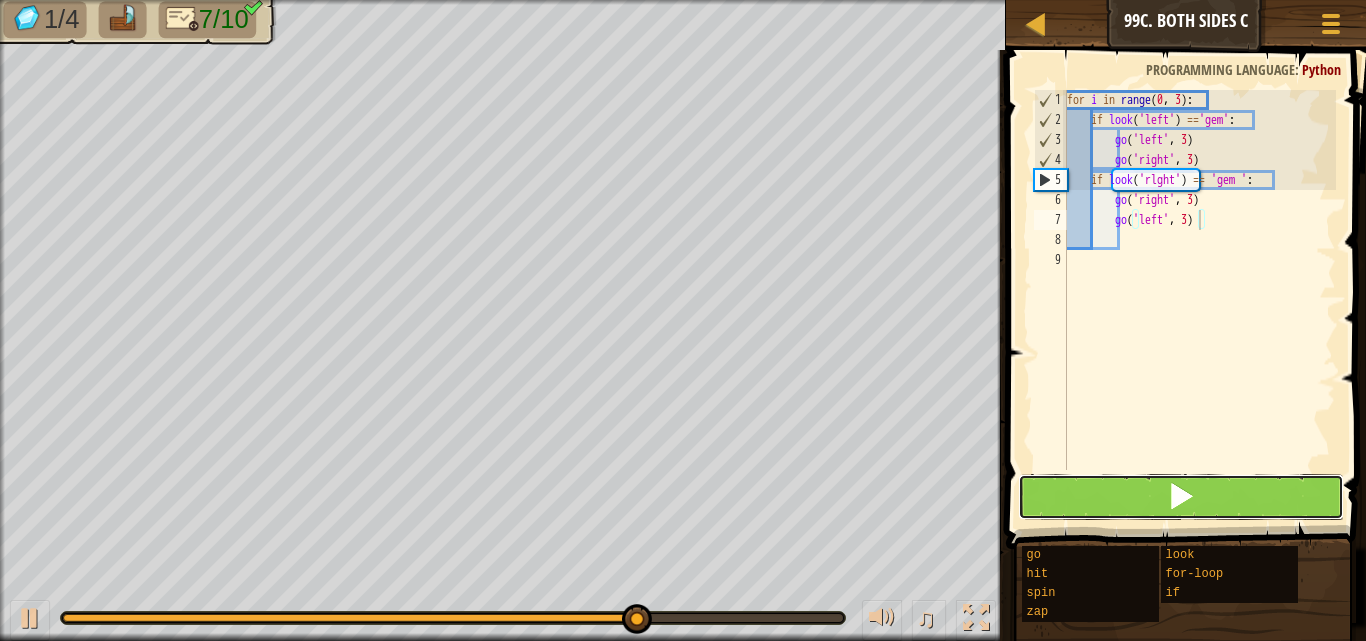 click at bounding box center [1181, 497] 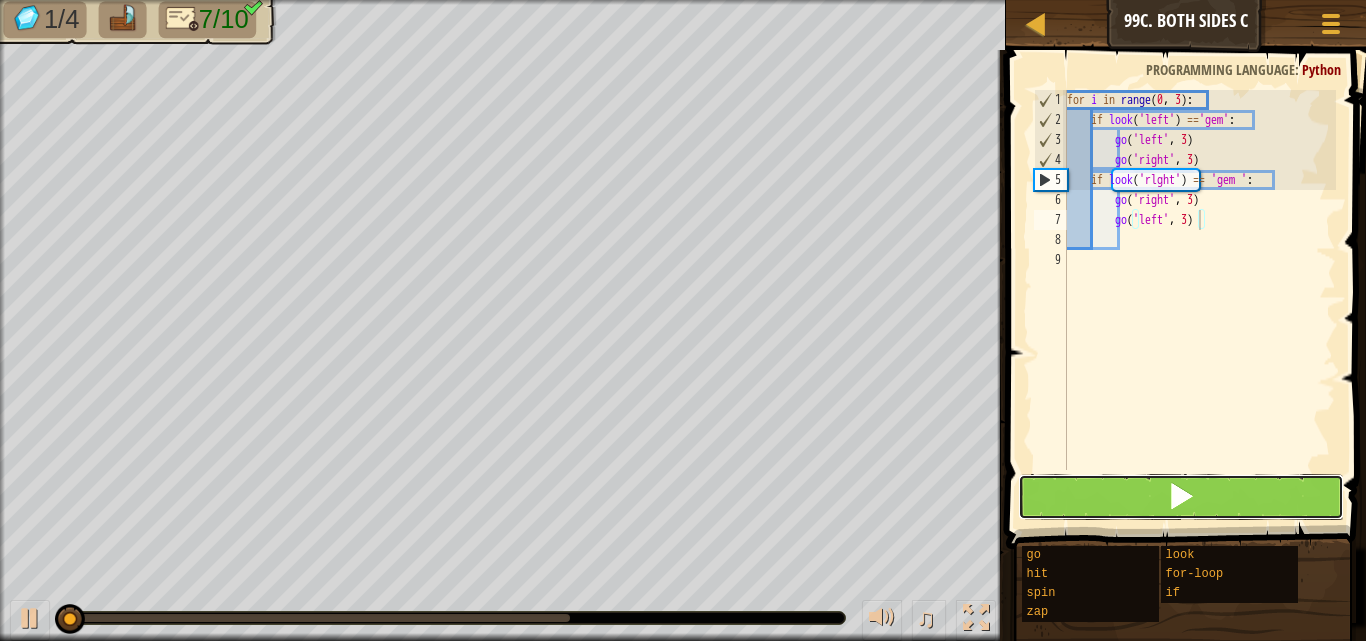 click at bounding box center (1181, 497) 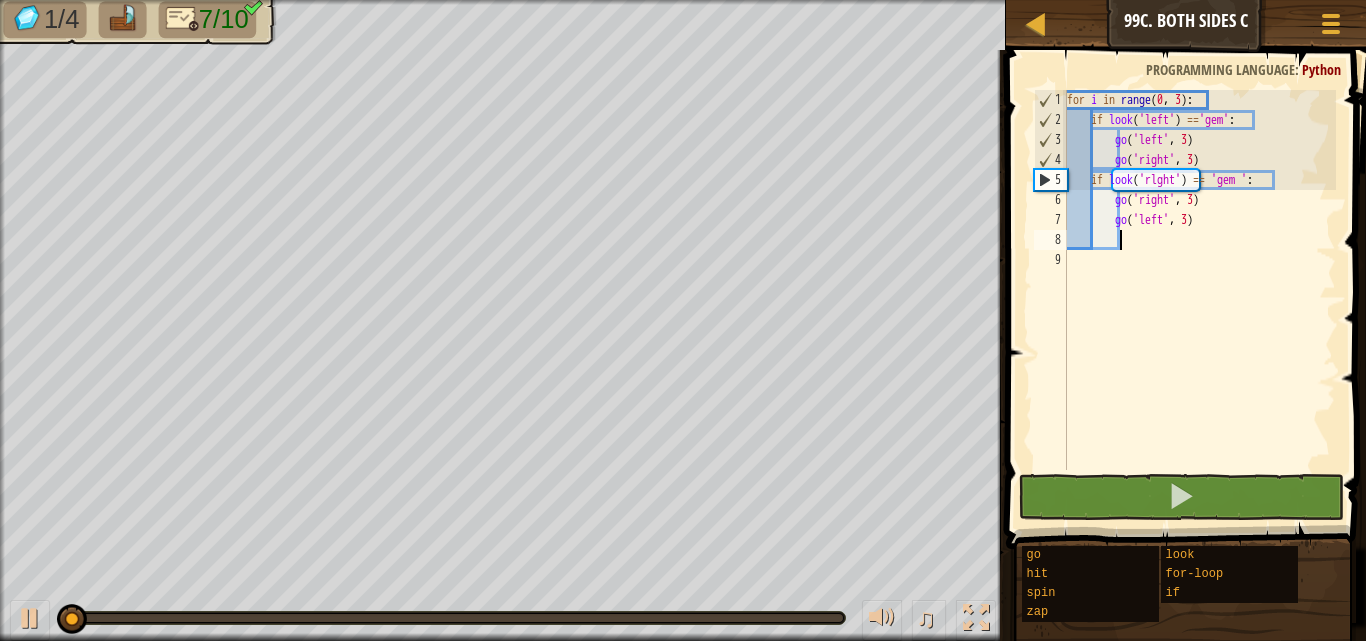 drag, startPoint x: 1144, startPoint y: 238, endPoint x: 1161, endPoint y: 212, distance: 31.06445 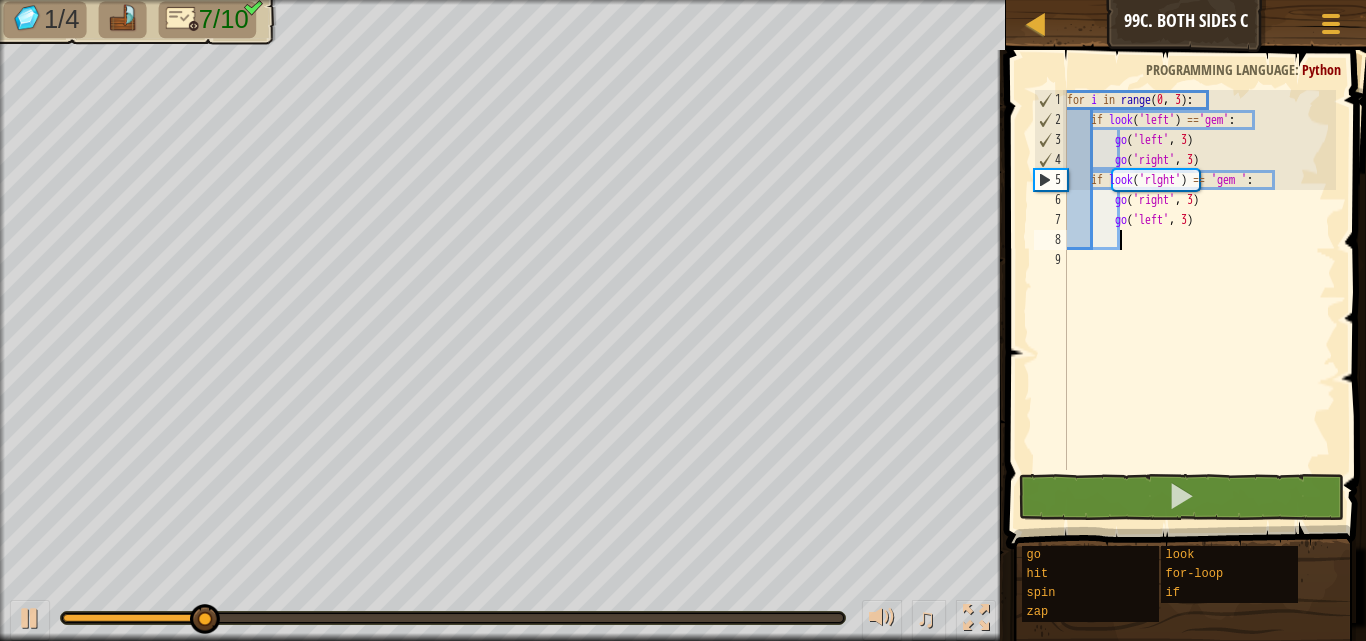 scroll, scrollTop: 9, scrollLeft: 1, axis: both 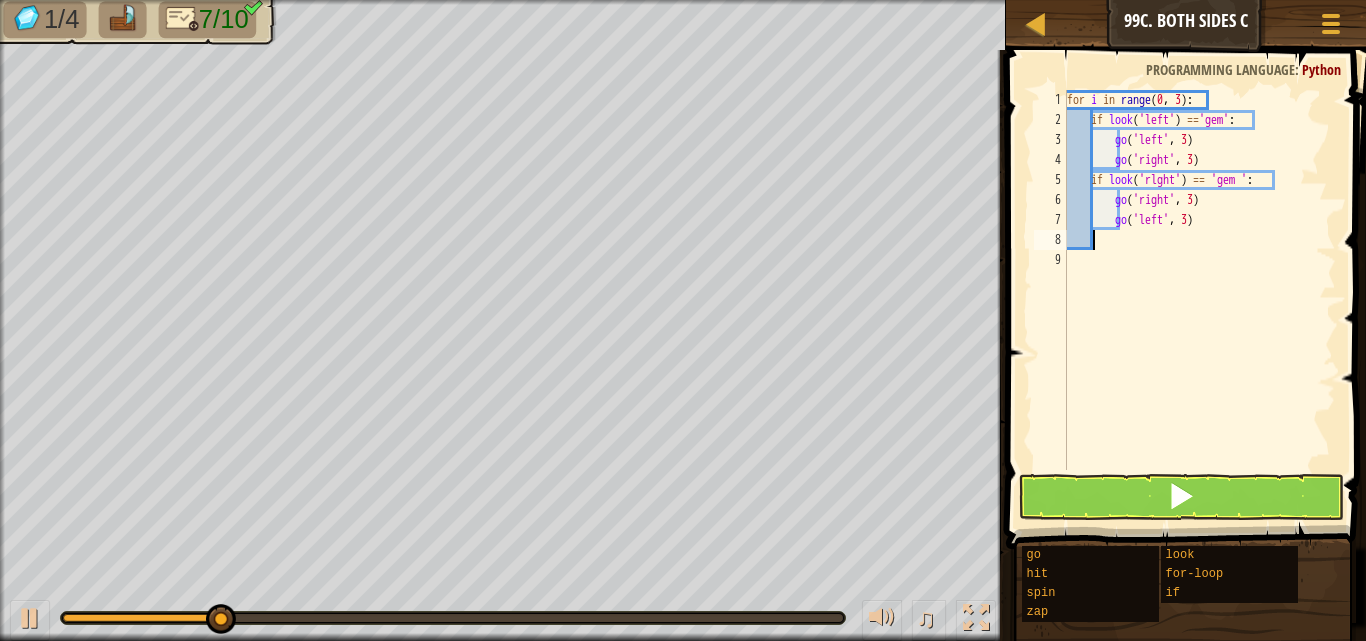 type on "g" 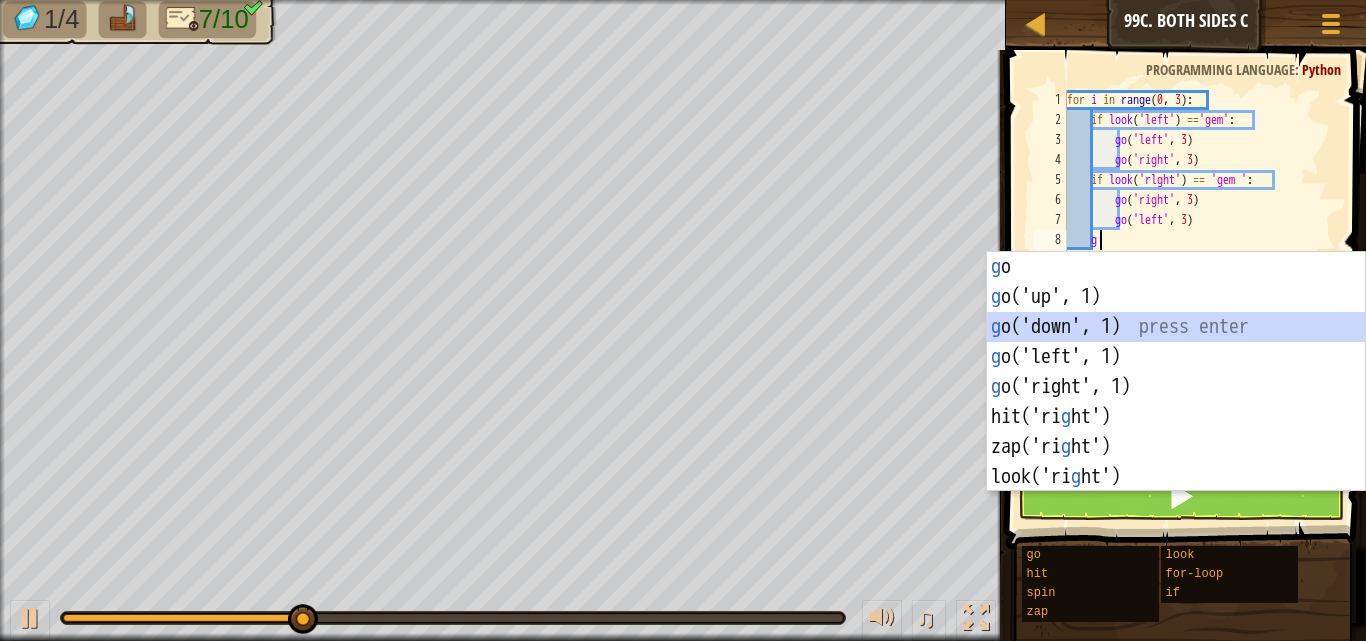 click on "g o press enter g o('up', 1) press enter g o('down', 1) press enter g o('left', 1) press enter g o('right', 1) press enter hit('ri g ht') press enter zap('ri g ht') press enter look('ri g ht') press enter" at bounding box center (1176, 402) 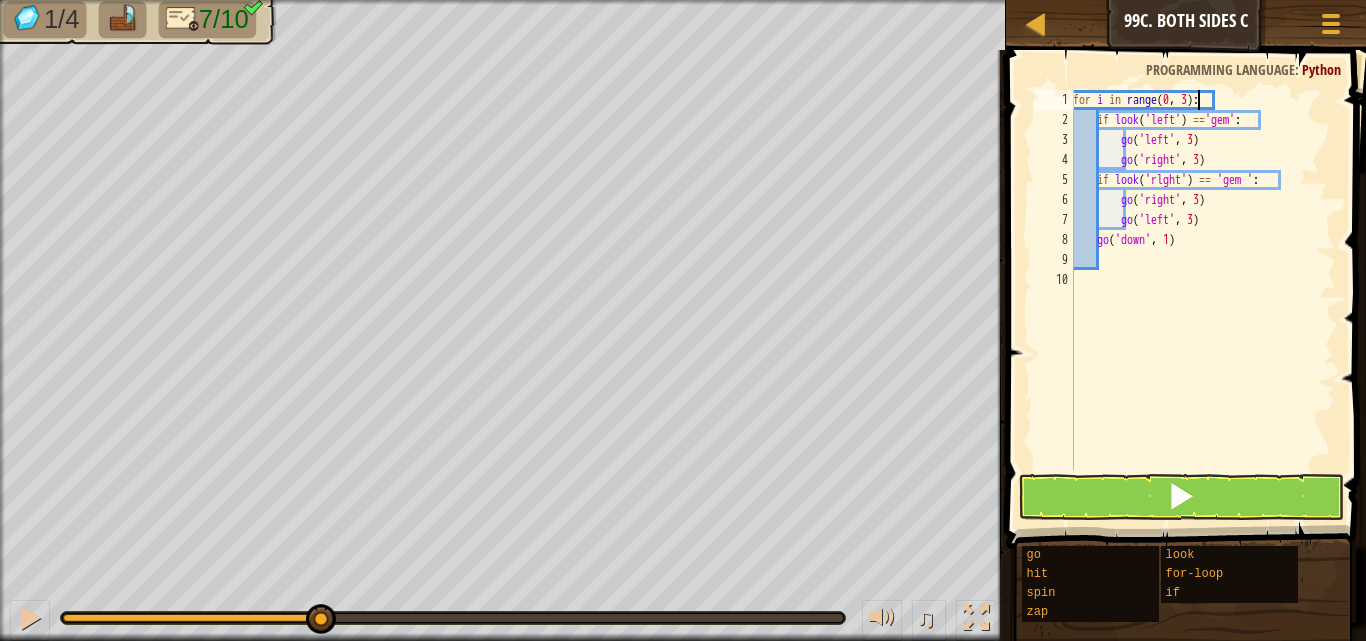 click on "for   i   in   range ( 0 ,   3 ) :      if   look ( 'left' )   == 'gem' :          go ( 'left' ,   3 )          go ( 'right' ,   3 )      if   look ( 'rlght' )   ==   'gem ' :          go ( 'right' ,   3 )          go ( 'left' ,   3 )      go ( 'down' ,   1 )" at bounding box center [1202, 300] 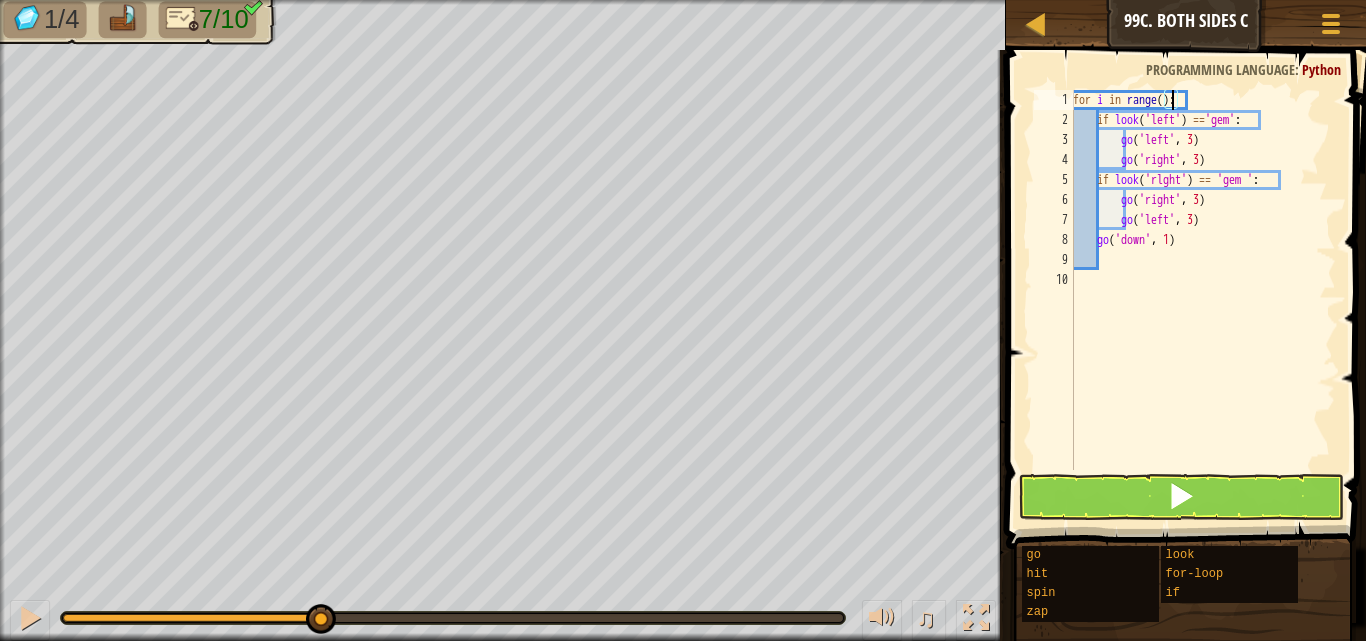 scroll, scrollTop: 9, scrollLeft: 8, axis: both 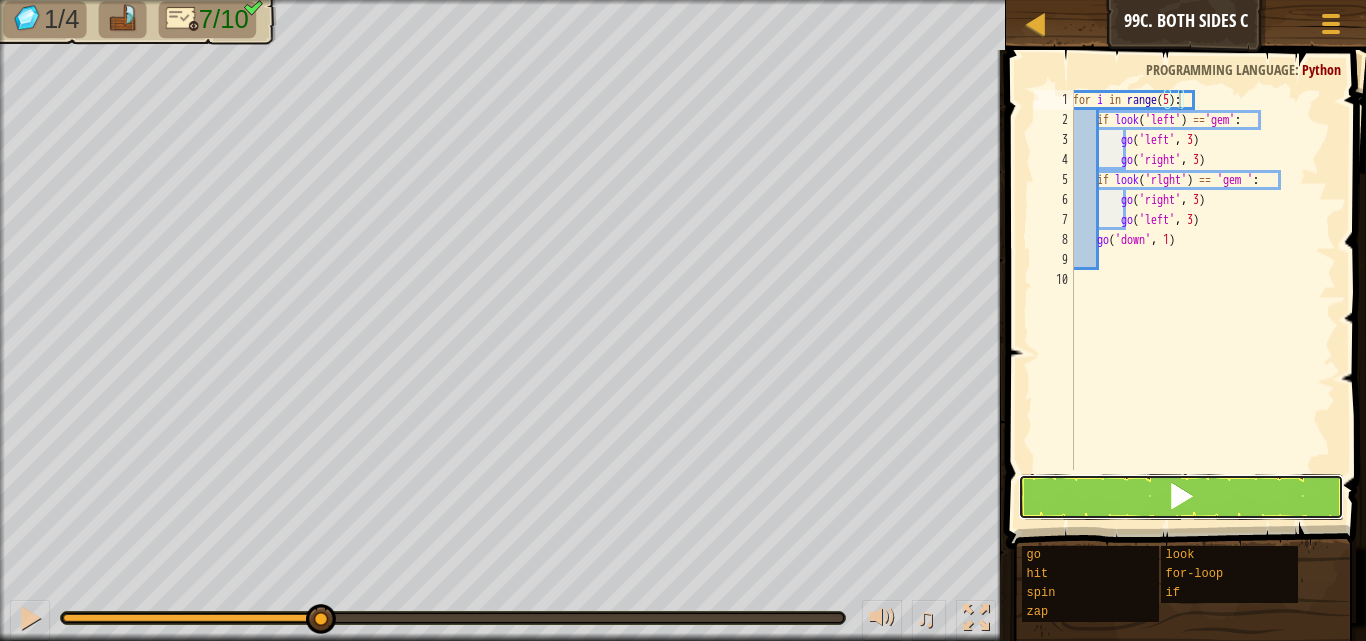 click at bounding box center [1181, 497] 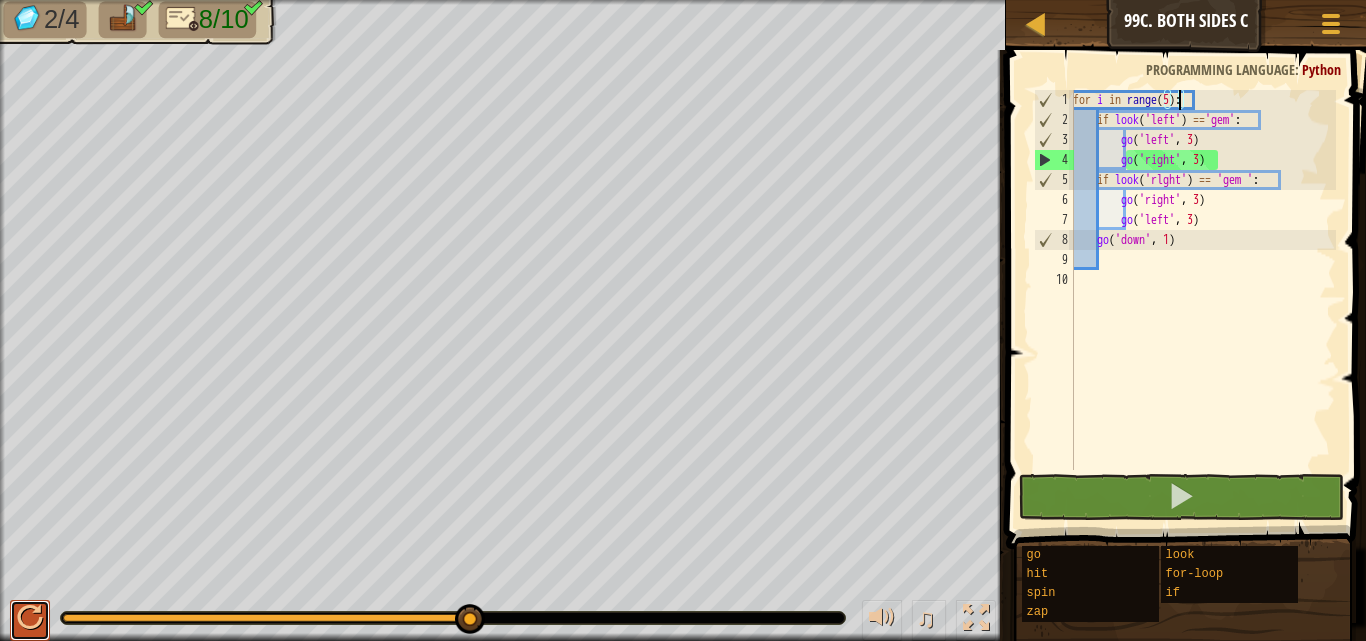 click at bounding box center [30, 618] 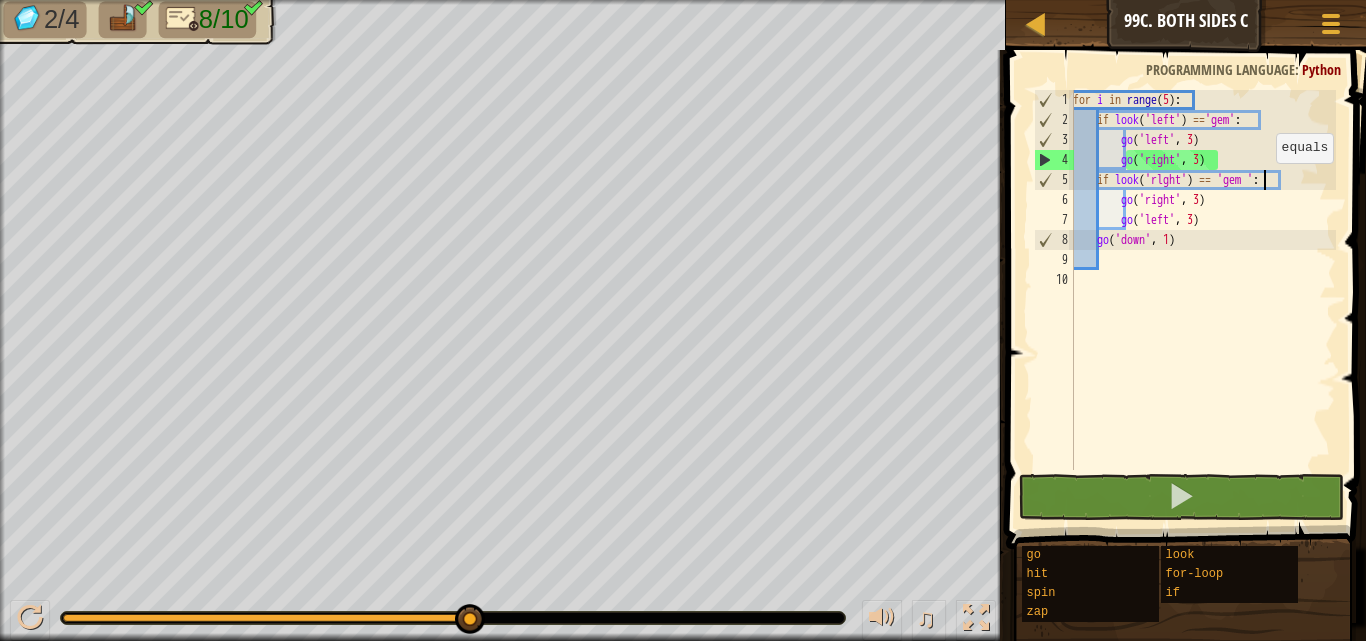 click on "for   i   in   range ( 5 ) :      if   look ( 'left' )   == 'gem' :          go ( 'left' ,   3 )          go ( 'right' ,   3 )      if   look ( 'rlght' )   ==   'gem ' :          go ( 'right' ,   3 )          go ( 'left' ,   3 )      go ( 'down' ,   1 )" at bounding box center [1202, 300] 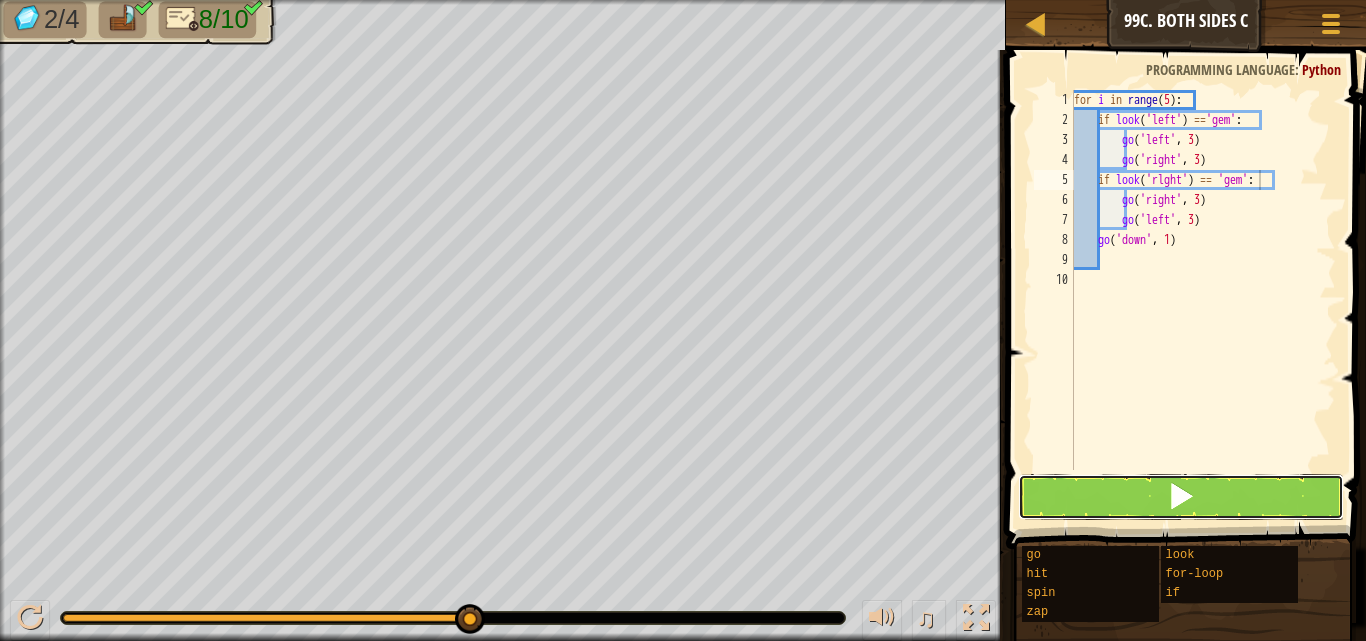 click at bounding box center (1181, 497) 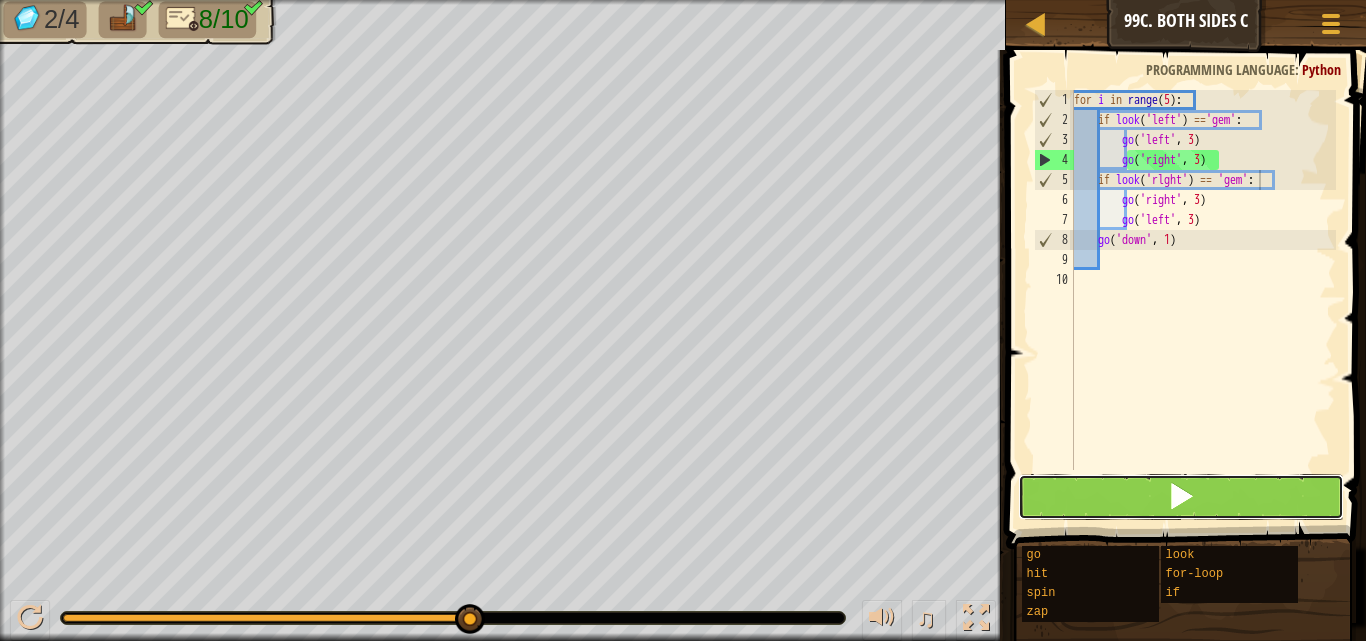 click at bounding box center [1181, 497] 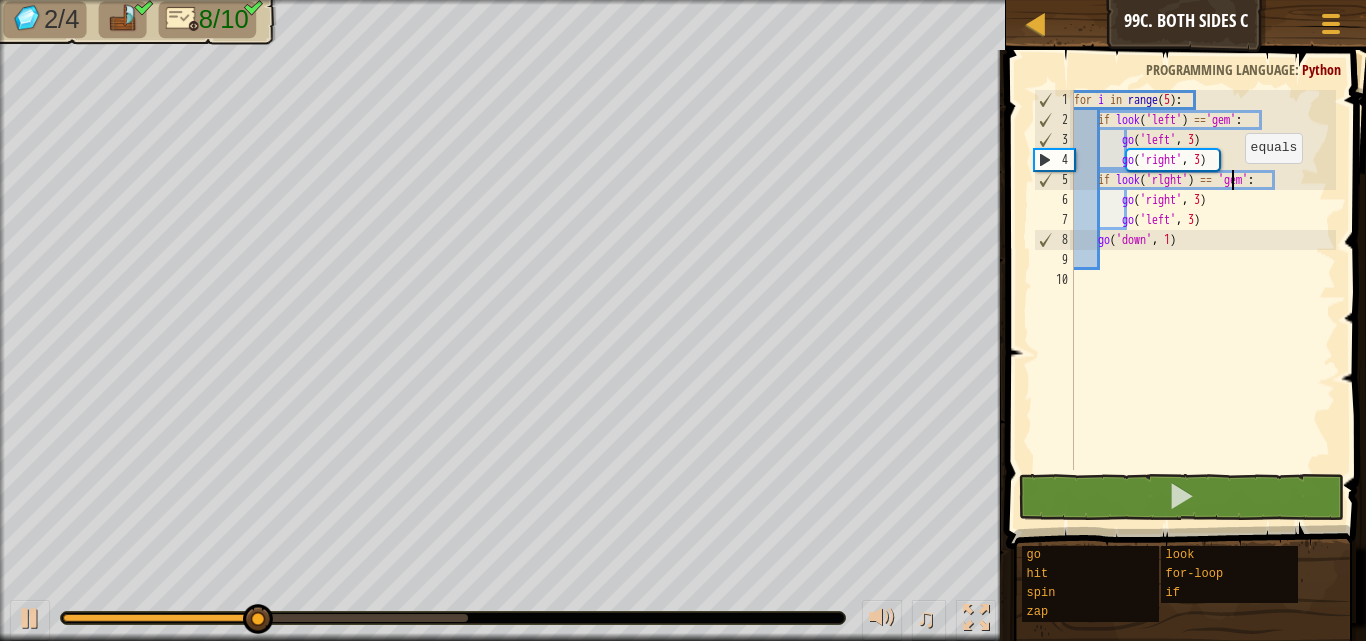 click on "for   i   in   range ( 5 ) :      if   look ( 'left' )   == 'gem' :          go ( 'left' ,   3 )          go ( 'right' ,   3 )      if   look ( 'rlght' )   ==   'gem' :          go ( 'right' ,   3 )          go ( 'left' ,   3 )      go ( 'down' ,   1 )" at bounding box center [1203, 300] 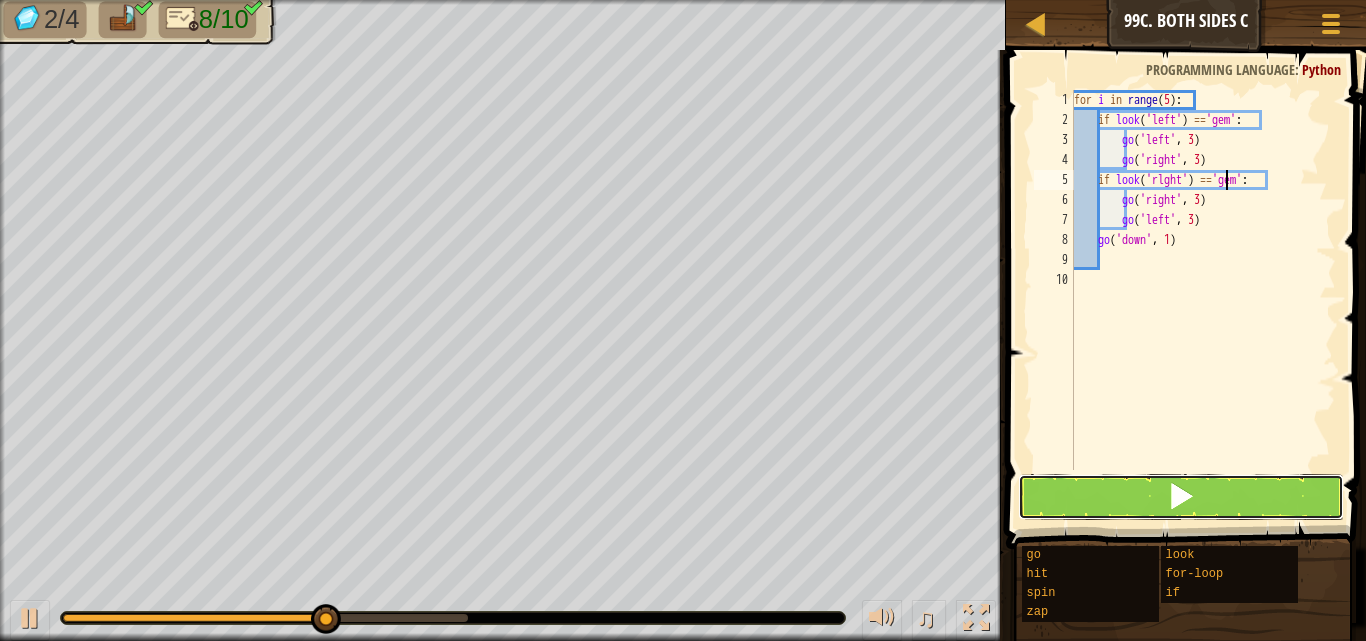 click at bounding box center (1181, 497) 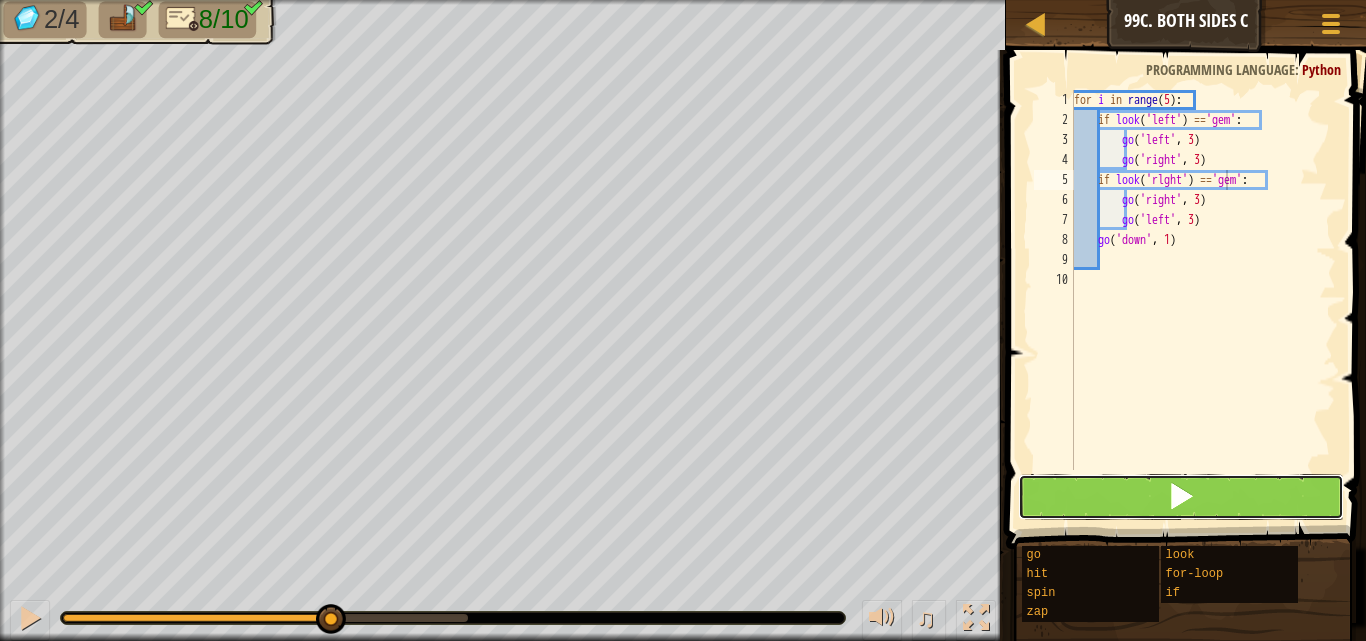click at bounding box center [1181, 497] 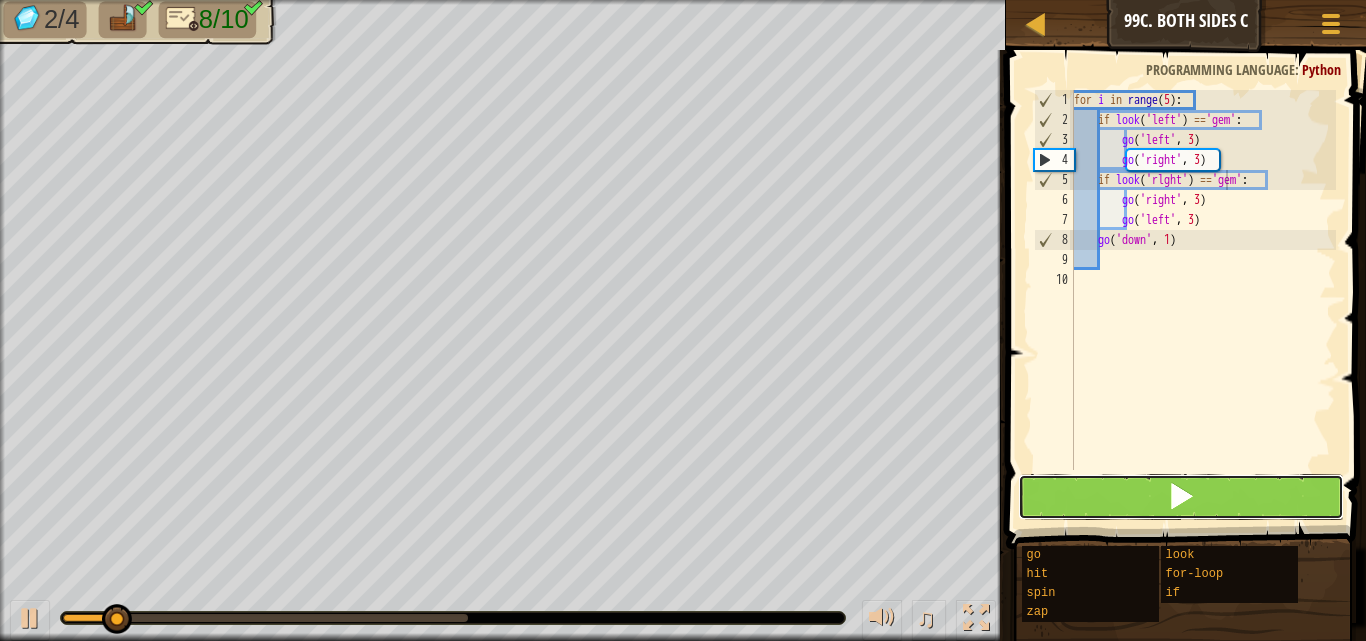 click at bounding box center (1181, 497) 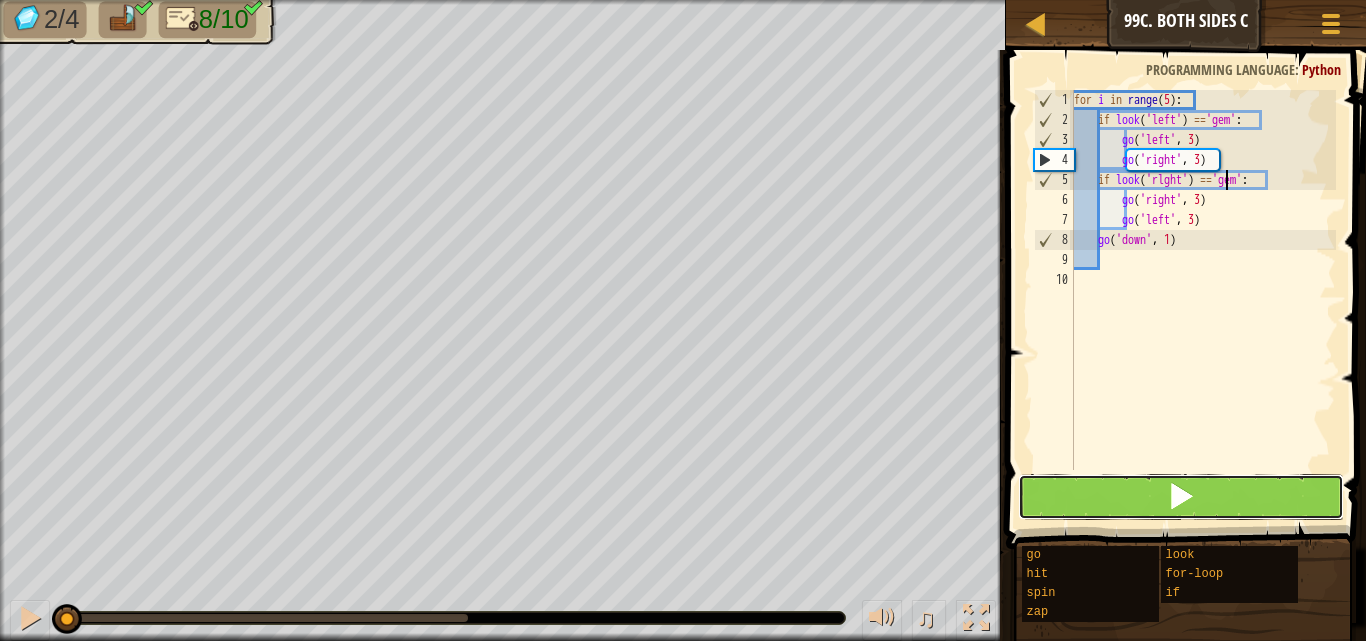 click at bounding box center (1181, 497) 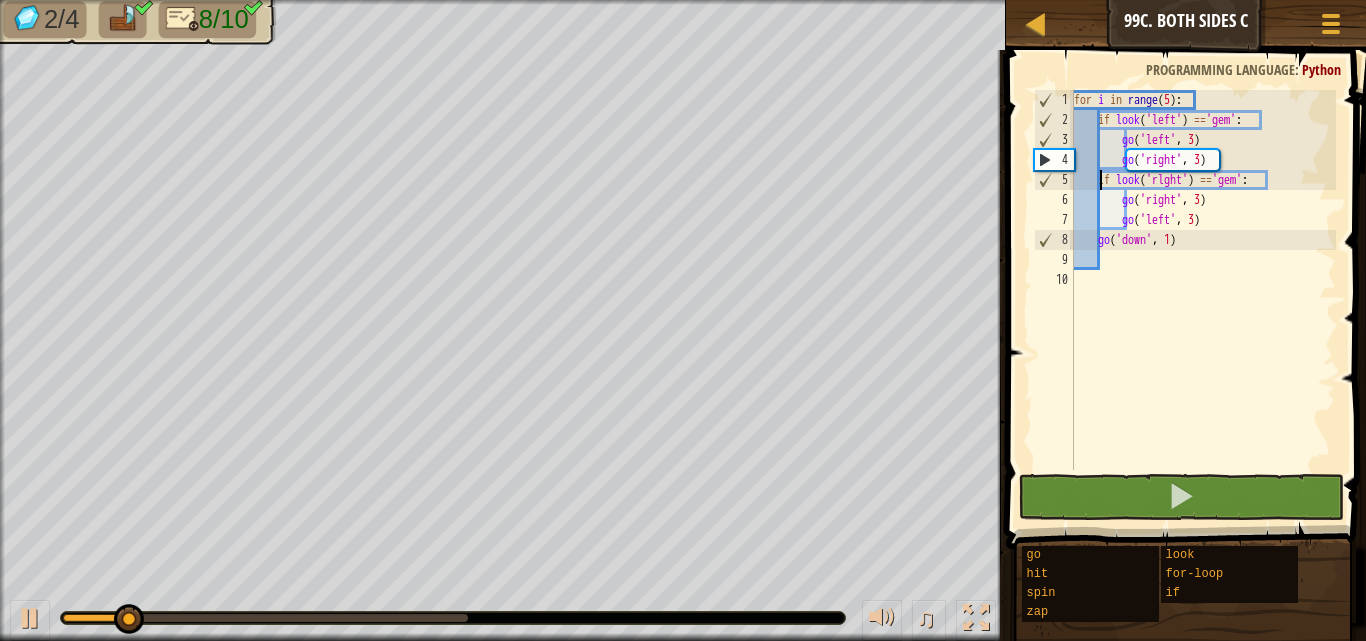 click on "for   i   in   range ( 5 ) :      if   look ( 'left' )   == 'gem' :          go ( 'left' ,   3 )          go ( 'right' ,   3 )      if   look ( 'rlght' )   == 'gem' :          go ( 'right' ,   3 )          go ( 'left' ,   3 )      go ( 'down' ,   1 )" at bounding box center [1203, 300] 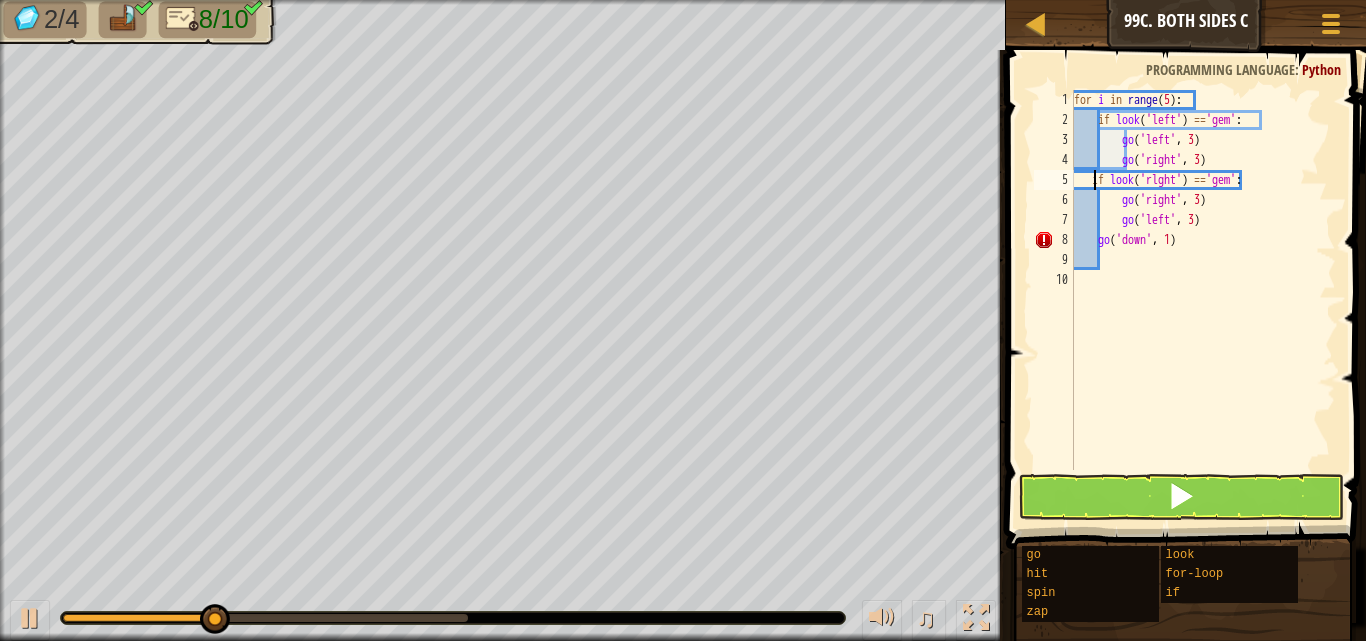 type on "if look('rlght') =='gem':" 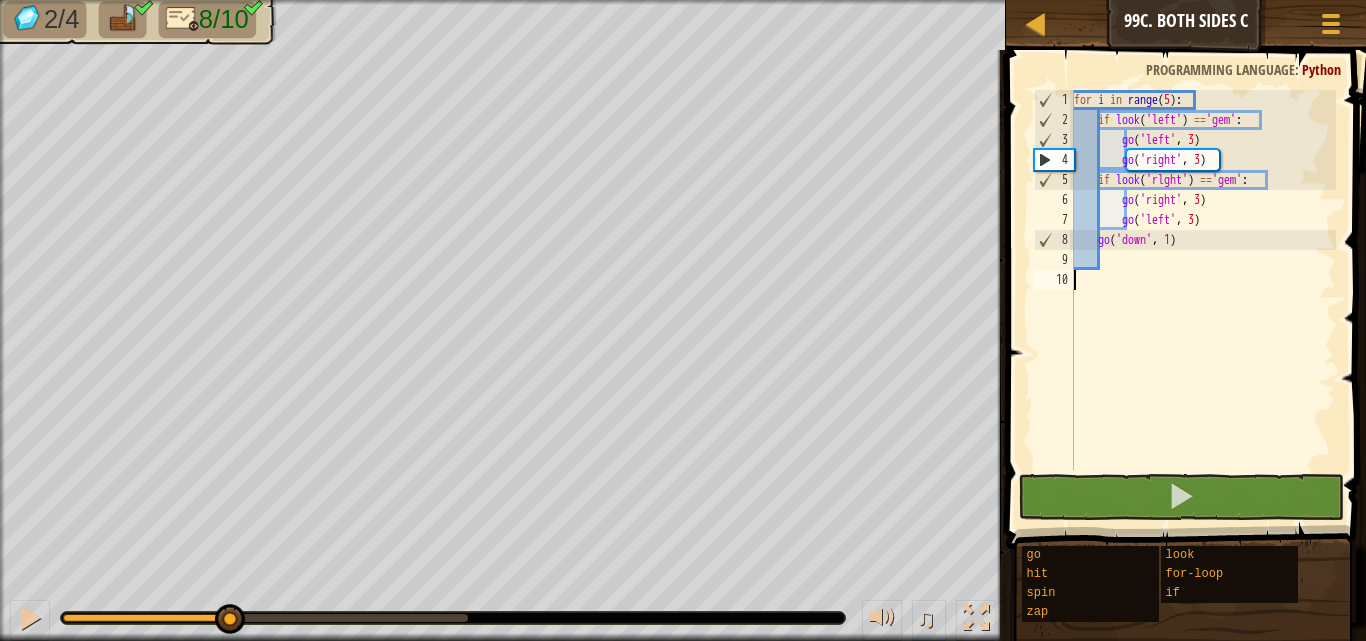 click on "for   i   in   range ( 5 ) :      if   look ( 'left' )   == 'gem' :          go ( 'left' ,   3 )          go ( 'right' ,   3 )      if   look ( 'rlght' )   == 'gem' :          go ( 'right' ,   3 )          go ( 'left' ,   3 )      go ( 'down' ,   1 )" at bounding box center (1203, 300) 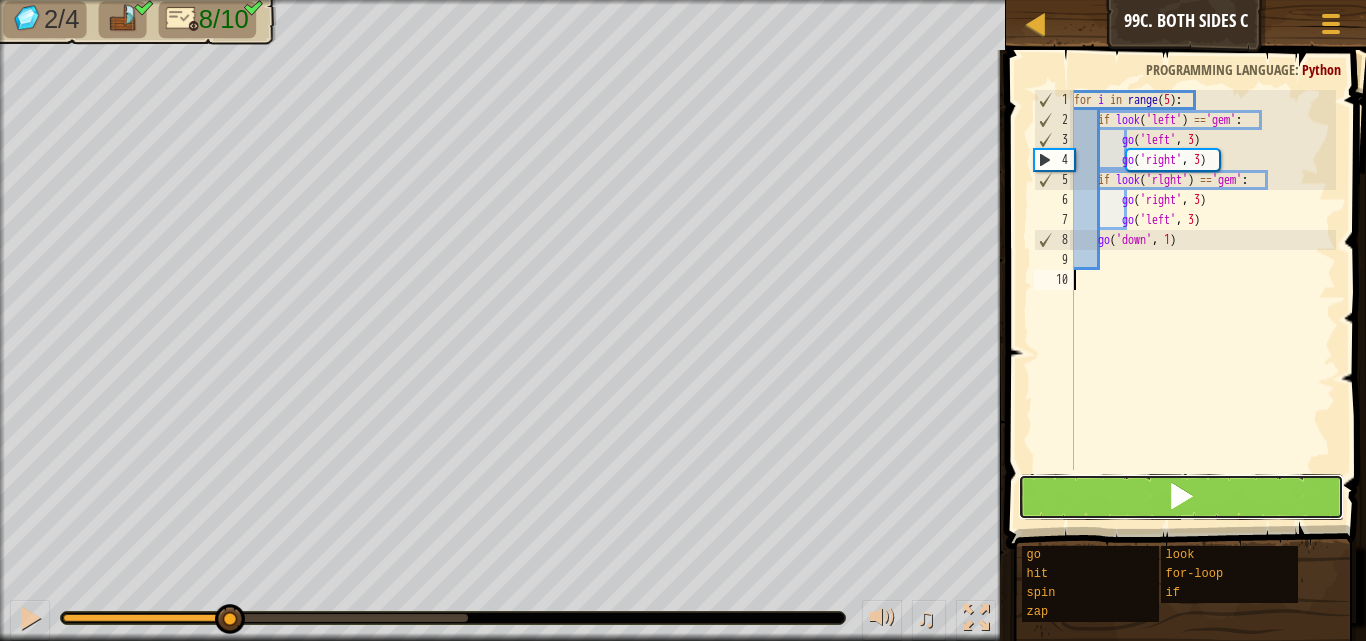 drag, startPoint x: 1145, startPoint y: 509, endPoint x: 1141, endPoint y: 499, distance: 10.770329 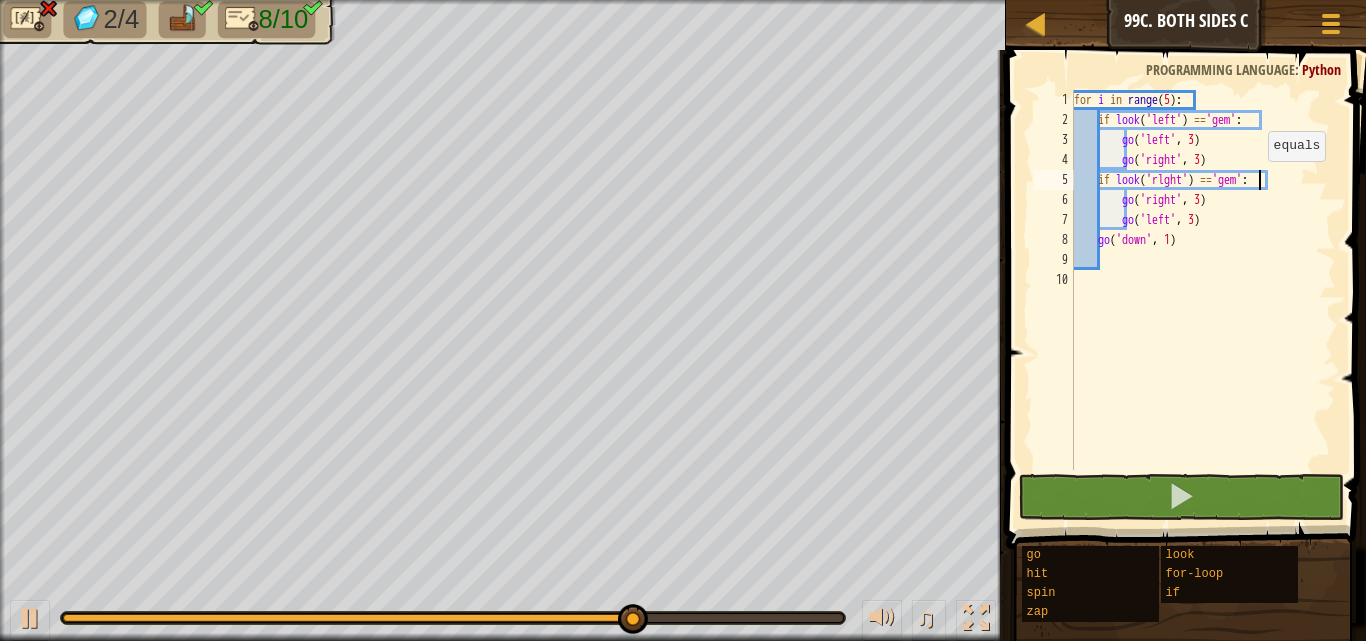 click on "for   i   in   range ( 5 ) :      if   look ( 'left' )   == 'gem' :          go ( 'left' ,   3 )          go ( 'right' ,   3 )      if   look ( 'rlght' )   == 'gem' :          go ( 'right' ,   3 )          go ( 'left' ,   3 )      go ( 'down' ,   1 )" at bounding box center (1203, 300) 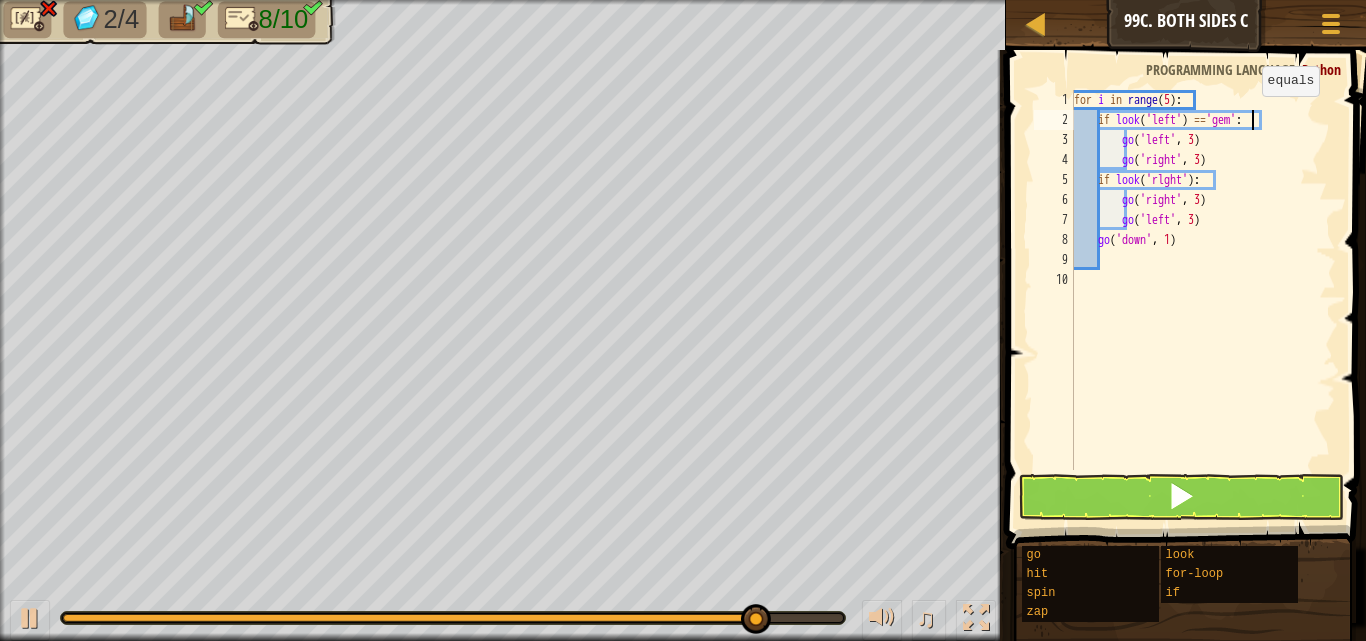 click on "for   i   in   range ( 5 ) :      if   look ( 'left' )   == 'gem' :          go ( 'left' ,   3 )          go ( 'right' ,   3 )      if   look ( 'rlght' ) :          go ( 'right' ,   3 )          go ( 'left' ,   3 )      go ( 'down' ,   1 )" at bounding box center (1203, 300) 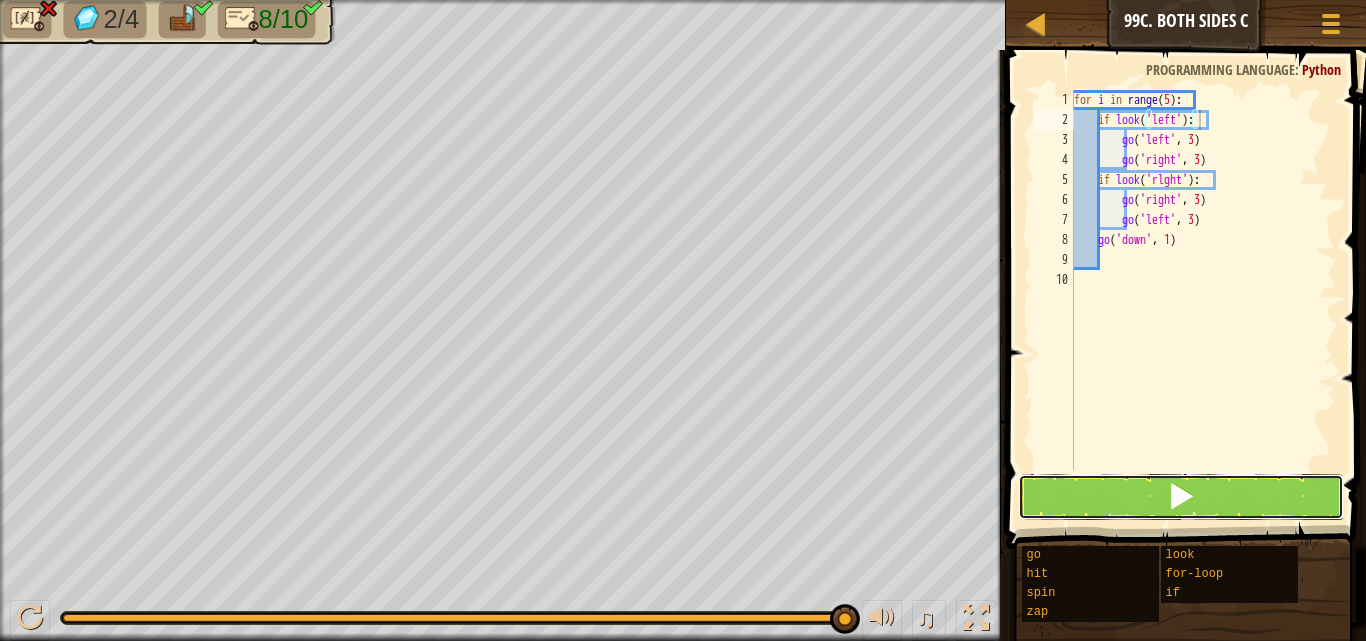 click at bounding box center [1181, 497] 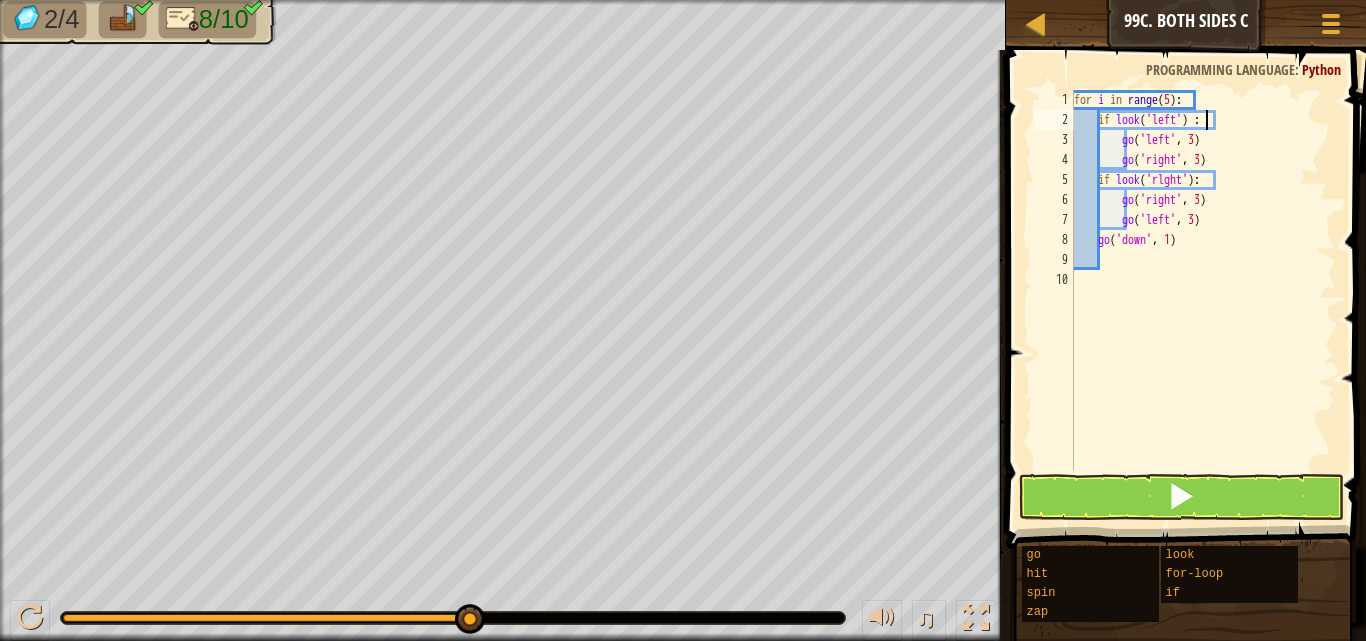 scroll, scrollTop: 9, scrollLeft: 11, axis: both 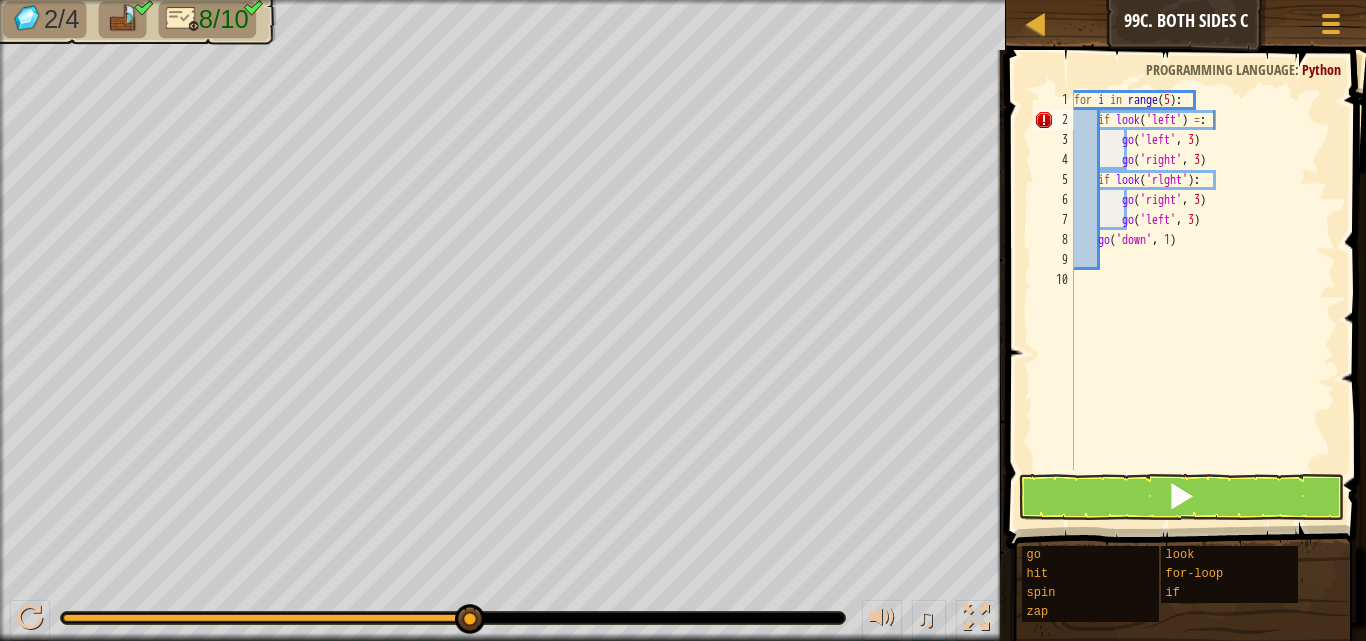 click on "for   i   in   range ( 5 ) :      if   look ( 'left' )   = :          go ( 'left' ,   3 )          go ( 'right' ,   3 )      if   look ( 'rlght' ) :          go ( 'right' ,   3 )          go ( 'left' ,   3 )      go ( 'down' ,   1 )" at bounding box center (1203, 300) 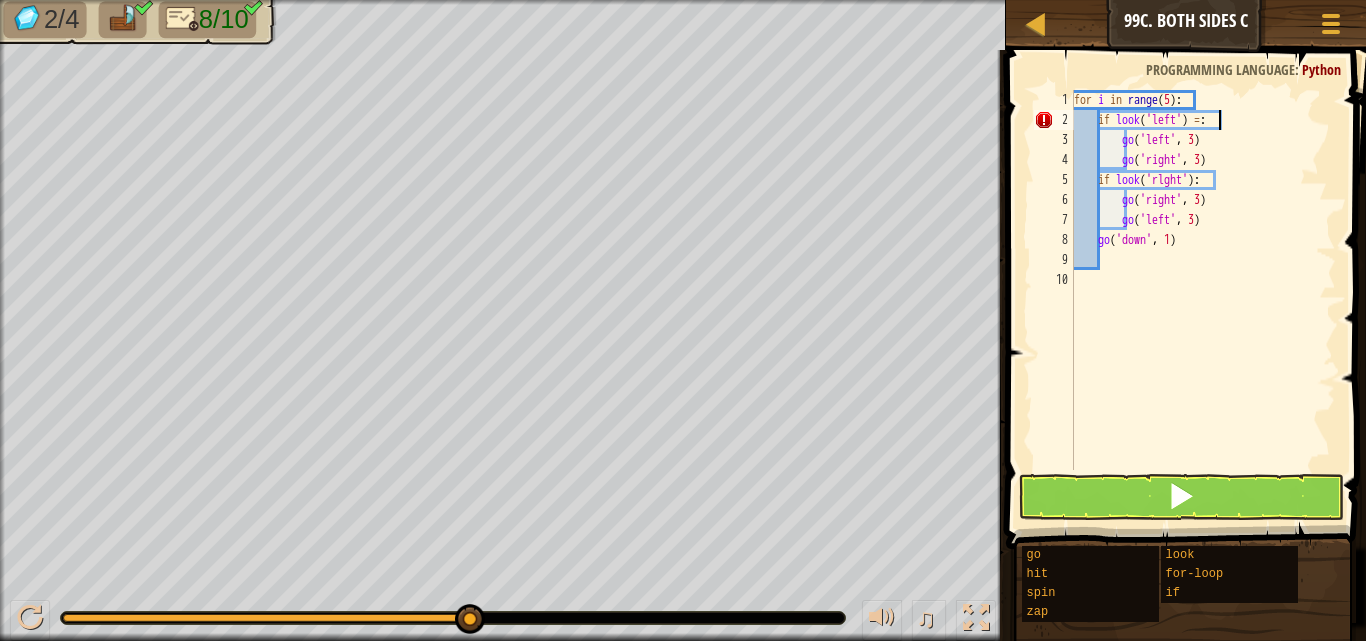 click on "for   i   in   range ( 5 ) :      if   look ( 'left' )   = :          go ( 'left' ,   3 )          go ( 'right' ,   3 )      if   look ( 'rlght' ) :          go ( 'right' ,   3 )          go ( 'left' ,   3 )      go ( 'down' ,   1 )" at bounding box center (1203, 300) 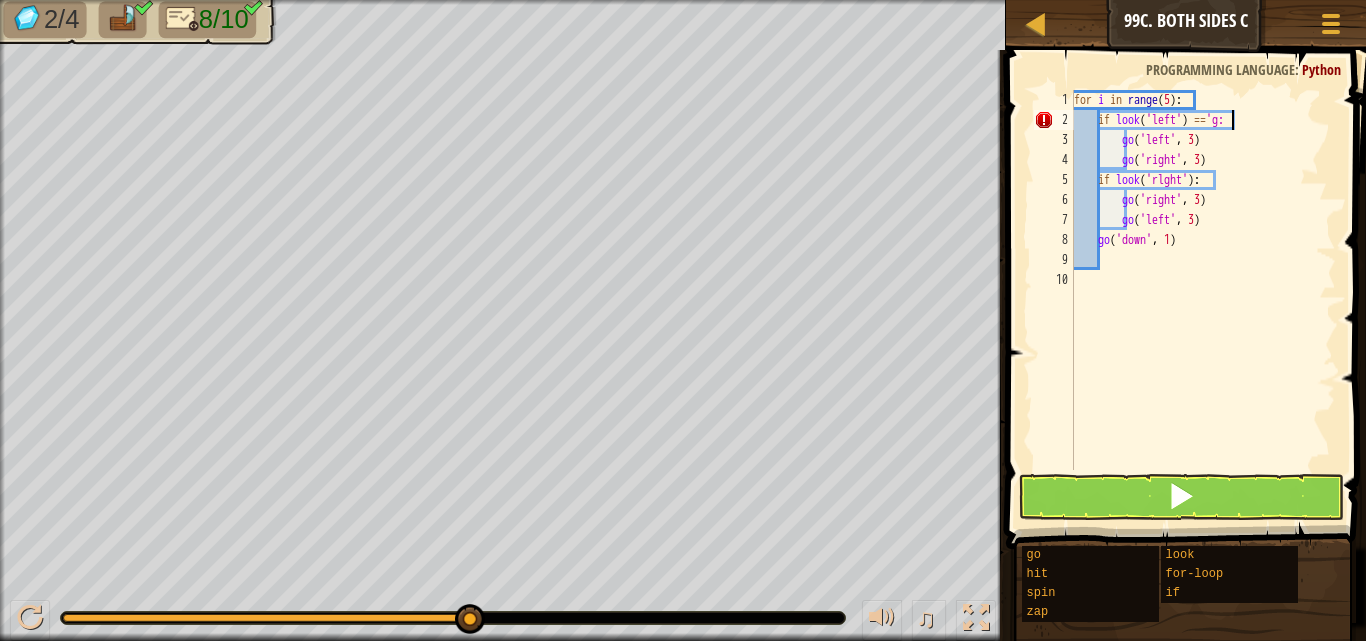 scroll, scrollTop: 9, scrollLeft: 13, axis: both 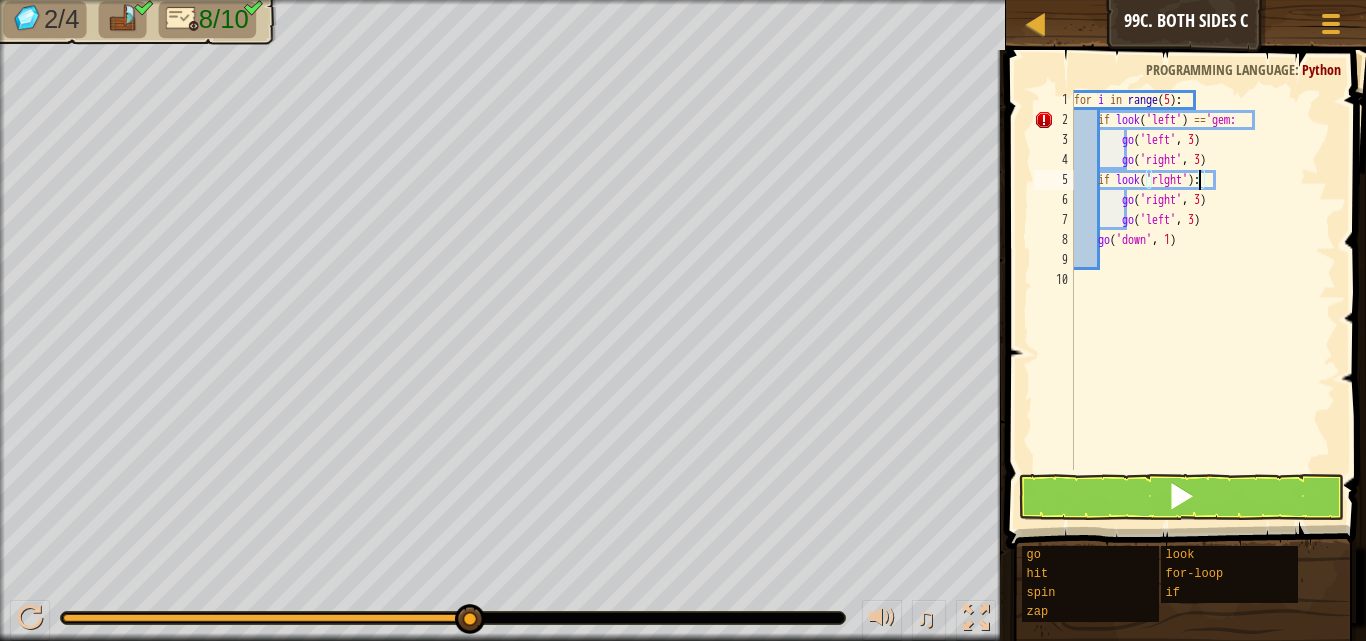 click on "for   i   in   range ( 5 ) :      if   look ( 'left' )   == 'gem:          go ( 'left' ,   3 )          go ( 'right' ,   3 )      if   look ( 'rlght' ) :          go ( 'right' ,   3 )          go ( 'left' ,   3 )      go ( 'down' ,   1 )" at bounding box center [1203, 300] 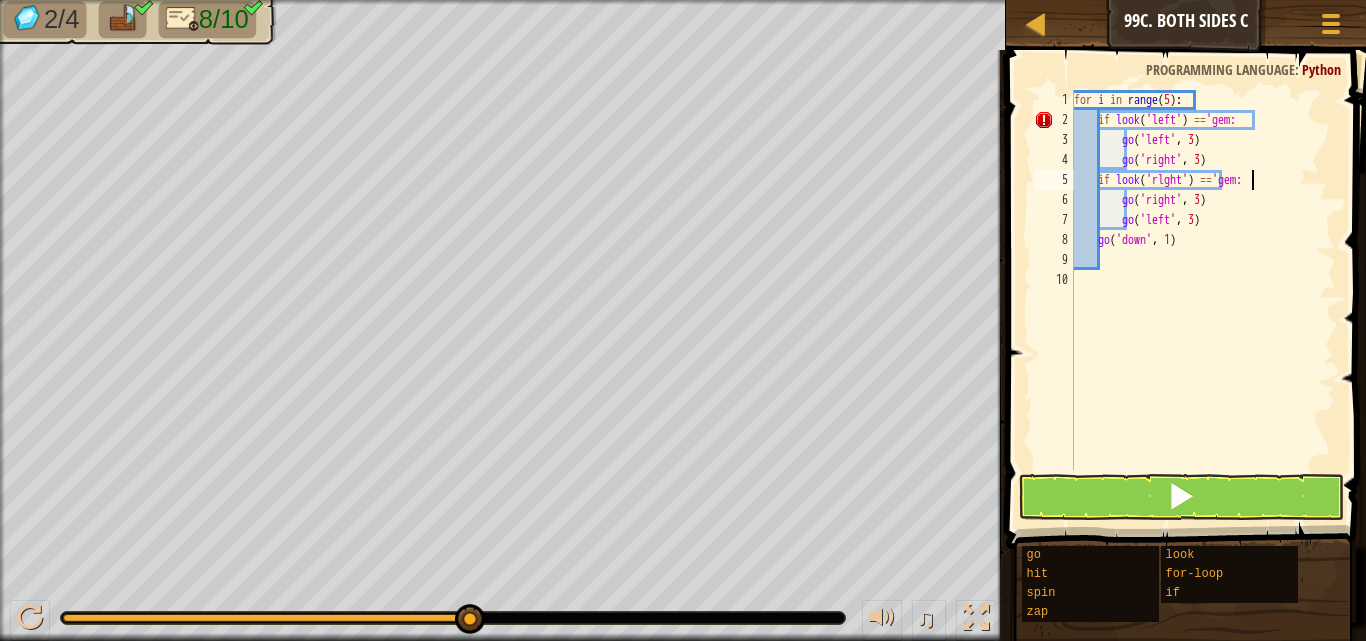scroll, scrollTop: 9, scrollLeft: 14, axis: both 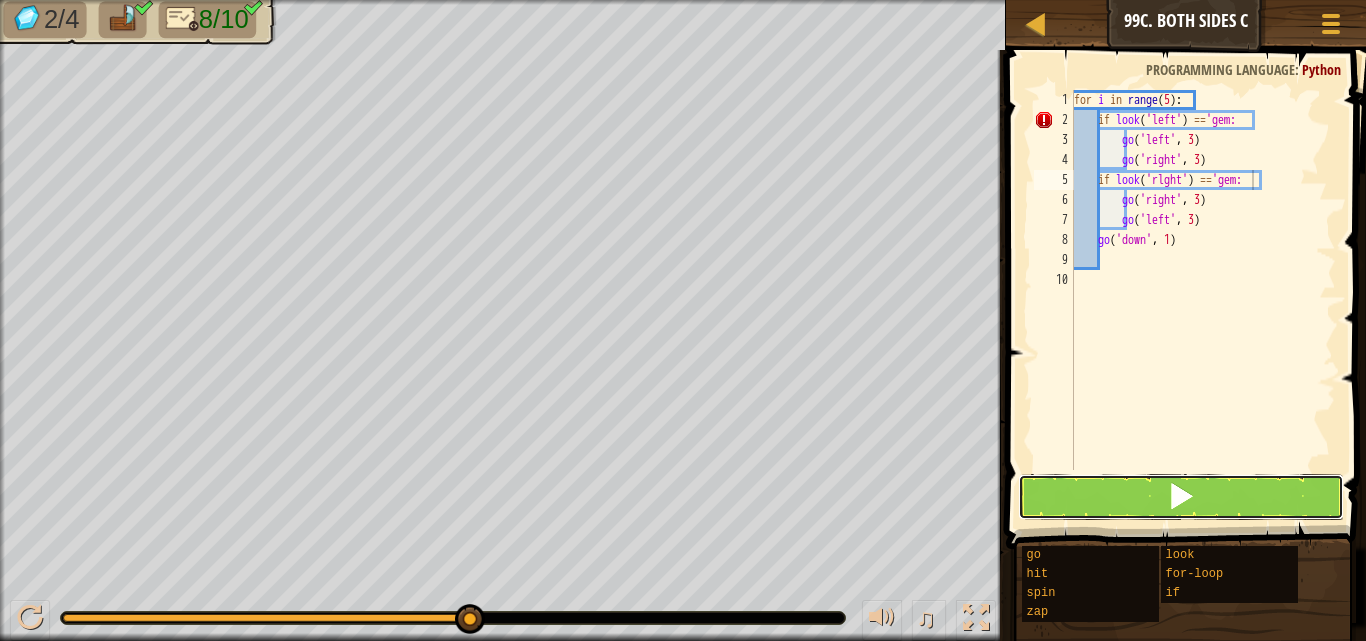 click at bounding box center [1181, 497] 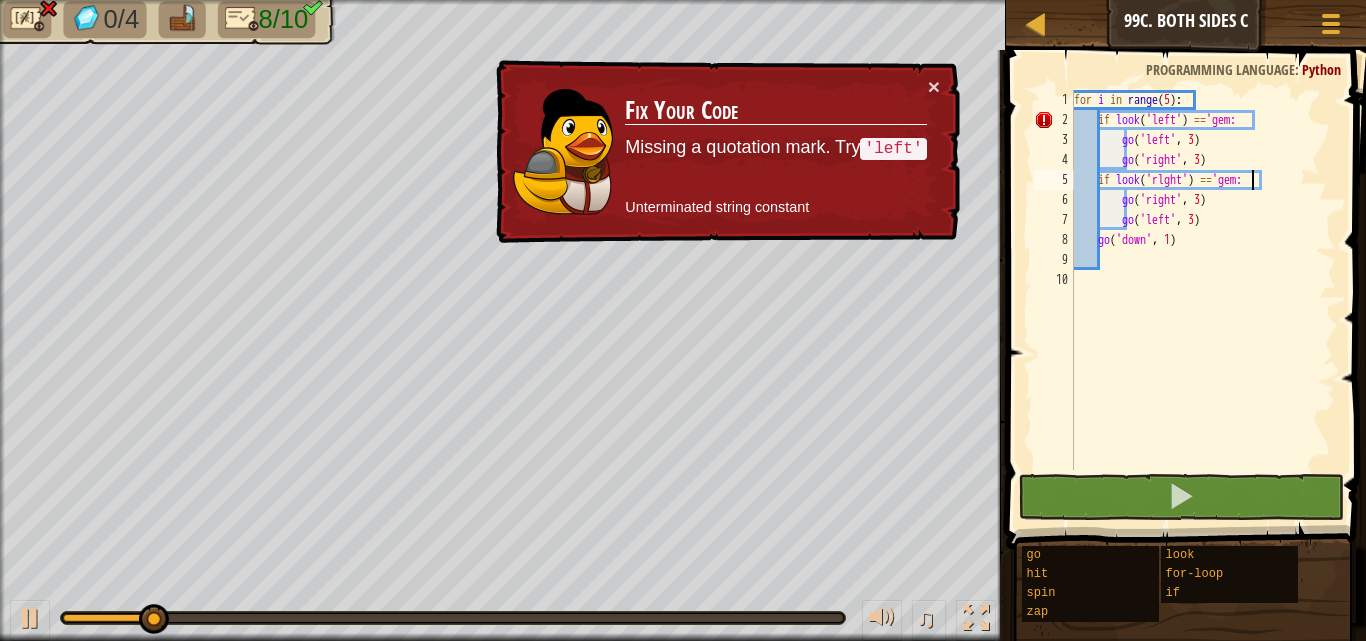 click on "for   i   in   range ( 5 ) :      if   look ( 'left' )   == 'gem:          go ( 'left' ,   3 )          go ( 'right' ,   3 )      if   look ( 'rlght' )   == 'gem:          go ( 'right' ,   3 )          go ( 'left' ,   3 )      go ( 'down' ,   1 )" at bounding box center (1203, 300) 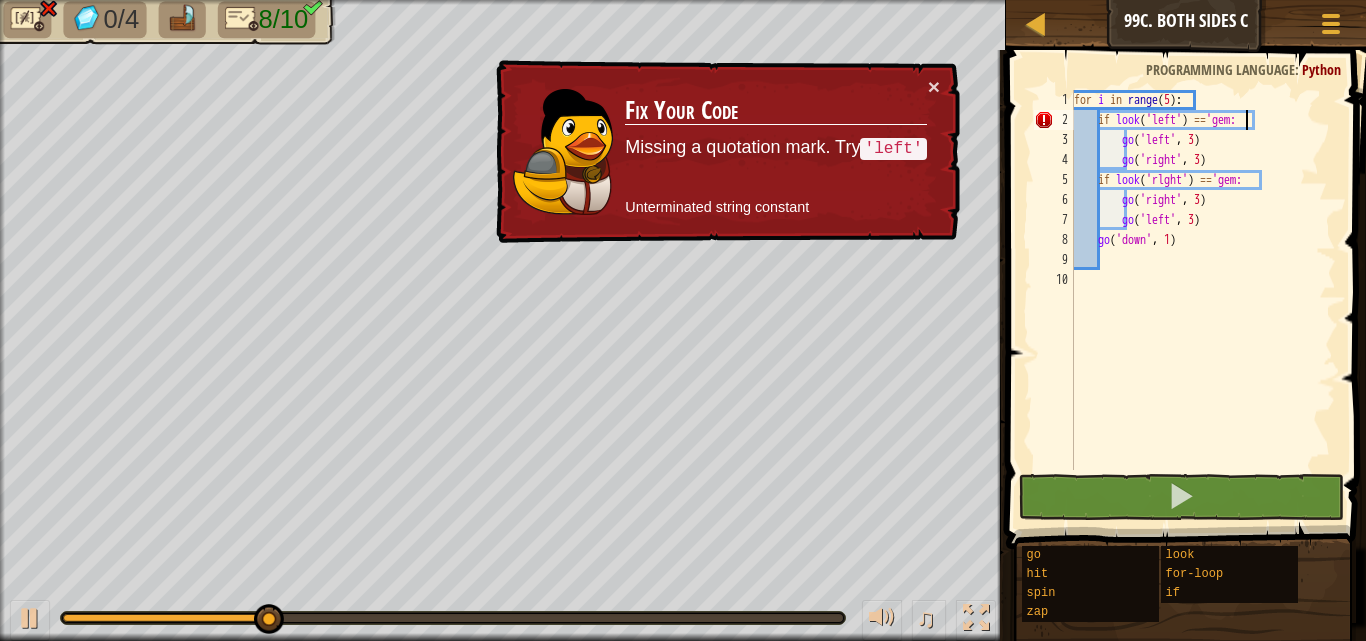scroll, scrollTop: 9, scrollLeft: 14, axis: both 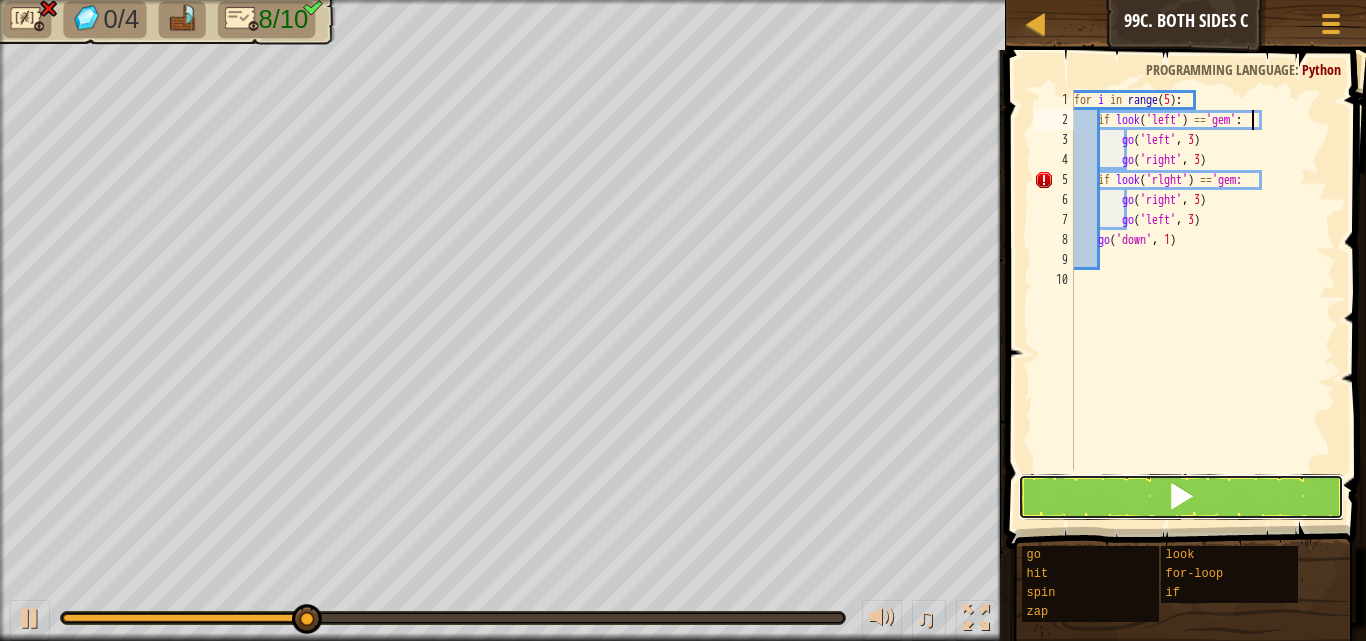 click at bounding box center (1181, 497) 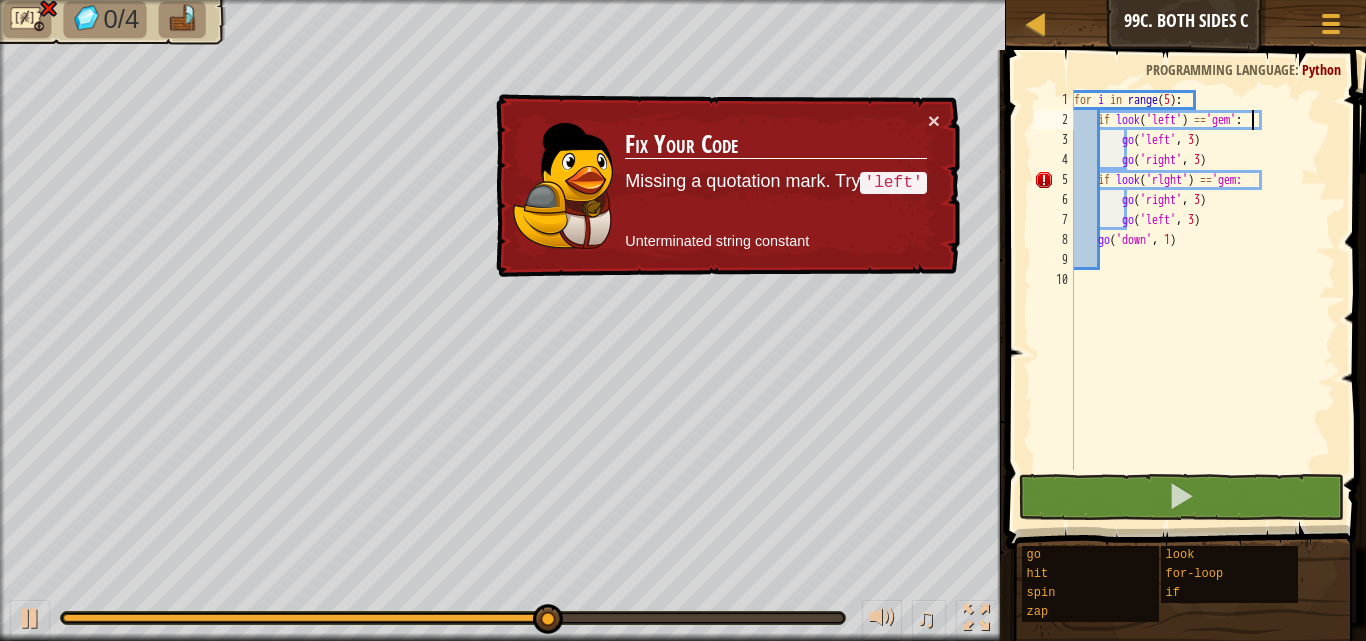 click on "for   i   in   range ( 5 ) :      if   look ( 'left' )   == 'gem' :          go ( 'left' ,   3 )          go ( 'right' ,   3 )      if   look ( 'rlght' )   == 'gem:          go ( 'right' ,   3 )          go ( 'left' ,   3 )      go ( 'down' ,   1 )" at bounding box center [1203, 300] 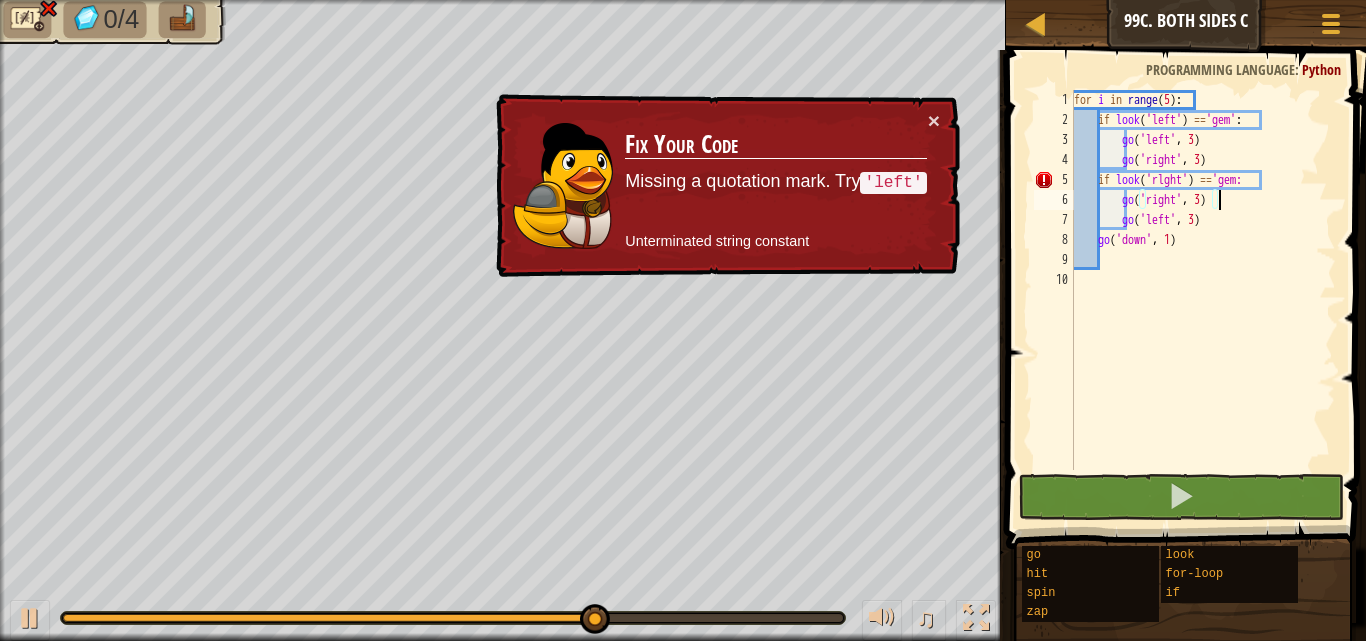 click on "for   i   in   range ( 5 ) :      if   look ( 'left' )   == 'gem' :          go ( 'left' ,   3 )          go ( 'right' ,   3 )      if   look ( 'rlght' )   == 'gem:          go ( 'right' ,   3 )          go ( 'left' ,   3 )      go ( 'down' ,   1 )" at bounding box center [1203, 300] 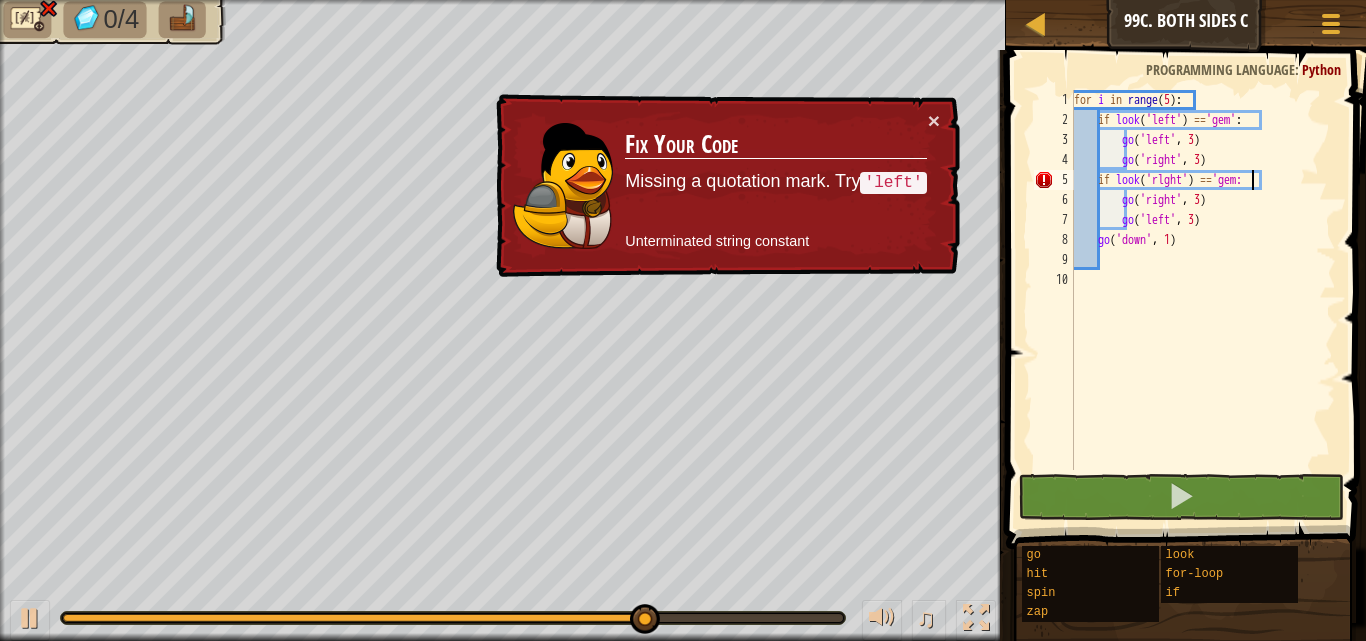 scroll, scrollTop: 9, scrollLeft: 14, axis: both 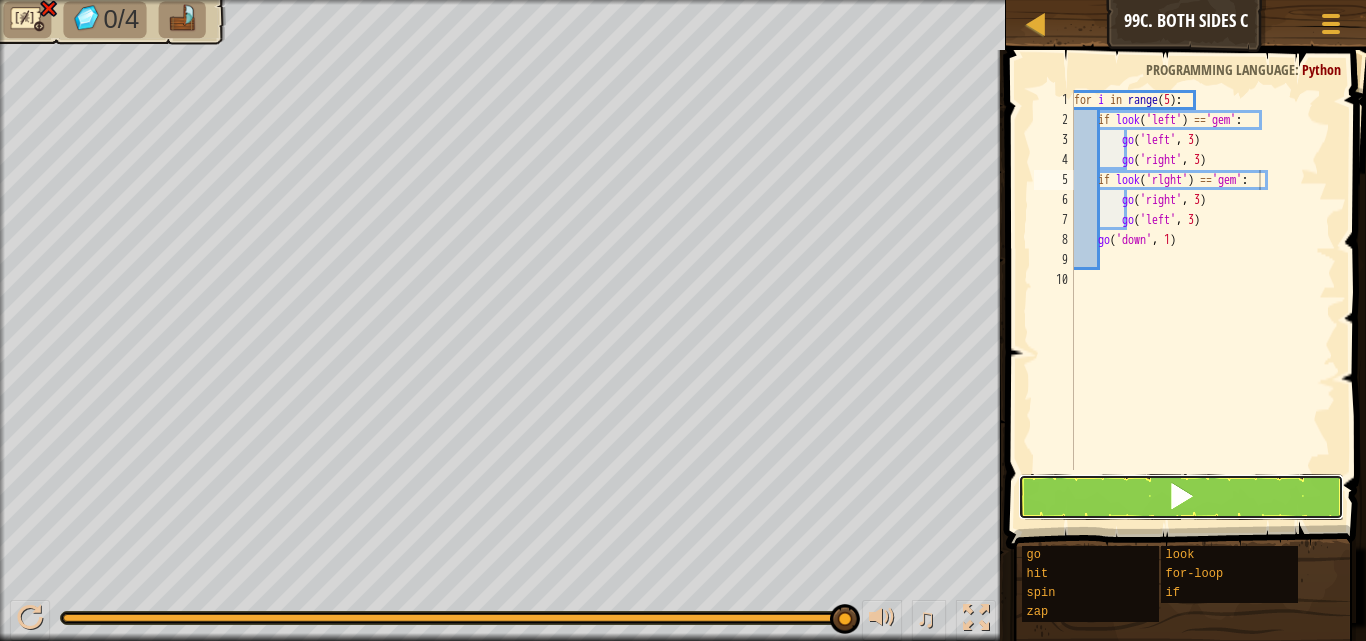 click at bounding box center [1181, 497] 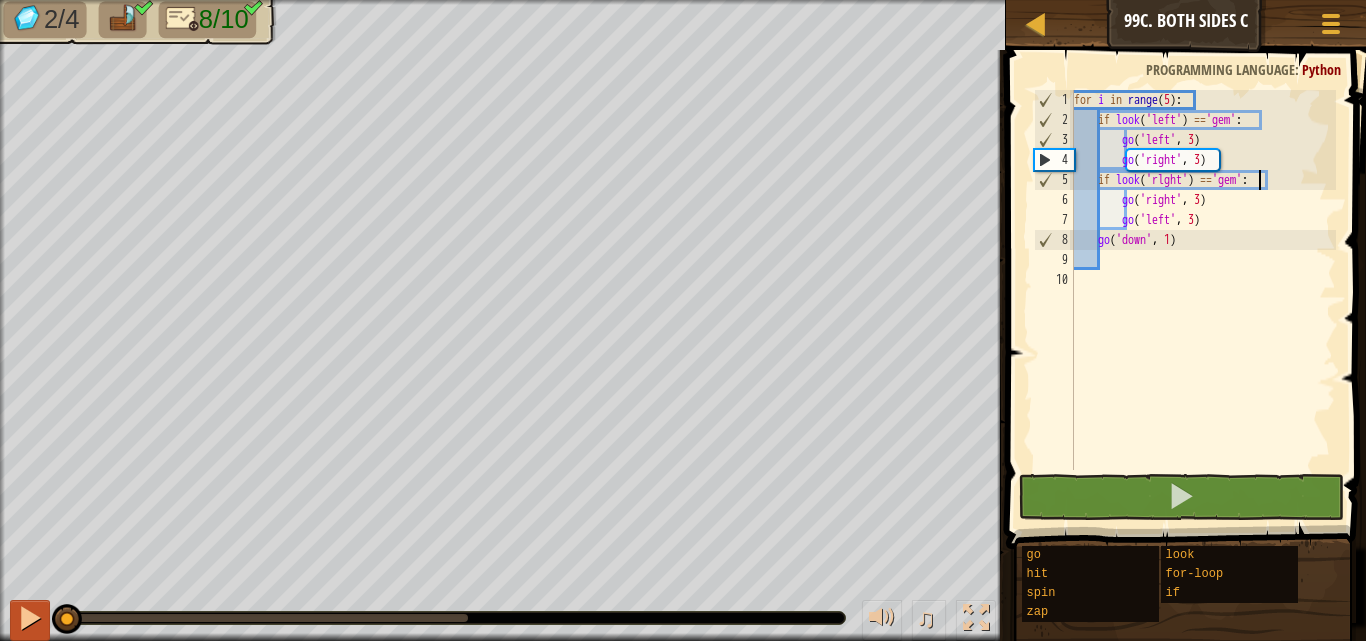drag, startPoint x: 473, startPoint y: 627, endPoint x: 10, endPoint y: 608, distance: 463.38968 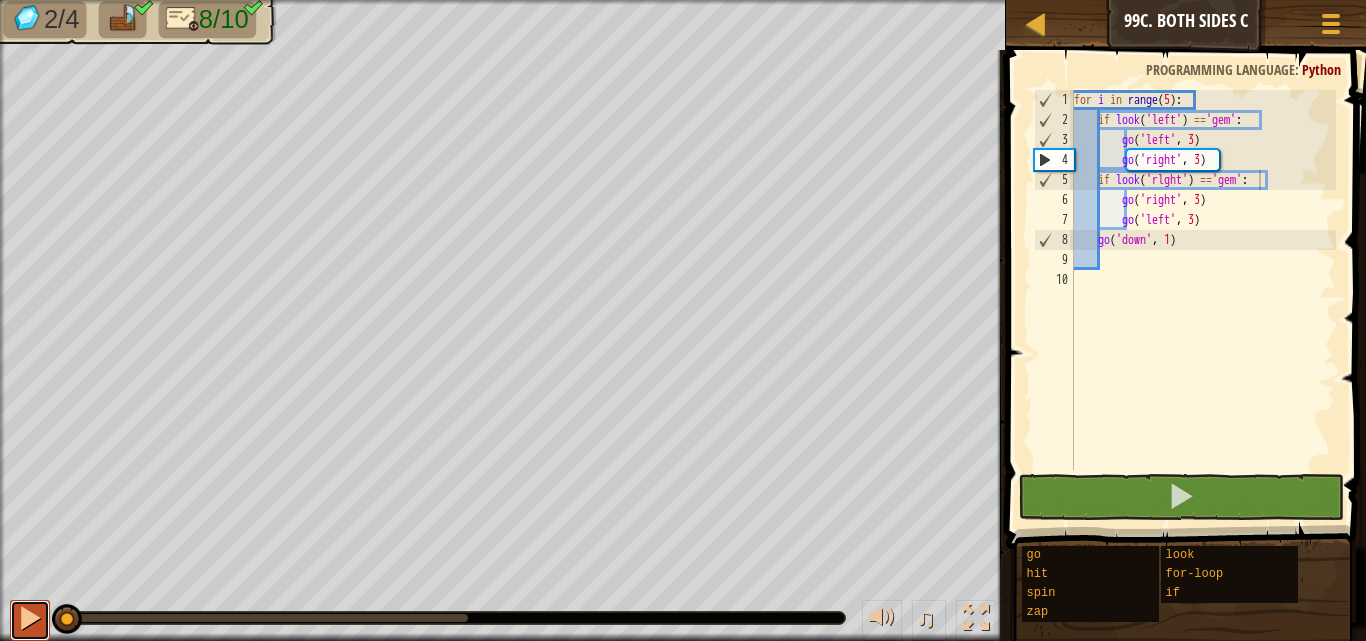 click at bounding box center (30, 620) 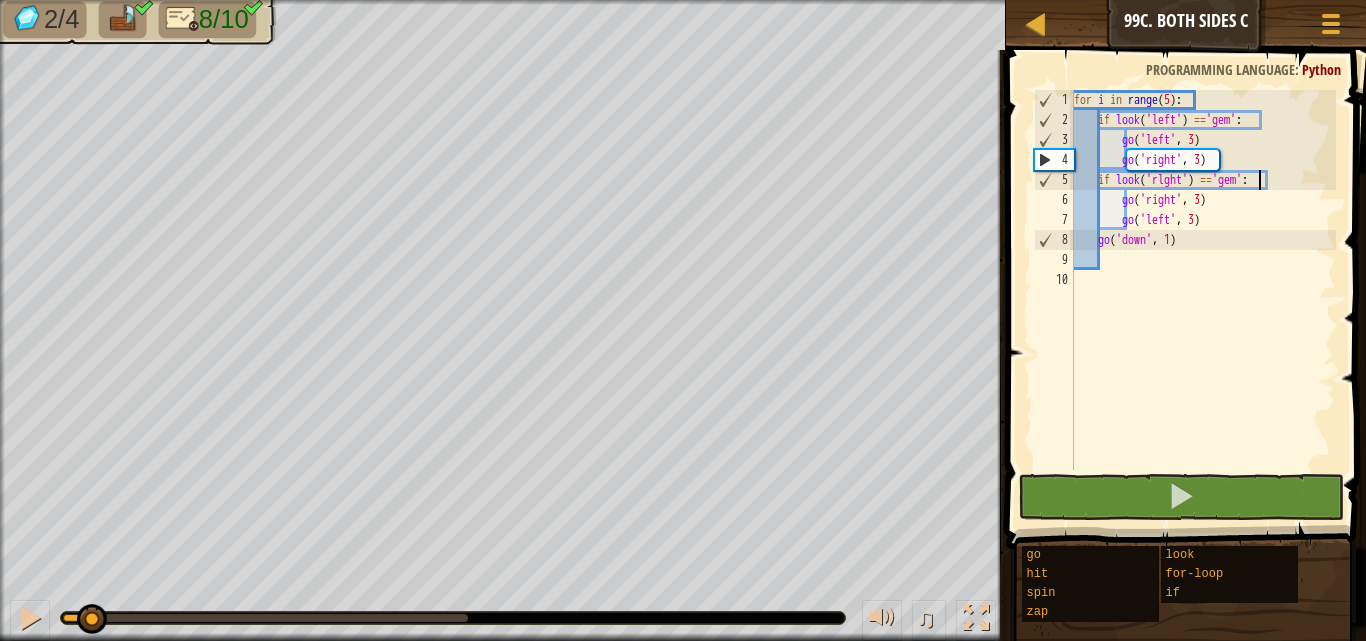 drag, startPoint x: 90, startPoint y: 621, endPoint x: 73, endPoint y: 616, distance: 17.720045 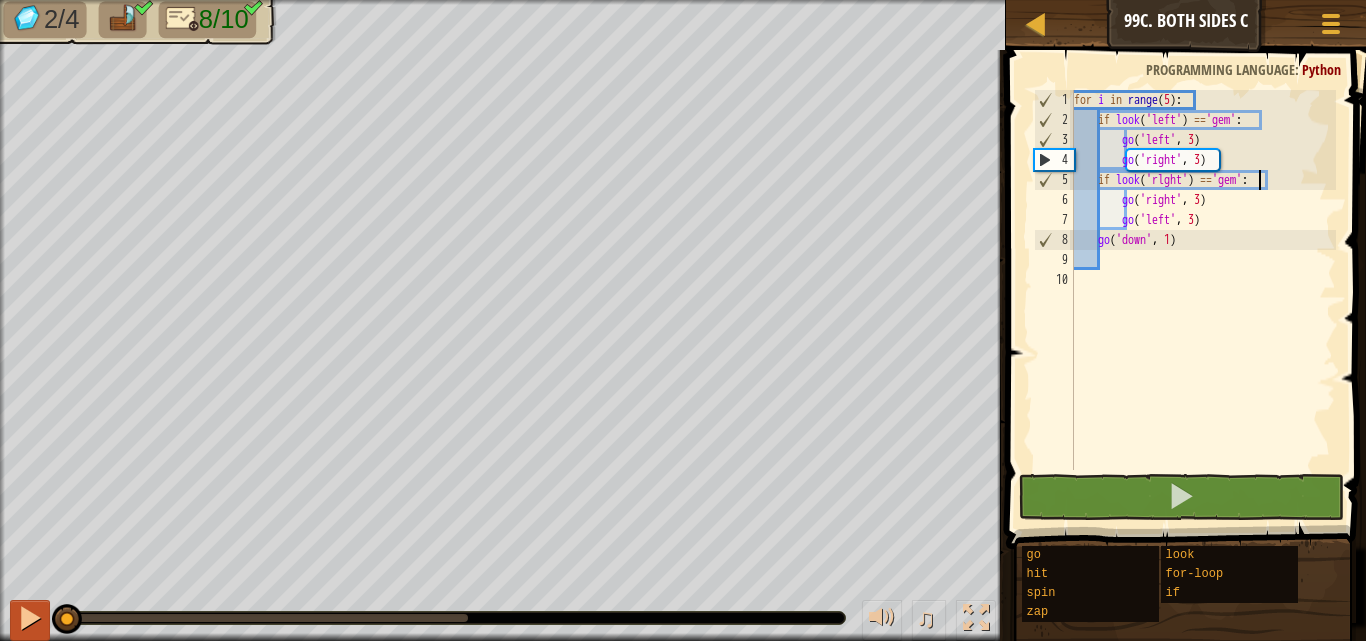 drag, startPoint x: 83, startPoint y: 621, endPoint x: 46, endPoint y: 621, distance: 37 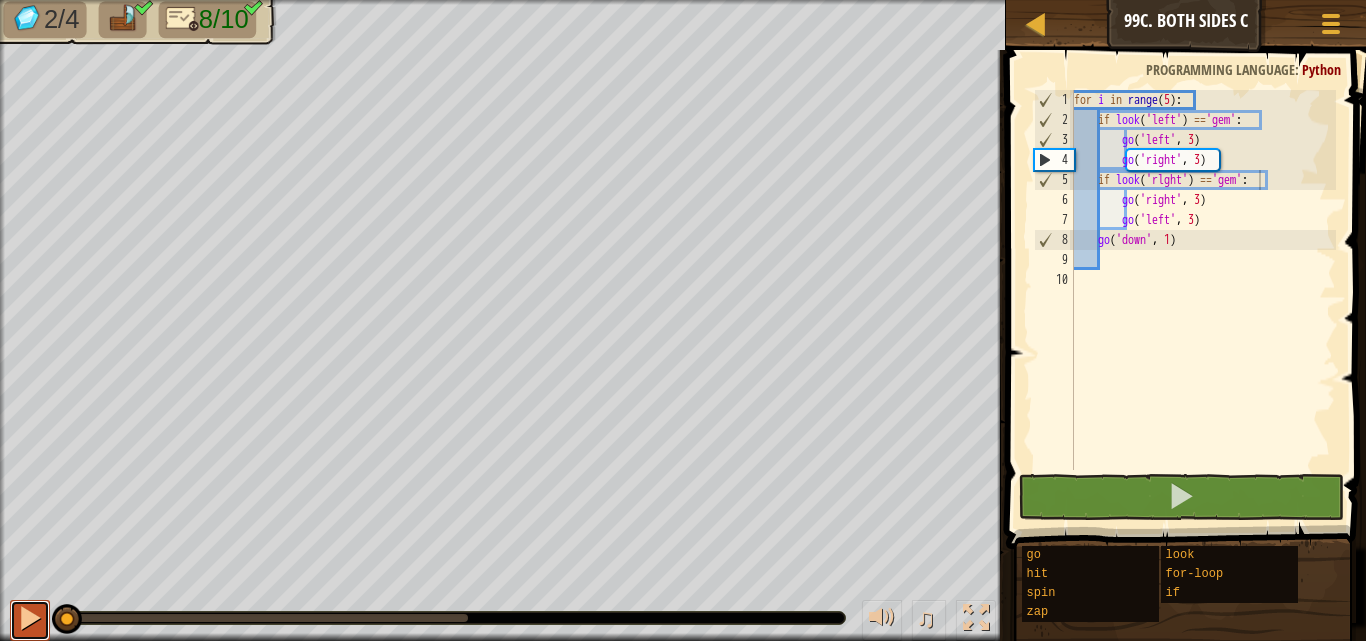 click at bounding box center [30, 618] 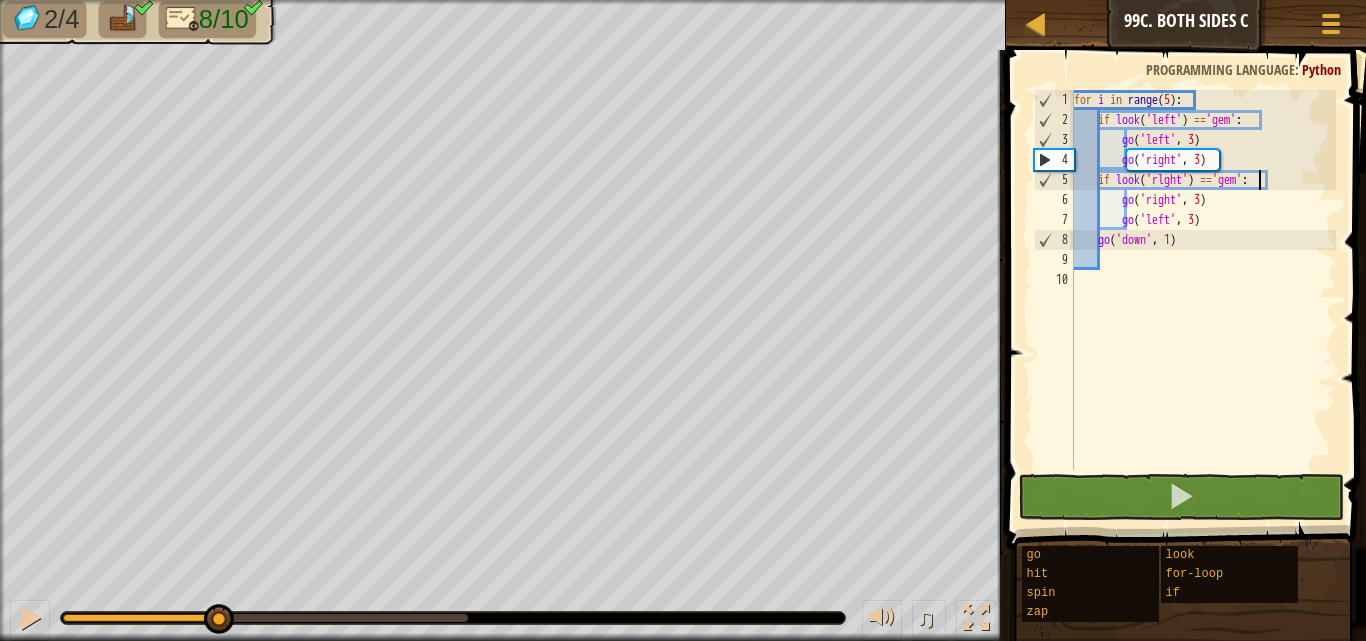 click at bounding box center [140, 618] 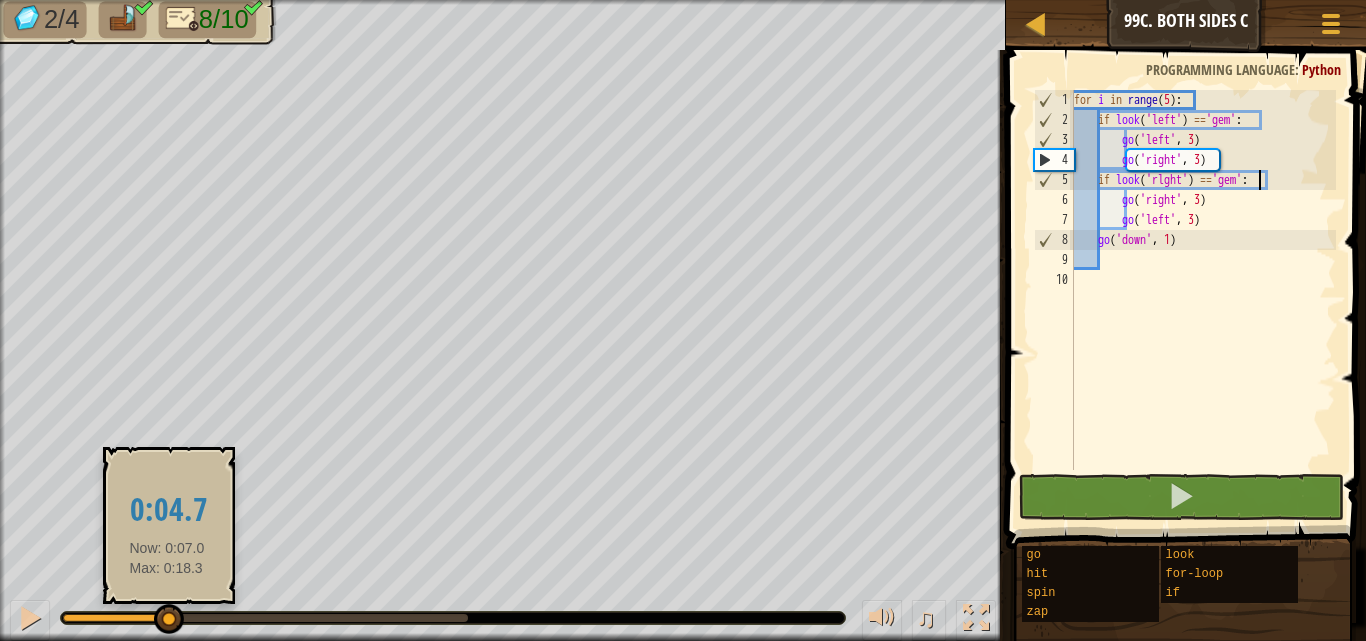 click at bounding box center (115, 618) 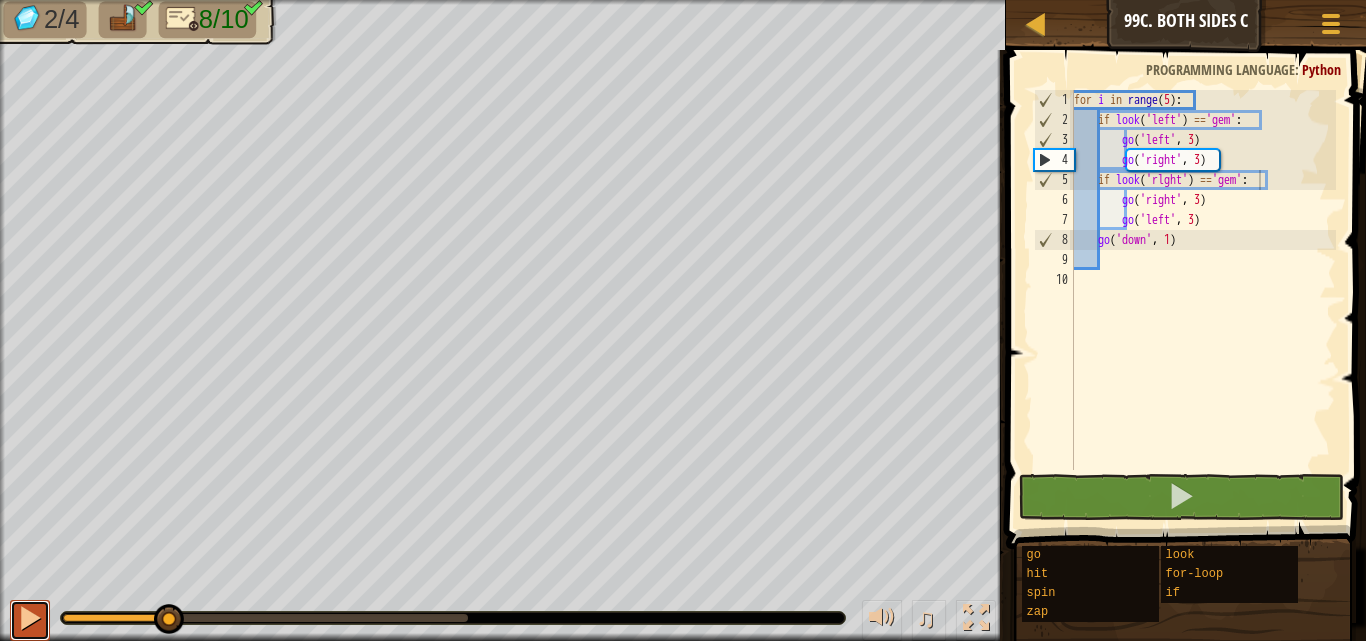 click at bounding box center (30, 618) 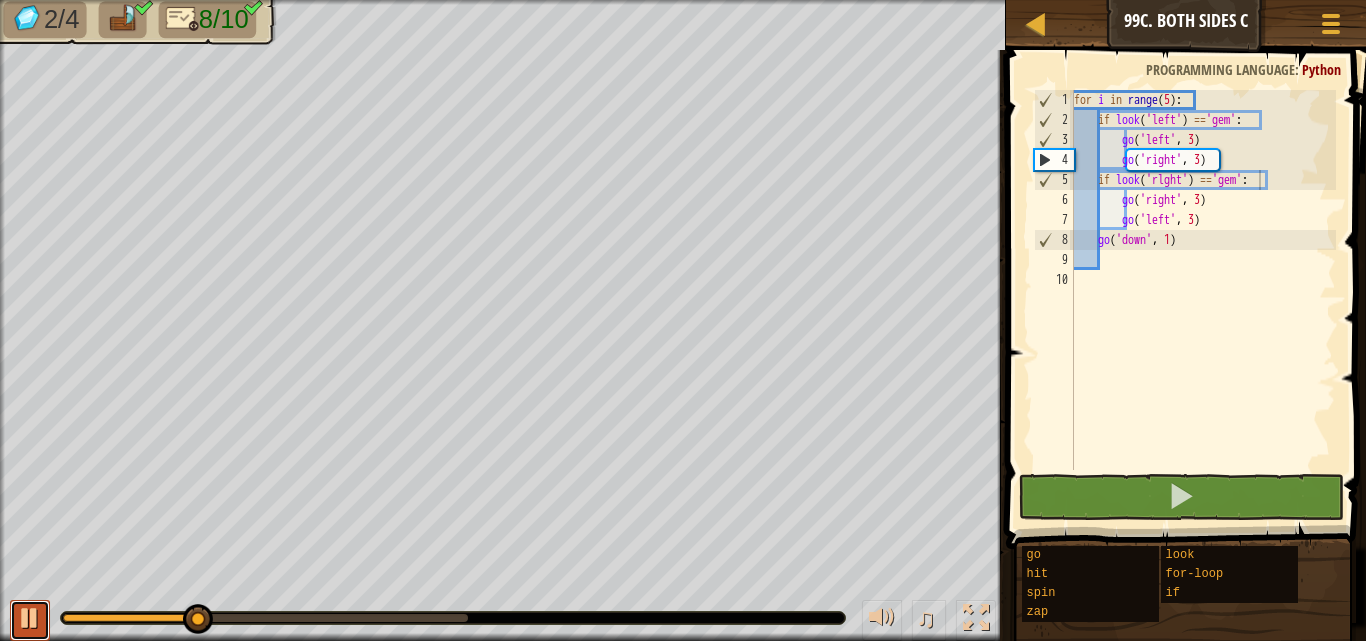 click at bounding box center (30, 618) 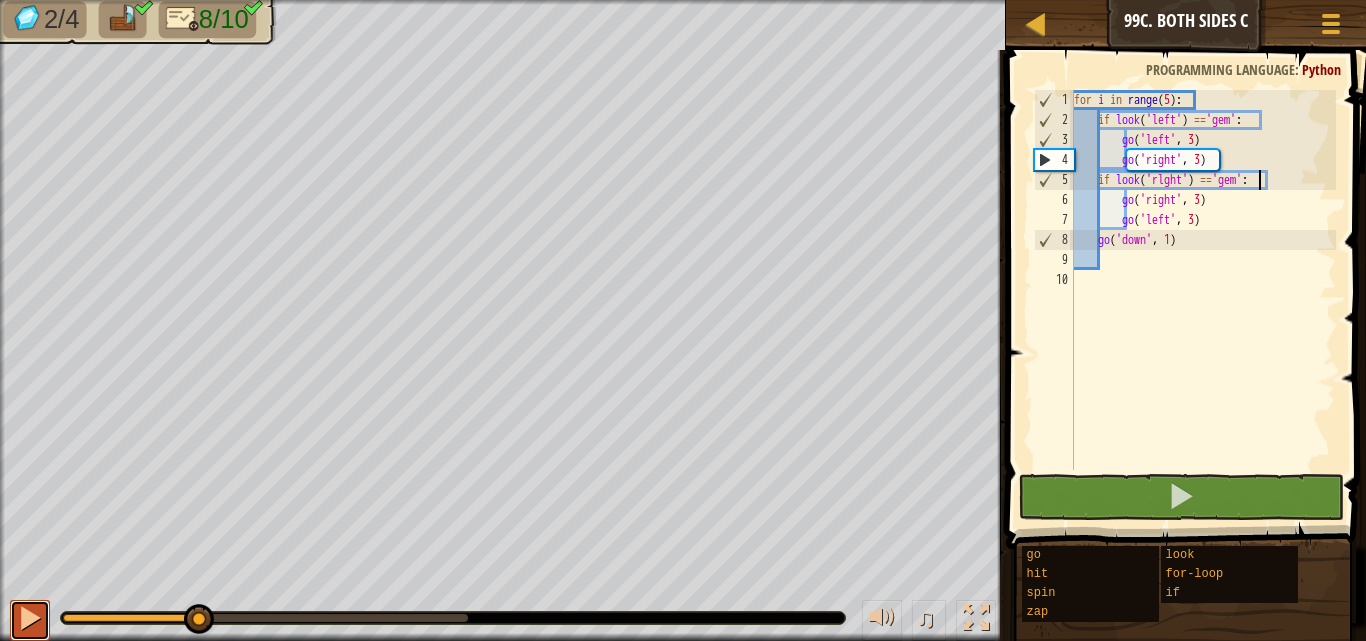 click at bounding box center (30, 618) 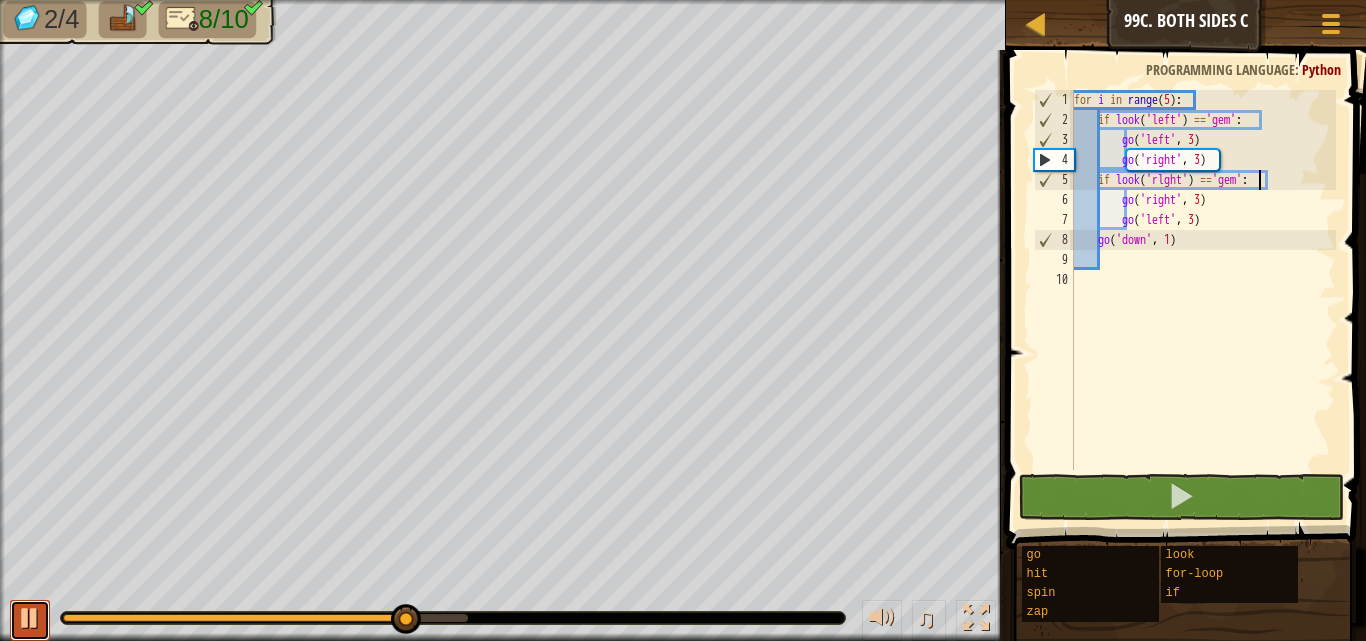 click at bounding box center (30, 618) 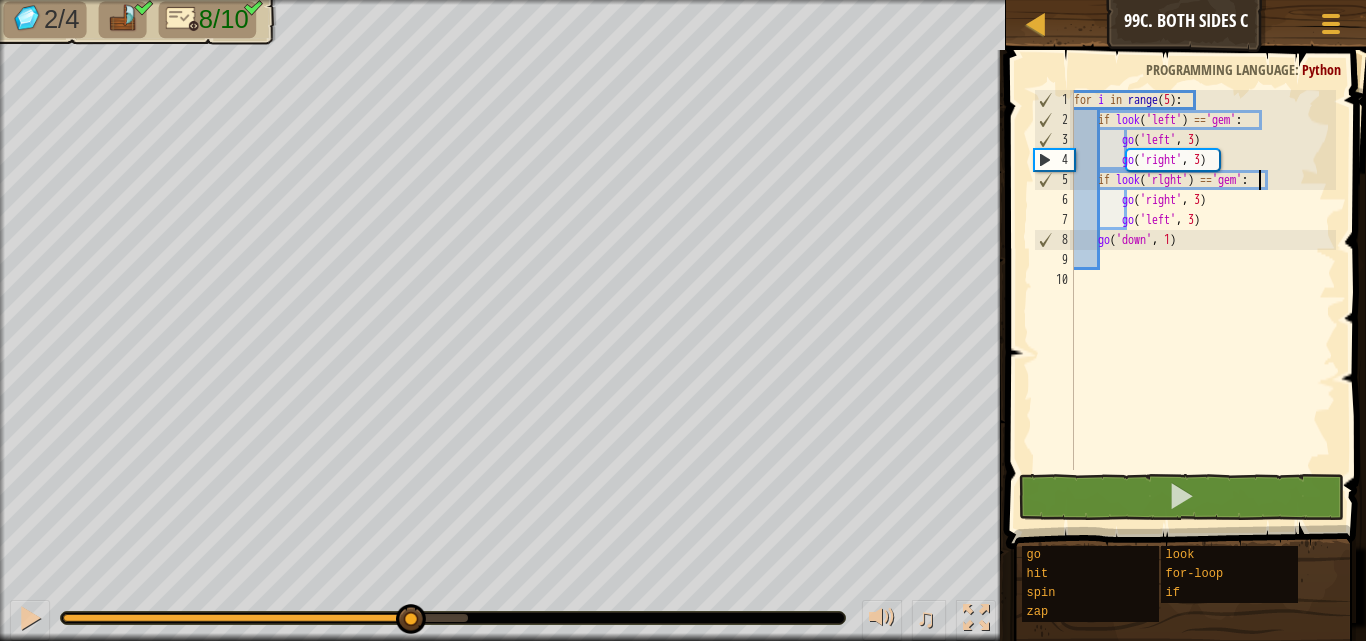 click at bounding box center [236, 618] 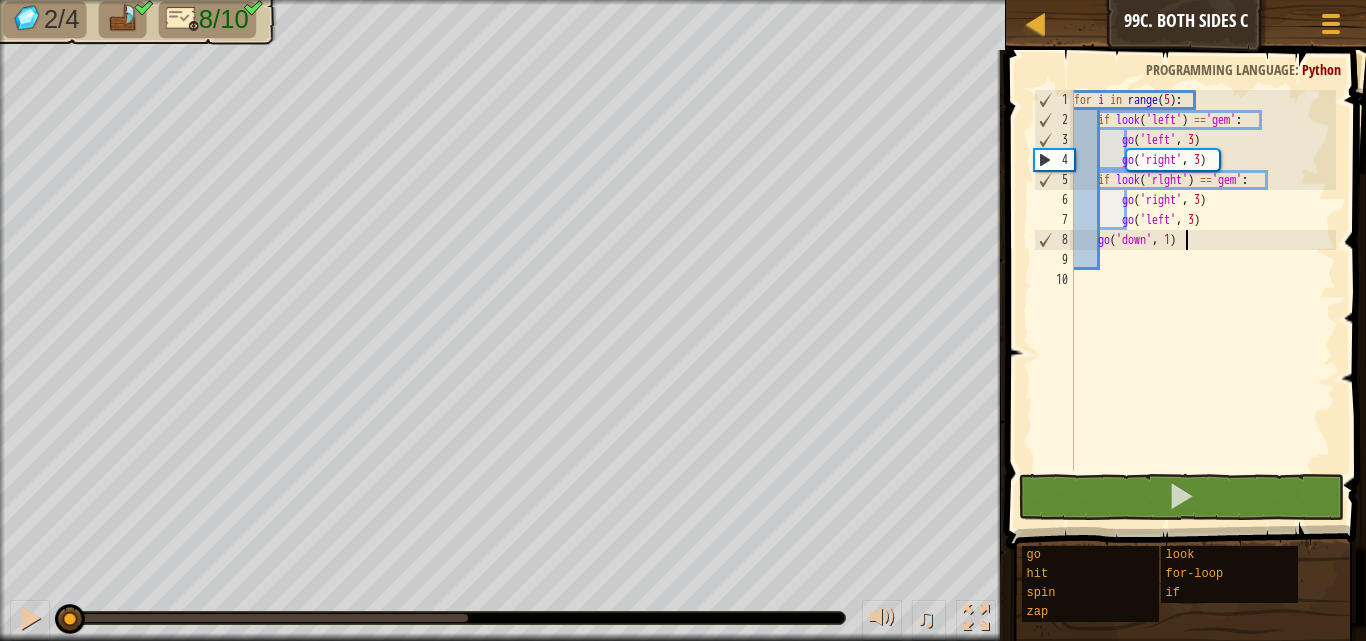 click on "for   i   in   range ( 5 ) :      if   look ( 'left' )   == 'gem' :          go ( 'left' ,   3 )          go ( 'right' ,   3 )      if   look ( 'rlght' )   == 'gem' :          go ( 'right' ,   3 )          go ( 'left' ,   3 )      go ( 'down' ,   1 )" at bounding box center (1203, 300) 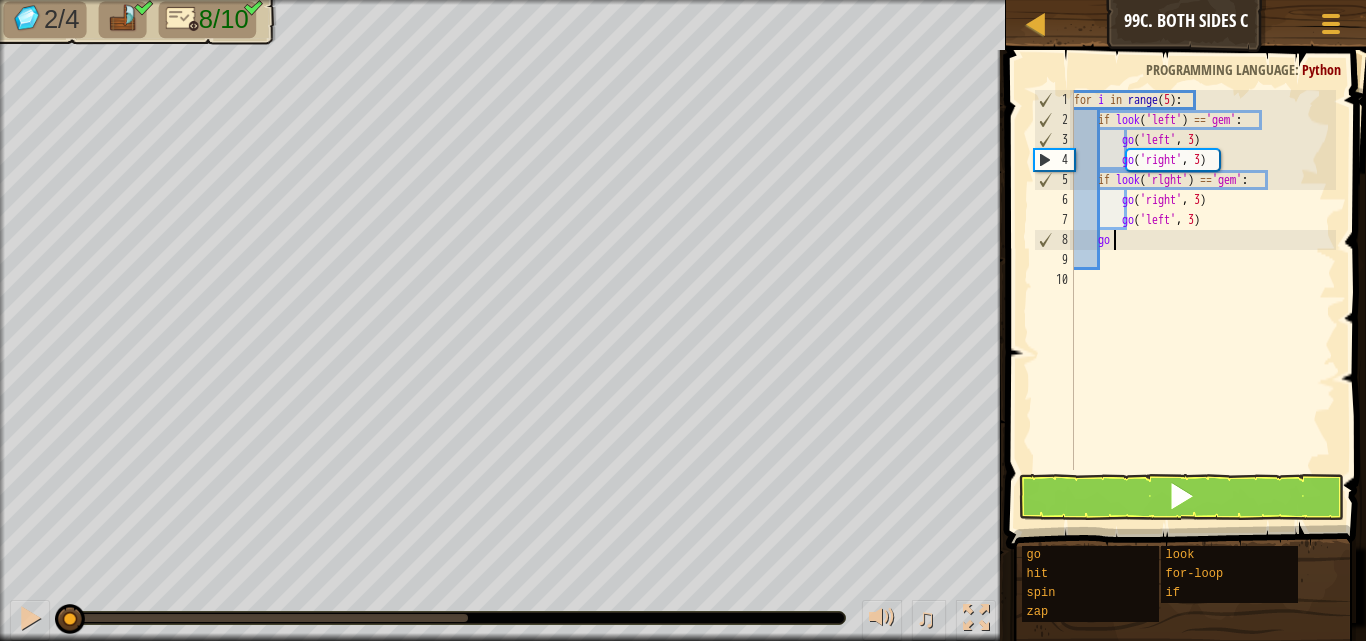 type on "g" 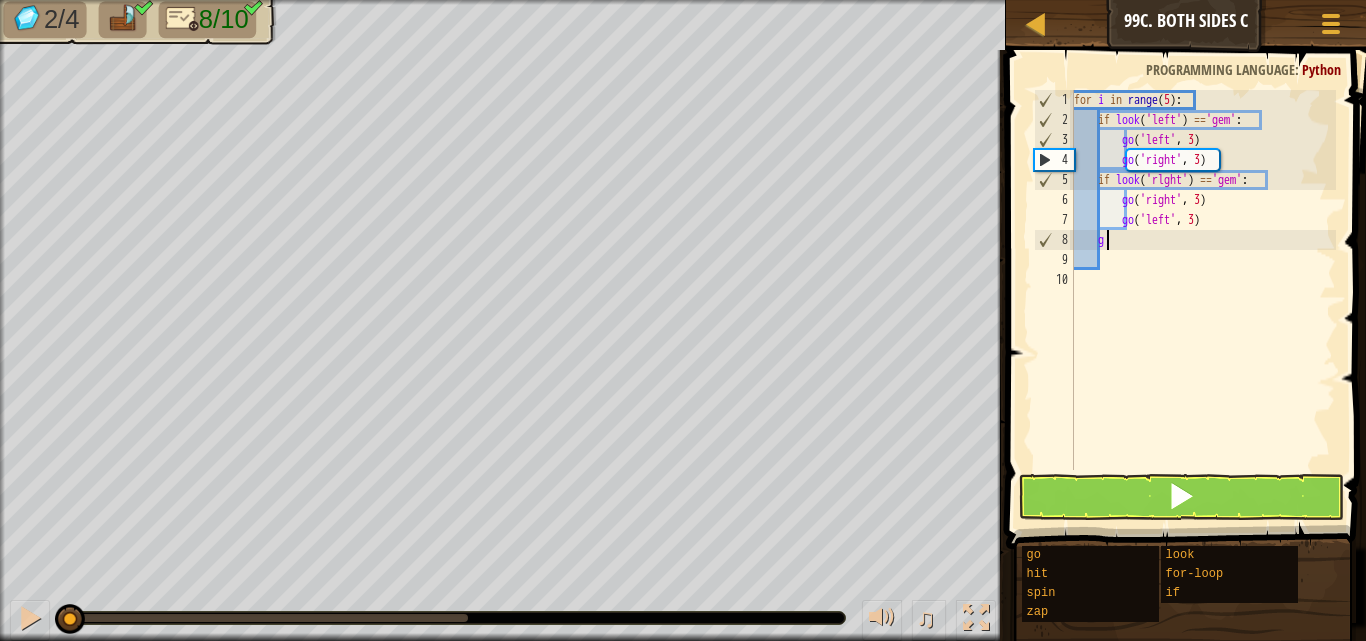 scroll, scrollTop: 9, scrollLeft: 1, axis: both 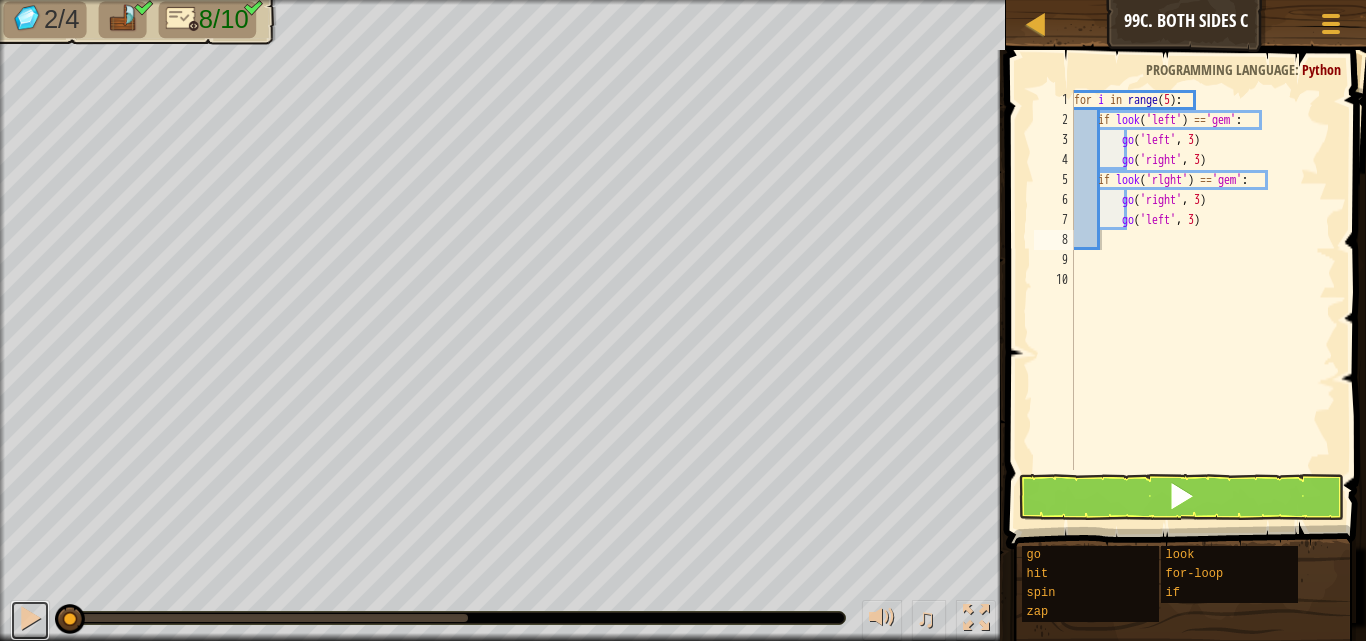 drag, startPoint x: 10, startPoint y: 634, endPoint x: 0, endPoint y: 644, distance: 14.142136 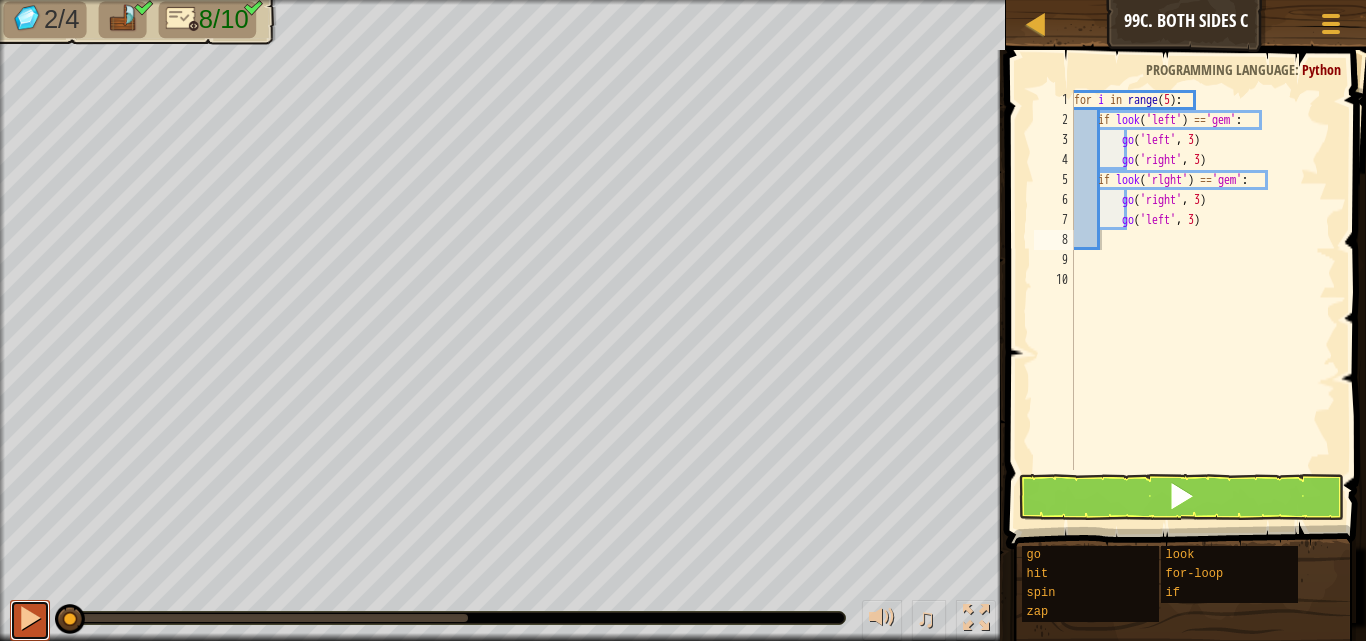 click at bounding box center [30, 618] 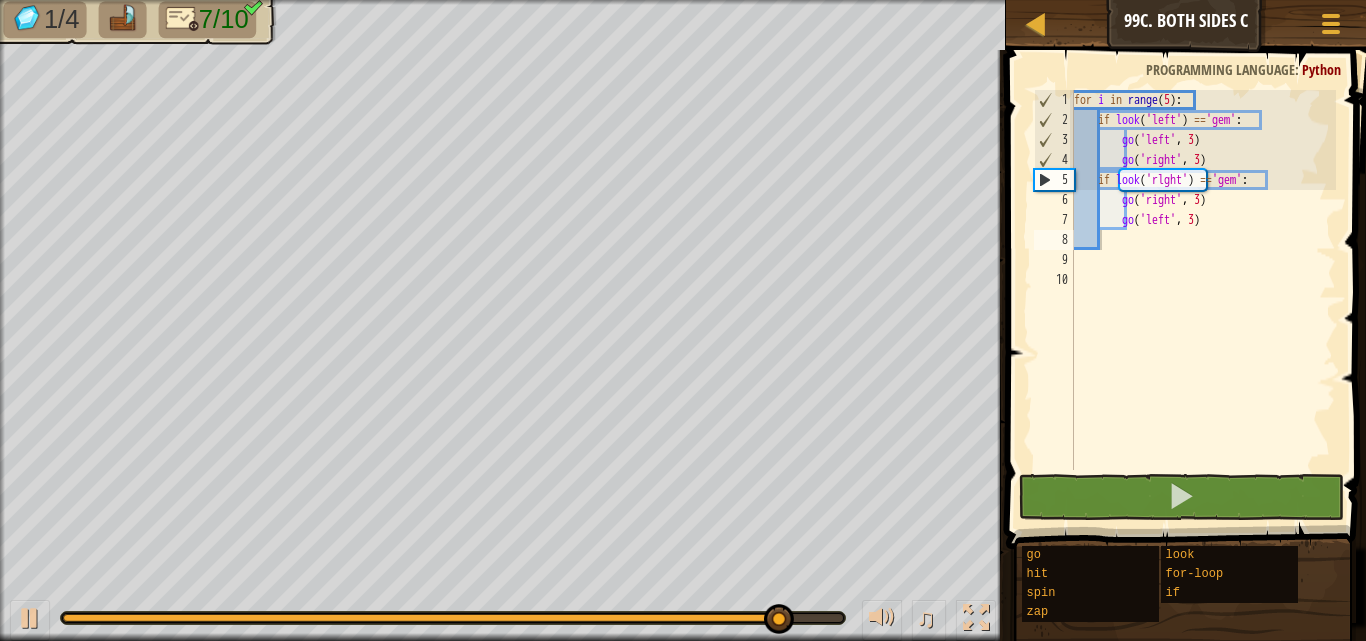 click on "♫" at bounding box center (503, 613) 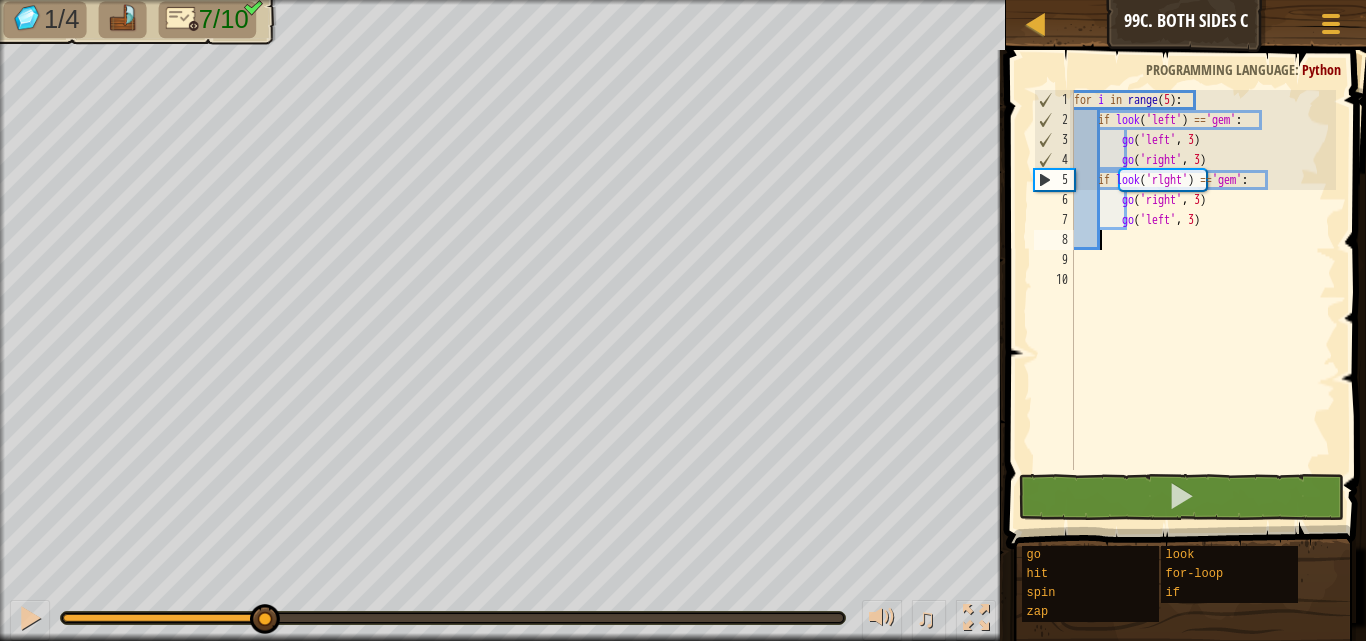 click at bounding box center (163, 618) 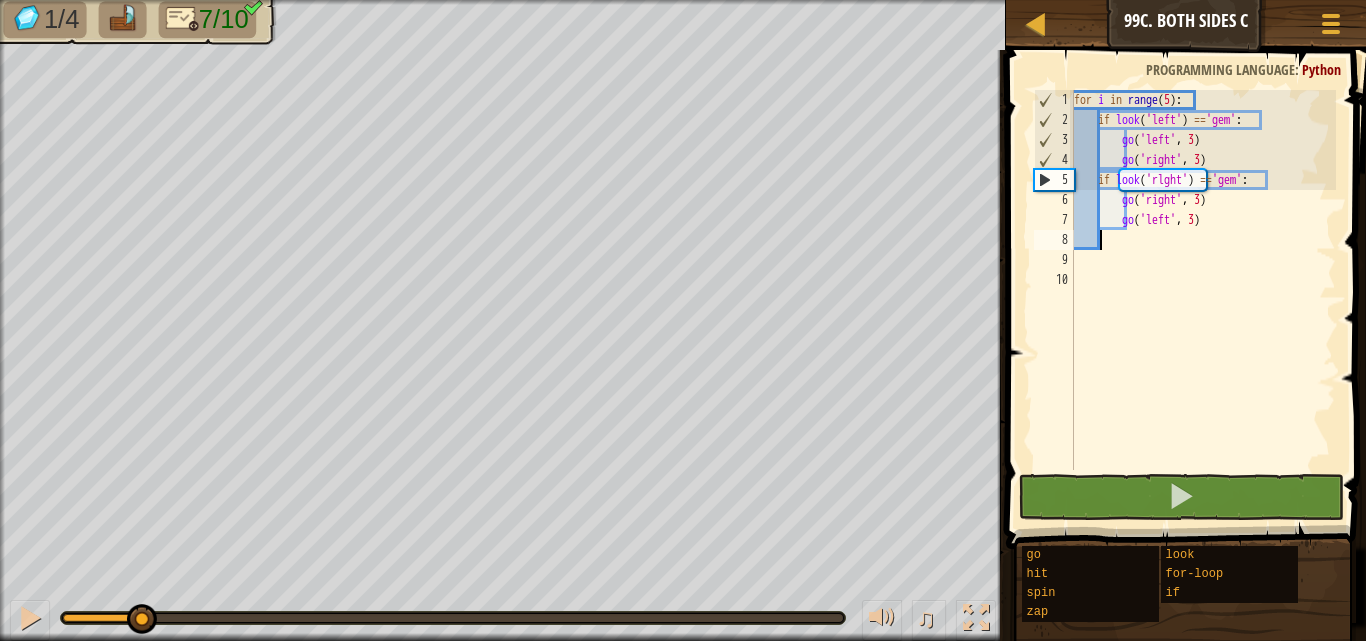 click on "1/4  7/10 ♫ Raven" at bounding box center [683, 320] 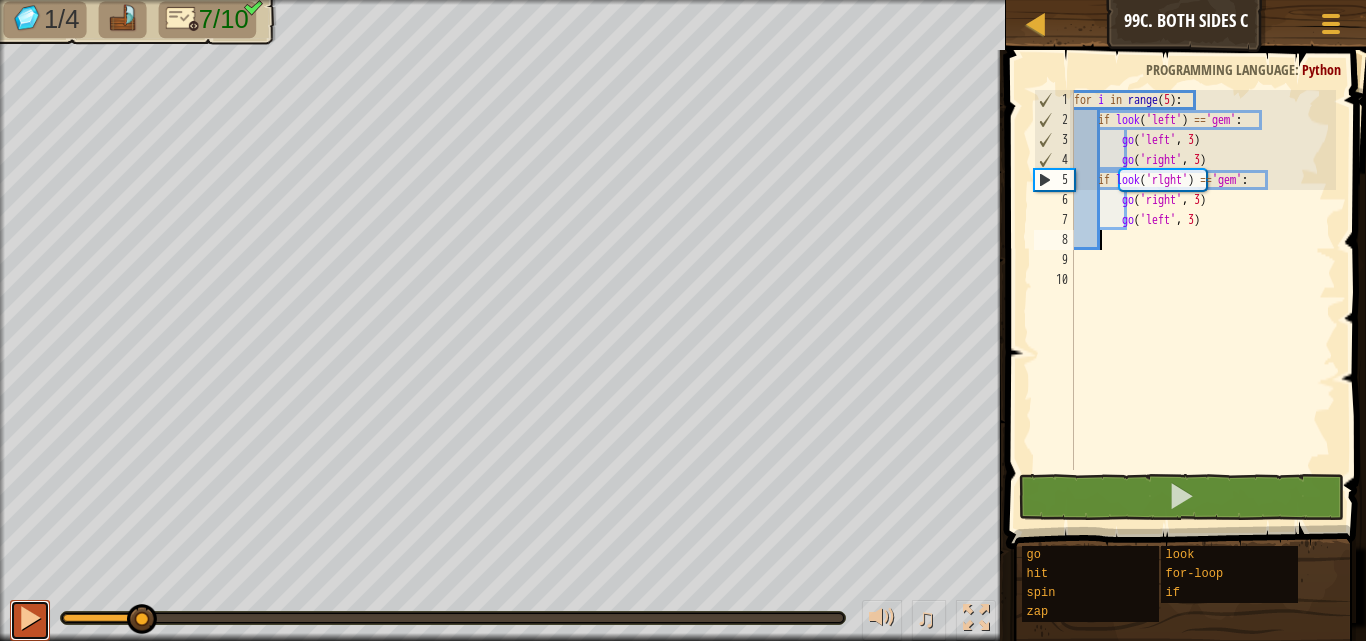 click at bounding box center [30, 620] 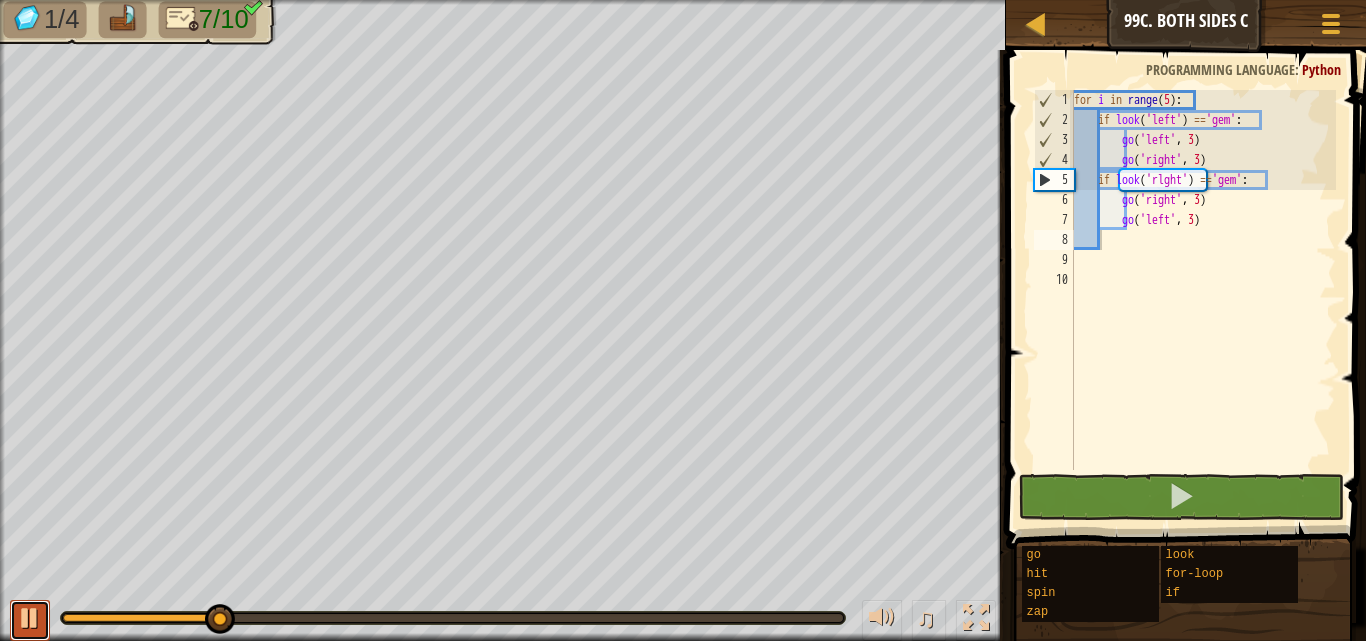 click at bounding box center [30, 620] 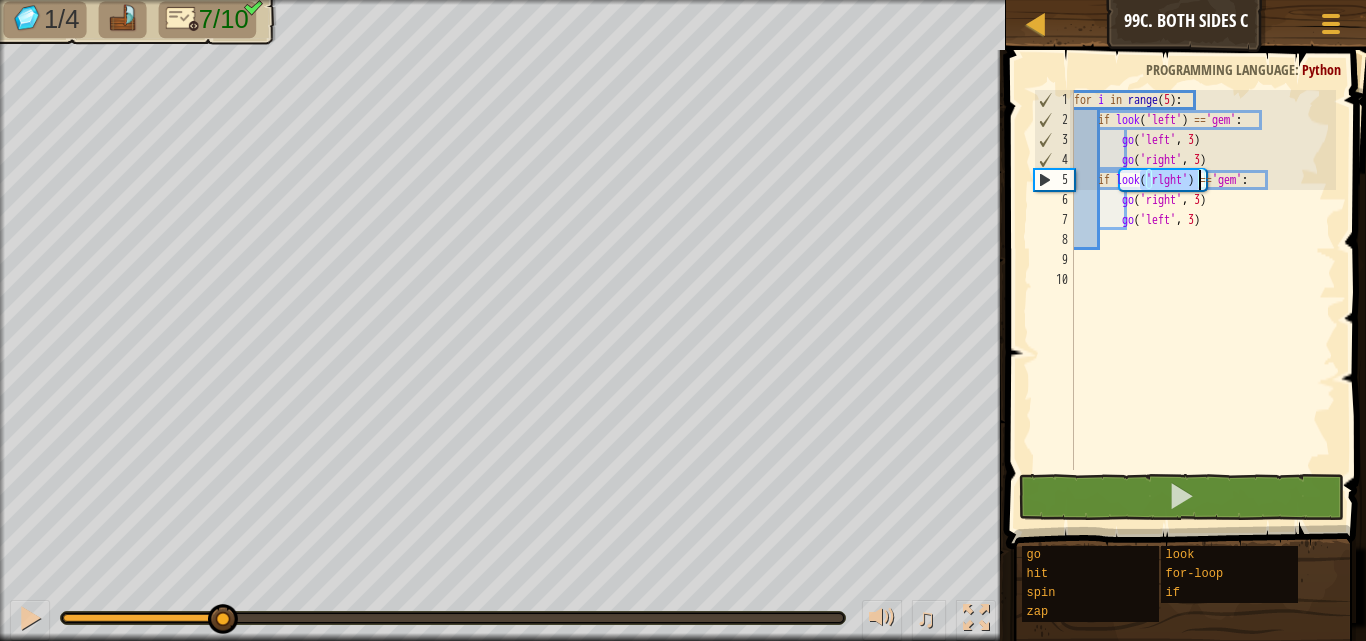 drag, startPoint x: 1138, startPoint y: 183, endPoint x: 1201, endPoint y: 187, distance: 63.126858 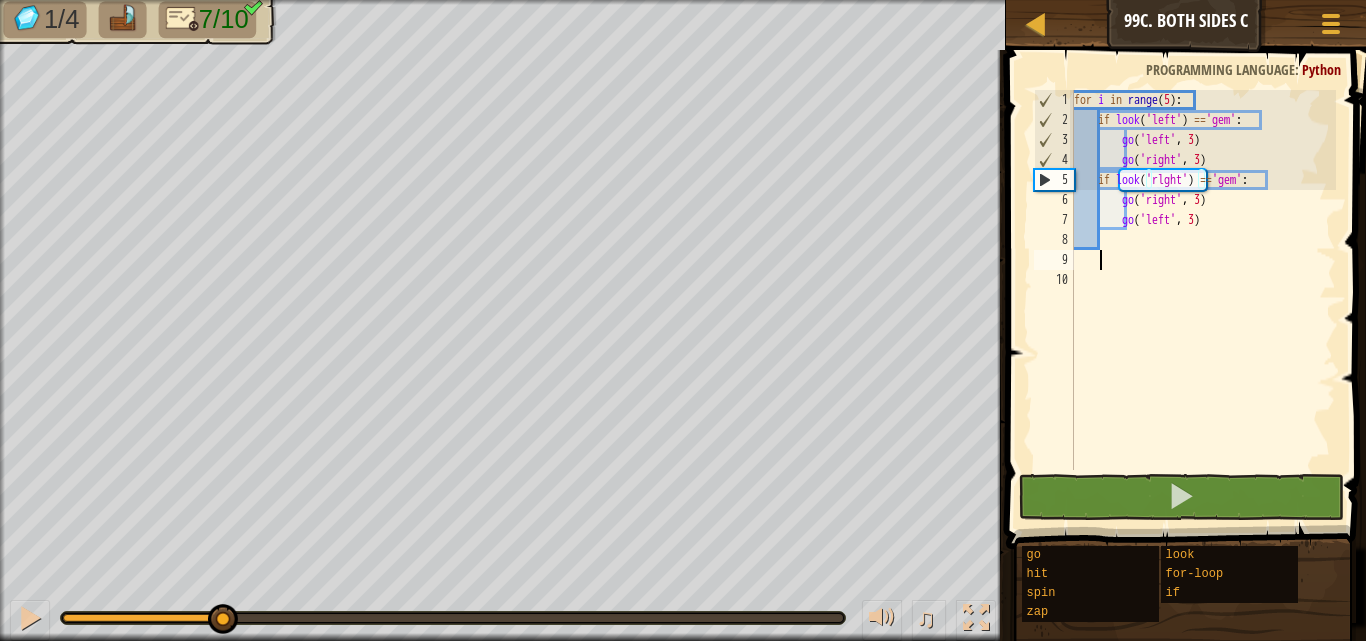 click on "for   i   in   range ( 5 ) :      if   look ( 'left' )   == 'gem' :          go ( 'left' ,   3 )          go ( 'right' ,   3 )      if   look ( 'rlght' )   == 'gem' :          go ( 'right' ,   3 )          go ( 'left' ,   3 )" at bounding box center (1203, 300) 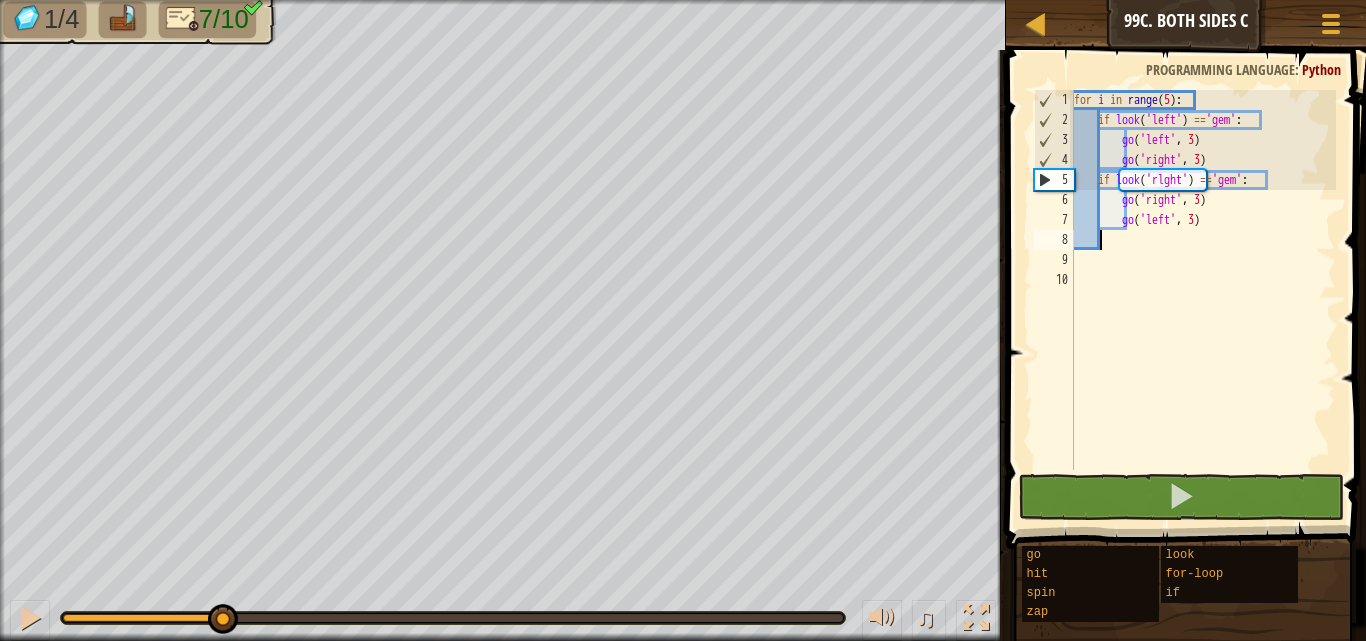 click on "for   i   in   range ( 5 ) :      if   look ( 'left' )   == 'gem' :          go ( 'left' ,   3 )          go ( 'right' ,   3 )      if   look ( 'rlght' )   == 'gem' :          go ( 'right' ,   3 )          go ( 'left' ,   3 )" at bounding box center [1203, 300] 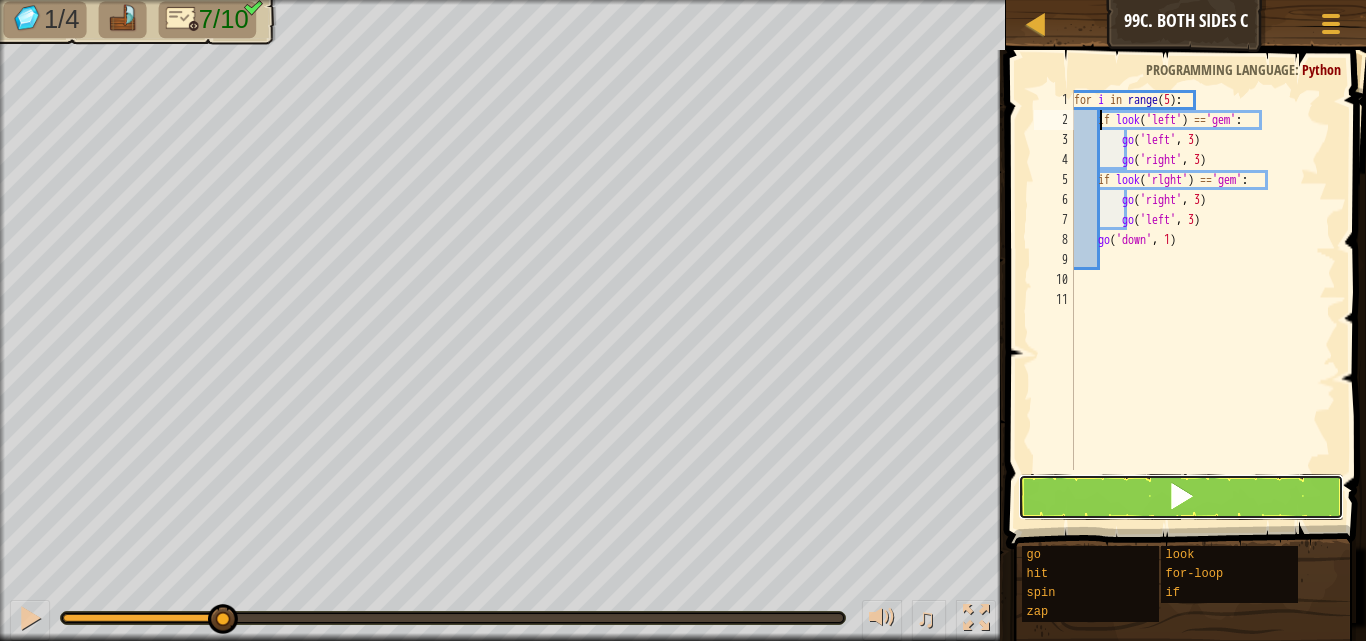 click at bounding box center [1181, 496] 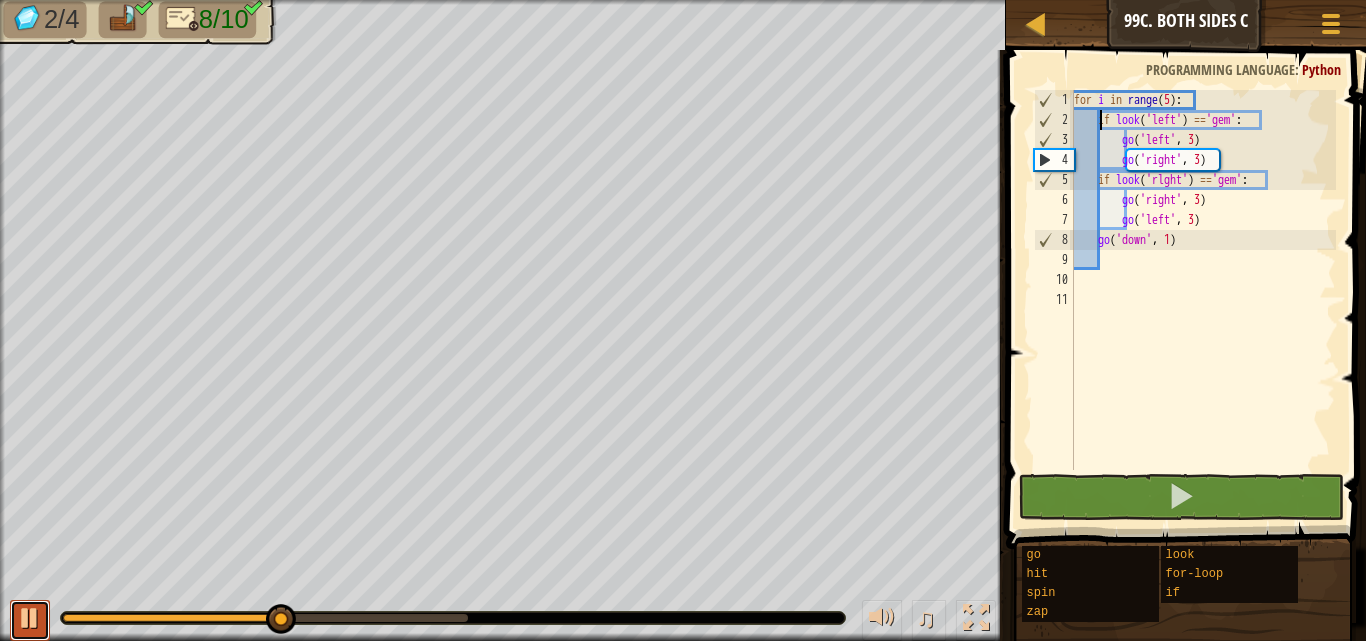 click at bounding box center (30, 618) 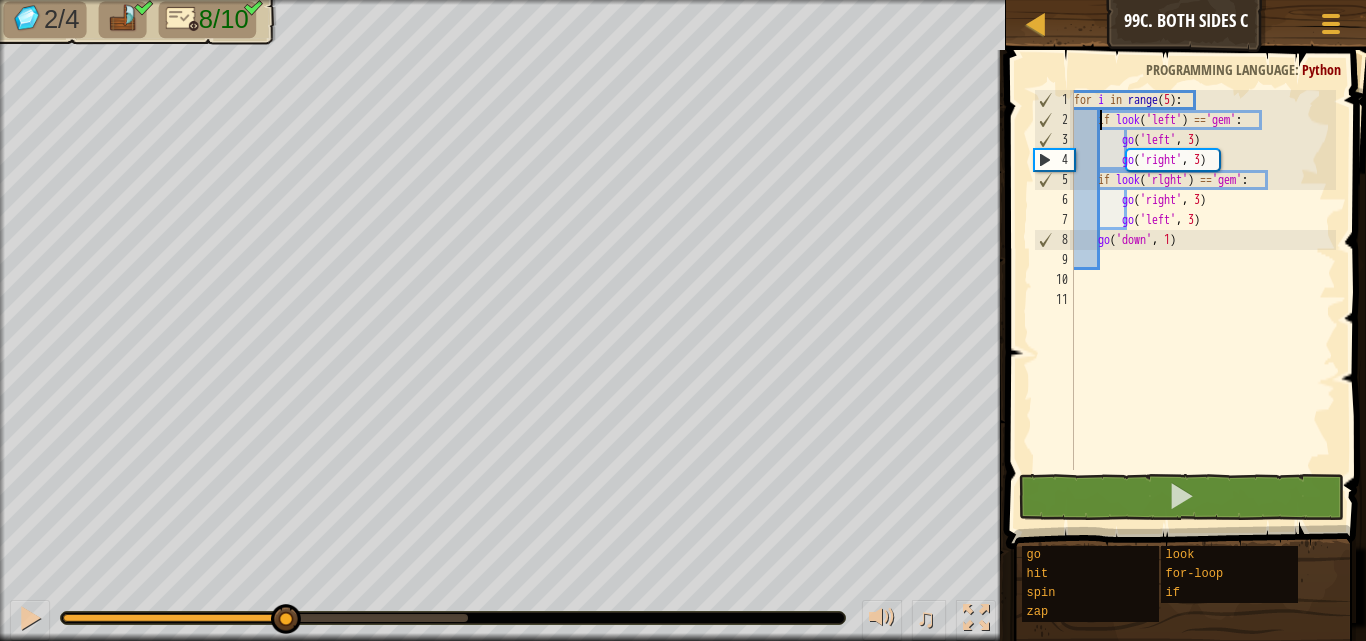 click on "for   i   in   range ( 5 ) :      if   look ( 'left' )   == 'gem' :          go ( 'left' ,   3 )          go ( 'right' ,   3 )      if   look ( 'rlght' )   == 'gem' :          go ( 'right' ,   3 )          go ( 'left' ,   3 )      go ( 'down' ,   1 )" at bounding box center (1203, 300) 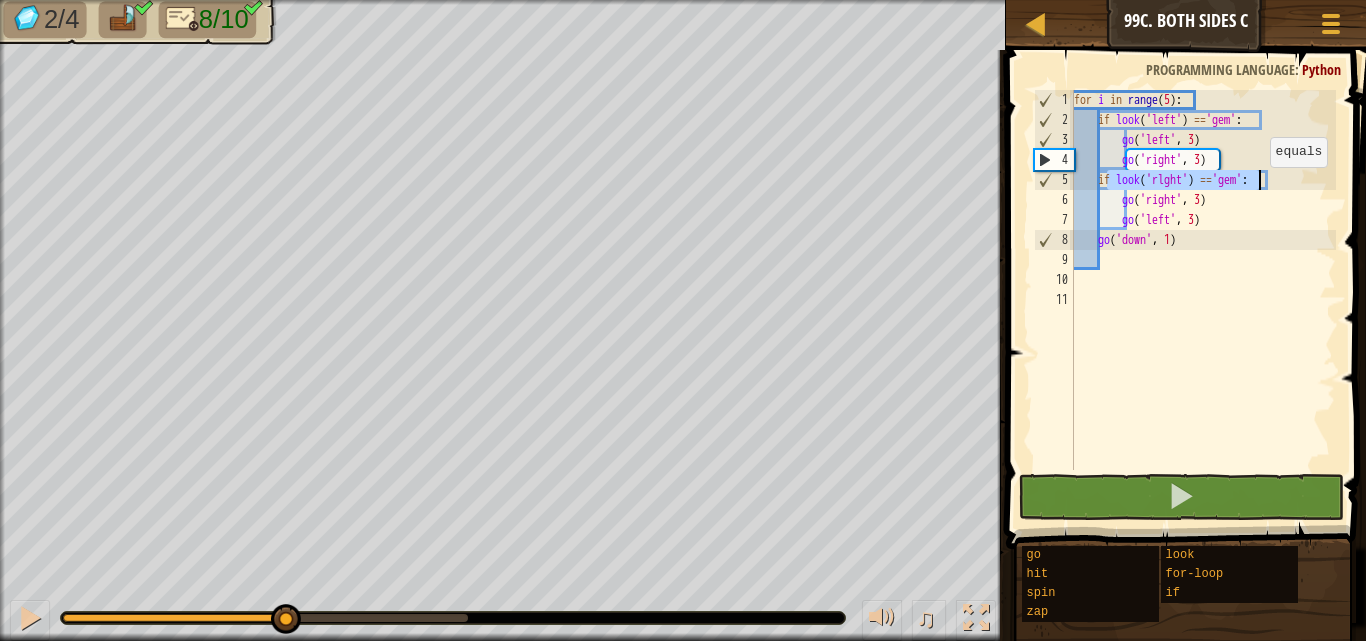 drag, startPoint x: 1104, startPoint y: 177, endPoint x: 1244, endPoint y: 186, distance: 140.28899 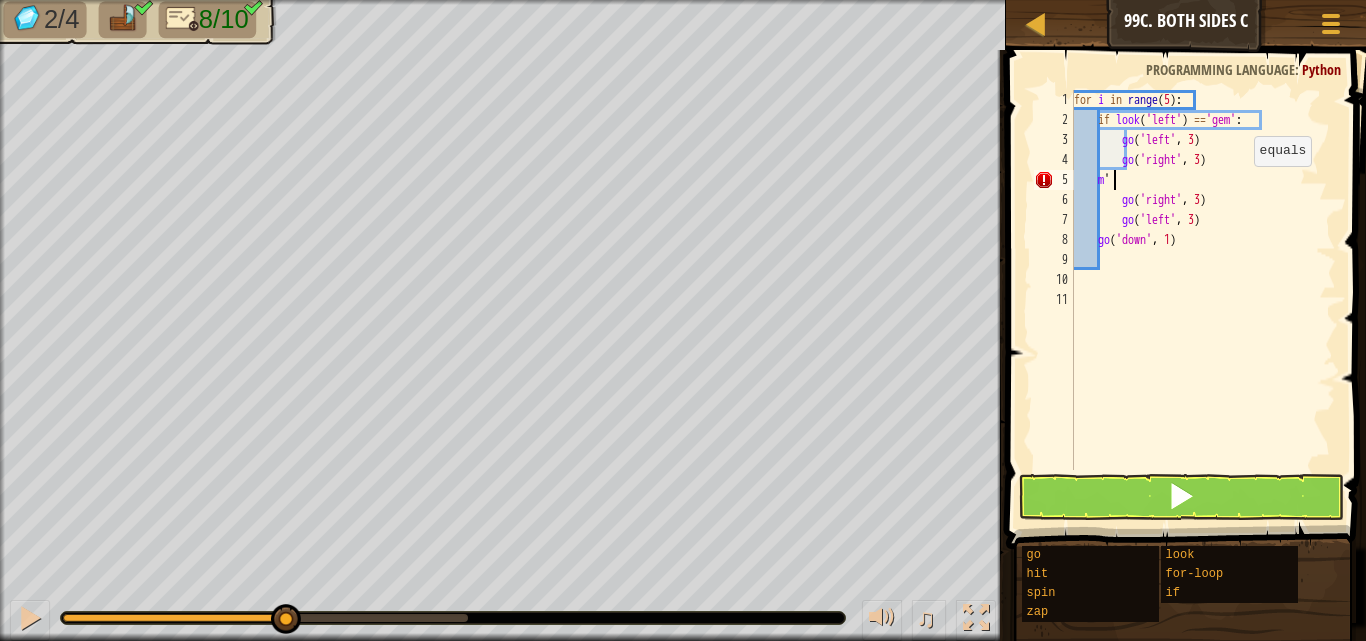type on "m" 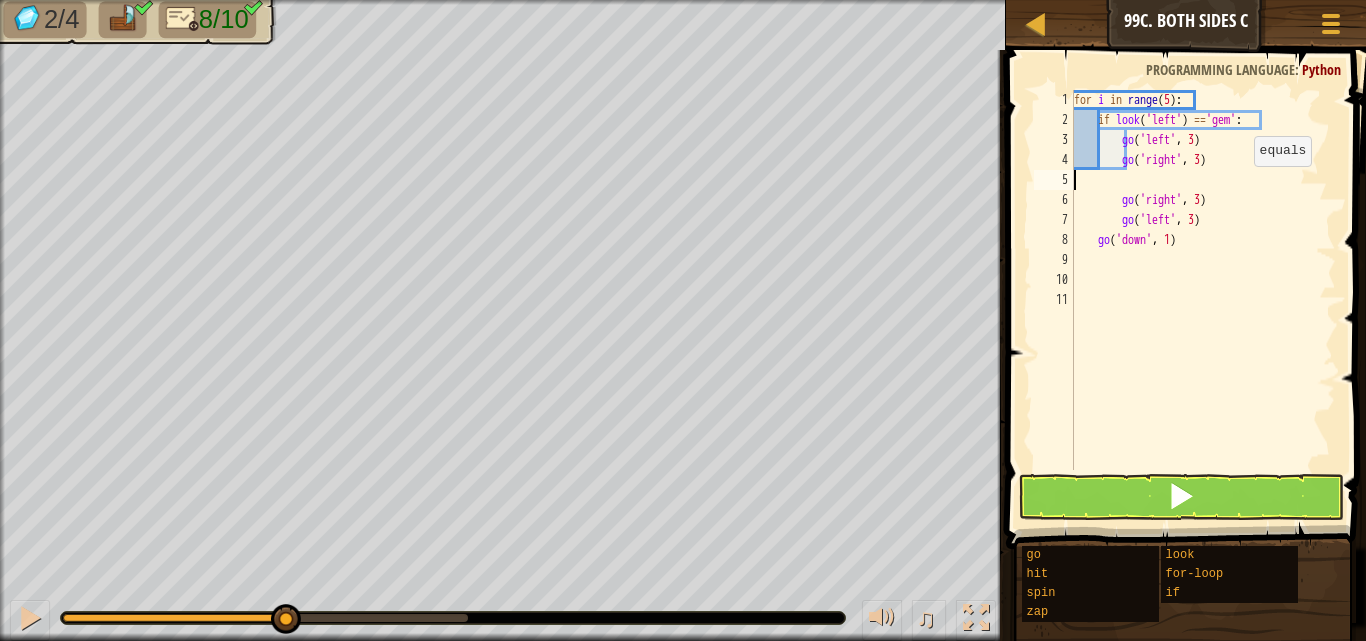 scroll, scrollTop: 9, scrollLeft: 0, axis: vertical 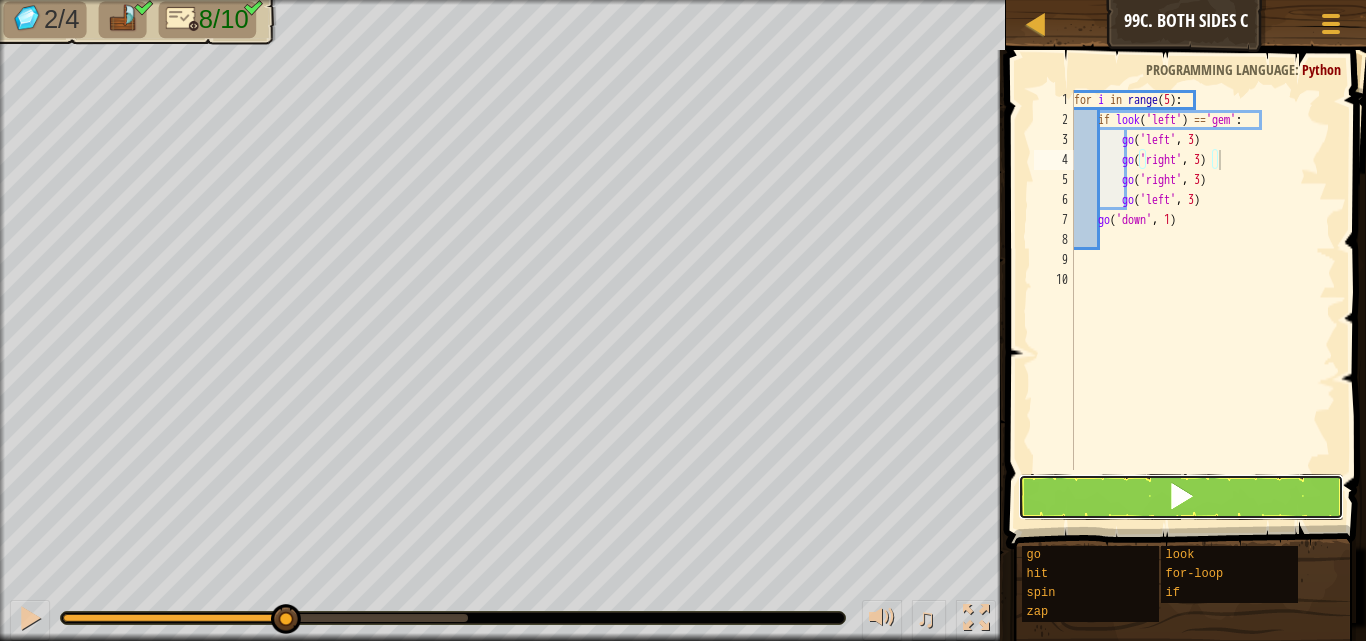 click at bounding box center [1181, 497] 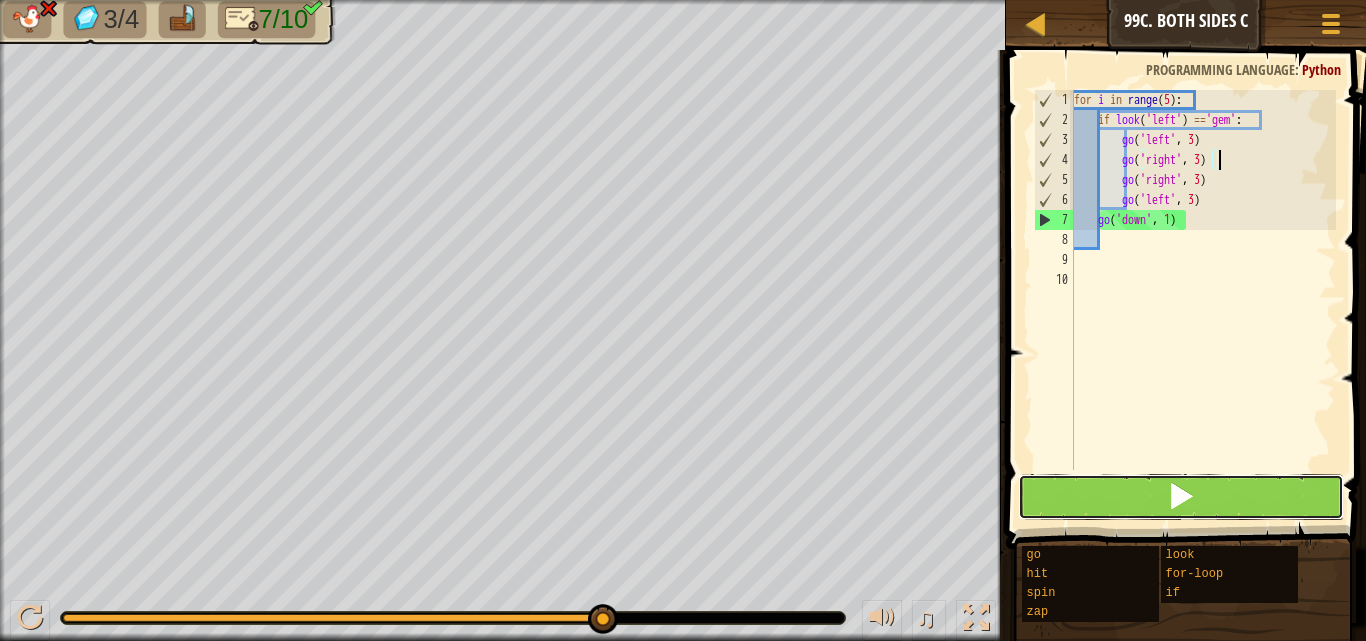 click at bounding box center [1181, 497] 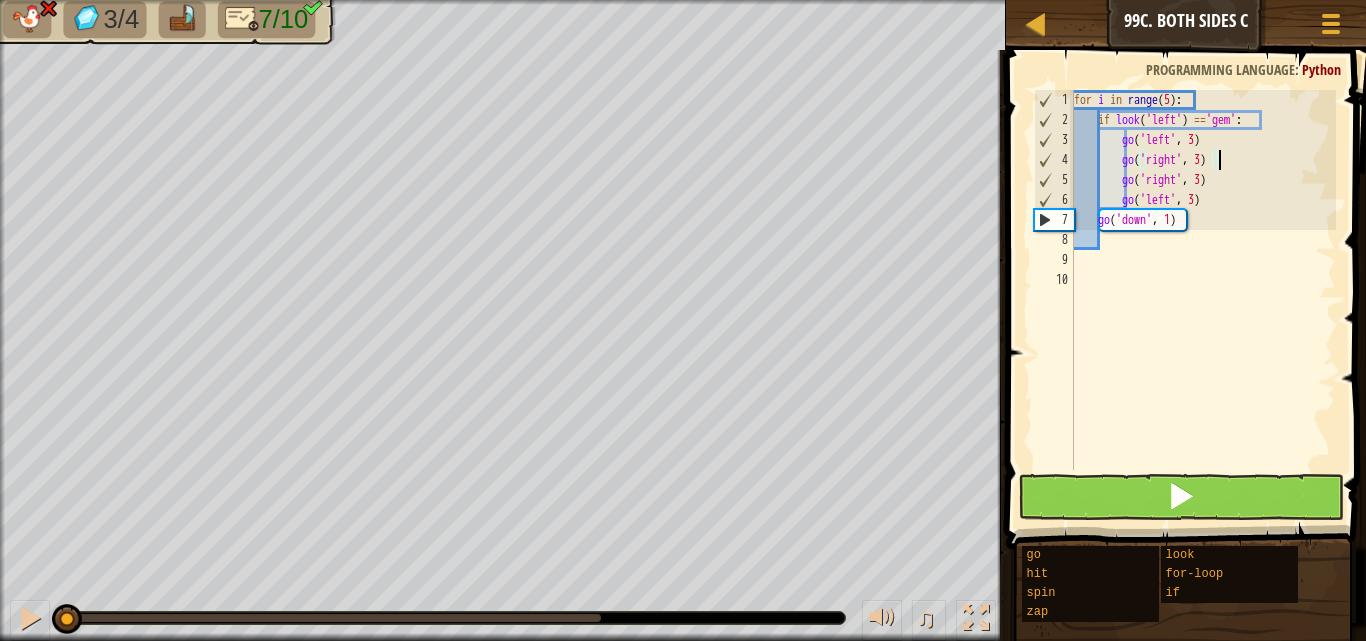 click at bounding box center (1181, 497) 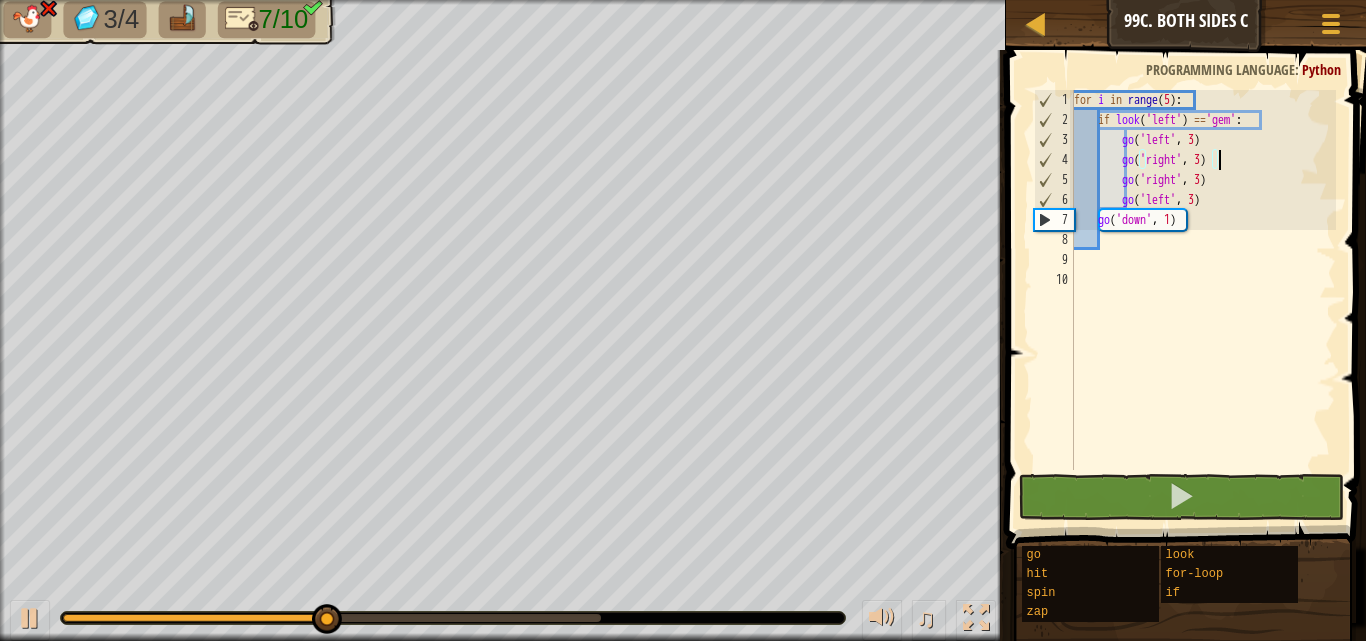 click on "for   i   in   range ( 5 ) :      if   look ( 'left' )   == 'gem' :          go ( 'left' ,   3 )          go ( 'right' ,   3 )          go ( 'right' ,   3 )          go ( 'left' ,   3 )      go ( 'down' ,   1 )" at bounding box center [1203, 300] 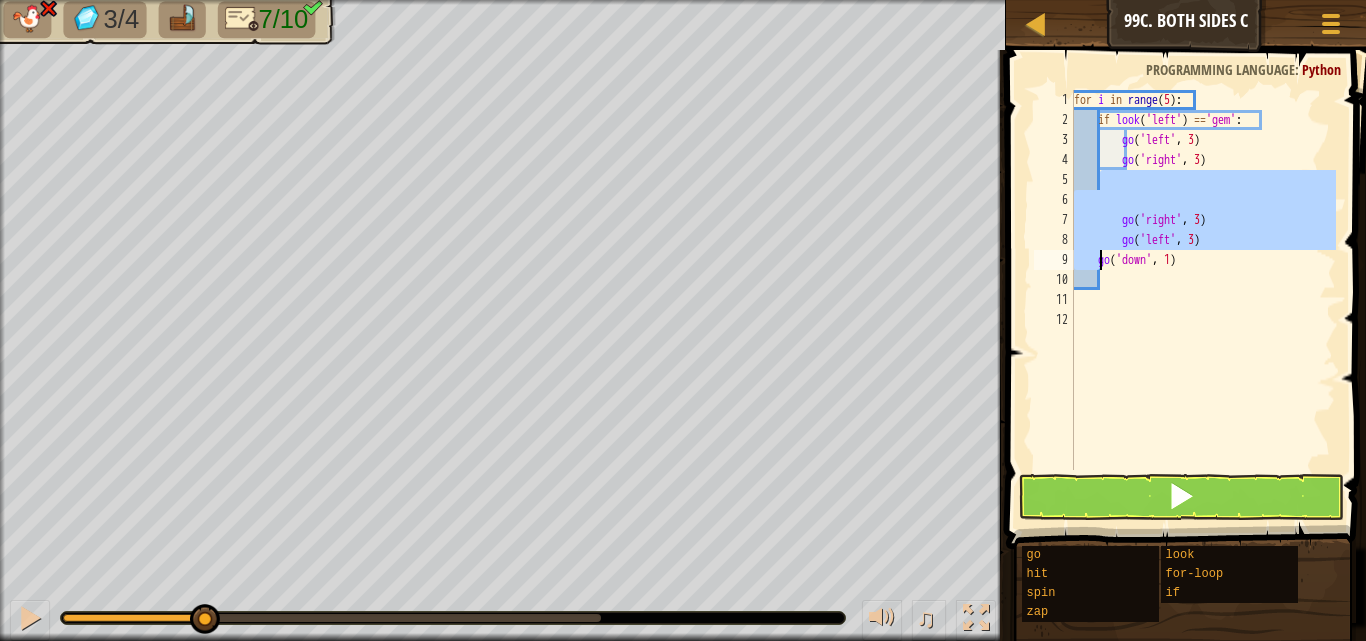 type on "go('down', 1)" 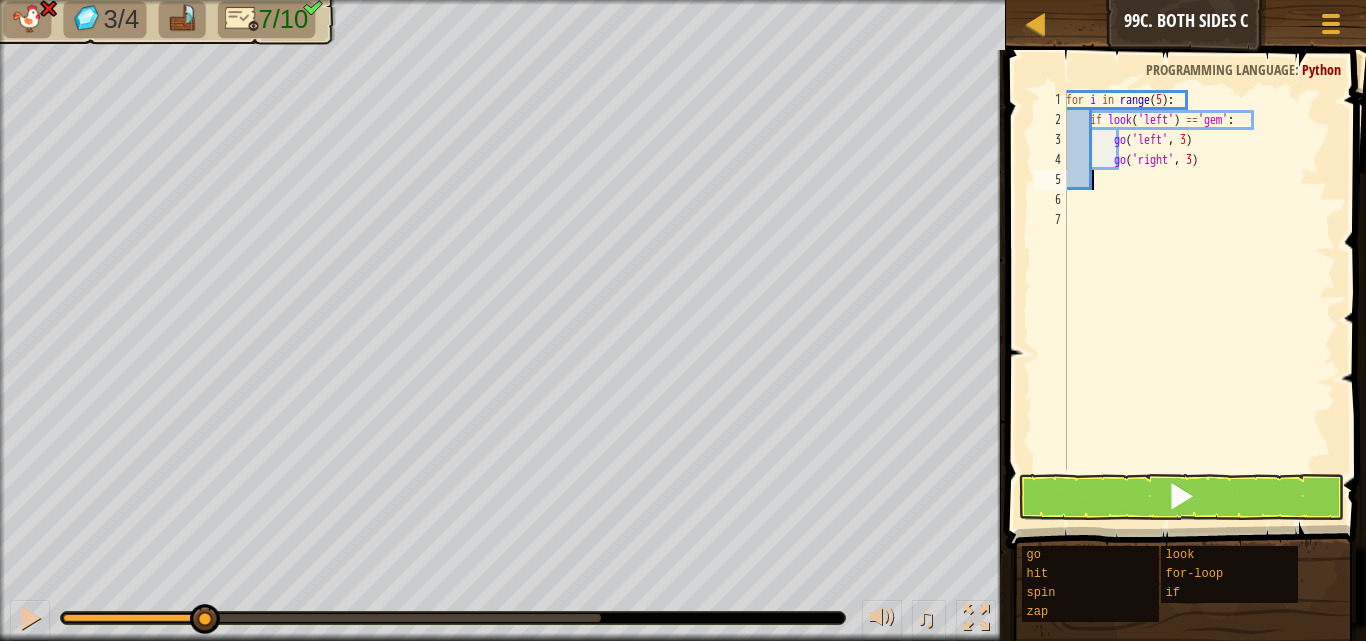click at bounding box center (1188, 271) 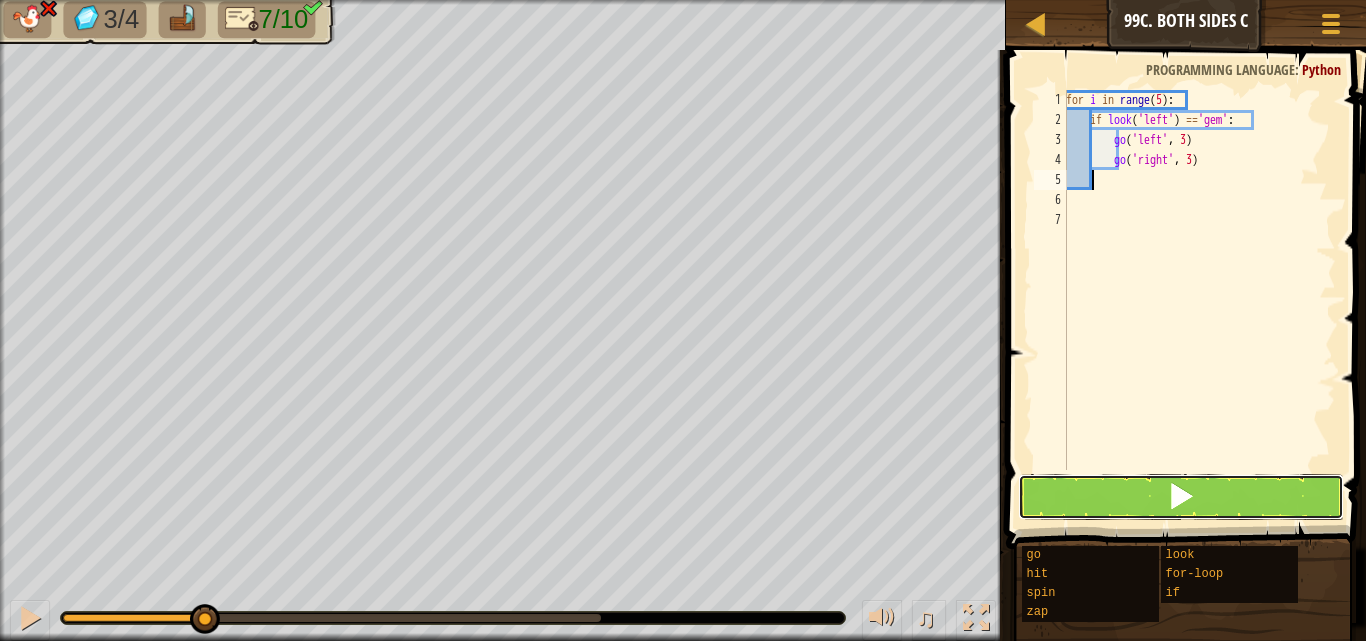 click at bounding box center [1181, 497] 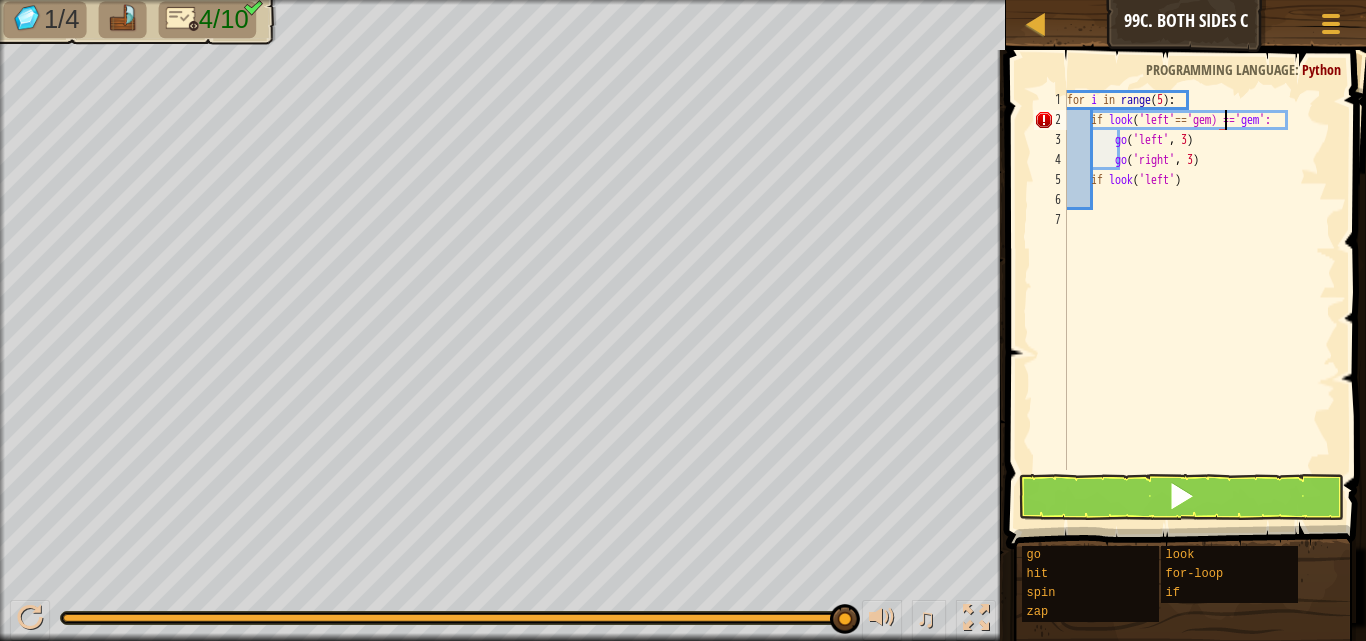 scroll, scrollTop: 9, scrollLeft: 13, axis: both 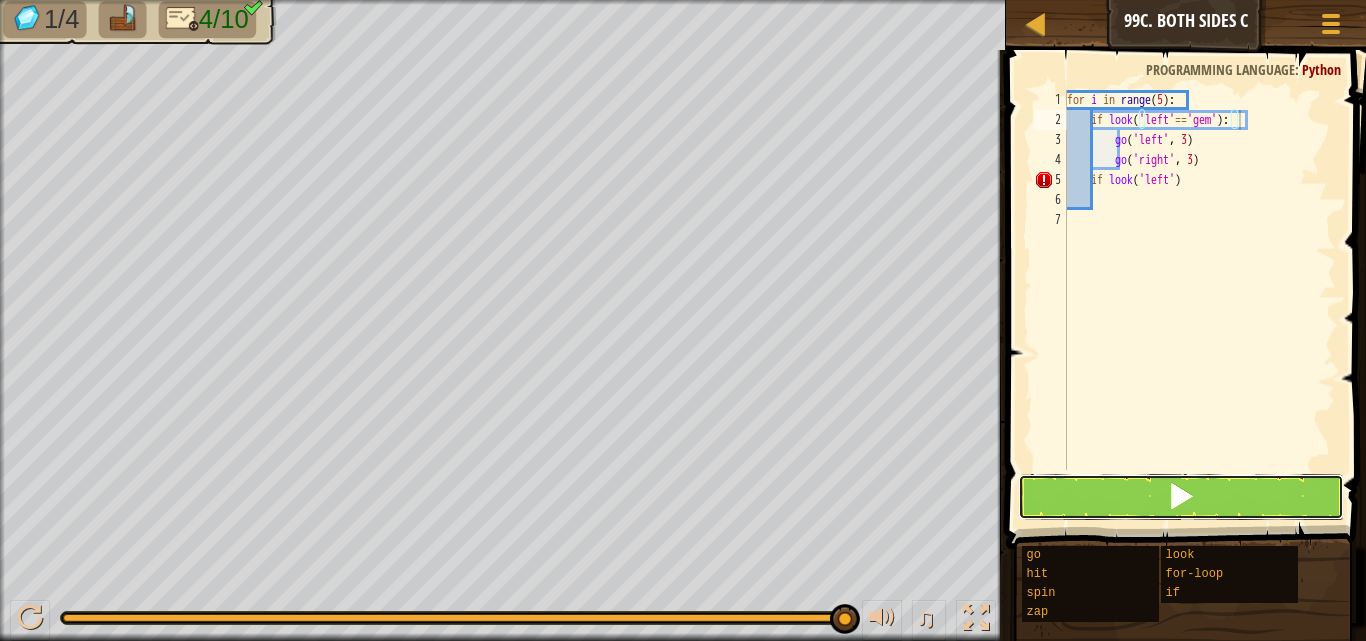 click at bounding box center [1181, 496] 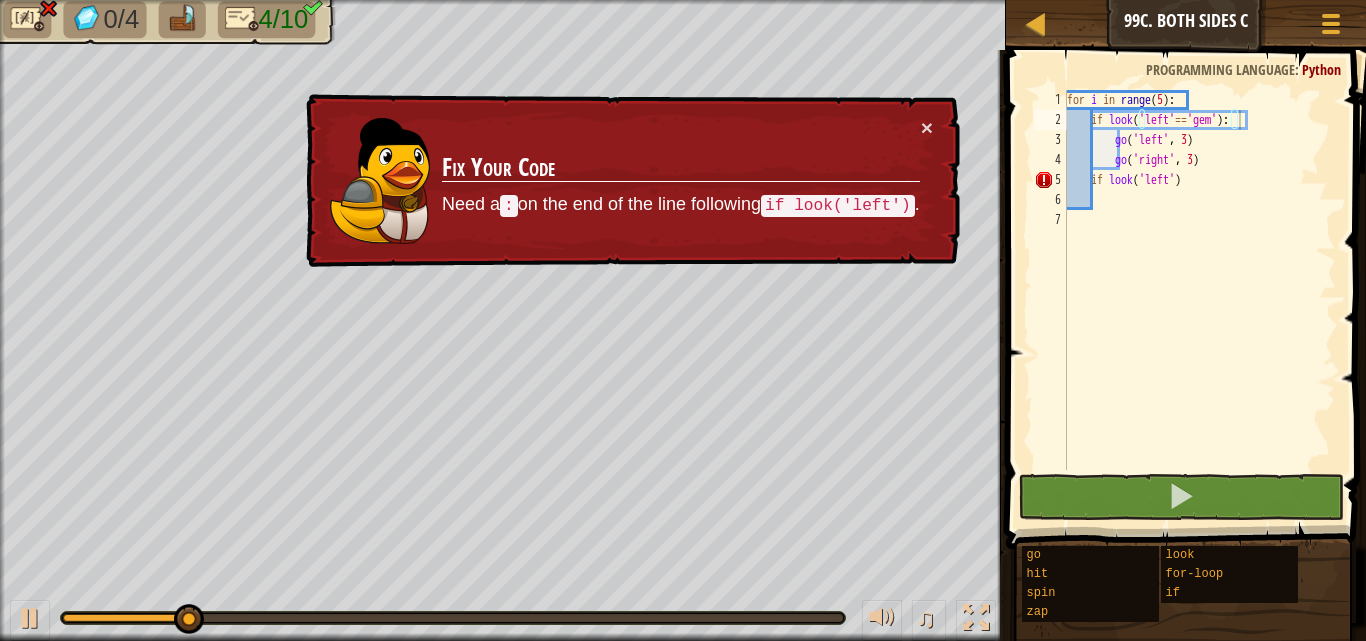 click on "× Fix Your Code Need a  :  on the end of the line following  if look('left') ." at bounding box center (631, 181) 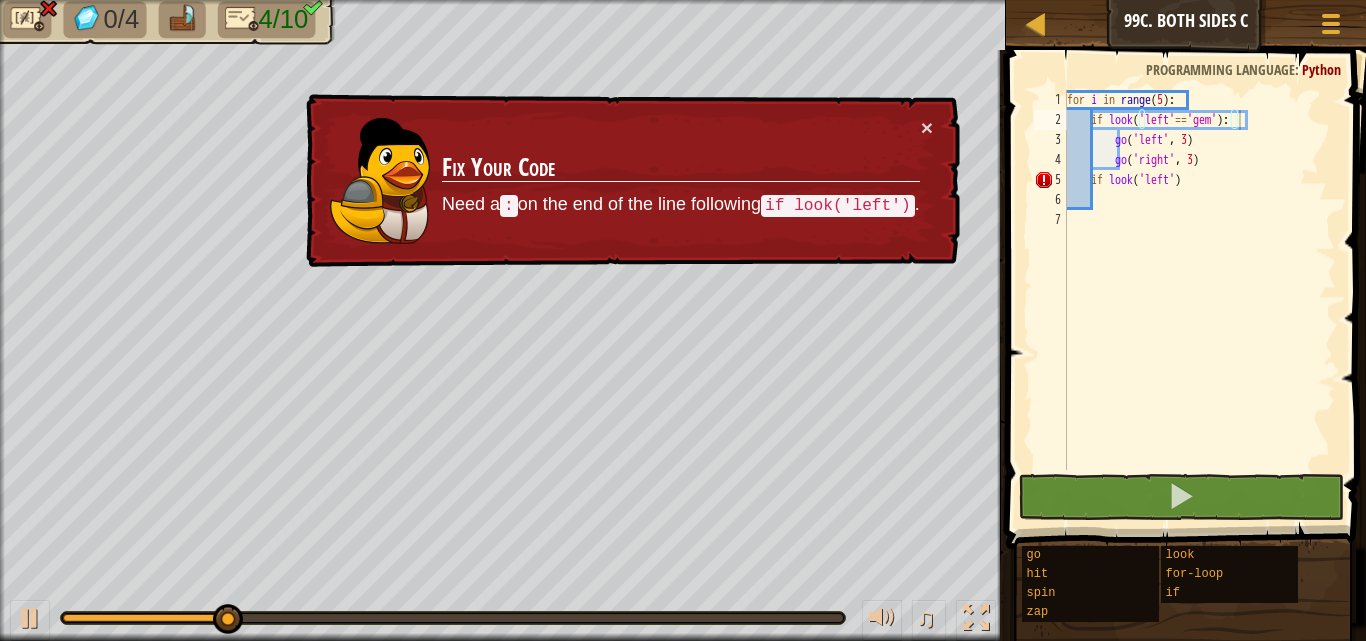 click on "× Fix Your Code Need a  :  on the end of the line following  if look('left') ." at bounding box center [631, 181] 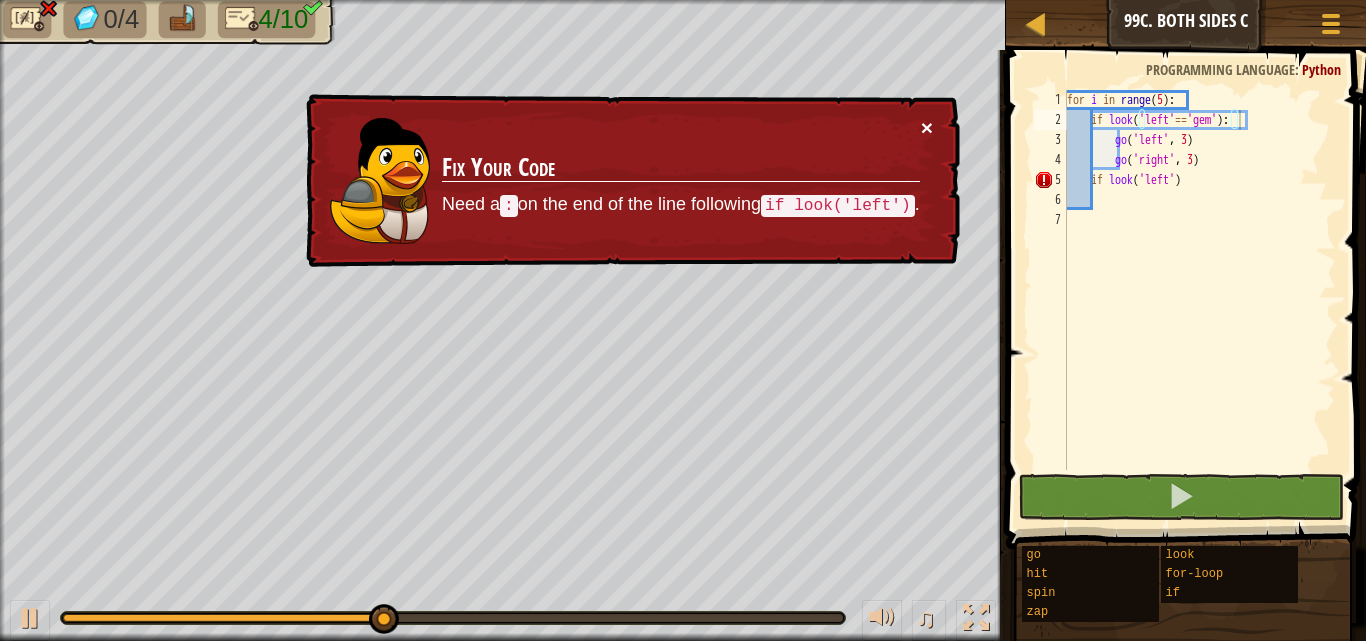 click on "×" at bounding box center [927, 127] 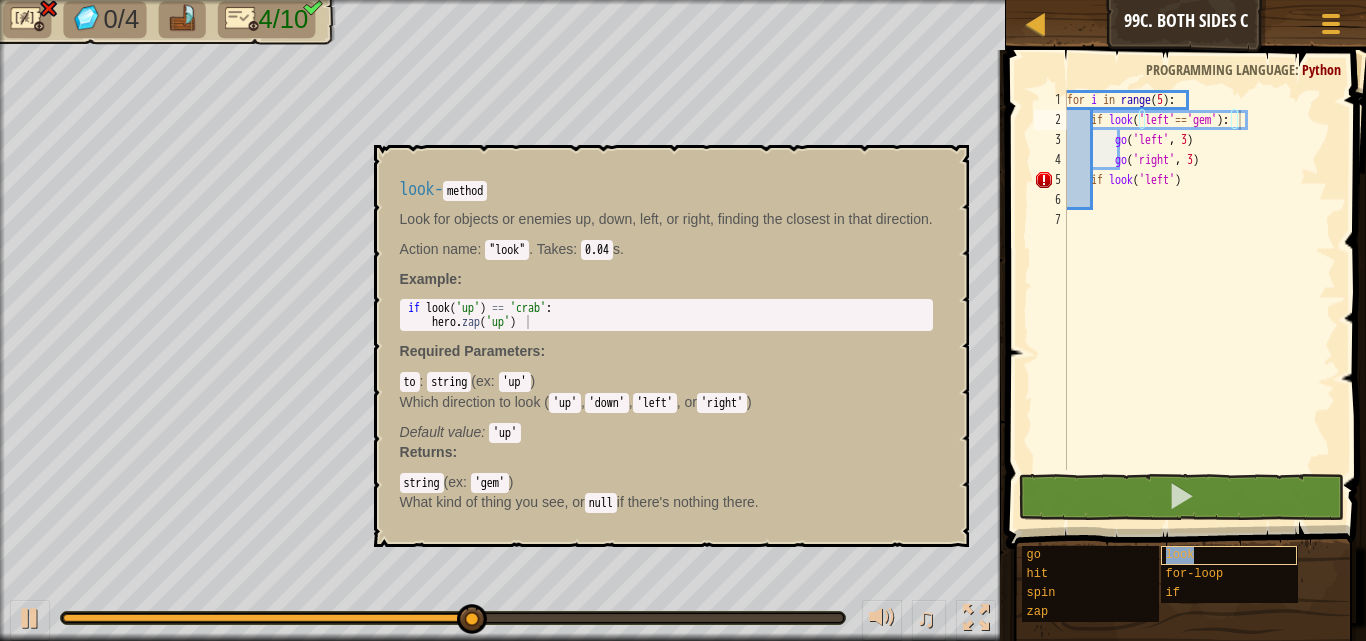 click on "look" at bounding box center [1180, 555] 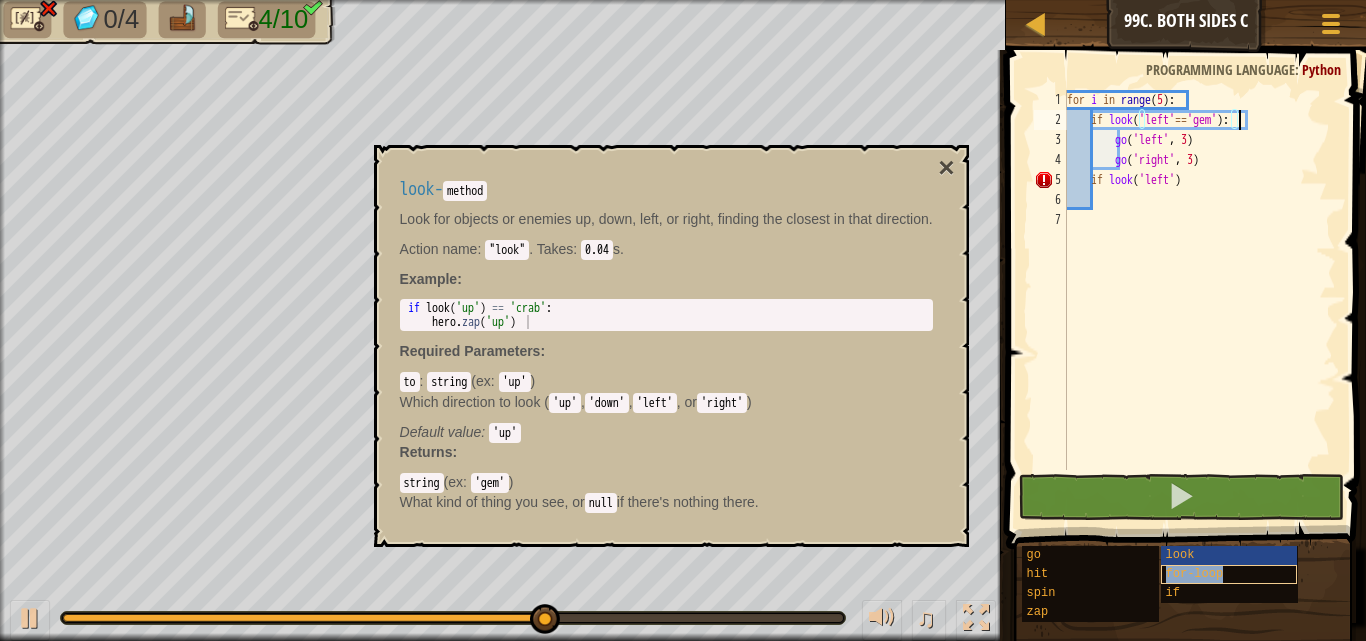 click on "for-loop" at bounding box center [1195, 574] 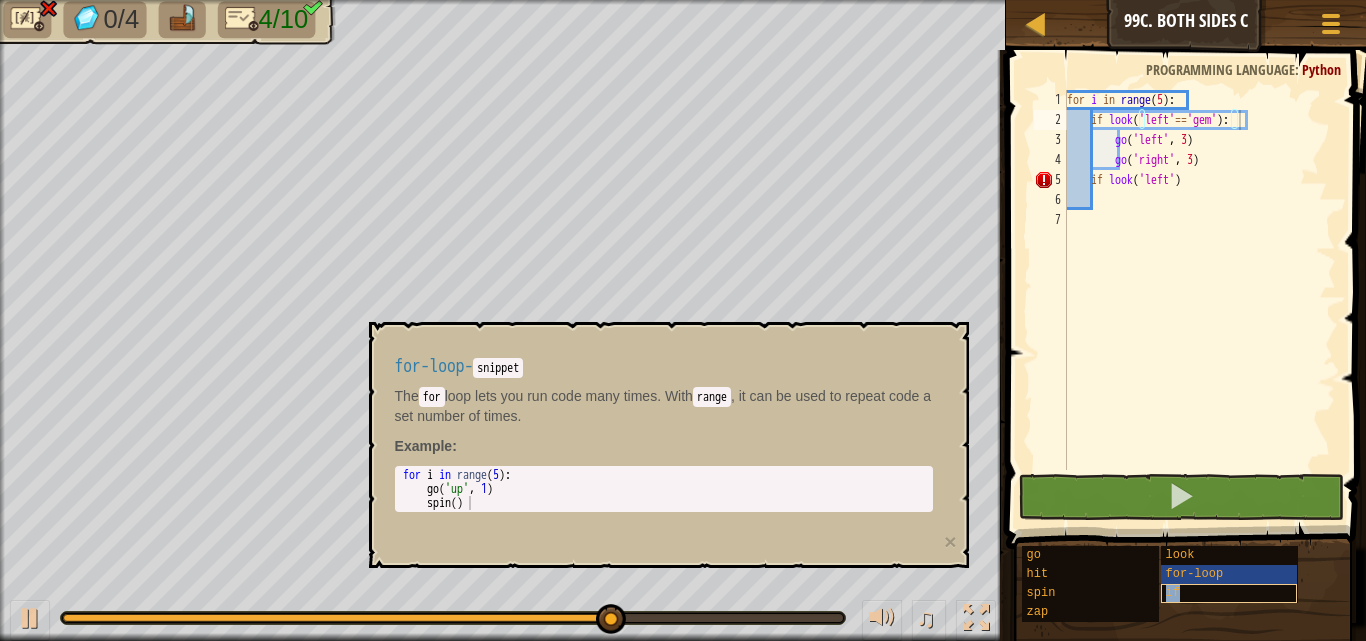 click on "if" at bounding box center (1229, 593) 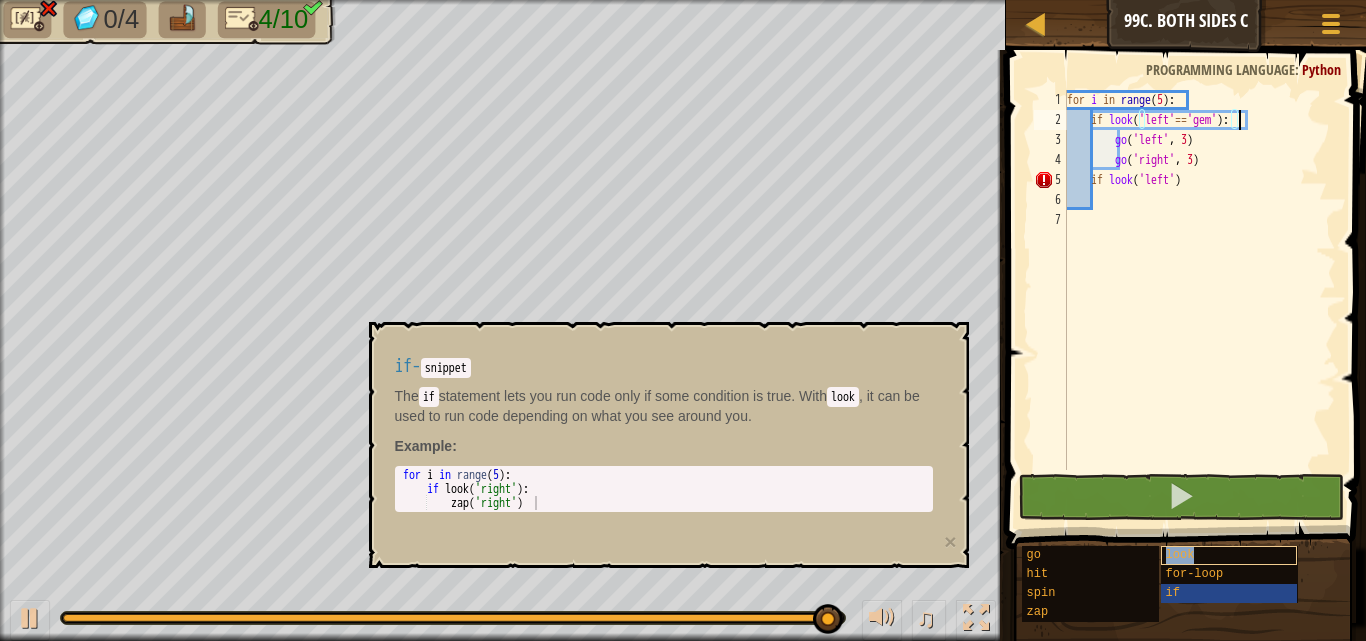 click on "look" at bounding box center [1180, 555] 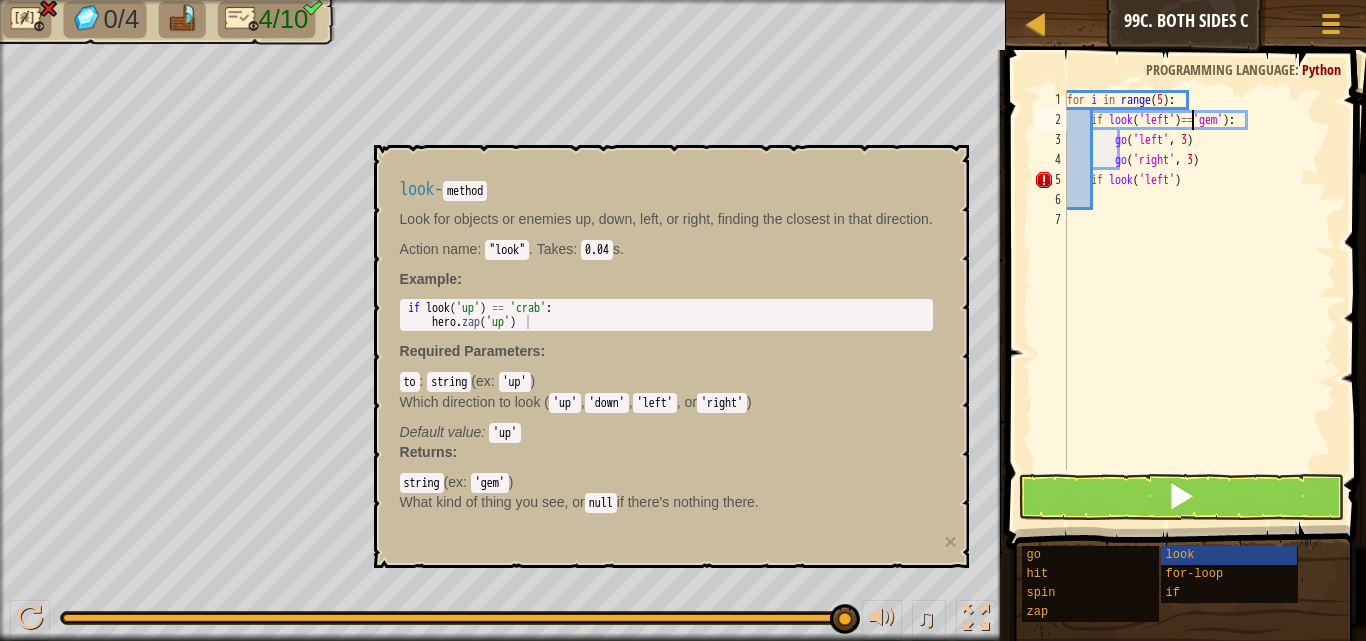 scroll, scrollTop: 9, scrollLeft: 10, axis: both 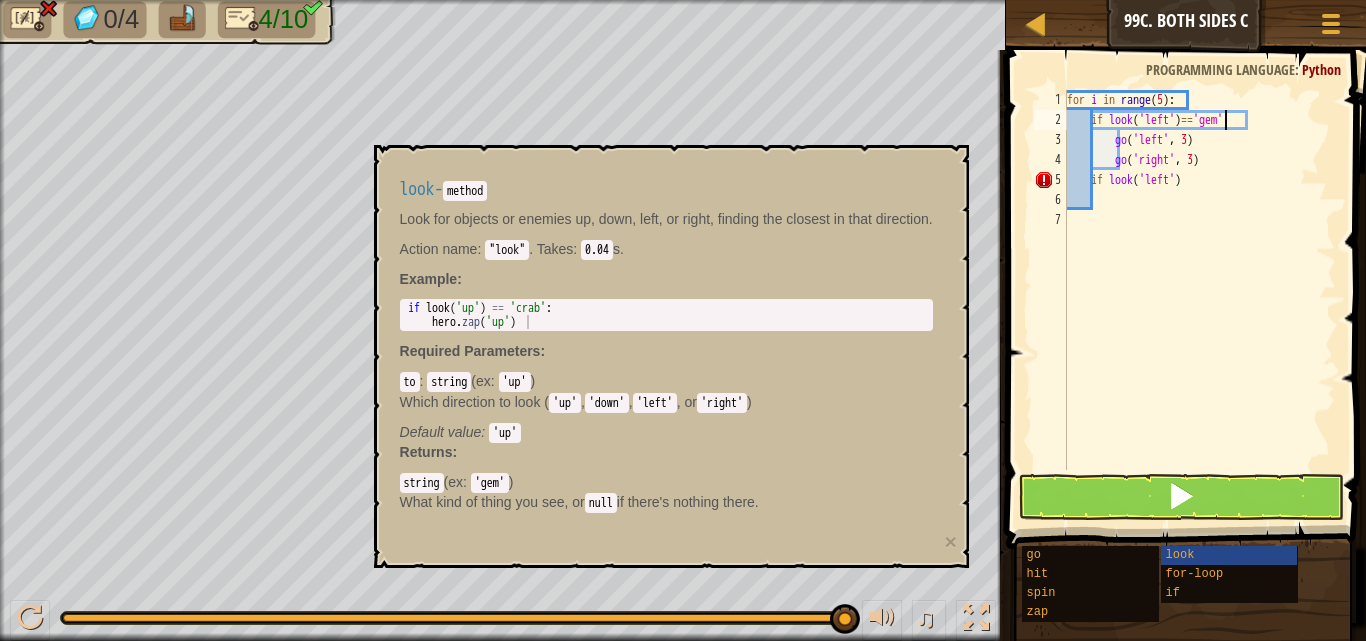 type on "if look('left')=='gem':" 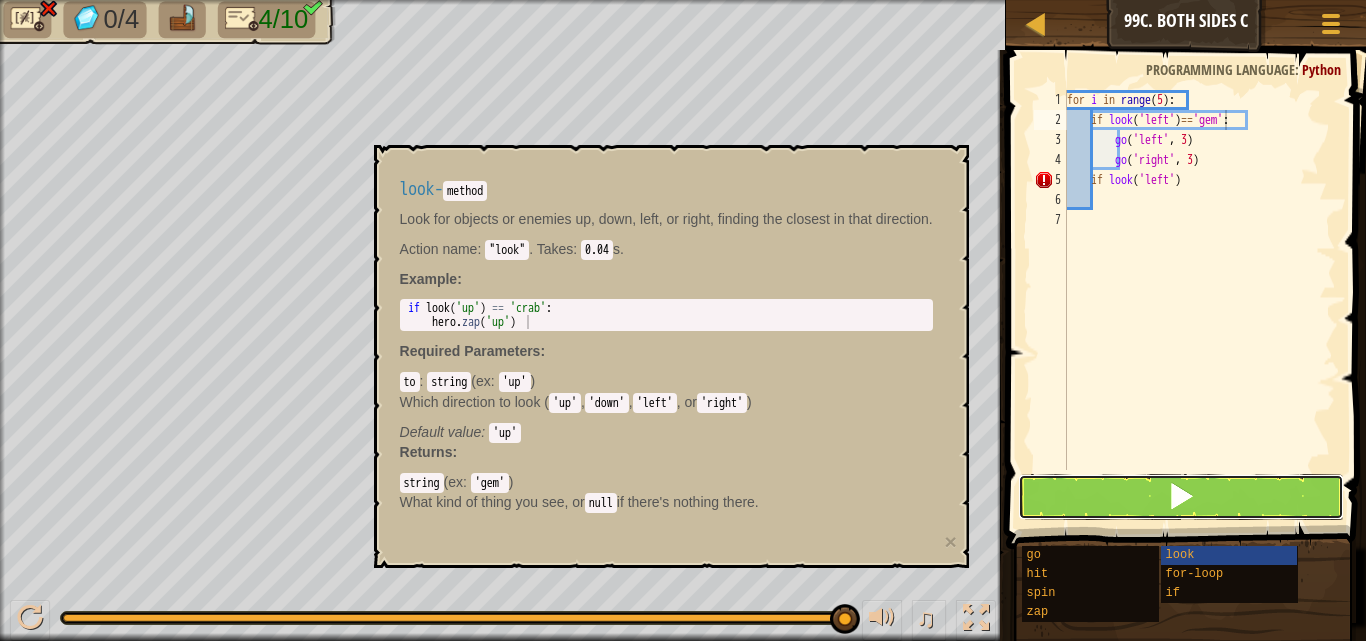click at bounding box center (1181, 497) 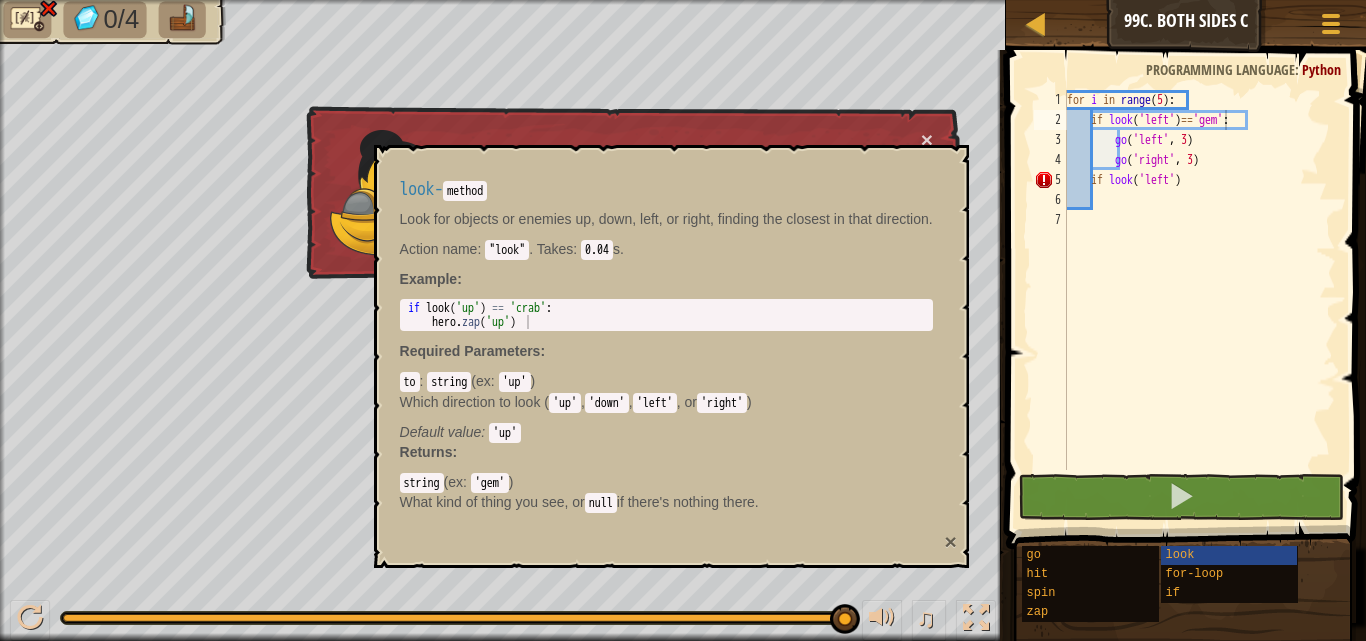 click on "×" at bounding box center (950, 541) 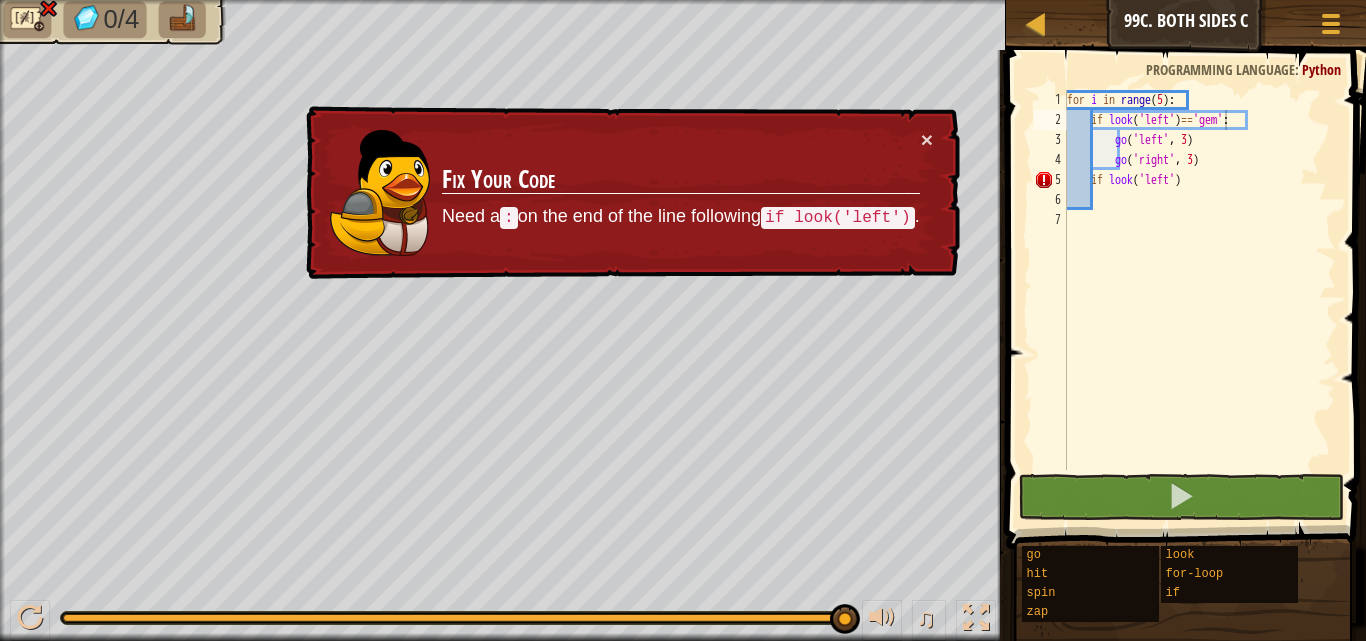 scroll, scrollTop: 9, scrollLeft: 0, axis: vertical 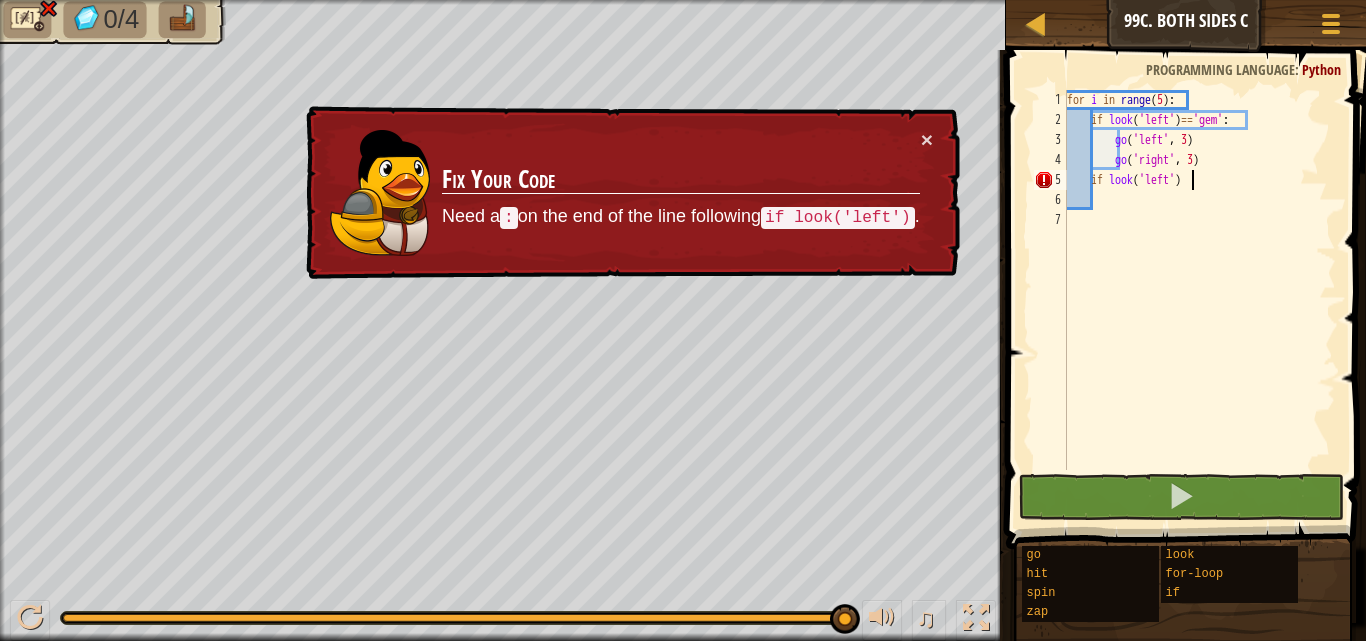click on "for   i   in   range ( 5 ) :      if   look ( 'left' ) == 'gem' :          go ( 'left' ,   3 )          go ( 'right' ,   3 )      if   look ( 'left' )" at bounding box center (1199, 300) 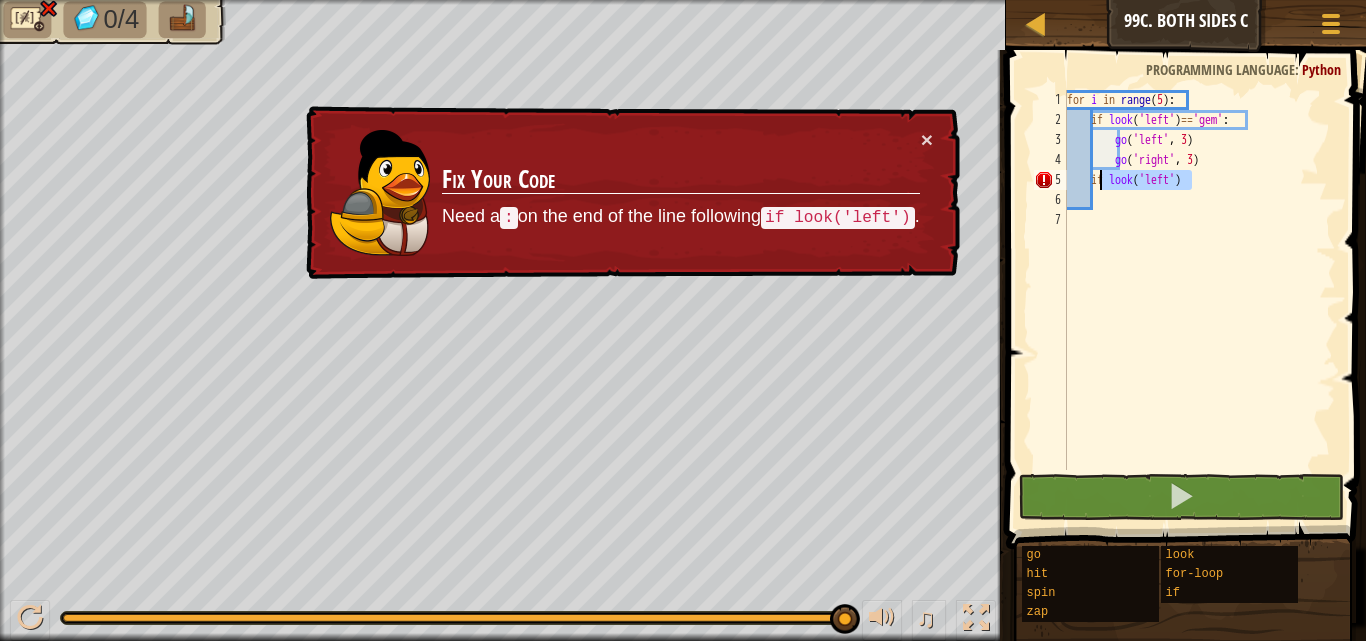 type on "i" 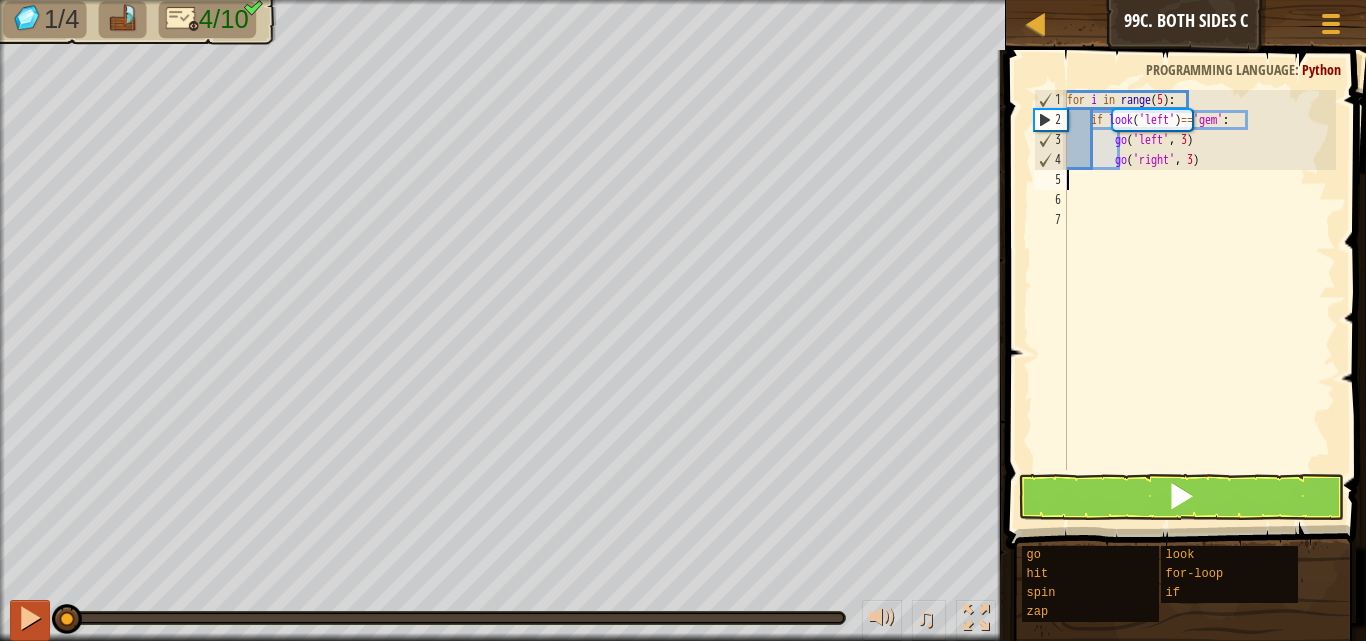 drag, startPoint x: 635, startPoint y: 619, endPoint x: 18, endPoint y: 612, distance: 617.03973 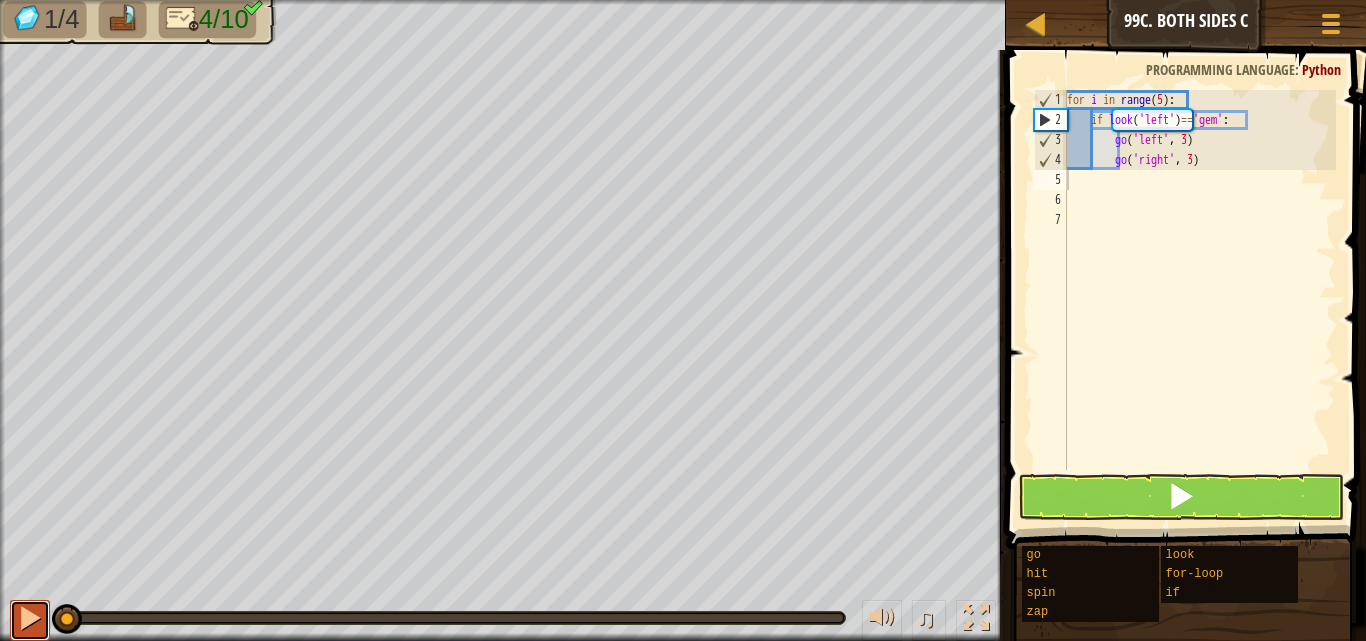 click at bounding box center [30, 618] 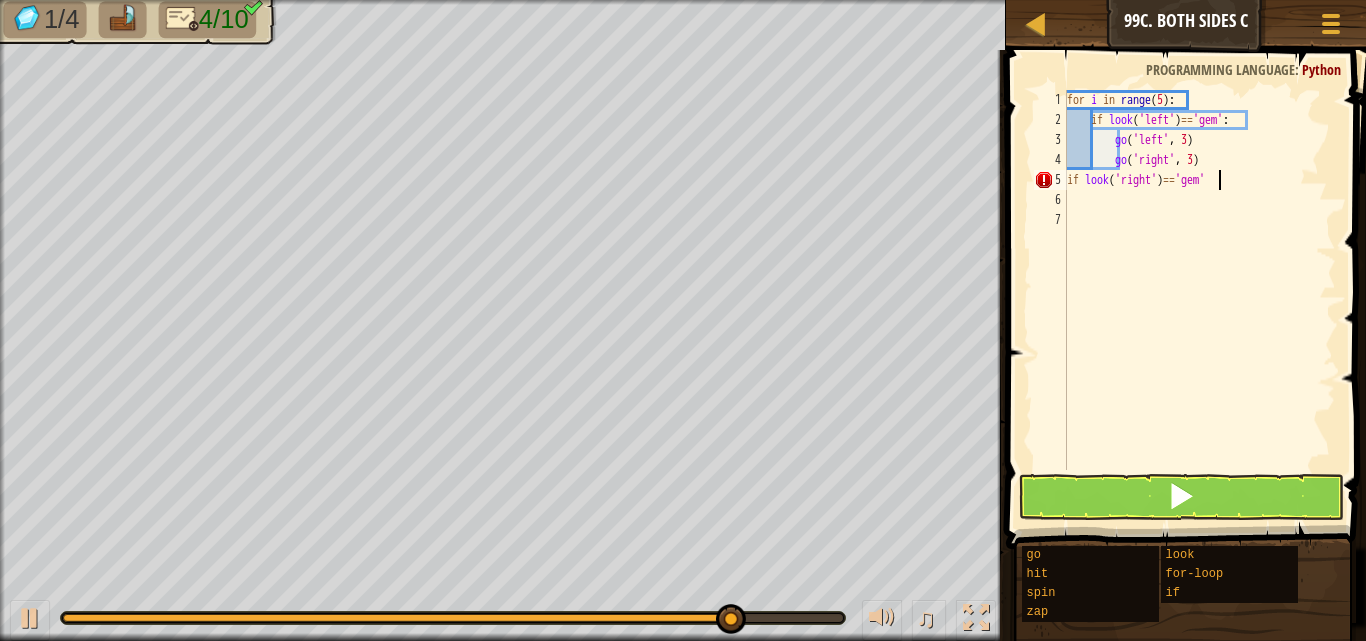 scroll, scrollTop: 9, scrollLeft: 12, axis: both 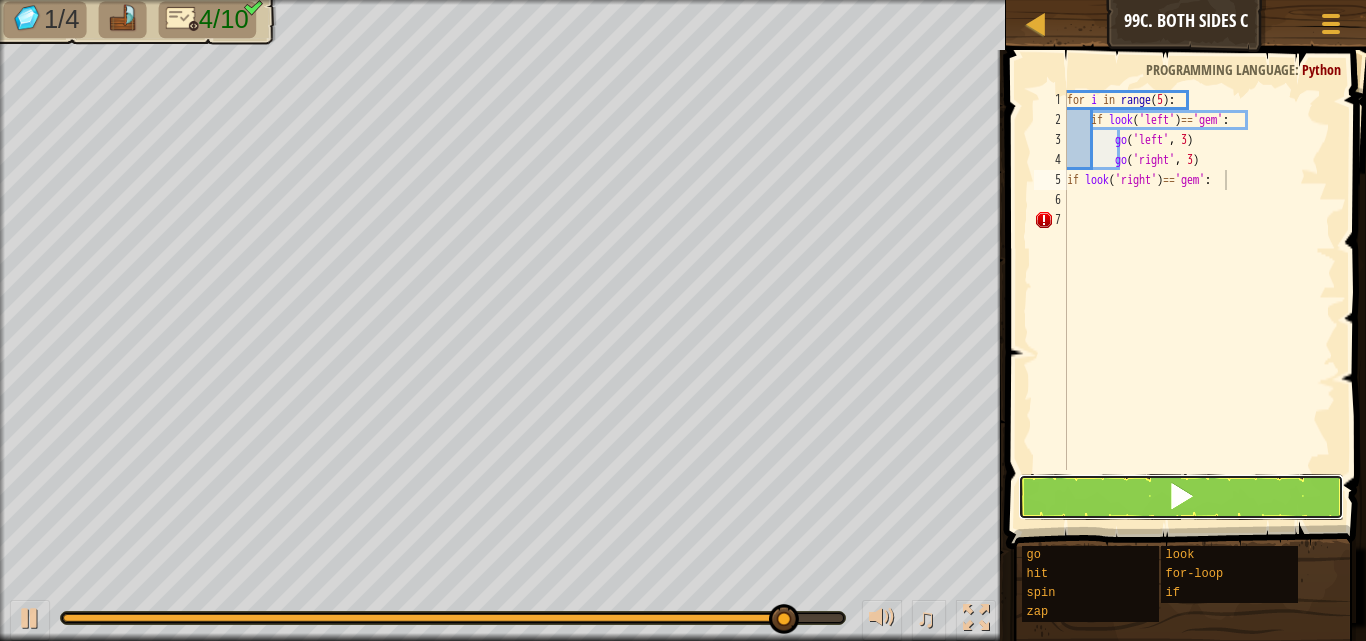 click at bounding box center (1181, 497) 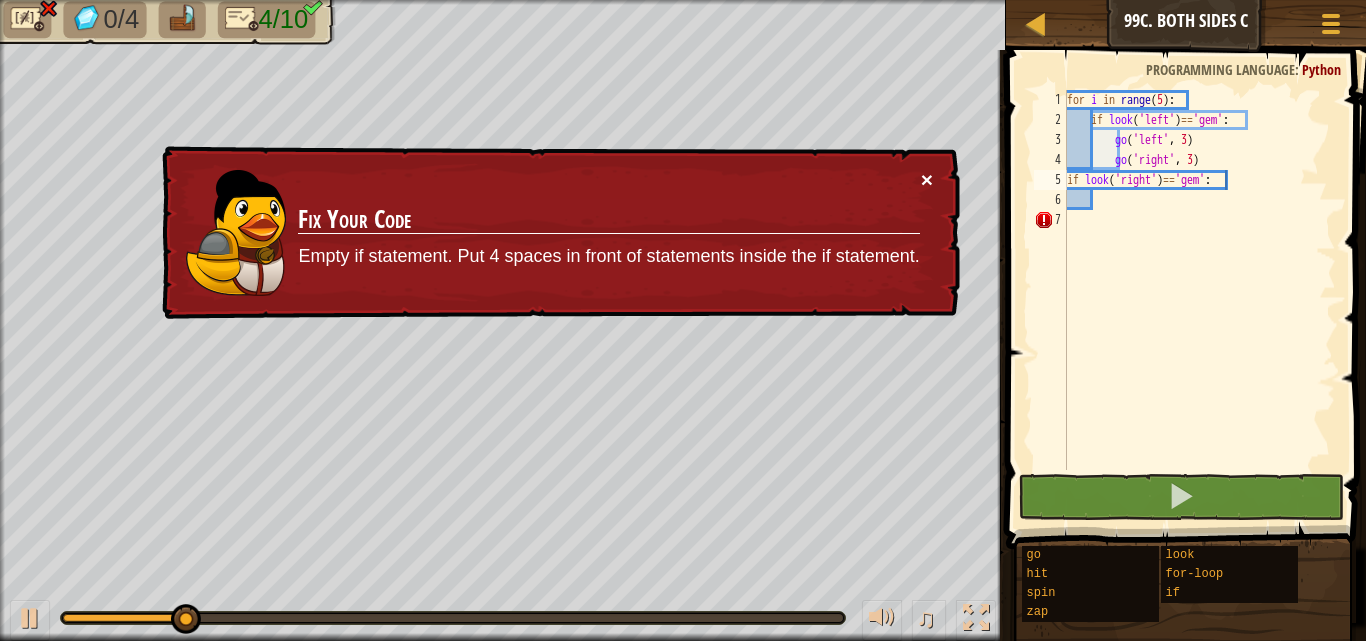 click on "×" at bounding box center [927, 184] 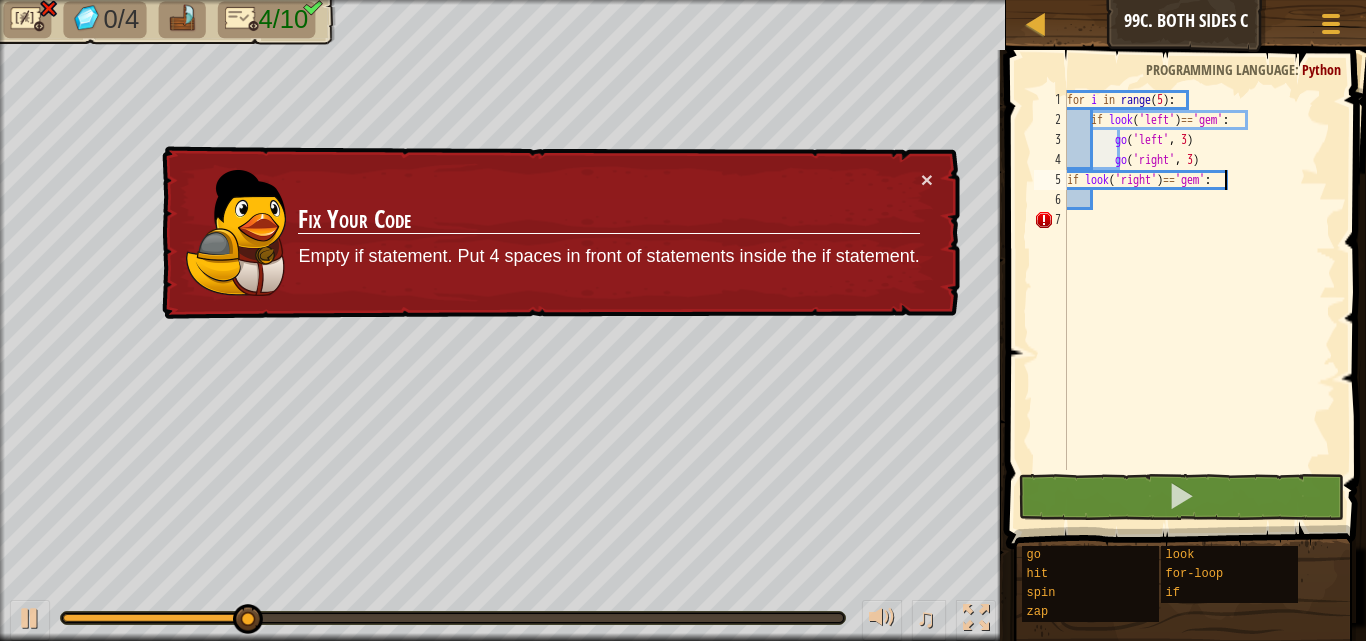 click on "for   i   in   range ( 5 ) :      if   look ( 'left' ) == 'gem' :          go ( 'left' ,   3 )          go ( 'right' ,   3 ) if   look ( 'right' ) == 'gem' :" at bounding box center [1199, 300] 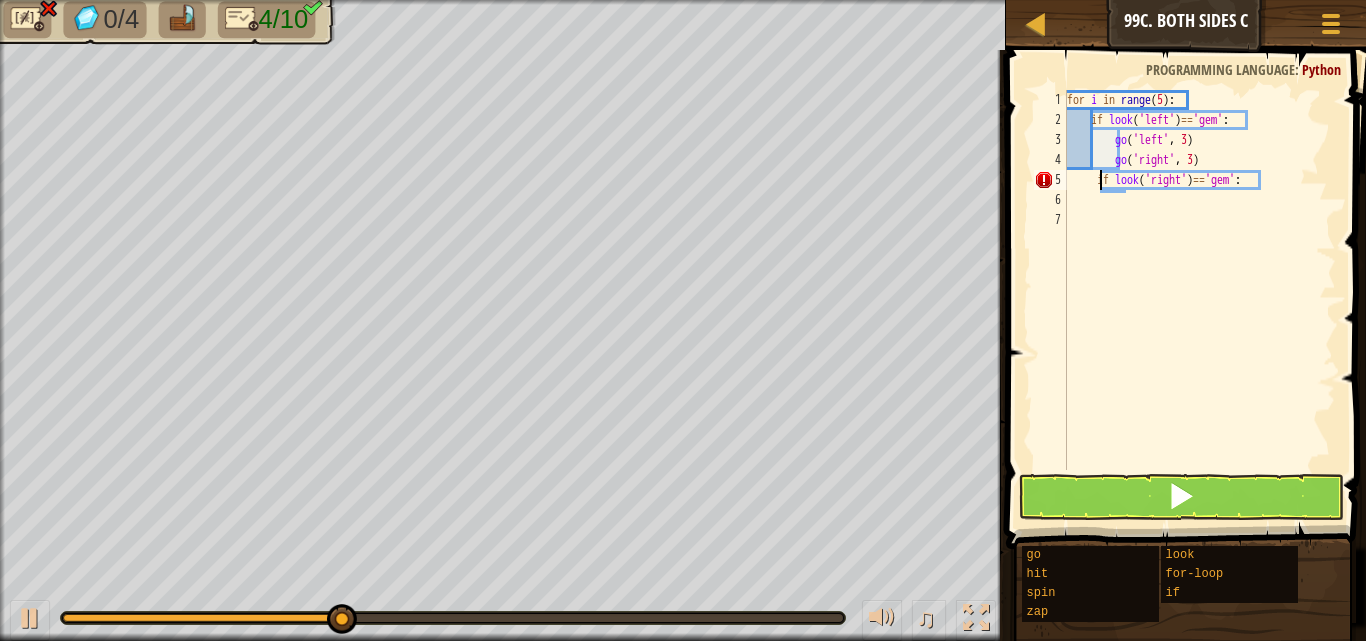 type on "if look('right')=='gem':" 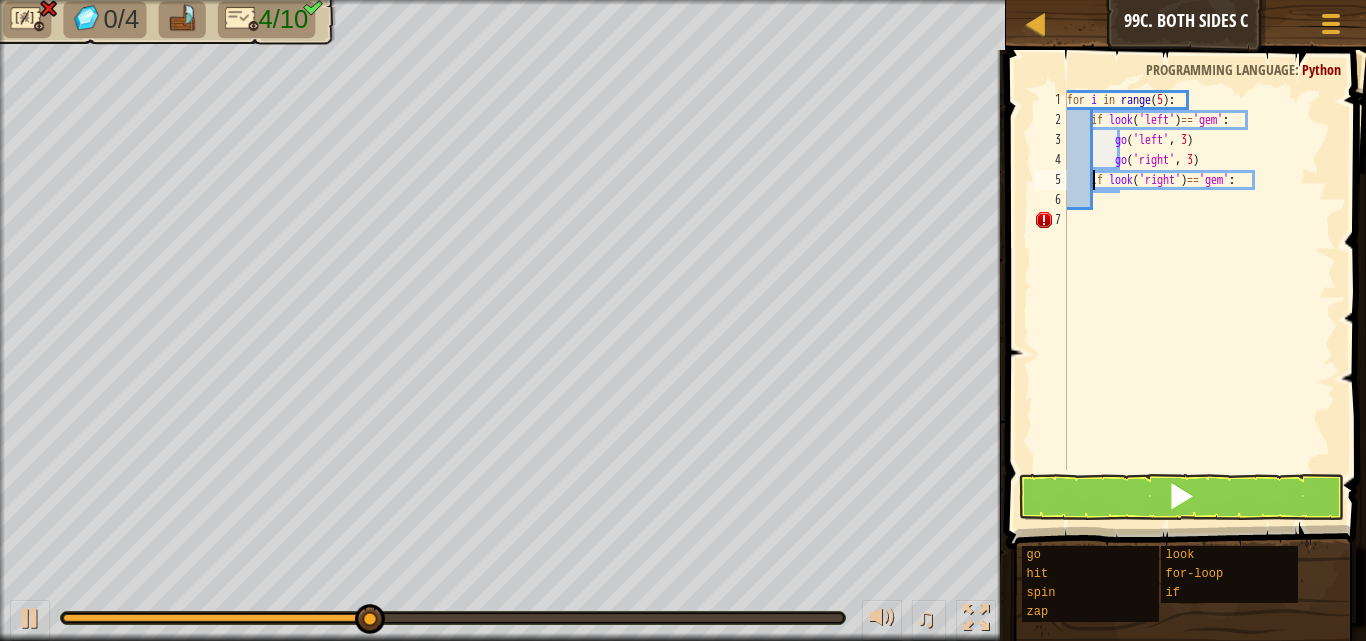 click on "for   i   in   range ( 5 ) :      if   look ( 'left' ) == 'gem' :          go ( 'left' ,   3 )          go ( 'right' ,   3 )      if   look ( 'right' ) == 'gem' :" at bounding box center (1199, 300) 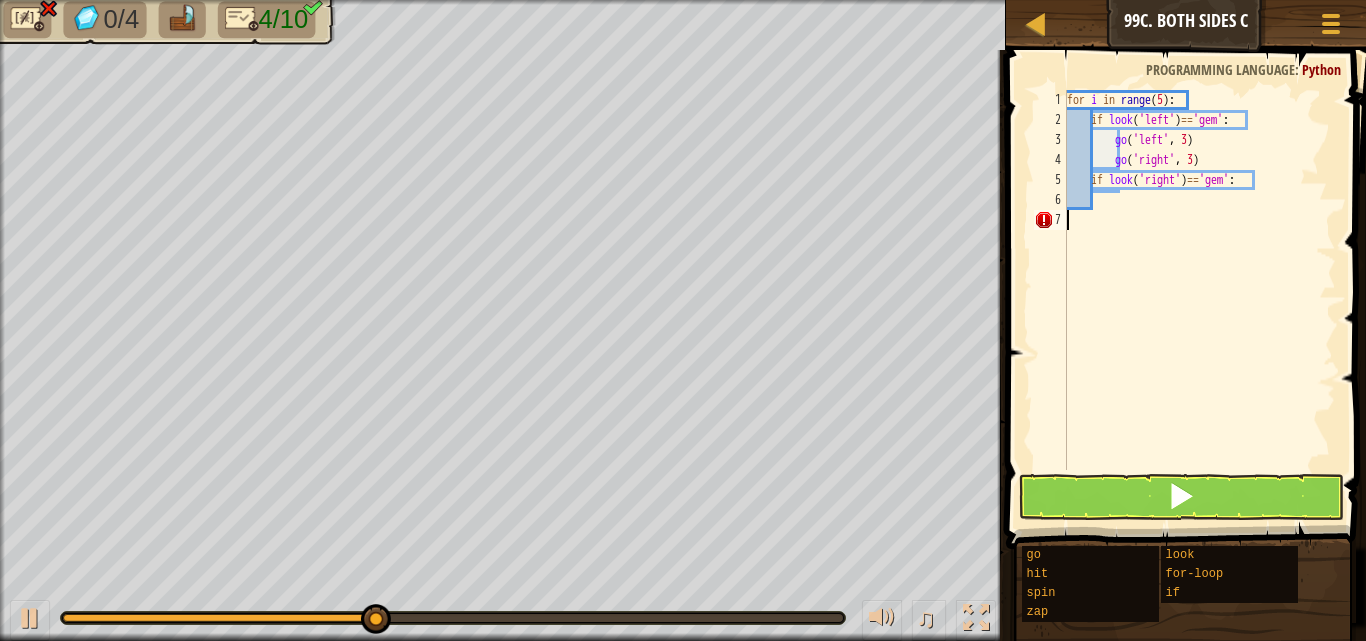 scroll, scrollTop: 9, scrollLeft: 0, axis: vertical 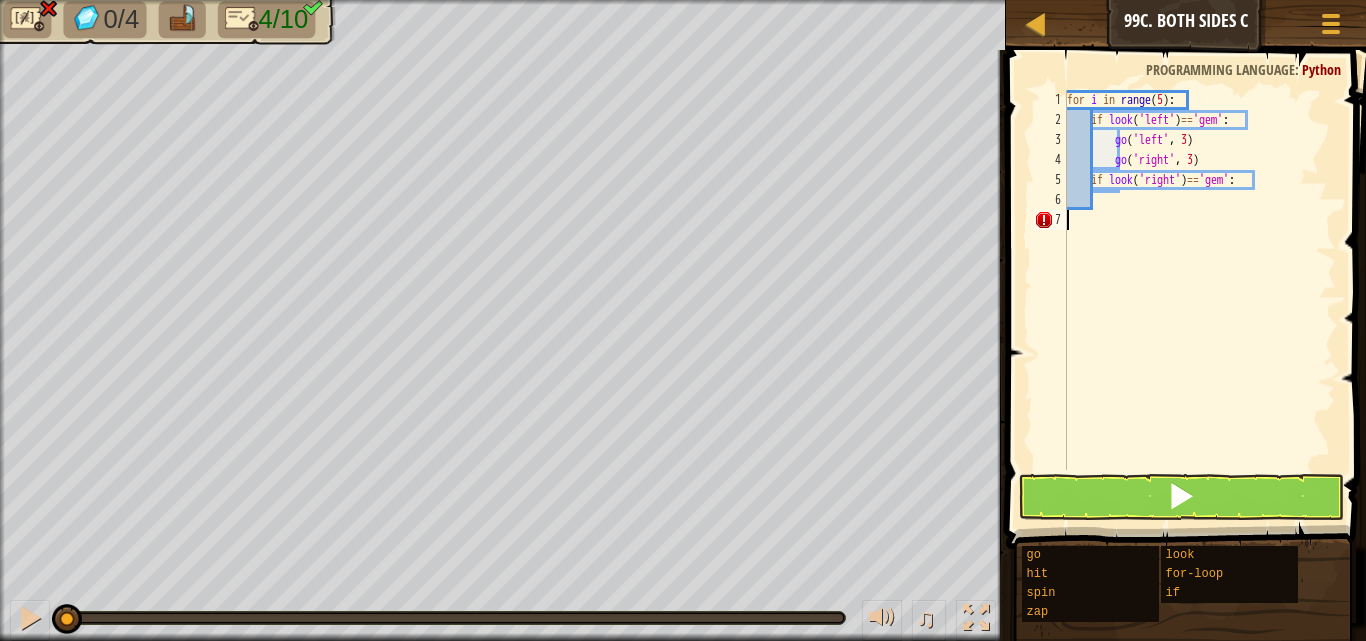 drag, startPoint x: 427, startPoint y: 615, endPoint x: 0, endPoint y: 643, distance: 427.91705 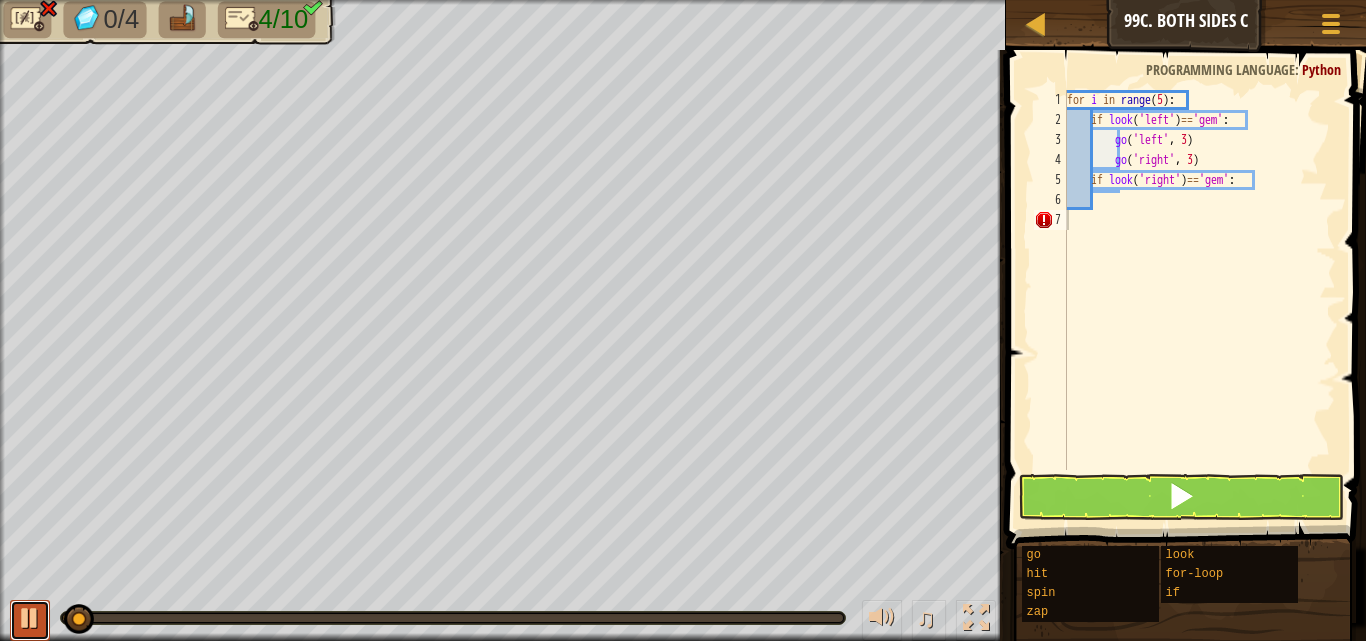 click at bounding box center (30, 618) 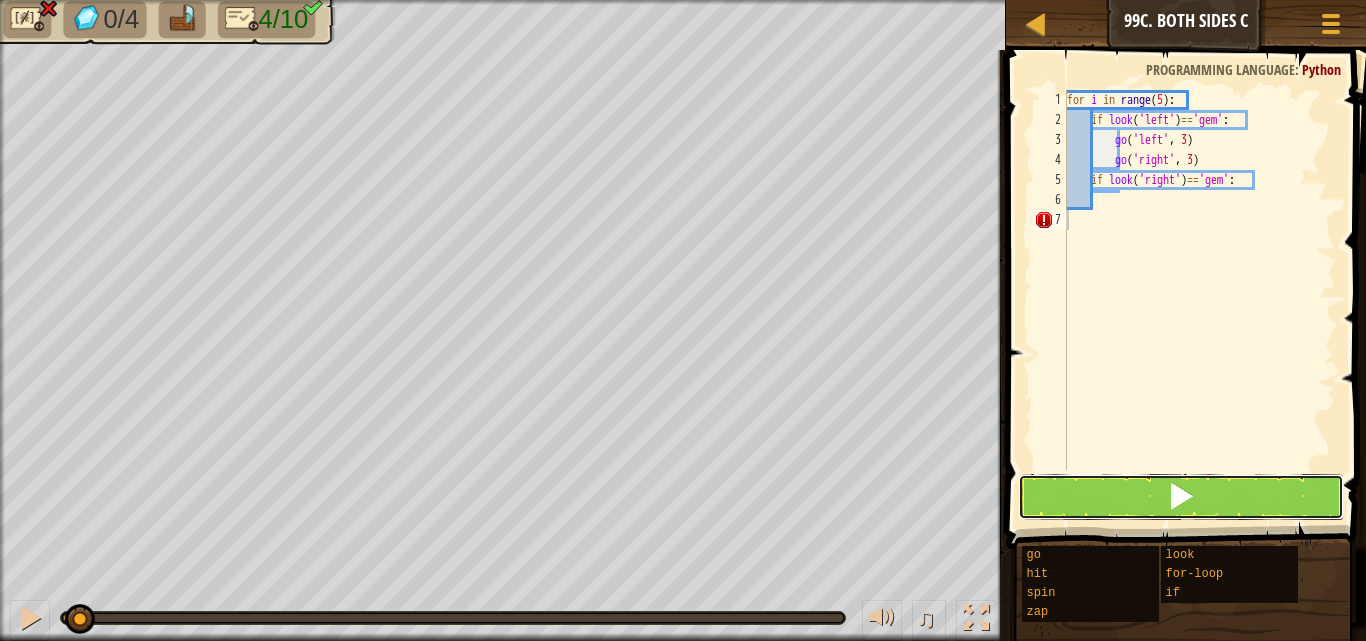 click at bounding box center (1181, 497) 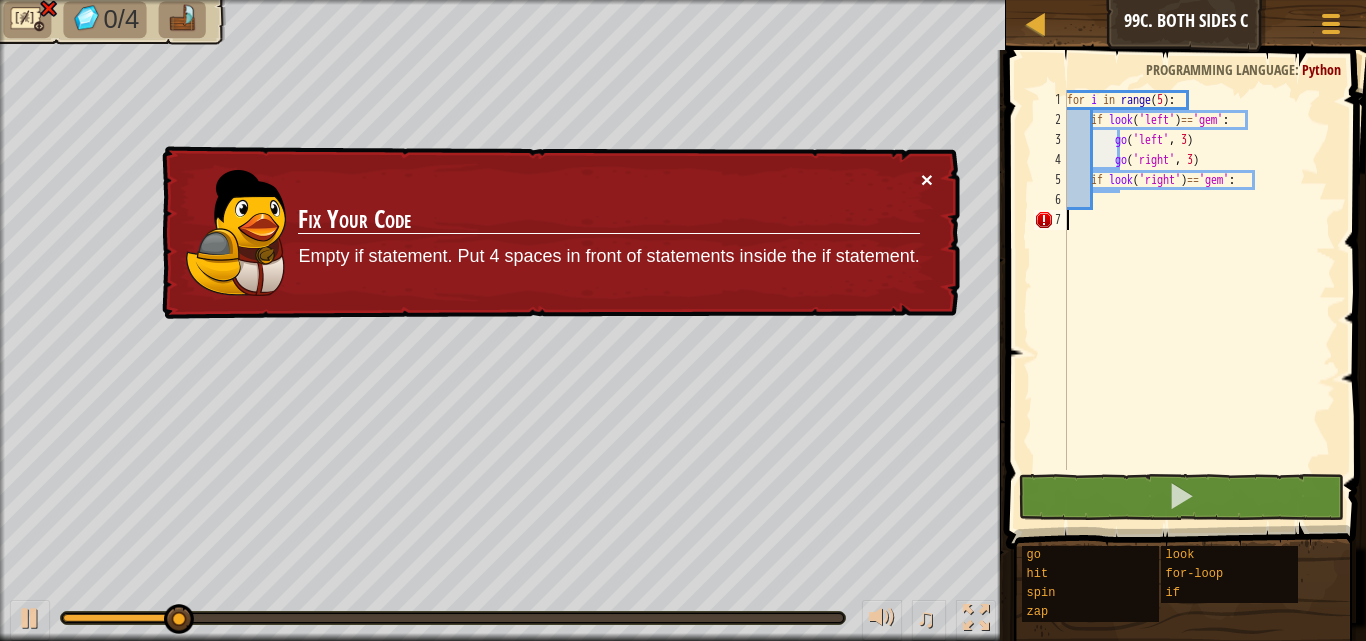 click on "×" at bounding box center [927, 179] 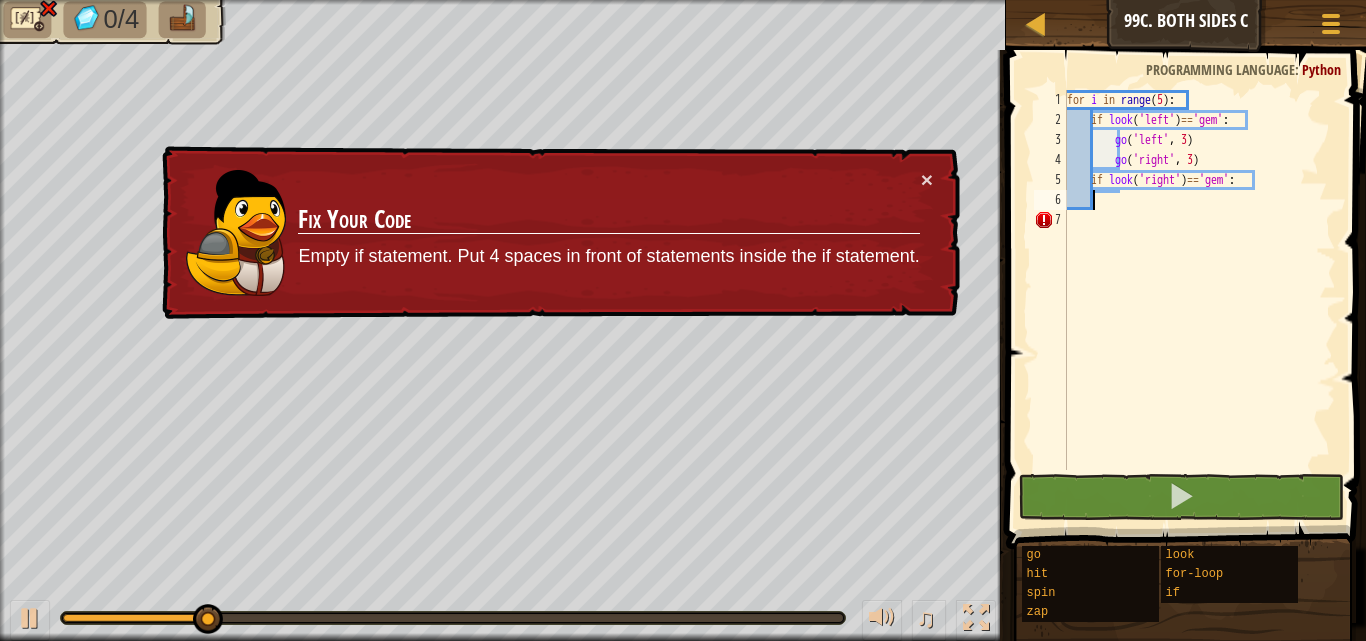 click on "for   i   in   range ( 5 ) :      if   look ( 'left' ) == 'gem' :          go ( 'left' ,   3 )          go ( 'right' ,   3 )      if   look ( 'right' ) == 'gem' :" at bounding box center [1199, 300] 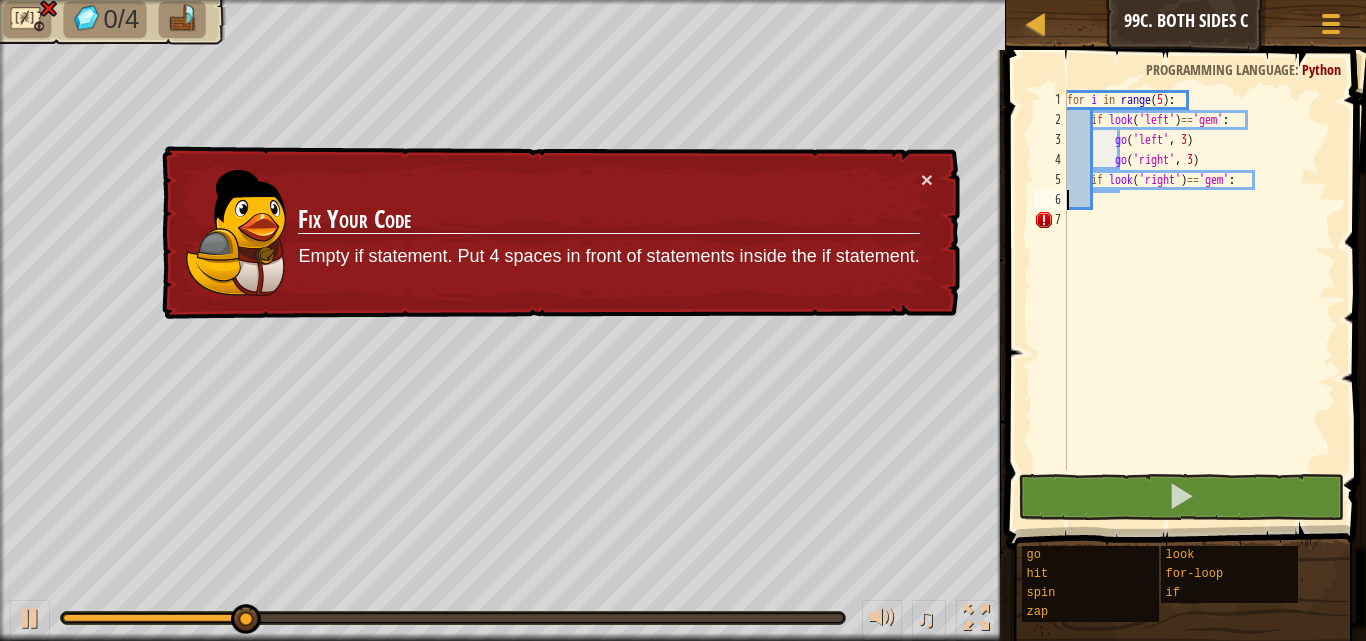 type on "if look('right')=='gem':" 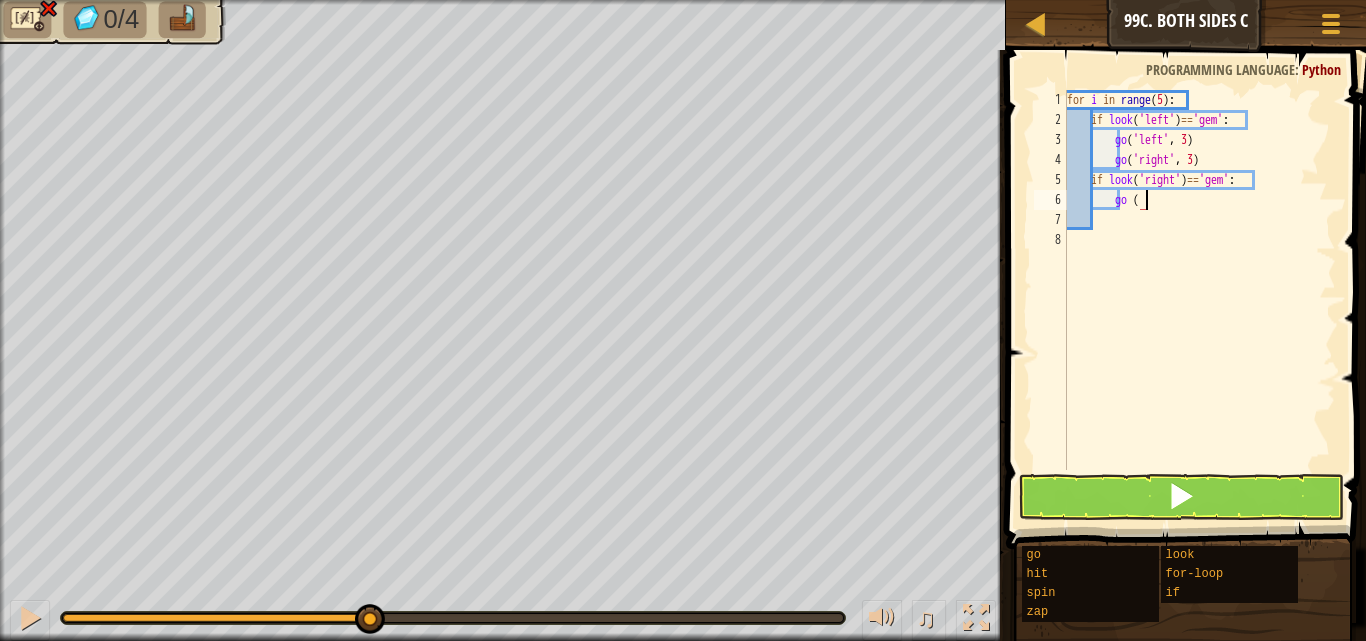 scroll, scrollTop: 9, scrollLeft: 5, axis: both 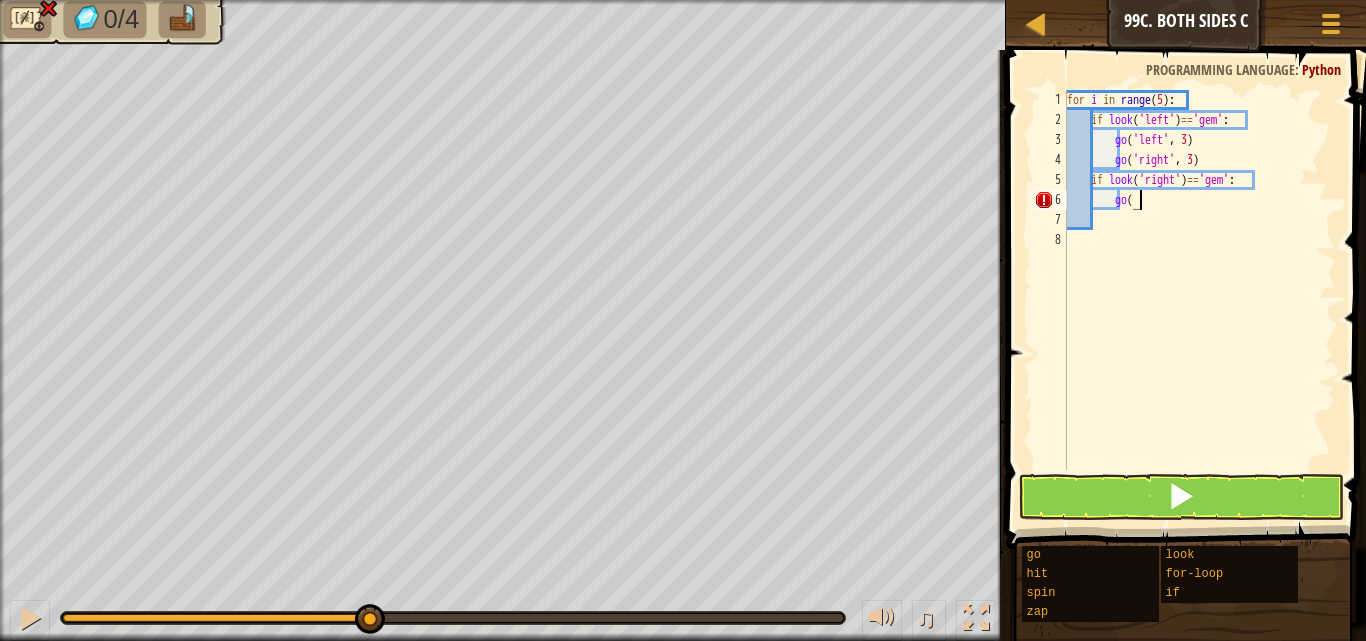 type on "go('" 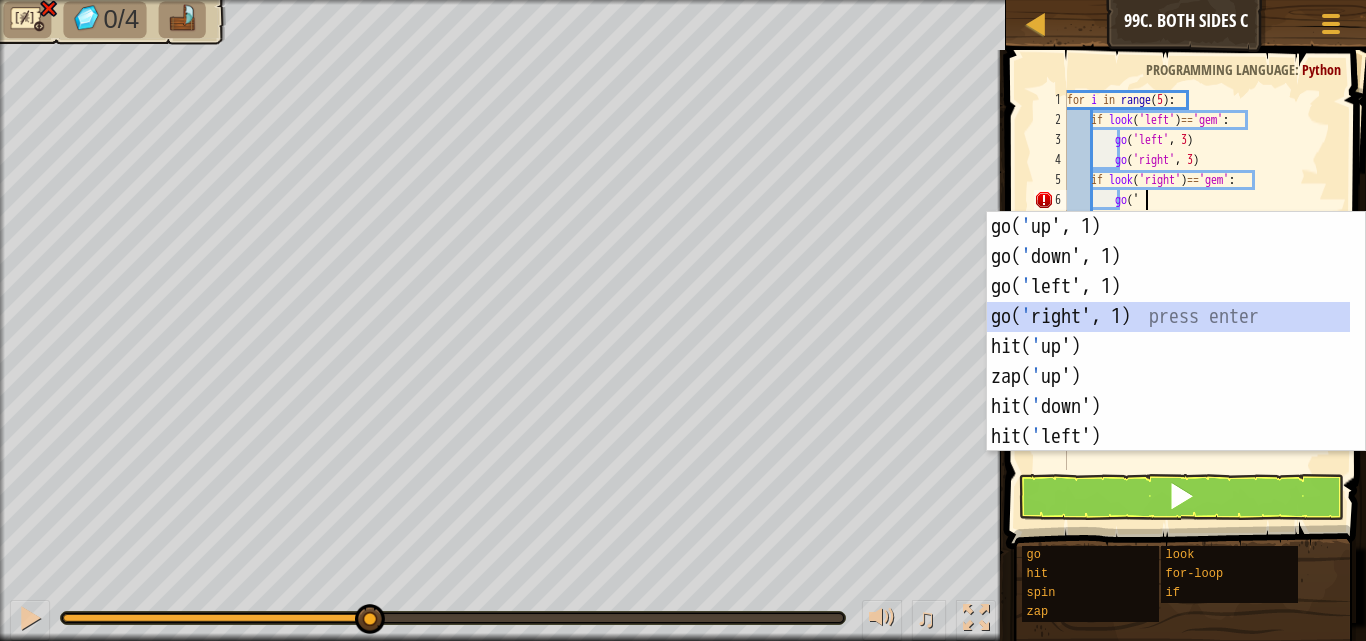 scroll, scrollTop: 9, scrollLeft: 3, axis: both 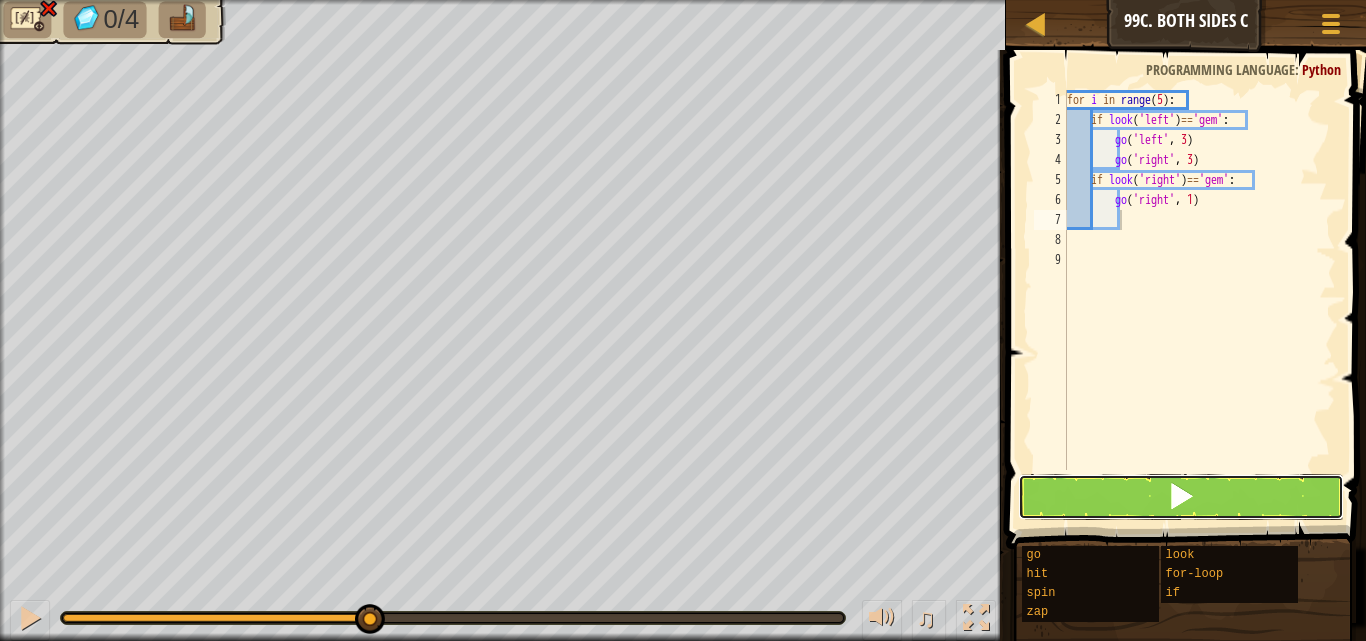 click at bounding box center (1181, 497) 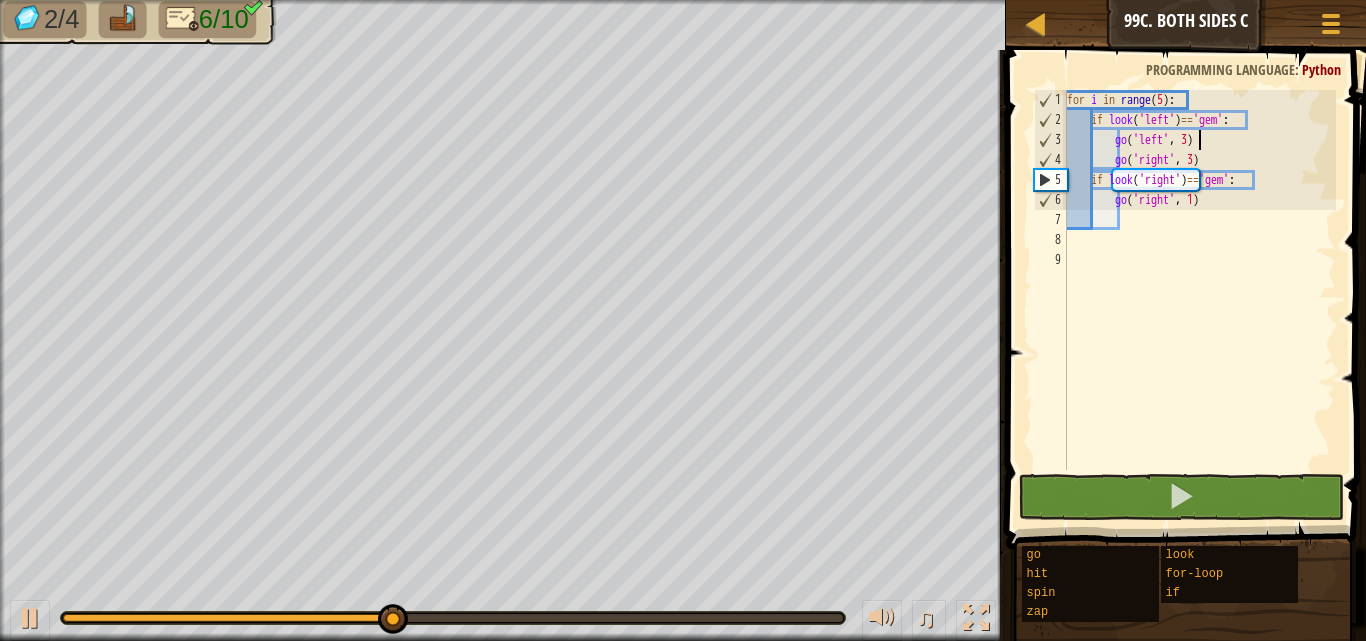 click on "for   i   in   range ( 5 ) :      if   look ( 'left' ) == 'gem' :          go ( 'left' ,   3 )          go ( 'right' ,   3 )      if   look ( 'right' ) == 'gem' :          go ( 'right' ,   1 )" at bounding box center [1199, 300] 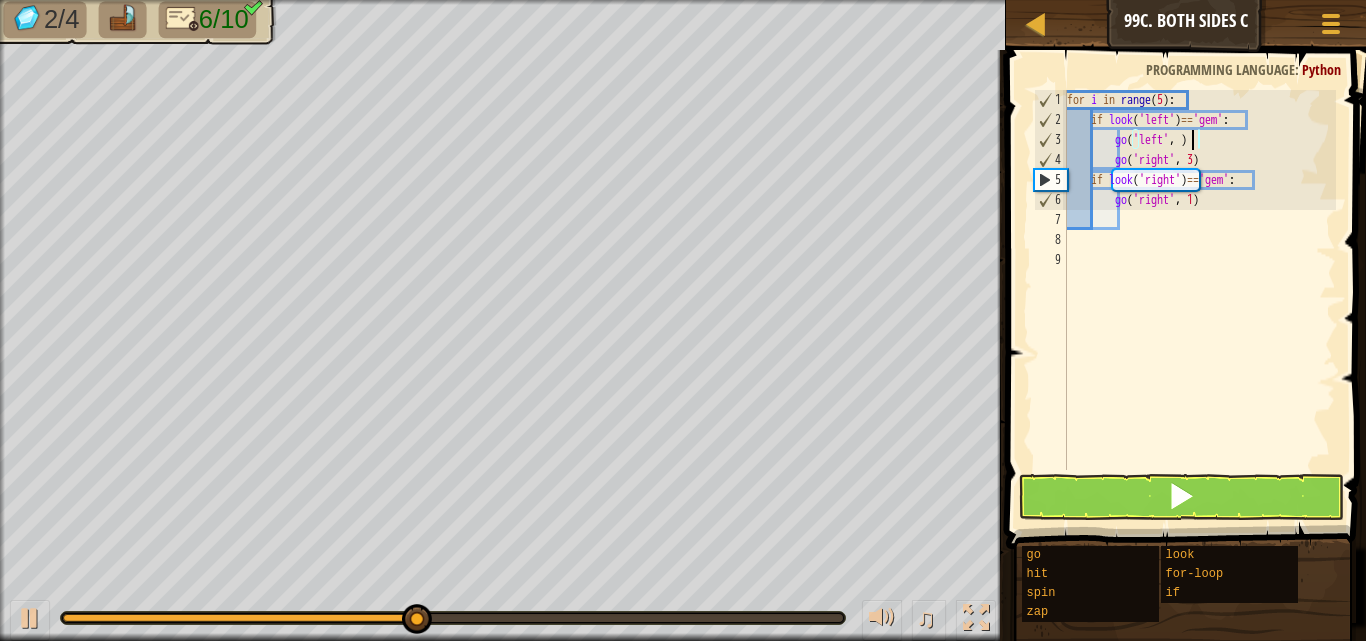 scroll, scrollTop: 9, scrollLeft: 10, axis: both 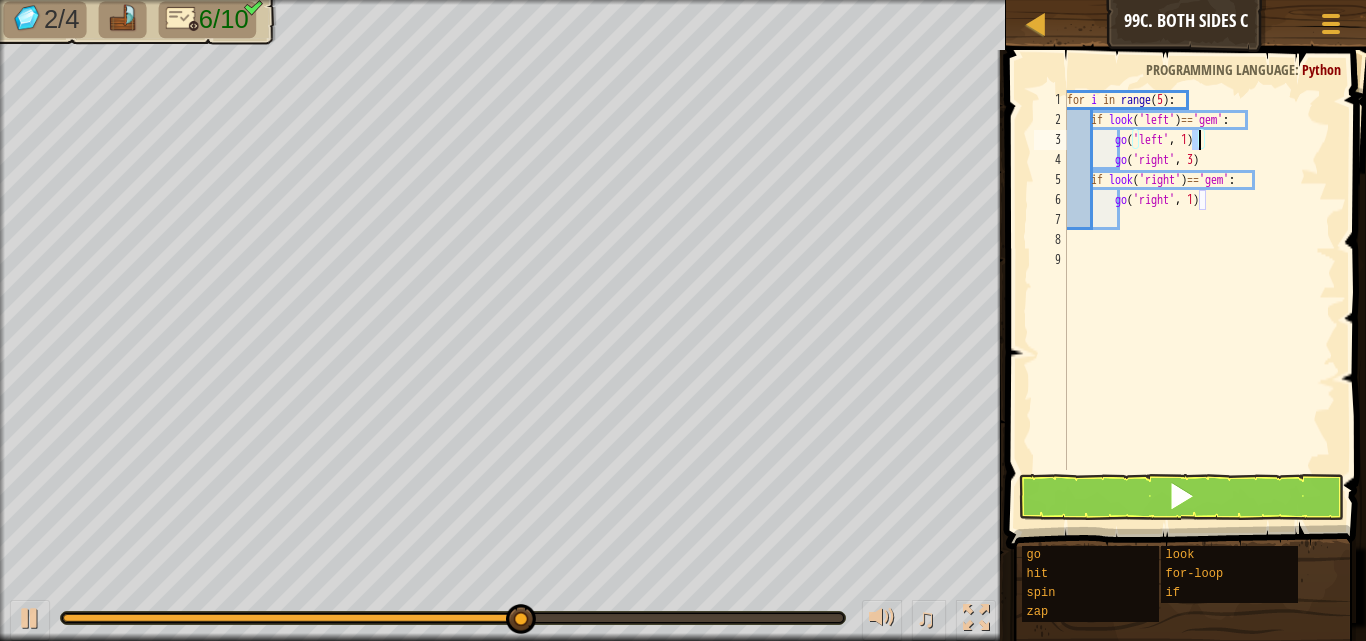click on "for   i   in   range ( 5 ) :      if   look ( 'left' ) == 'gem' :          go ( 'left' ,   1 )          go ( 'right' ,   3 )      if   look ( 'right' ) == 'gem' :          go ( 'right' ,   1 )" at bounding box center [1199, 300] 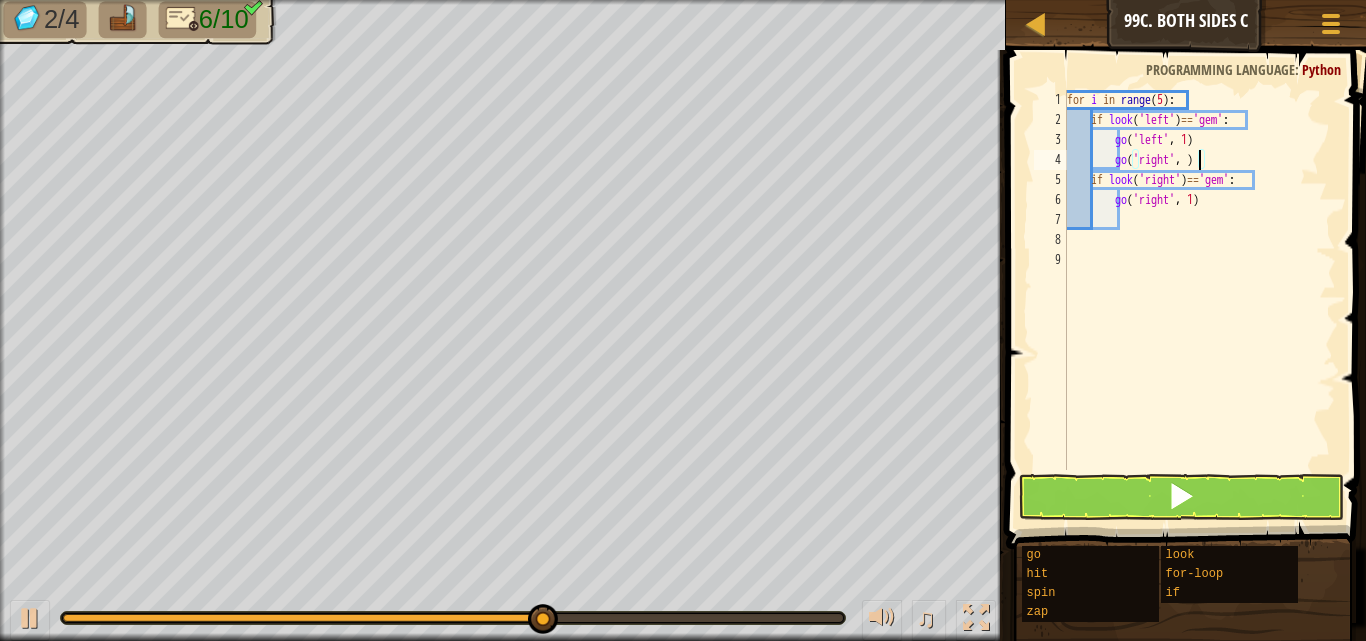 type on "go('right', 1)" 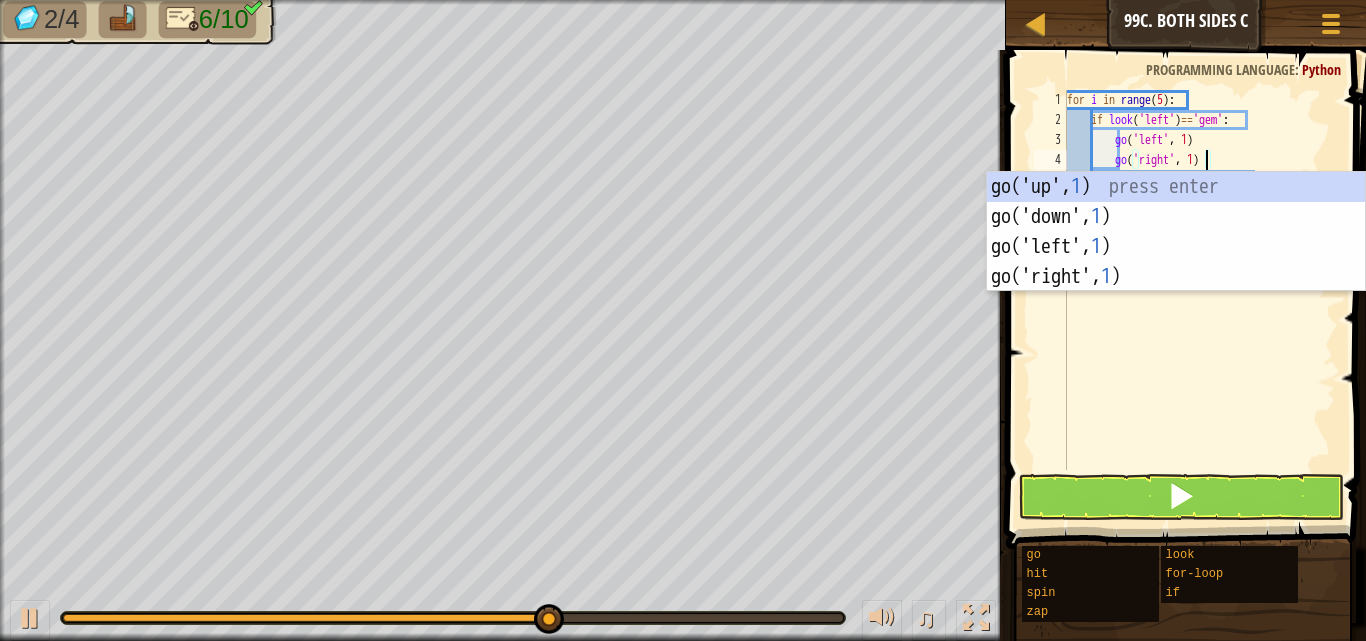 scroll, scrollTop: 9, scrollLeft: 11, axis: both 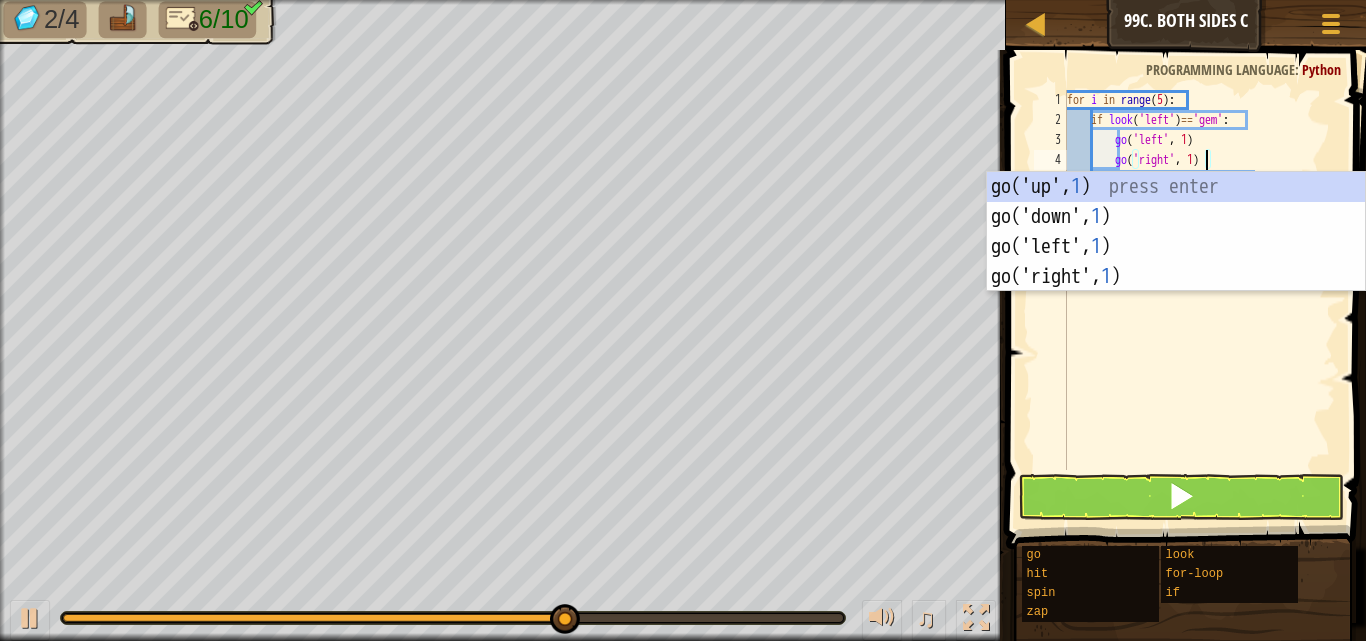 click on "for   i   in   range ( 5 ) :      if   look ( 'left' ) == 'gem' :          go ( 'left' ,   1 )          go ( 'right' ,   1 )      if   look ( 'right' ) == 'gem' :          go ( 'right' ,   1 )" at bounding box center [1199, 300] 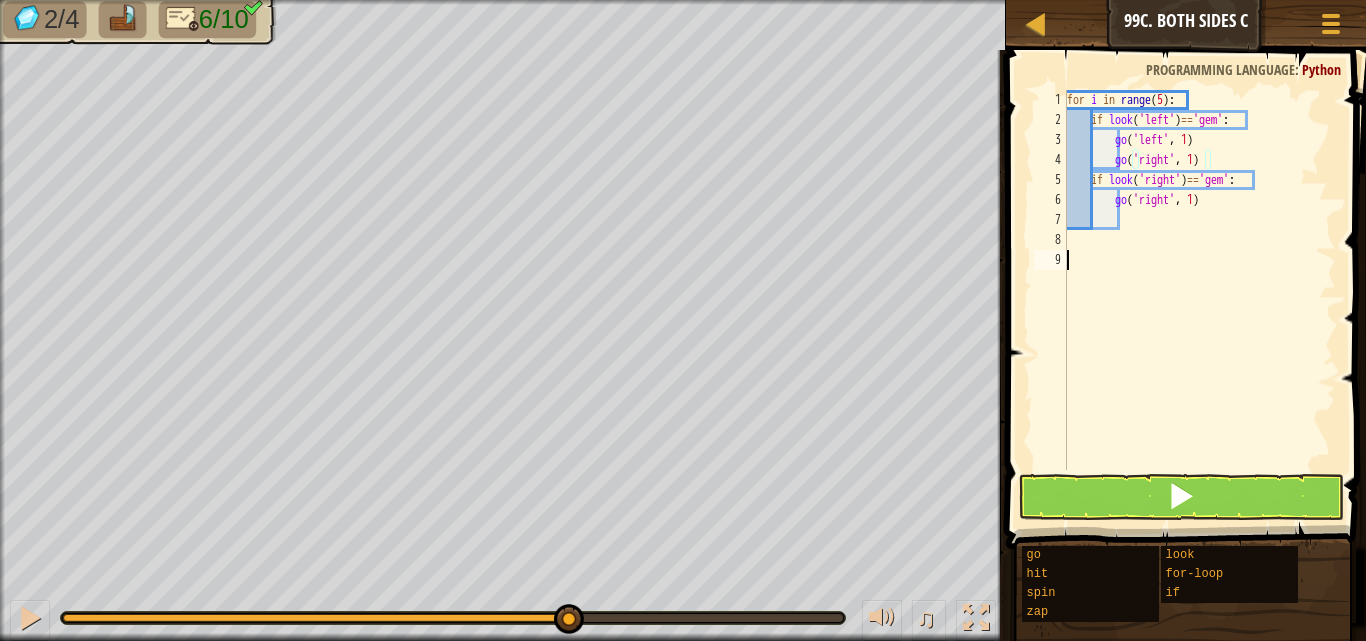 scroll, scrollTop: 9, scrollLeft: 0, axis: vertical 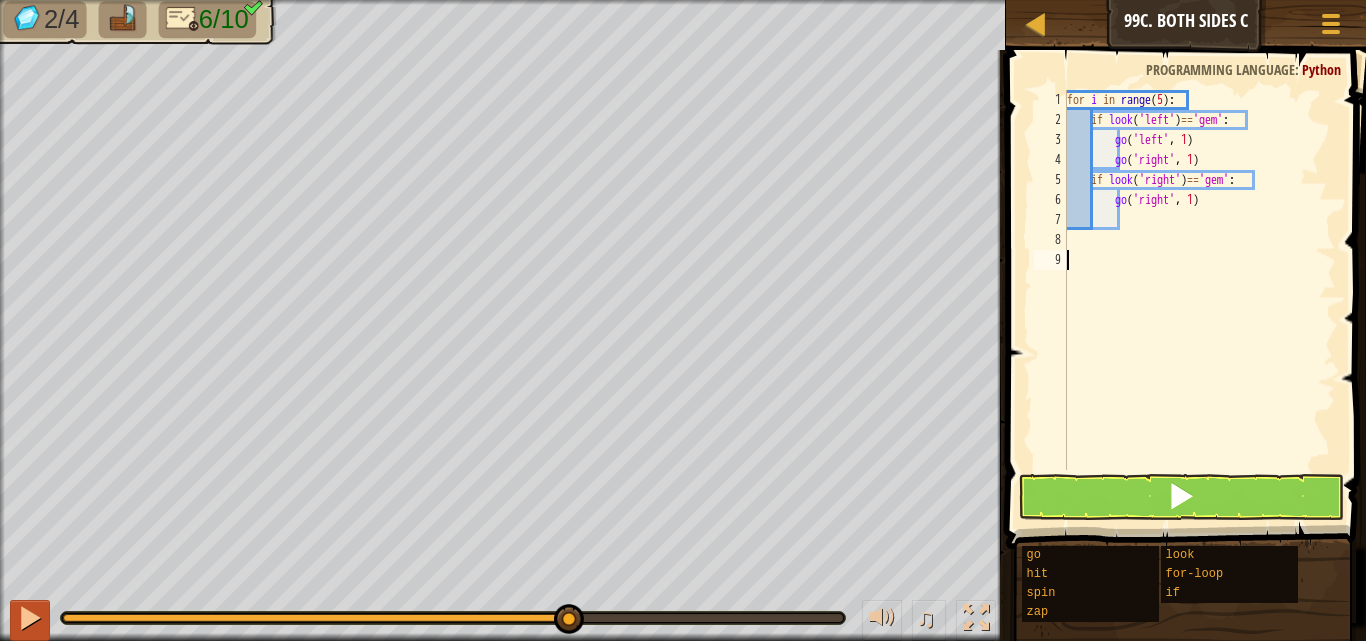 drag, startPoint x: 68, startPoint y: 618, endPoint x: 32, endPoint y: 620, distance: 36.05551 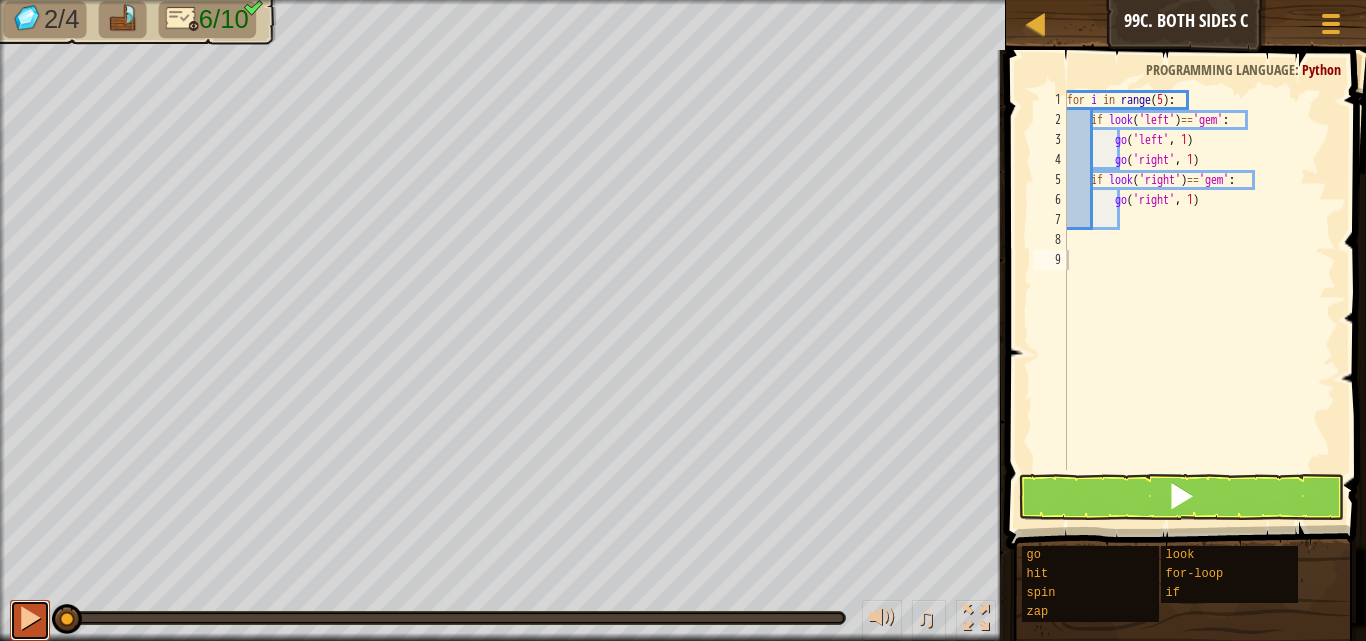 click at bounding box center (30, 618) 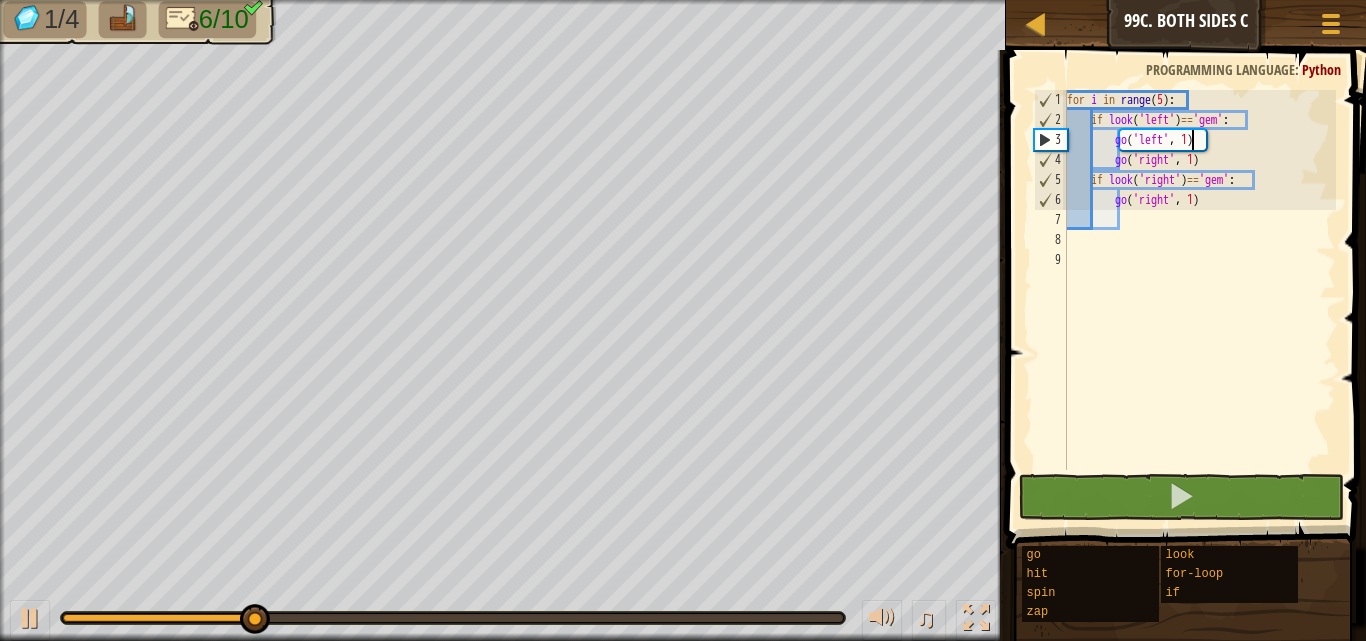 click on "for   i   in   range ( 5 ) :      if   look ( 'left' ) == 'gem' :          go ( 'left' ,   1 )          go ( 'right' ,   1 )      if   look ( 'right' ) == 'gem' :          go ( 'right' ,   1 )" at bounding box center [1199, 300] 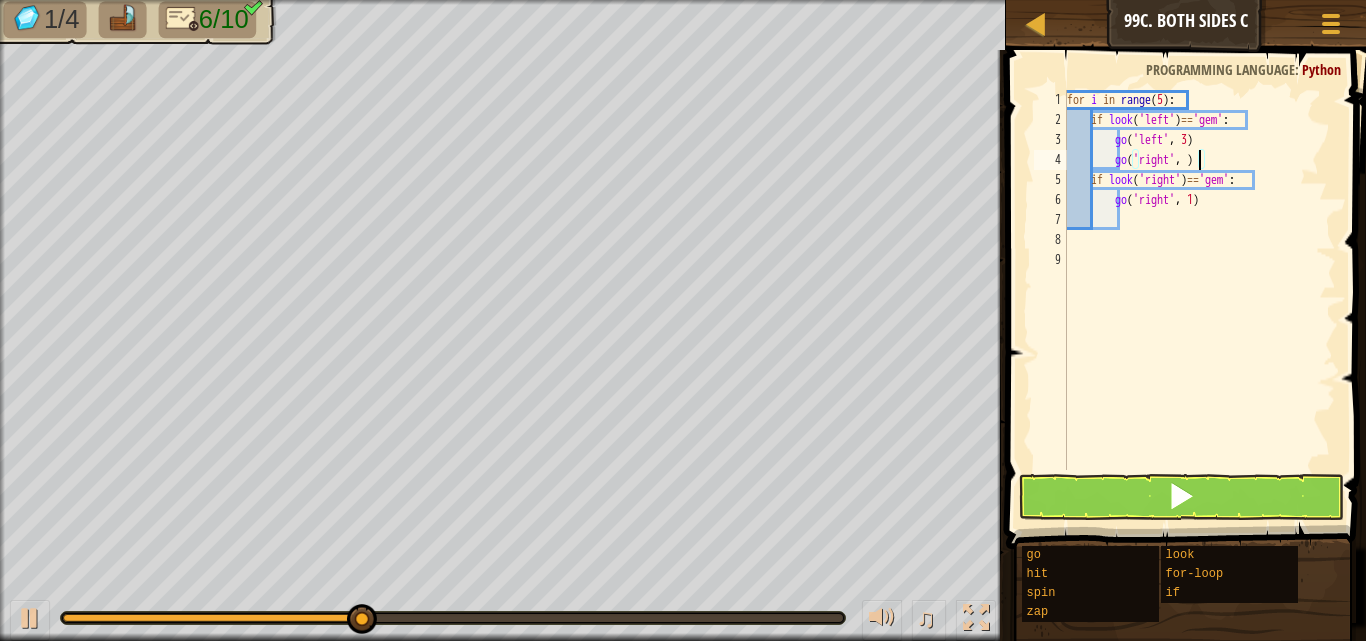 scroll, scrollTop: 9, scrollLeft: 11, axis: both 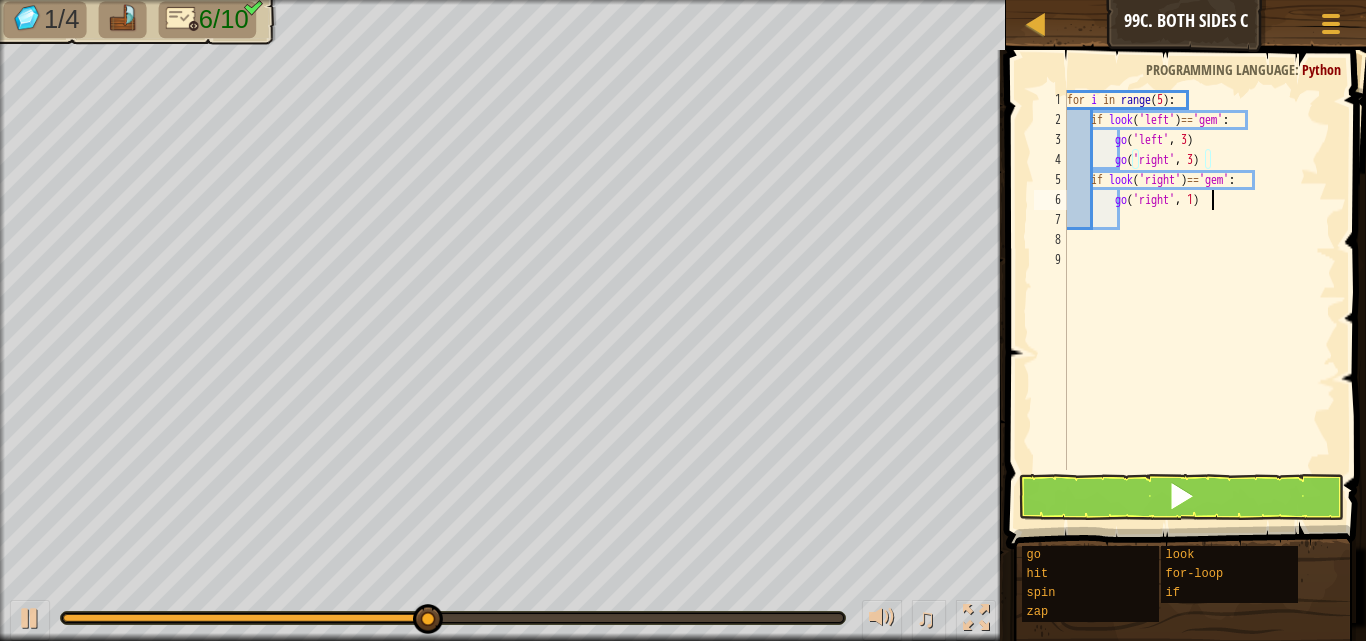 click on "for   i   in   range ( 5 ) :      if   look ( 'left' ) == 'gem' :          go ( 'left' ,   3 )          go ( 'right' ,   3 )      if   look ( 'right' ) == 'gem' :          go ( 'right' ,   1 )" at bounding box center (1199, 300) 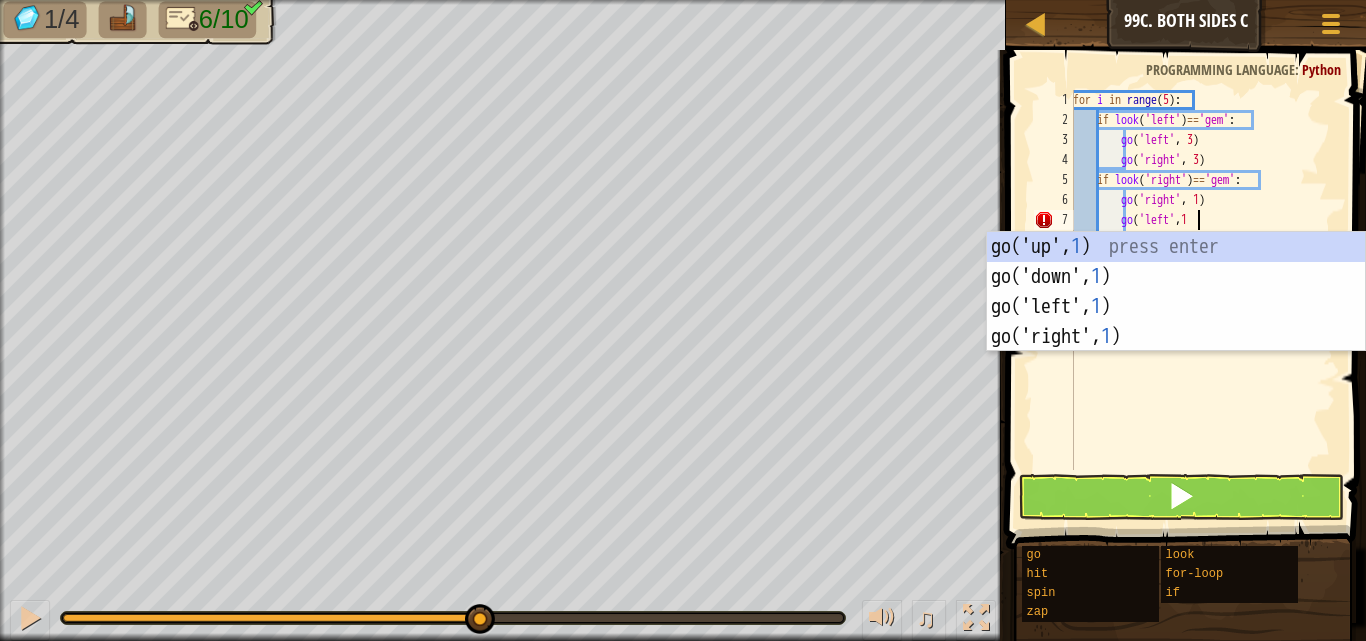 scroll, scrollTop: 9, scrollLeft: 9, axis: both 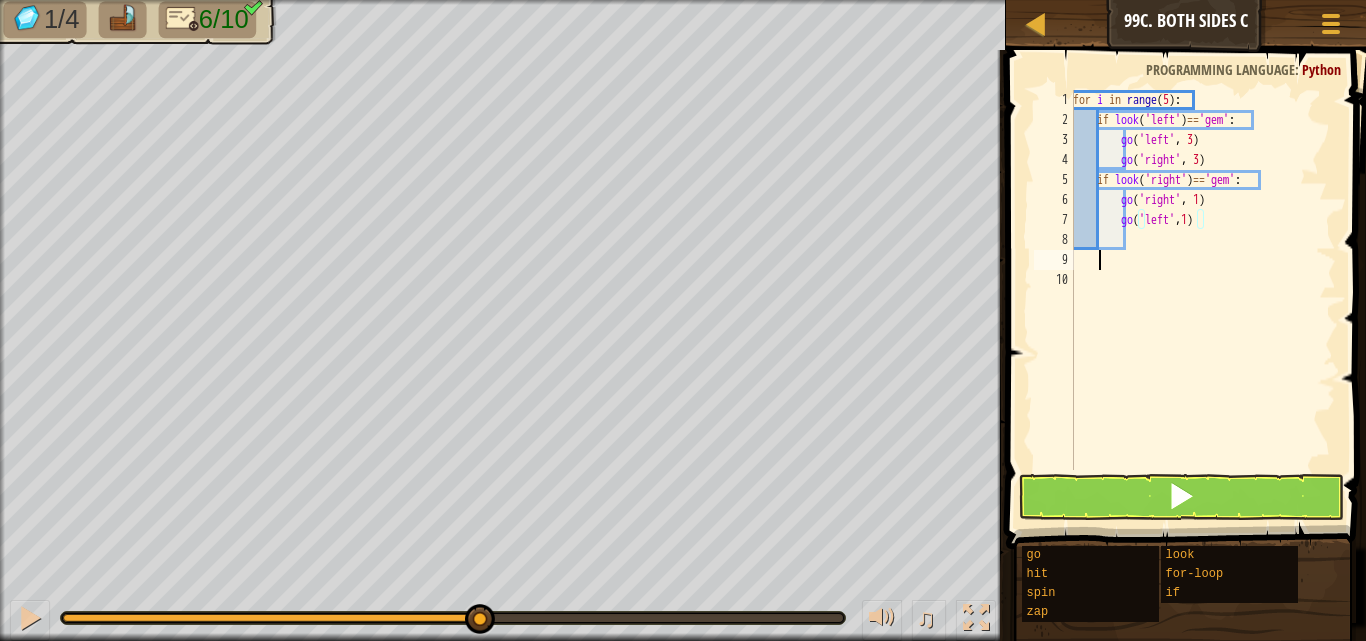 click on "for   i   in   range ( 5 ) :      if   look ( 'left' ) == 'gem' :          go ( 'left' ,   3 )          go ( 'right' ,   3 )      if   look ( 'right' ) == 'gem' :          go ( 'right' ,   1 )          go ( 'left' , 1 )" at bounding box center [1202, 300] 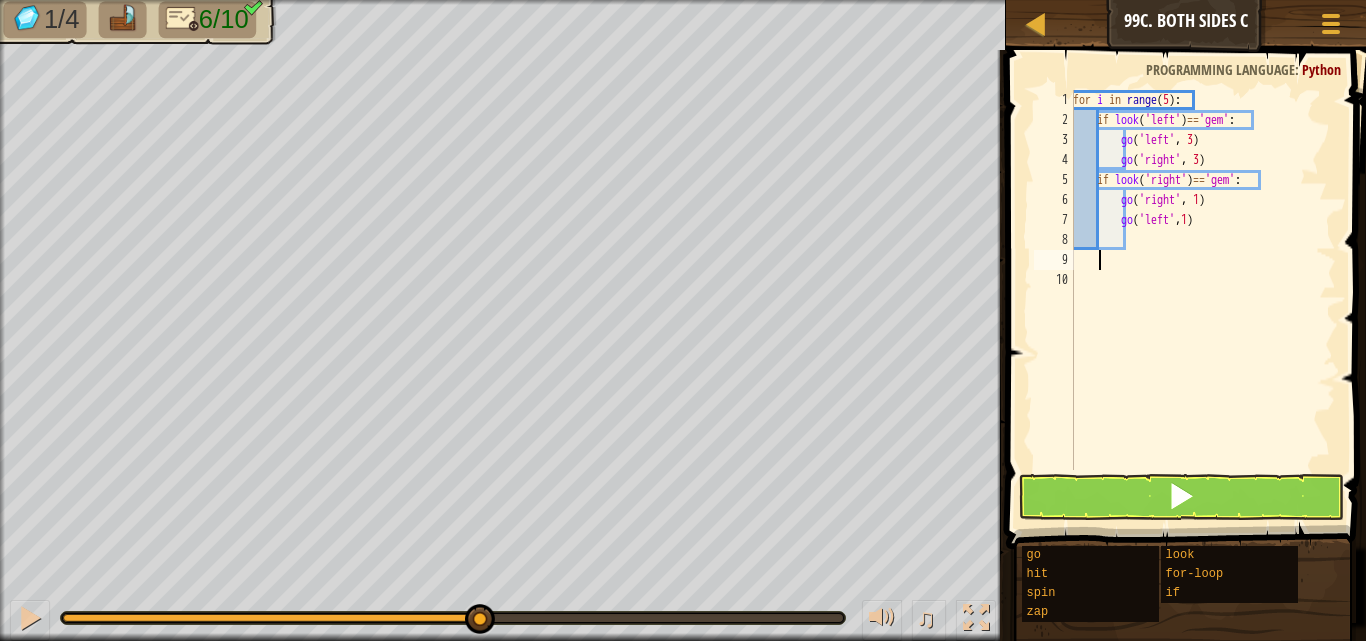 scroll, scrollTop: 9, scrollLeft: 1, axis: both 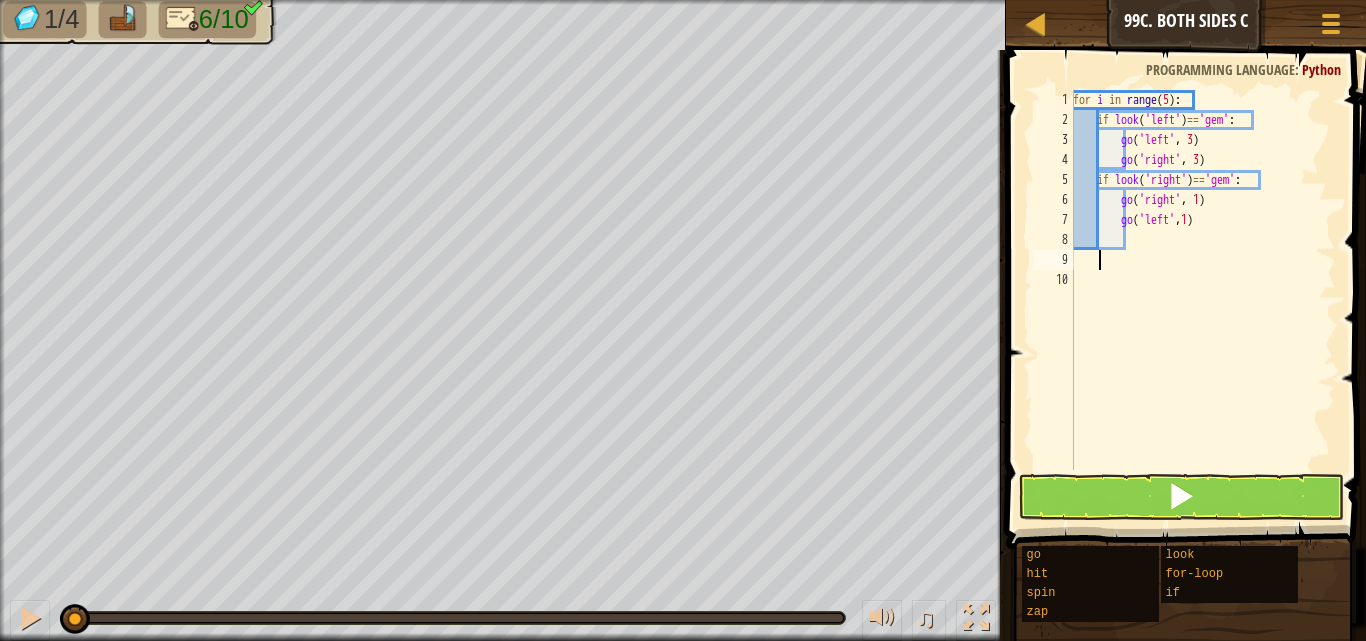 click at bounding box center (68, 618) 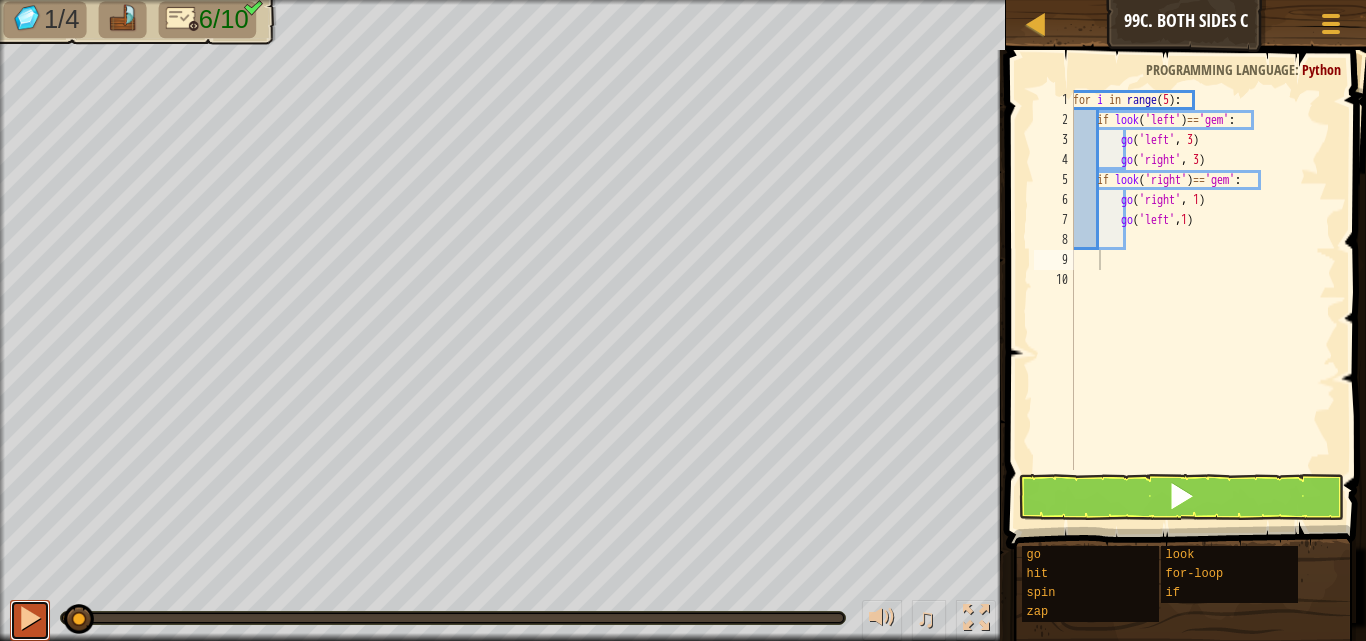 click at bounding box center [30, 618] 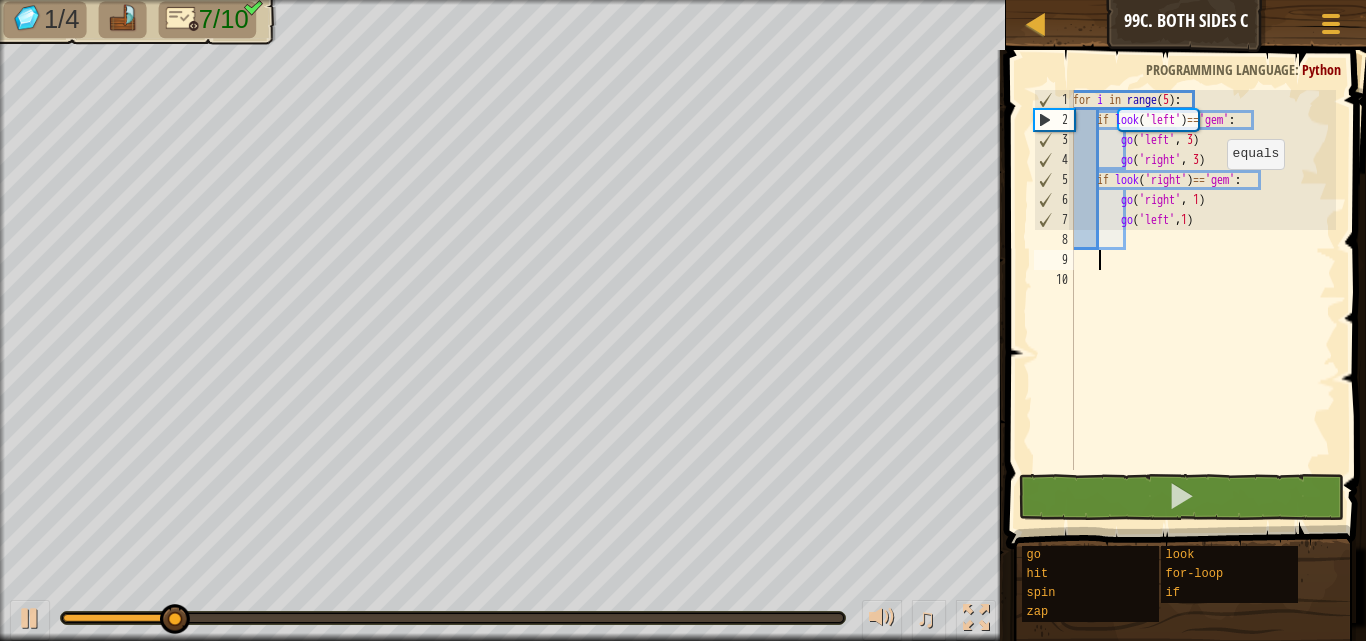 click on "for   i   in   range ( 5 ) :      if   look ( 'left' ) == 'gem' :          go ( 'left' ,   3 )          go ( 'right' ,   3 )      if   look ( 'right' ) == 'gem' :          go ( 'right' ,   1 )          go ( 'left' , 1 )" at bounding box center [1202, 300] 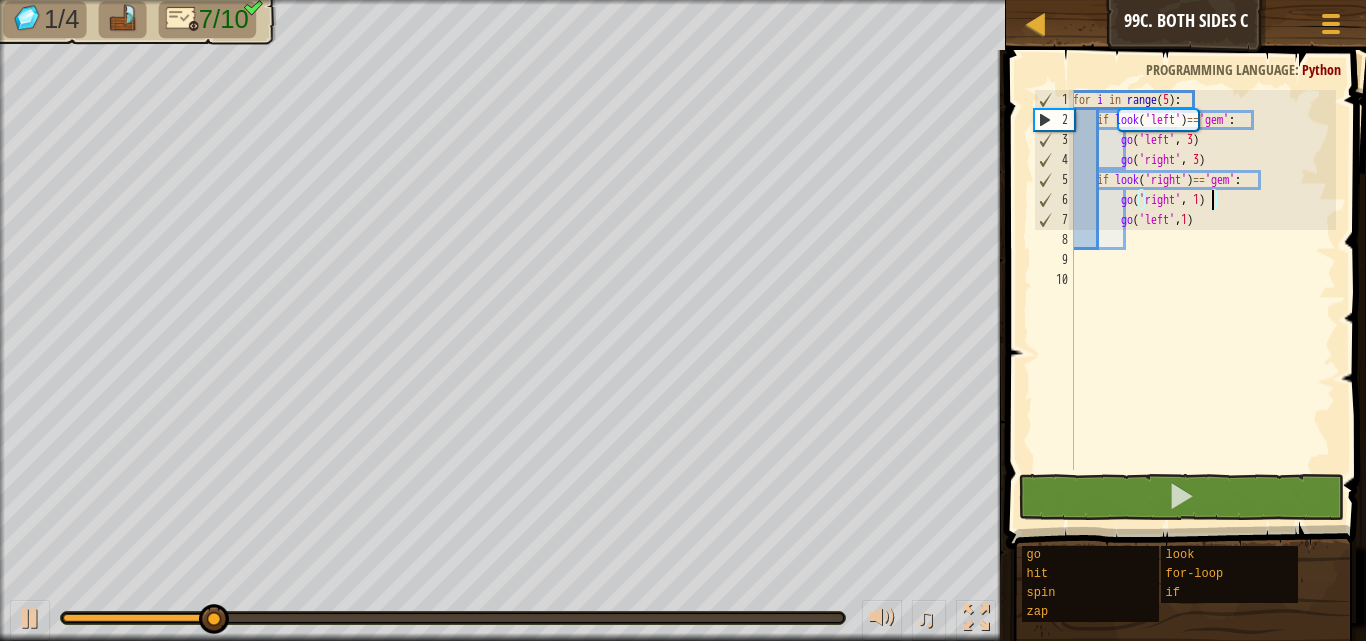 click on "for   i   in   range ( 5 ) :      if   look ( 'left' ) == 'gem' :          go ( 'left' ,   3 )          go ( 'right' ,   3 )      if   look ( 'right' ) == 'gem' :          go ( 'right' ,   1 )          go ( 'left' , 1 )" at bounding box center [1202, 300] 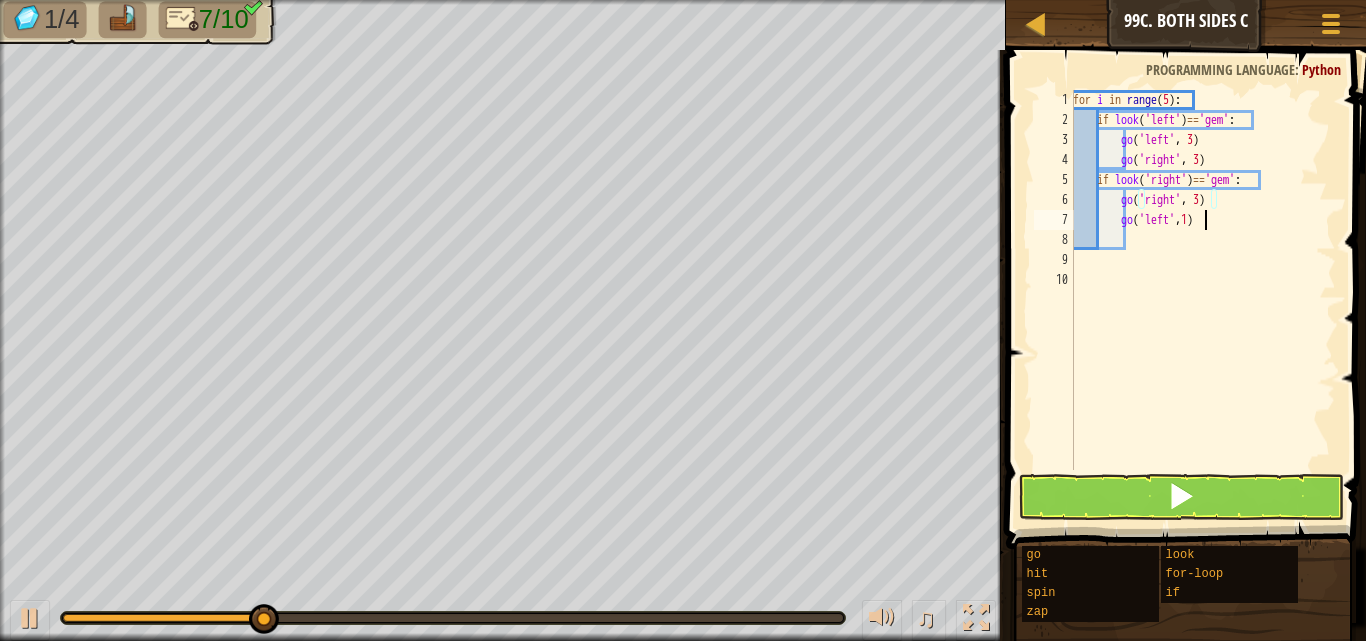scroll, scrollTop: 9, scrollLeft: 10, axis: both 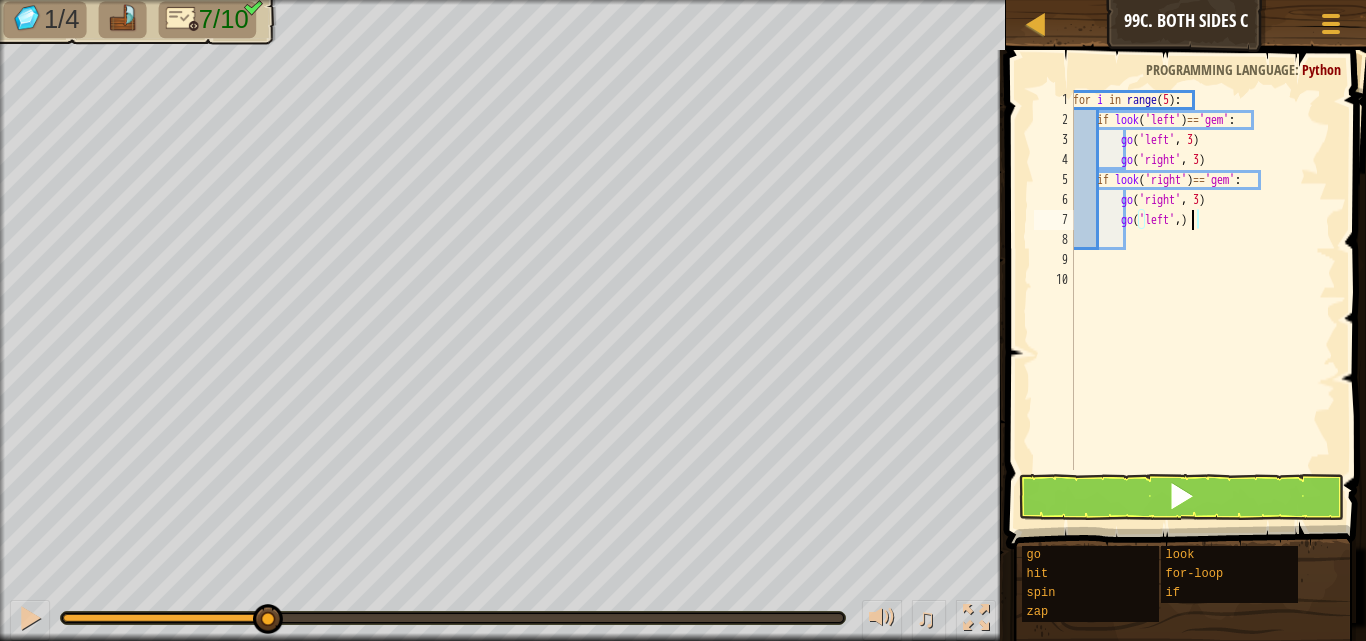 type on "go('left',3)" 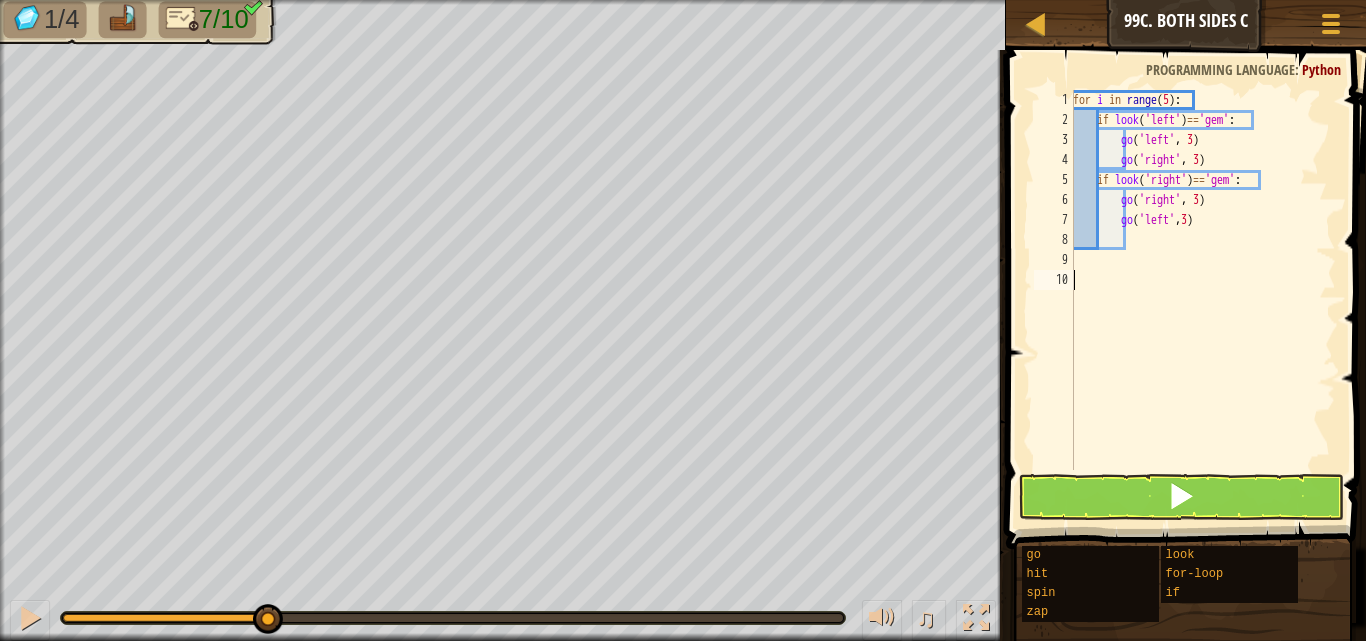 click on "for   i   in   range ( 5 ) :      if   look ( 'left' ) == 'gem' :          go ( 'left' ,   3 )          go ( 'right' ,   3 )      if   look ( 'right' ) == 'gem' :          go ( 'right' ,   3 )          go ( 'left' , 3 )" at bounding box center [1202, 300] 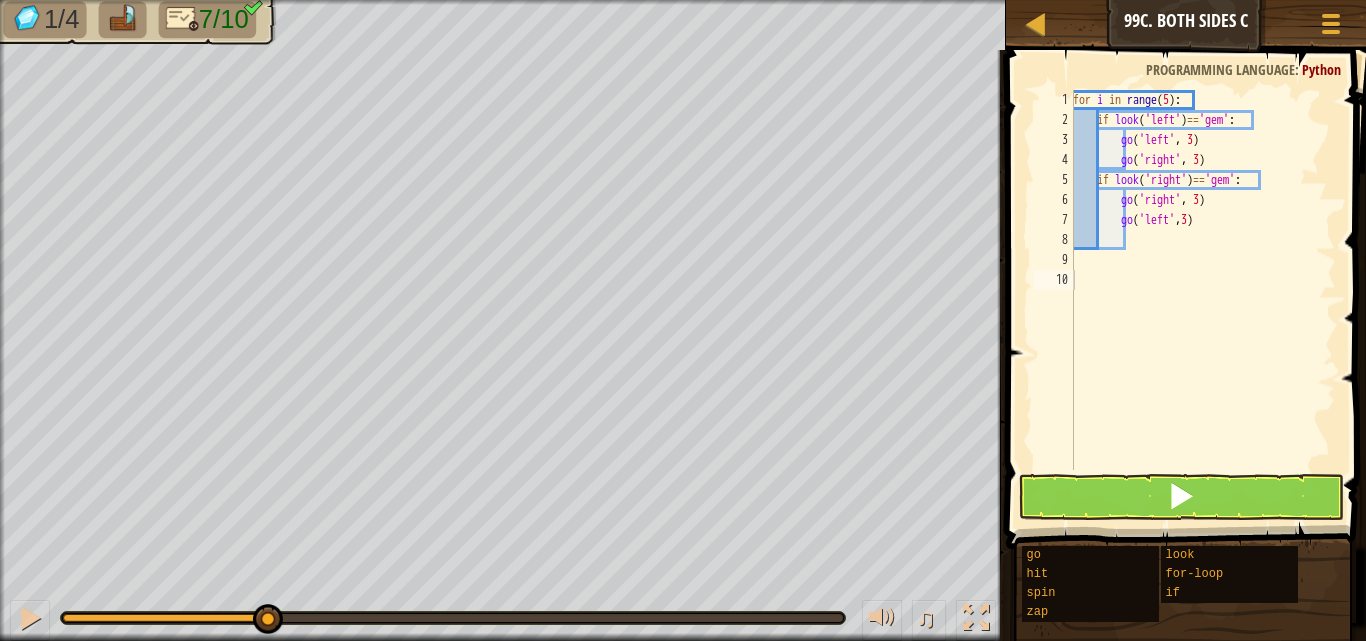 click at bounding box center [453, 618] 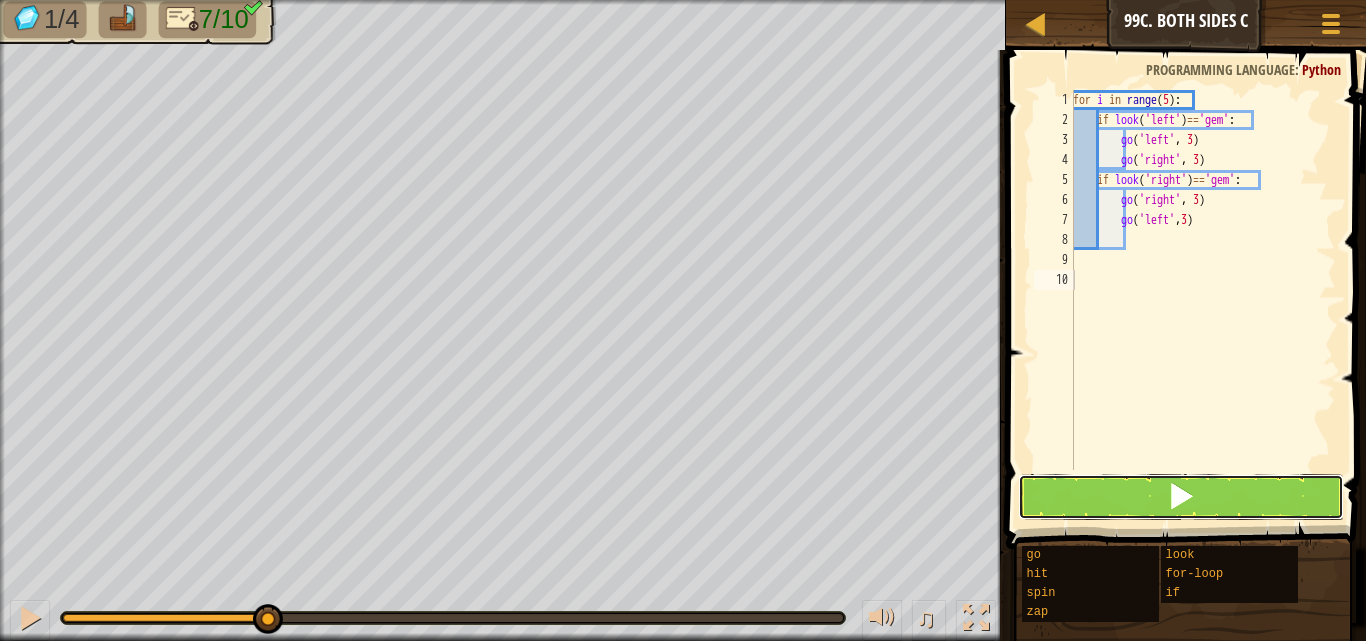 click at bounding box center (1181, 497) 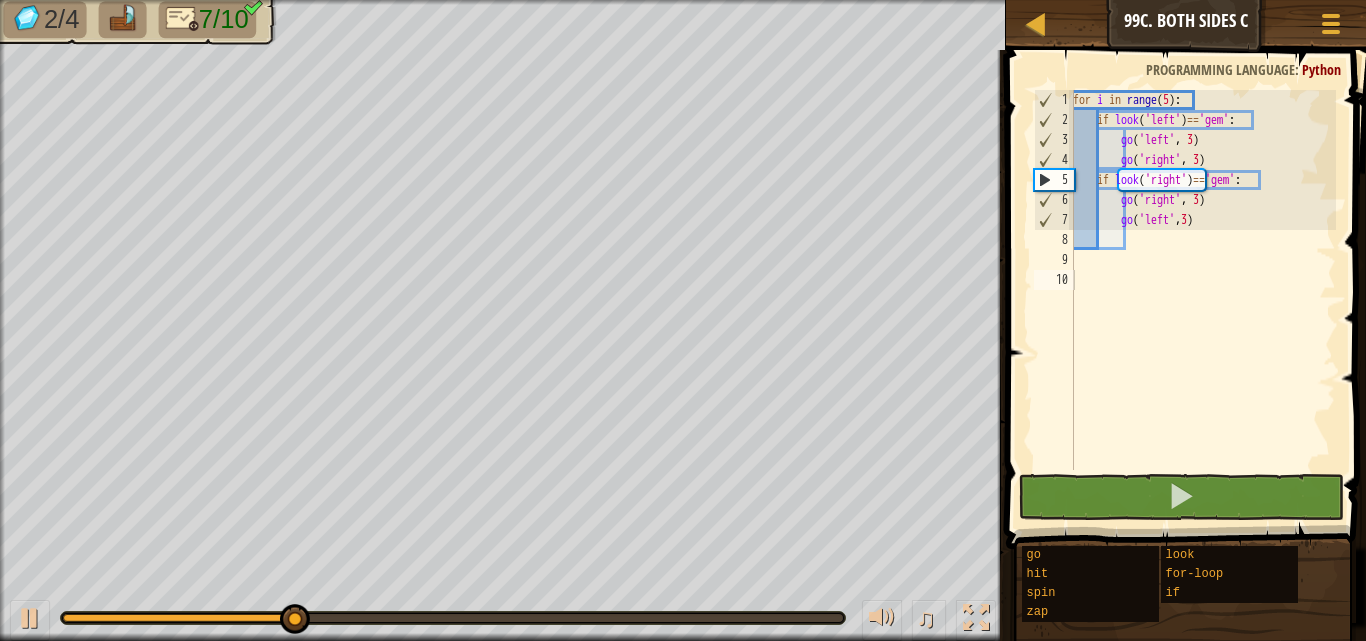drag, startPoint x: 99, startPoint y: 612, endPoint x: 88, endPoint y: 616, distance: 11.7046995 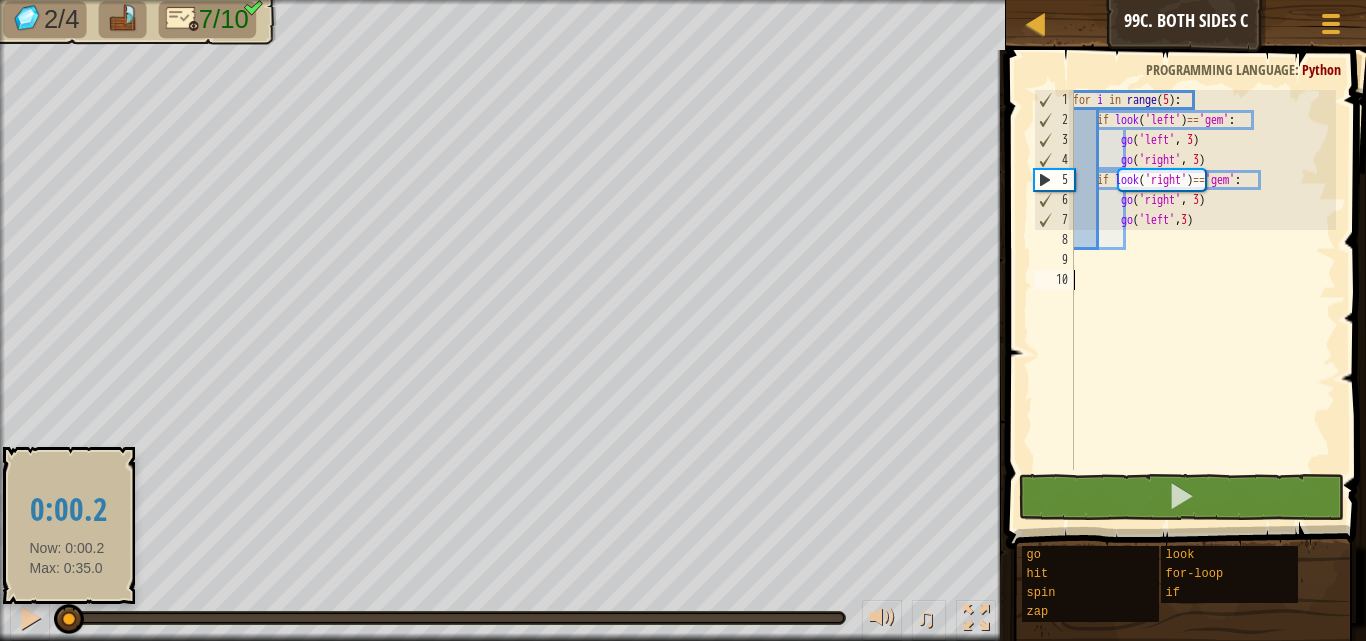 drag, startPoint x: 85, startPoint y: 617, endPoint x: 62, endPoint y: 617, distance: 23 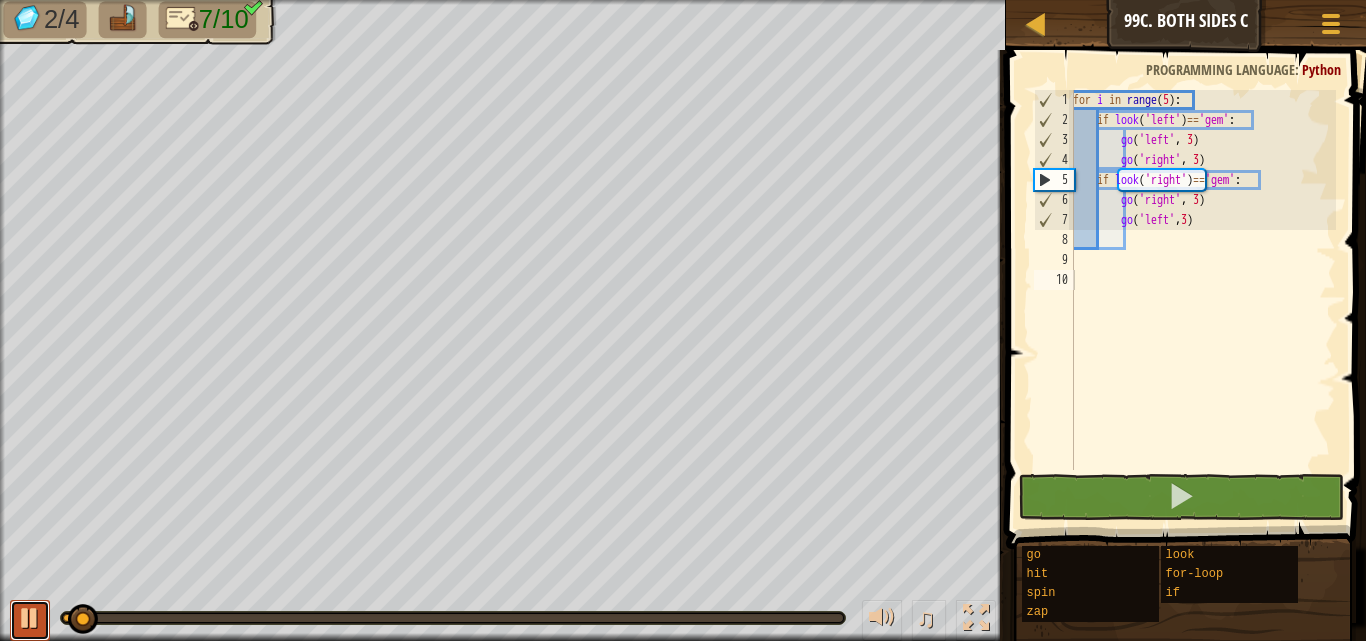 click at bounding box center [30, 620] 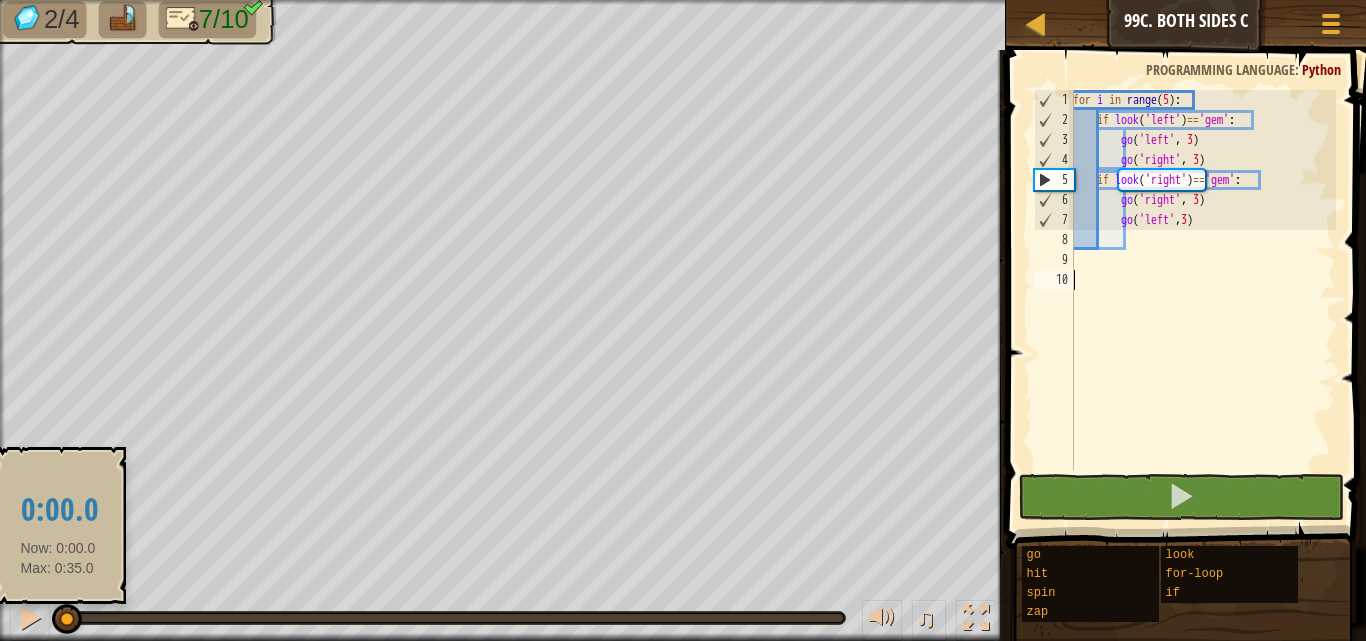 click at bounding box center [67, 619] 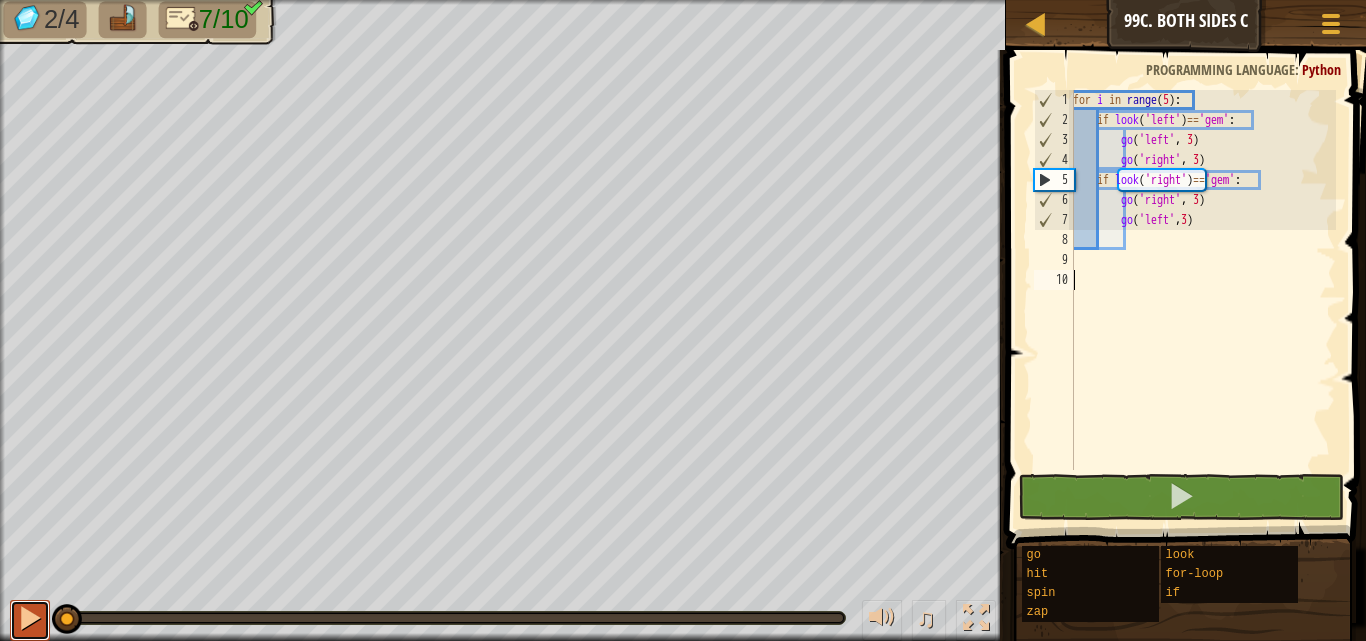 click at bounding box center [30, 620] 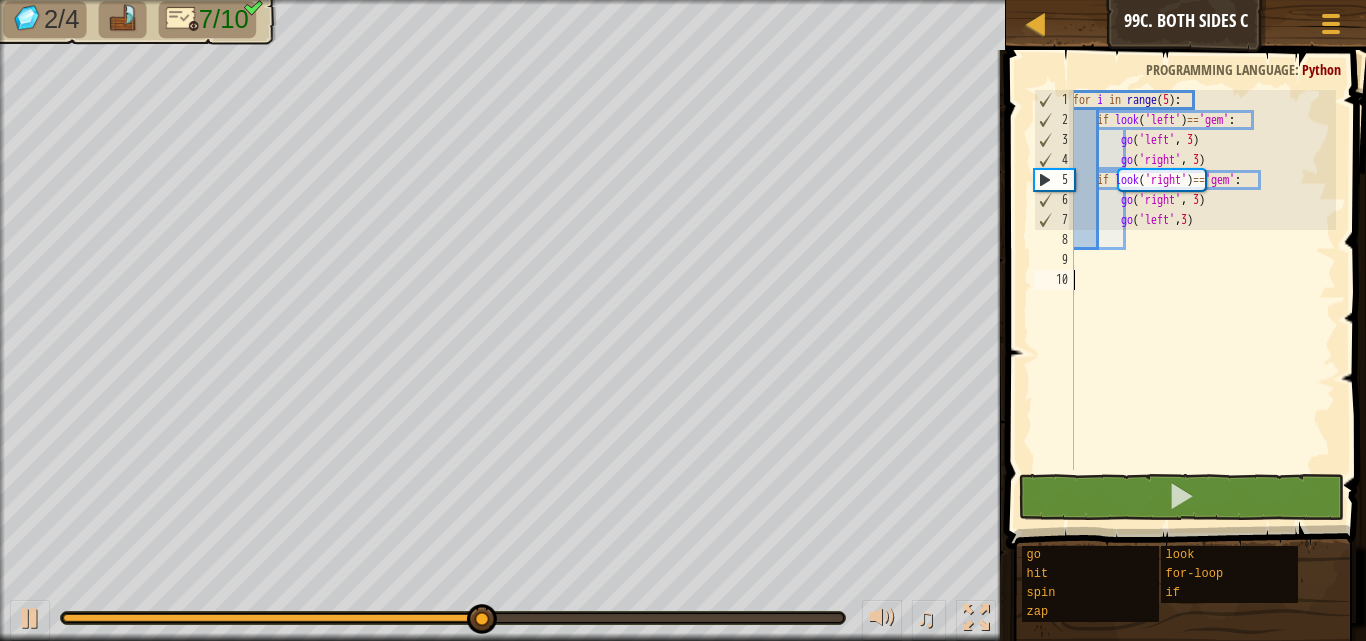 click on "for   i   in   range ( 5 ) :      if   look ( 'left' ) == 'gem' :          go ( 'left' ,   3 )          go ( 'right' ,   3 )      if   look ( 'right' ) == 'gem' :          go ( 'right' ,   3 )          go ( 'left' , 3 )" at bounding box center [1202, 300] 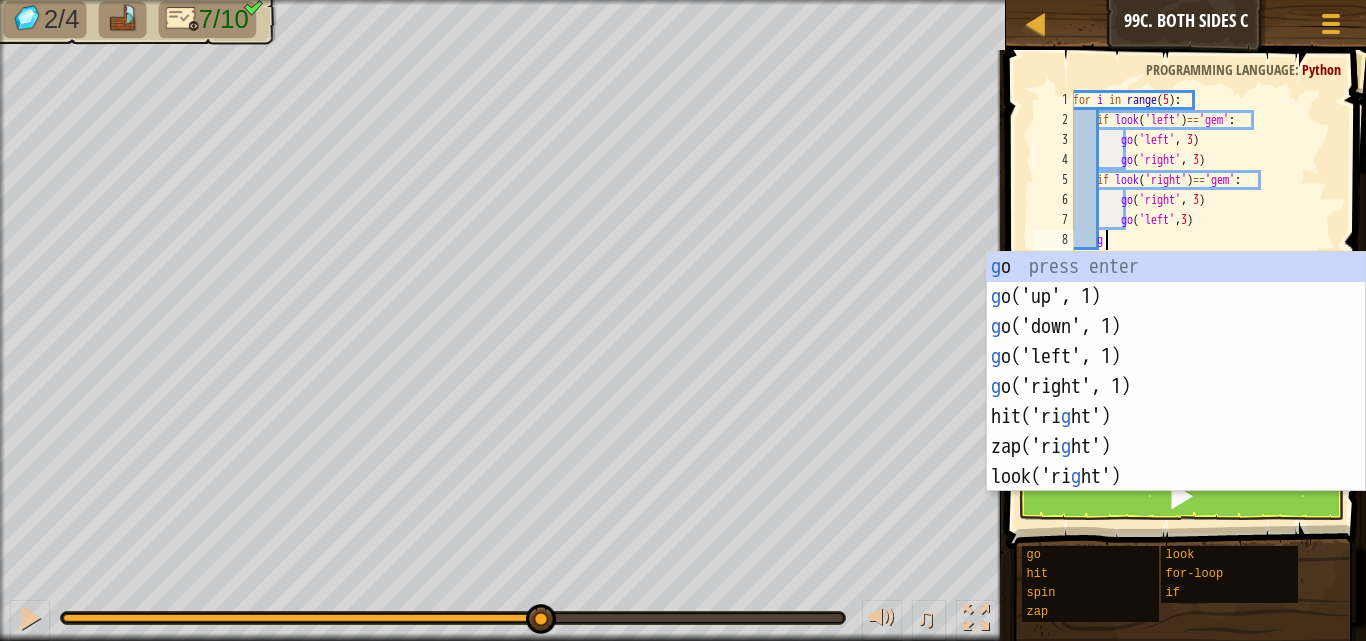 type on "go" 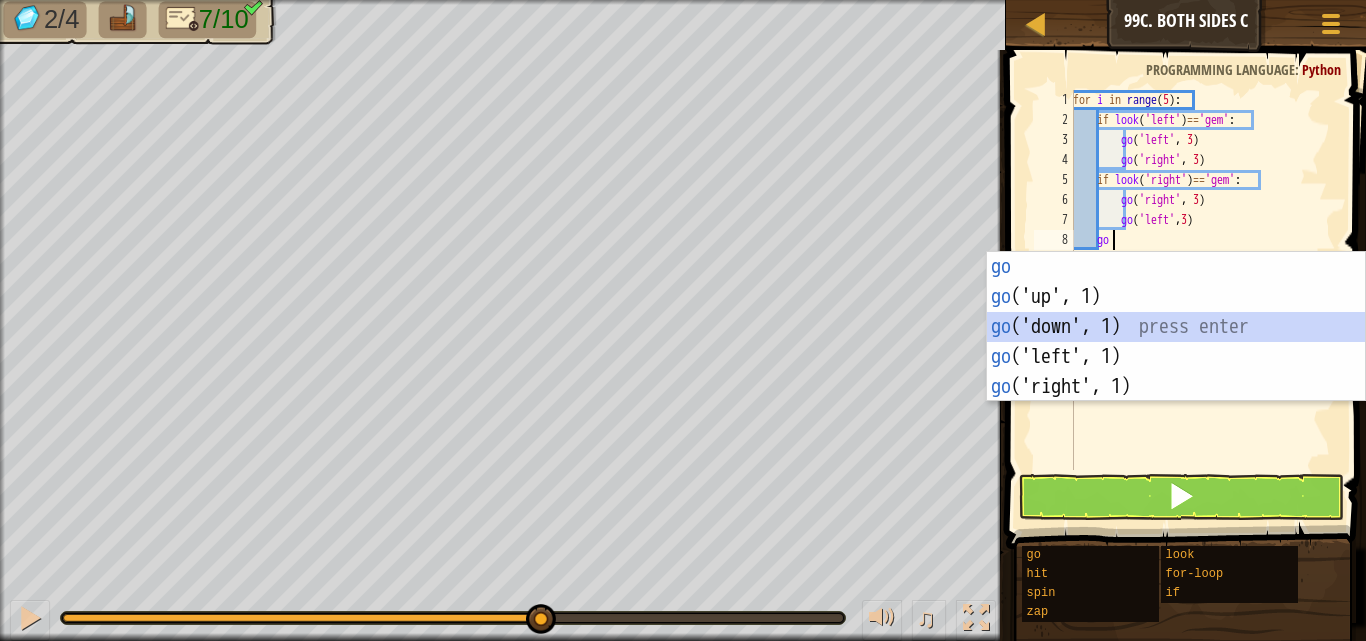 type 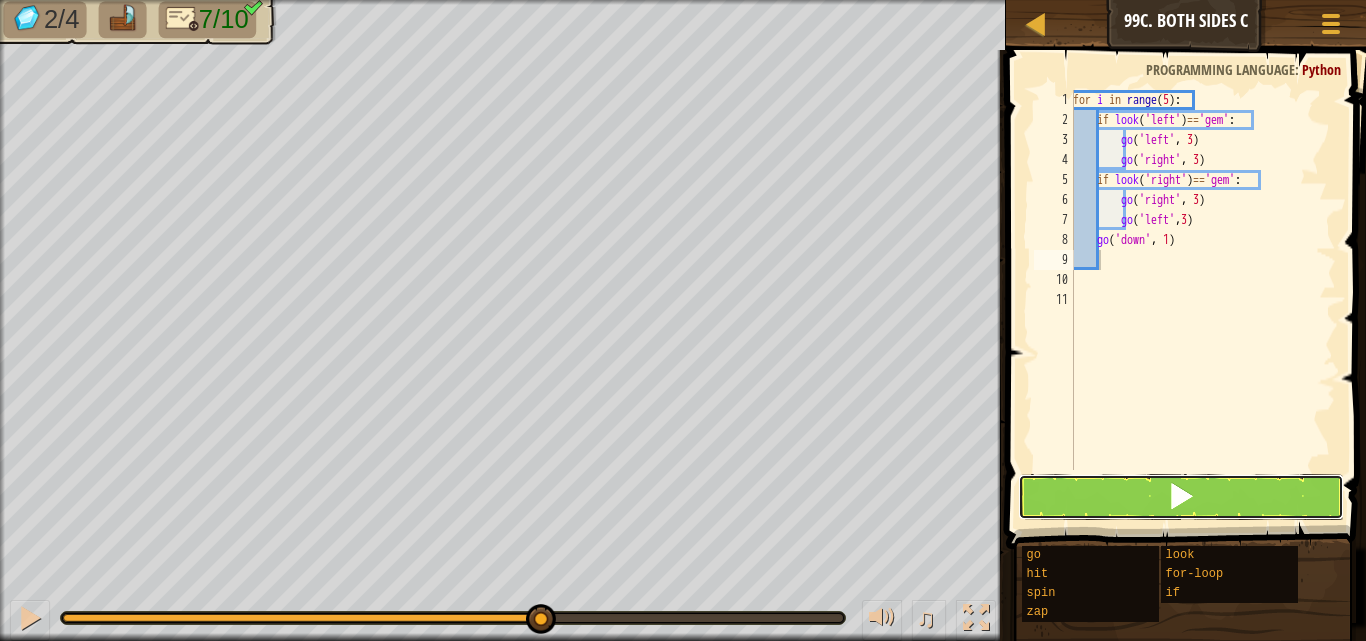 click at bounding box center [1181, 497] 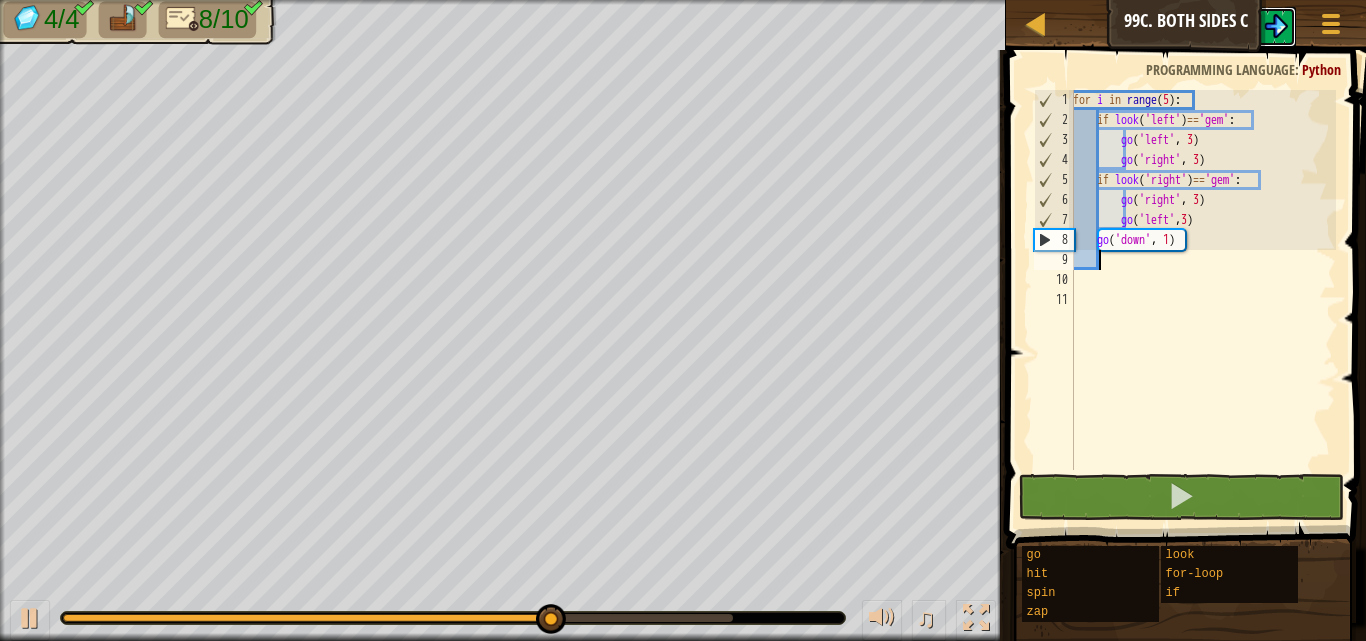 click at bounding box center [1276, 26] 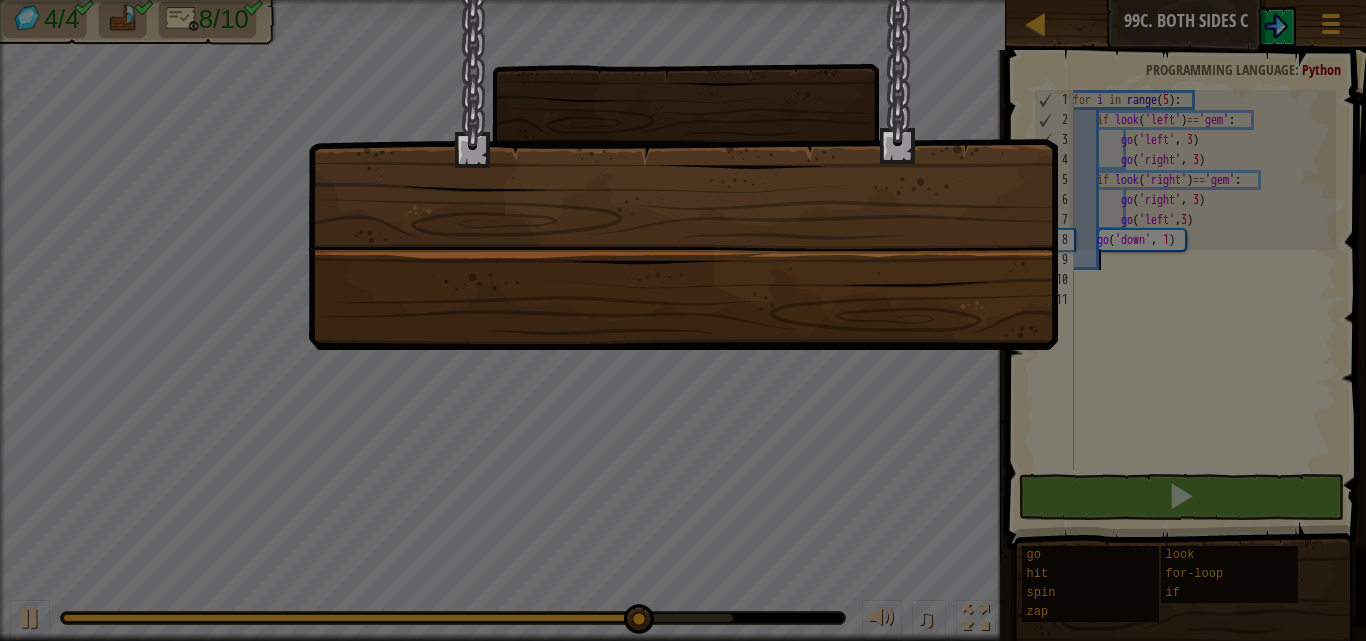 click at bounding box center [683, 320] 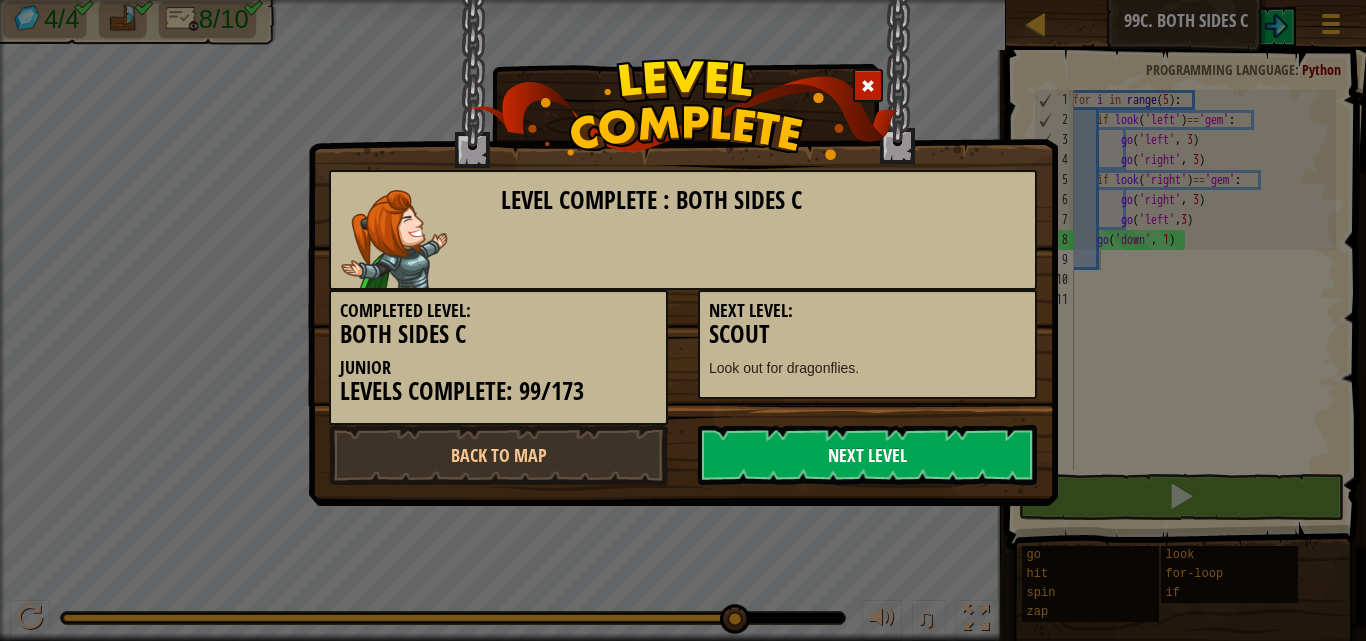 click on "Next Level" at bounding box center [867, 455] 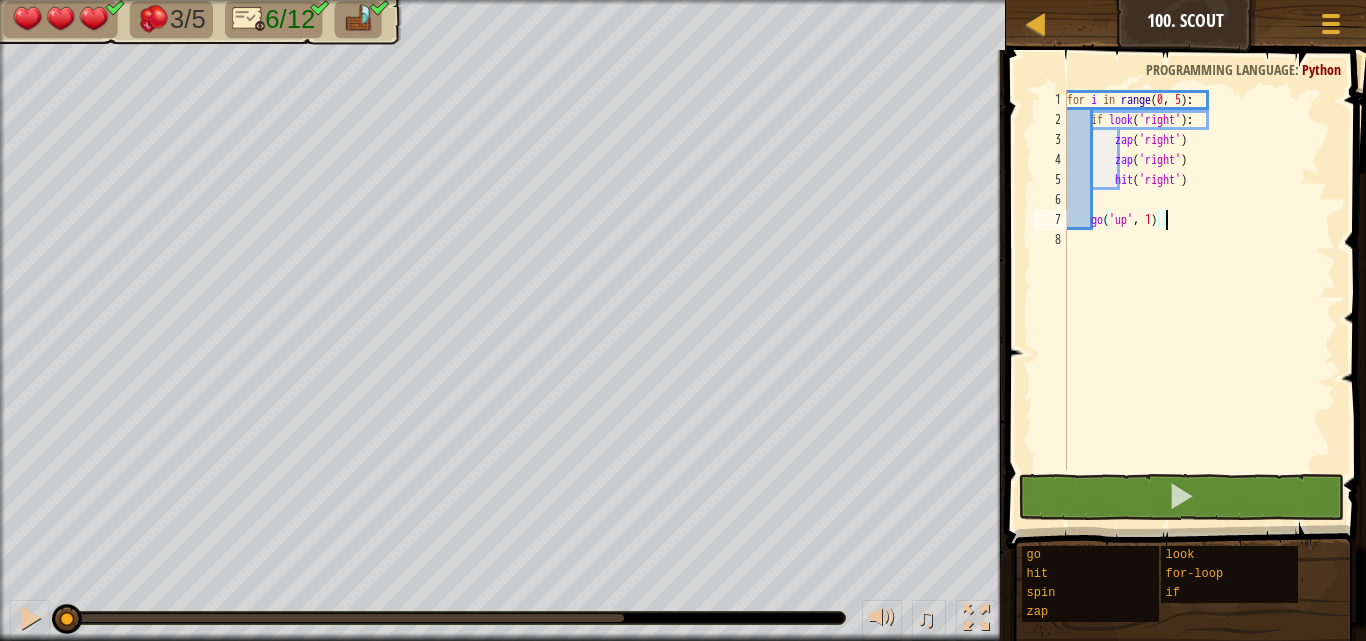 click on "for   i   in   range ( 0 ,   5 ) :      if   look ( 'right' ) :          zap ( 'right' )          zap ( 'right' )          hit ( 'right' )           go ( 'up' ,   1 )" at bounding box center (1199, 300) 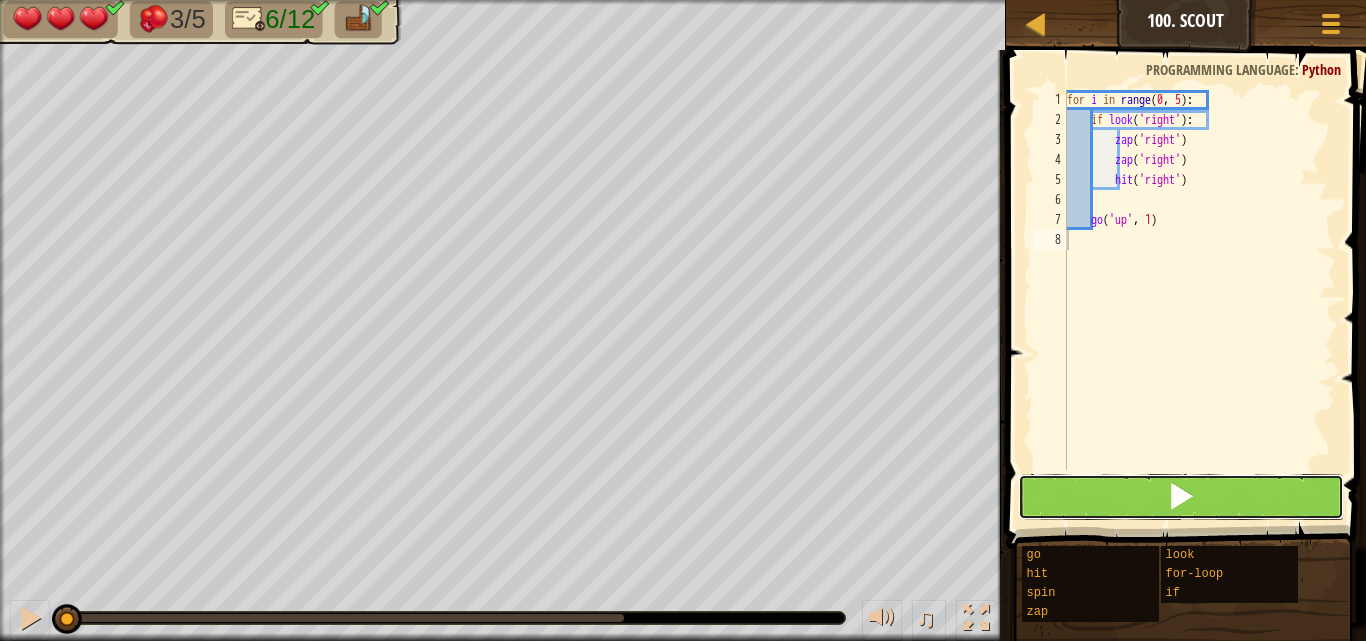 click at bounding box center (1181, 497) 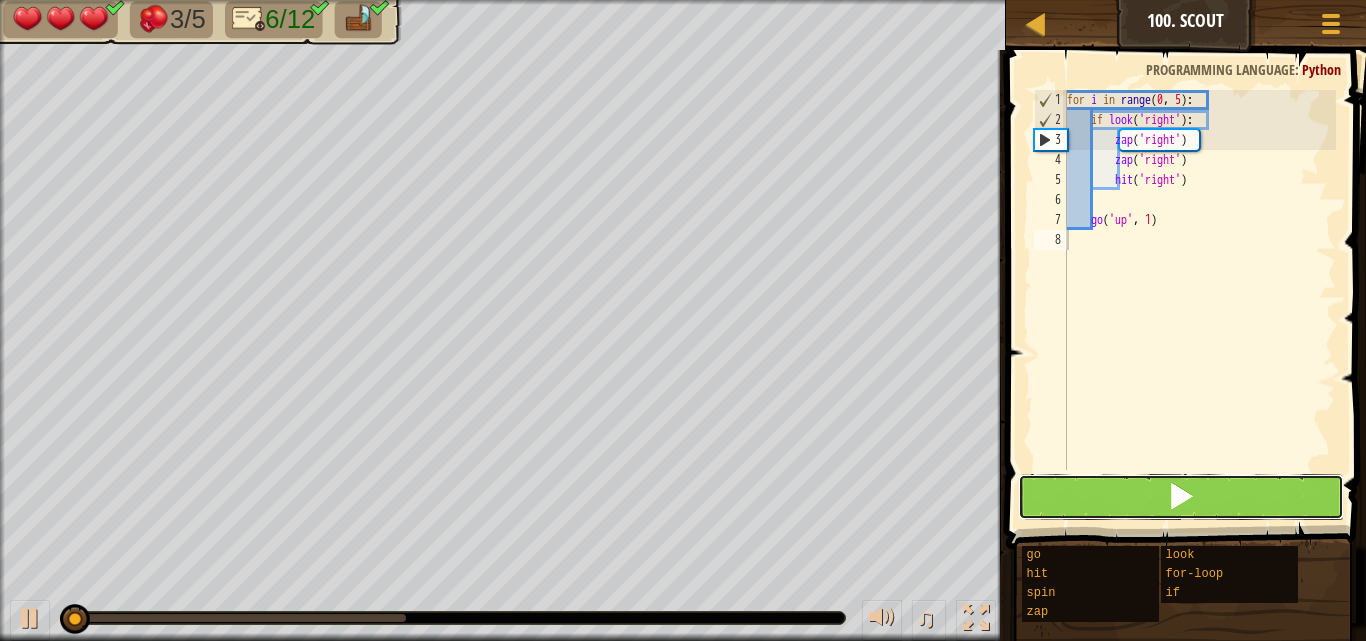 click at bounding box center [1181, 497] 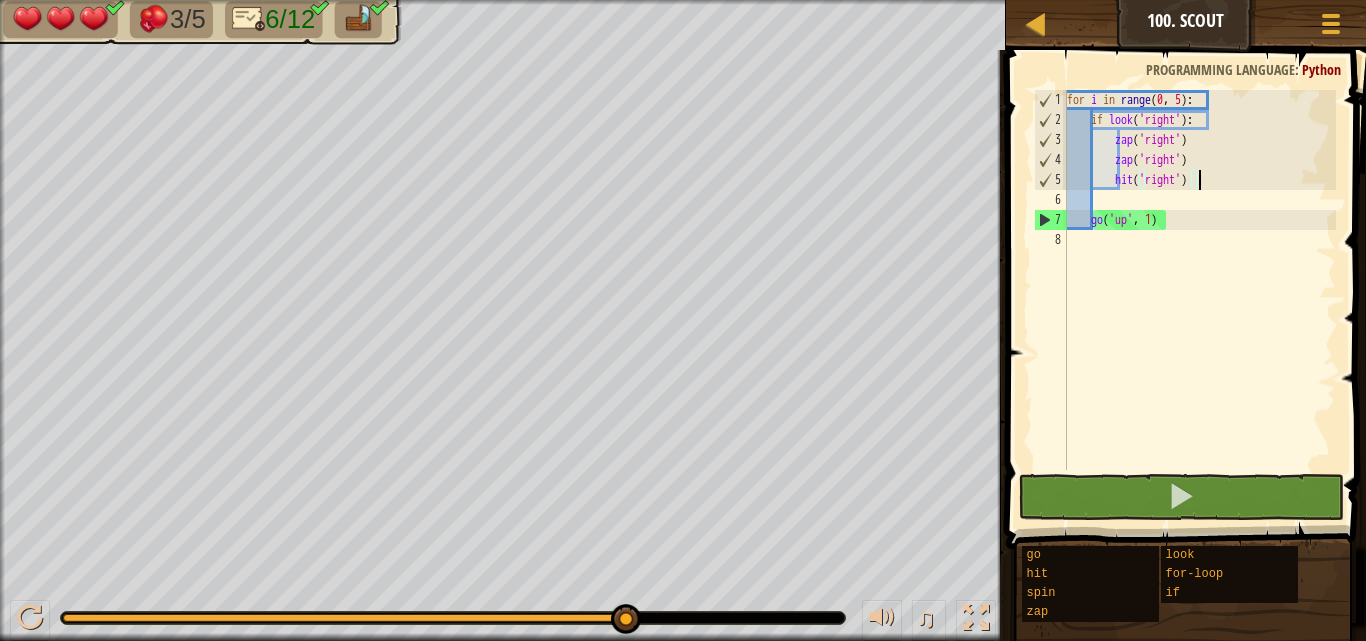 click on "for   i   in   range ( 0 ,   5 ) :      if   look ( 'right' ) :          zap ( 'right' )          zap ( 'right' )          hit ( 'right' )           go ( 'up' ,   1 )" at bounding box center [1199, 300] 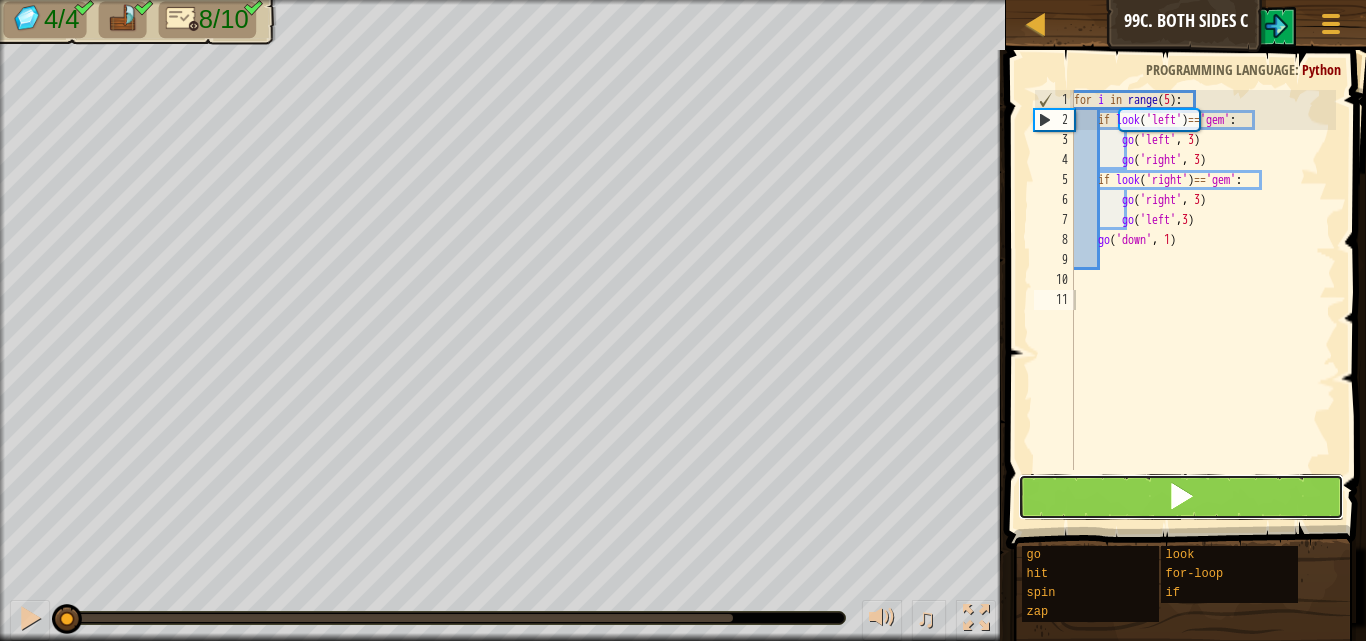 click at bounding box center (1181, 496) 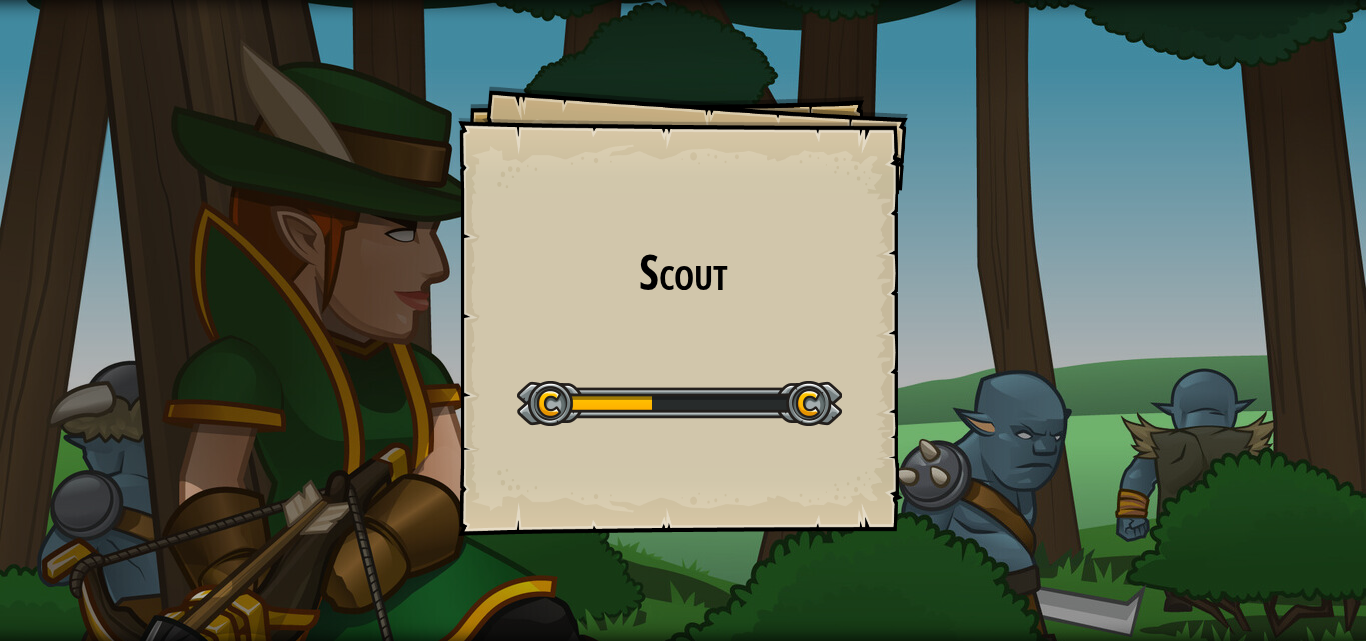 click on "Scout" at bounding box center (683, 272) 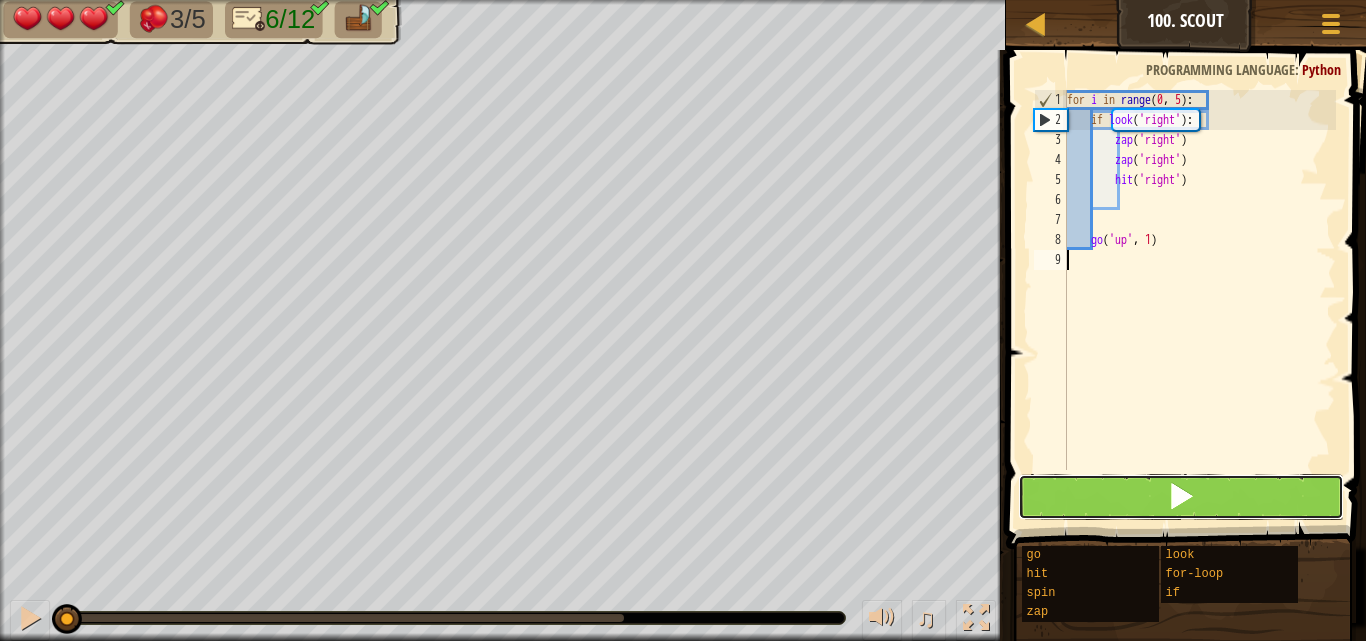 click at bounding box center (1181, 497) 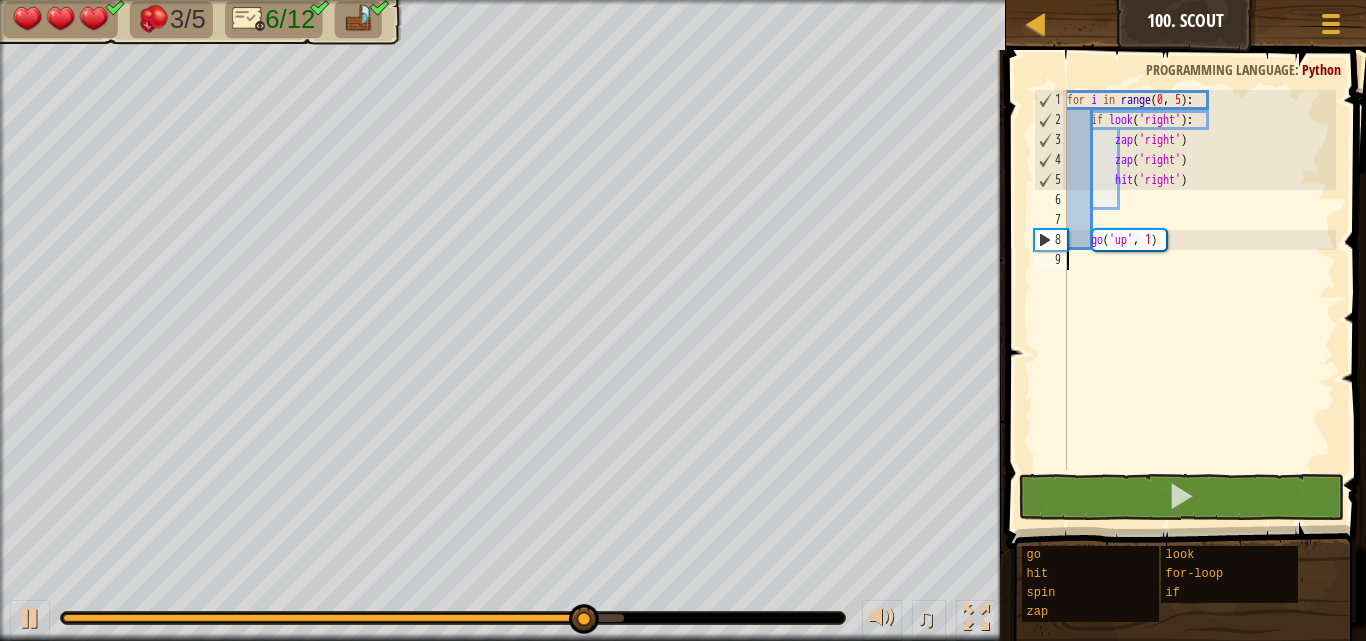 type on "go('up', 1)" 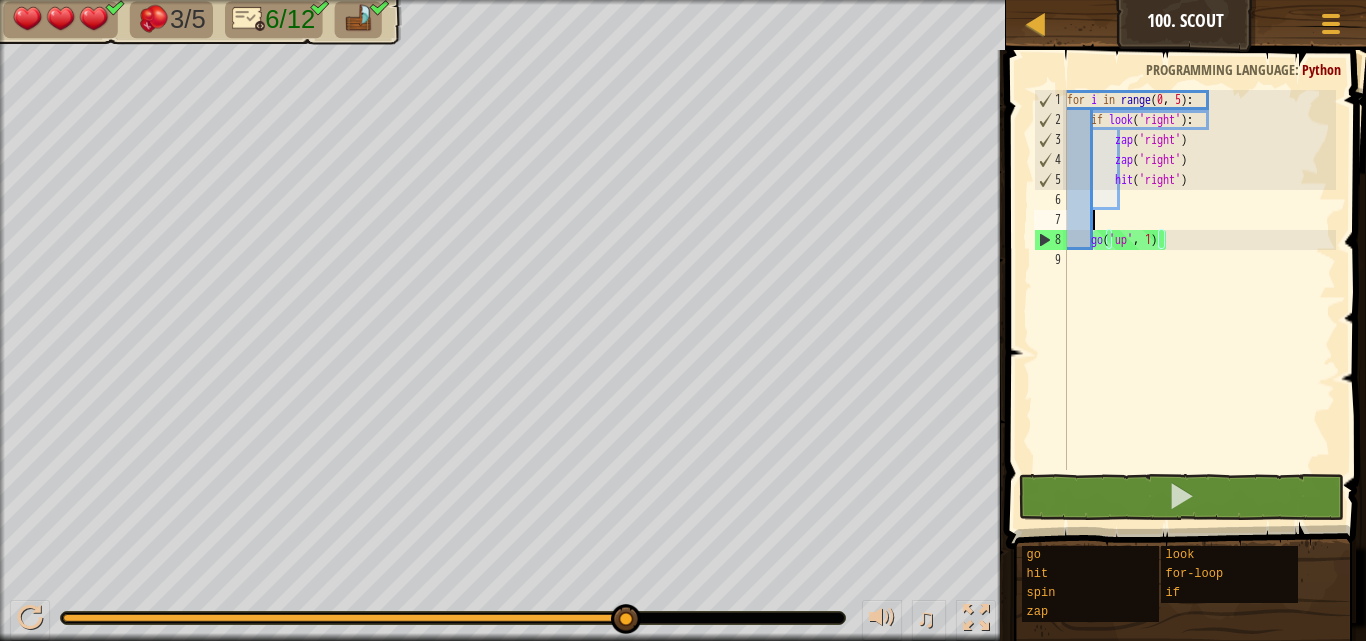 click on "for   i   in   range ( 0 ,   5 ) :      if   look ( 'right' ) :          zap ( 'right' )          zap ( 'right' )          hit ( 'right' )                    go ( 'up' ,   1 )" at bounding box center (1199, 300) 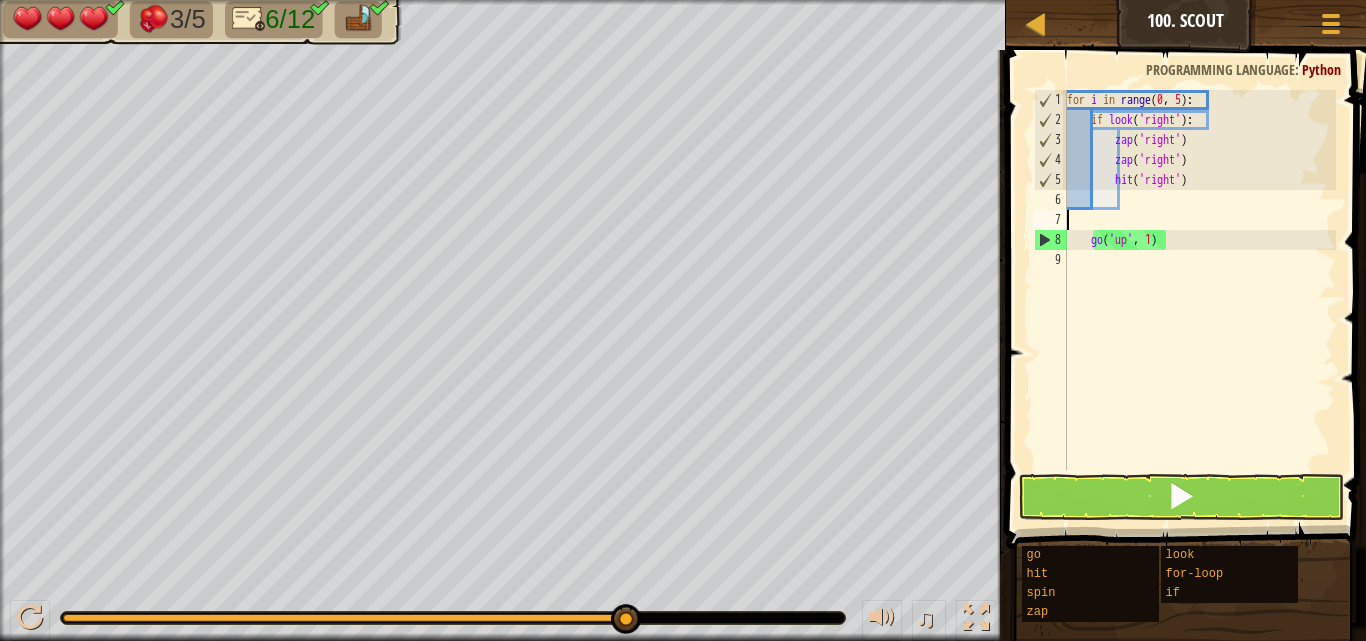 type 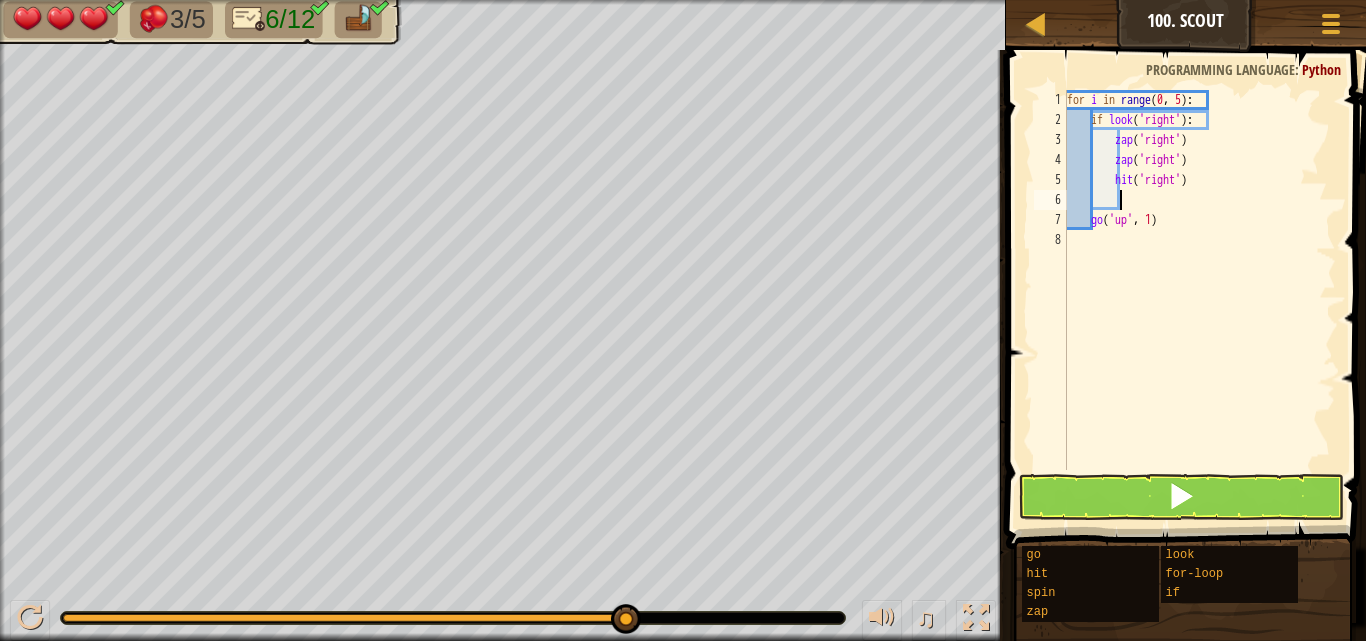 scroll, scrollTop: 0, scrollLeft: 0, axis: both 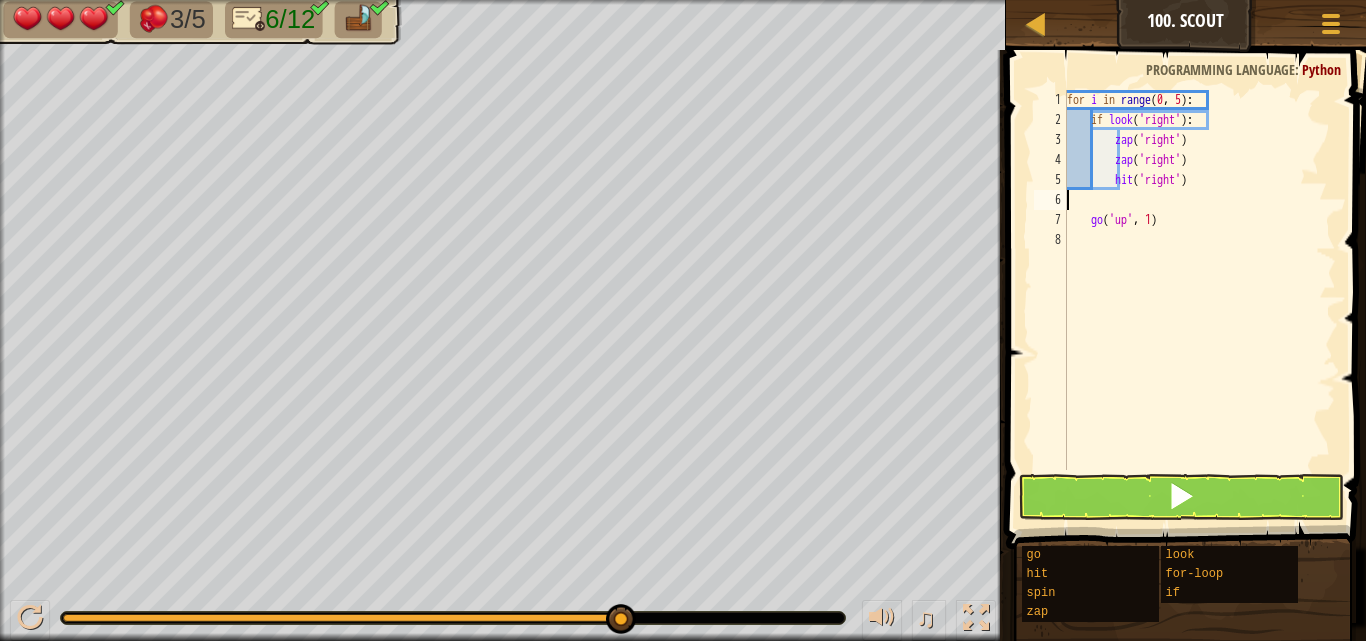 type on "hit('right')" 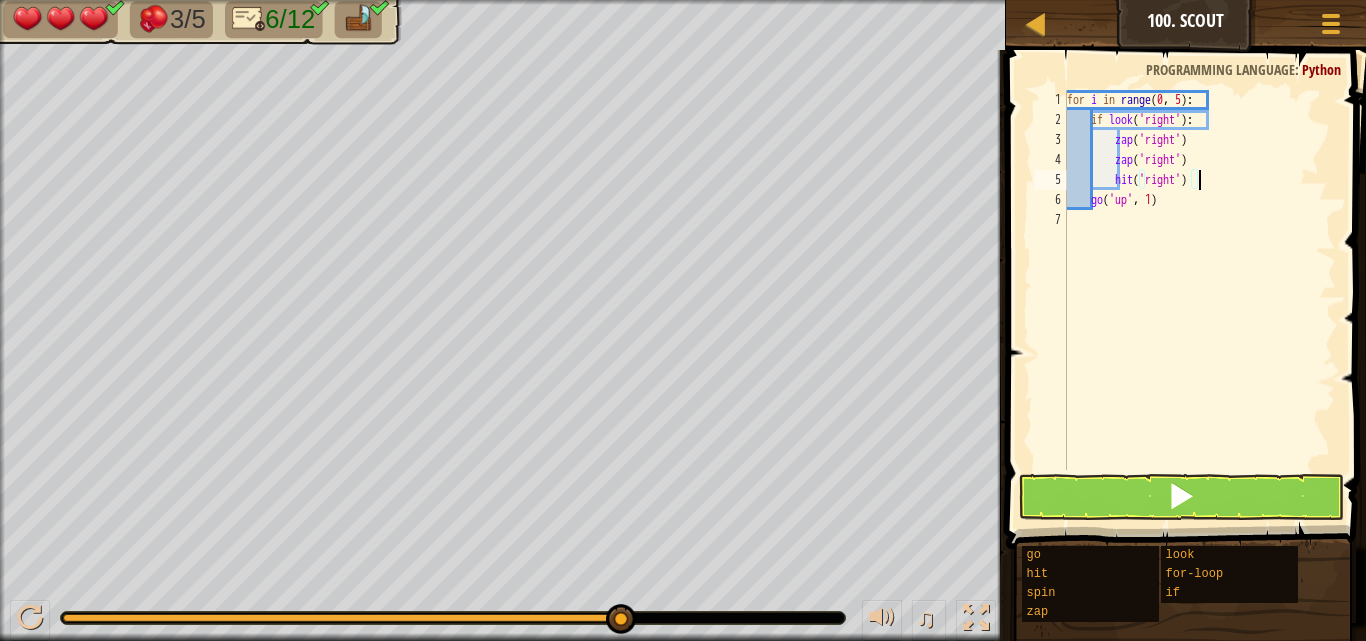 click on "for   i   in   range ( 0 ,   5 ) :      if   look ( 'right' ) :          zap ( 'right' )          zap ( 'right' )          hit ( 'right' )      go ( 'up' ,   1 )" at bounding box center (1199, 300) 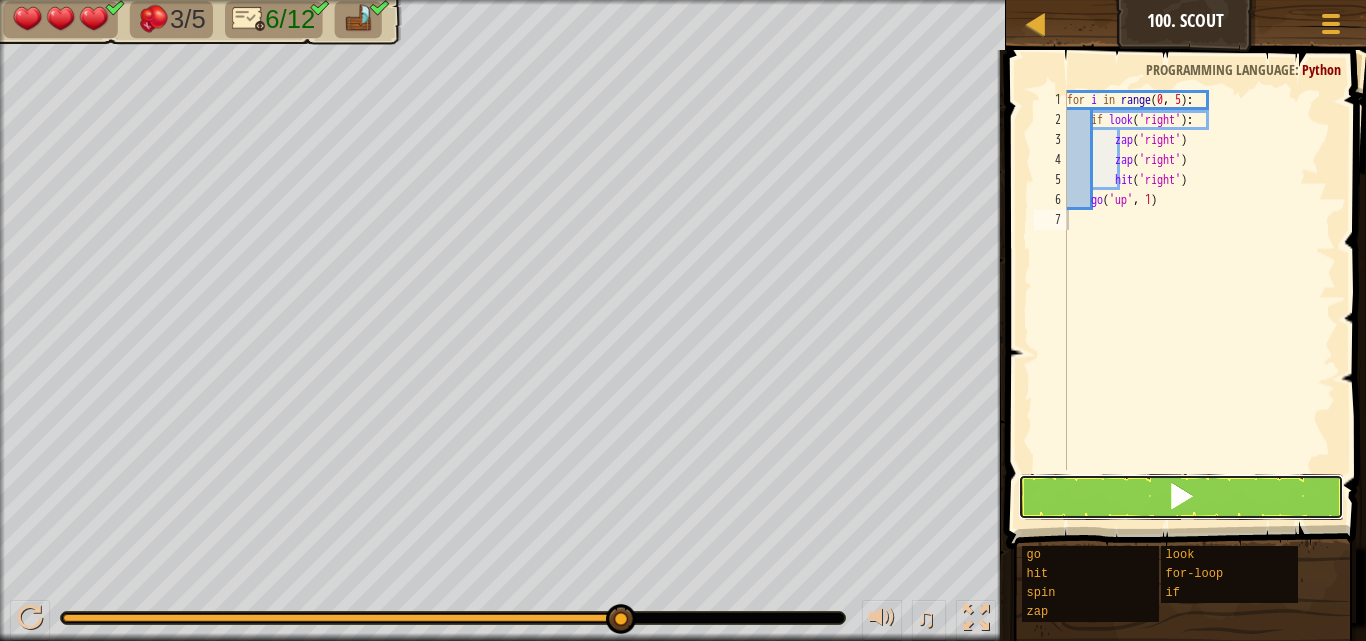 click at bounding box center (1181, 497) 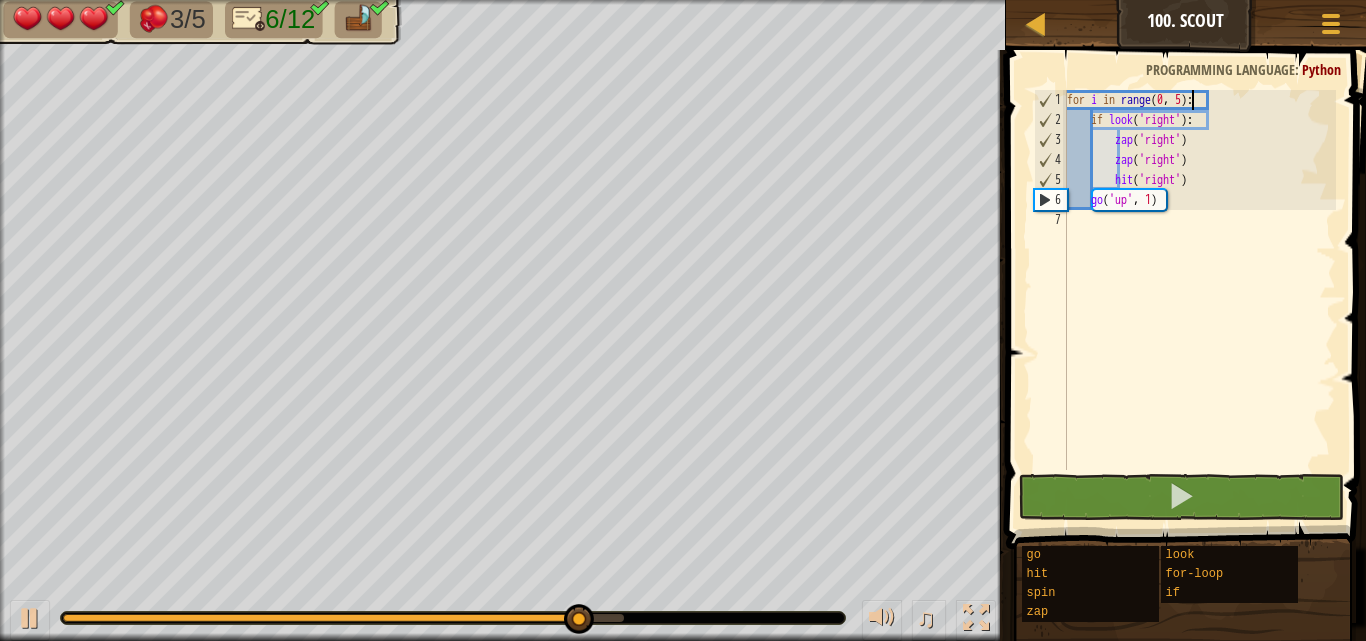 click on "for   i   in   range ( 0 ,   5 ) :      if   look ( 'right' ) :          zap ( 'right' )          zap ( 'right' )          hit ( 'right' )      go ( 'up' ,   1 )" at bounding box center (1199, 300) 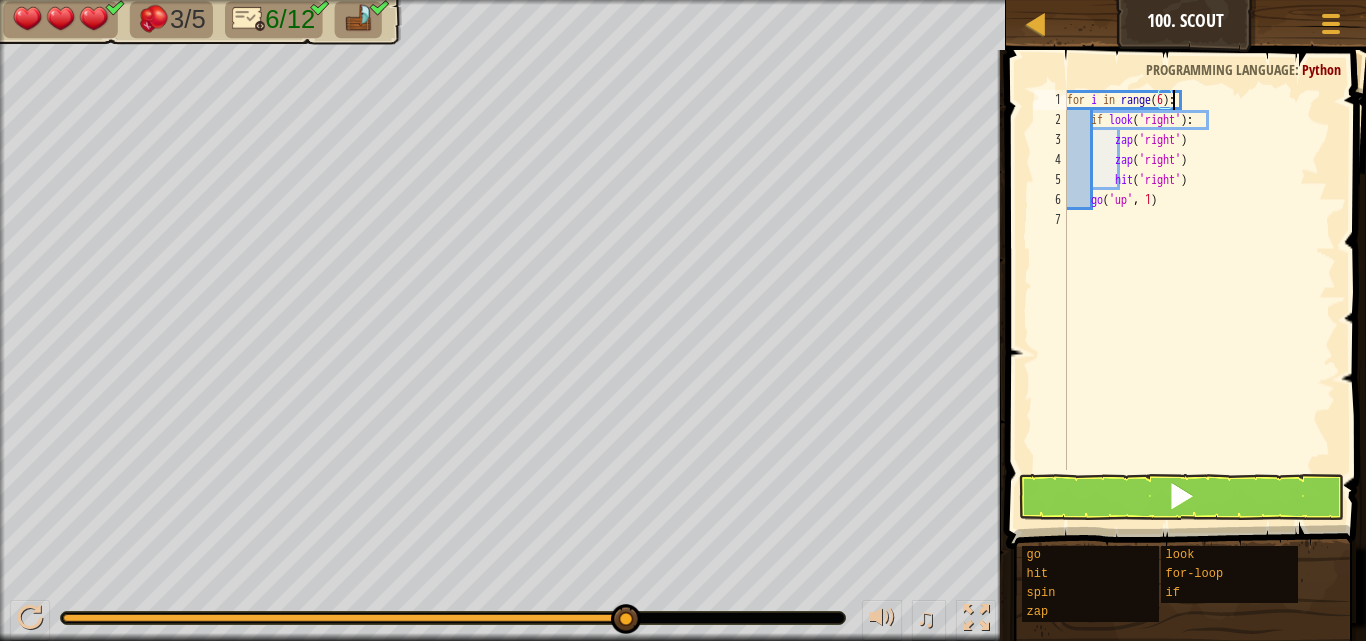 scroll, scrollTop: 9, scrollLeft: 8, axis: both 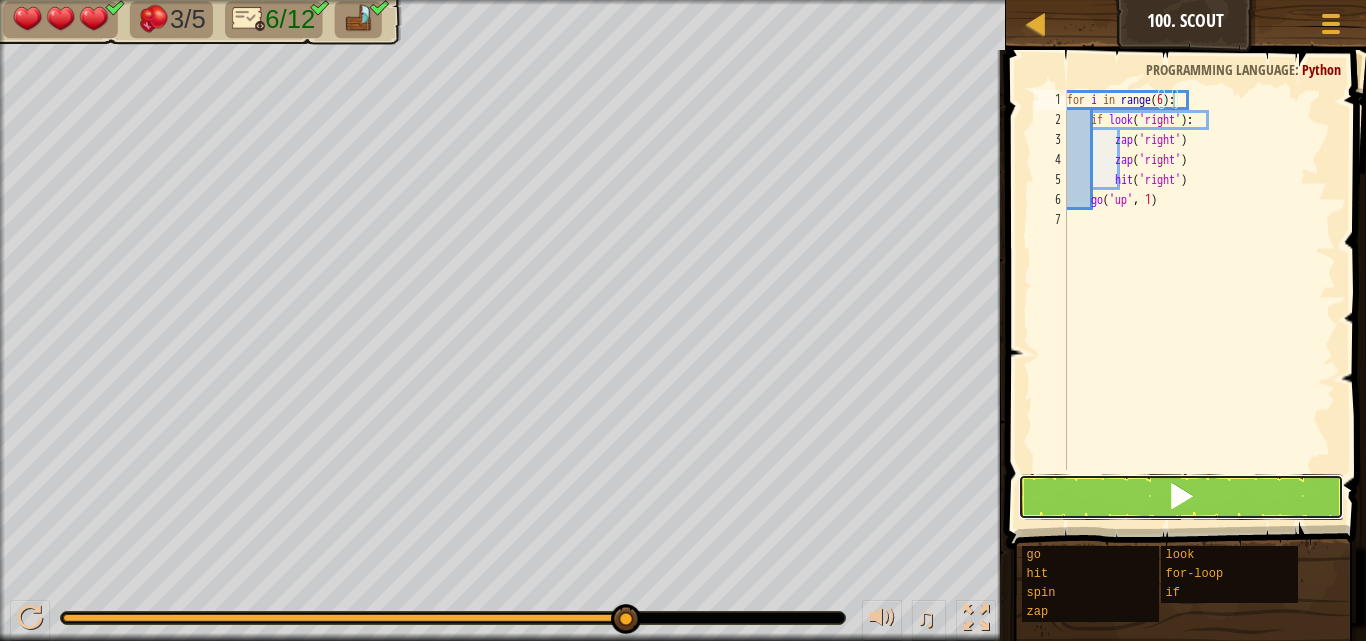 click at bounding box center (1181, 497) 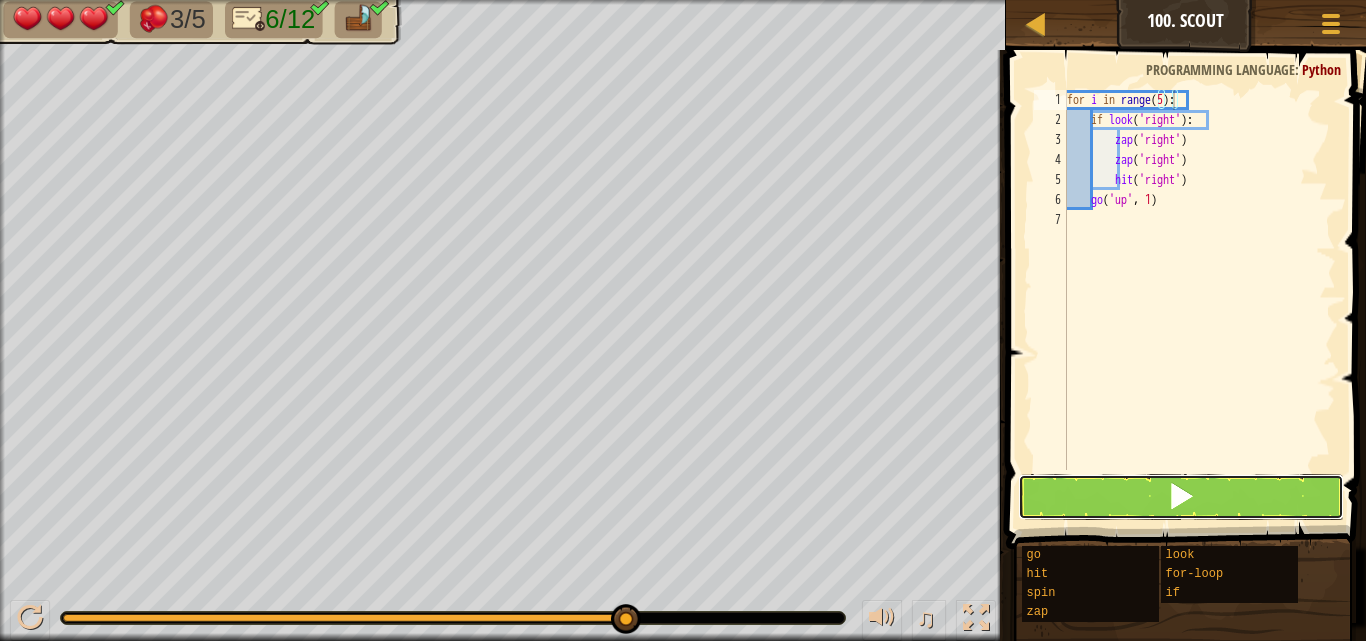 click at bounding box center (1181, 497) 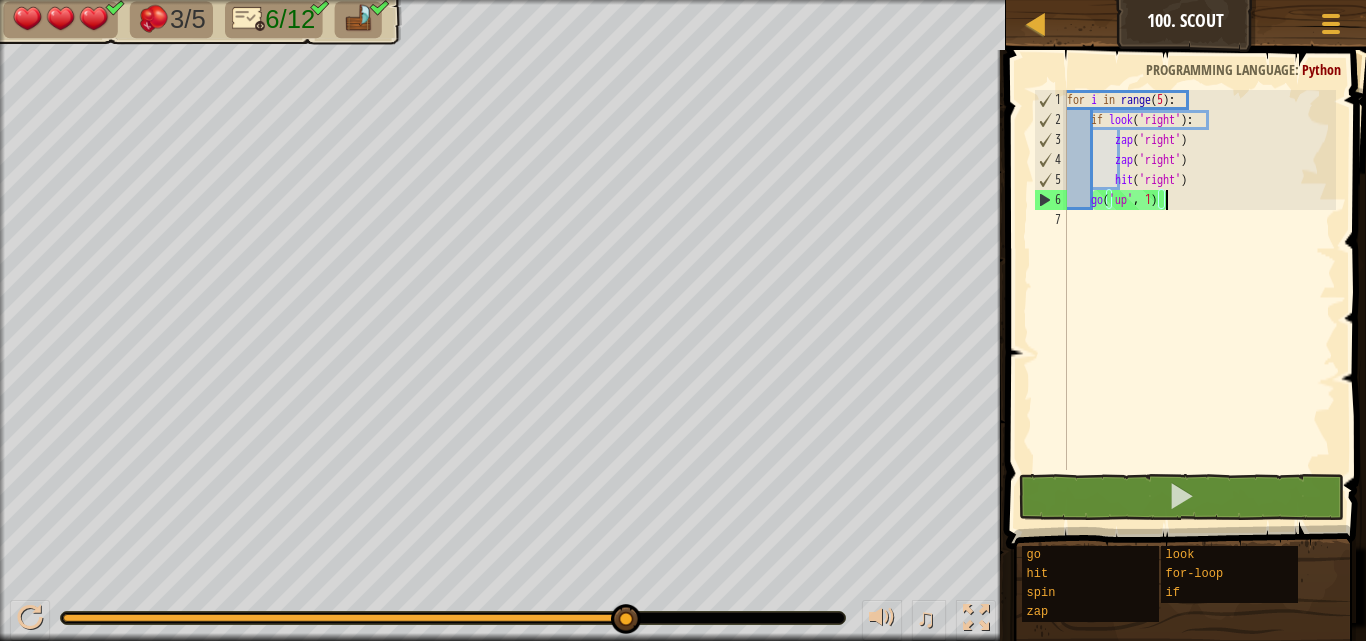 click on "for   i   in   range ( 5 ) :      if   look ( 'right' ) :          zap ( 'right' )          zap ( 'right' )          hit ( 'right' )      go ( 'up' ,   1 )" at bounding box center [1199, 300] 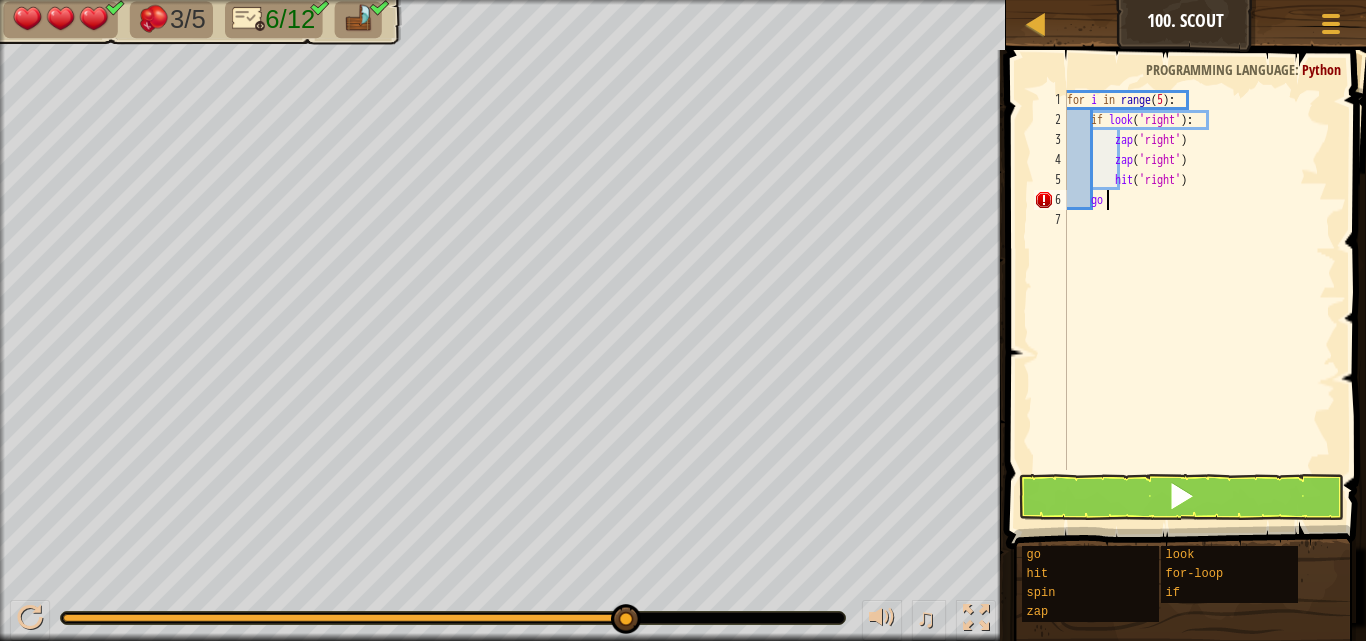 type on "g" 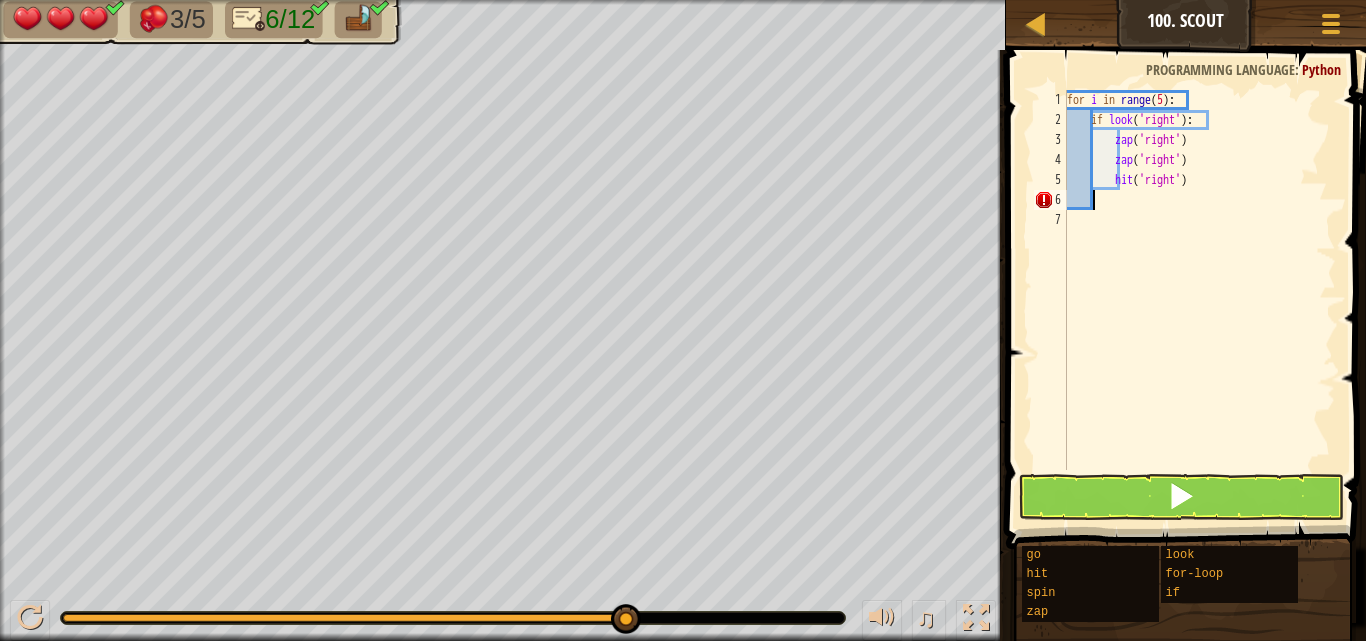 scroll, scrollTop: 9, scrollLeft: 0, axis: vertical 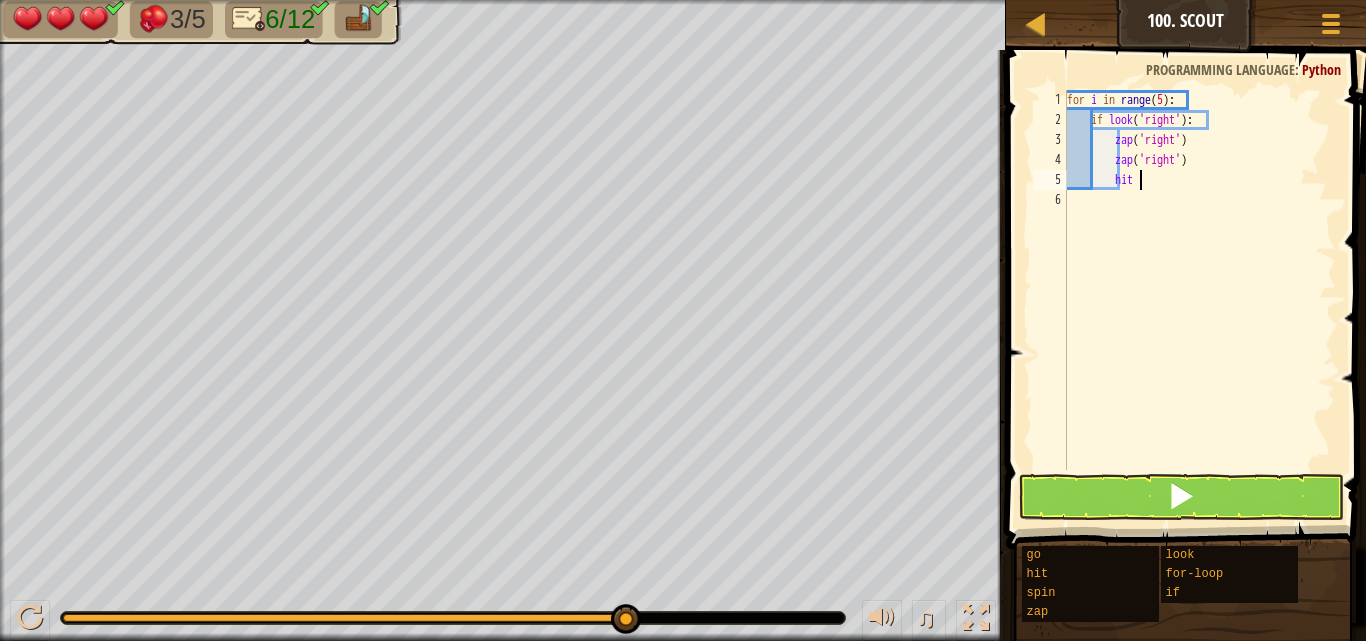 type on "h" 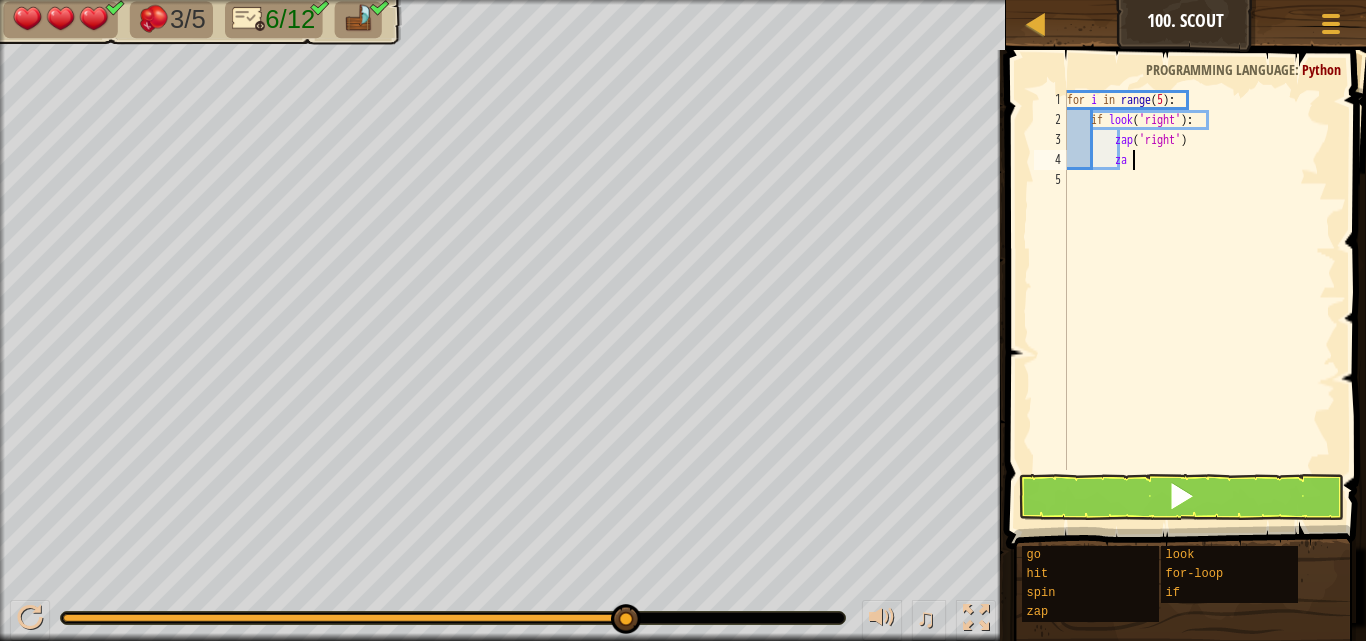 type on "z" 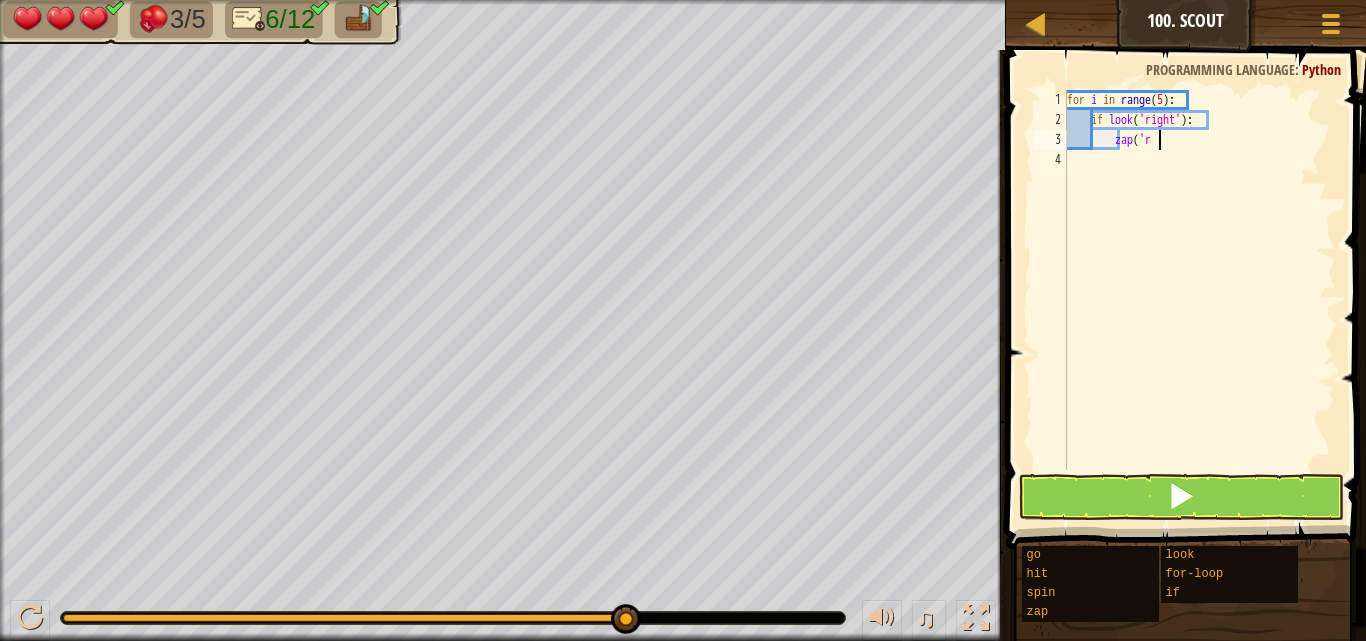 type on "z" 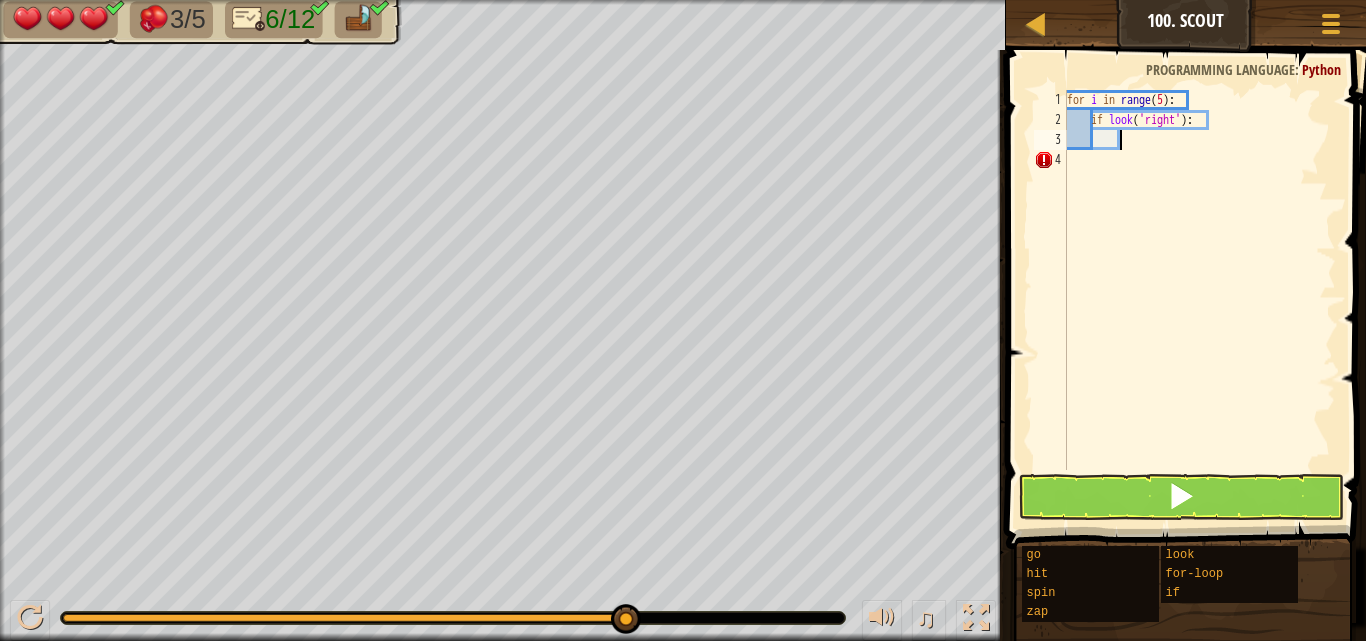 type on "z" 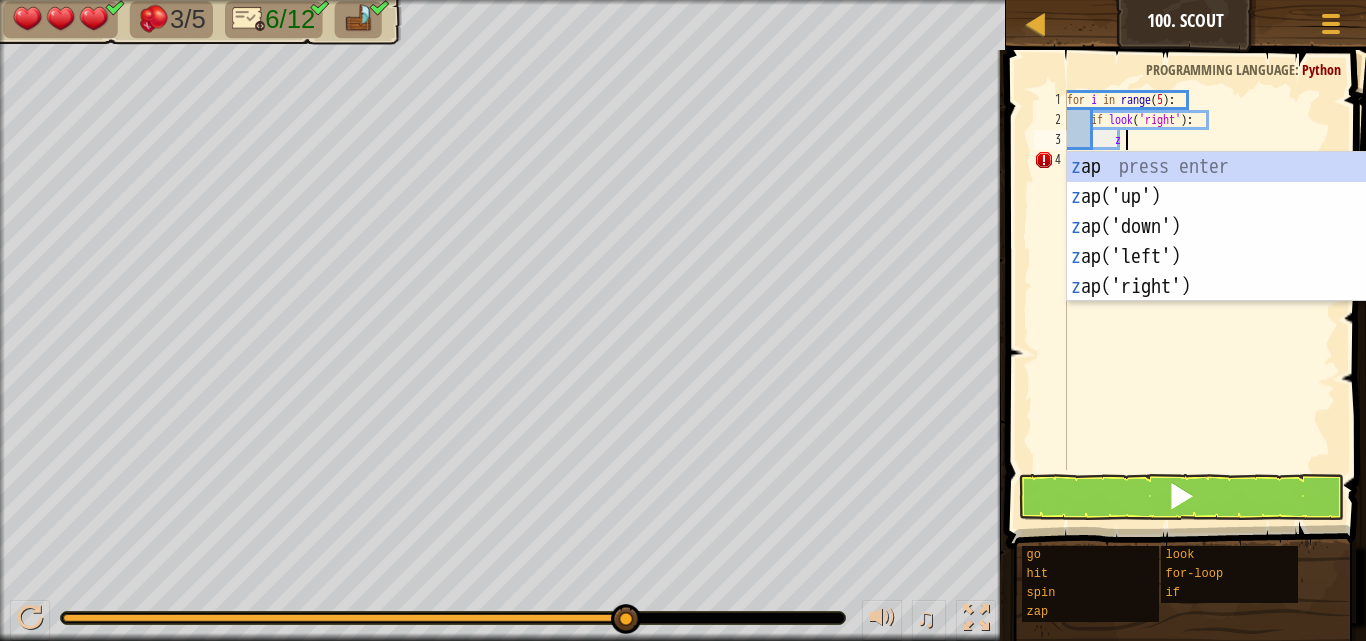 scroll, scrollTop: 9, scrollLeft: 3, axis: both 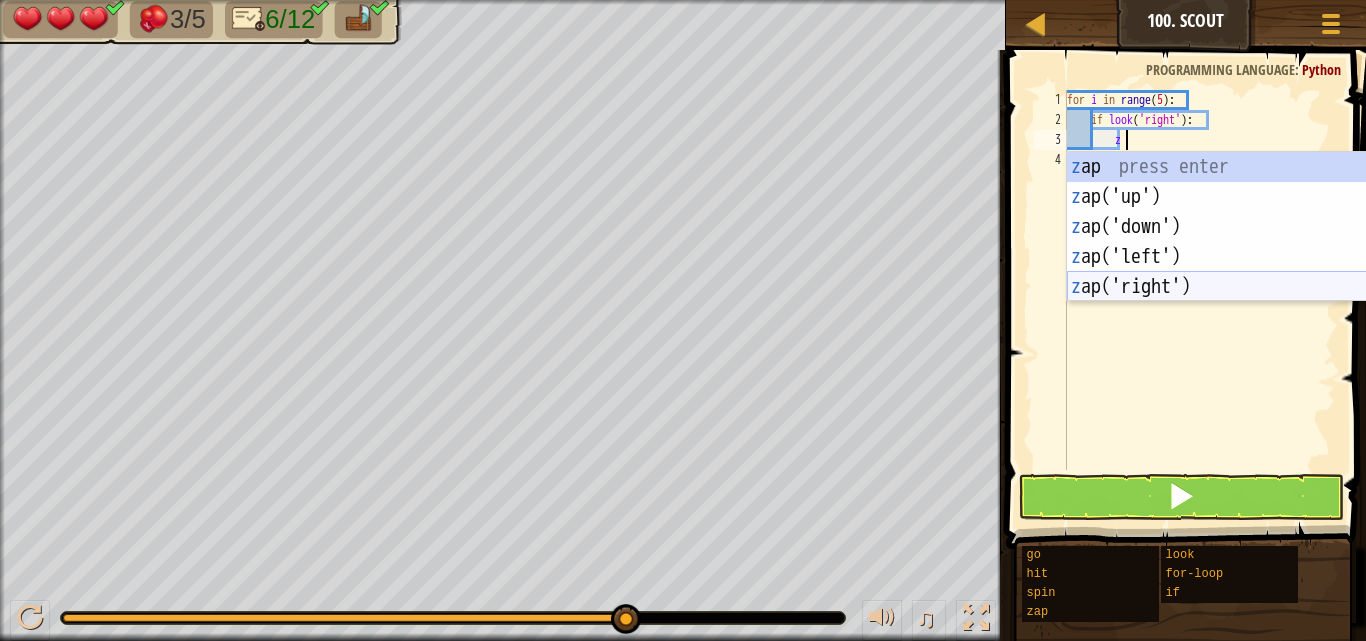 click on "z ap press enter z ap('up') press enter z ap('down') press enter z ap('left') press enter z ap('right') press enter" at bounding box center (1256, 257) 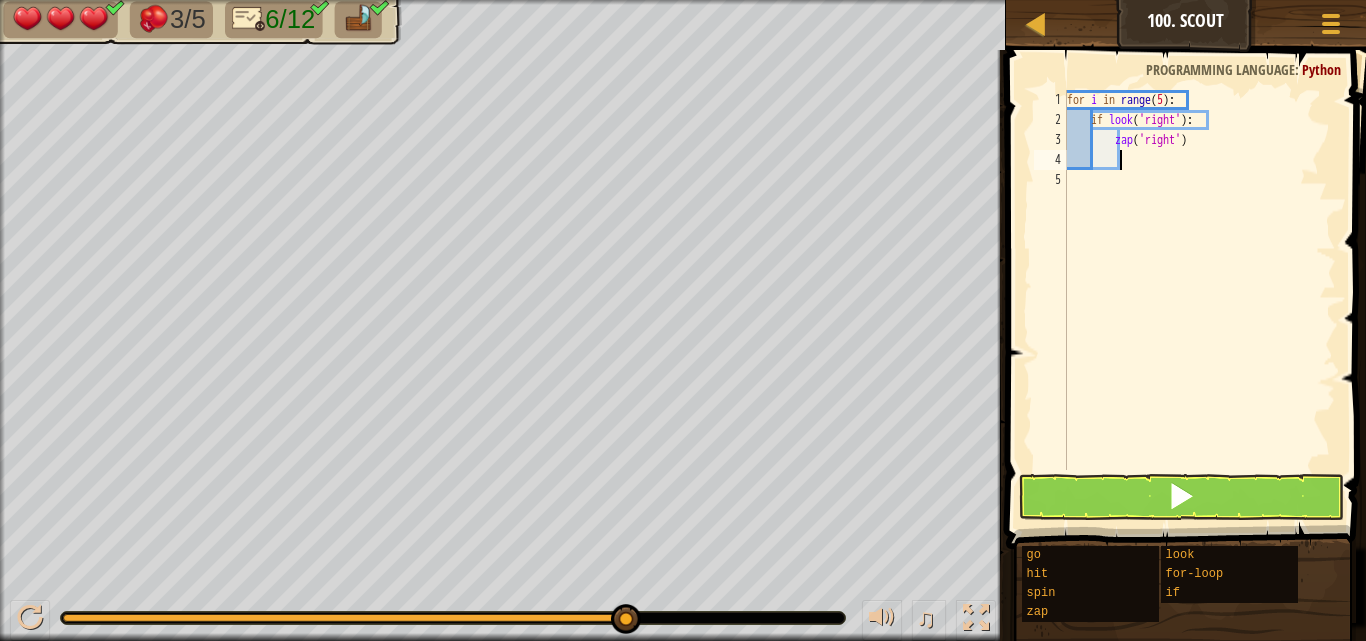 type on "z" 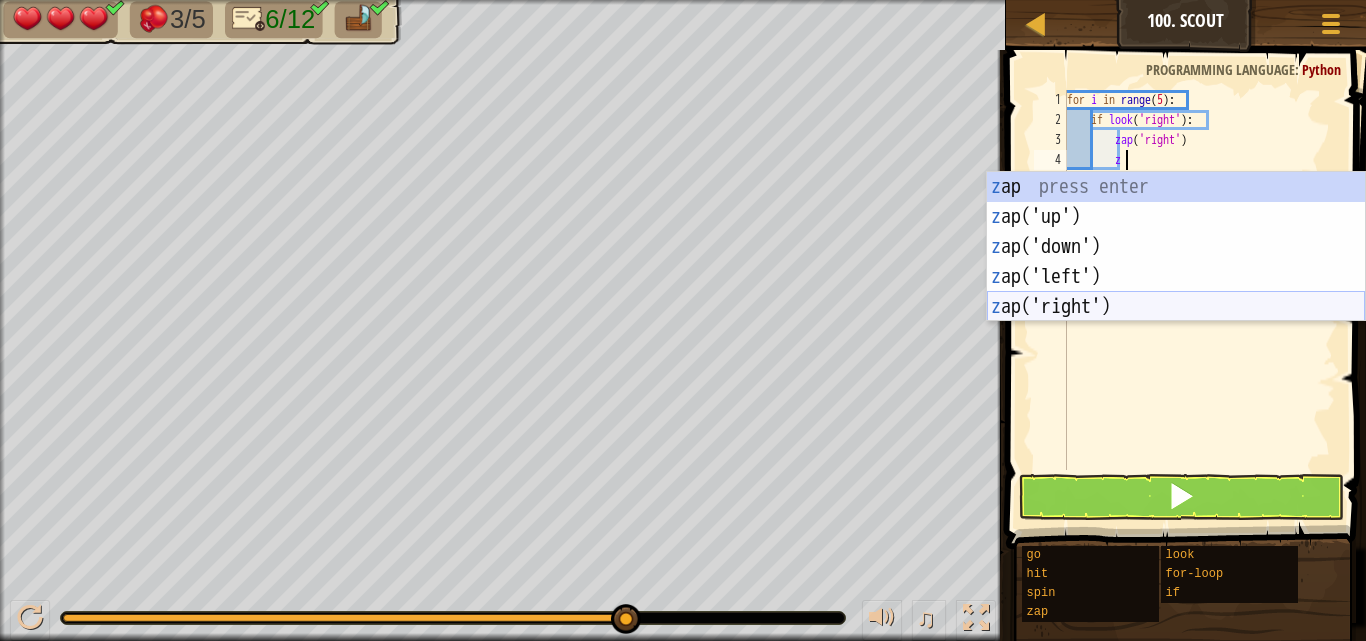 click on "z ap press enter z ap('up') press enter z ap('down') press enter z ap('left') press enter z ap('right') press enter" at bounding box center (1176, 277) 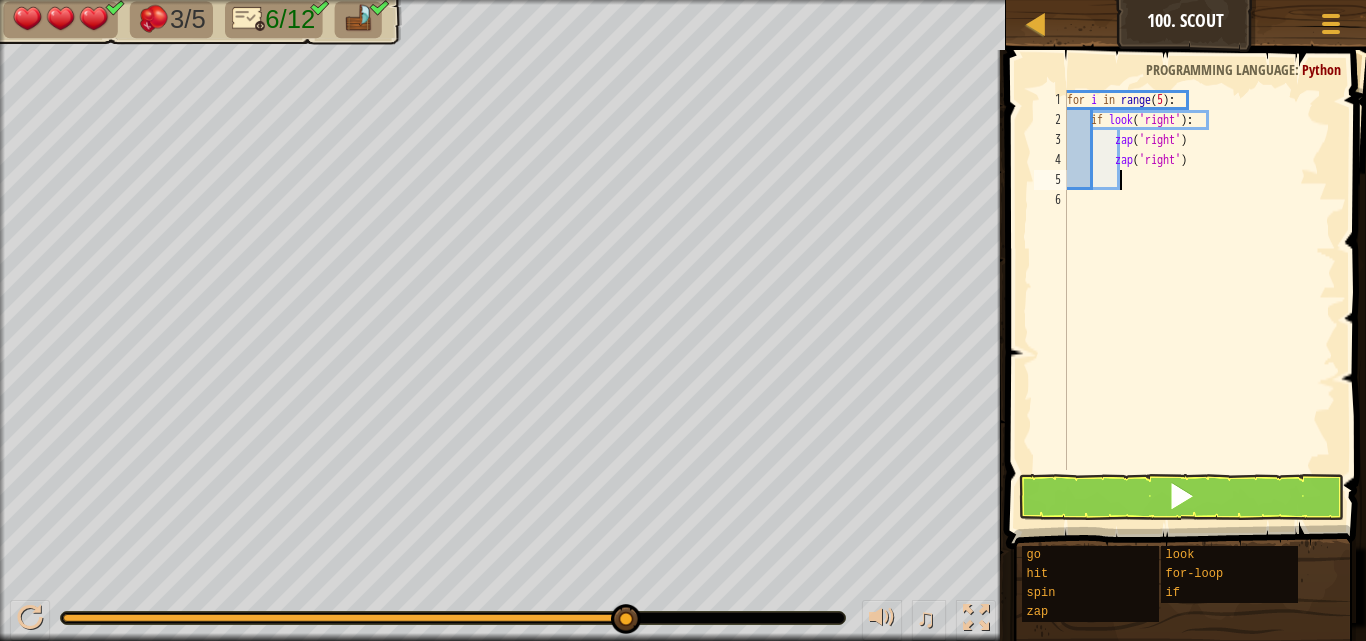 type on "h" 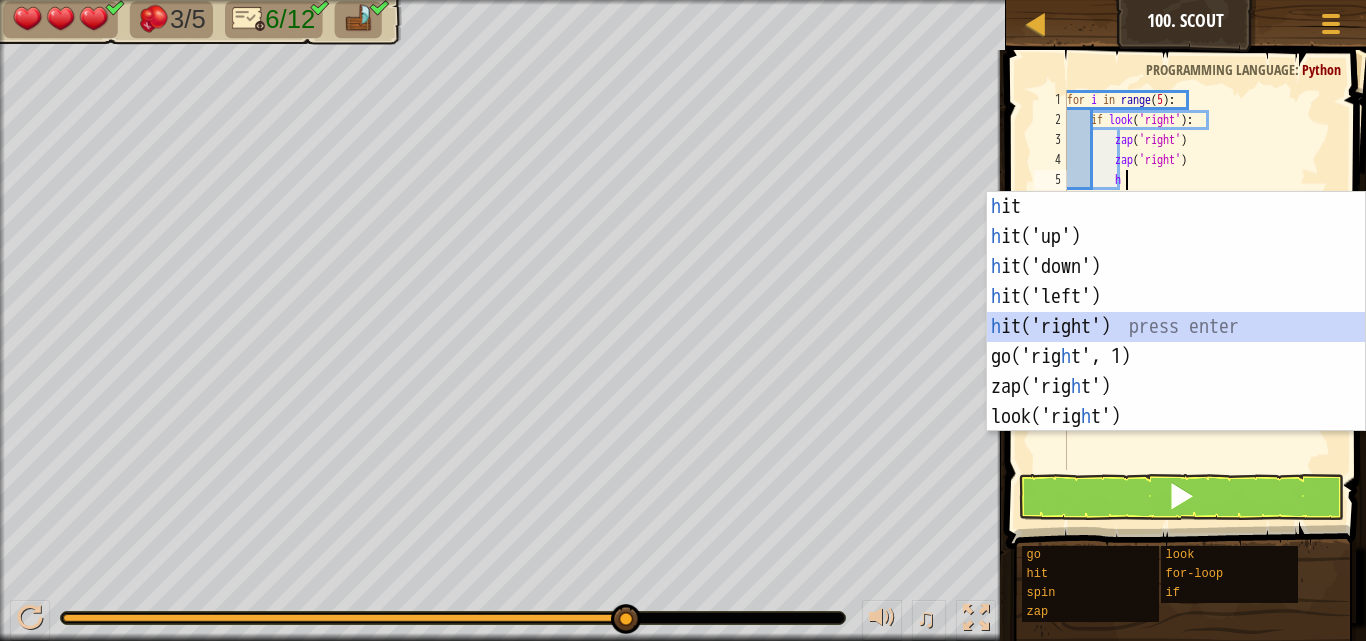 click on "h it press enter h it('up') press enter h it('down') press enter h it('left') press enter h it('right') press enter go('rig h t', 1) press enter zap('rig h t') press enter look('rig h t') press enter" at bounding box center [1176, 342] 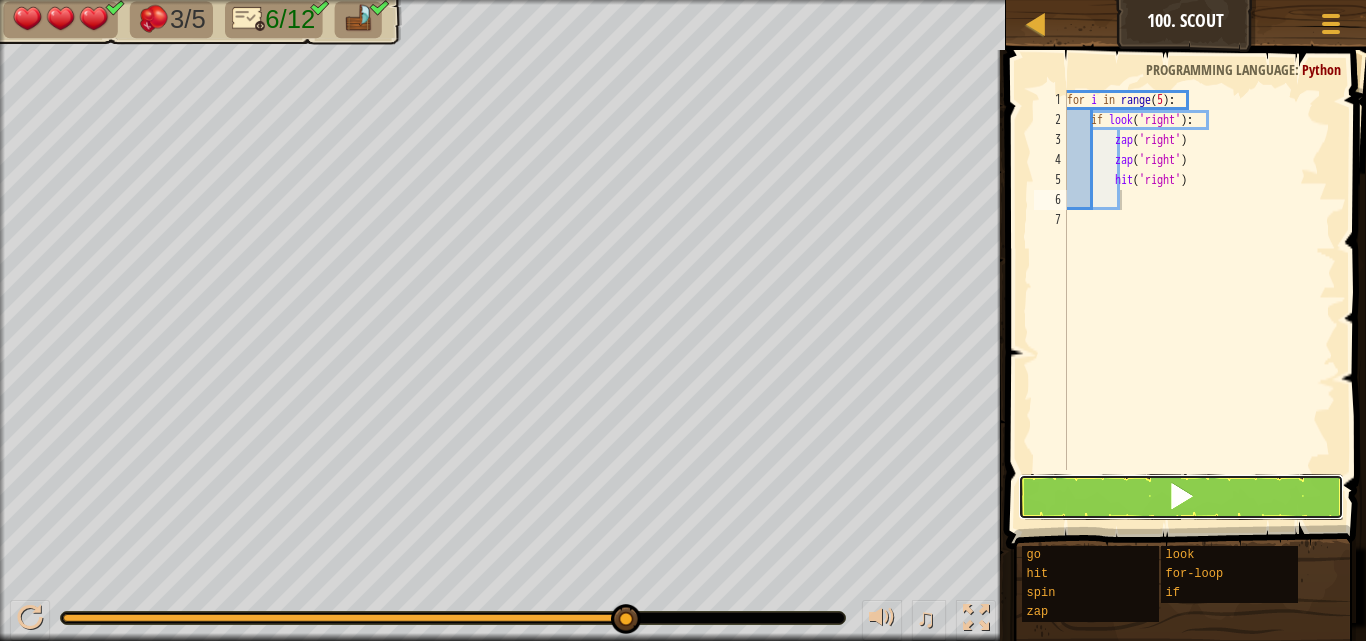 click at bounding box center [1181, 497] 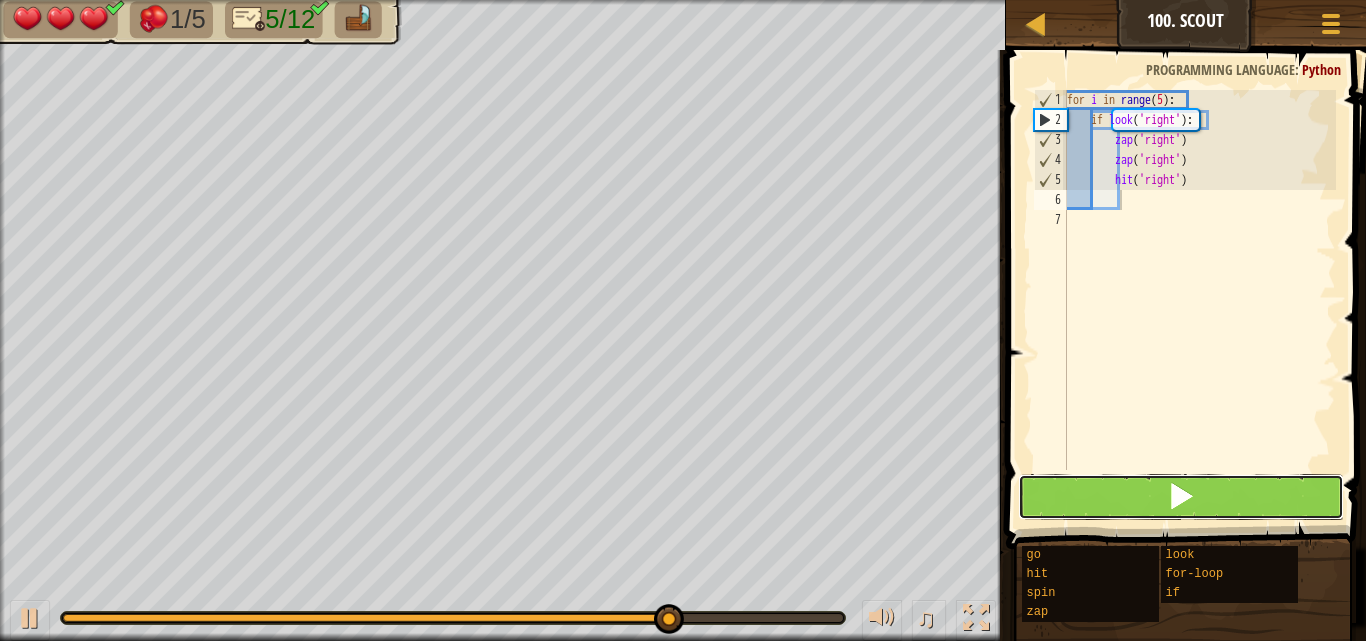 click at bounding box center (1181, 496) 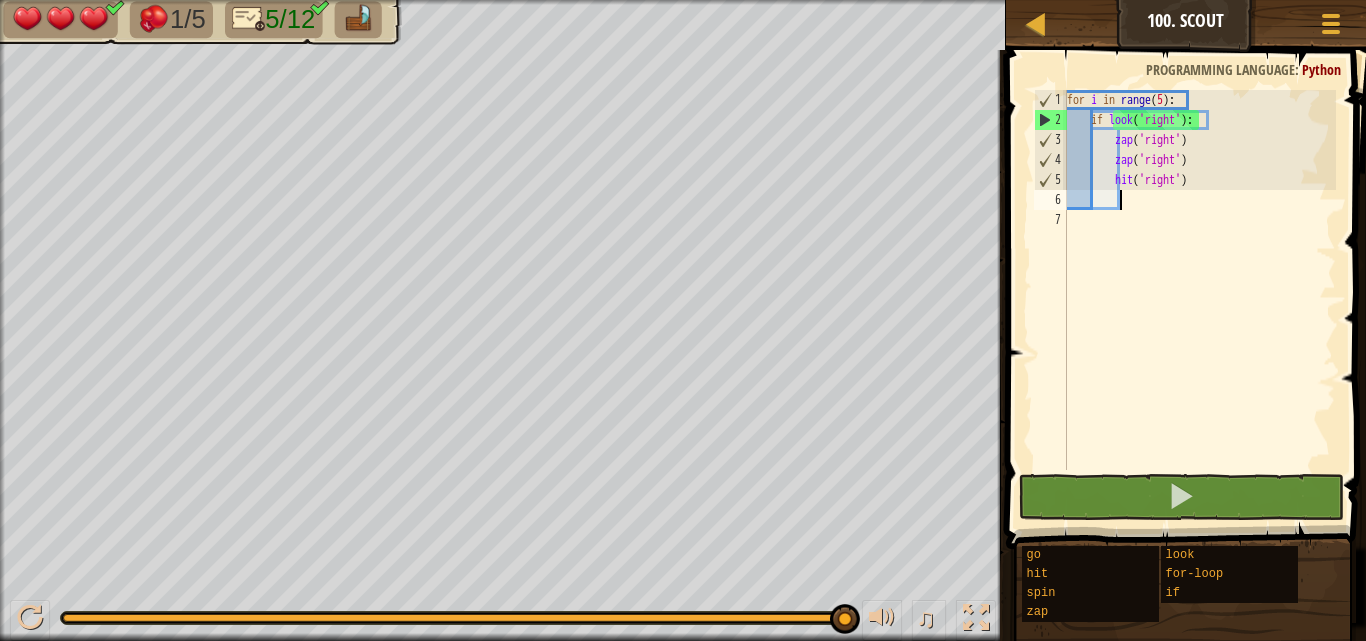 type on "\" 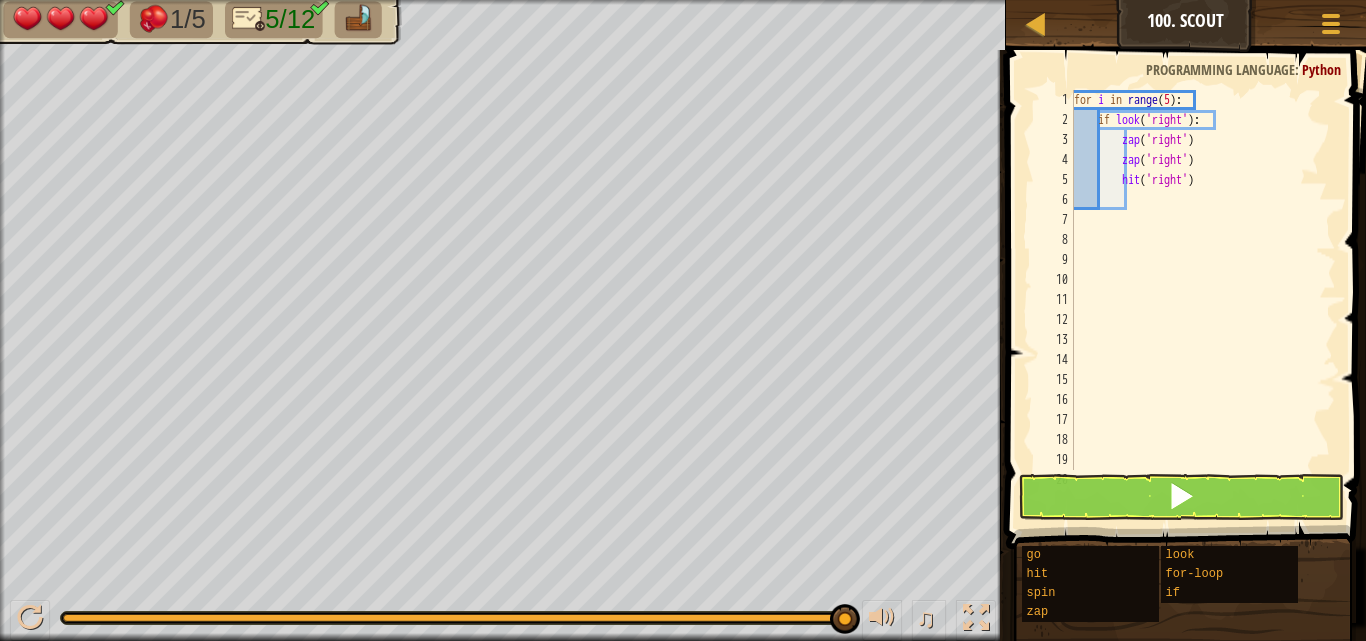 scroll, scrollTop: 9, scrollLeft: 0, axis: vertical 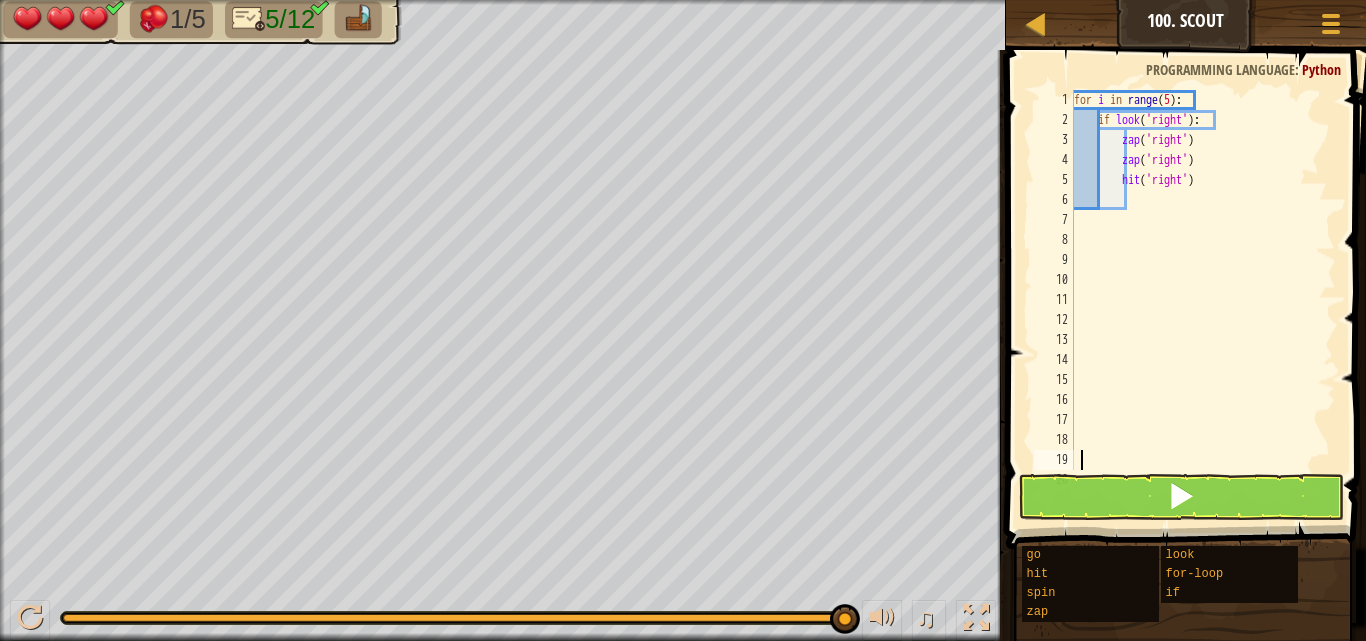 click on "for   i   in   range ( 5 ) :      if   look ( 'right' ) :          zap ( 'right' )          zap ( 'right' )          hit ( 'right' )" at bounding box center (1195, 300) 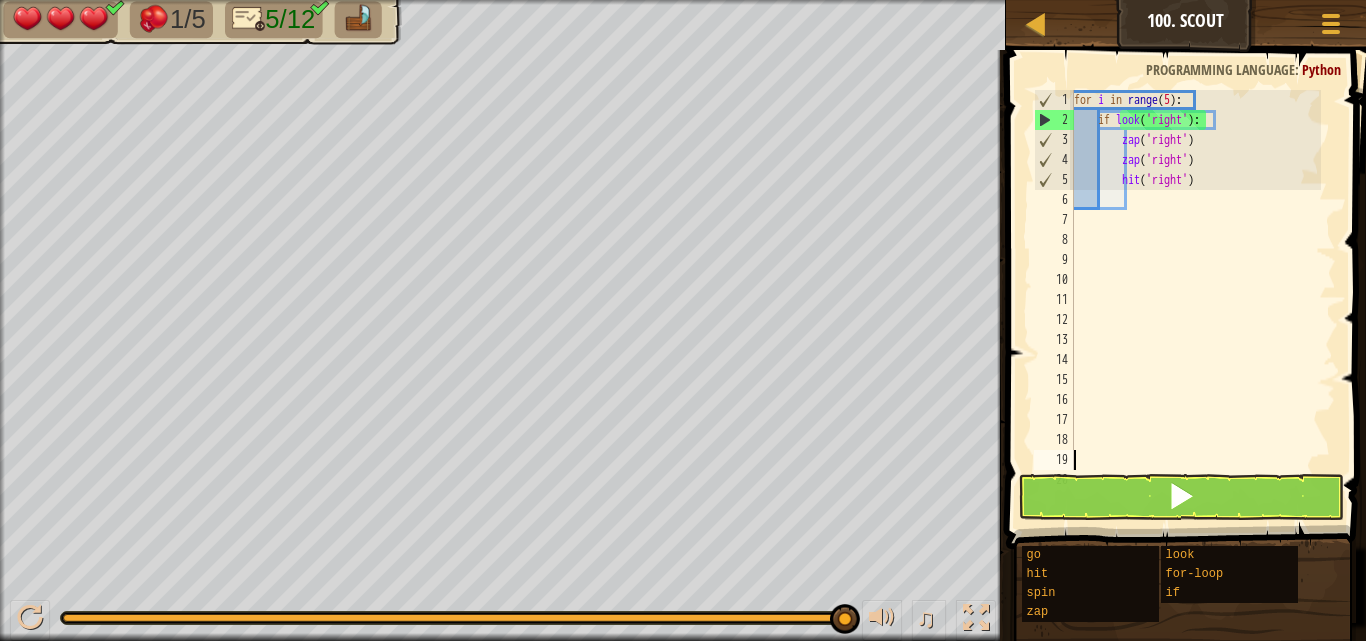 click on "for   i   in   range ( 5 ) :      if   look ( 'right' ) :          zap ( 'right' )          zap ( 'right' )          hit ( 'right' )" at bounding box center [1195, 300] 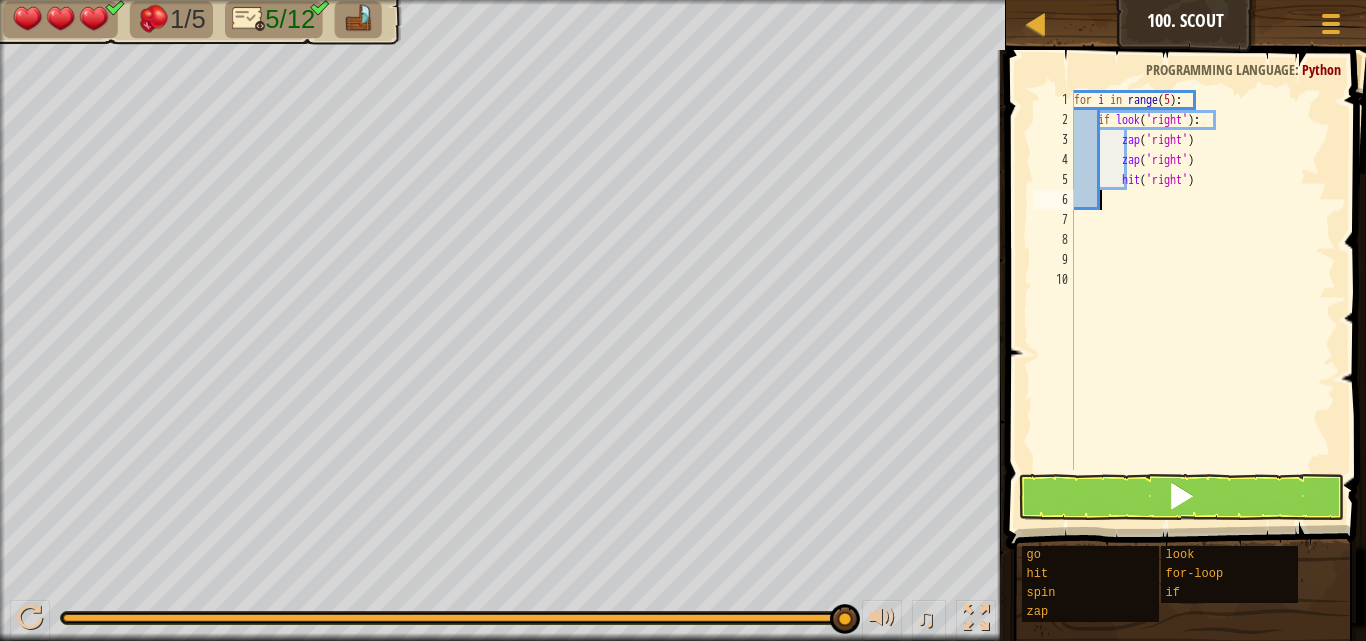 type on "g" 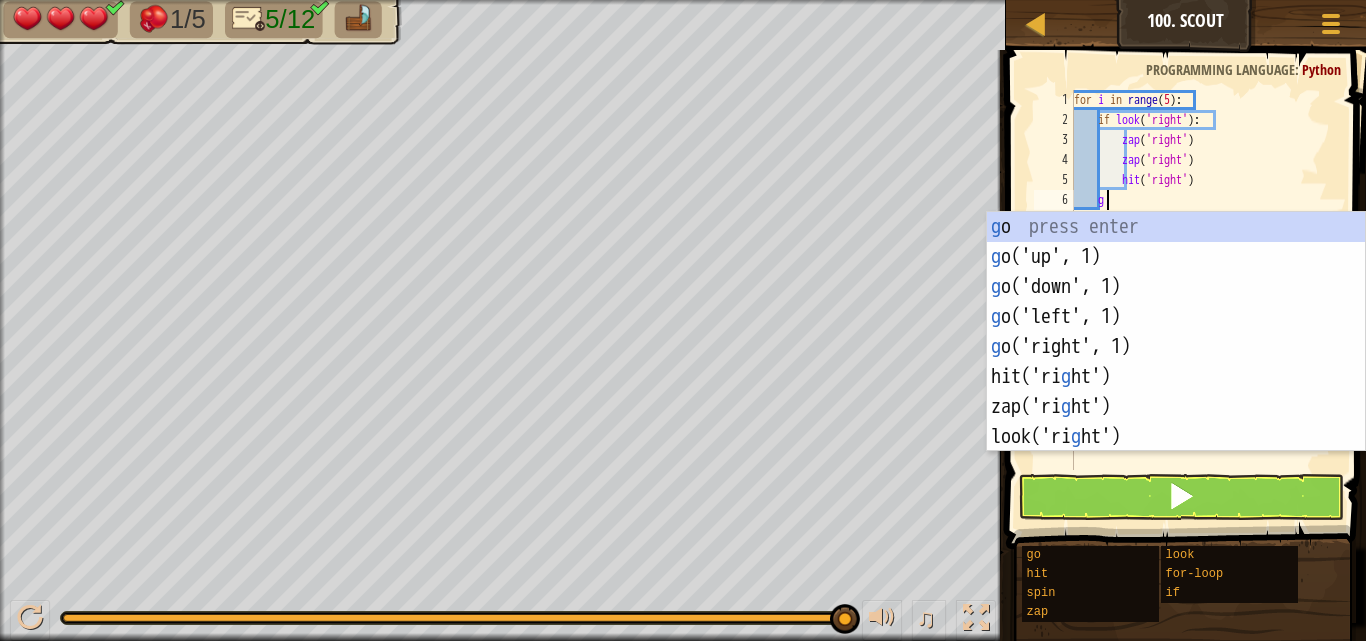scroll, scrollTop: 9, scrollLeft: 1, axis: both 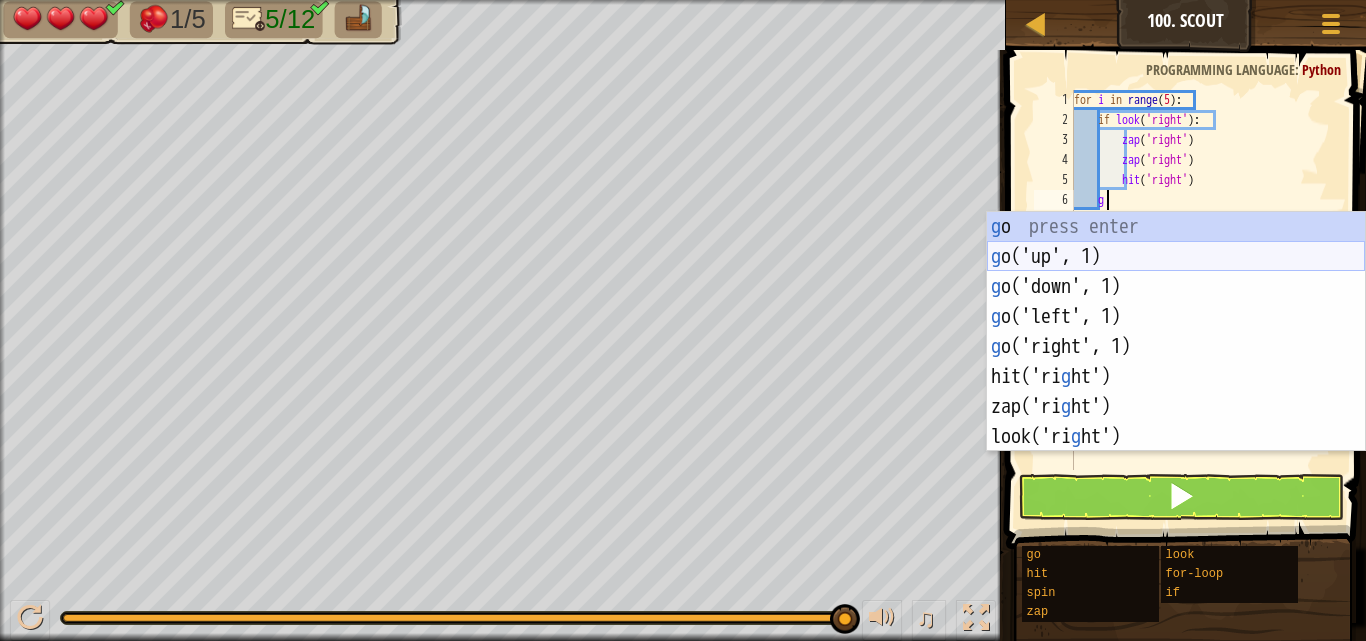 click on "g o press enter g o('up', 1) press enter g o('down', 1) press enter g o('left', 1) press enter g o('right', 1) press enter hit('ri g ht') press enter zap('ri g ht') press enter look('ri g ht') press enter" at bounding box center (1176, 362) 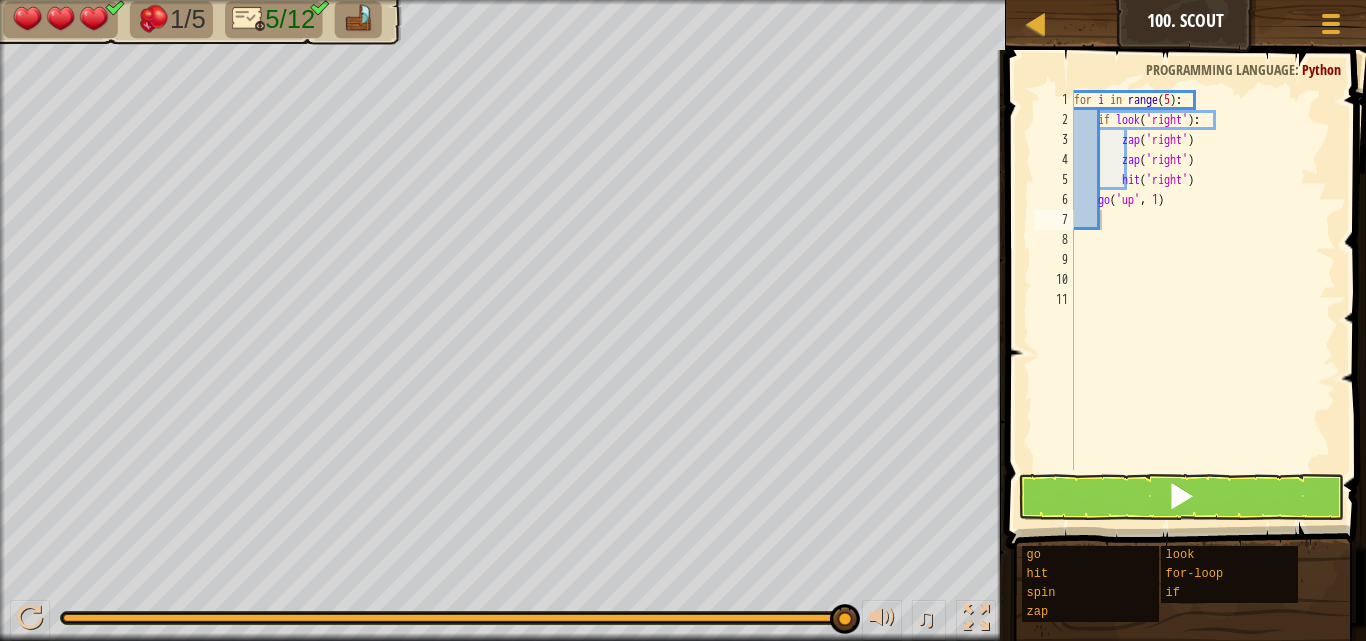 click at bounding box center (1188, 271) 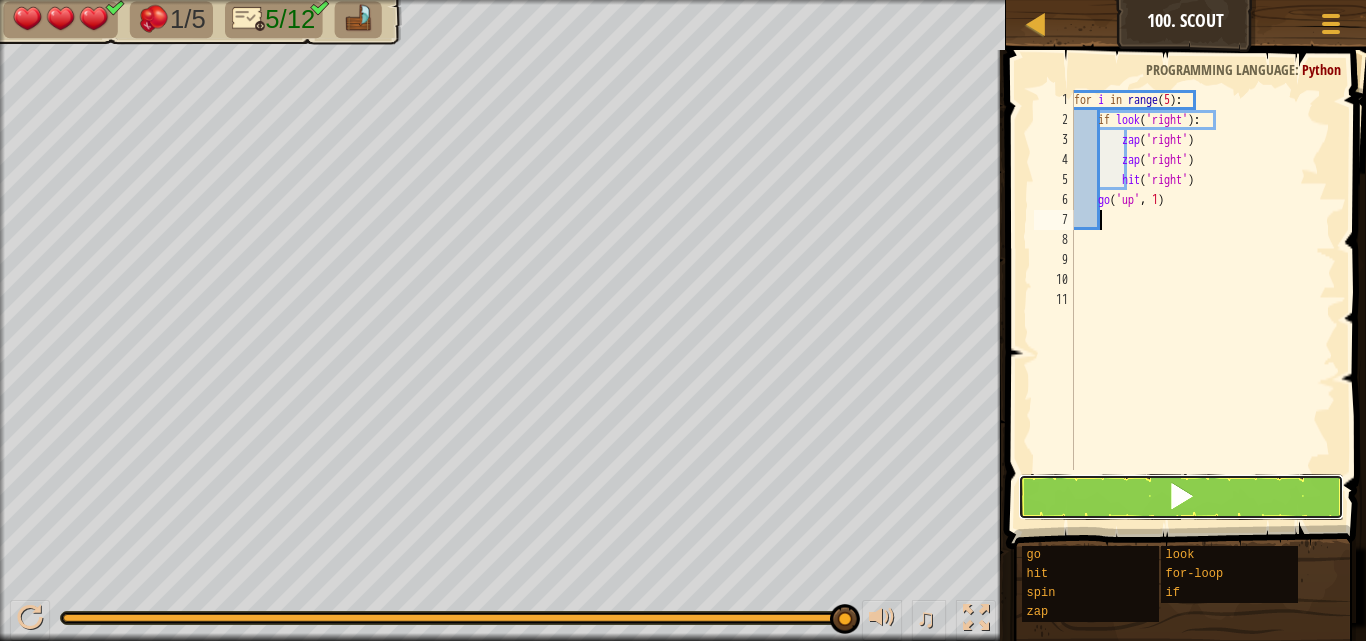 click at bounding box center [1181, 497] 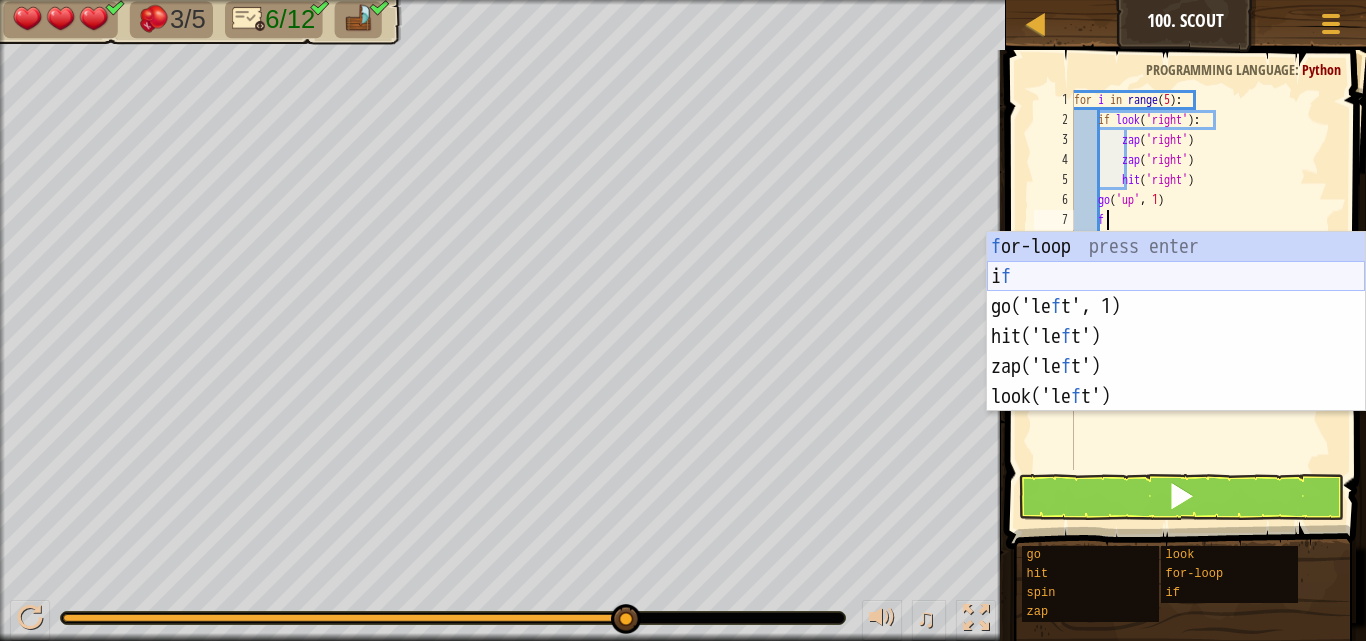 click on "f or-loop press enter i f press enter go('le f t', 1) press enter hit('le f t') press enter zap('le f t') press enter look('le f t') press enter" at bounding box center (1176, 352) 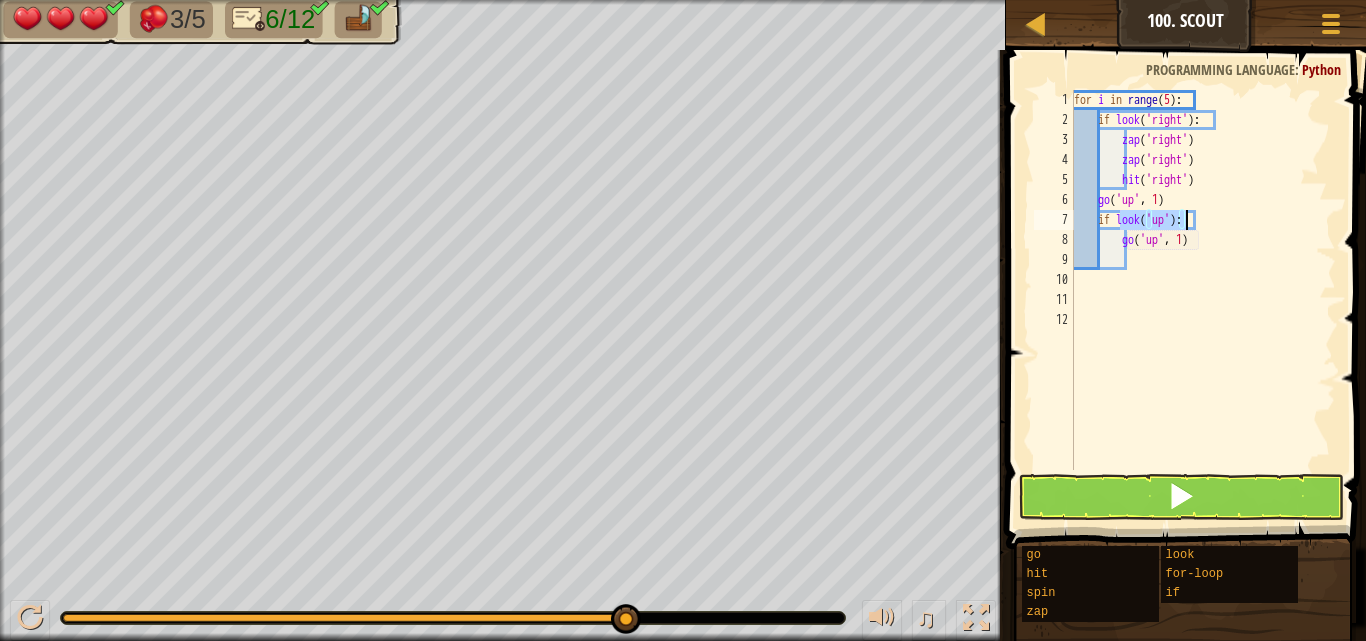 click on "for   i   in   range ( 5 ) :      if   look ( 'right' ) :          zap ( 'right' )          zap ( 'right' )          hit ( 'right' )      go ( 'up' ,   1 )      if   look ( 'up' ) :          go ( 'up' ,   1 )" at bounding box center (1203, 280) 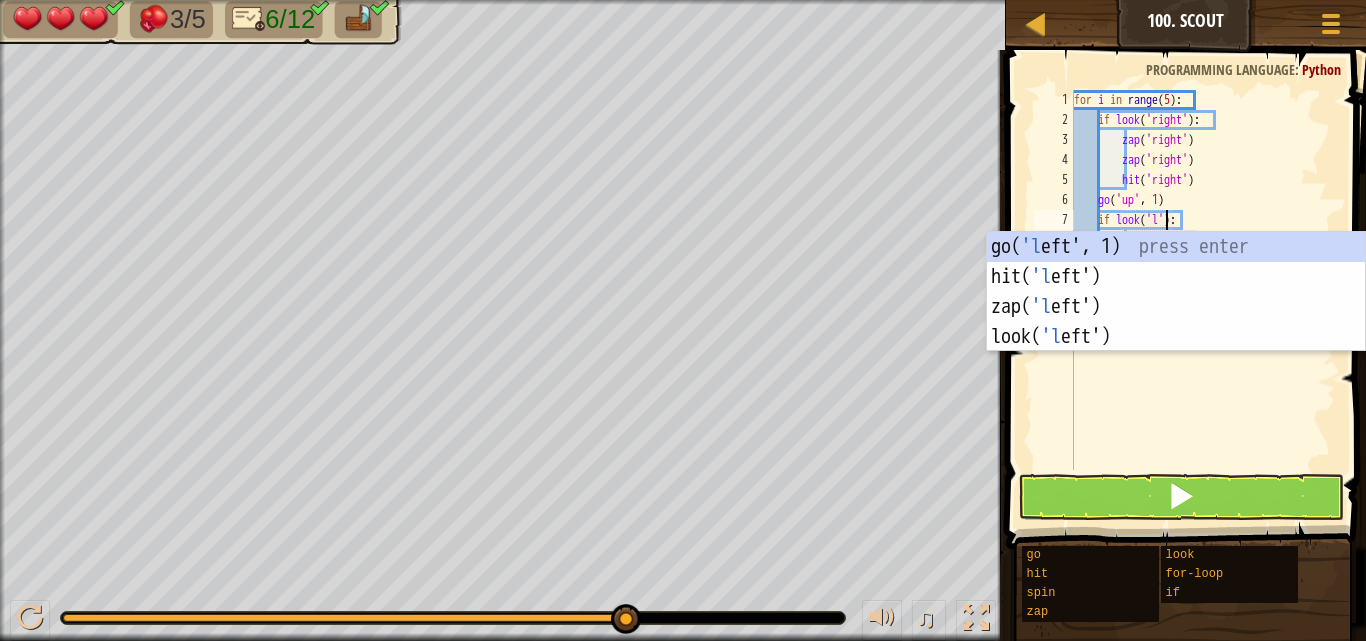 scroll, scrollTop: 9, scrollLeft: 8, axis: both 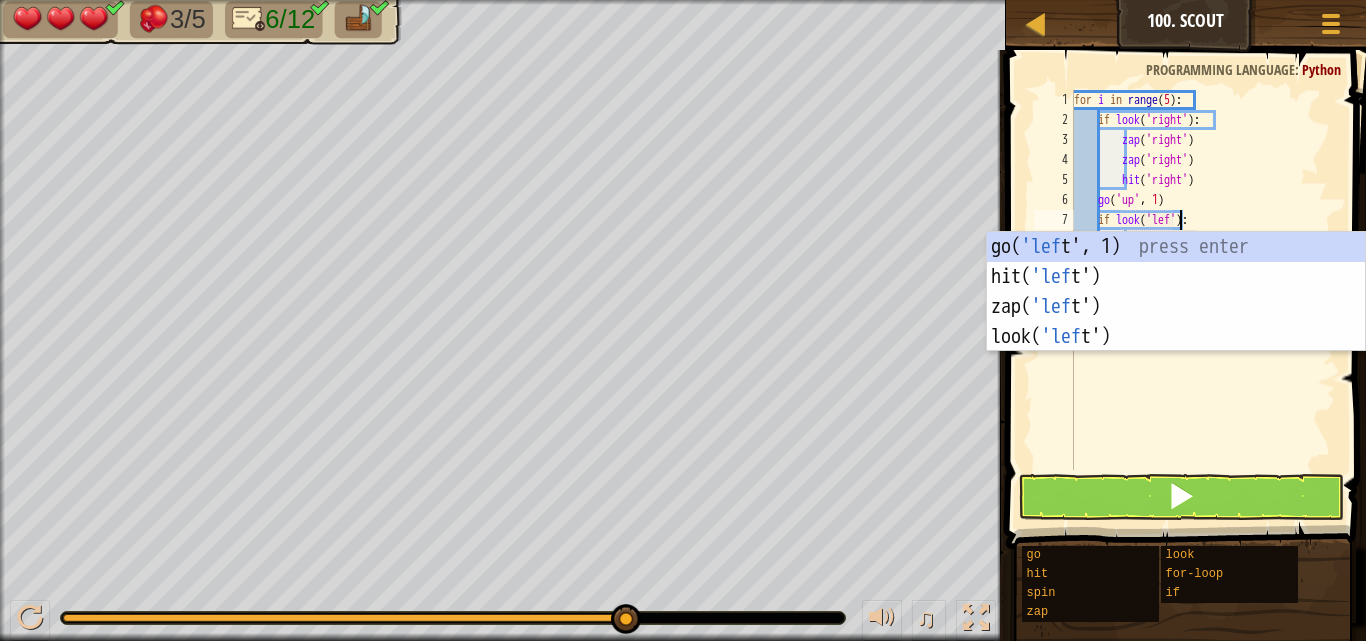 type on "if look('left'):" 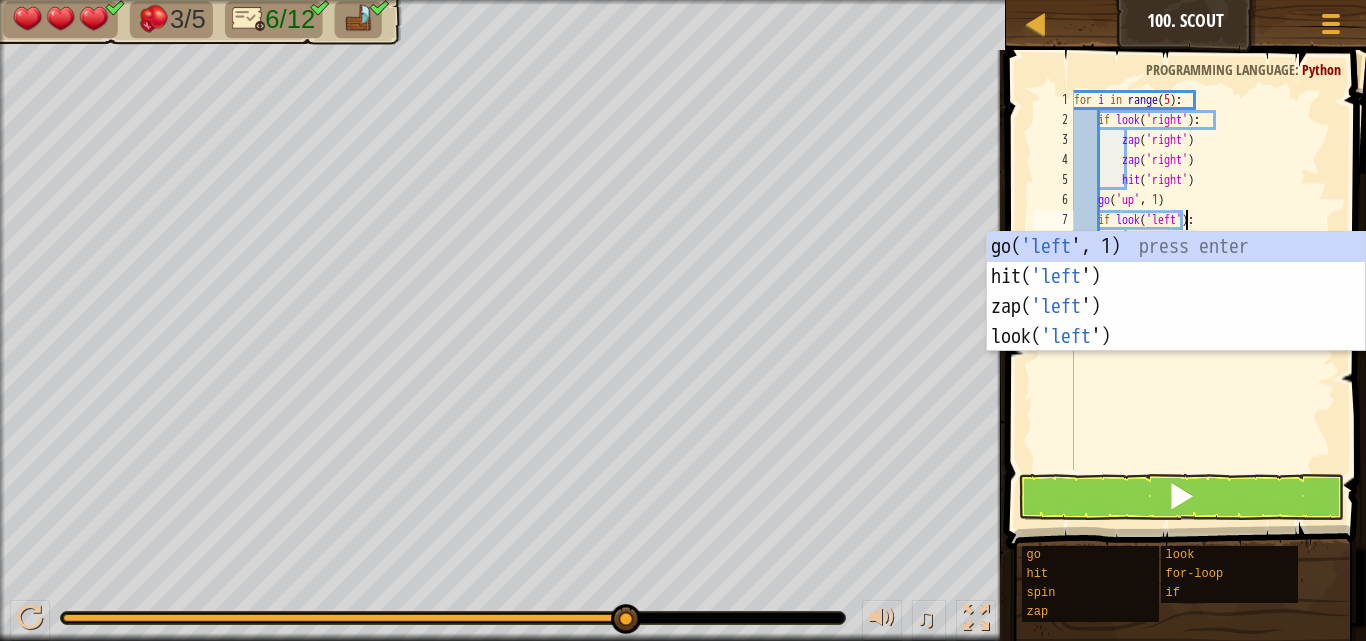 click on "for   i   in   range ( 5 ) :      if   look ( 'right' ) :          zap ( 'right' )          zap ( 'right' )          hit ( 'right' )      go ( 'up' ,   1 )      if   look ( 'left' ) :          go ( 'up' ,   1 )" at bounding box center (1203, 300) 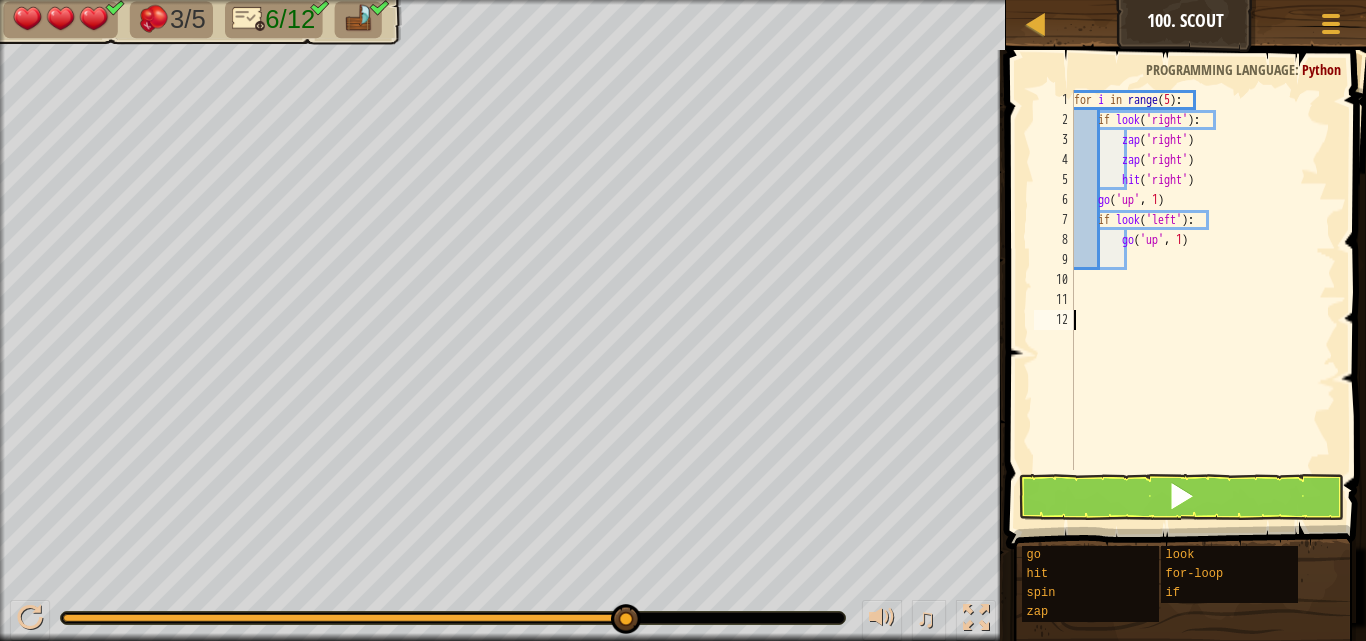 scroll, scrollTop: 9, scrollLeft: 0, axis: vertical 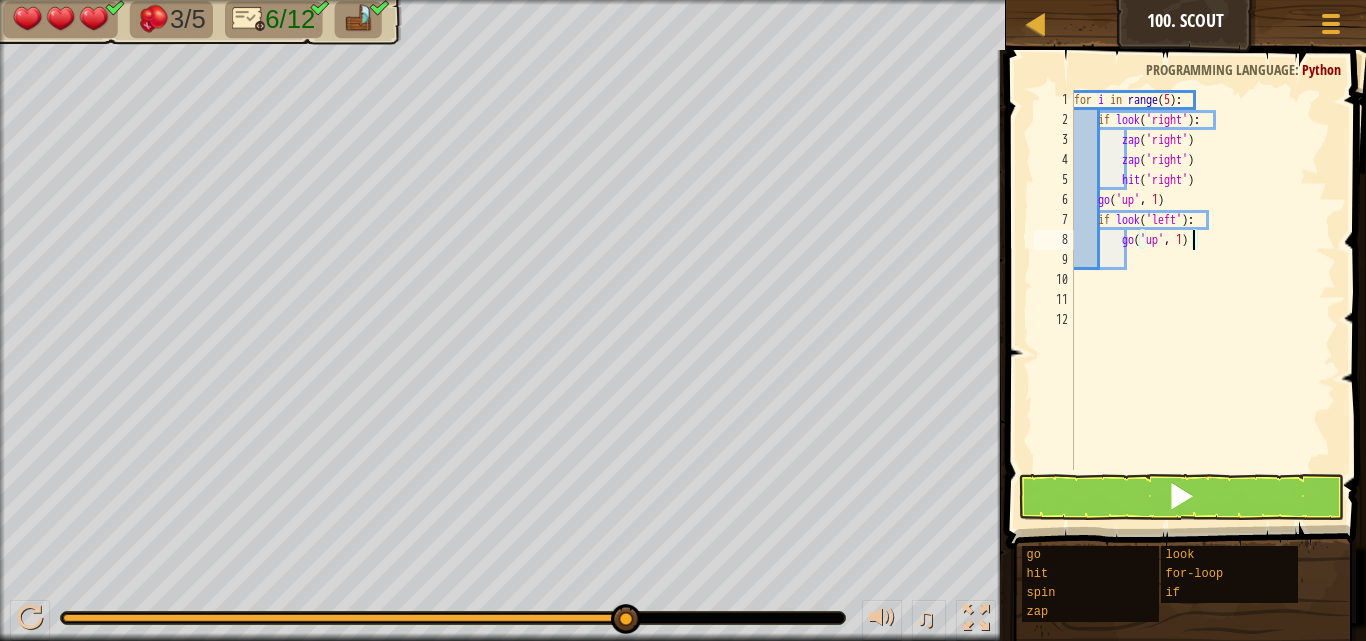 click on "for   i   in   range ( 5 ) :      if   look ( 'right' ) :          zap ( 'right' )          zap ( 'right' )          hit ( 'right' )      go ( 'up' ,   1 )      if   look ( 'left' ) :          go ( 'up' ,   1 )" at bounding box center (1203, 300) 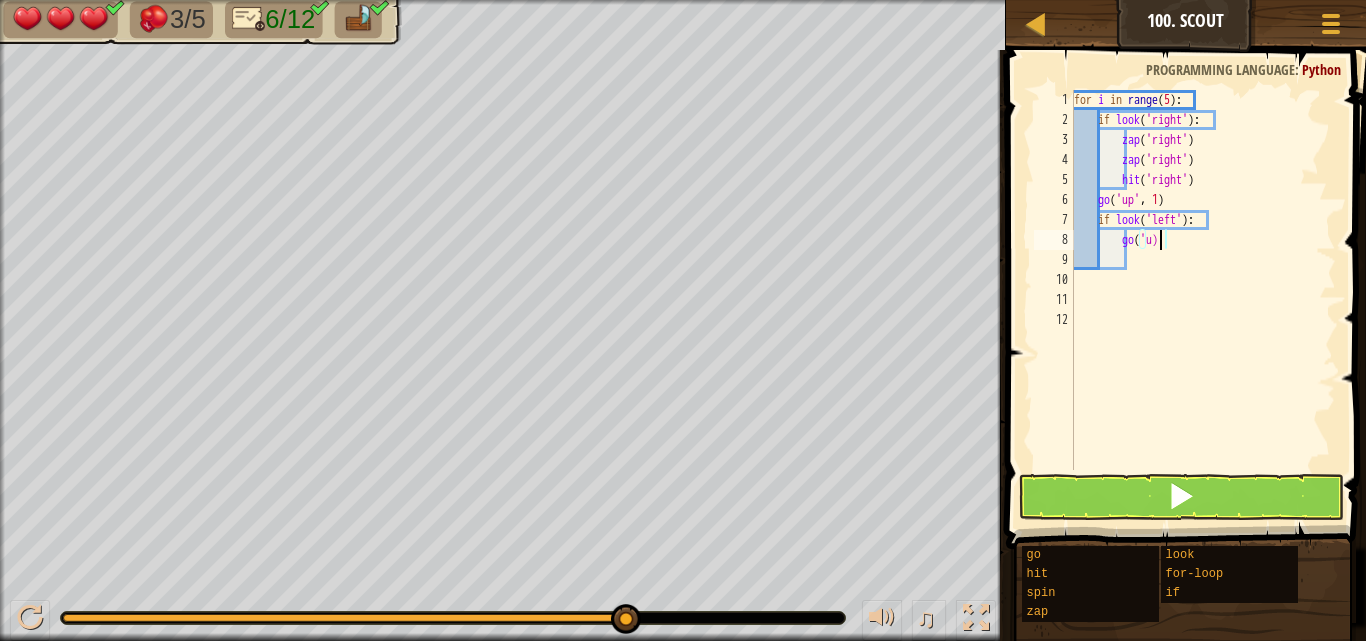 type on ")" 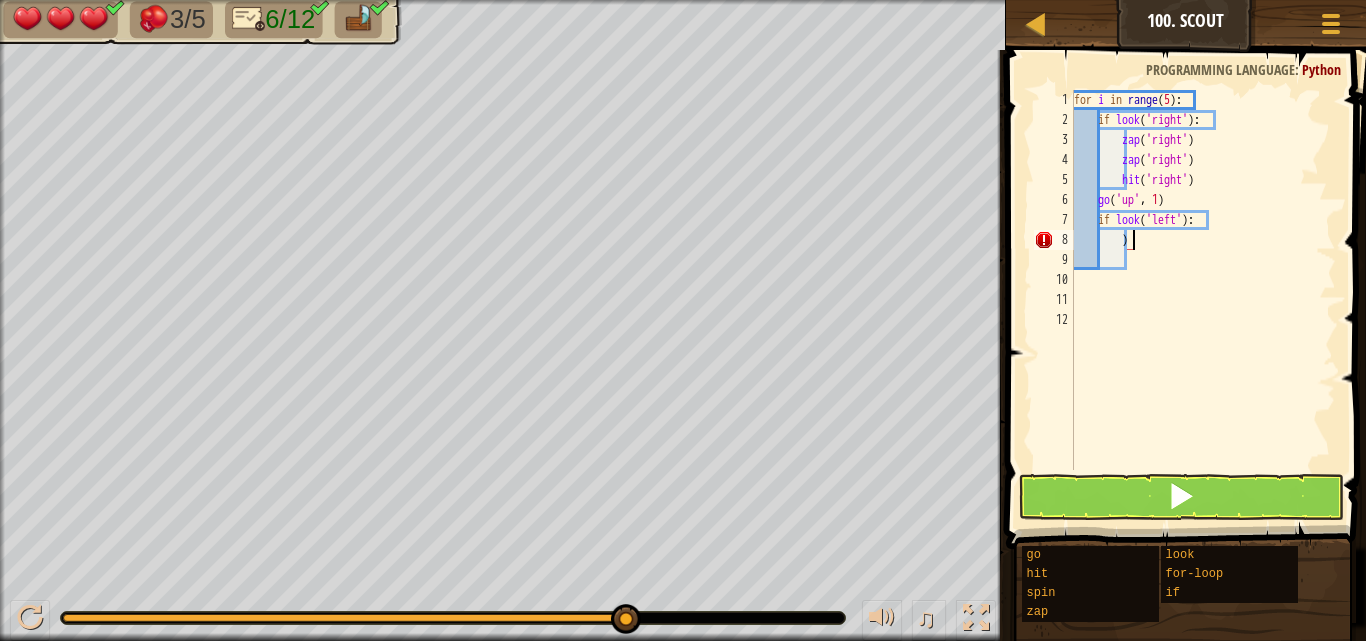 click on "for   i   in   range ( 5 ) :      if   look ( 'right' ) :          zap ( 'right' )          zap ( 'right' )          hit ( 'right' )      go ( 'up' ,   1 )      if   look ( 'left' ) :          )" at bounding box center (1203, 300) 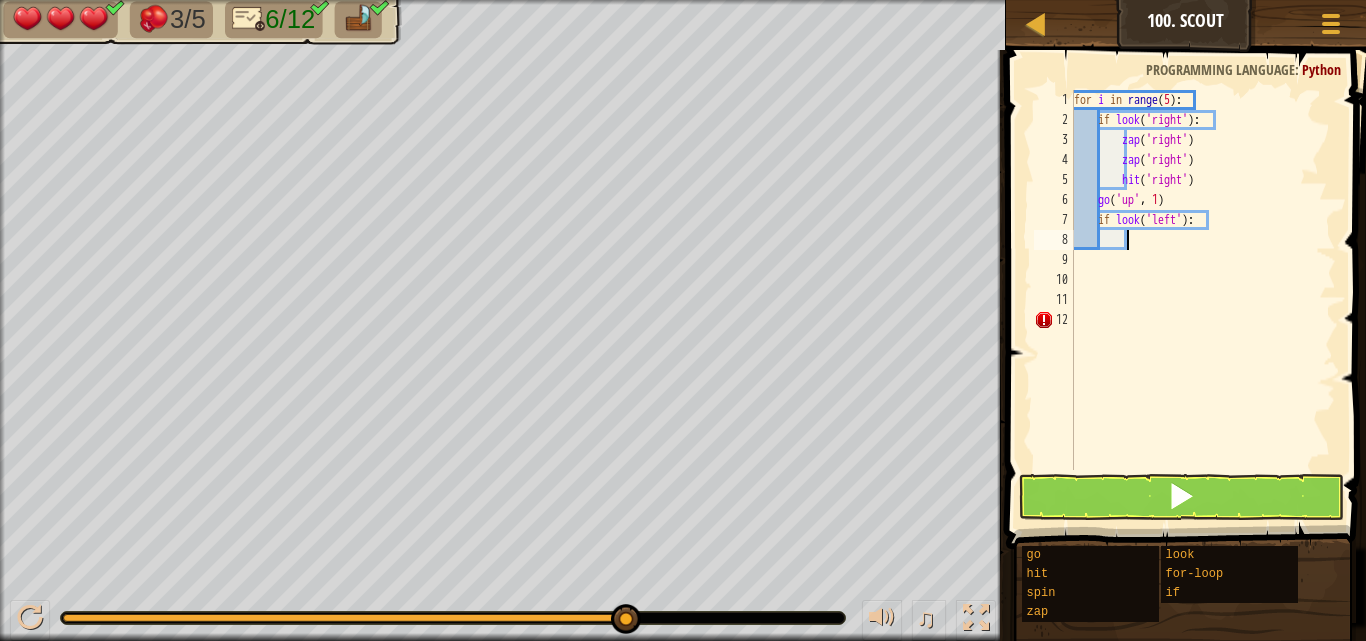 type on "z" 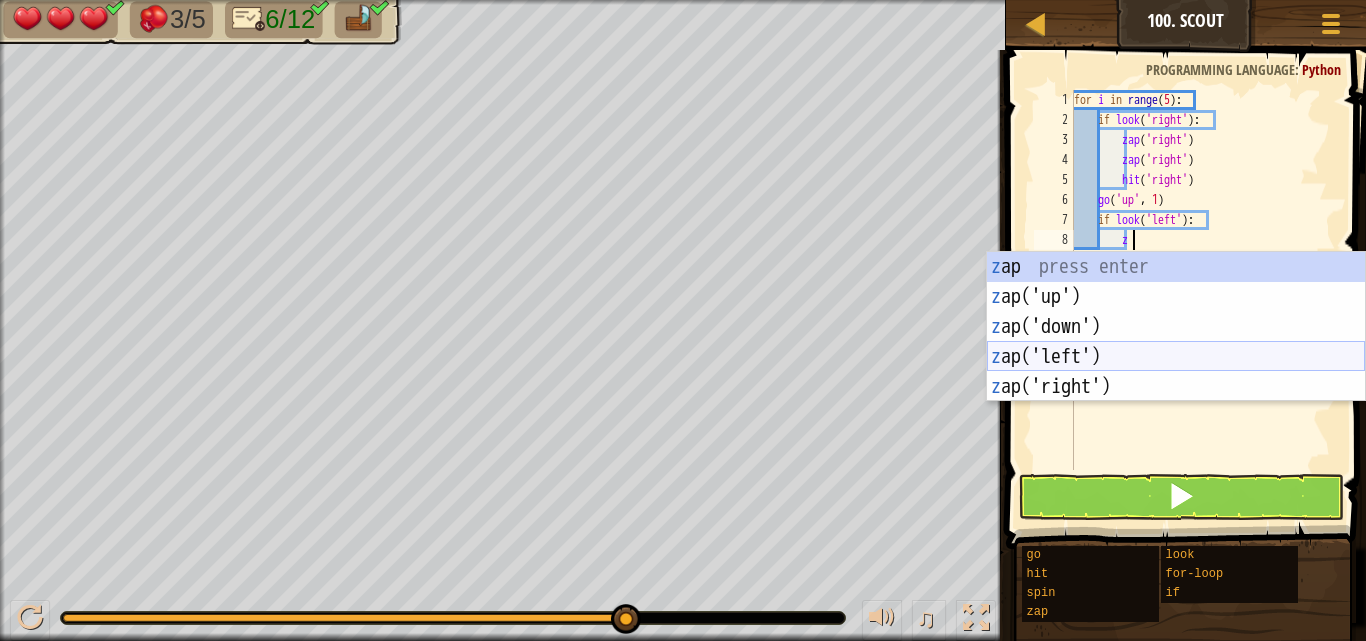 click on "z ap press enter z ap('up') press enter z ap('down') press enter z ap('left') press enter z ap('right') press enter" at bounding box center [1176, 357] 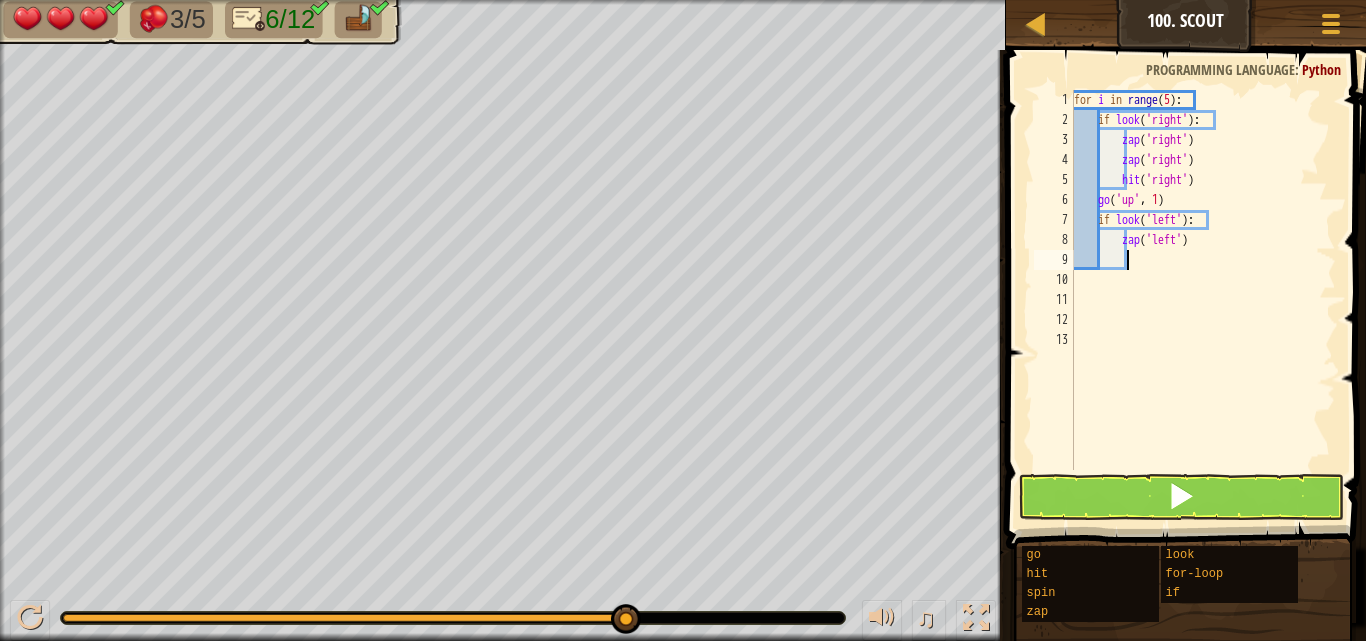 type on "z" 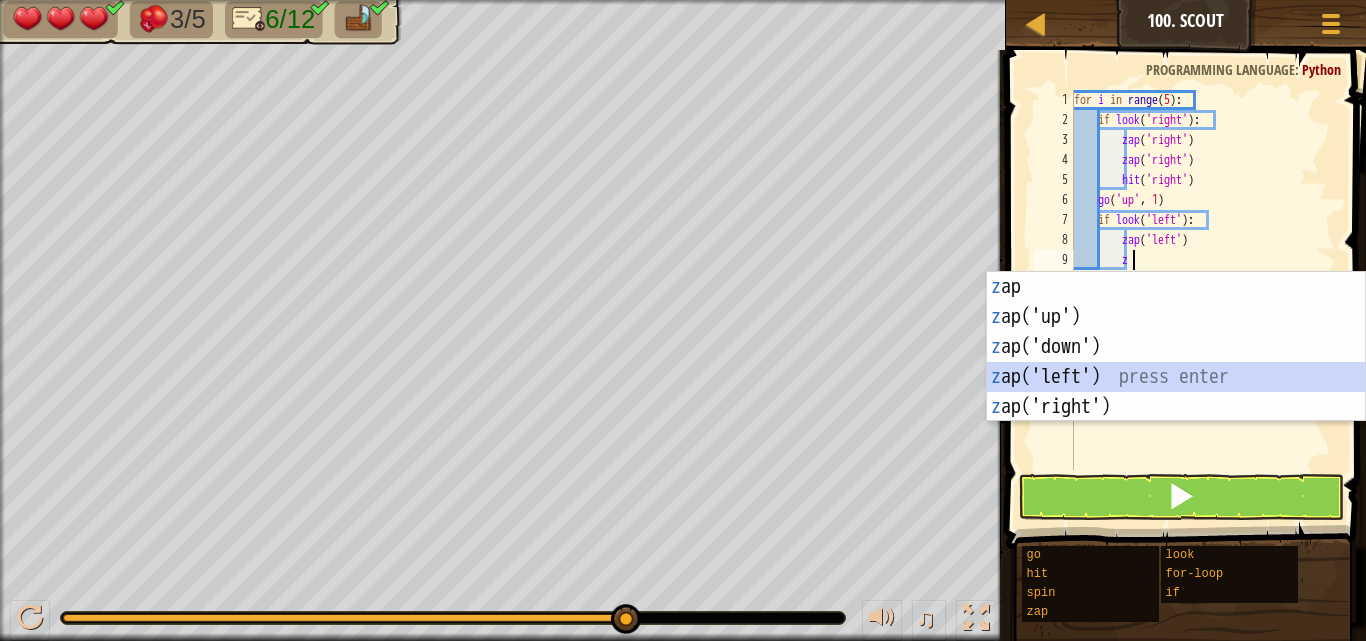 click on "z ap press enter z ap('up') press enter z ap('down') press enter z ap('left') press enter z ap('right') press enter" at bounding box center [1176, 377] 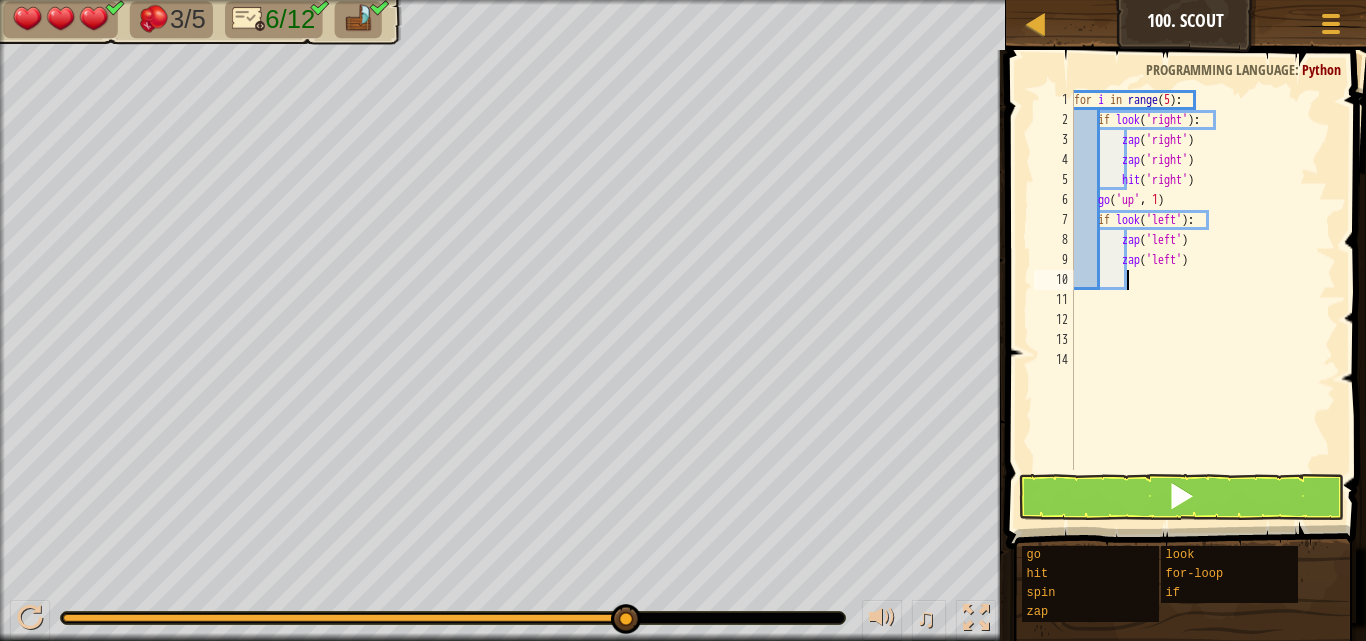 type on "h" 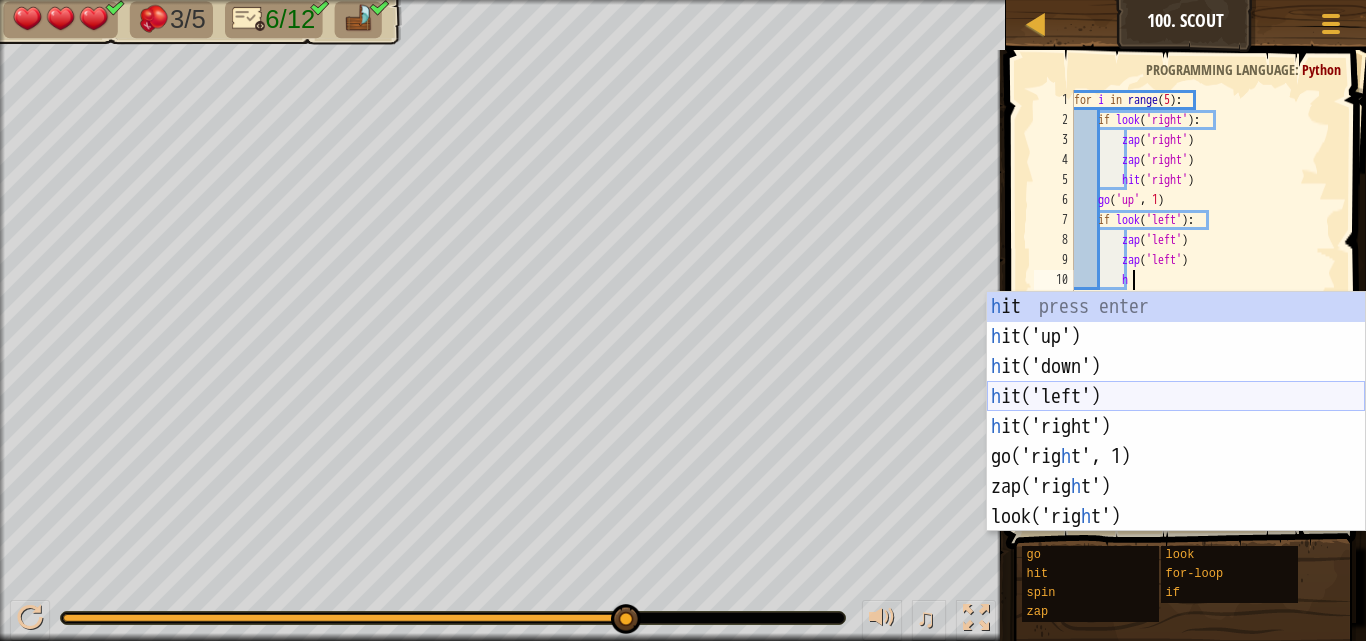 click on "h it press enter h it('up') press enter h it('down') press enter h it('left') press enter h it('right') press enter go('rig h t', 1) press enter zap('rig h t') press enter look('rig h t') press enter" at bounding box center [1176, 442] 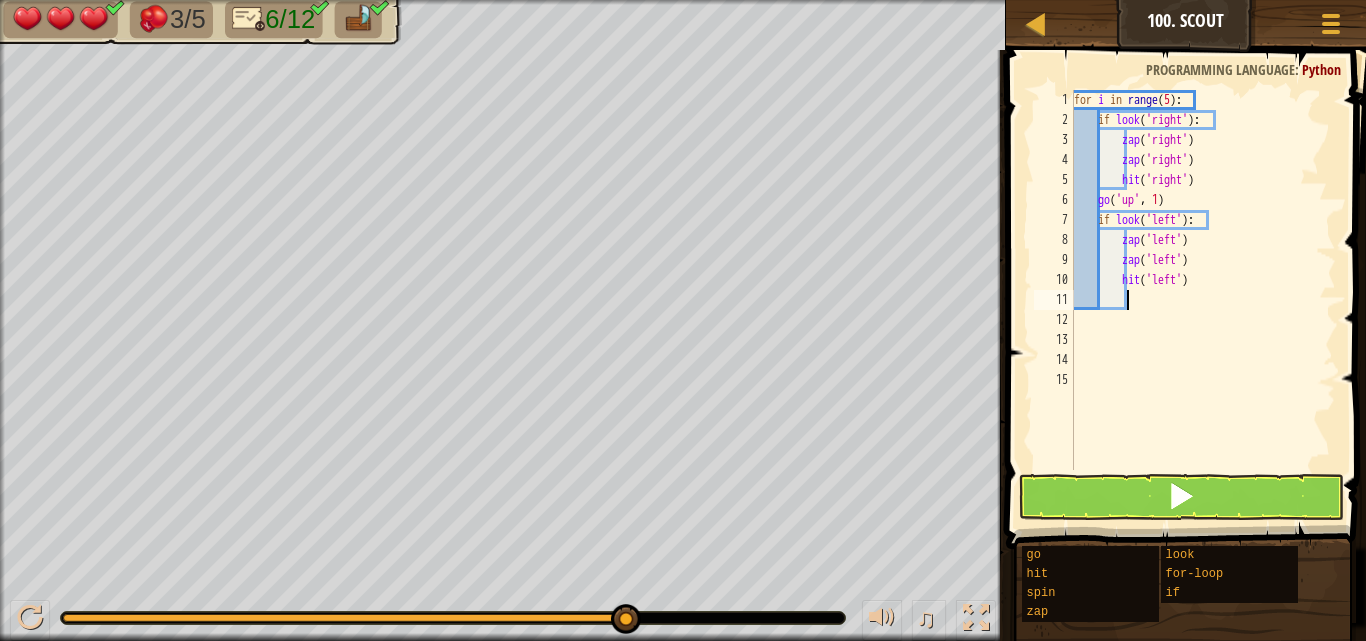 type 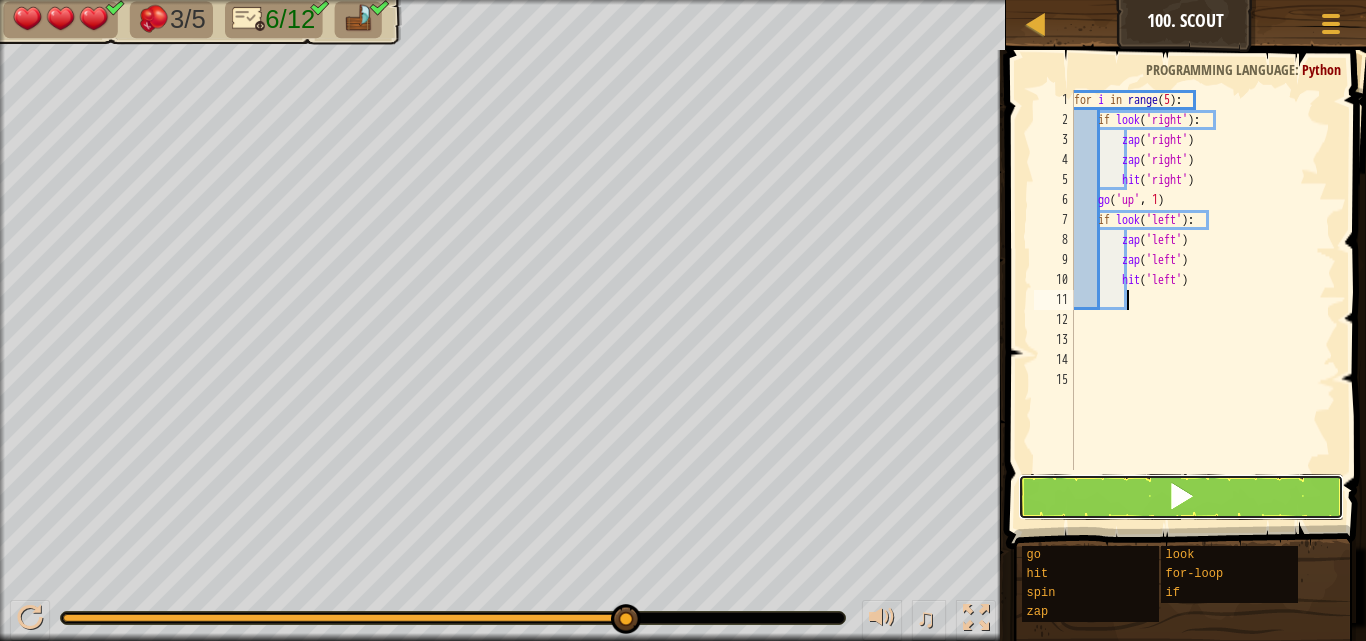 click at bounding box center (1181, 497) 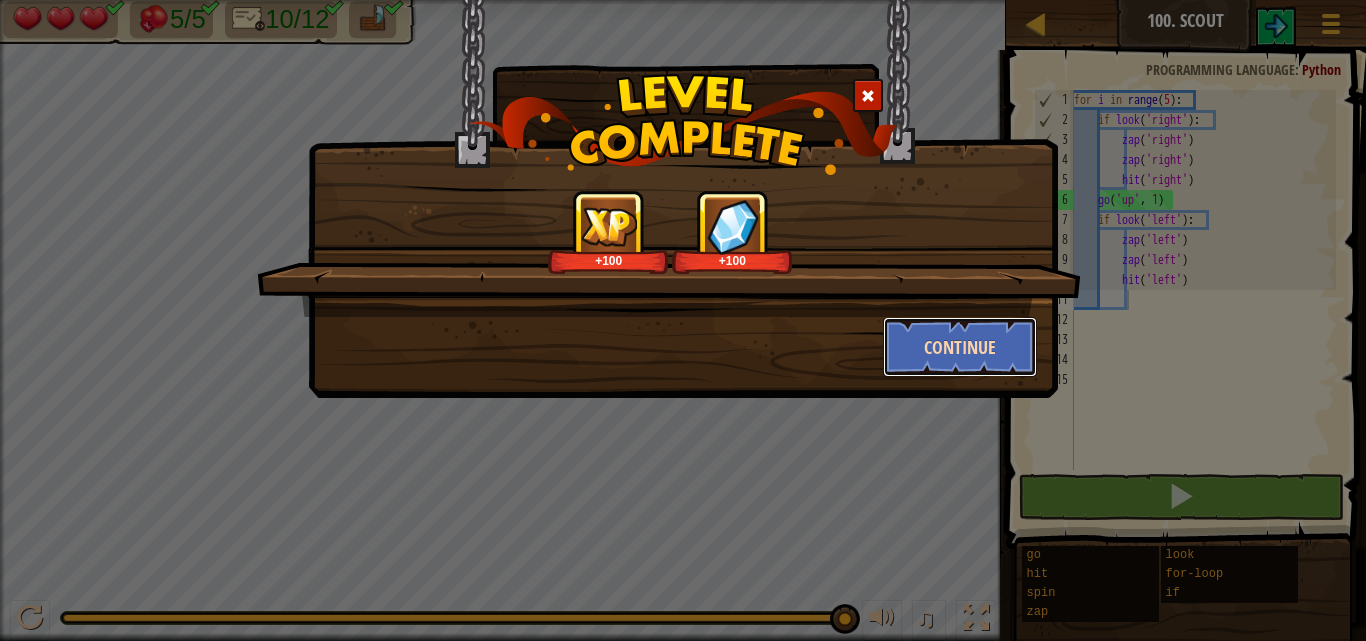 click on "Continue" at bounding box center [960, 347] 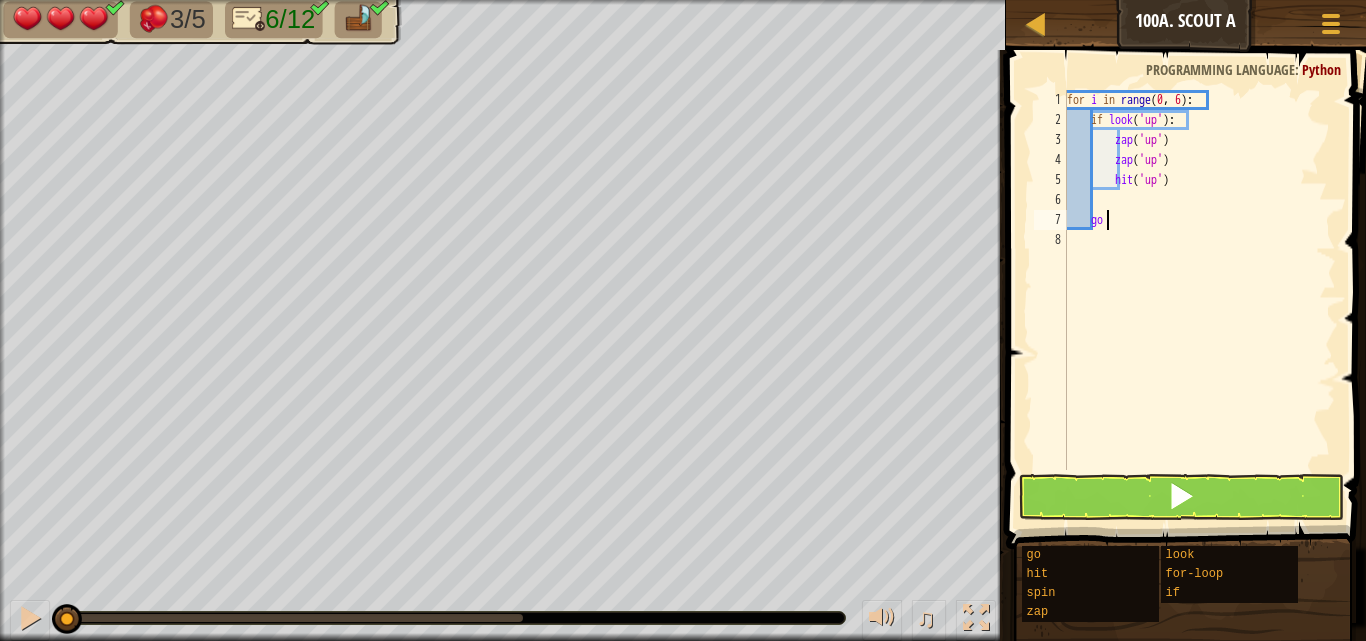 type on "g" 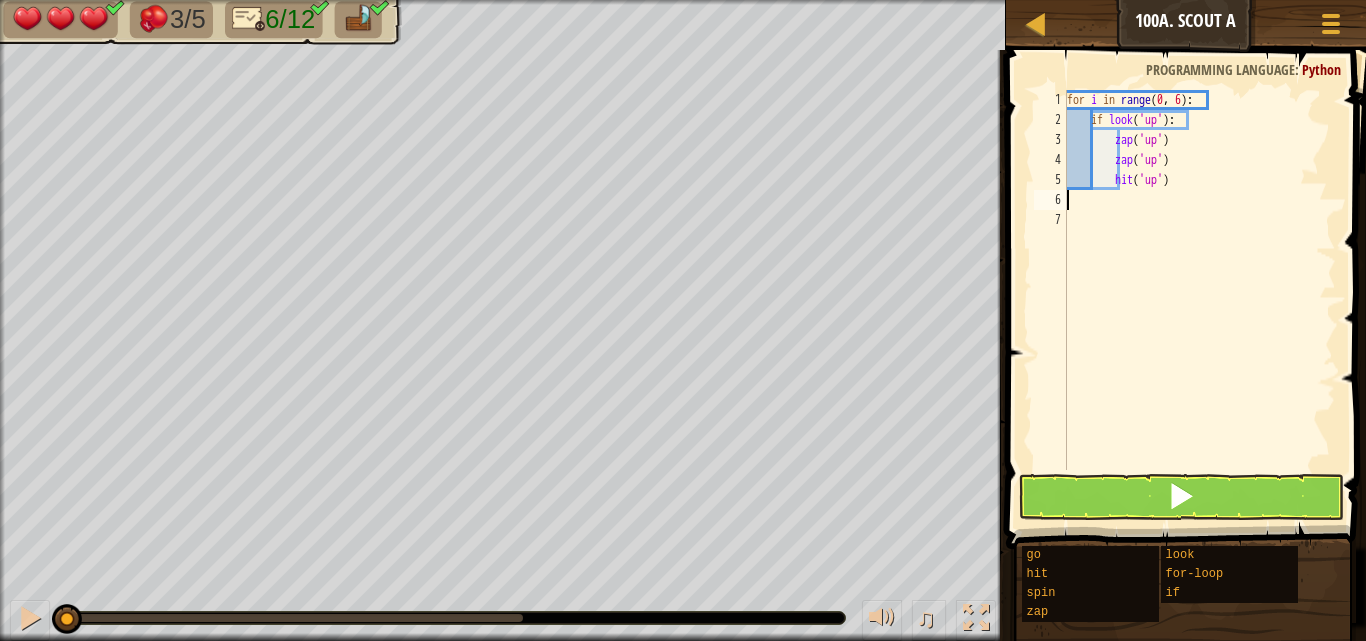 type on "g" 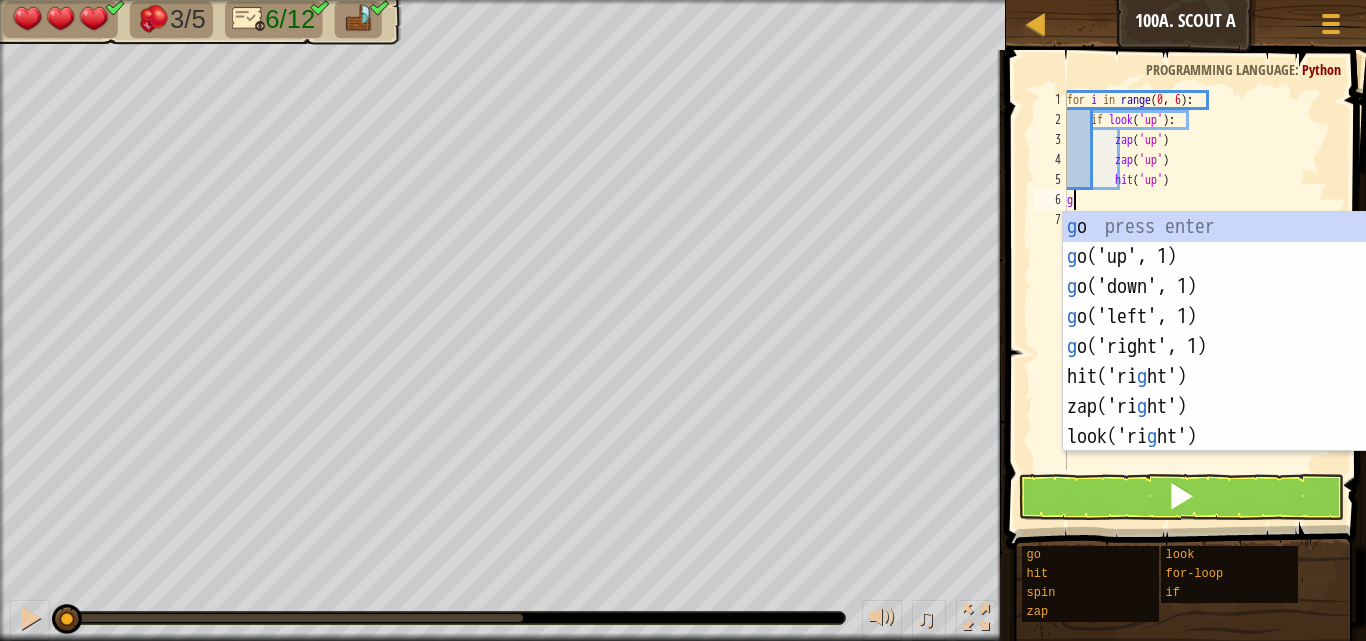 scroll, scrollTop: 9, scrollLeft: 0, axis: vertical 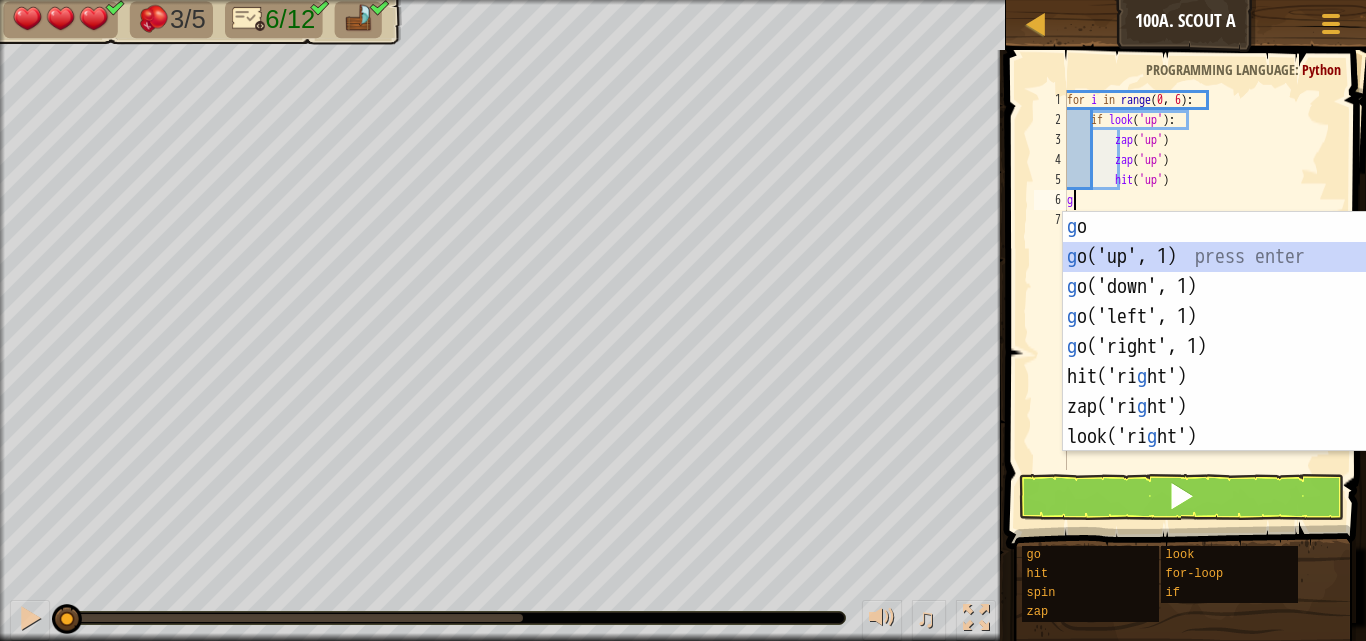 click on "g o press enter g o('up', 1) press enter g o('down', 1) press enter g o('left', 1) press enter g o('right', 1) press enter hit('ri g ht') press enter zap('ri g ht') press enter look('ri g ht') press enter" at bounding box center [1252, 362] 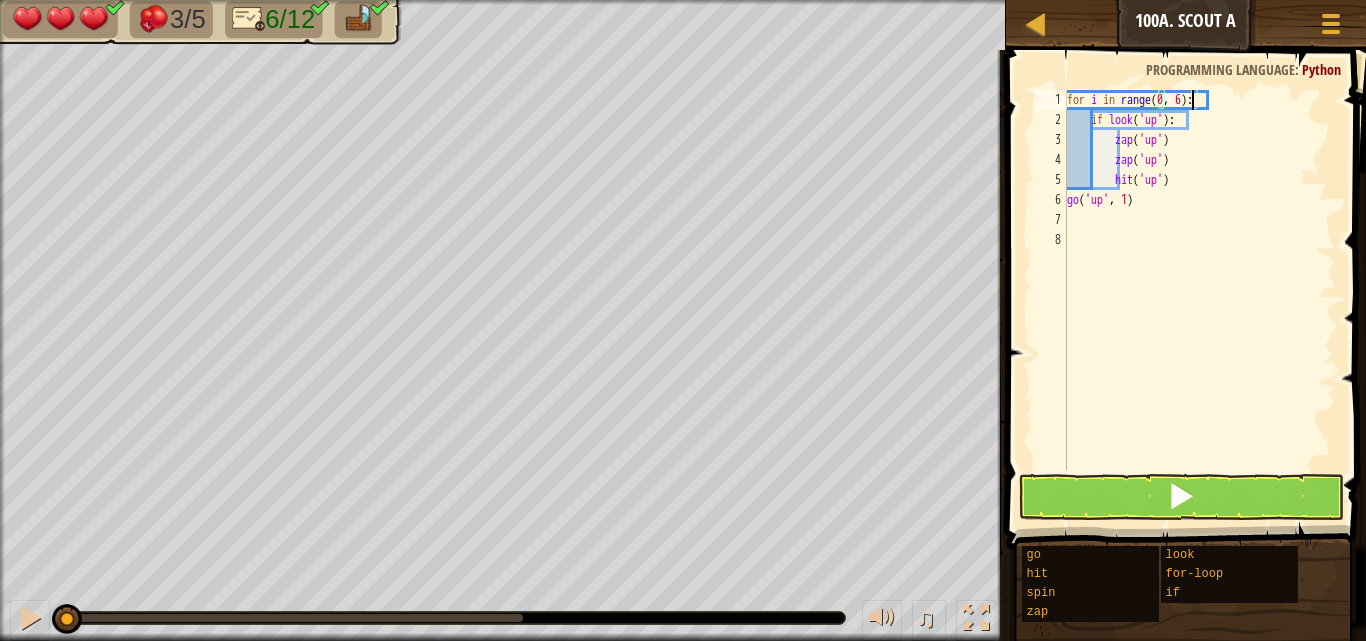 click on "for   i   in   range ( 0 ,   6 ) :      if   look ( 'up' ) :          zap ( 'up' )          zap ( 'up' )          hit ( 'up' ) go ( 'up' ,   1 )" at bounding box center [1199, 300] 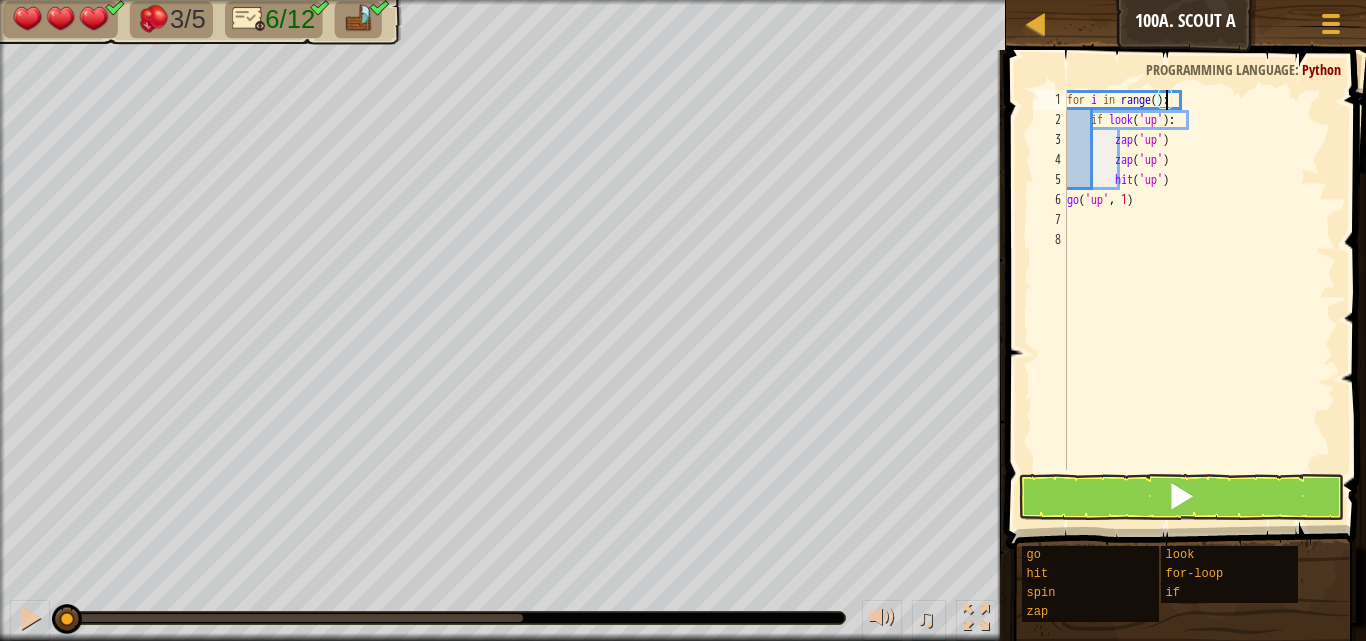 type on "for i in range(6):" 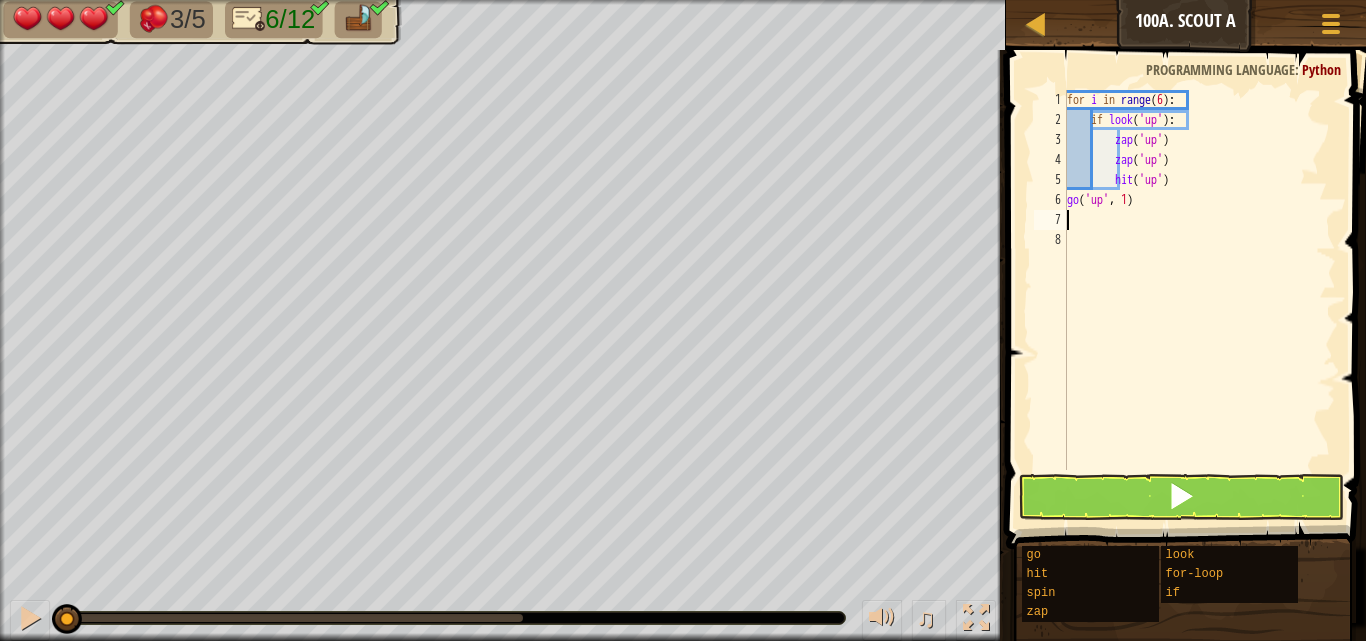 click on "for   i   in   range ( 6 ) :      if   look ( 'up' ) :          zap ( 'up' )          zap ( 'up' )          hit ( 'up' ) go ( 'up' ,   1 )" at bounding box center [1199, 300] 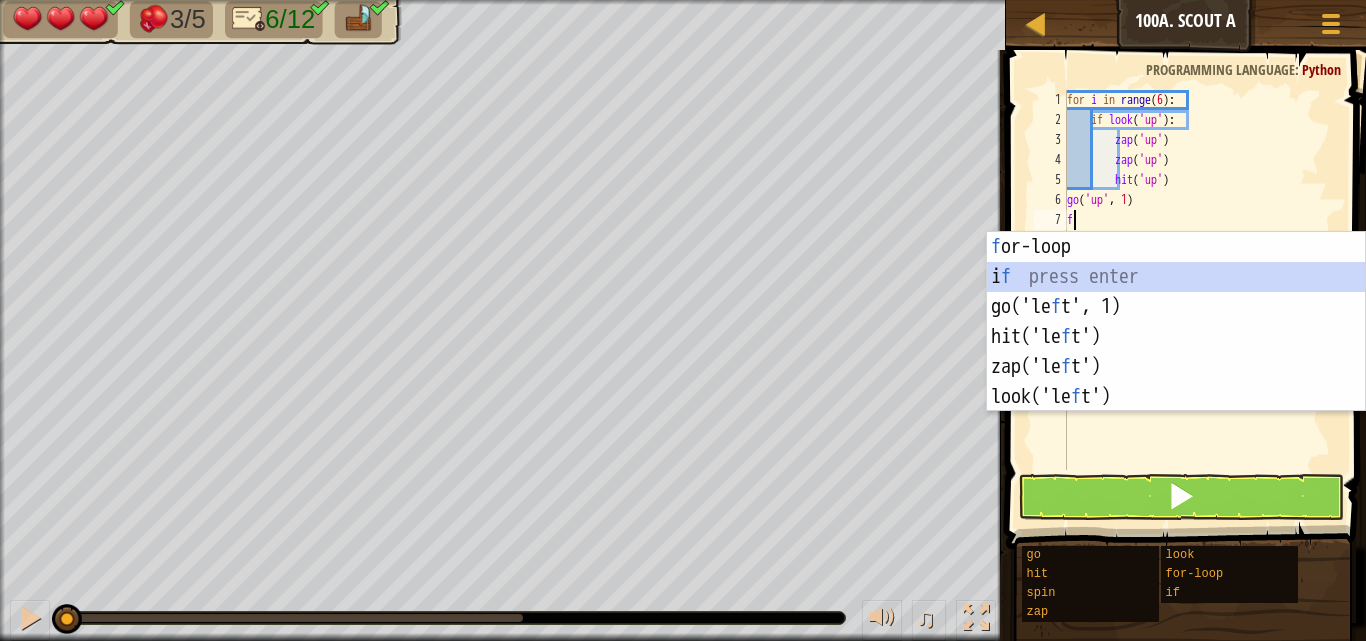 click on "f or-loop press enter i f press enter go('le f t', 1) press enter hit('le f t') press enter zap('le f t') press enter look('le f t') press enter" at bounding box center (1176, 352) 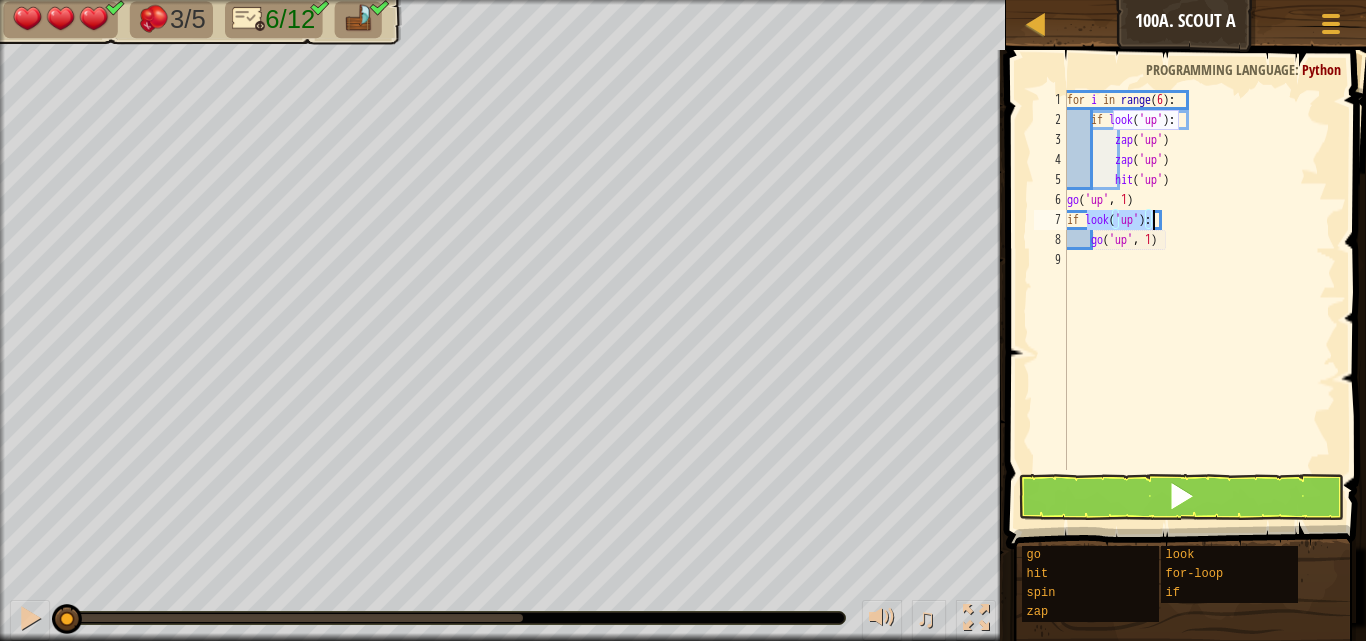 click on "for   i   in   range ( 6 ) :      if   look ( 'up' ) :          zap ( 'up' )          zap ( 'up' )          hit ( 'up' ) go ( 'up' ,   1 ) if   look ( 'up' ) :      go ( 'up' ,   1 )" at bounding box center (1199, 280) 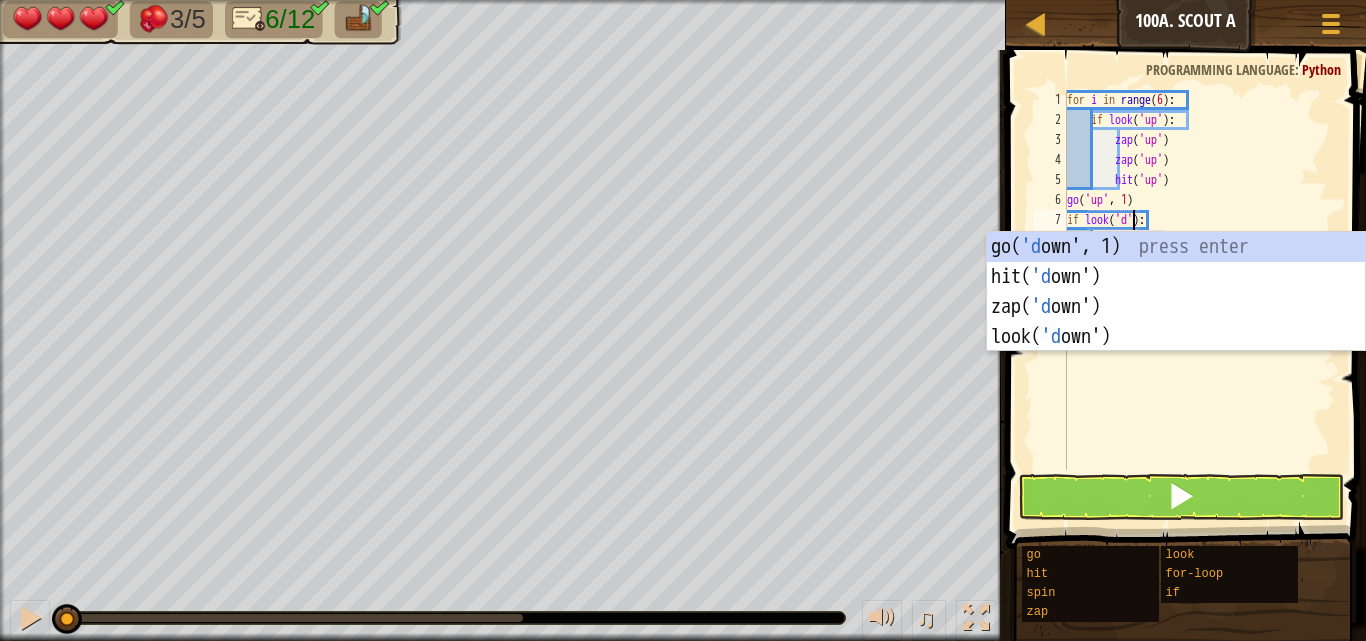 scroll, scrollTop: 9, scrollLeft: 6, axis: both 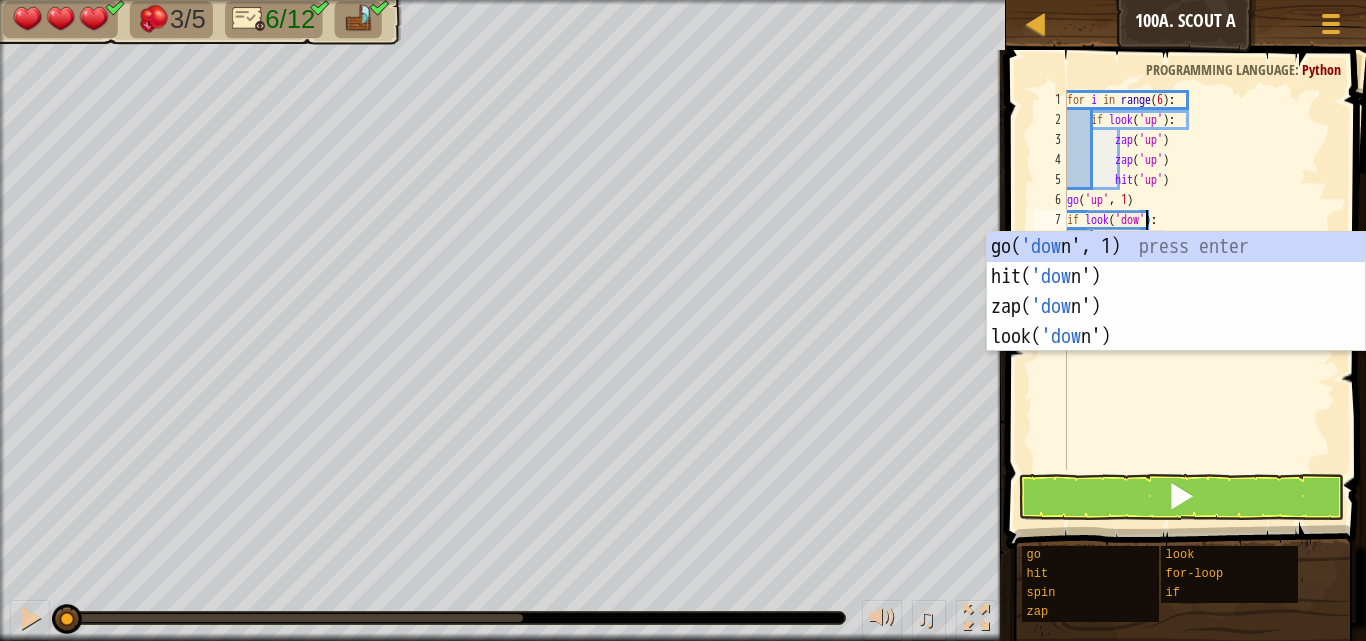 type on "if look('down'):" 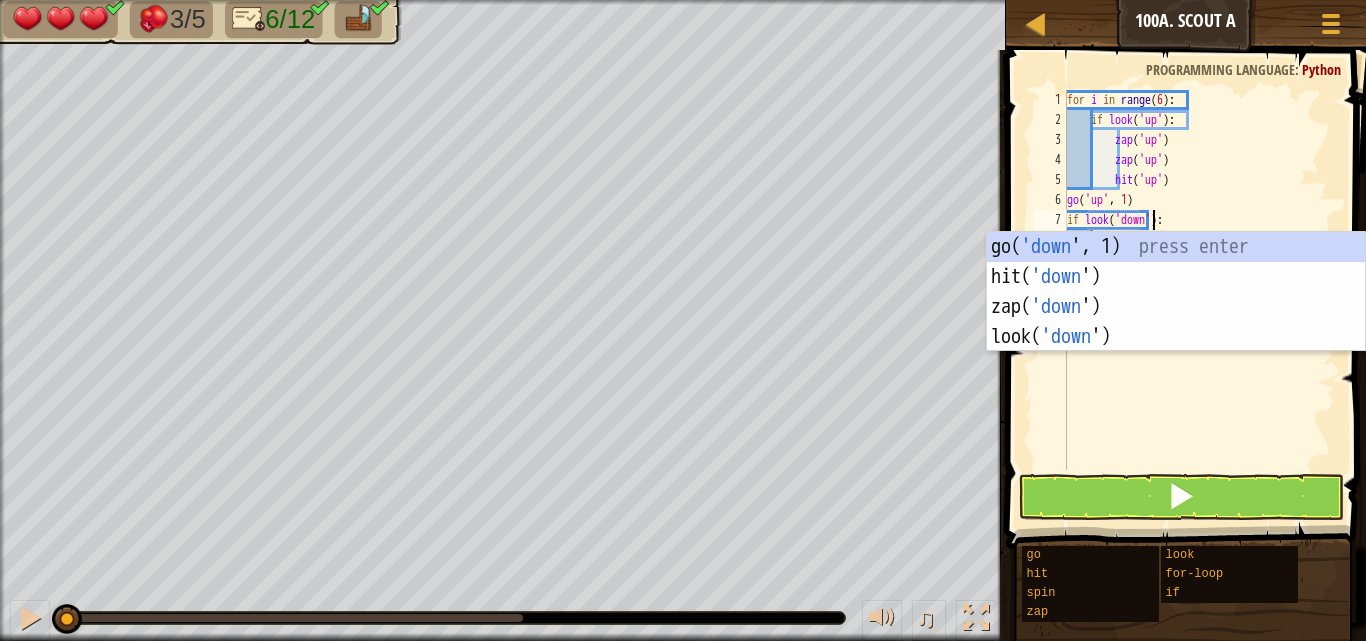 click on "for   i   in   range ( 6 ) :      if   look ( 'up' ) :          zap ( 'up' )          zap ( 'up' )          hit ( 'up' ) go ( 'up' ,   1 ) if   look ( 'down' ) :      go ( 'up' ,   1 )" at bounding box center (1199, 300) 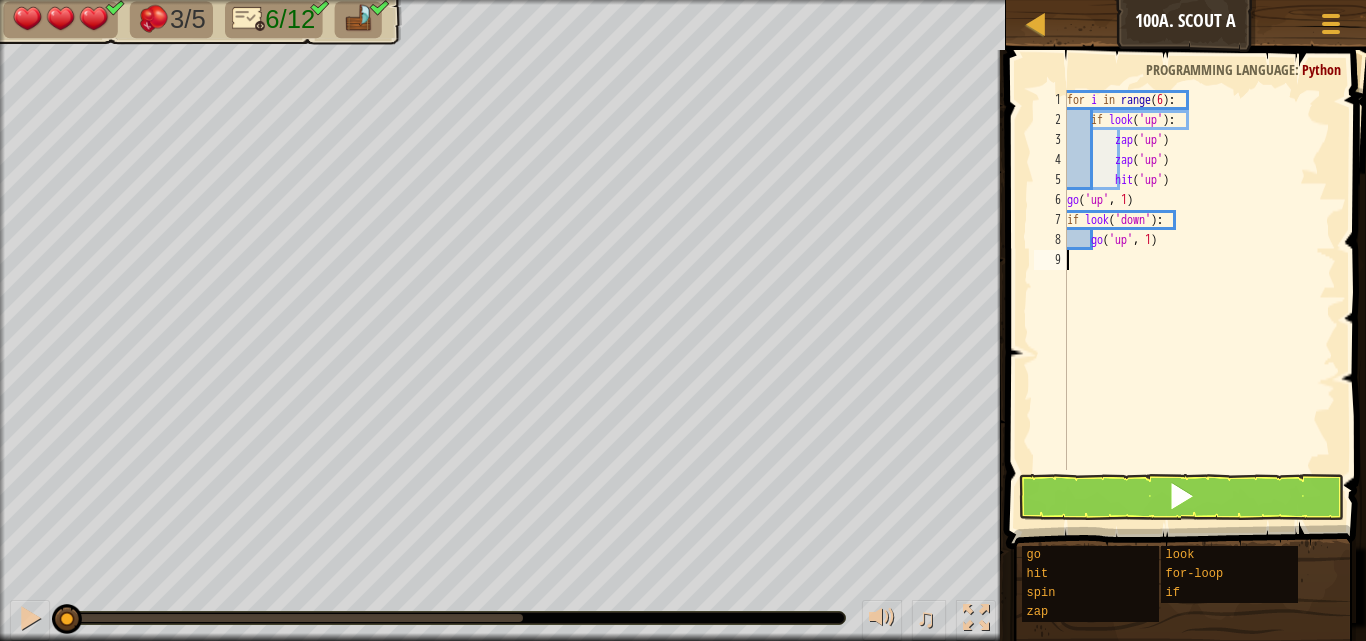 scroll, scrollTop: 9, scrollLeft: 0, axis: vertical 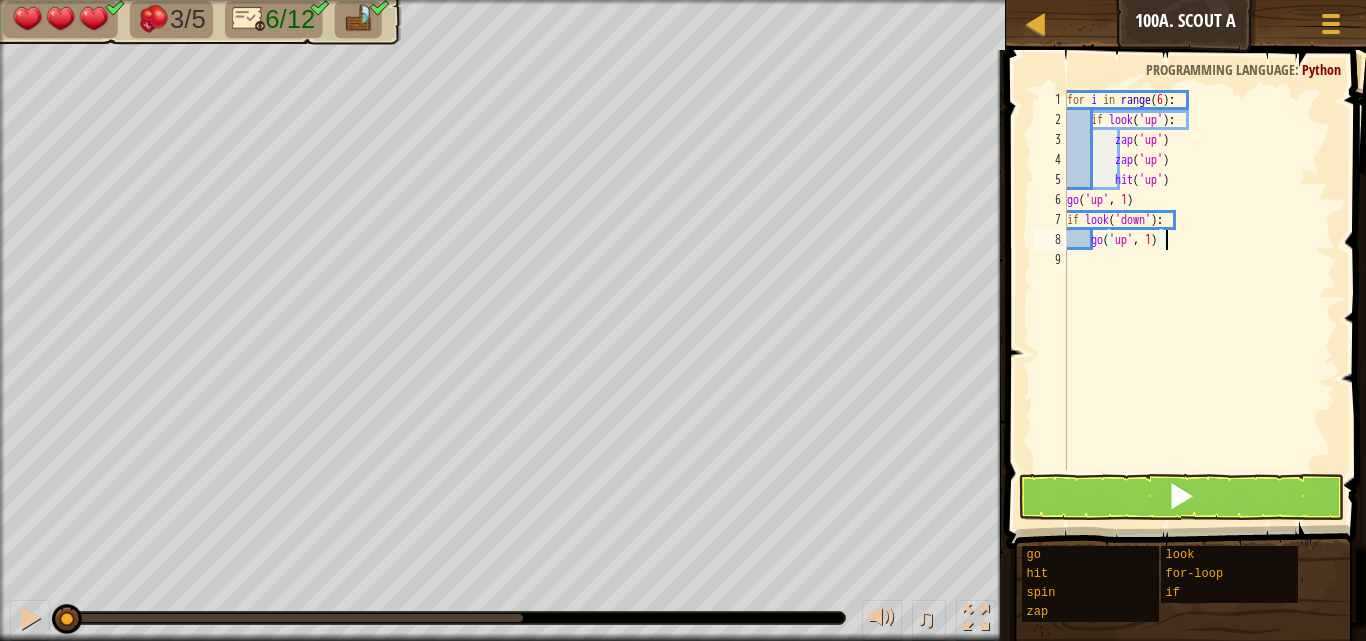 click on "for   i   in   range ( 6 ) :      if   look ( 'up' ) :          zap ( 'up' )          zap ( 'up' )          hit ( 'up' ) go ( 'up' ,   1 ) if   look ( 'down' ) :      go ( 'up' ,   1 )" at bounding box center [1199, 300] 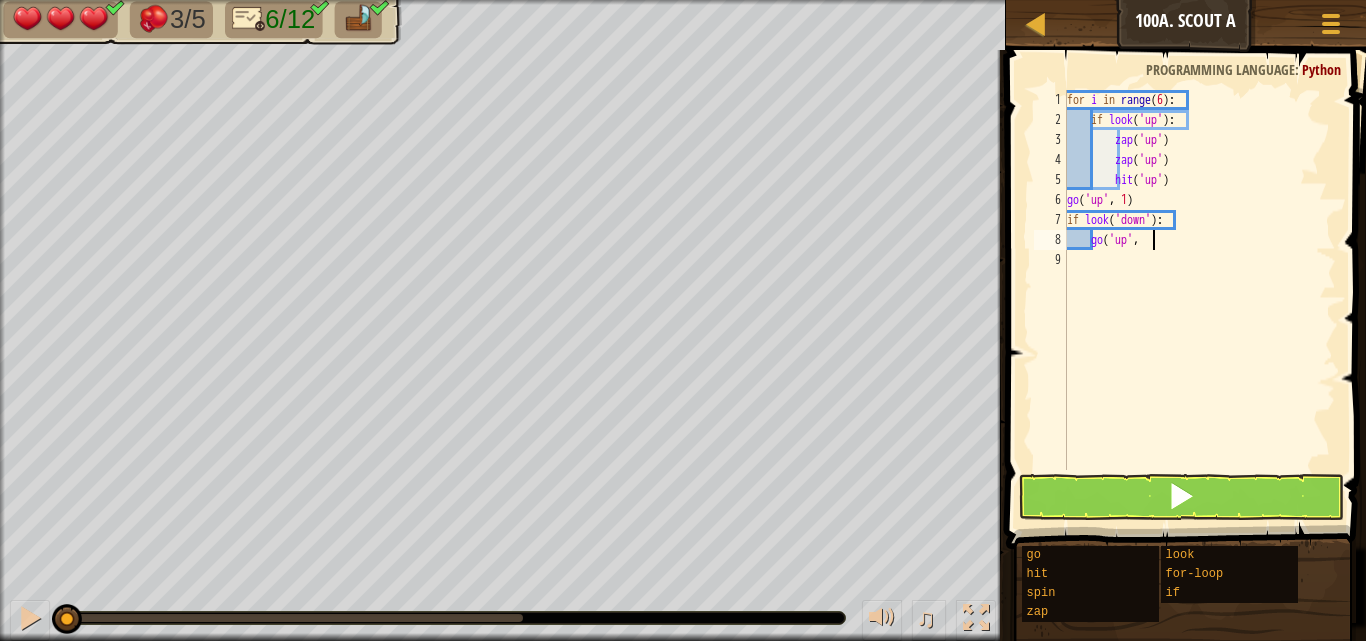 type on "g" 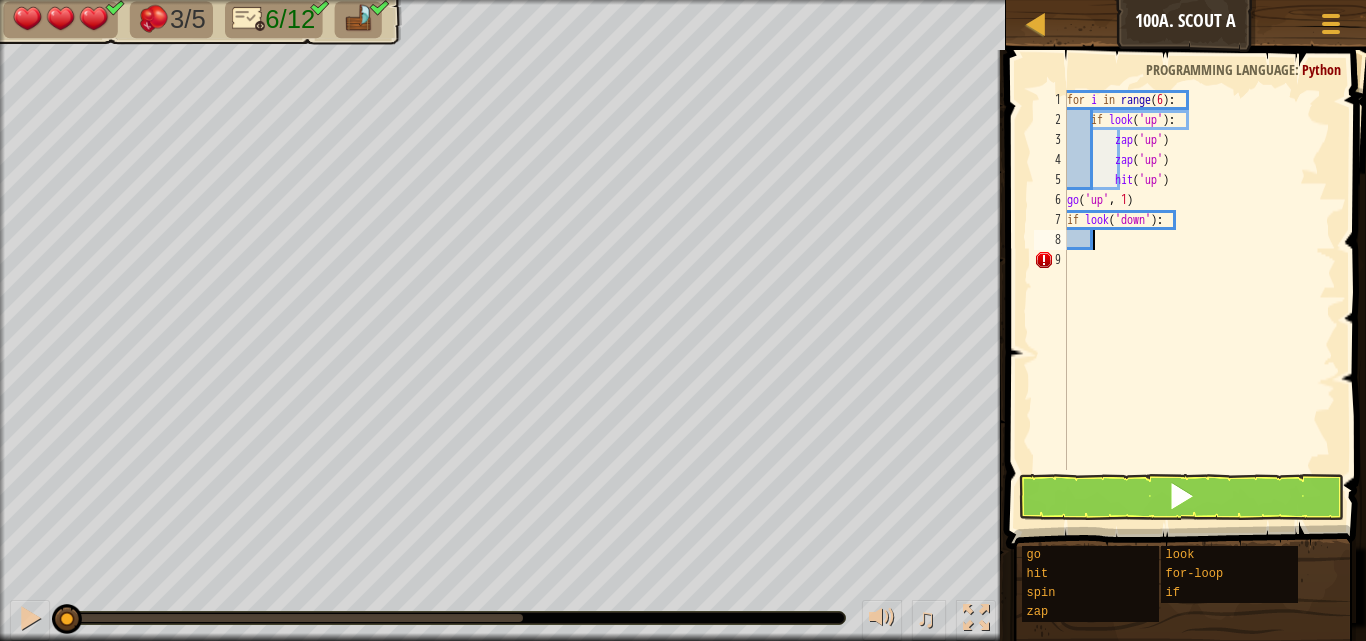 type on "z" 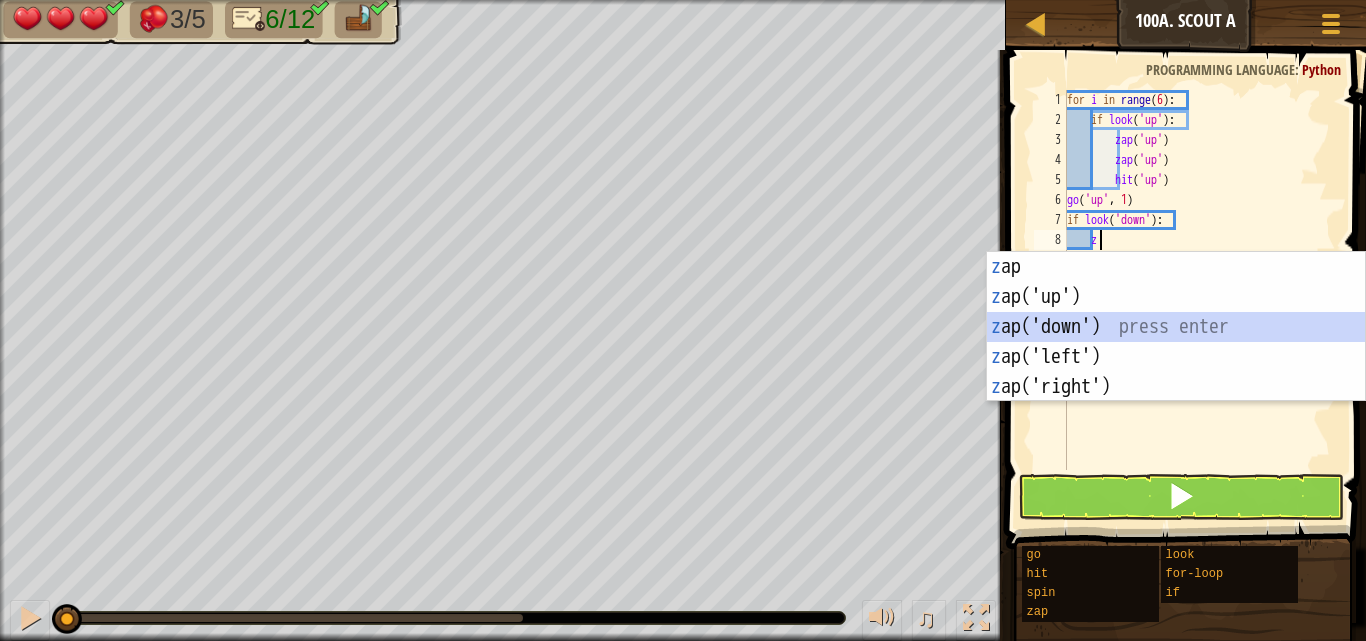 click on "z ap press enter z ap('up') press enter z ap('down') press enter z ap('left') press enter z ap('right') press enter" at bounding box center [1176, 357] 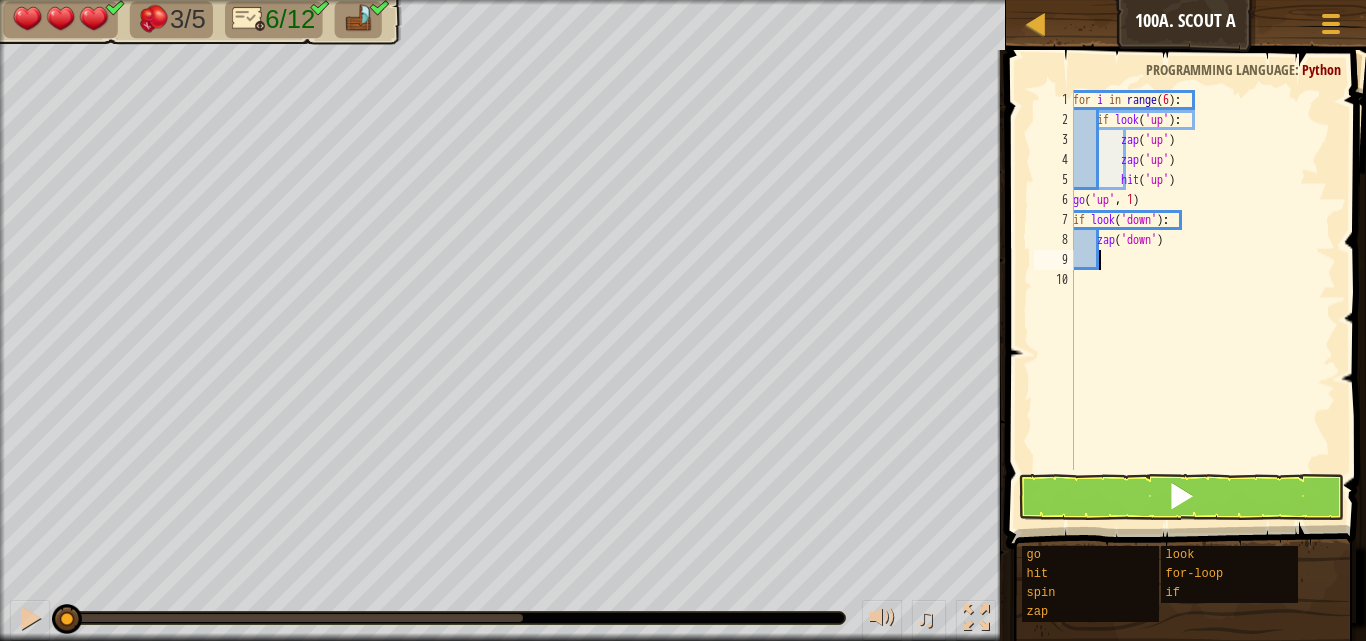 type on "z" 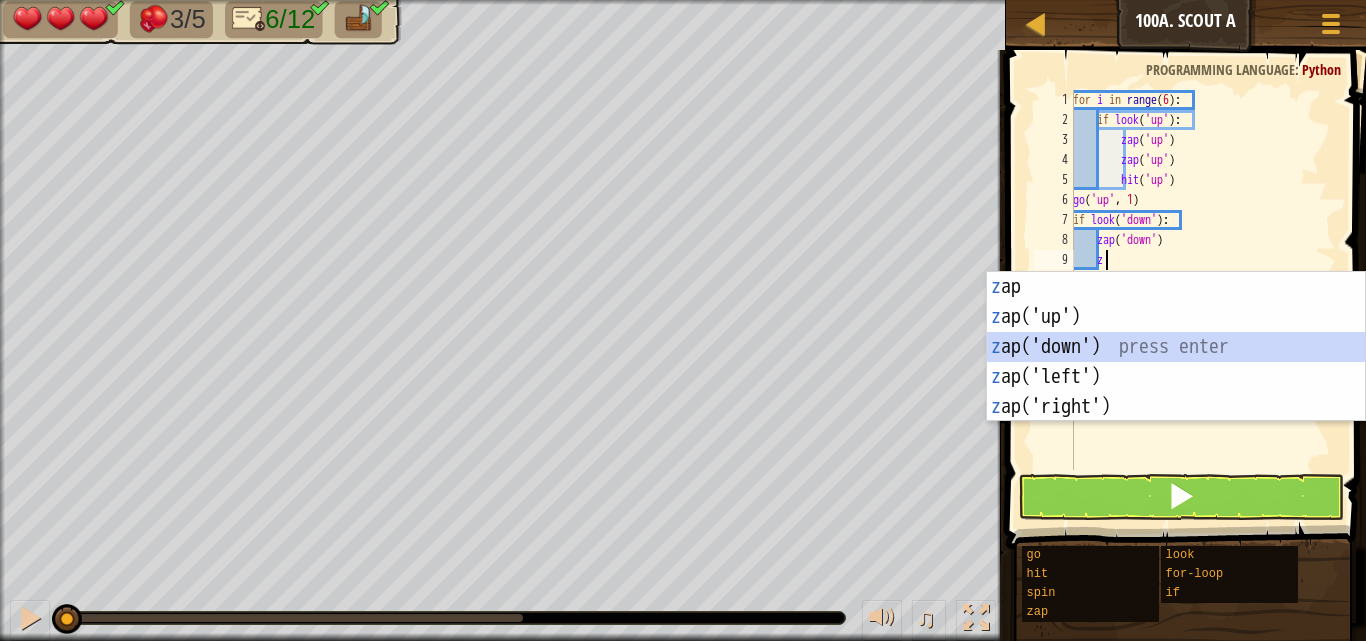 click on "z ap press enter z ap('up') press enter z ap('down') press enter z ap('left') press enter z ap('right') press enter" at bounding box center [1176, 377] 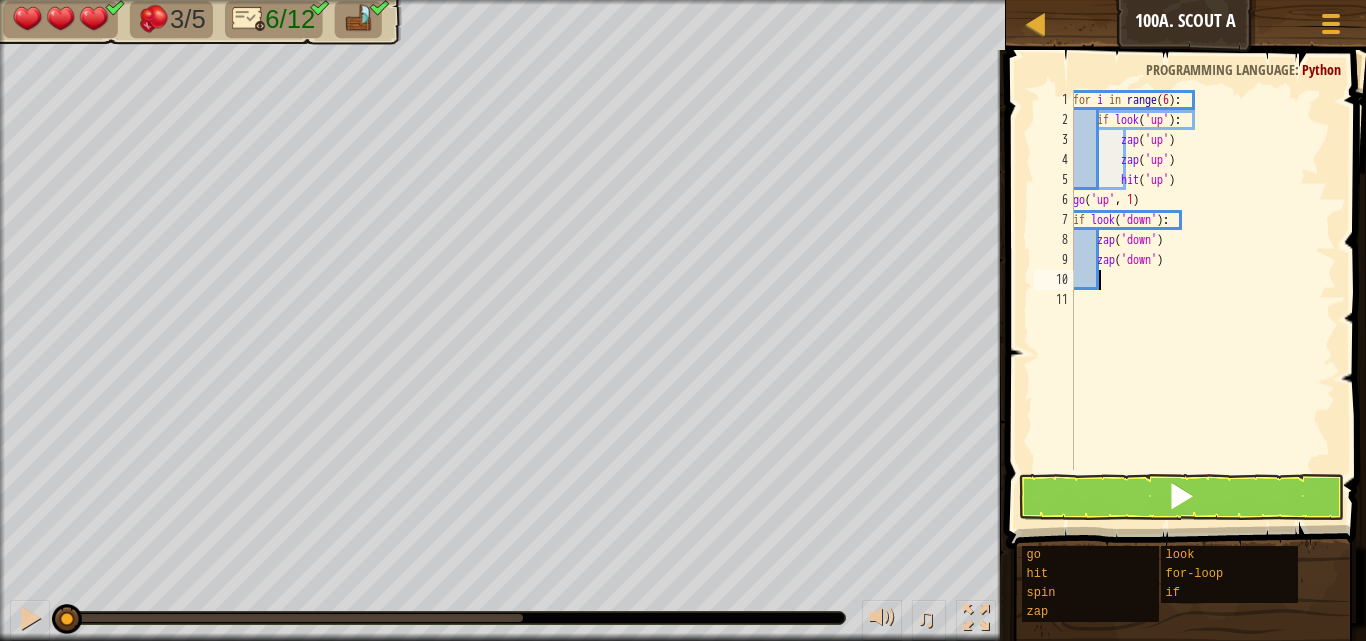 type on "h" 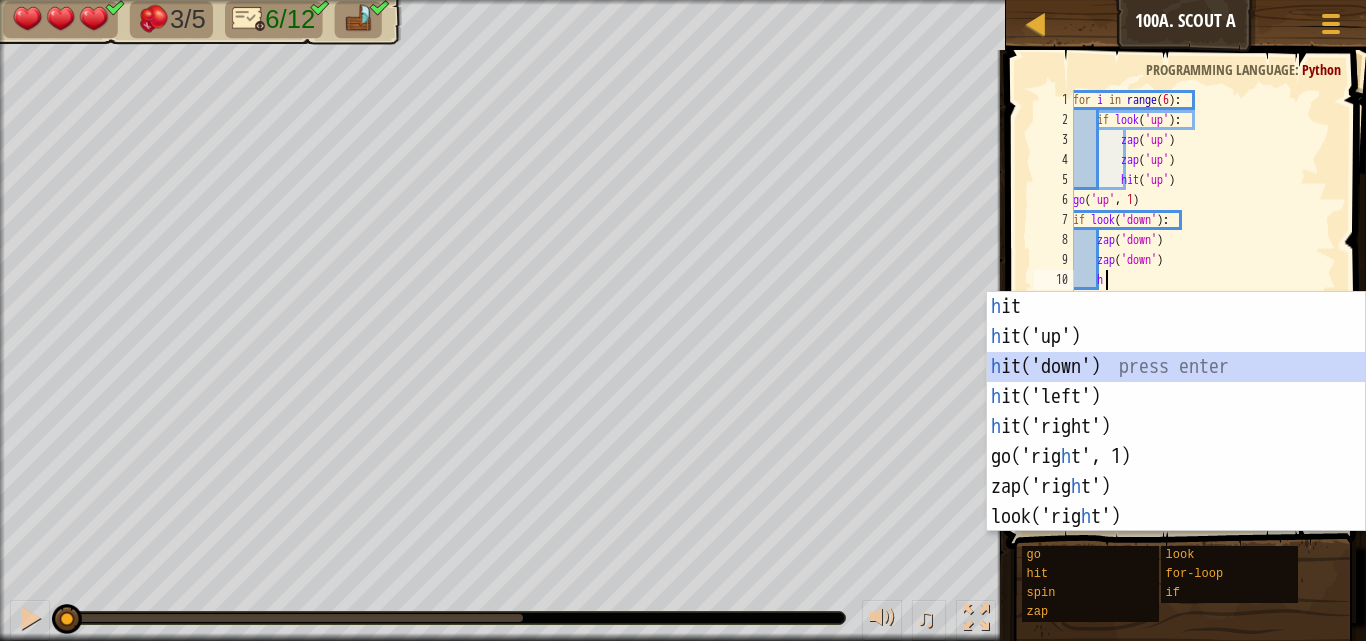 click on "h it press enter h it('up') press enter h it('down') press enter h it('left') press enter h it('right') press enter go('rig h t', 1) press enter zap('rig h t') press enter look('rig h t') press enter" at bounding box center (1176, 442) 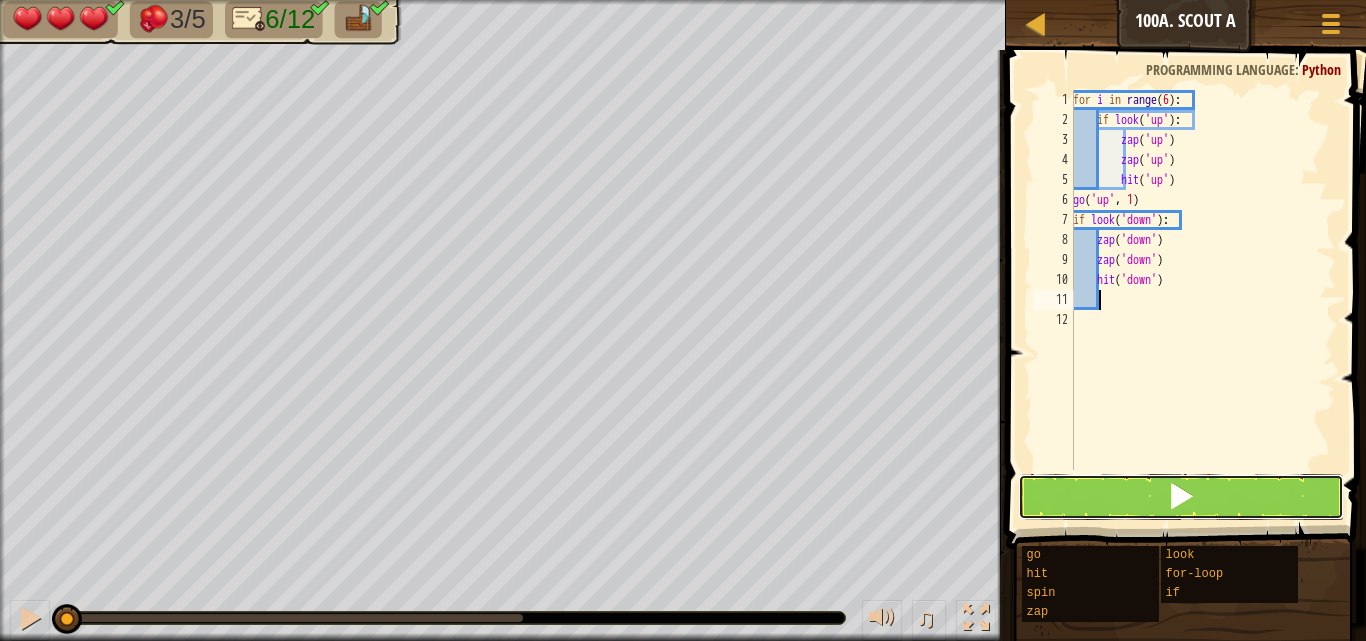 click at bounding box center [1181, 497] 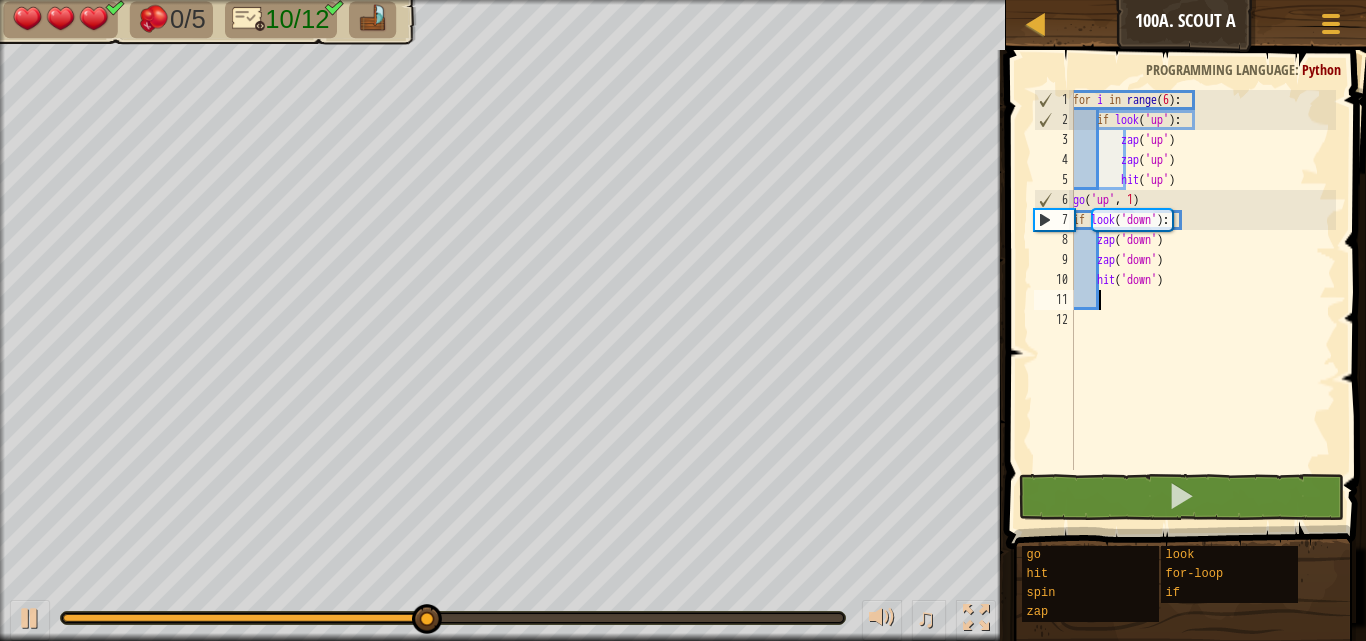 click on "for   i   in   range ( 6 ) :      if   look ( 'up' ) :          zap ( 'up' )          zap ( 'up' )          hit ( 'up' ) go ( 'up' ,   1 ) if   look ( 'down' ) :      zap ( 'down' )      zap ( 'down' )      hit ( 'down' )" at bounding box center [1202, 300] 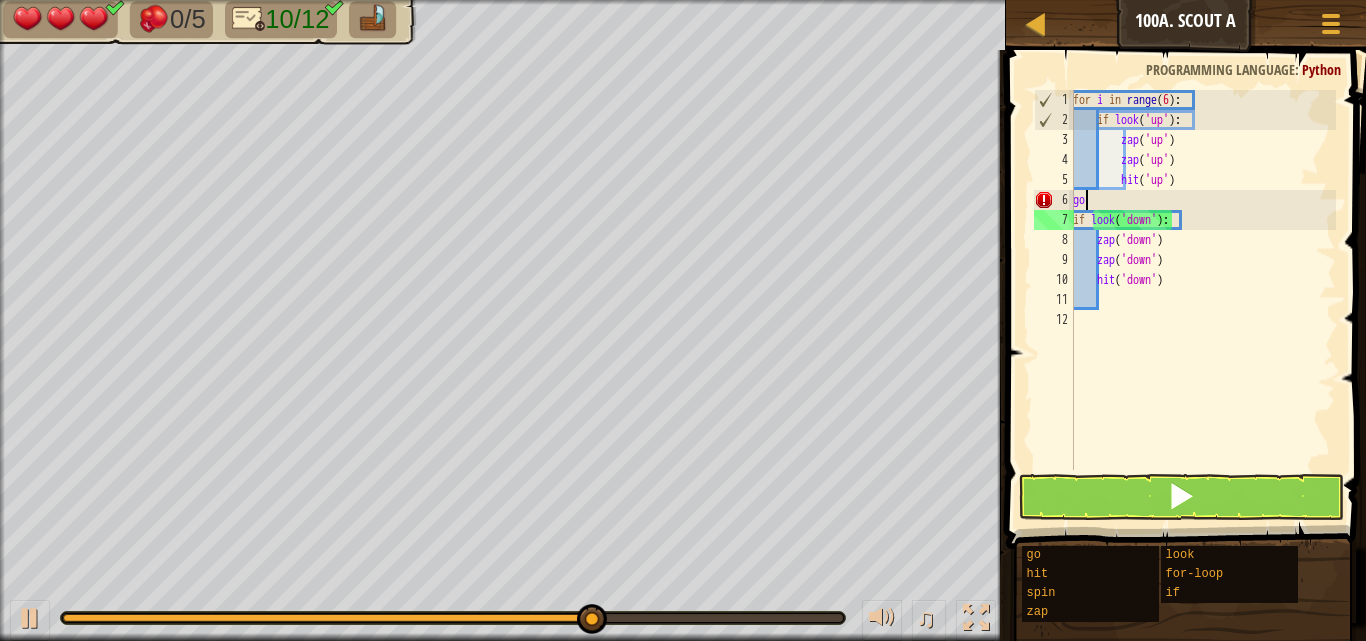 scroll, scrollTop: 9, scrollLeft: 0, axis: vertical 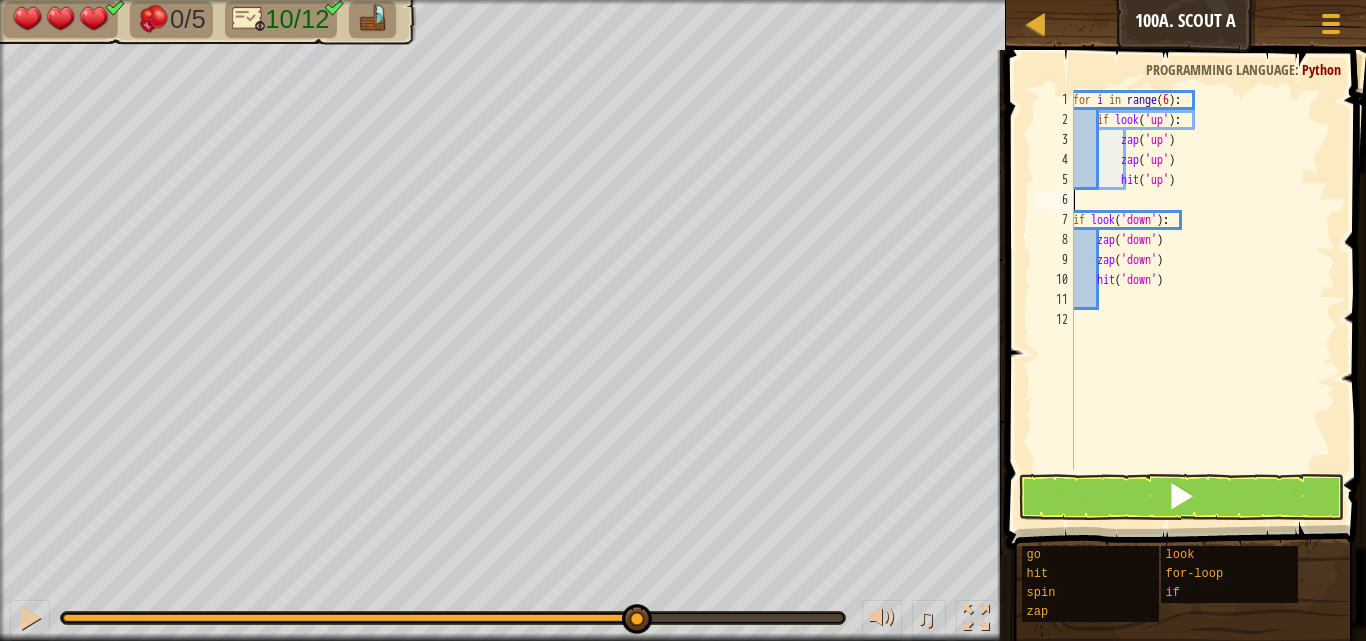 type on "g" 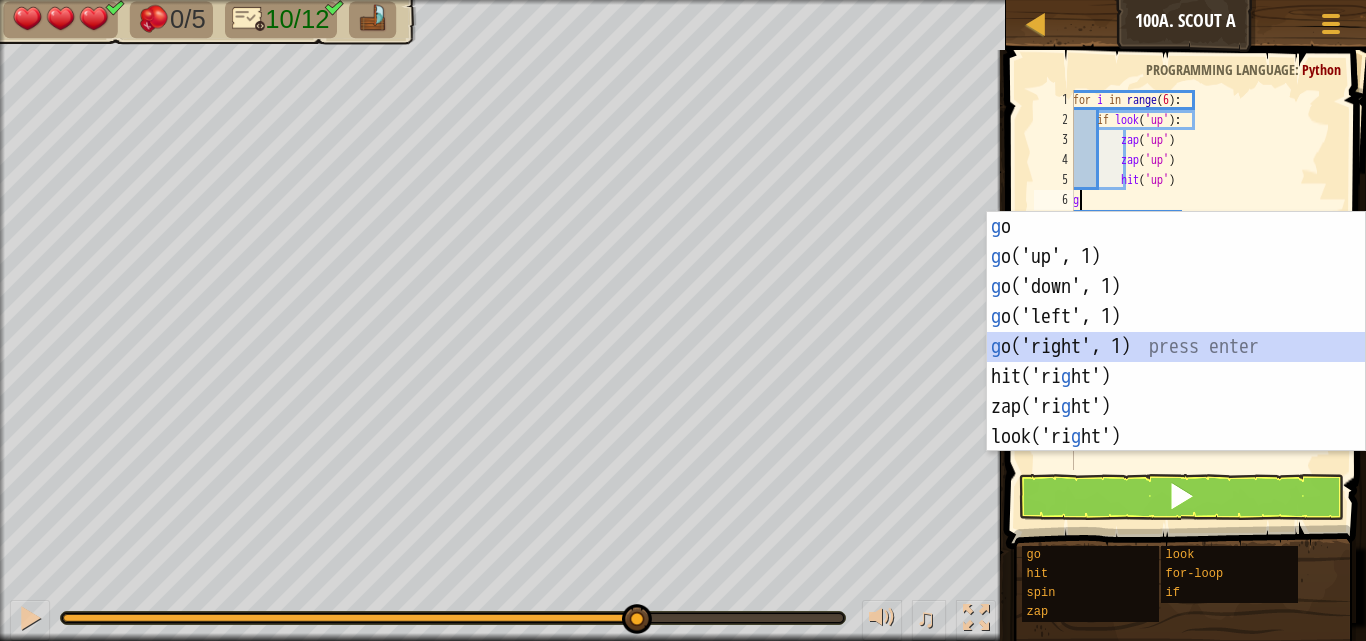 click on "g o press enter g o('up', 1) press enter g o('down', 1) press enter g o('left', 1) press enter g o('right', 1) press enter hit('ri g ht') press enter zap('ri g ht') press enter look('ri g ht') press enter" at bounding box center (1176, 362) 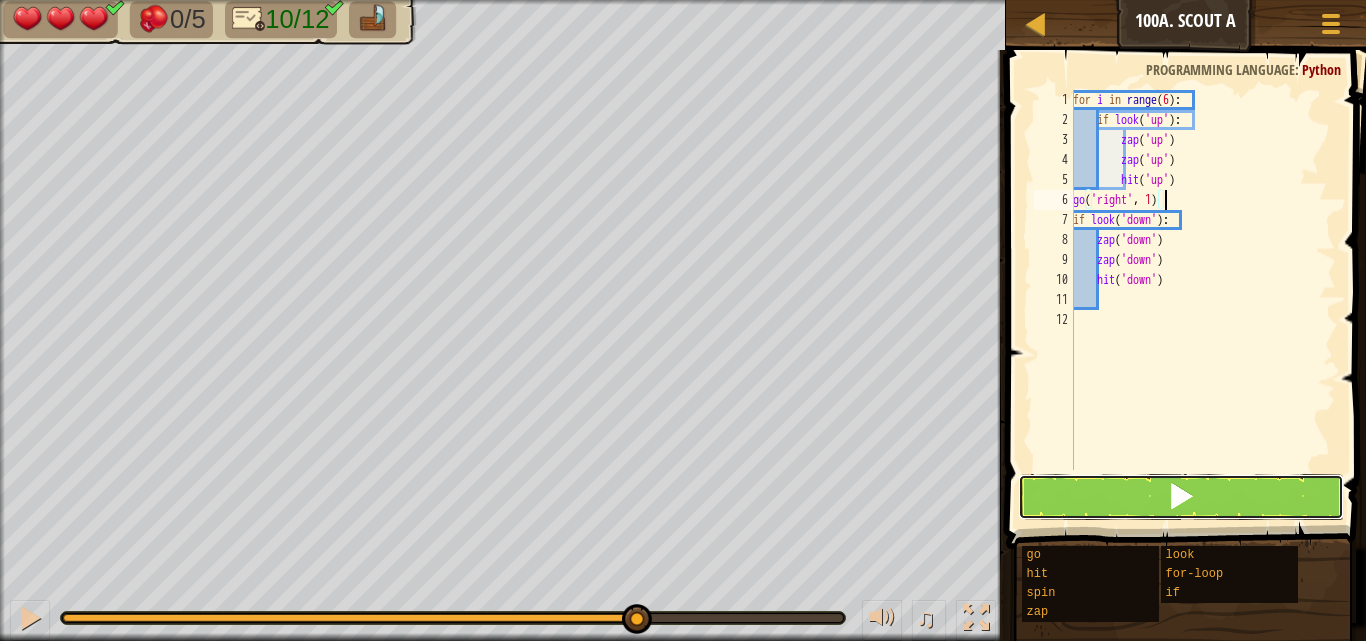 click at bounding box center [1181, 497] 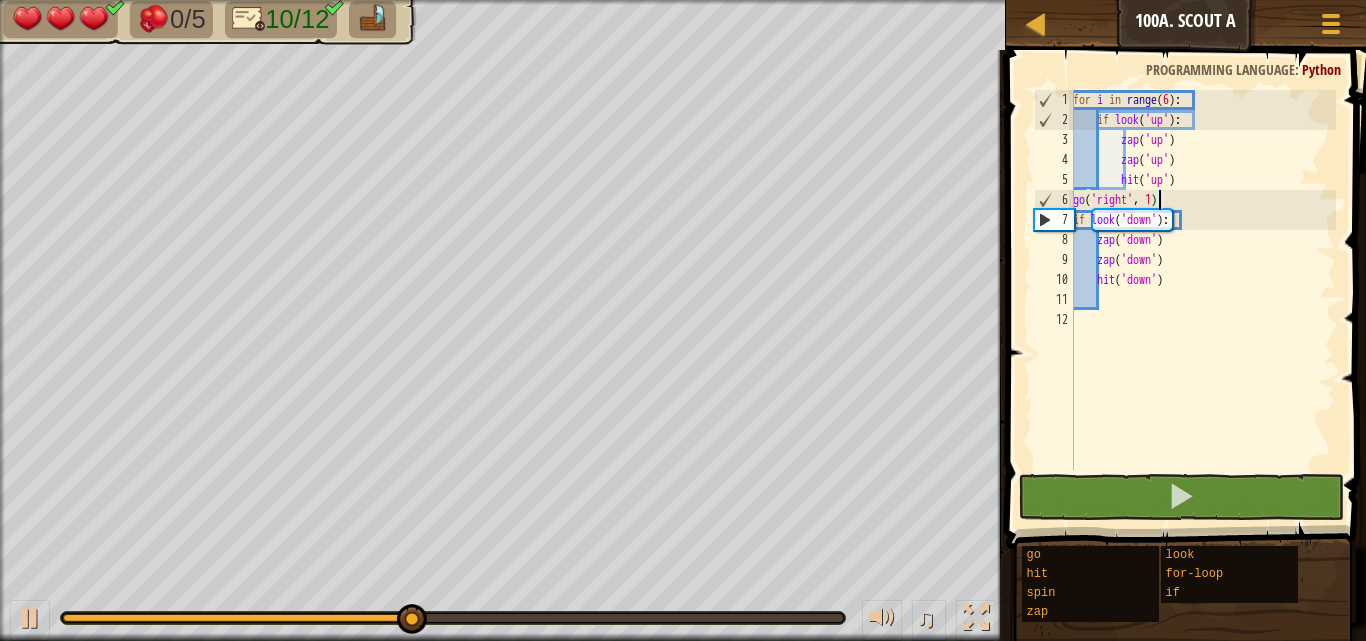 click on "for   i   in   range ( 6 ) :      if   look ( 'up' ) :          zap ( 'up' )          zap ( 'up' )          hit ( 'up' ) go ( 'right' ,   1 ) if   look ( 'down' ) :      zap ( 'down' )      zap ( 'down' )      hit ( 'down' )" at bounding box center [1202, 300] 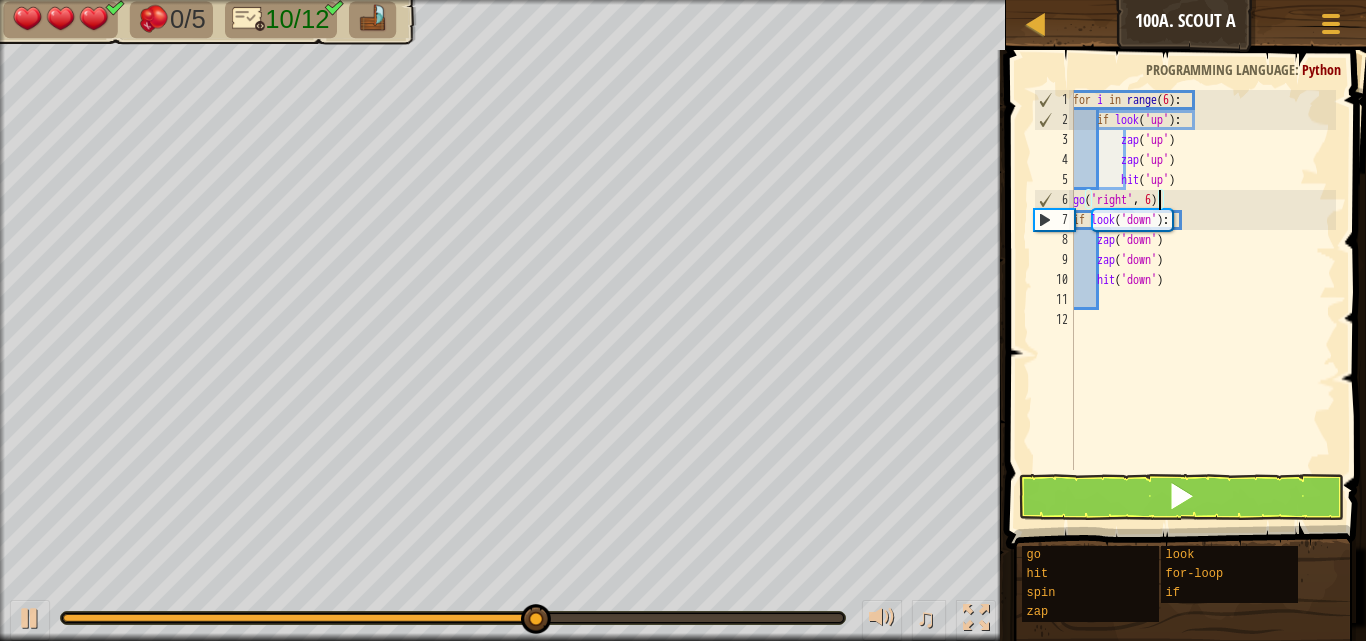 scroll, scrollTop: 9, scrollLeft: 6, axis: both 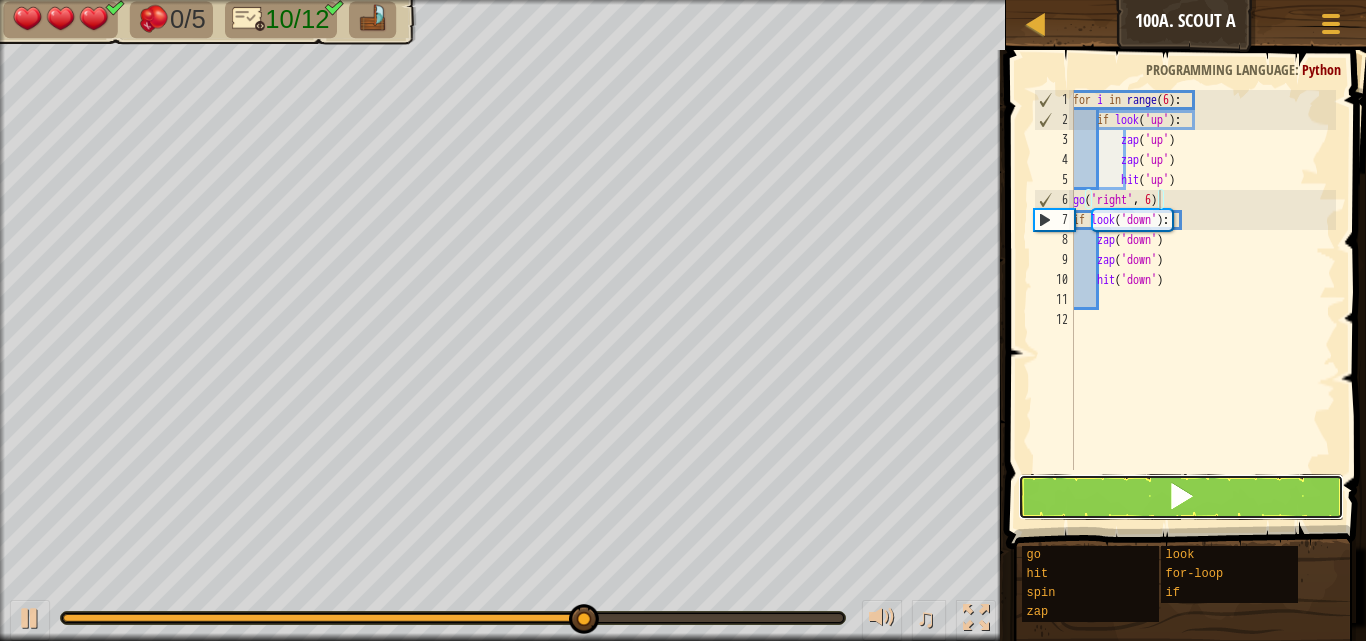click at bounding box center (1181, 497) 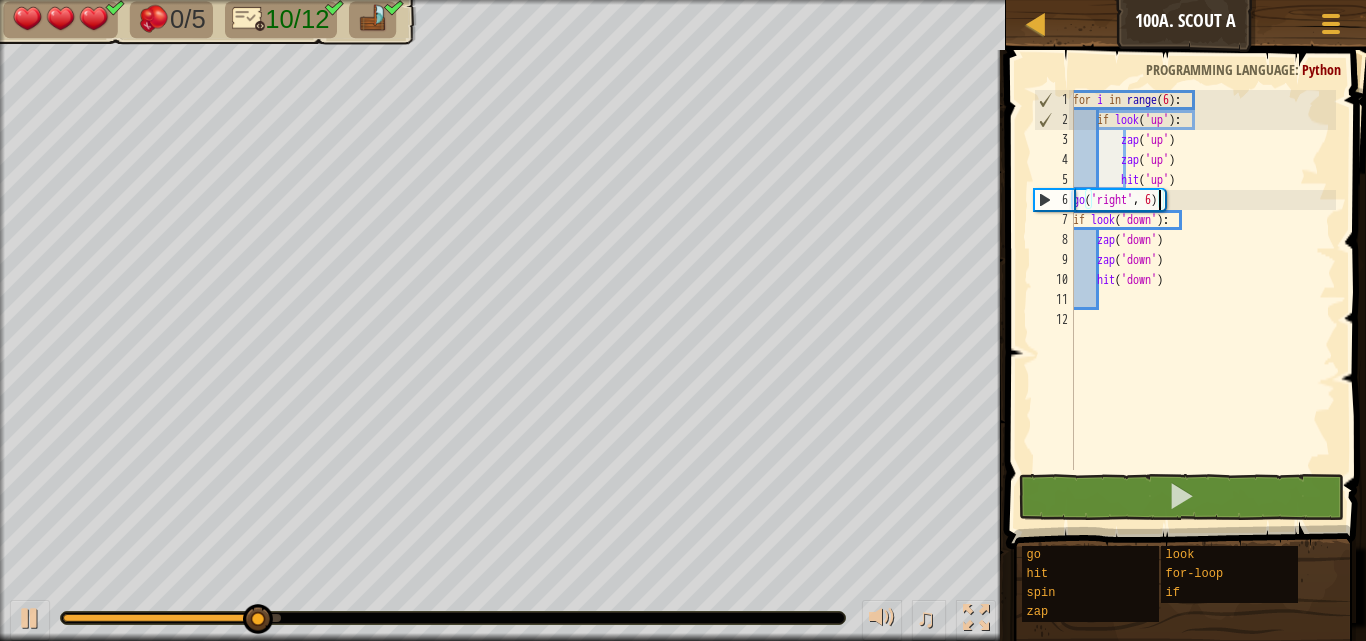click on "for   i   in   range ( 6 ) :      if   look ( 'up' ) :          zap ( 'up' )          zap ( 'up' )          hit ( 'up' ) go ( 'right' ,   6 ) if   look ( 'down' ) :      zap ( 'down' )      zap ( 'down' )      hit ( 'down' )" at bounding box center [1202, 300] 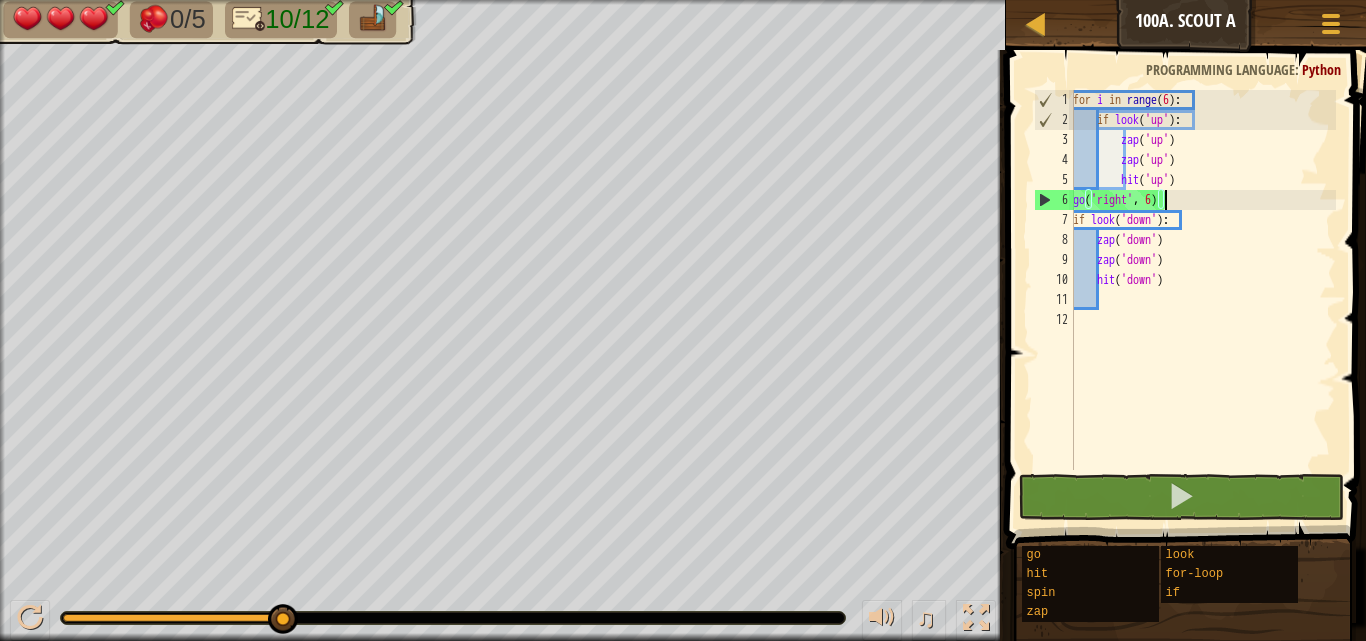 click on "for   i   in   range ( 6 ) :      if   look ( 'up' ) :          zap ( 'up' )          zap ( 'up' )          hit ( 'up' ) go ( 'right' ,   6 ) if   look ( 'down' ) :      zap ( 'down' )      zap ( 'down' )      hit ( 'down' )" at bounding box center [1202, 300] 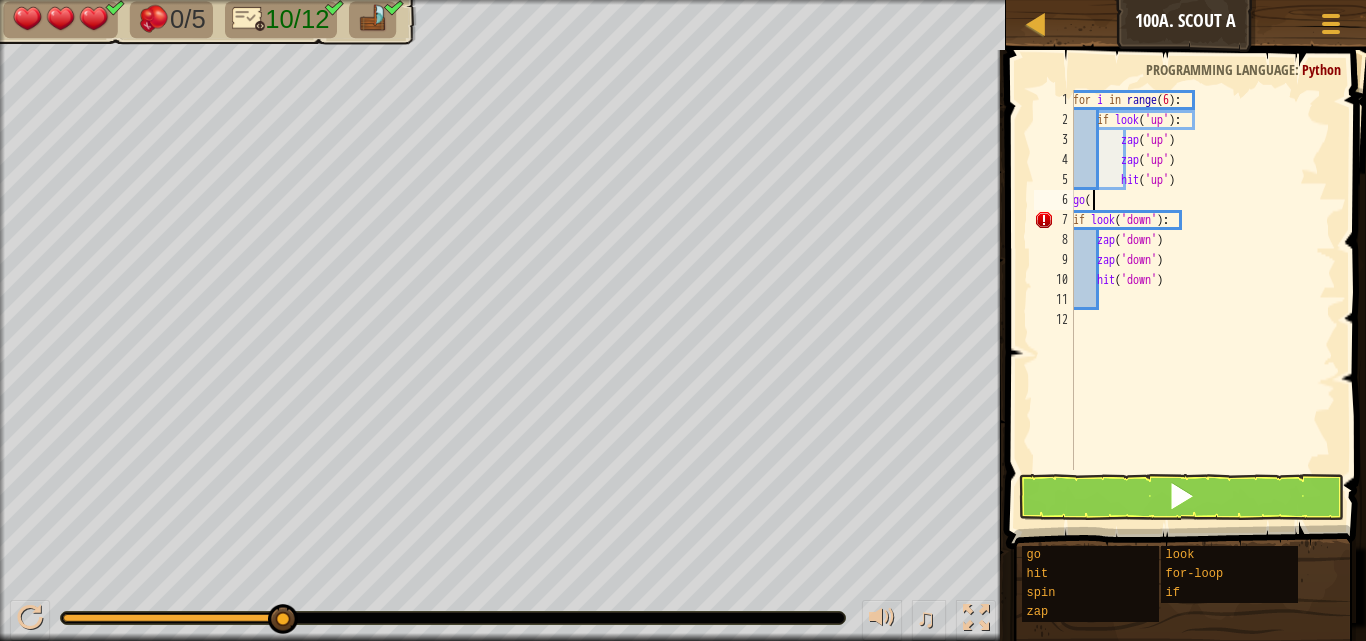 scroll, scrollTop: 9, scrollLeft: 0, axis: vertical 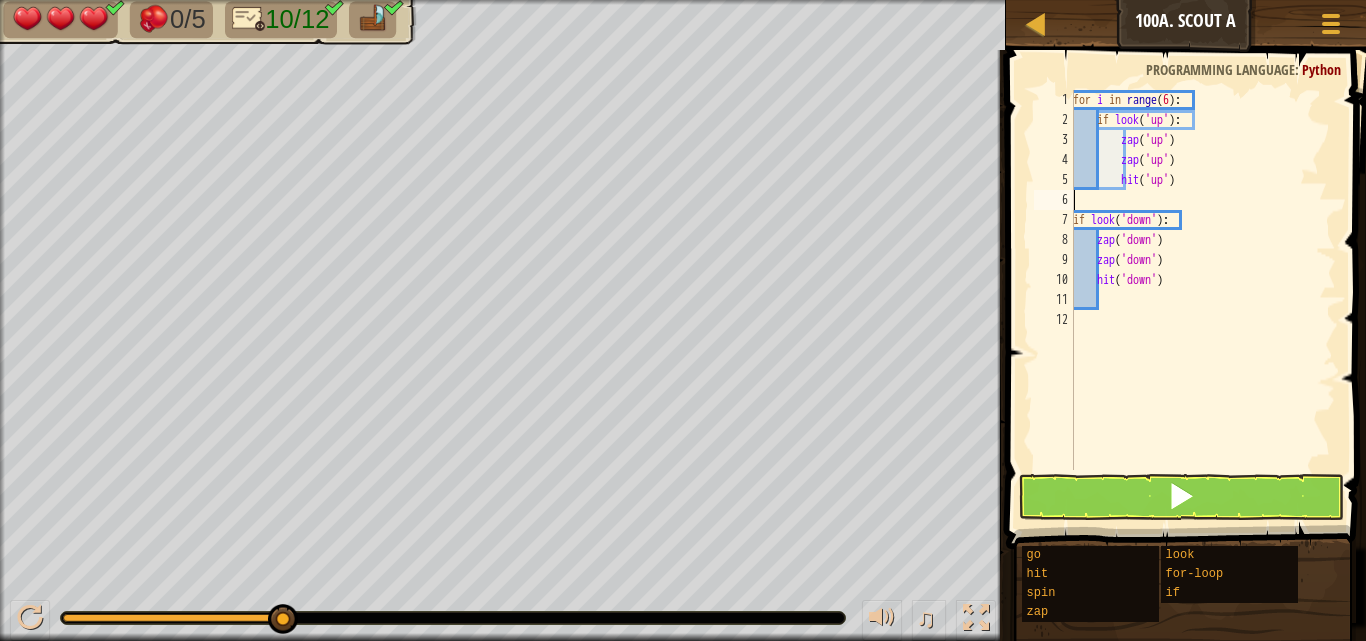 type on "hit('up')" 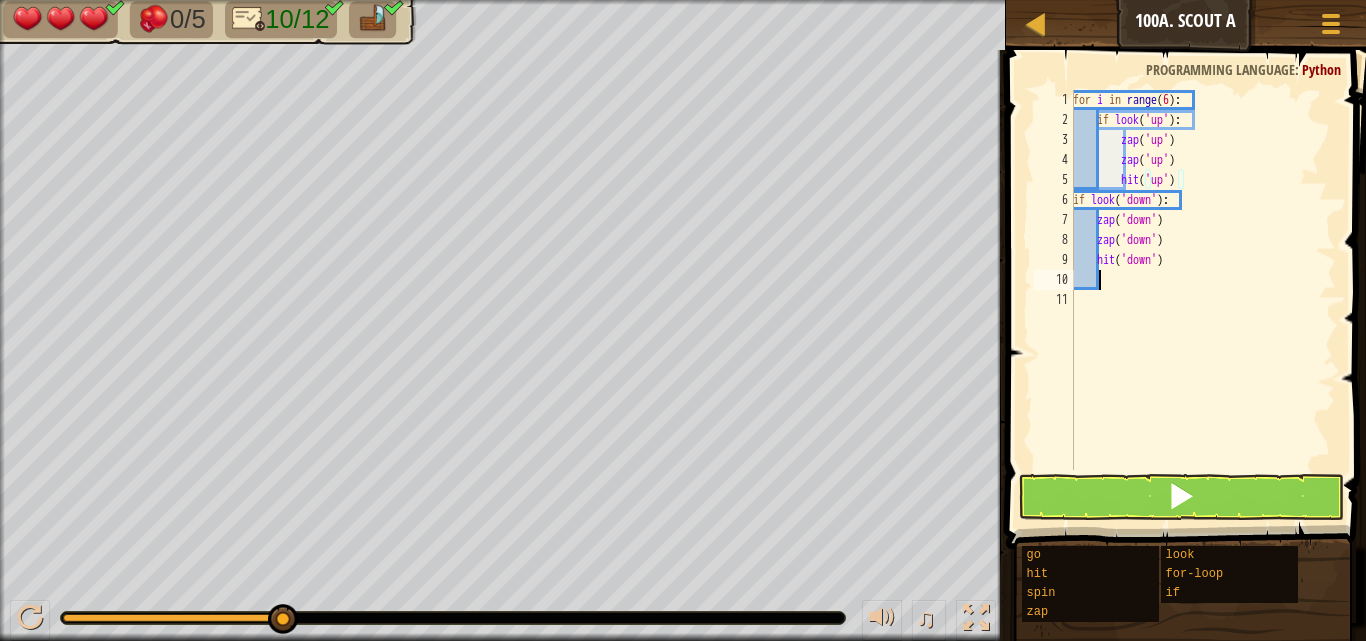 click on "for   i   in   range ( 6 ) :      if   look ( 'up' ) :          zap ( 'up' )          zap ( 'up' )          hit ( 'up' ) if   look ( 'down' ) :      zap ( 'down' )      zap ( 'down' )      hit ( 'down' )" at bounding box center [1202, 300] 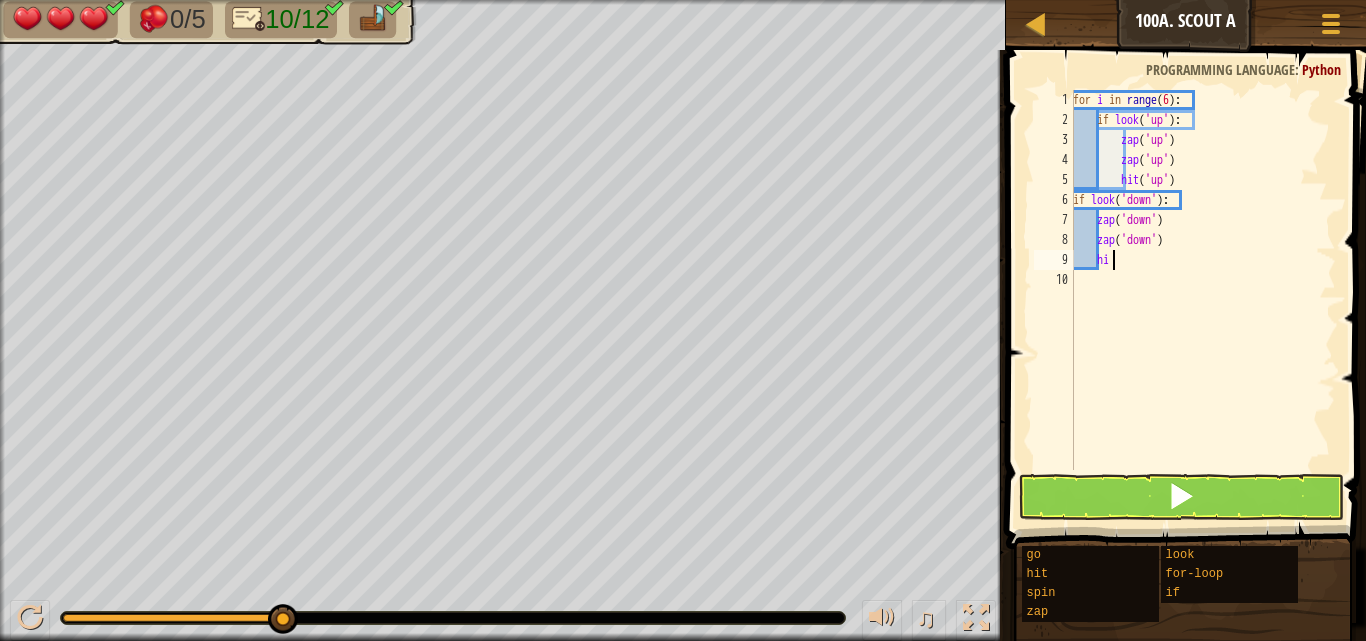 type on "h" 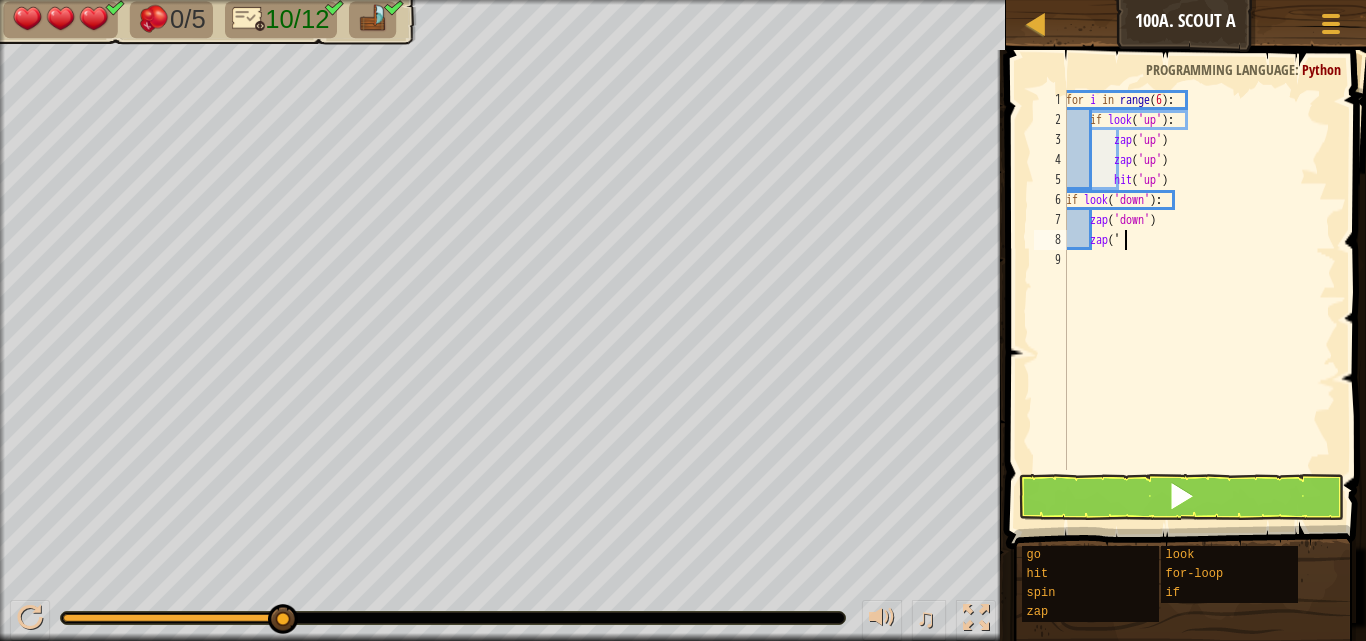 type on "z" 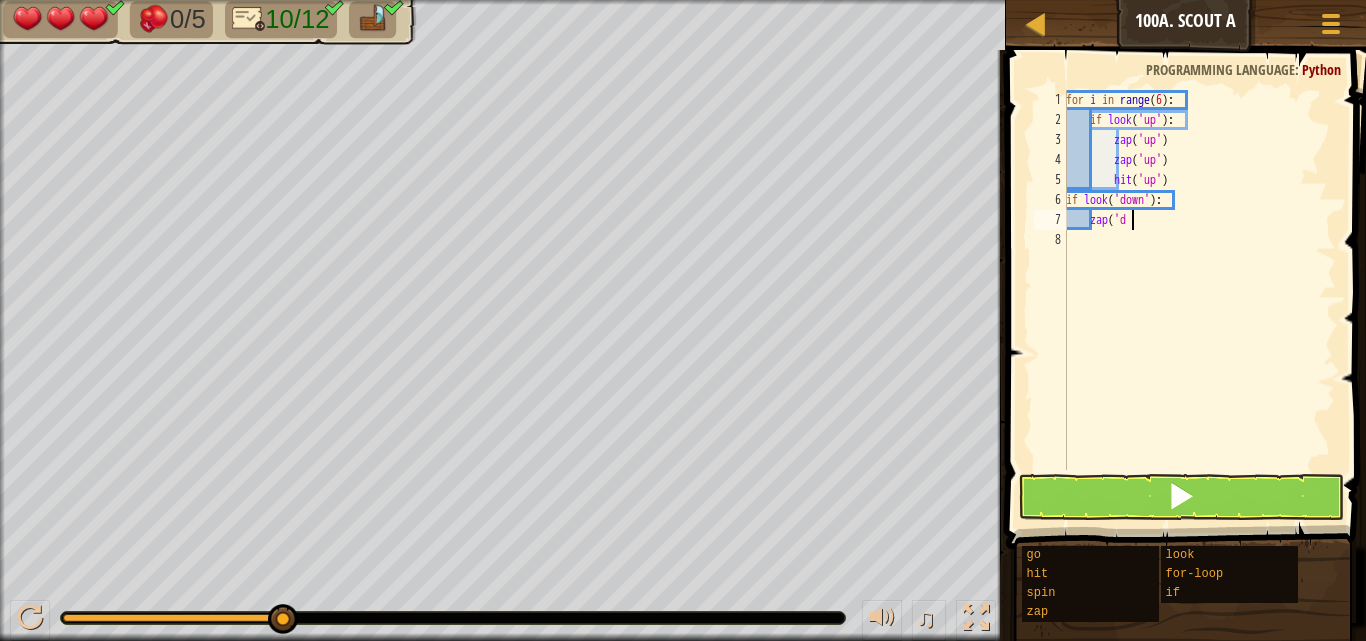 type on "z" 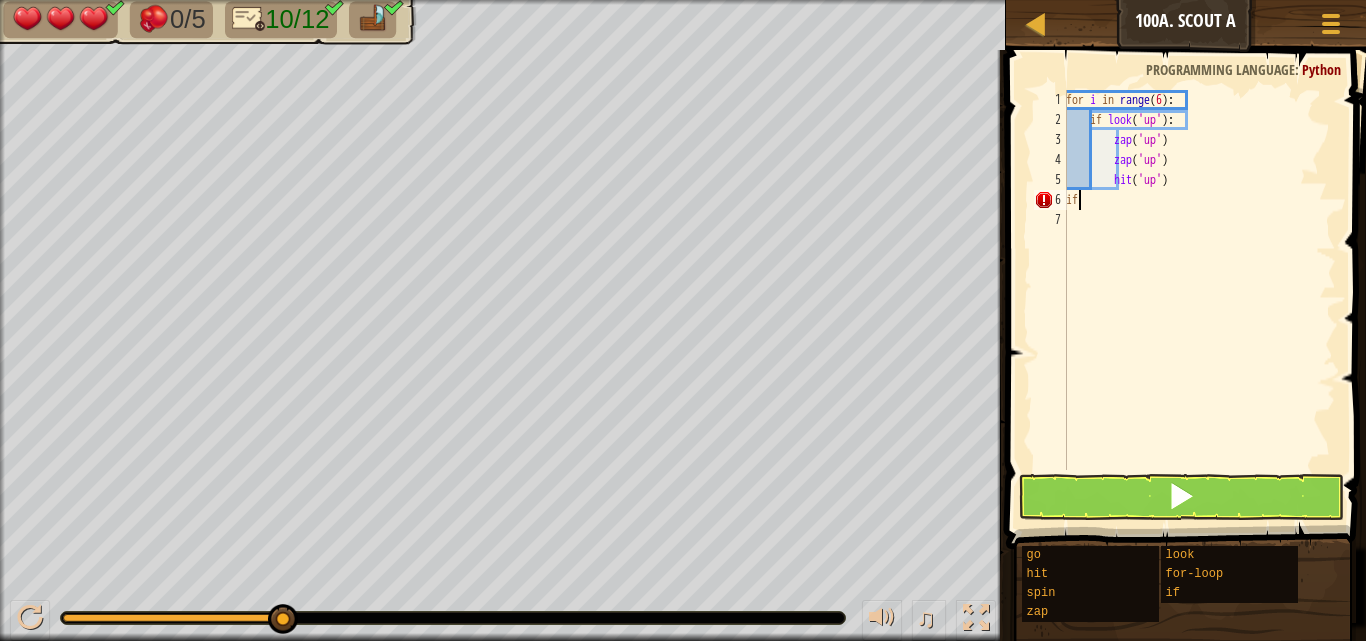 type on "i" 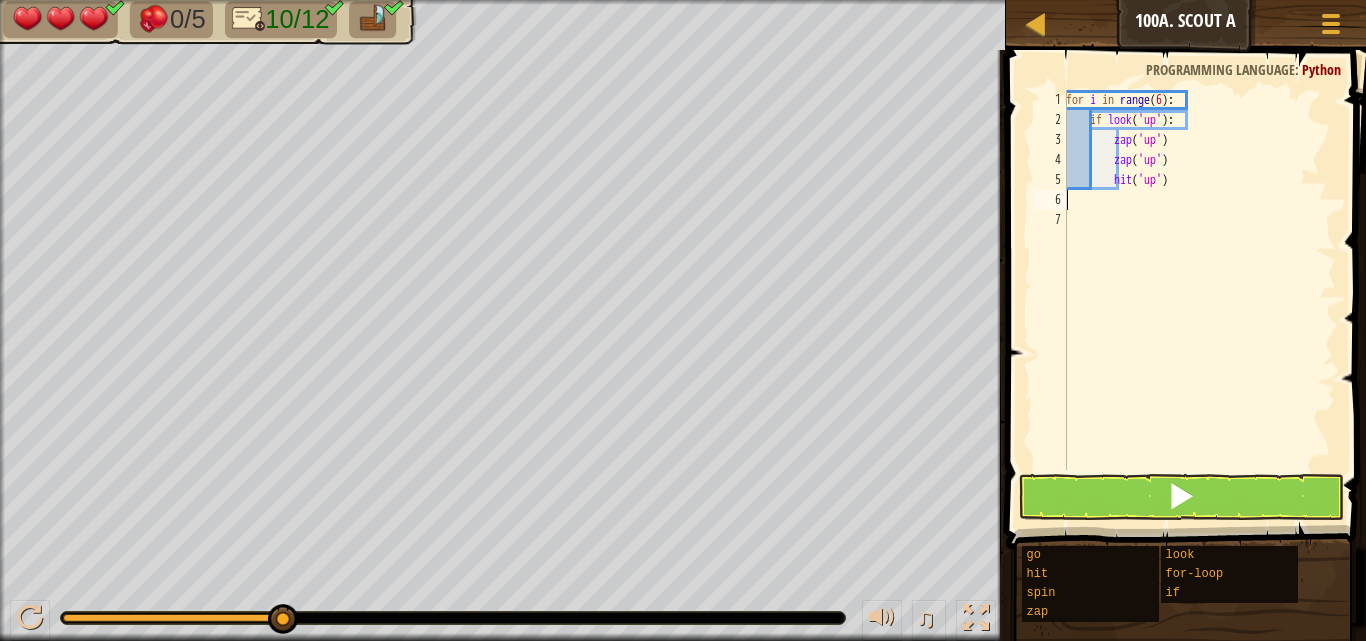 click on "for   i   in   range ( 6 ) :      if   look ( 'up' ) :          zap ( 'up' )          zap ( 'up' )          hit ( 'up' )" at bounding box center [1199, 300] 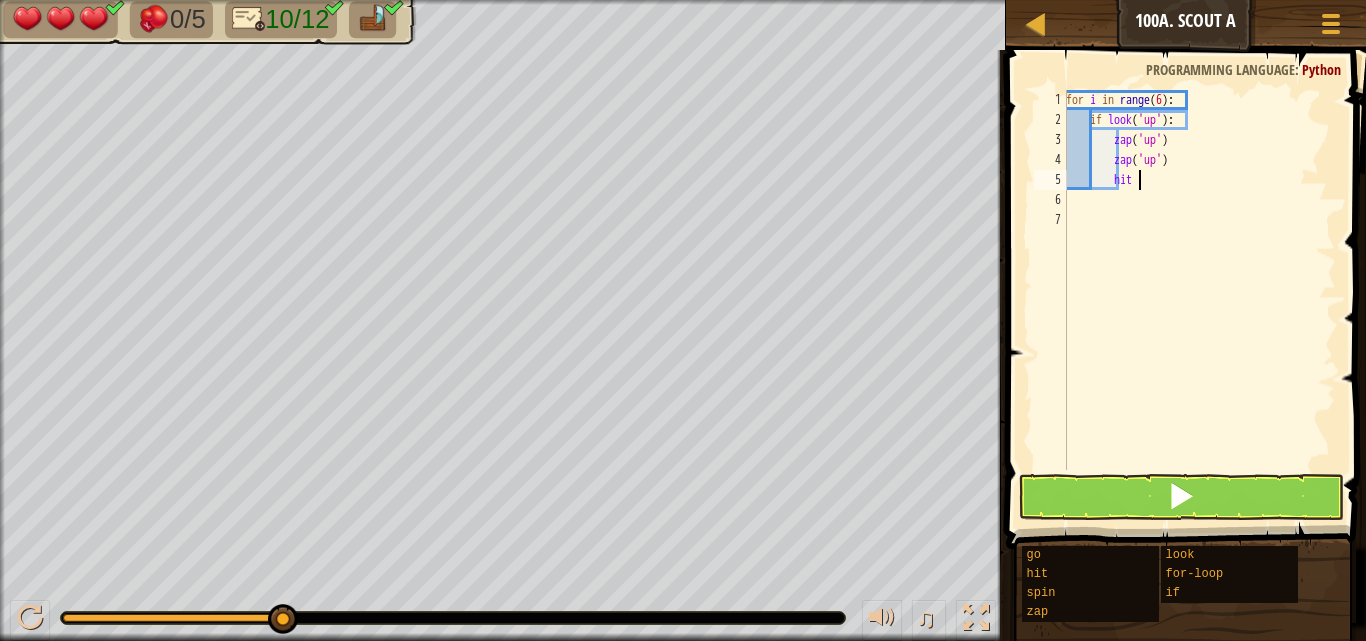 type on "h" 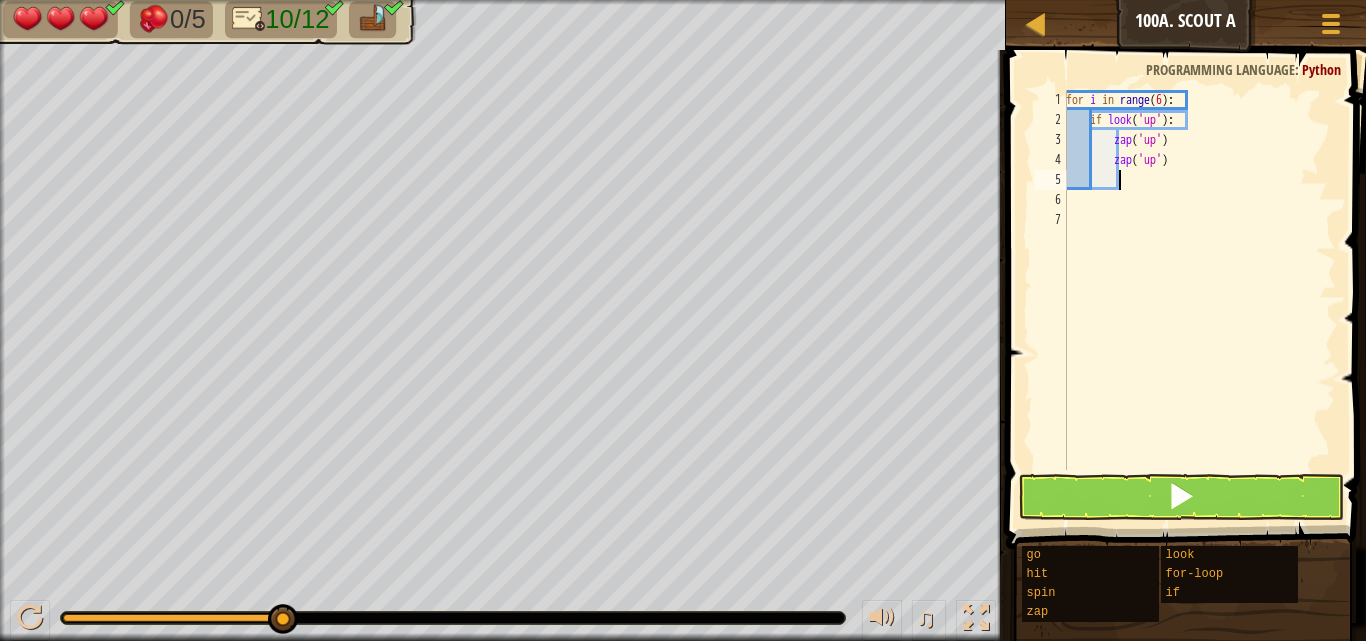 type on "h" 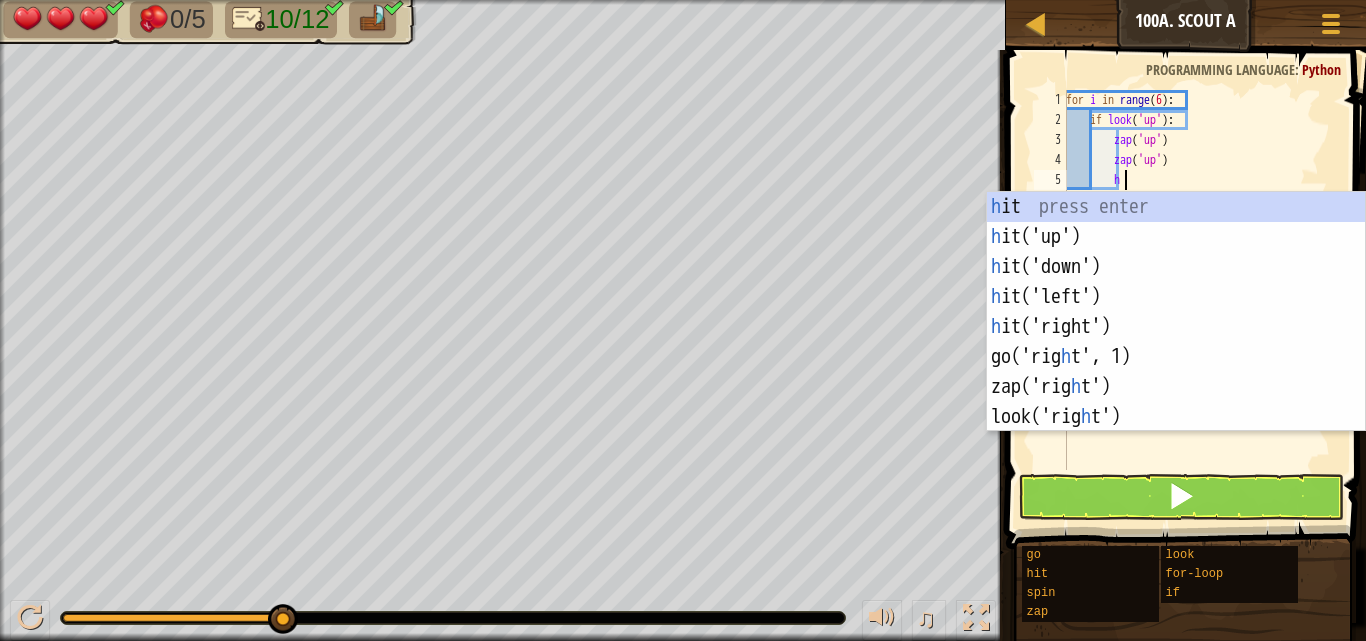 scroll, scrollTop: 9, scrollLeft: 3, axis: both 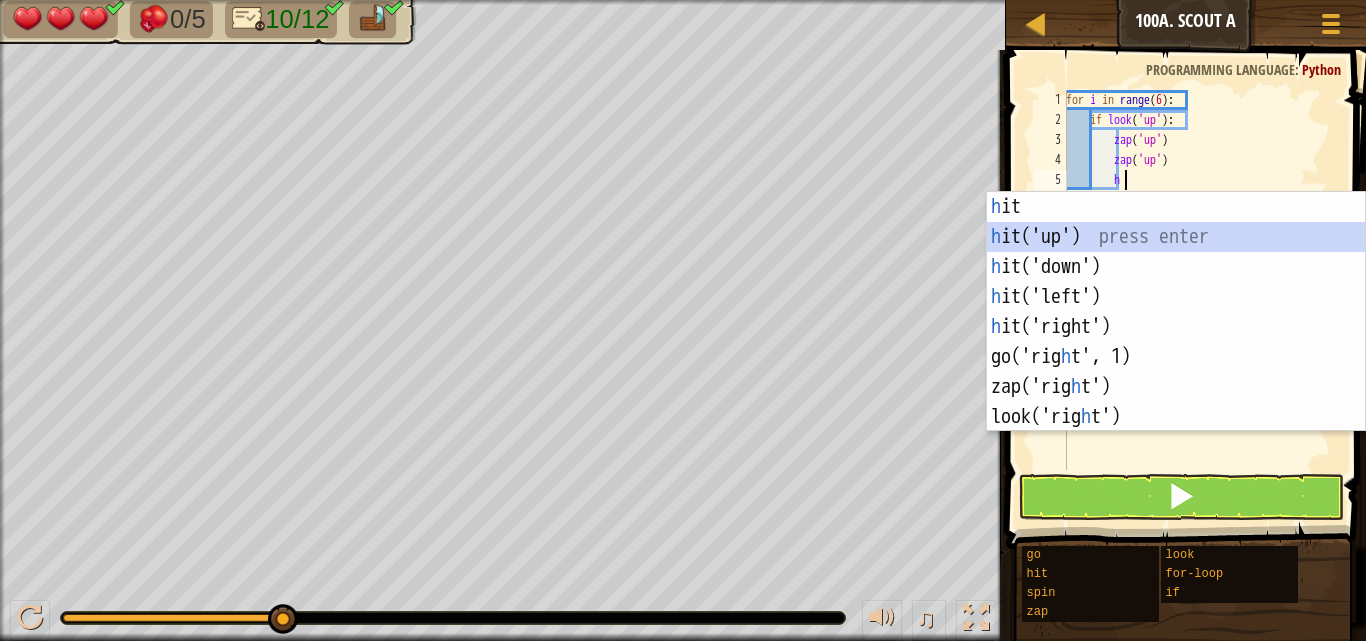 click on "h it press enter h it('up') press enter h it('down') press enter h it('left') press enter h it('right') press enter go('rig h t', 1) press enter zap('rig h t') press enter look('rig h t') press enter" at bounding box center (1176, 342) 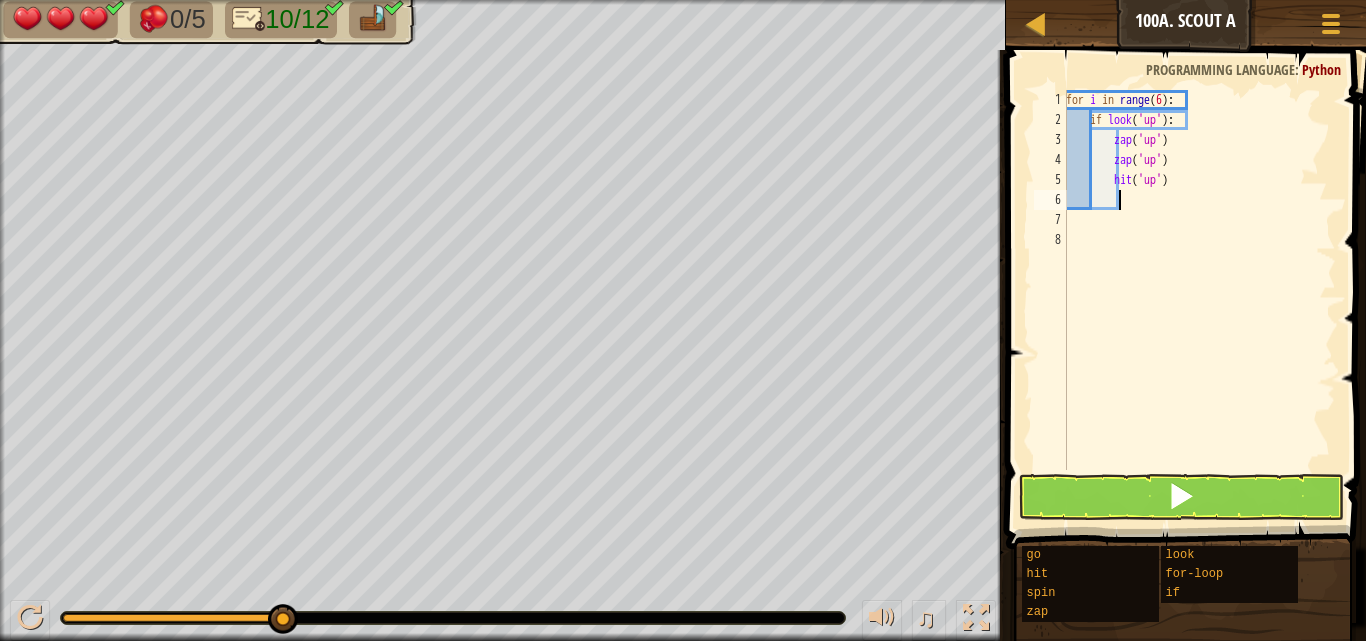 scroll, scrollTop: 9, scrollLeft: 1, axis: both 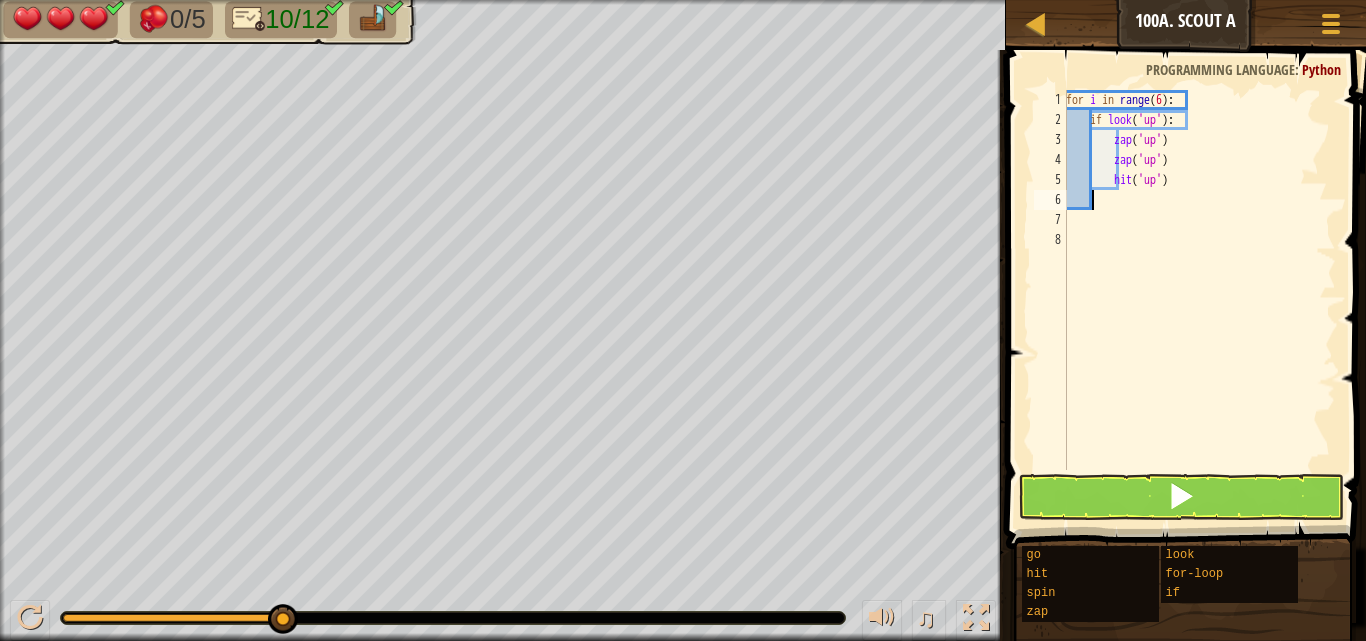 type on "g" 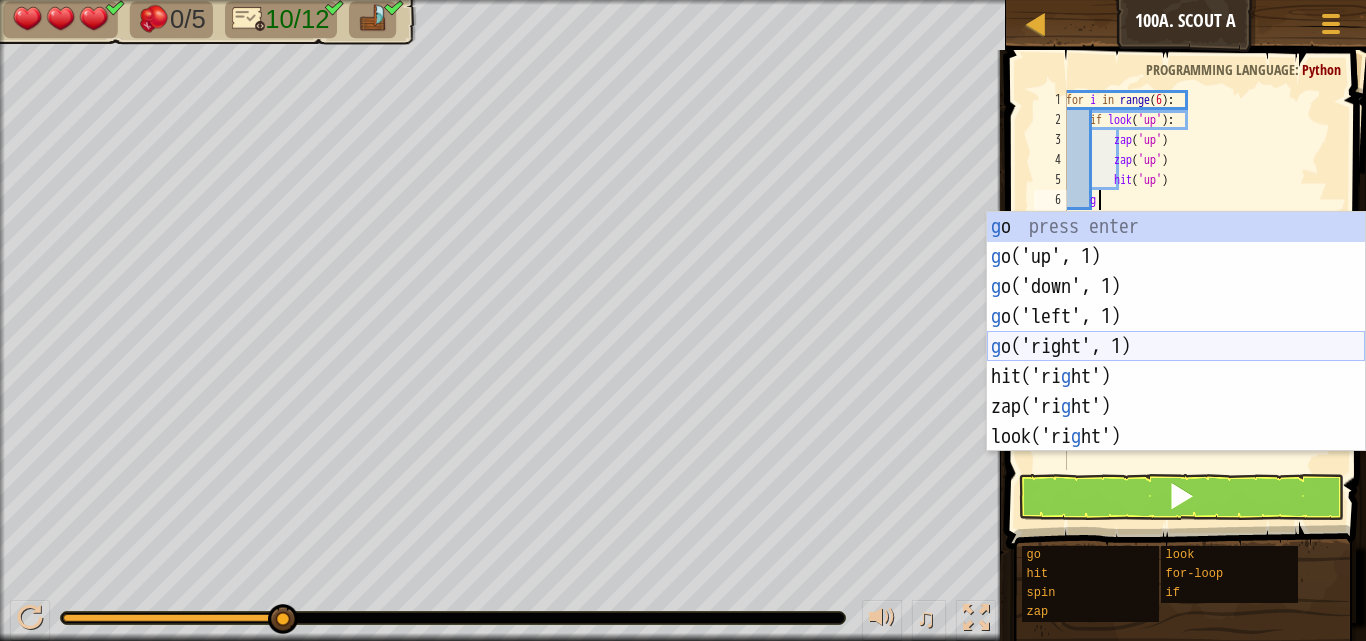 click on "g o press enter g o('up', 1) press enter g o('down', 1) press enter g o('left', 1) press enter g o('right', 1) press enter hit('ri g ht') press enter zap('ri g ht') press enter look('ri g ht') press enter" at bounding box center [1176, 362] 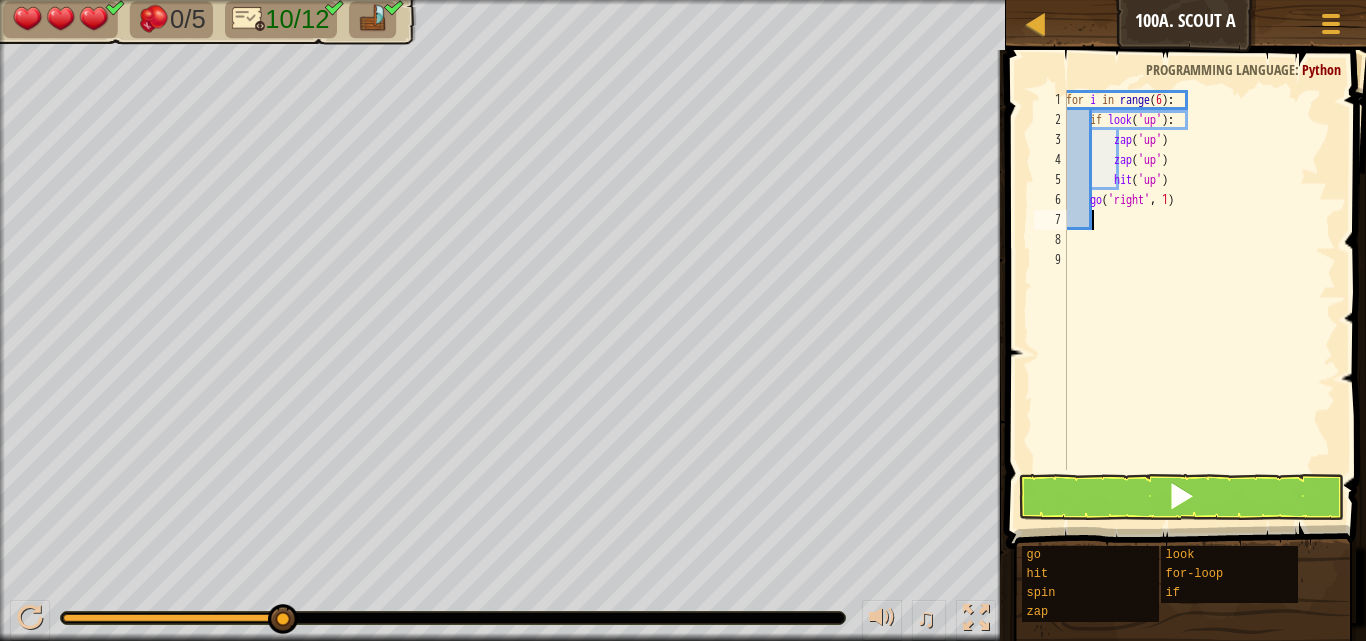 type 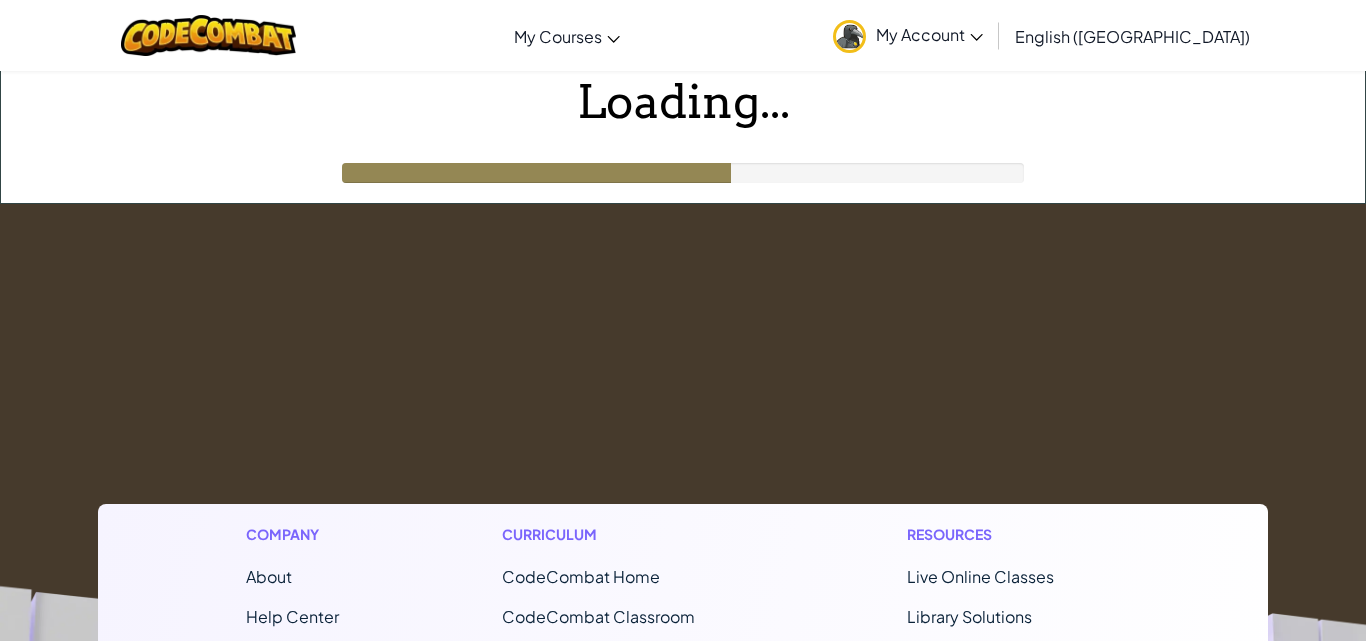 scroll, scrollTop: 0, scrollLeft: 0, axis: both 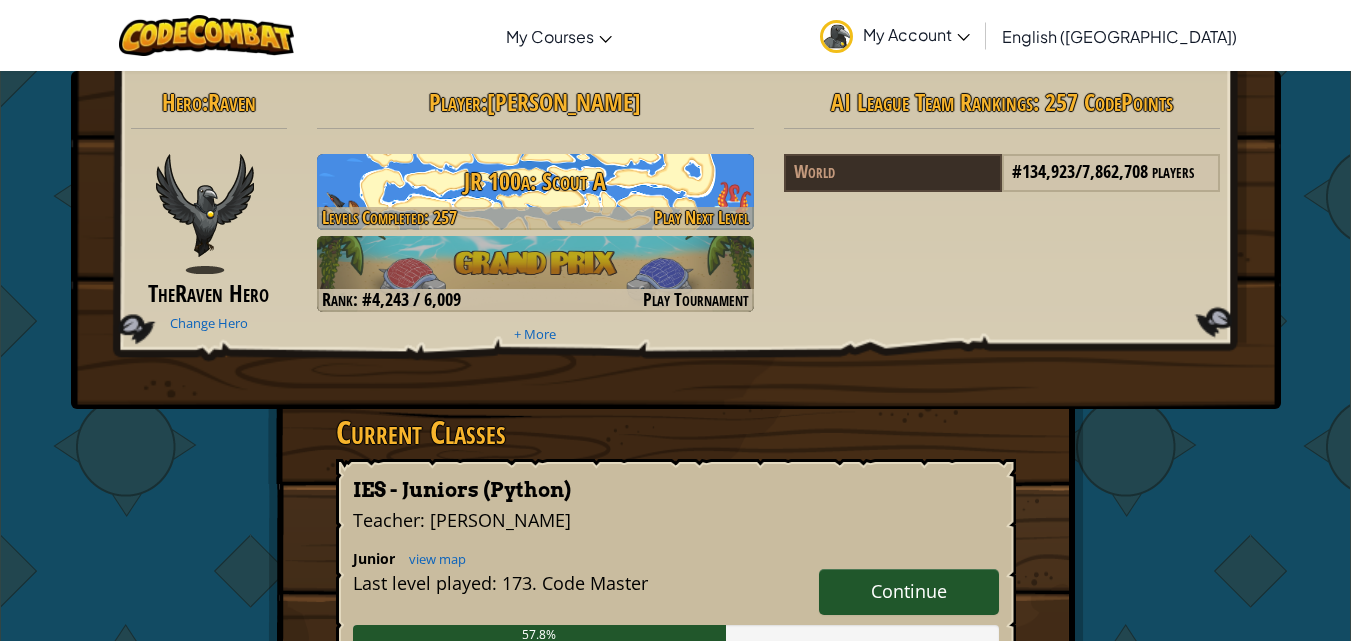 click on "JR 100a: Scout A" at bounding box center (535, 181) 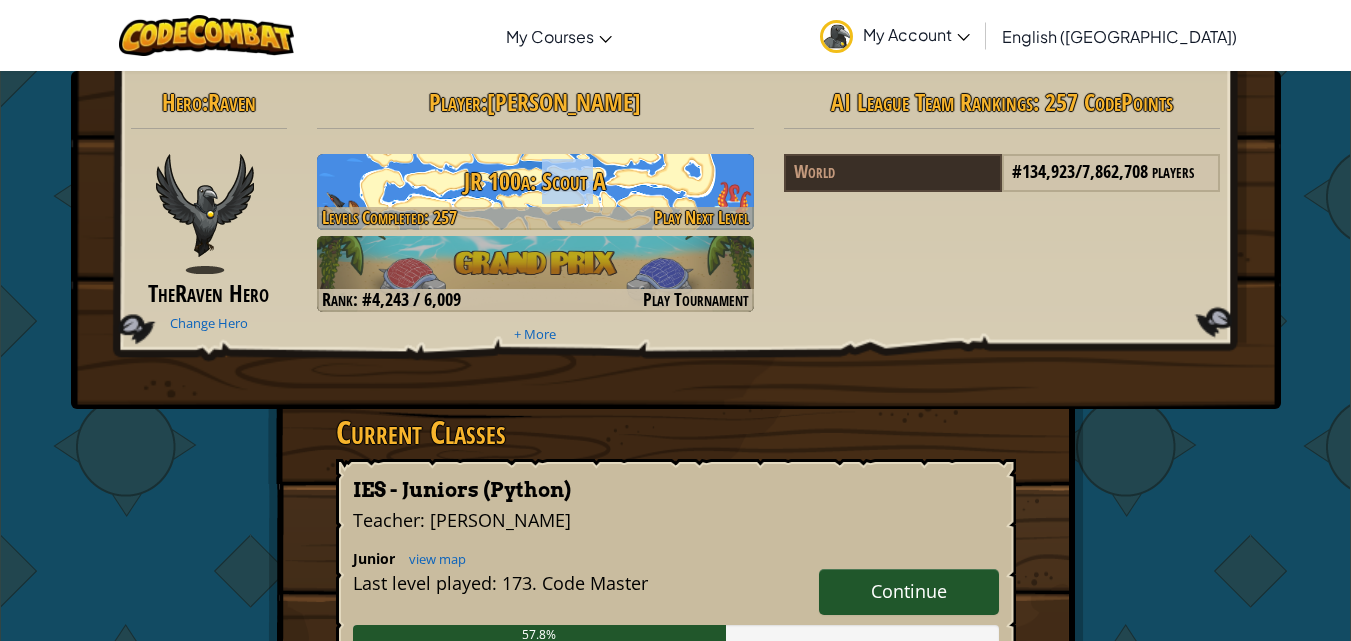 click on "JR 100a: Scout A" at bounding box center (535, 181) 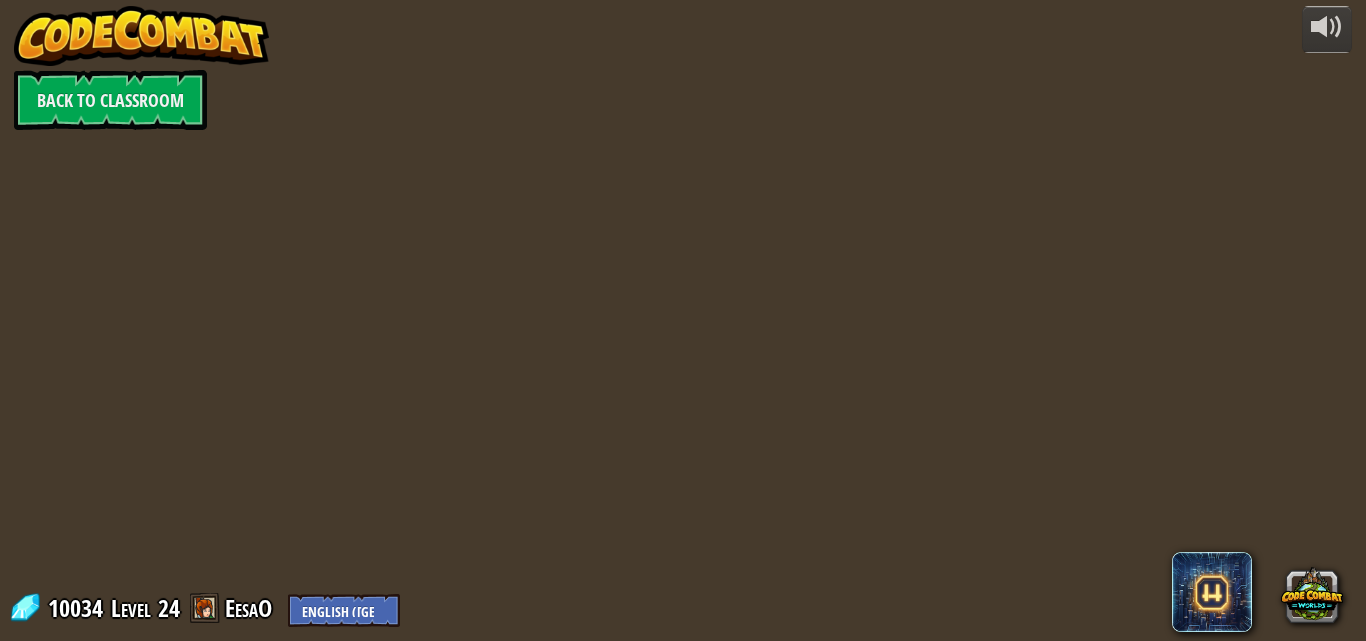 click on "powered by Back to Classroom 10034 Level 24 EesaO English (US) English (UK) 简体中文 繁體中文 русский español (ES) español (América Latina) français Português (Portugal) Português (Brasil) ---------------------------------- العربية azərbaycan dili български език Català čeština dansk Deutsch (Deutschland) Deutsch (Österreich) Deutsch (Schweiz) Eesti Ελληνικά Esperanto Filipino فارسی Galego 한국어 ʻŌlelo Hawaiʻi עברית hrvatski jezik magyar Bahasa Indonesia Italiano қазақ тілі lietuvių kalba latviešu te reo Māori Македонски मानक हिन्दी Монгол хэл Bahasa Melayu မြန်မာစကား Nederlands (België) Nederlands (Nederland) 日本語 Norsk Bokmål Norsk Nynorsk O'zbekcha Polski limba română српски slovenčina slovenščina suomi Svenska ไทย Türkçe українська اُردُو Tiếng Việt 吴语 吳語" at bounding box center [683, 320] 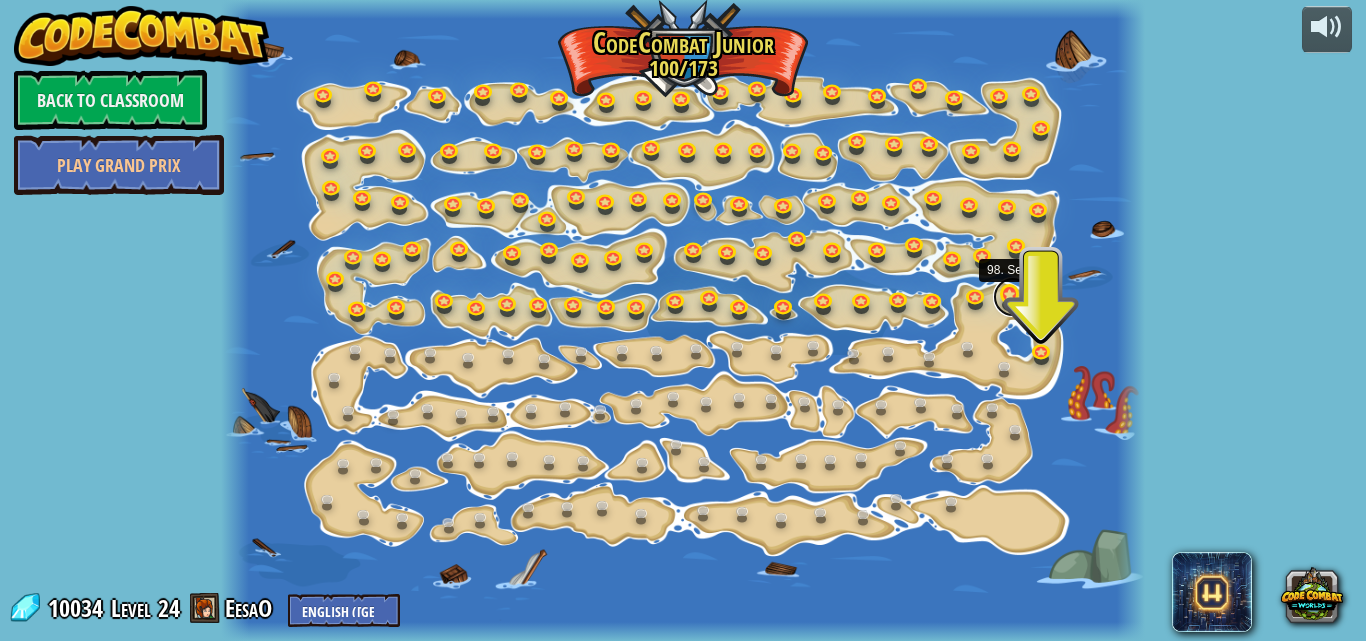 click at bounding box center (1013, 297) 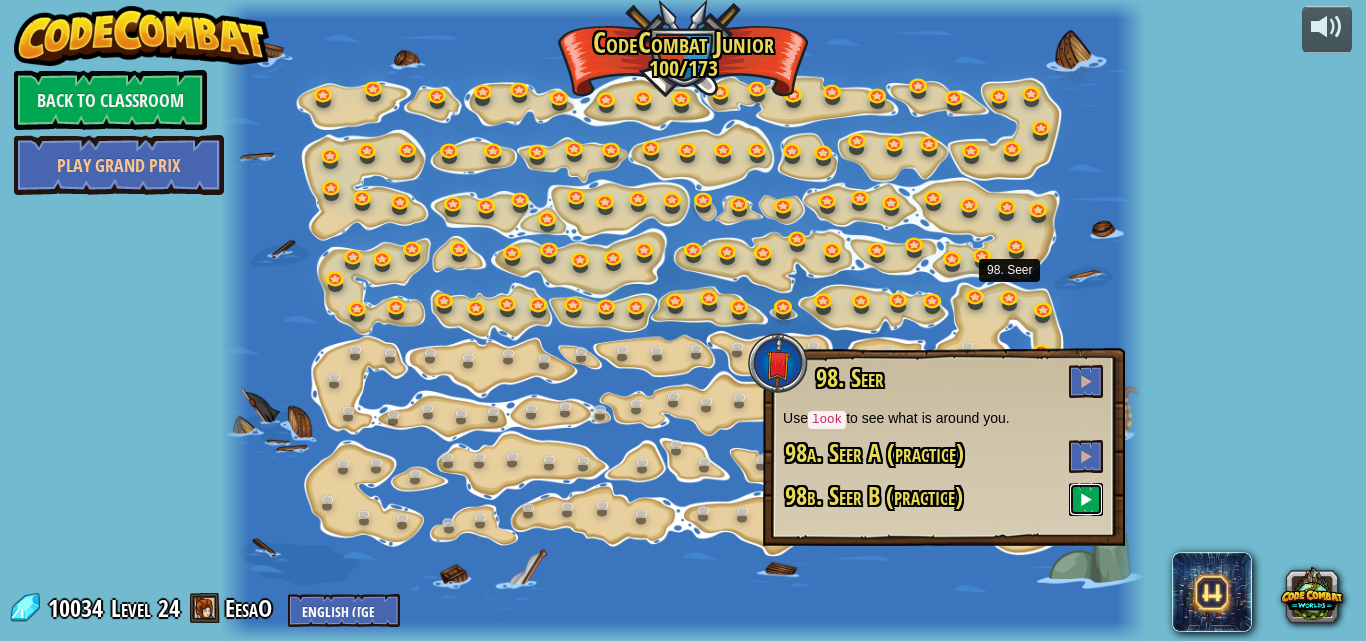 click at bounding box center [1086, 499] 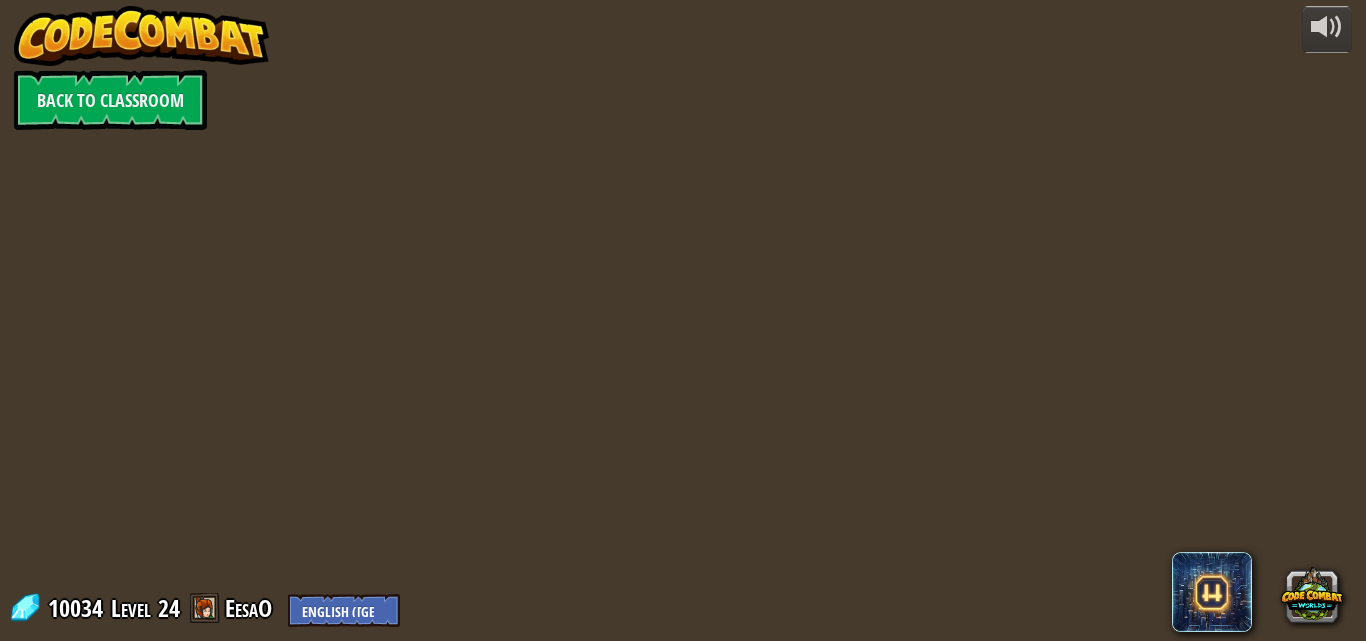 select on "en-[GEOGRAPHIC_DATA]" 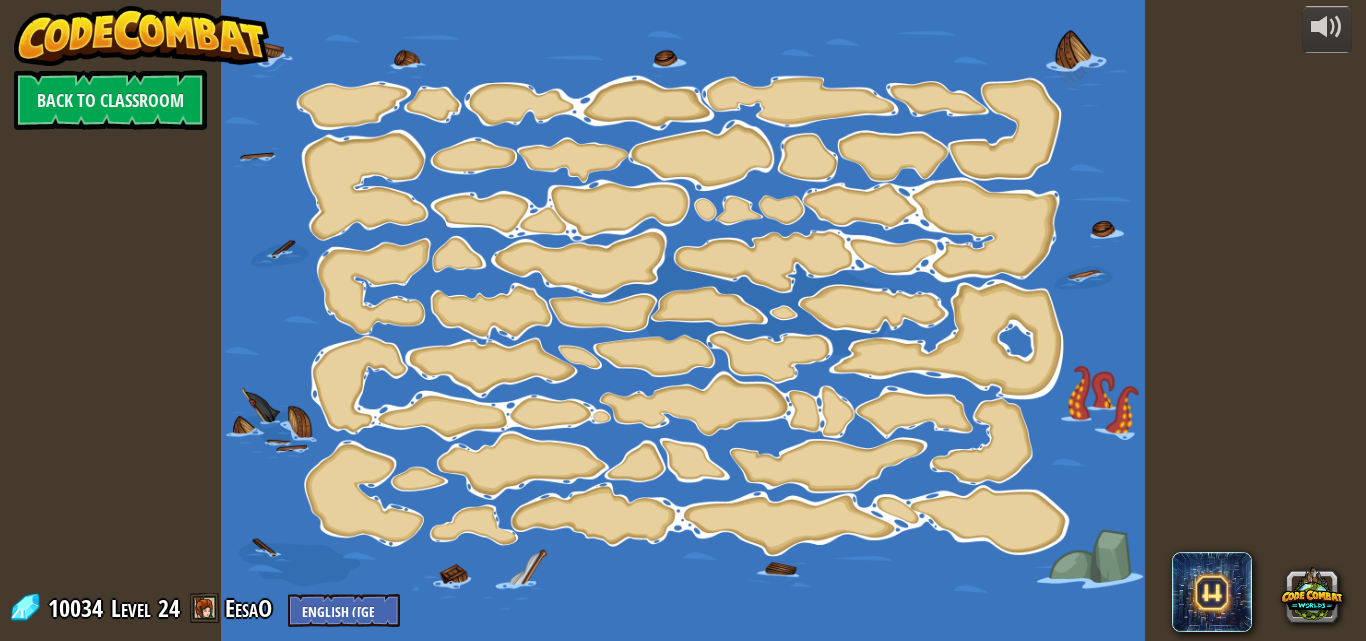 select on "en-[GEOGRAPHIC_DATA]" 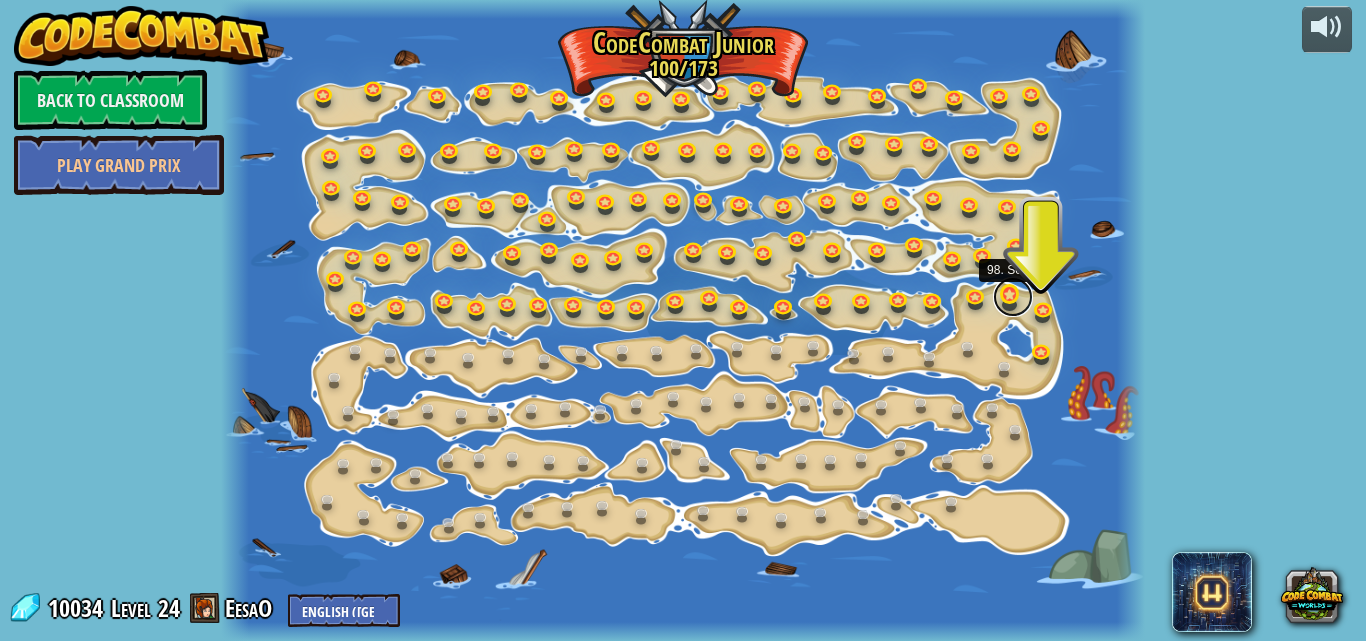 click at bounding box center (1013, 297) 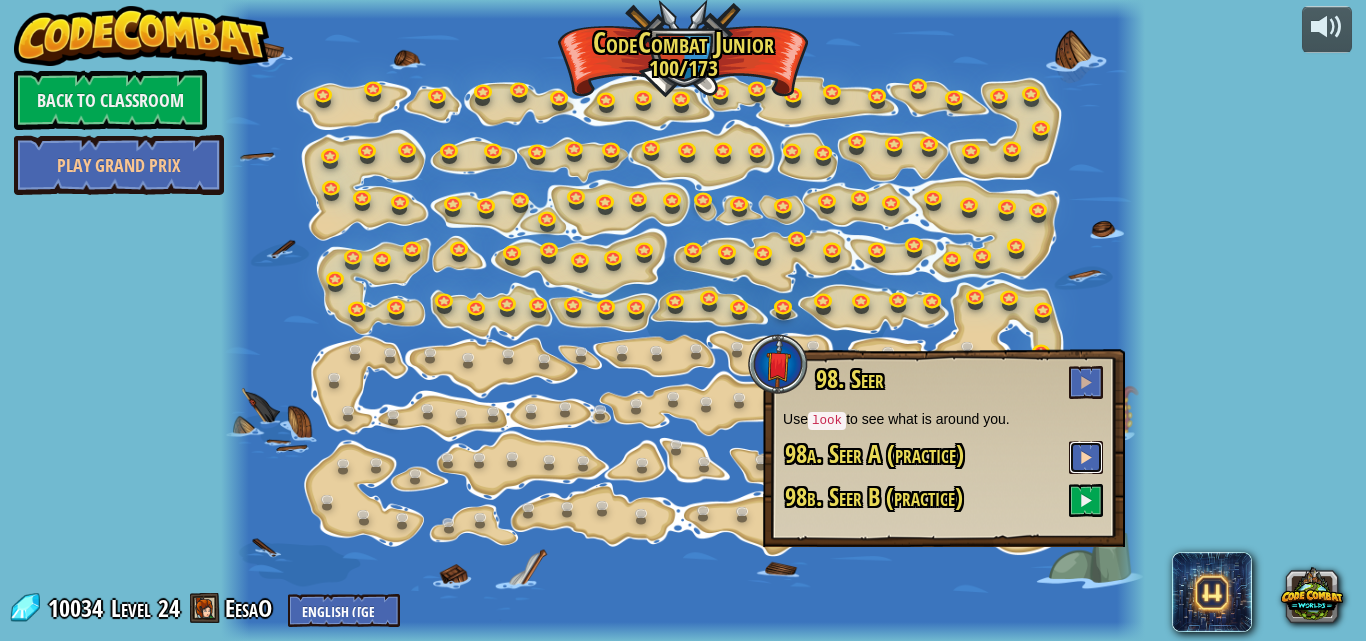 click at bounding box center (1086, 457) 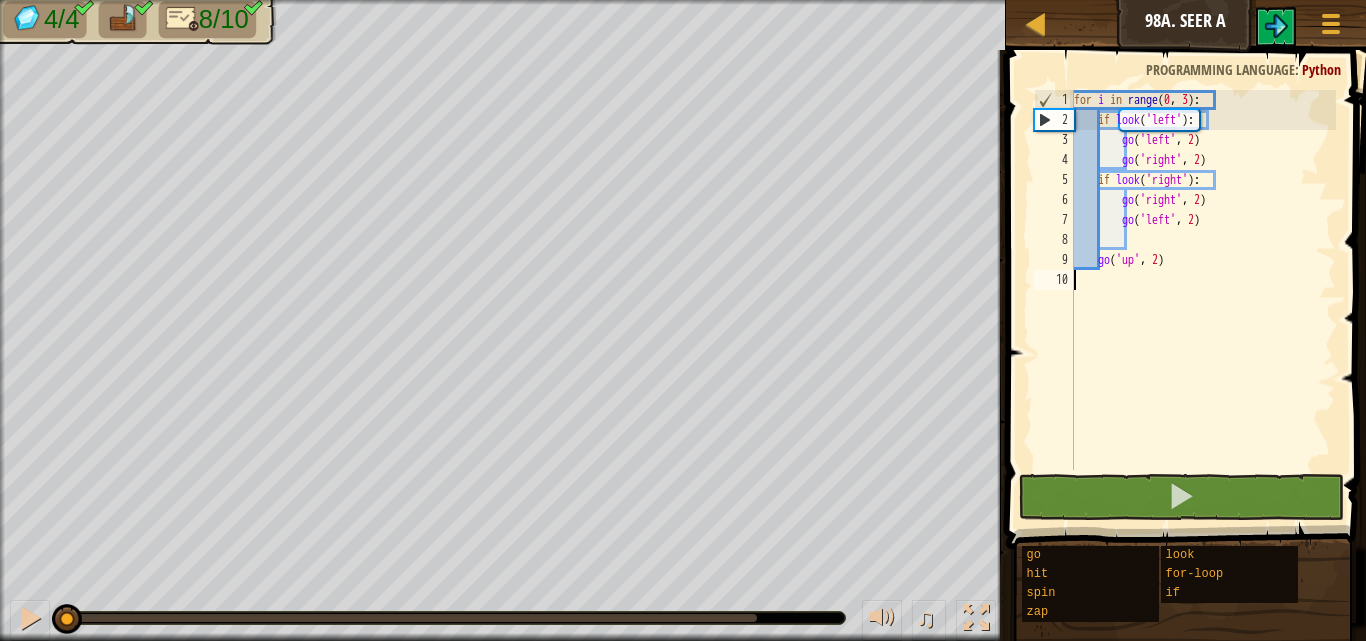 select on "en-[GEOGRAPHIC_DATA]" 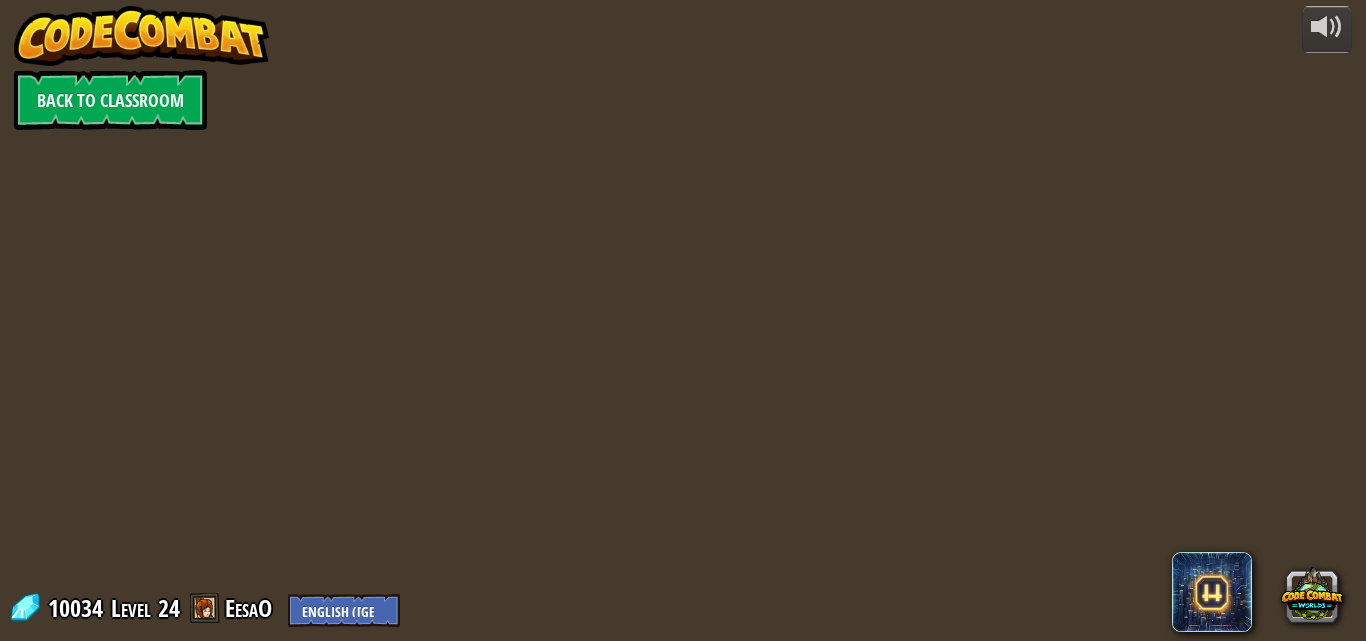 select on "en-[GEOGRAPHIC_DATA]" 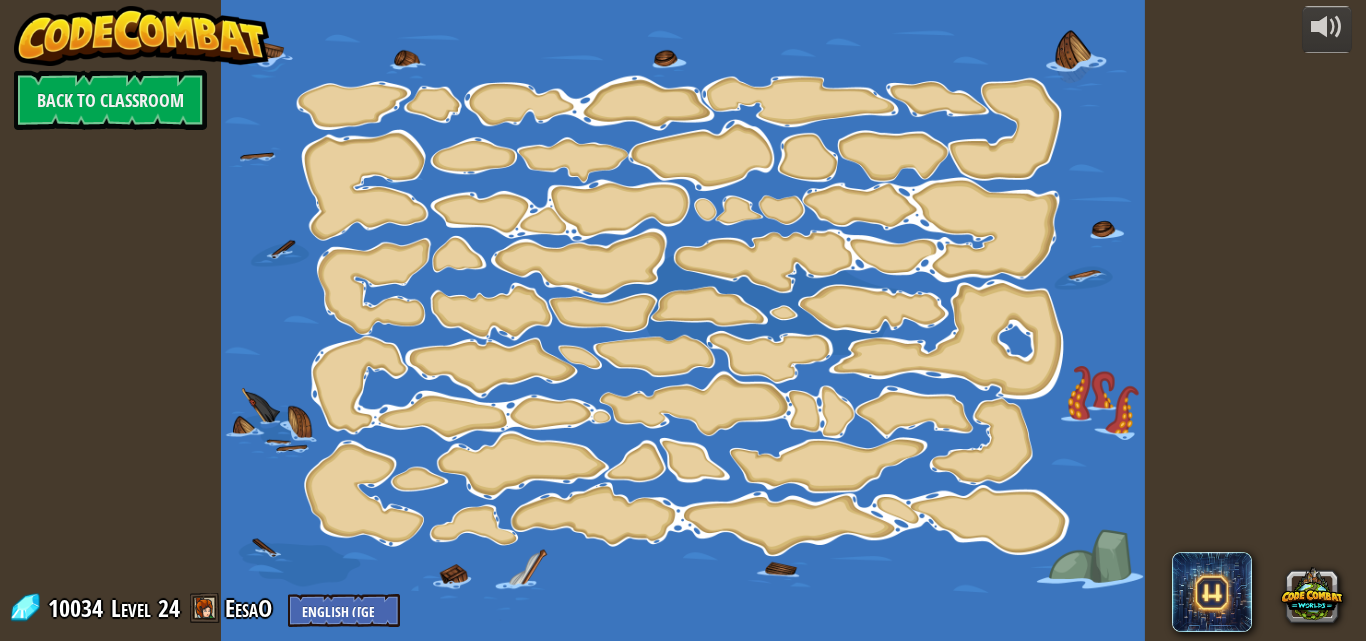 select on "en-[GEOGRAPHIC_DATA]" 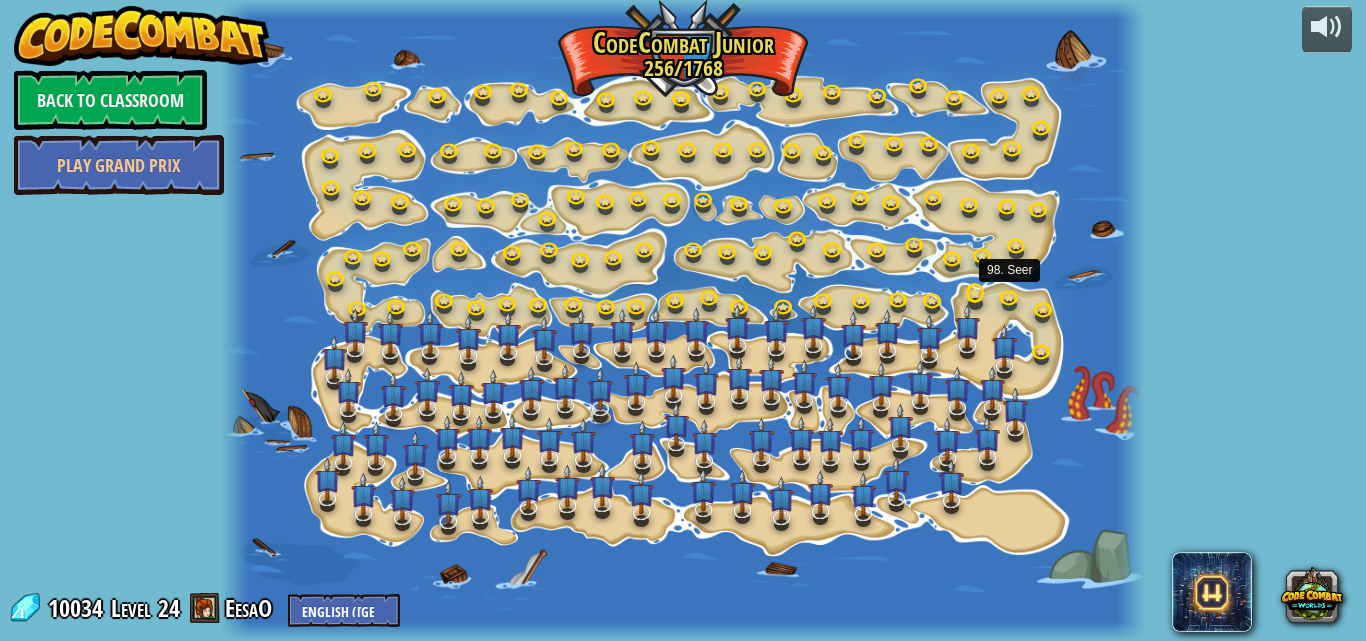 select on "en-[GEOGRAPHIC_DATA]" 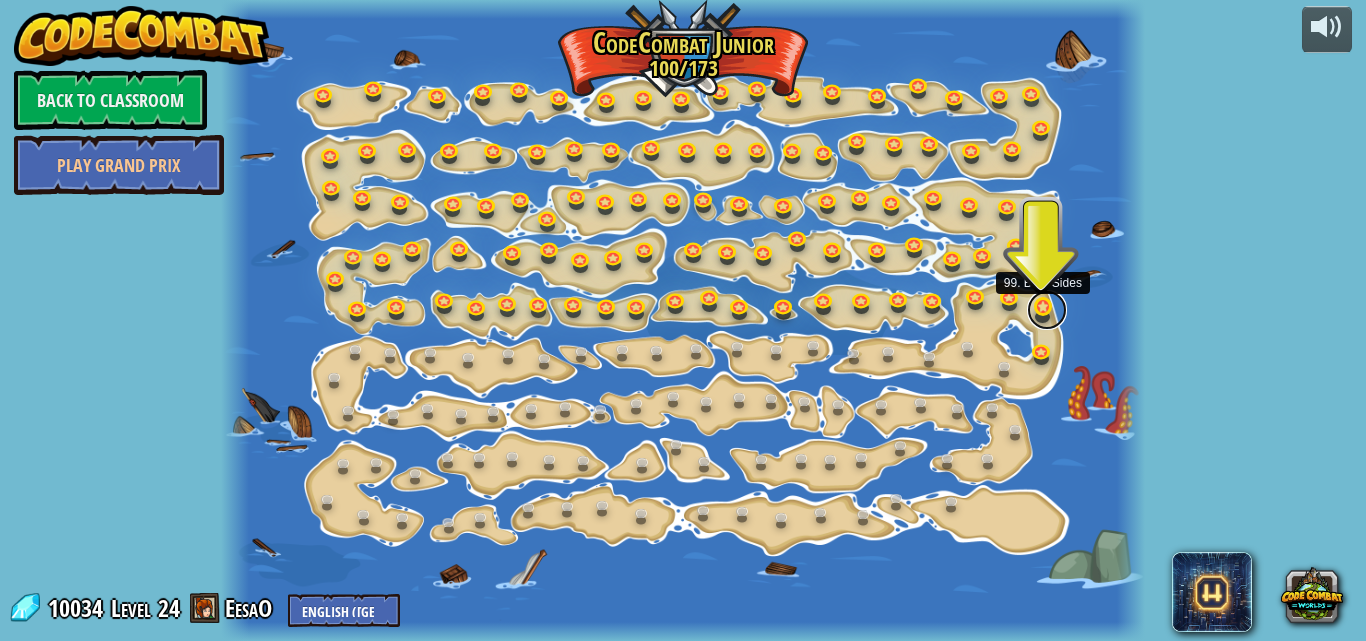 click at bounding box center (1047, 310) 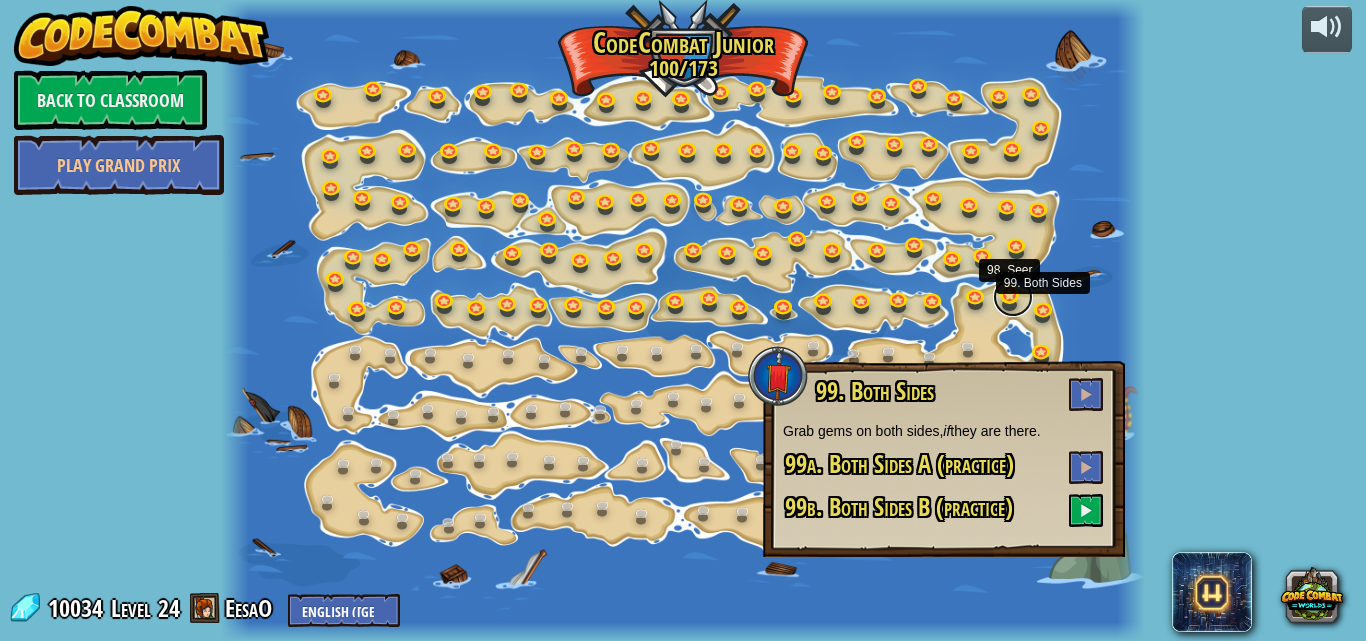 click at bounding box center [1013, 297] 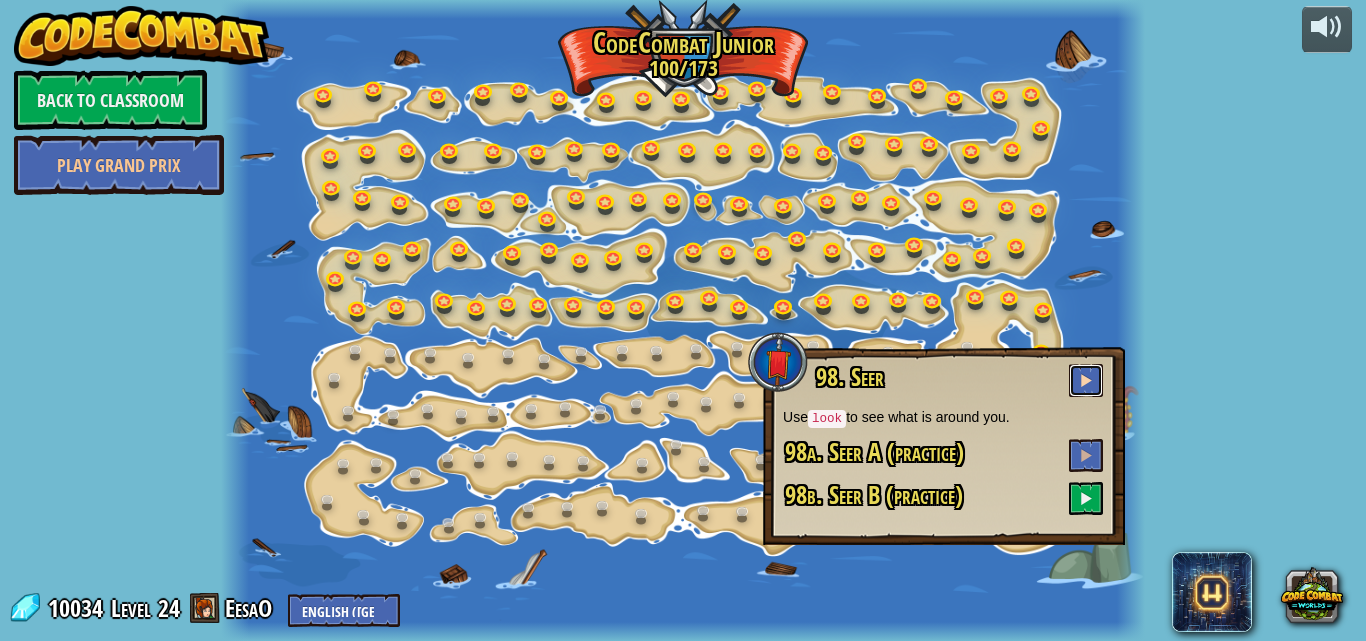 click at bounding box center (1086, 380) 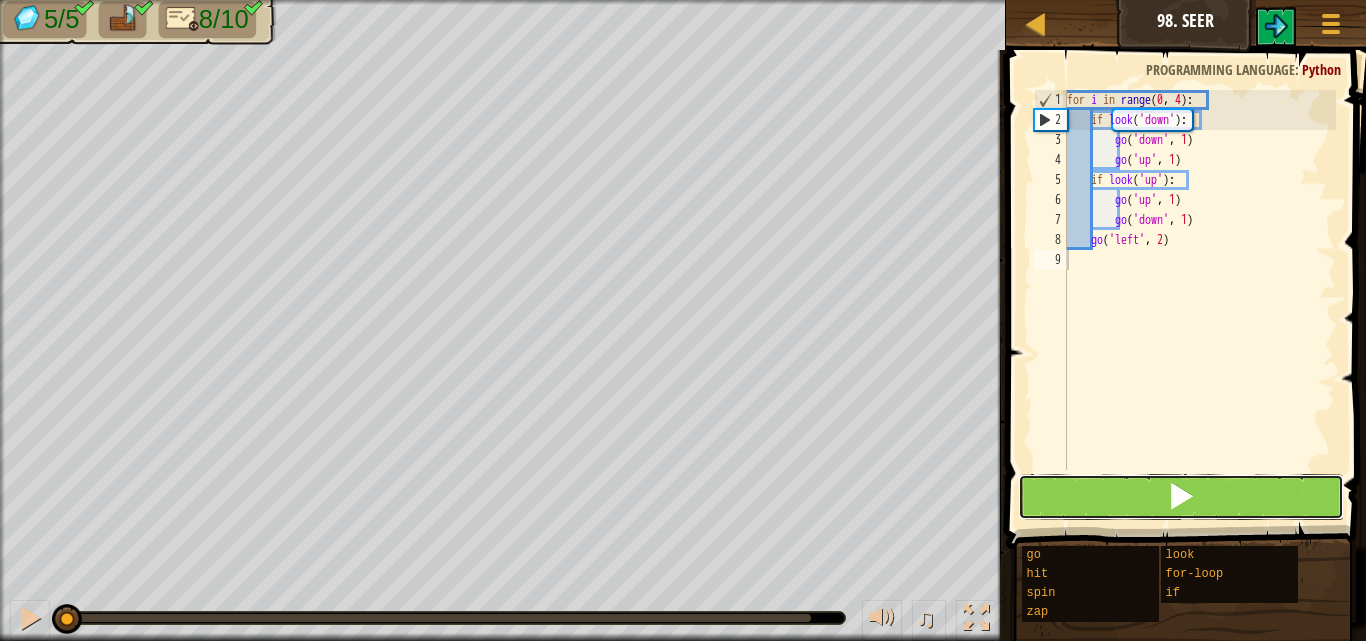 click at bounding box center (1181, 497) 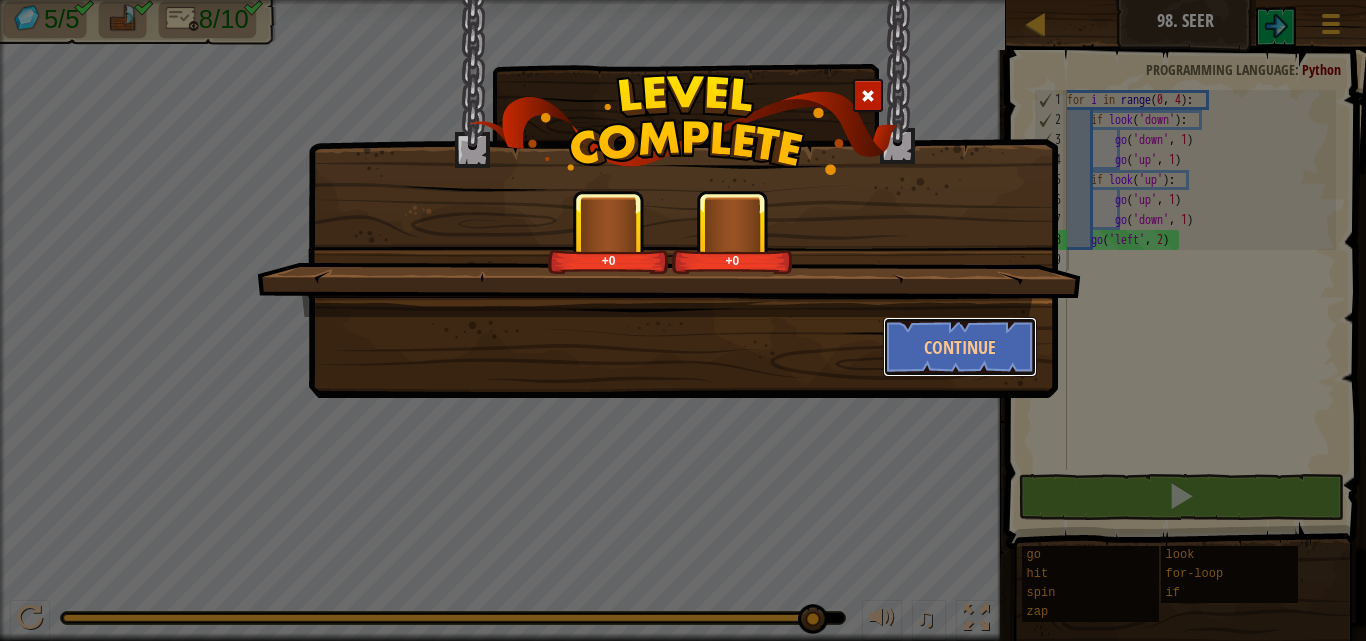 click on "Continue" at bounding box center (960, 347) 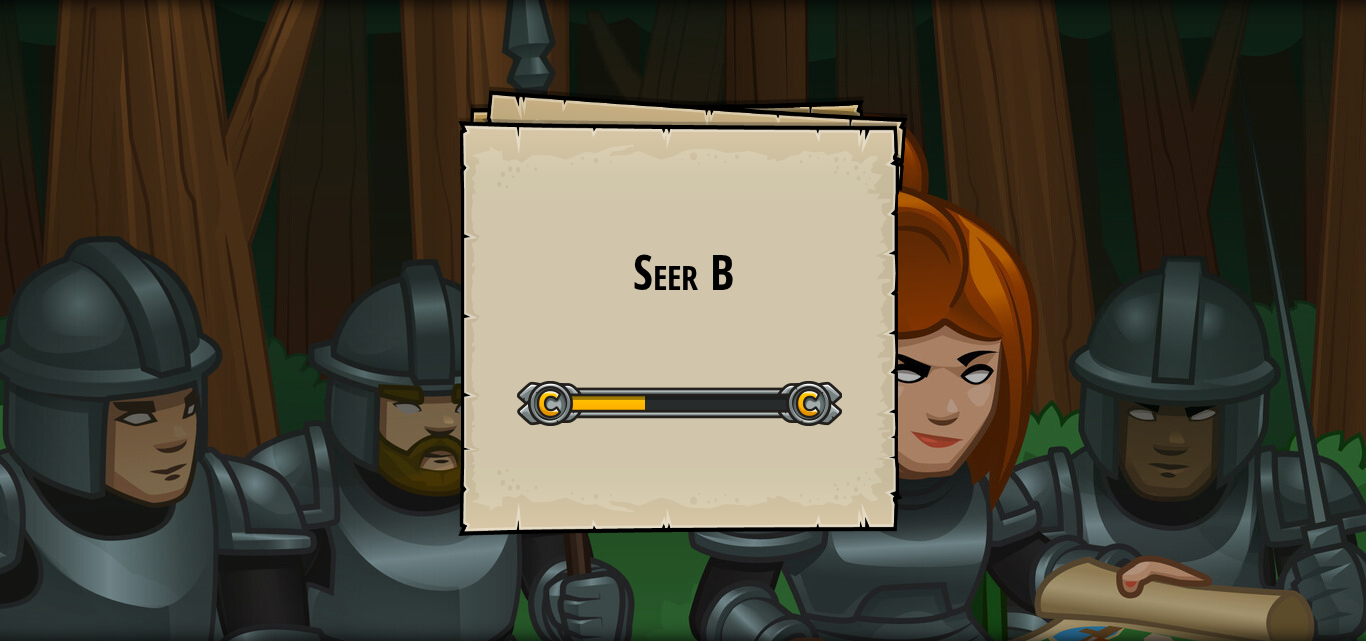 click on "Seer B Goals Start Level Error loading from server. Try refreshing the page. You'll need a subscription to play this level. Subscribe You'll need to join a course to play this level. Back to my courses Ask your teacher to assign a license to you so you can continue to play CodeCombat! Back to my courses This level is locked. Back to my courses In theory, there is no difference between theory and practice. But in practice, there is. - Yogi Berra" at bounding box center [683, 311] 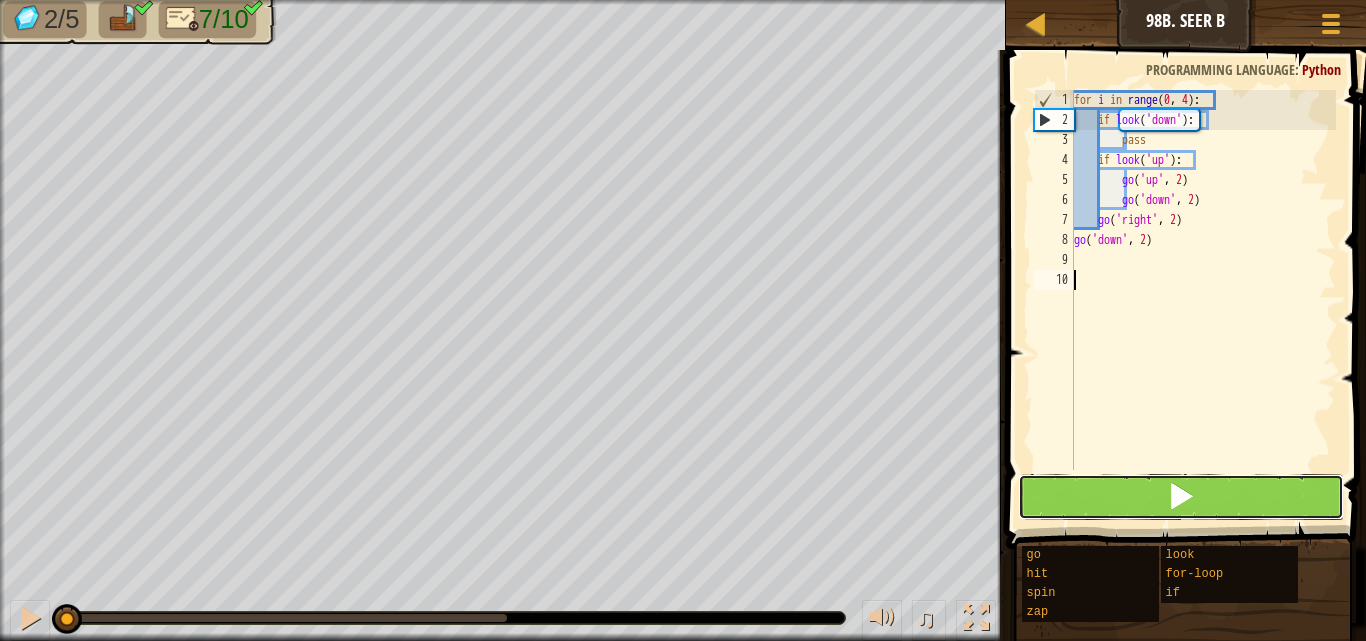 click at bounding box center [1181, 497] 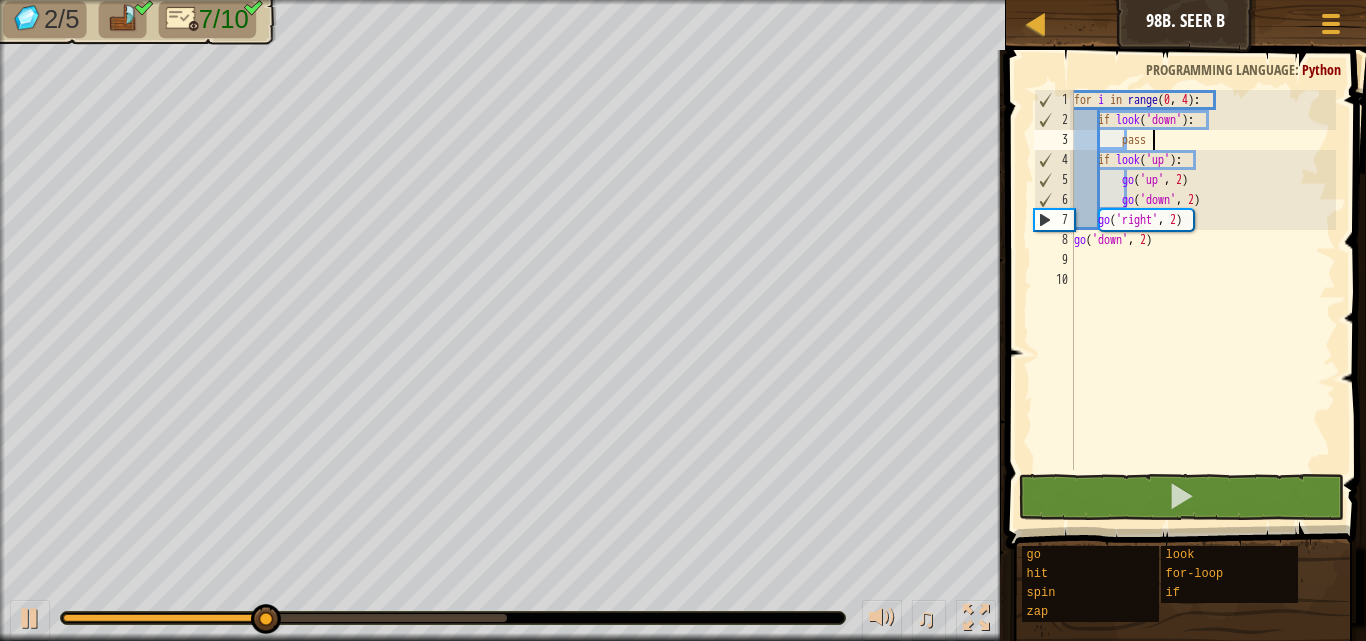 click on "for   i   in   range ( 0 ,   4 ) :      if   look ( 'down' ) :          pass      if   look ( 'up' ) :          go ( 'up' ,   2 )          go ( 'down' ,   2 )      go ( 'right' ,   2 ) go ( 'down' ,   2 )" at bounding box center (1203, 300) 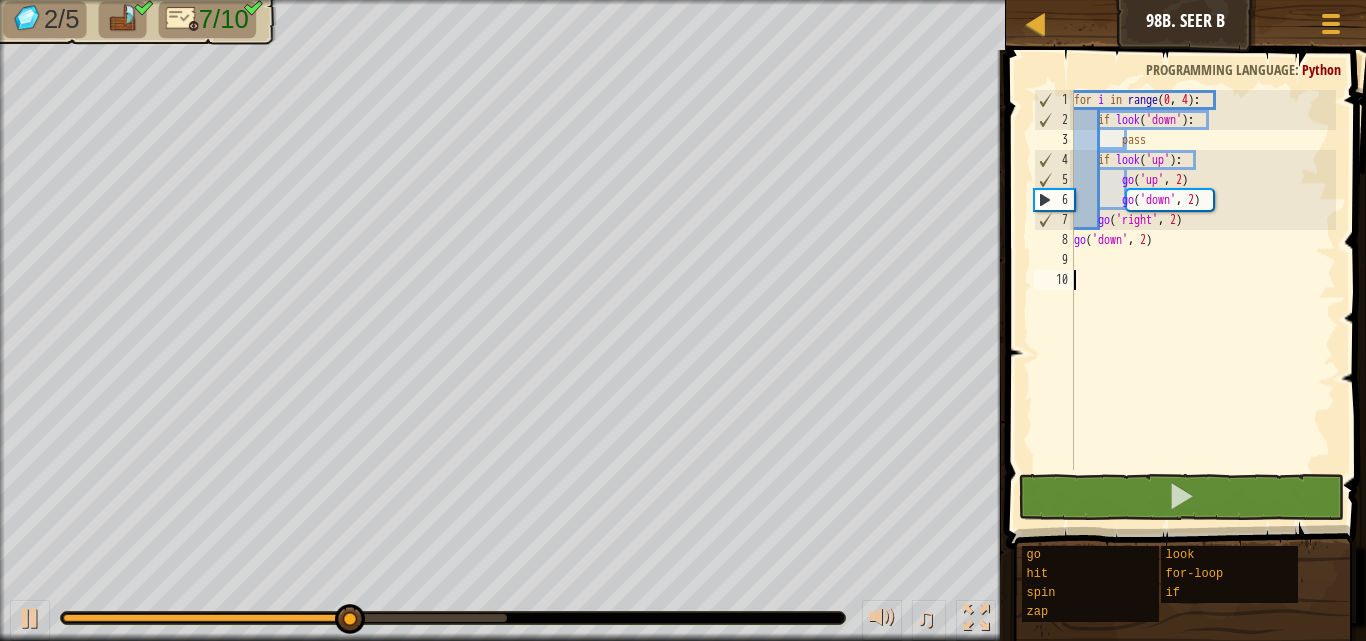 click on "1 2 3 4 5 6 7 8 9 10" at bounding box center (1054, 500090) 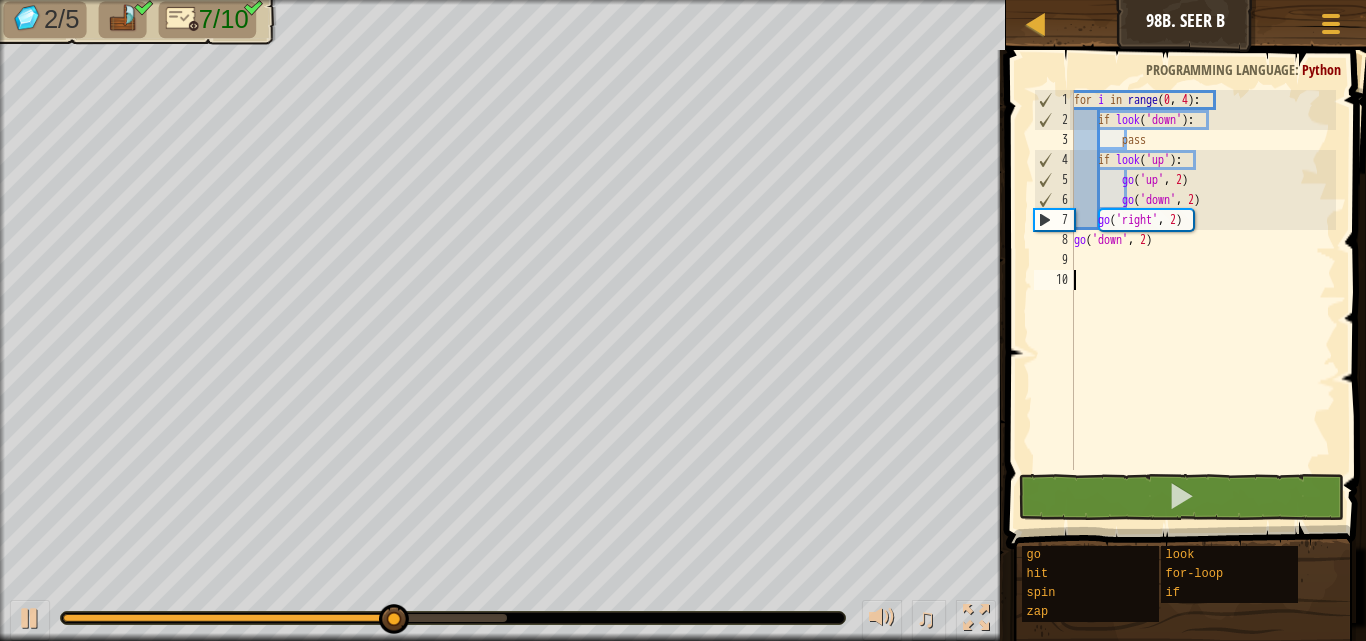 click on "1 2 3 4 5 6 7 8 9 10" at bounding box center (1054, 500090) 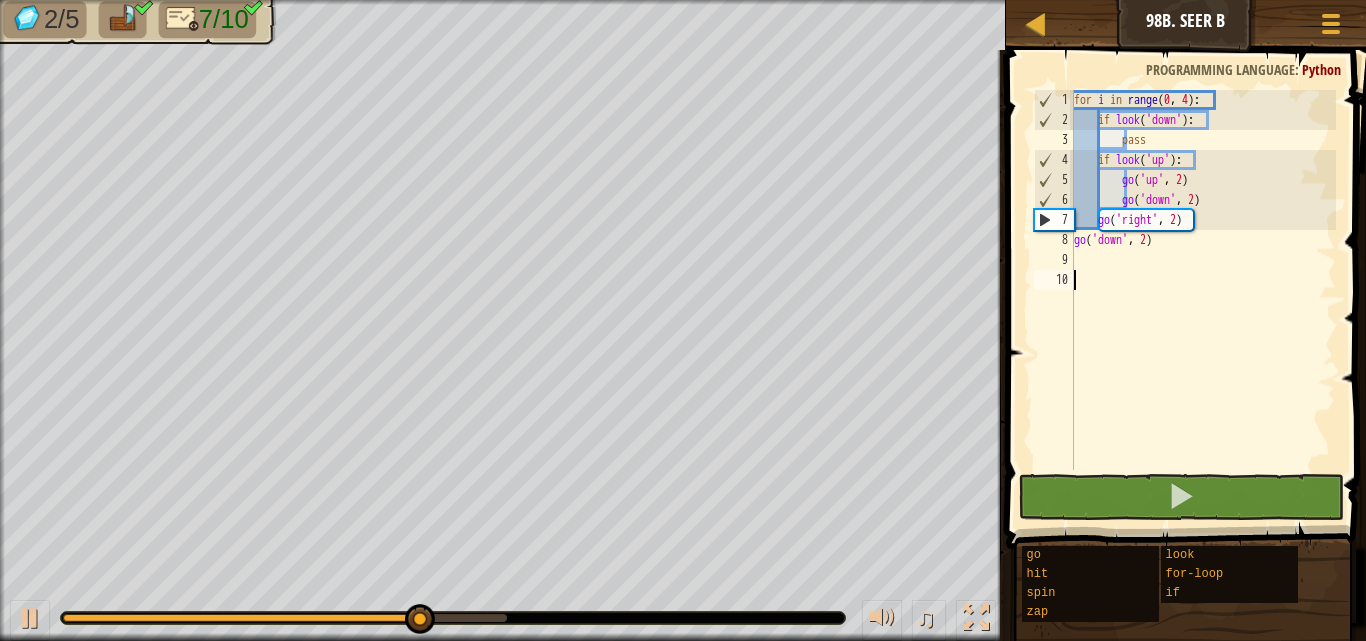 click on "1 2 3 4 5 6 7 8 9 10" at bounding box center [1054, 500090] 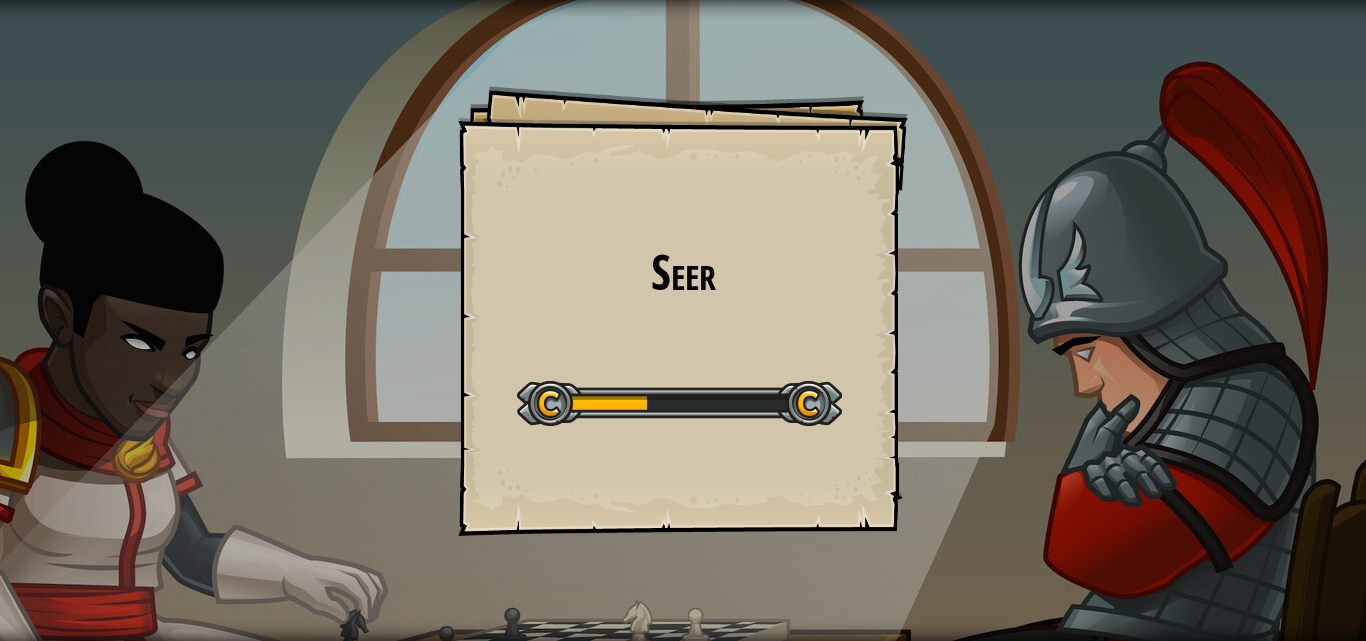 select on "en-[GEOGRAPHIC_DATA]" 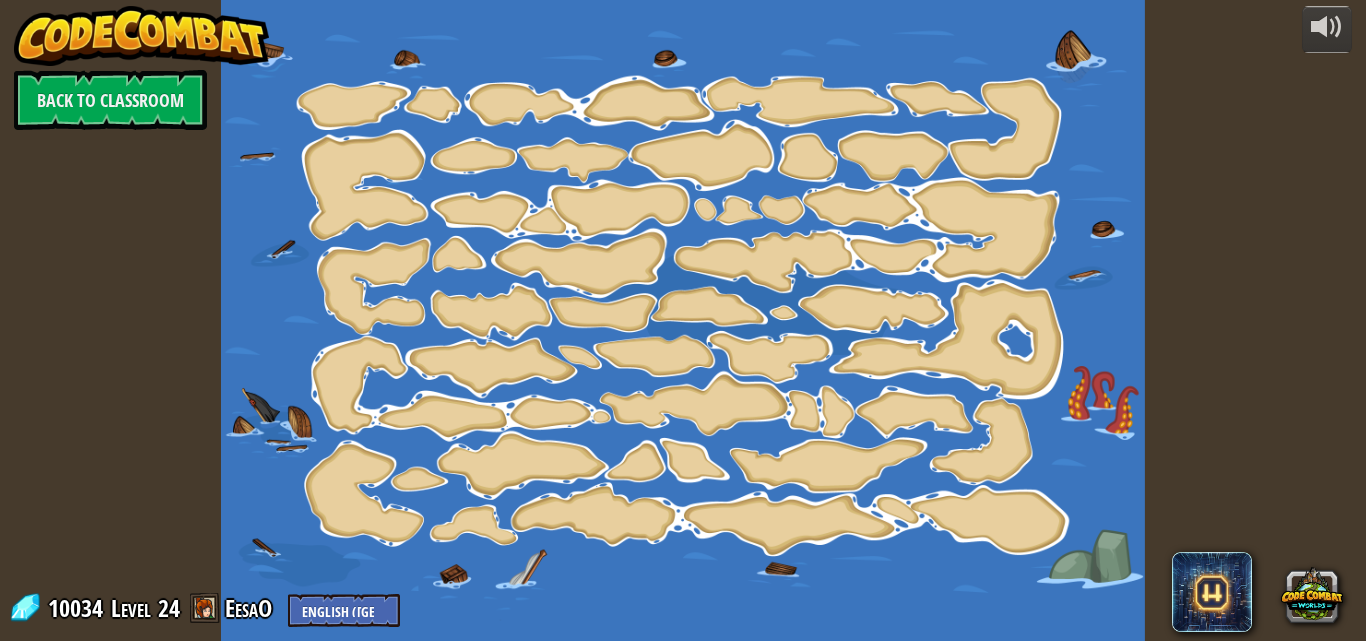 select on "en-[GEOGRAPHIC_DATA]" 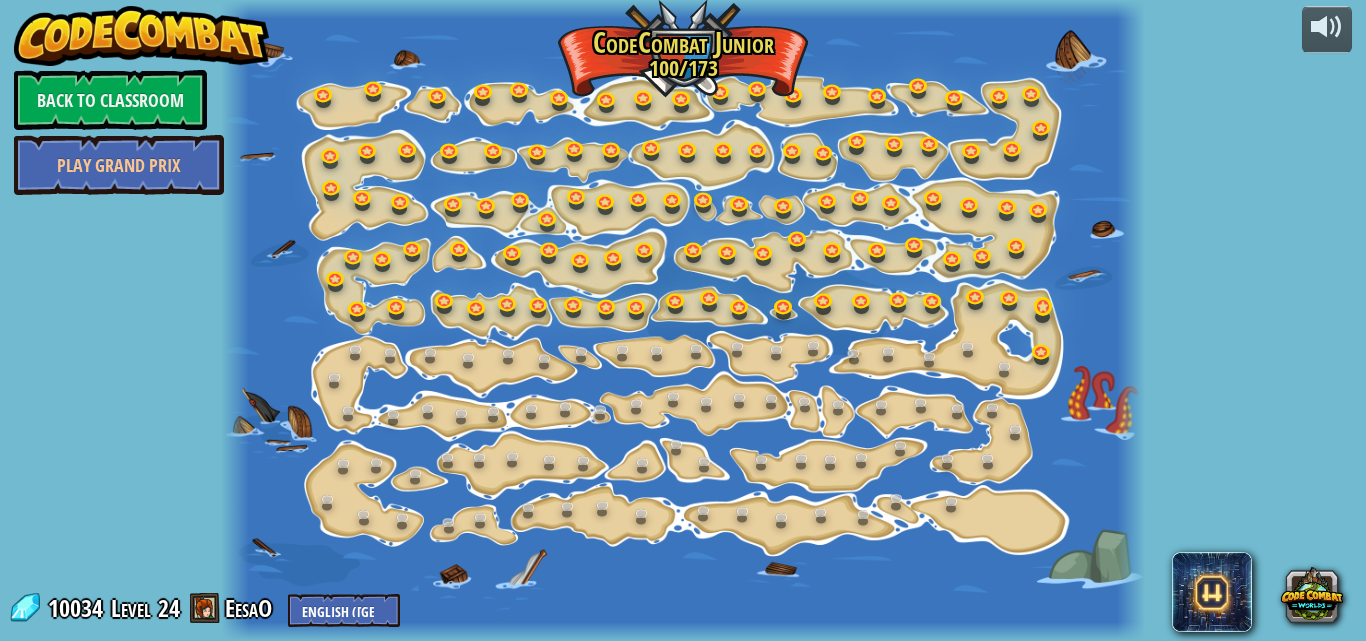 select on "en-[GEOGRAPHIC_DATA]" 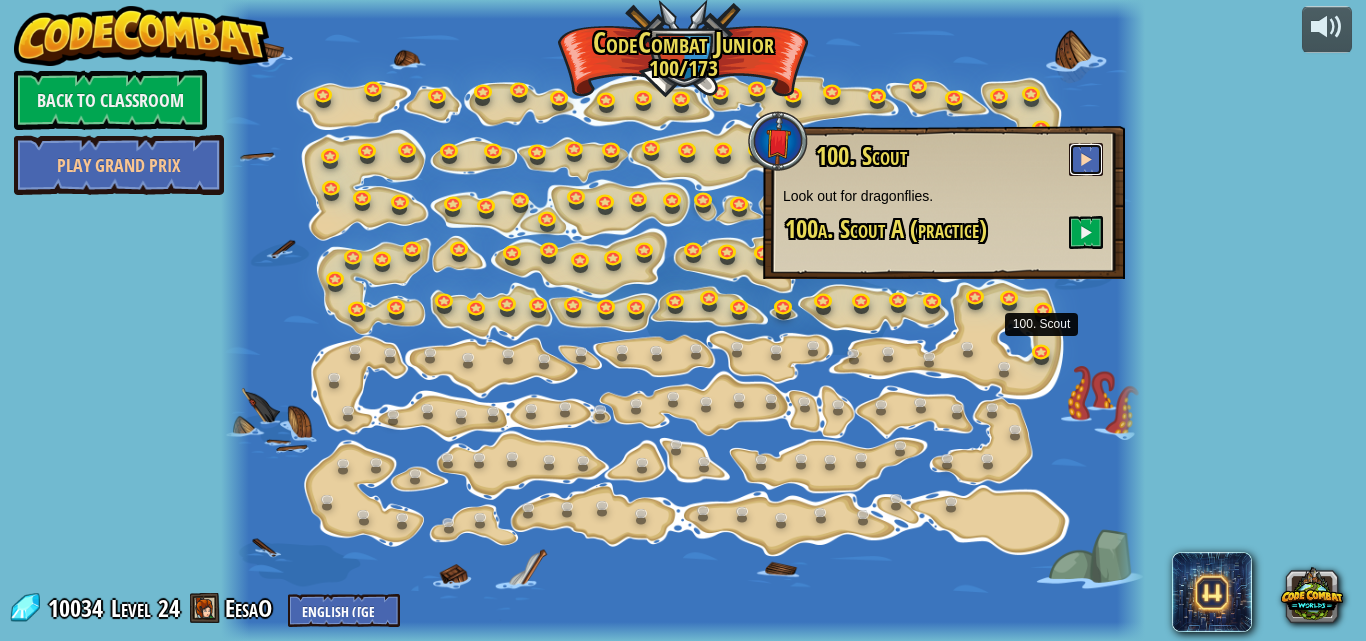 click at bounding box center (1086, 159) 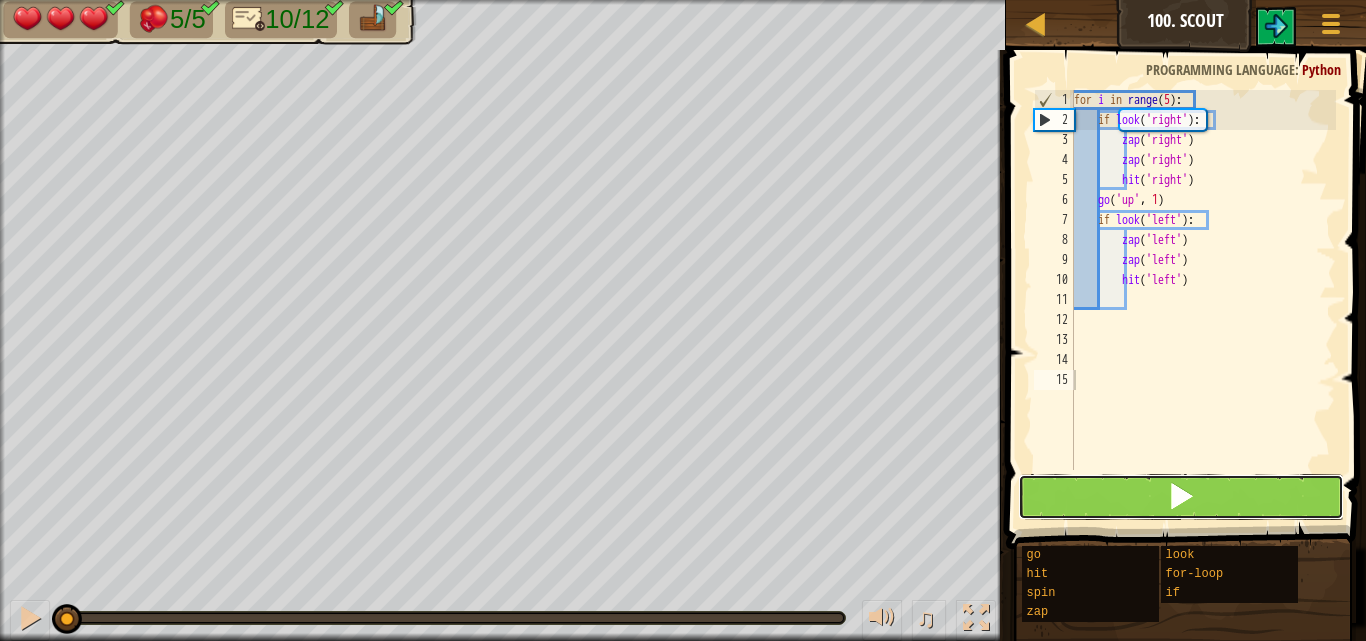 click at bounding box center [1181, 497] 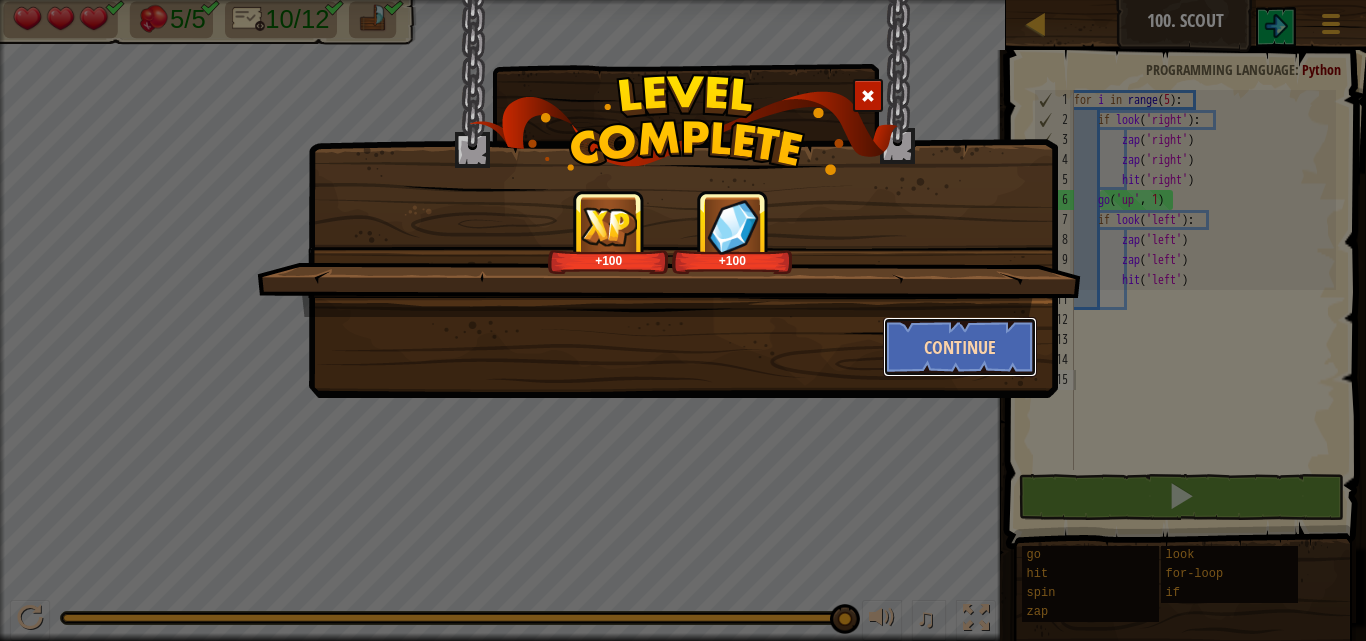 click on "Continue" at bounding box center [960, 347] 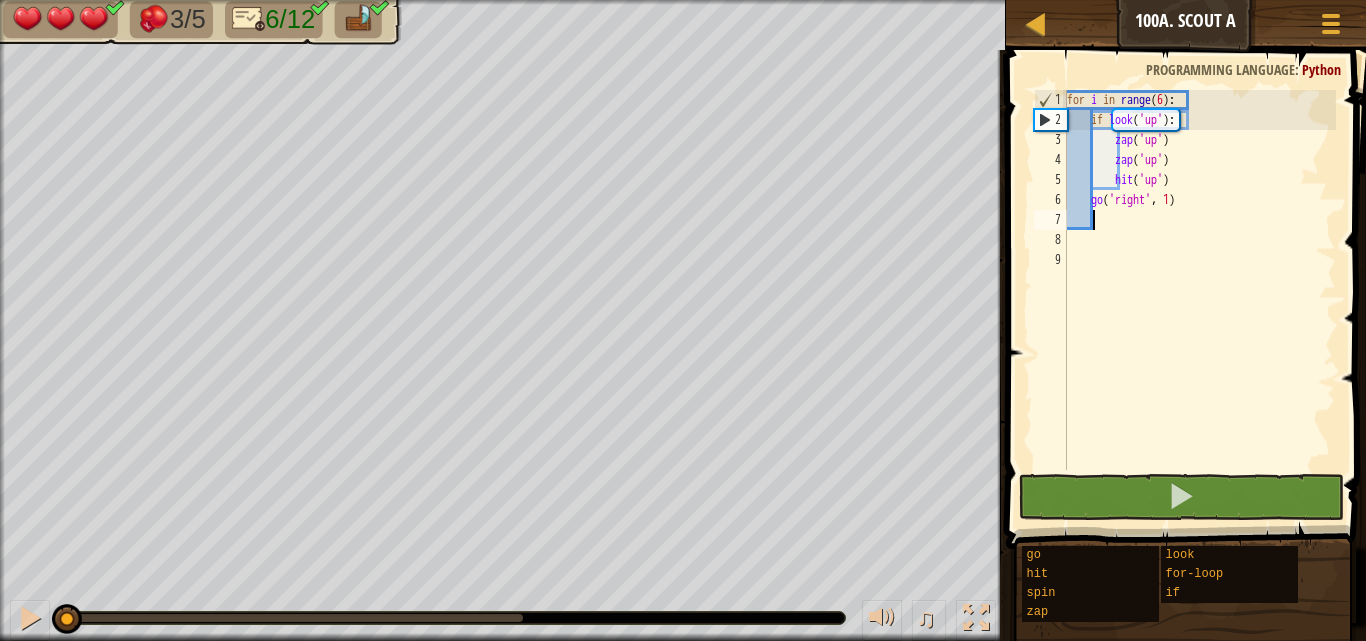 click on "for   i   in   range ( 6 ) :      if   look ( 'up' ) :          zap ( 'up' )          zap ( 'up' )          hit ( 'up' )      go ( 'right' ,   1 )" at bounding box center (1199, 300) 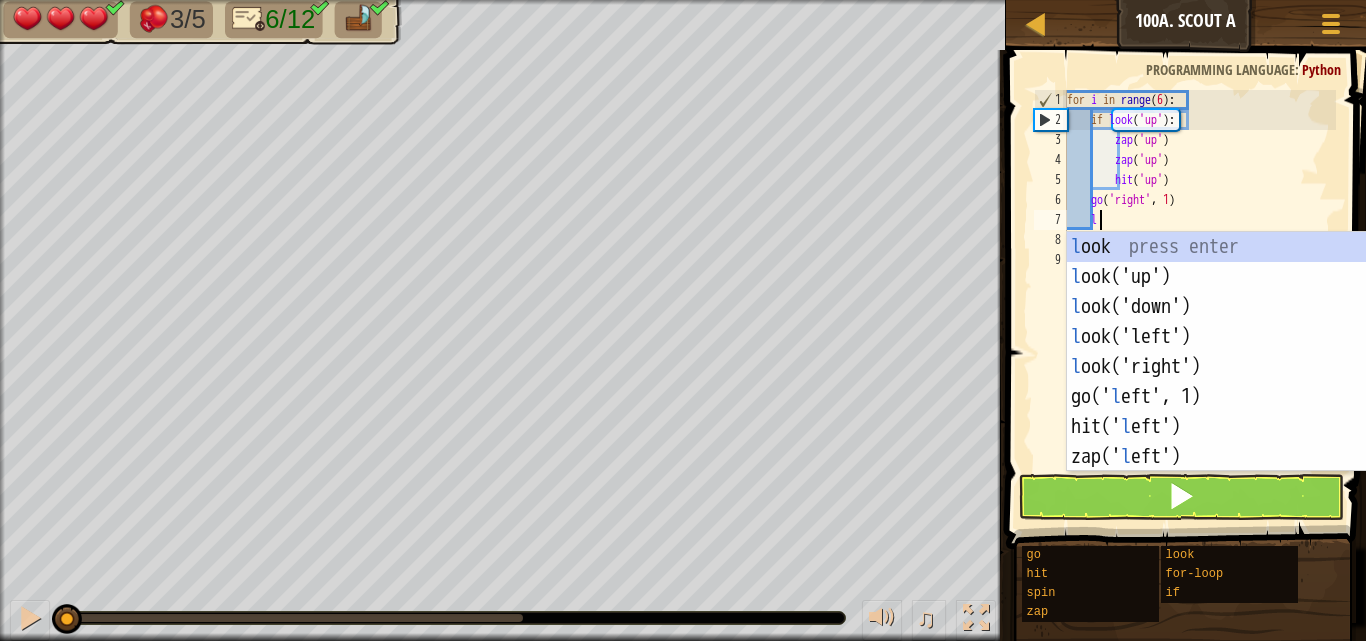 scroll, scrollTop: 9, scrollLeft: 1, axis: both 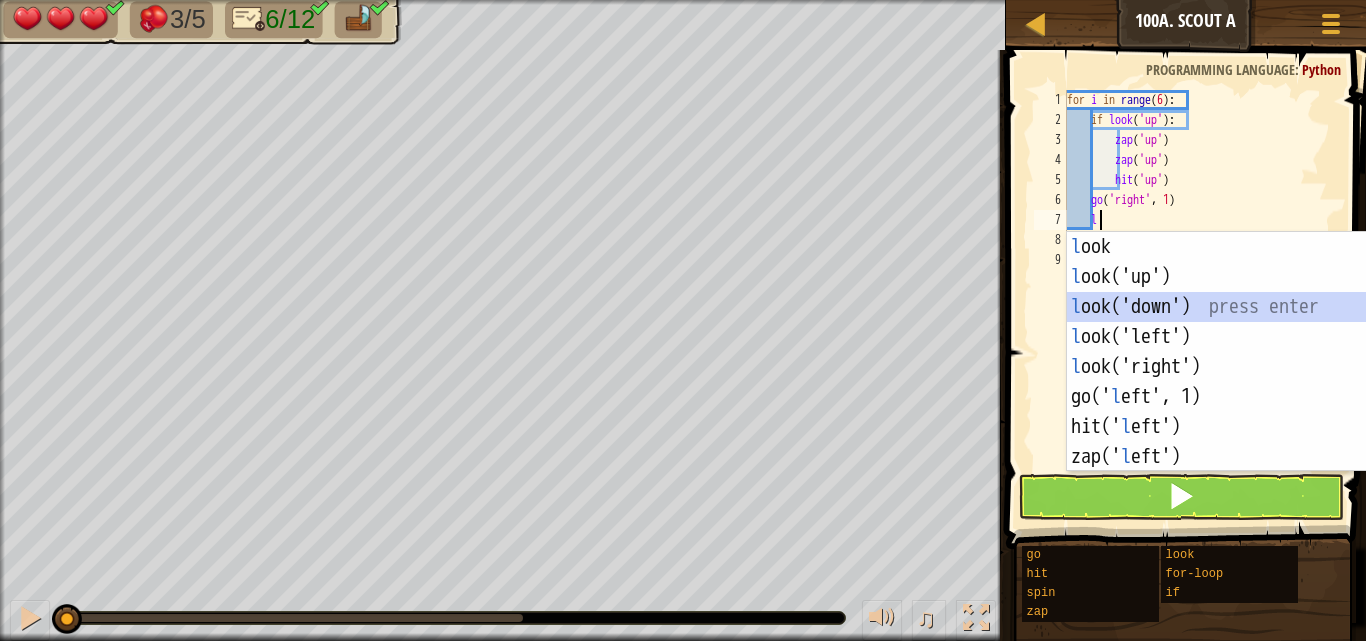 click on "l ook press enter l ook('up') press enter l ook('down') press enter l ook('left') press enter l ook('right') press enter go(' l eft', 1) press enter hit(' l eft') press enter zap(' l eft') press enter for- l oop press enter" at bounding box center [1248, 382] 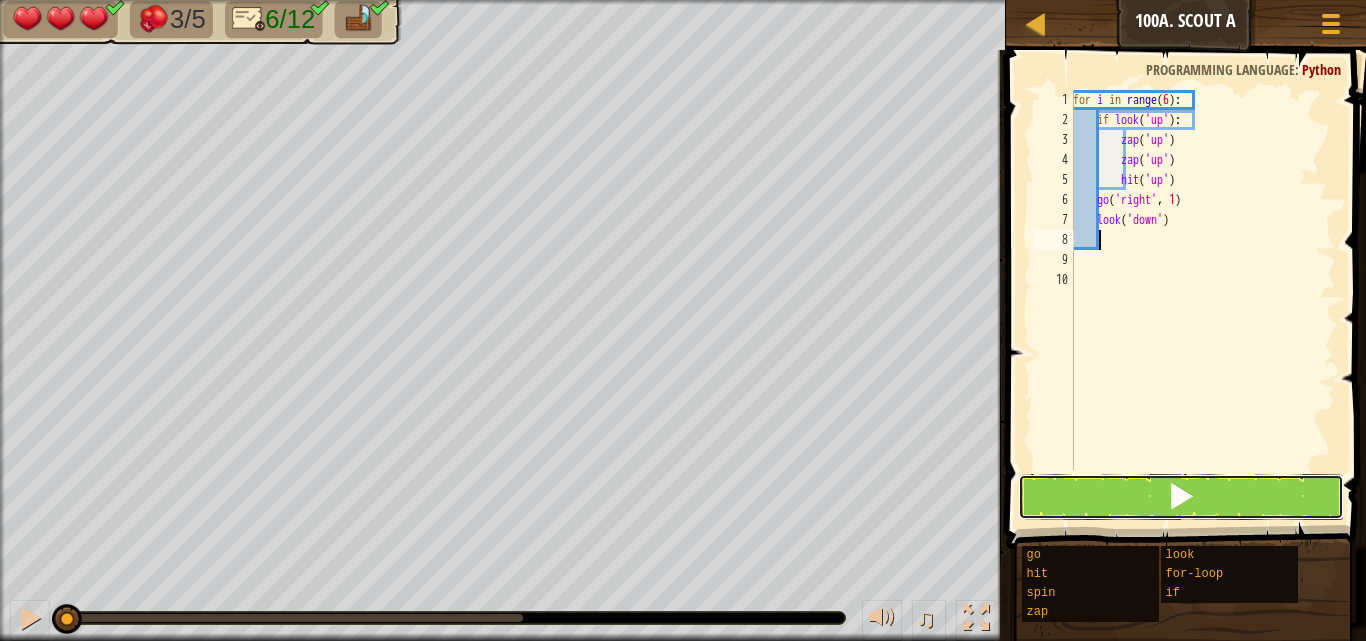 click at bounding box center [1181, 497] 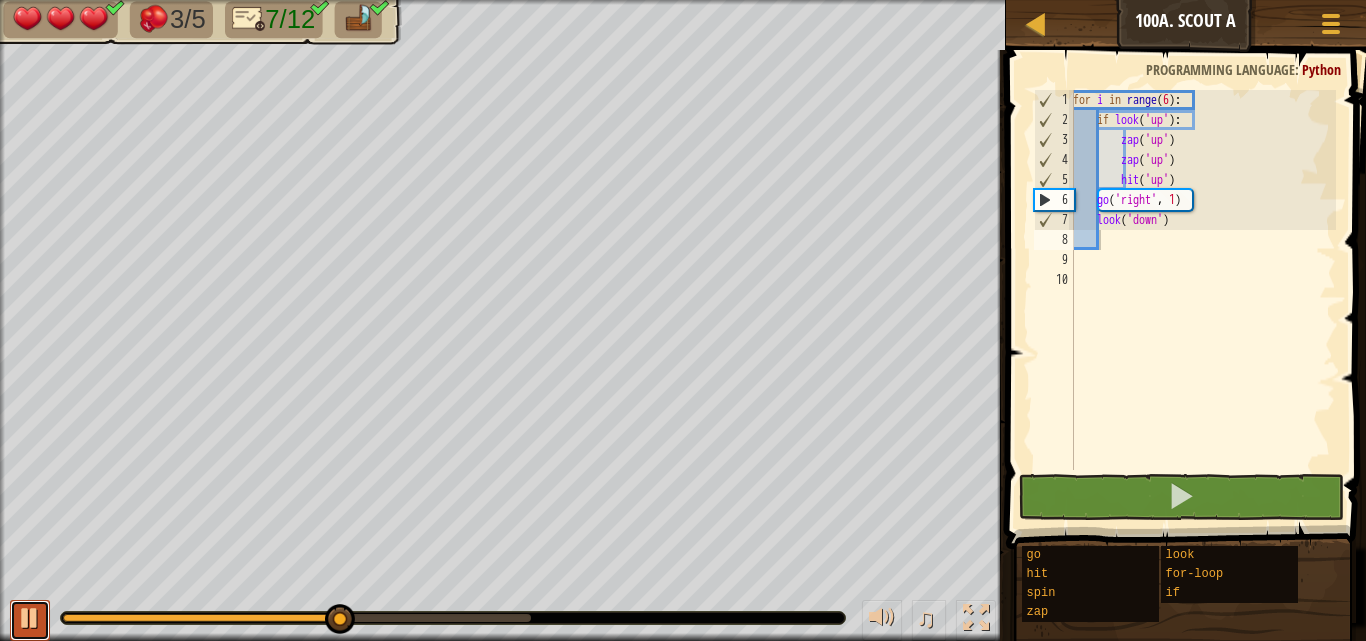 click at bounding box center [30, 618] 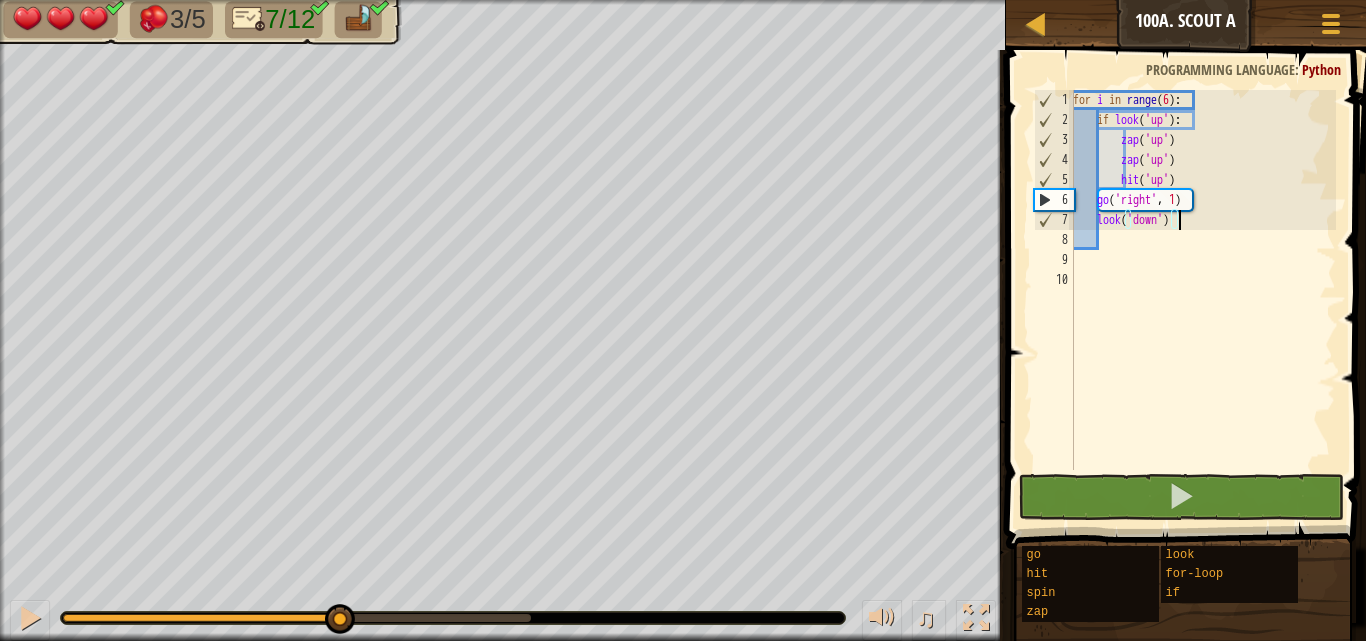 click on "for   i   in   range ( 6 ) :      if   look ( 'up' ) :          zap ( 'up' )          zap ( 'up' )          hit ( 'up' )      go ( 'right' ,   1 )      look ( 'down' )" at bounding box center (1202, 300) 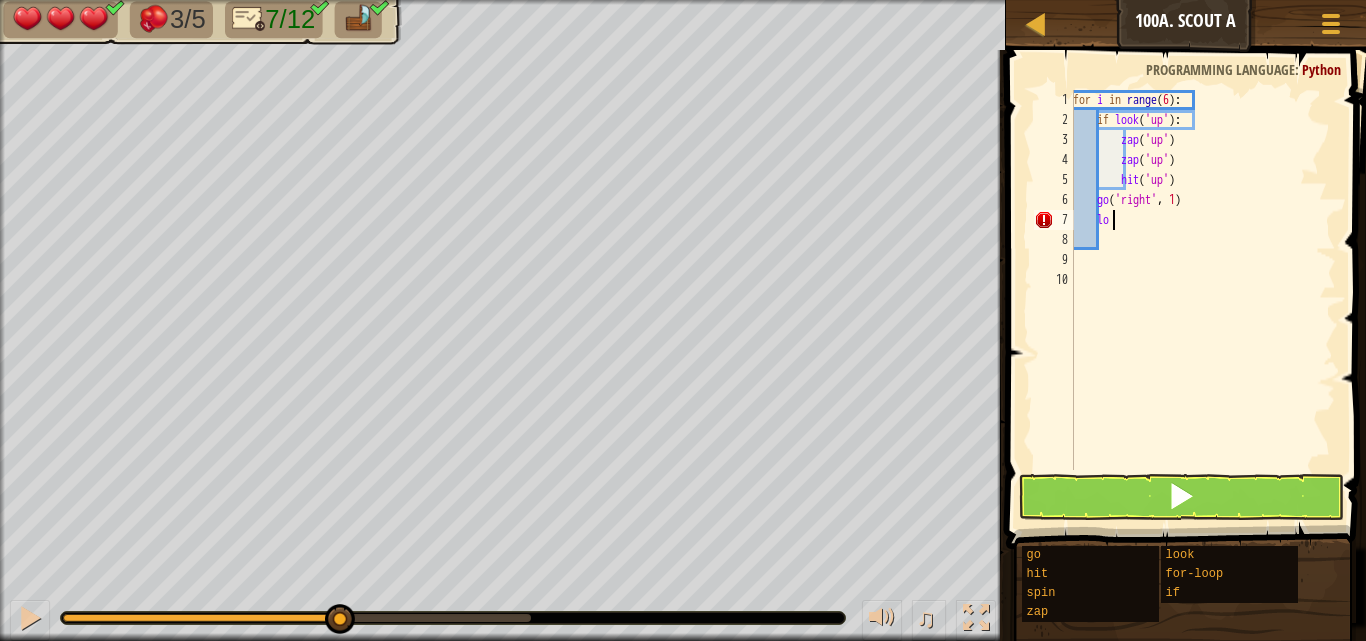 type on "l" 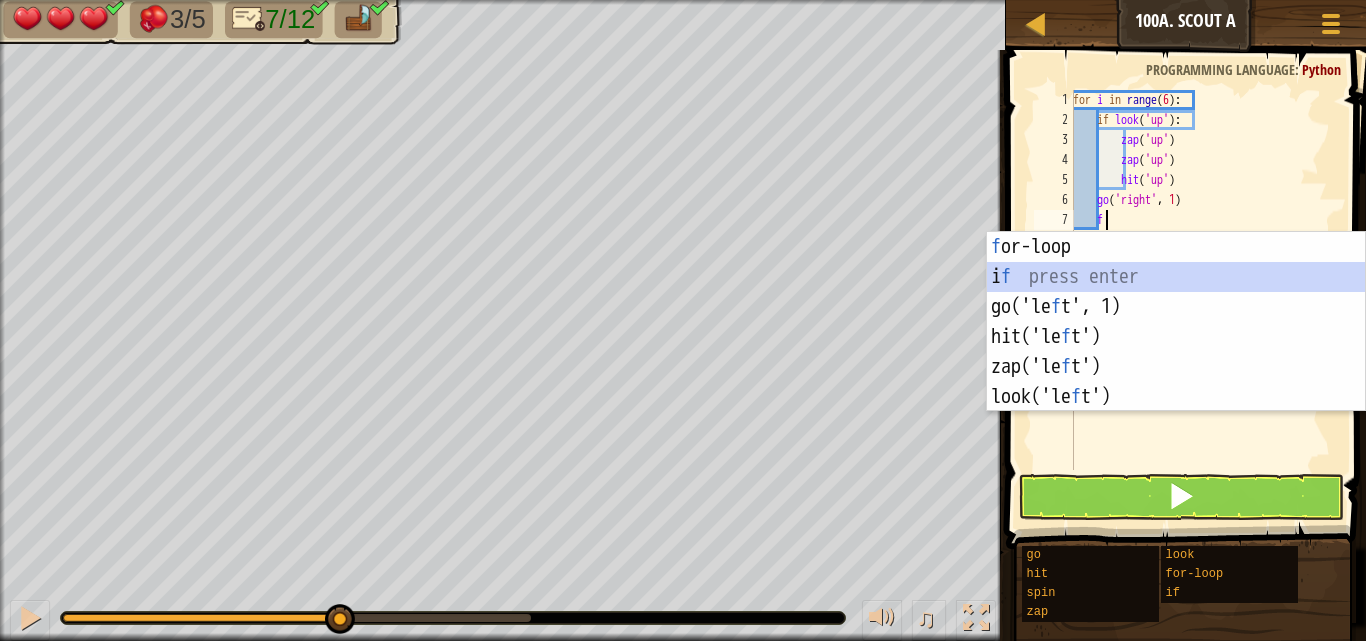 click on "f or-loop press enter i f press enter go('le f t', 1) press enter hit('le f t') press enter zap('le f t') press enter look('le f t') press enter" at bounding box center (1176, 352) 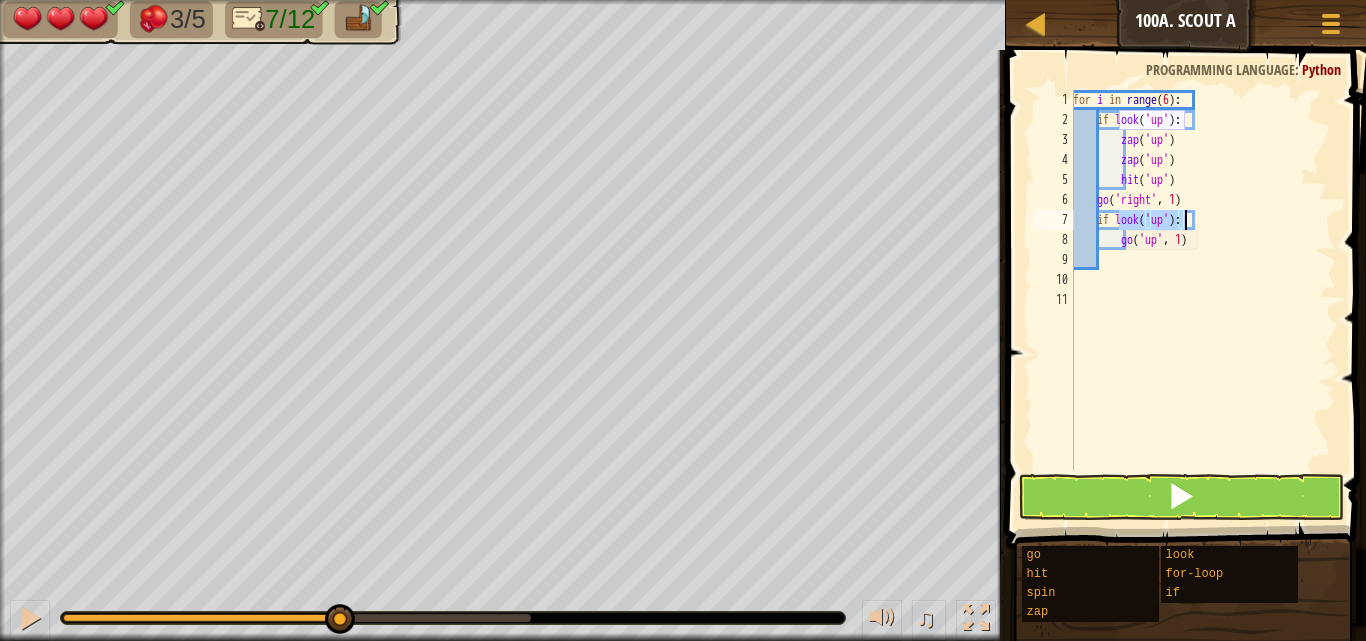 click on "for   i   in   range ( 6 ) :      if   look ( 'up' ) :          zap ( 'up' )          zap ( 'up' )          hit ( 'up' )      go ( 'right' ,   1 )      if   look ( 'up' ) :          go ( 'up' ,   1 )" at bounding box center (1202, 280) 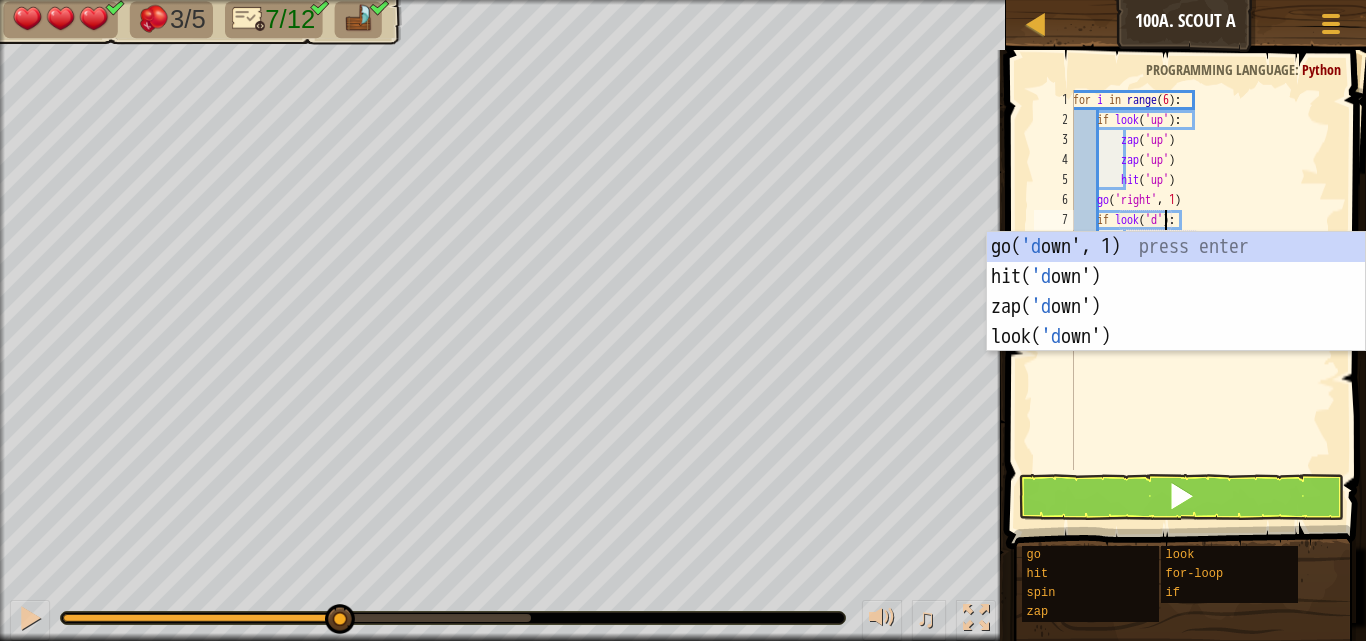 scroll, scrollTop: 9, scrollLeft: 8, axis: both 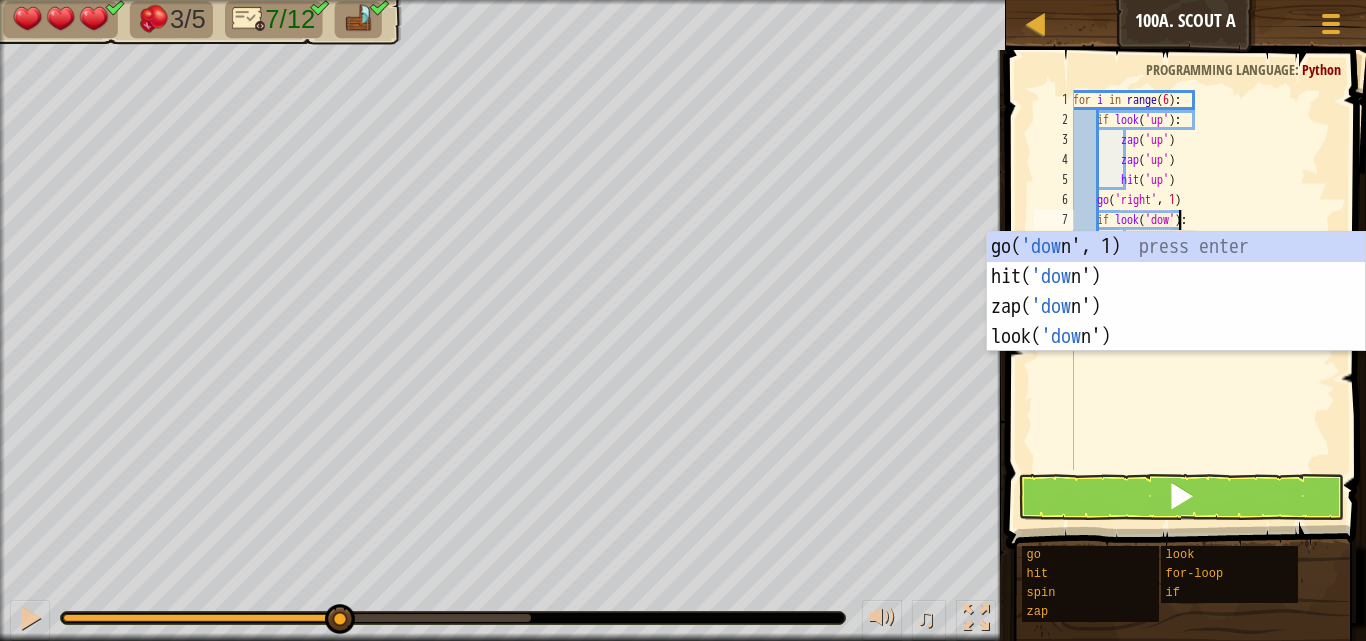 type on "if look('down'):" 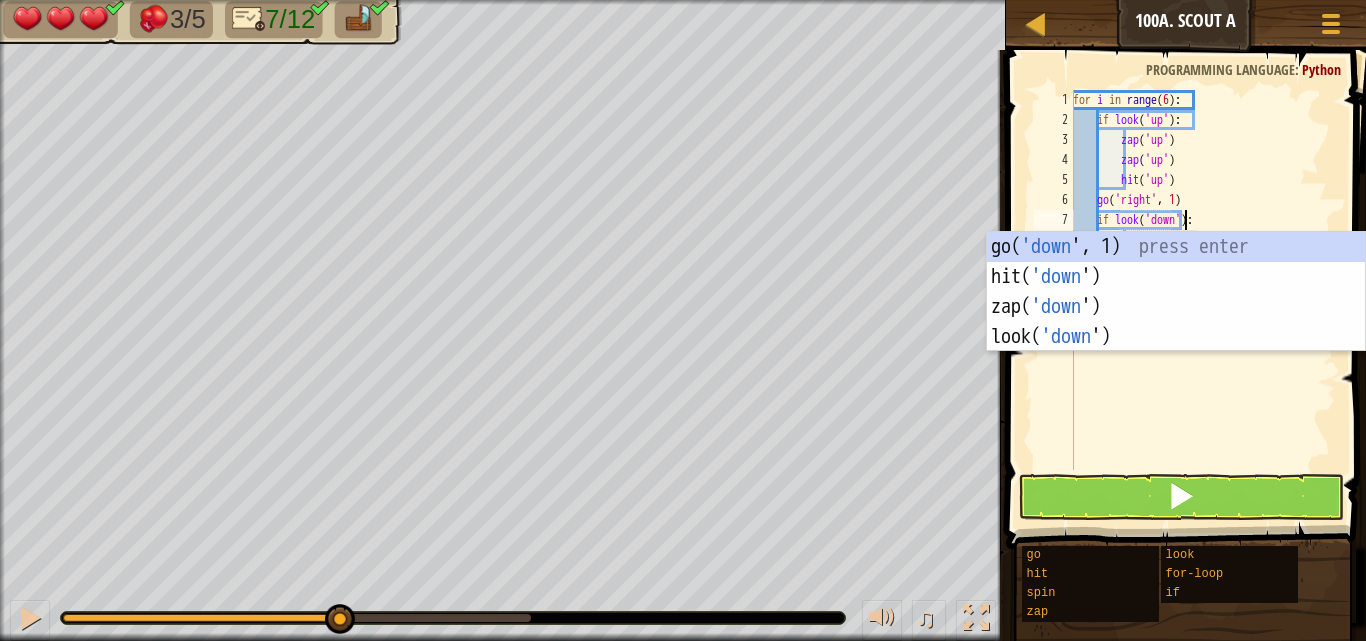 scroll, scrollTop: 9, scrollLeft: 9, axis: both 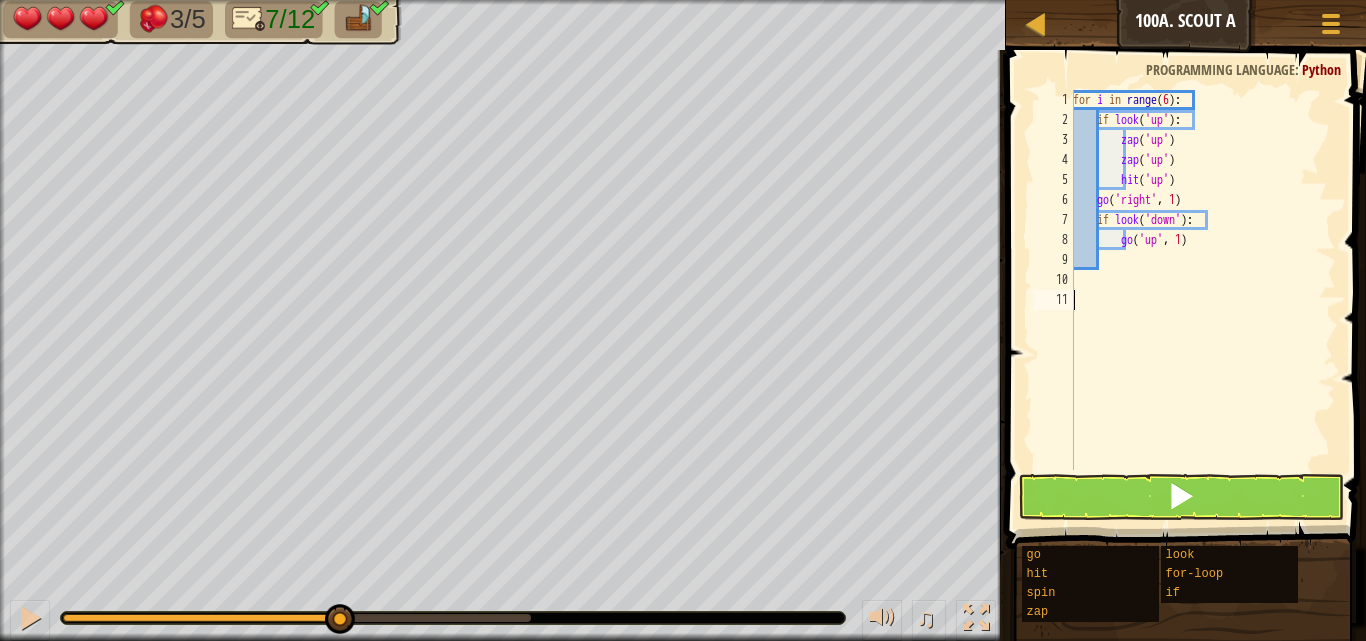 click on "for   i   in   range ( 6 ) :      if   look ( 'up' ) :          zap ( 'up' )          zap ( 'up' )          hit ( 'up' )      go ( 'right' ,   1 )      if   look ( 'down' ) :          go ( 'up' ,   1 )" at bounding box center (1202, 300) 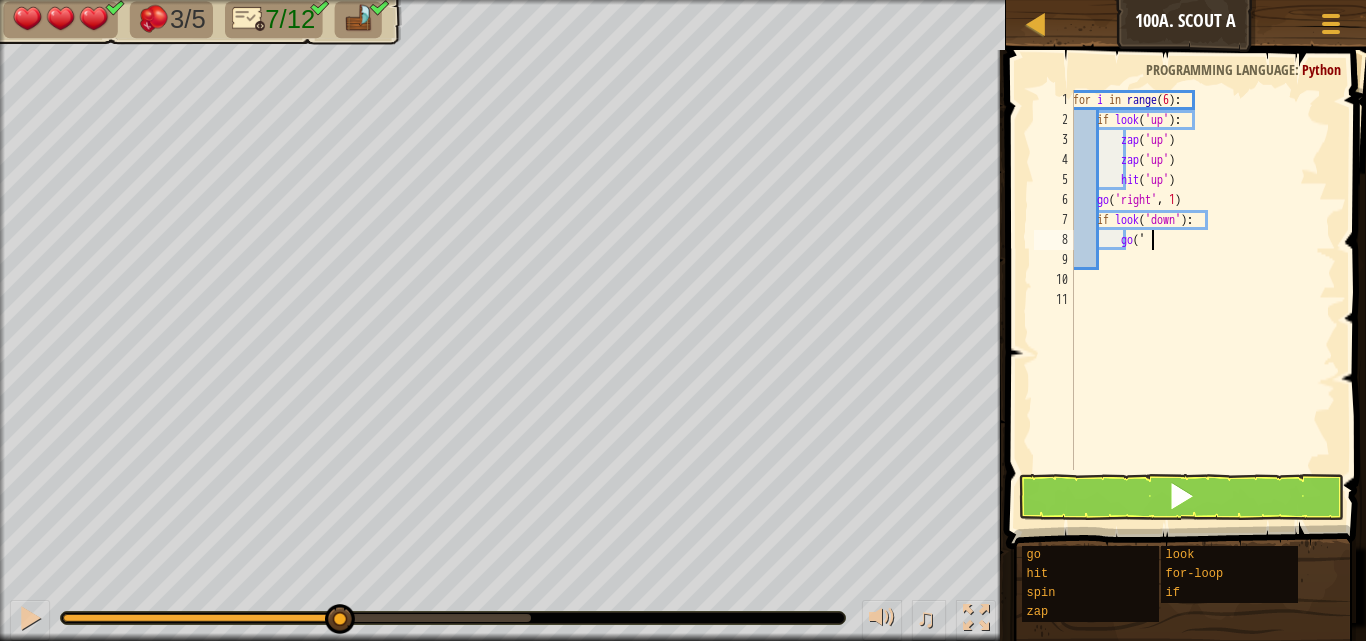 type on "g" 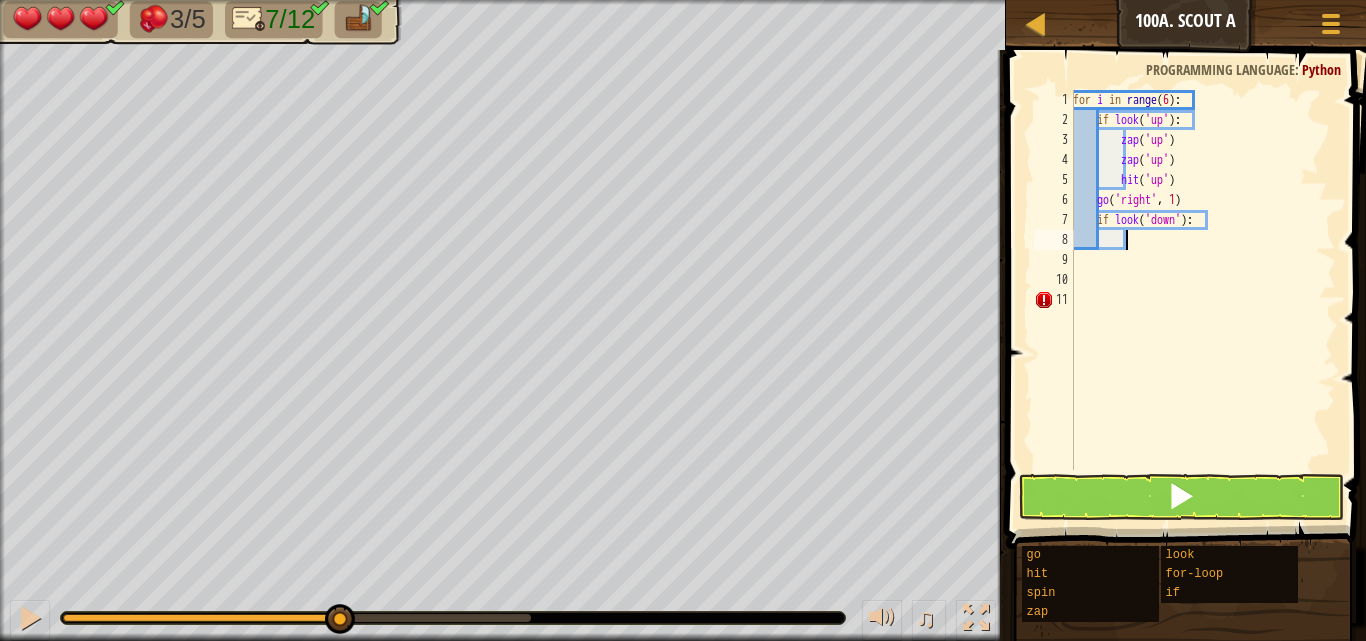 type on "z" 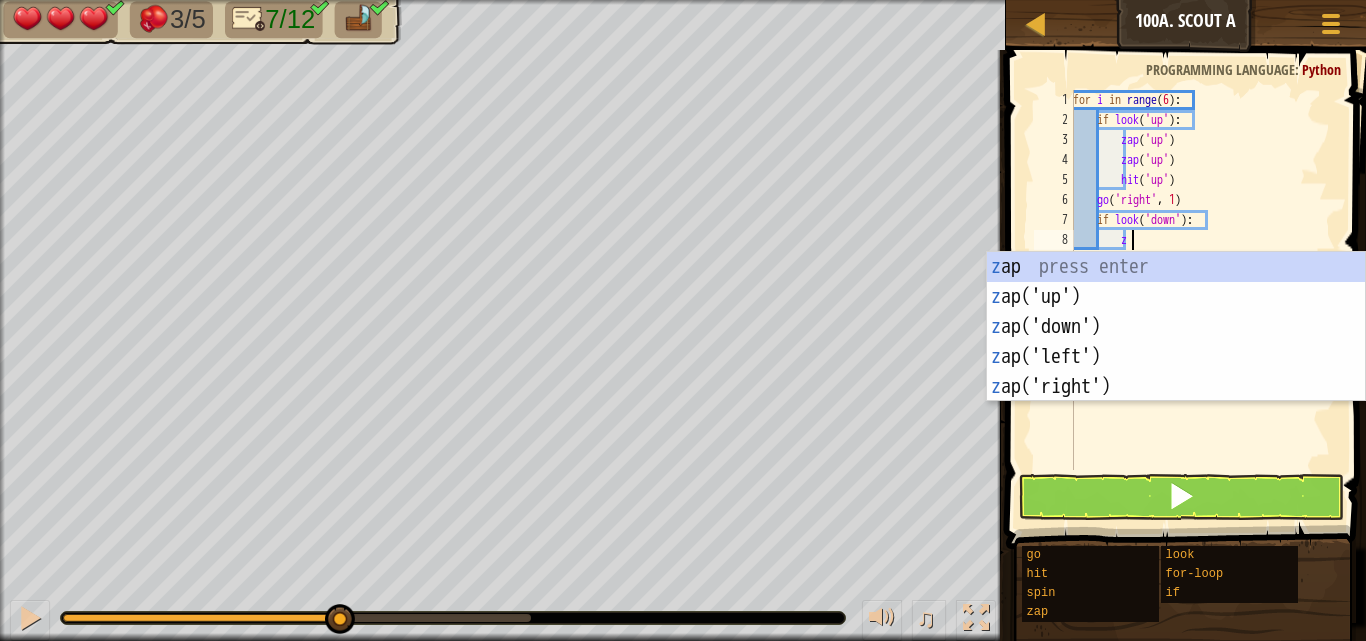 scroll, scrollTop: 9, scrollLeft: 3, axis: both 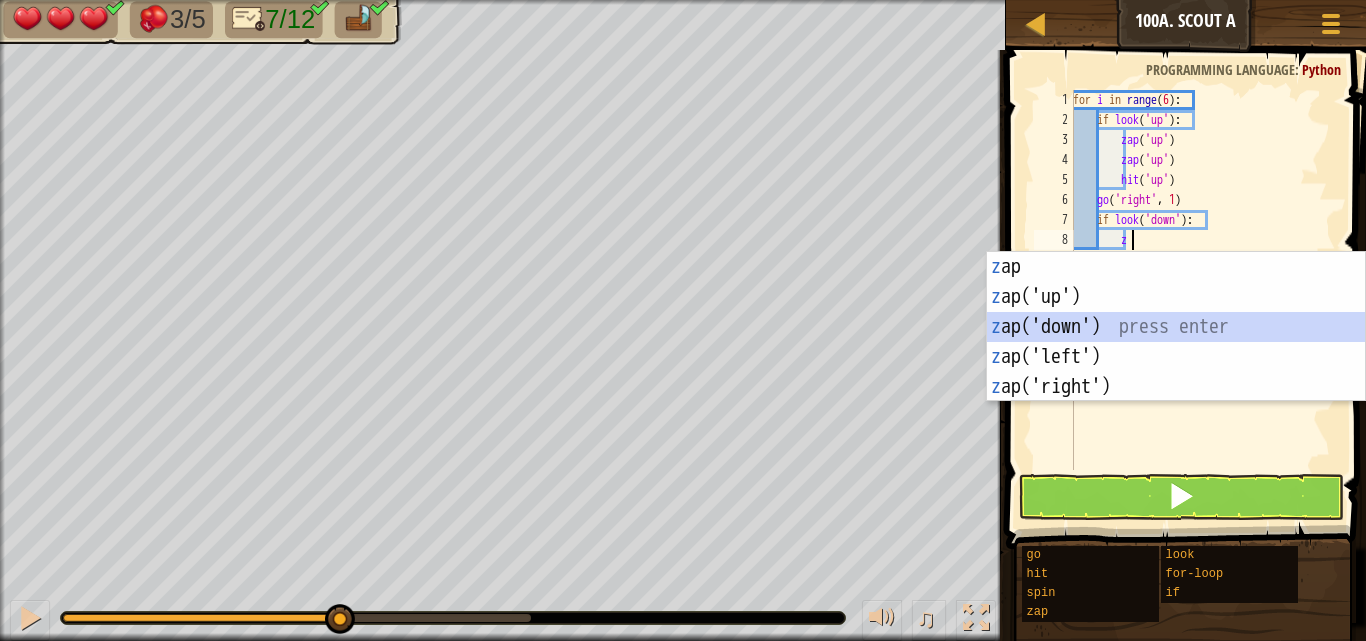 click on "z ap press enter z ap('up') press enter z ap('down') press enter z ap('left') press enter z ap('right') press enter" at bounding box center (1176, 357) 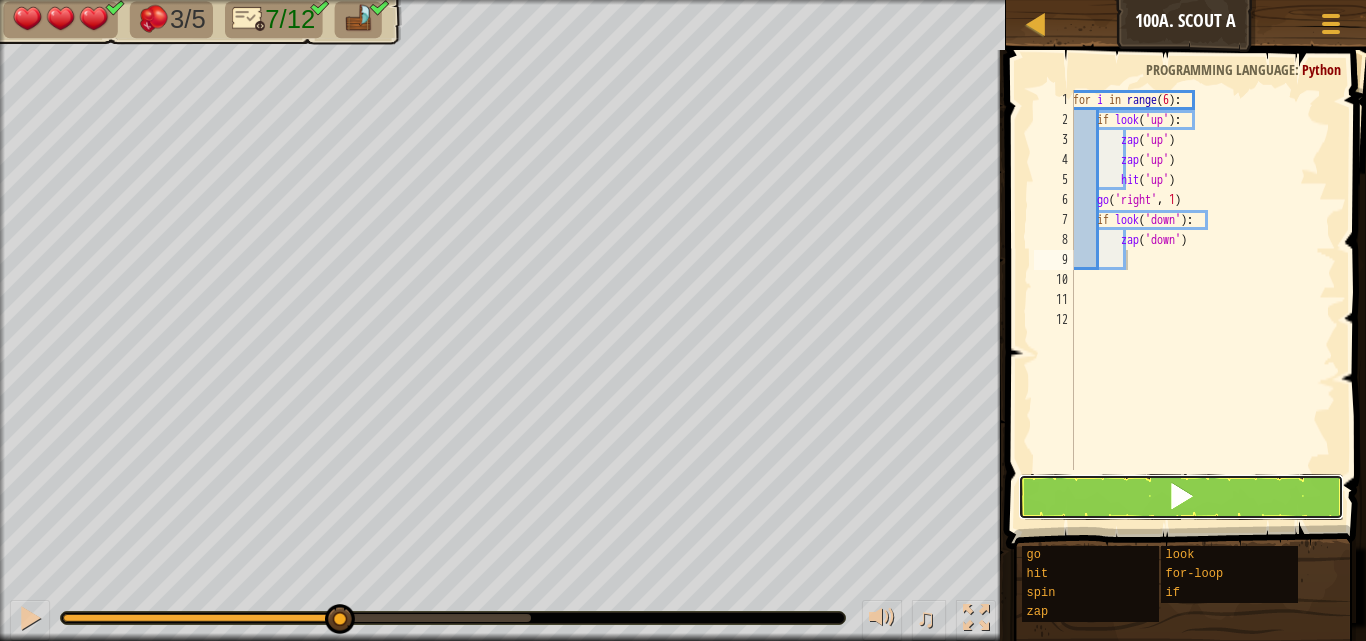 click at bounding box center [1181, 497] 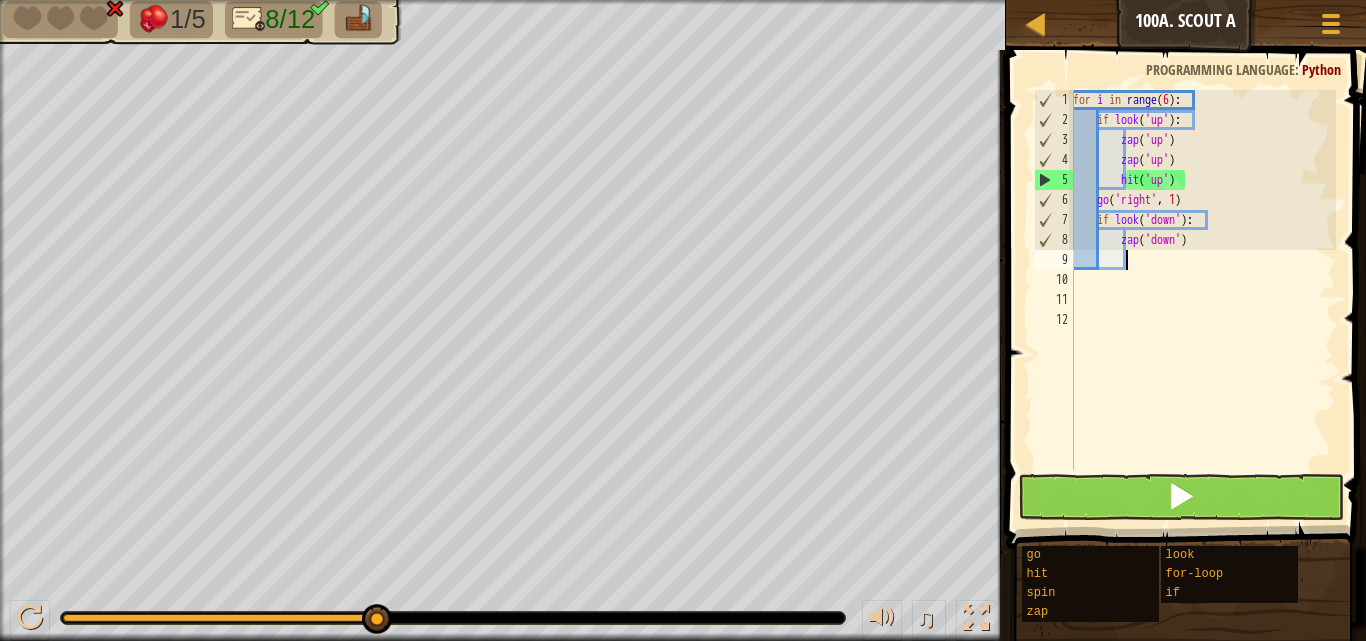 type on "z" 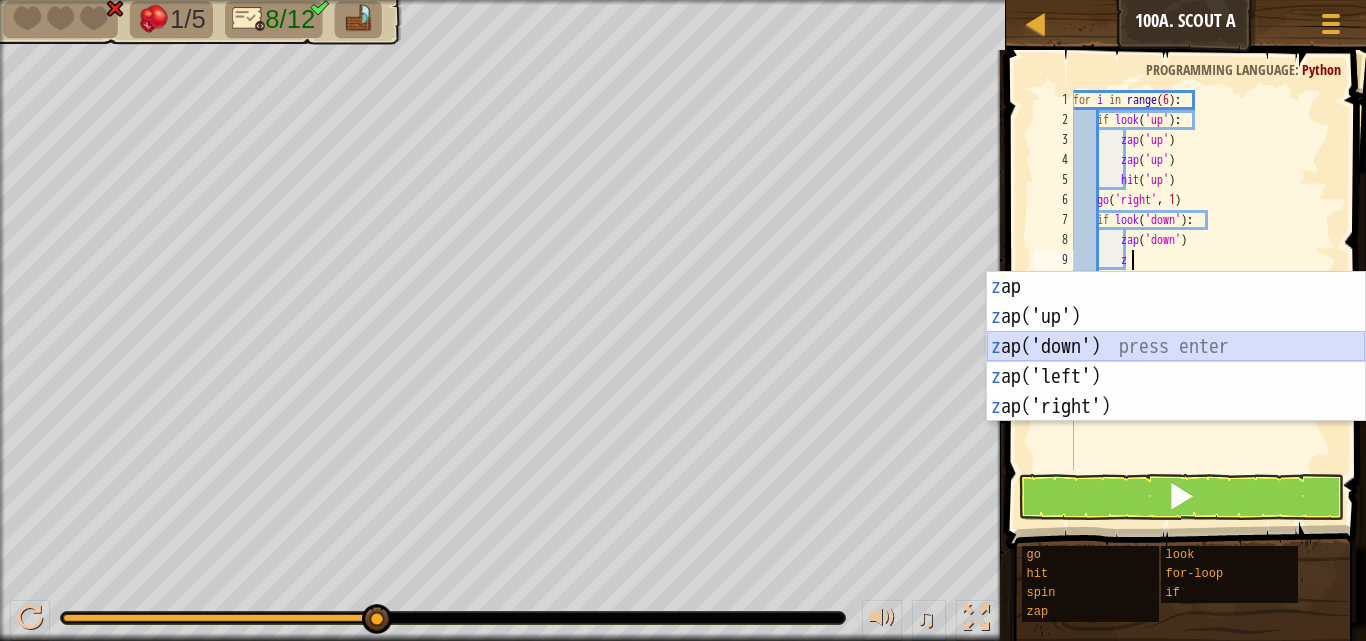 click on "z ap press enter z ap('up') press enter z ap('down') press enter z ap('left') press enter z ap('right') press enter" at bounding box center [1176, 377] 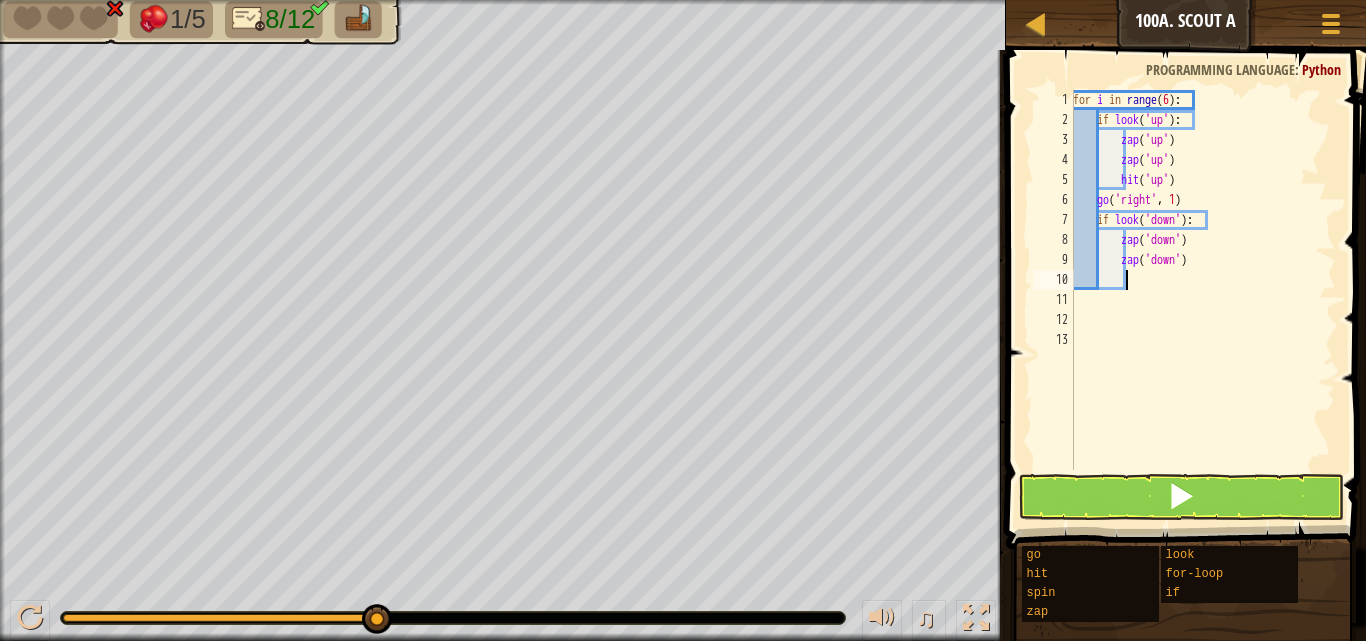 type on "h" 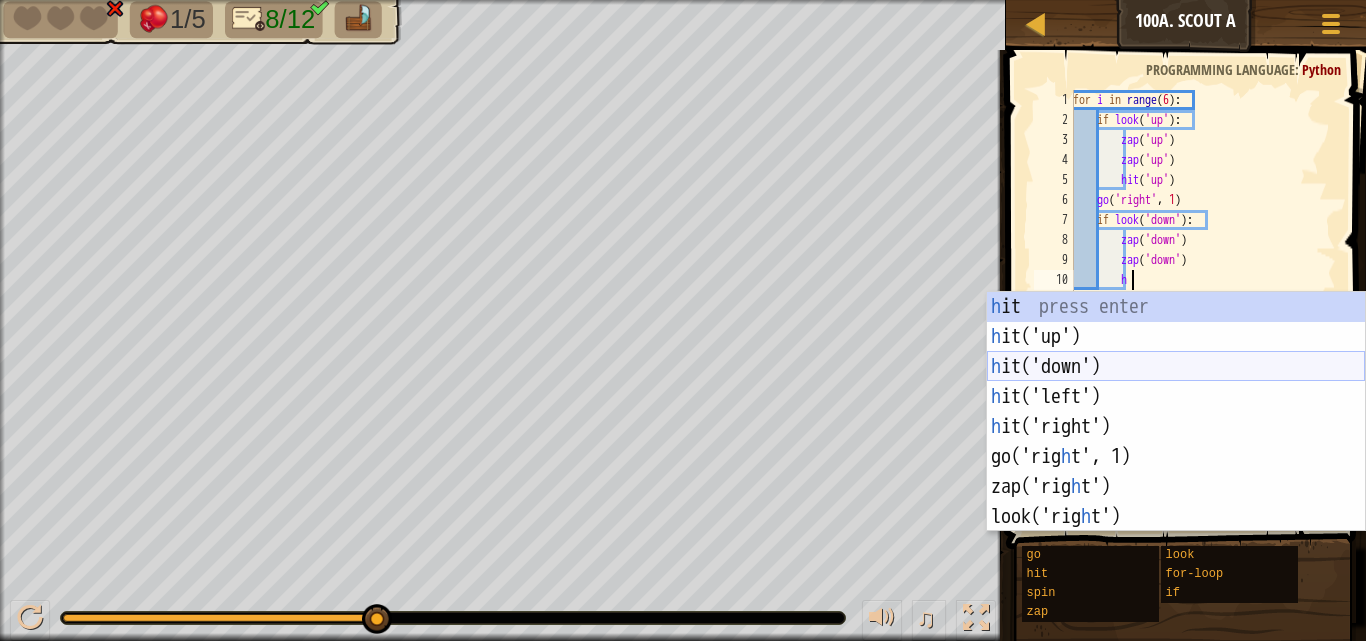 click on "h it press enter h it('up') press enter h it('down') press enter h it('left') press enter h it('right') press enter go('rig h t', 1) press enter zap('rig h t') press enter look('rig h t') press enter" at bounding box center (1176, 442) 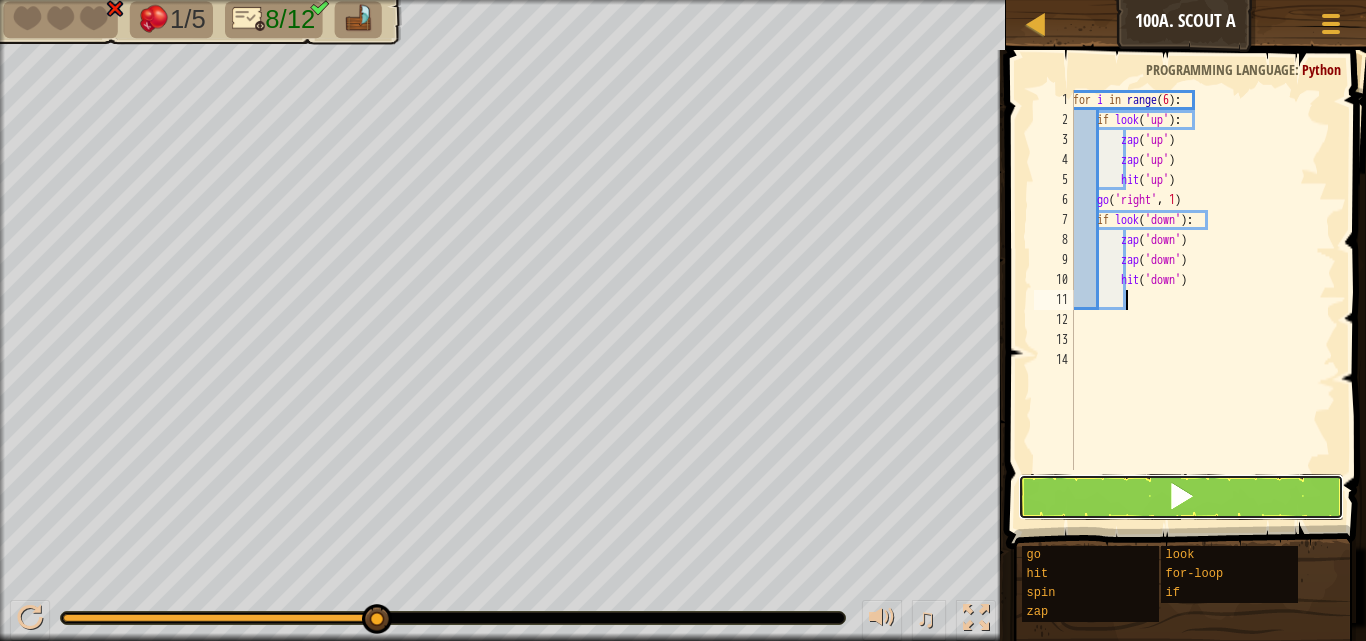 click at bounding box center [1181, 497] 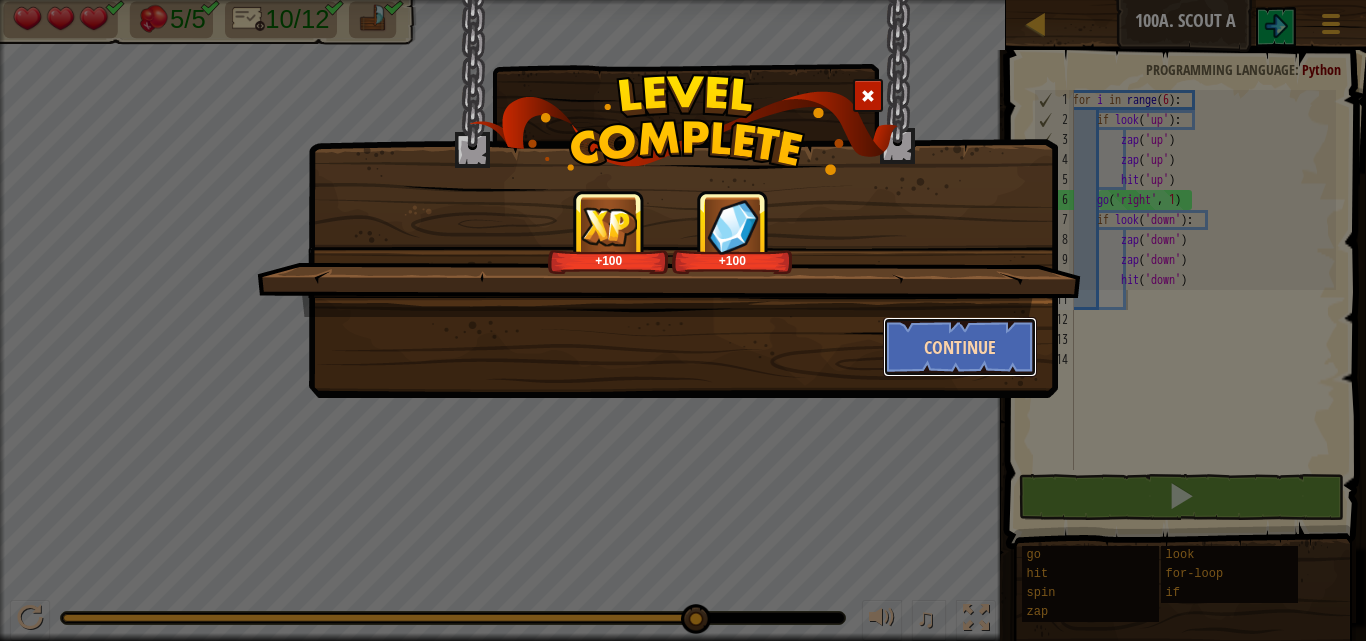 click on "Continue" at bounding box center (960, 347) 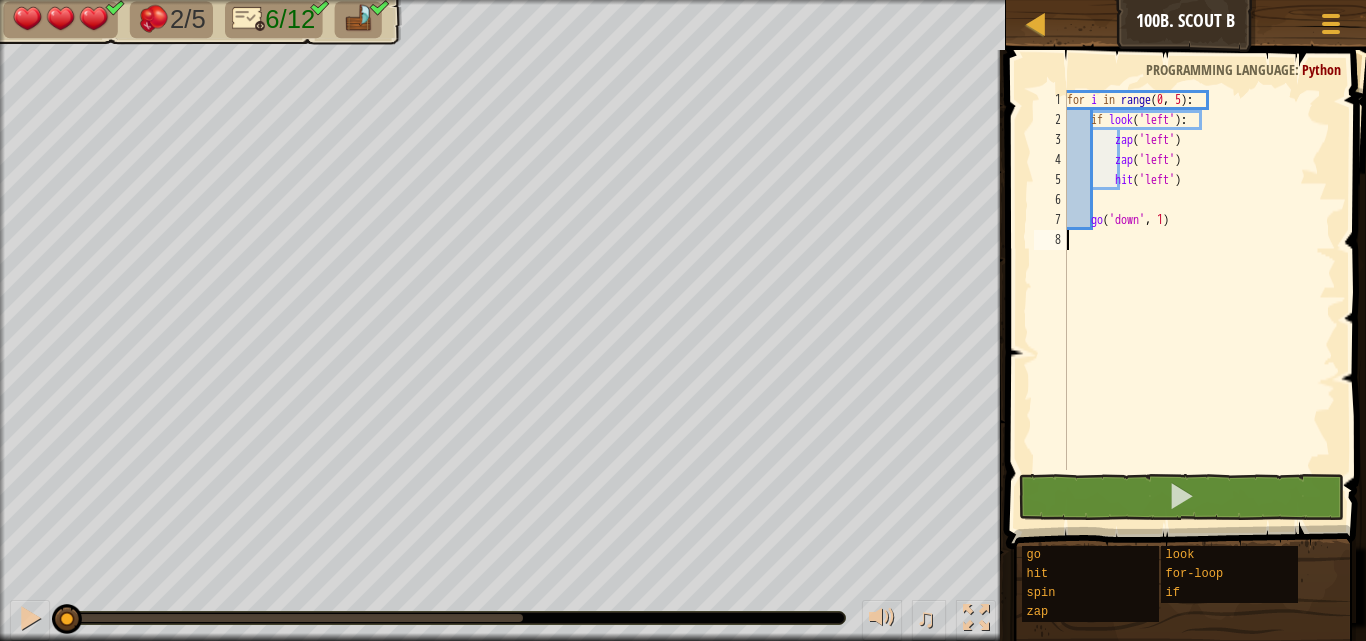 click on "for   i   in   range ( 0 ,   5 ) :      if   look ( 'left' ) :          zap ( 'left' )          zap ( 'left' )          hit ( 'left' )           go ( 'down' ,   1 )" at bounding box center [1199, 300] 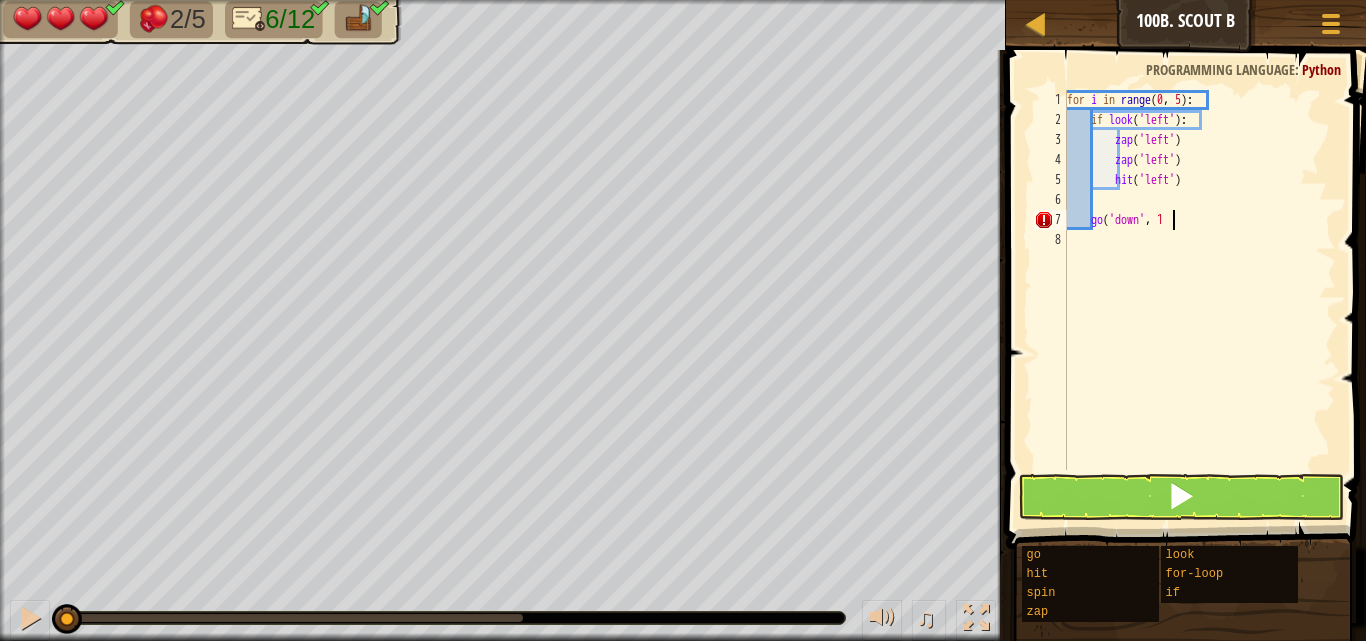 scroll, scrollTop: 9, scrollLeft: 8, axis: both 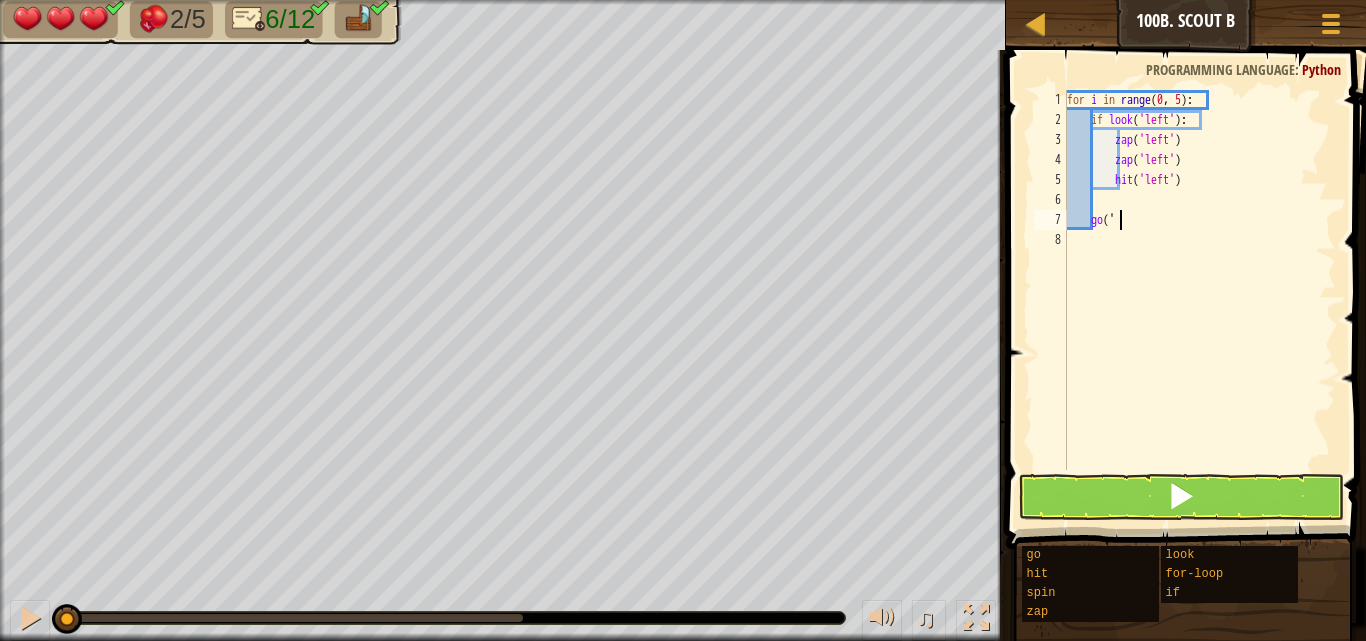 type on "g" 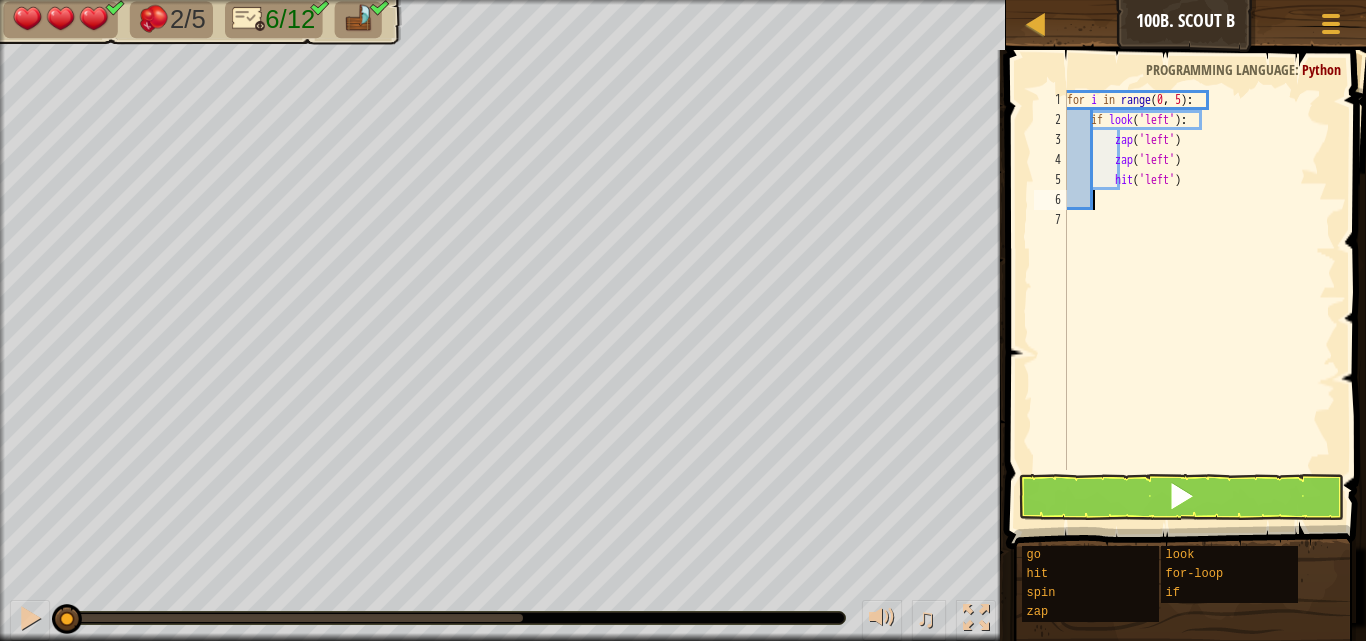 scroll, scrollTop: 9, scrollLeft: 0, axis: vertical 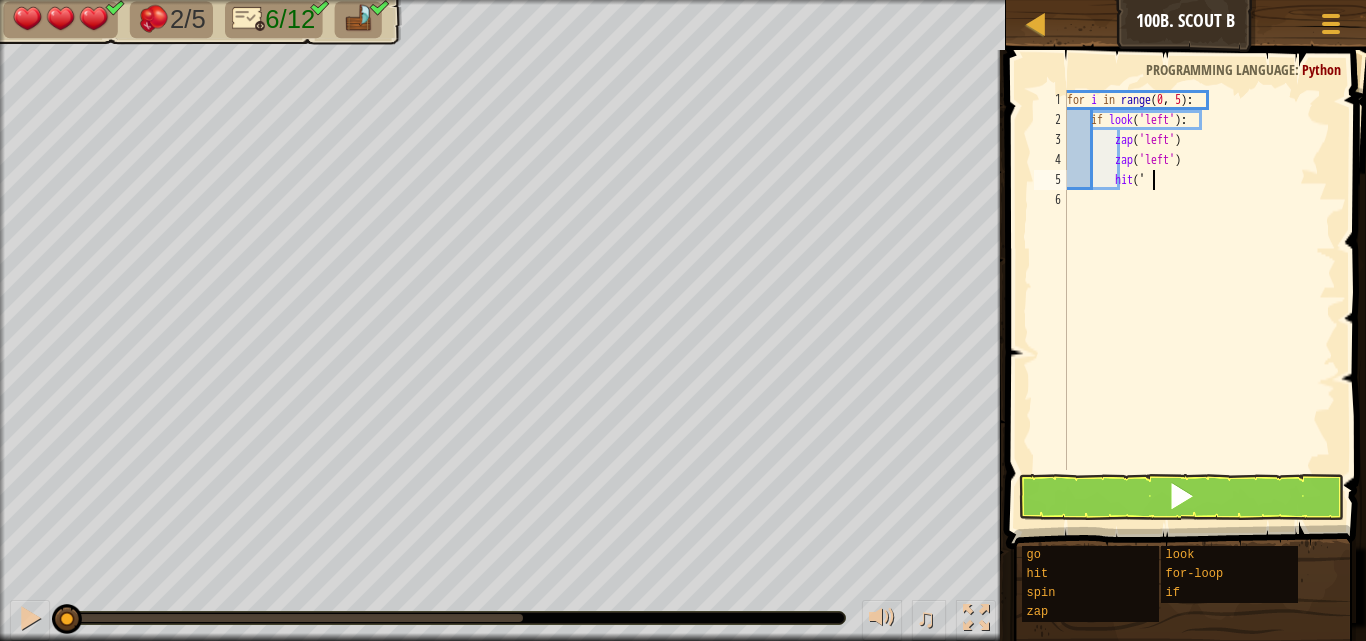 type on "h" 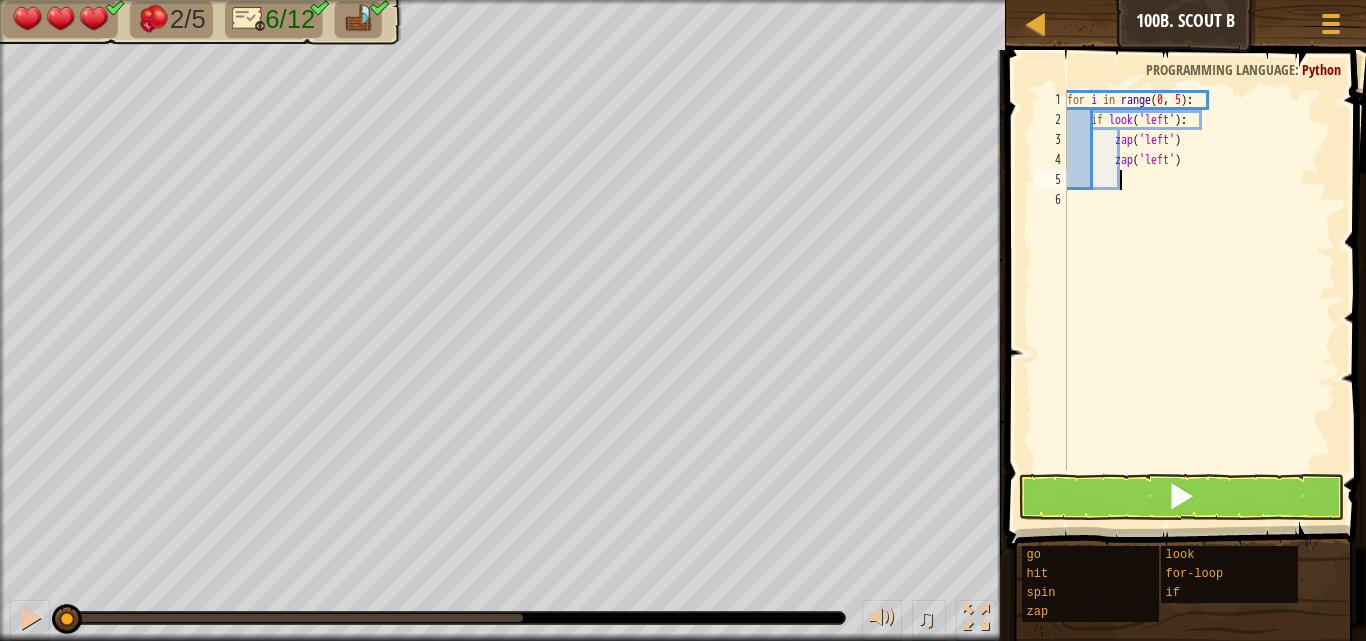 type on "h" 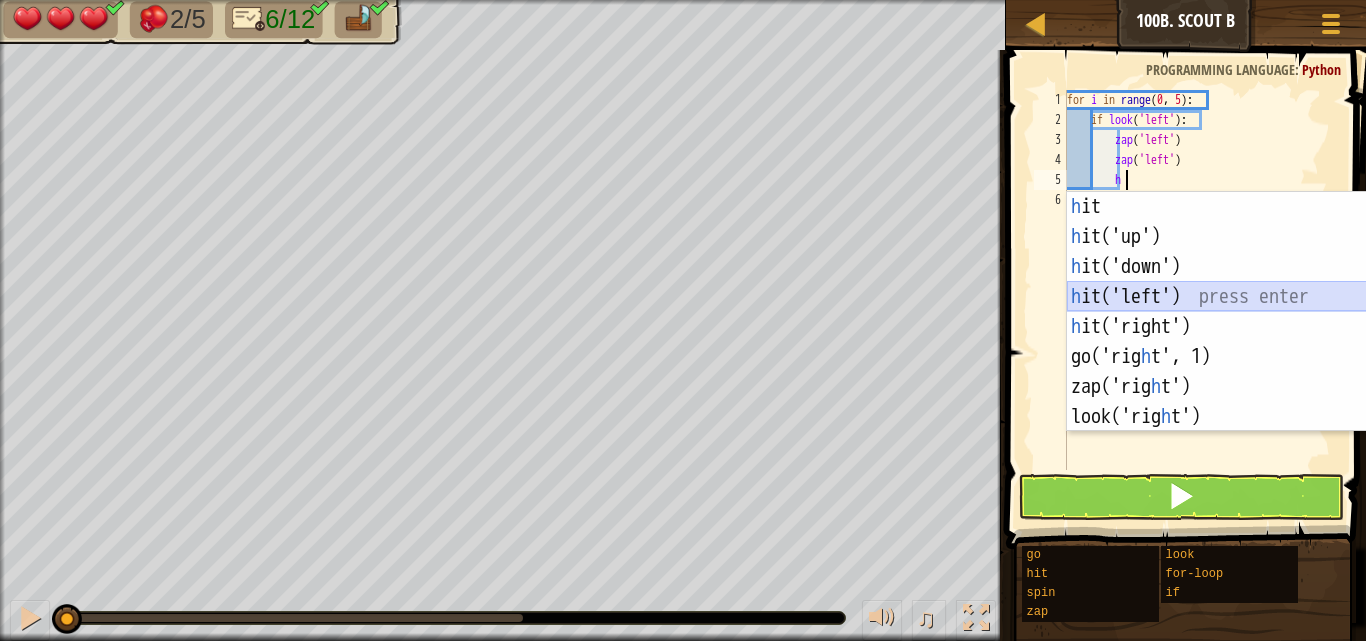 click on "h it press enter h it('up') press enter h it('down') press enter h it('left') press enter h it('right') press enter go('rig h t', 1) press enter zap('rig h t') press enter look('rig h t') press enter" at bounding box center [1256, 342] 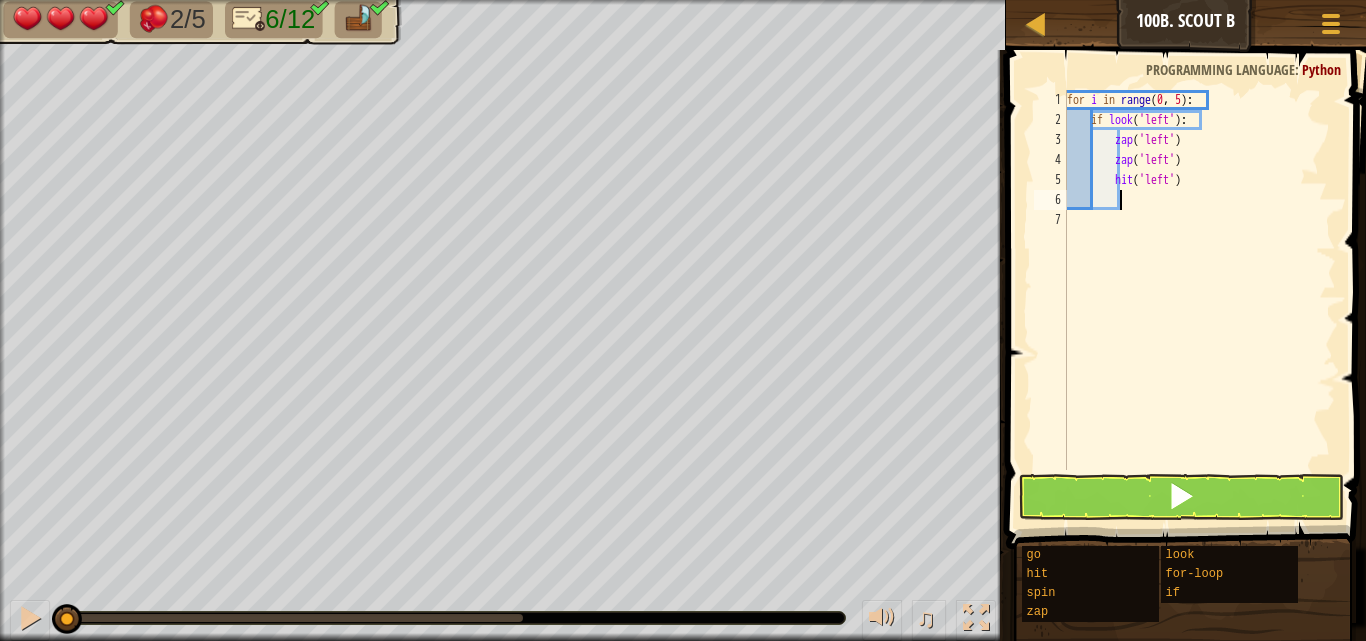 scroll, scrollTop: 9, scrollLeft: 1, axis: both 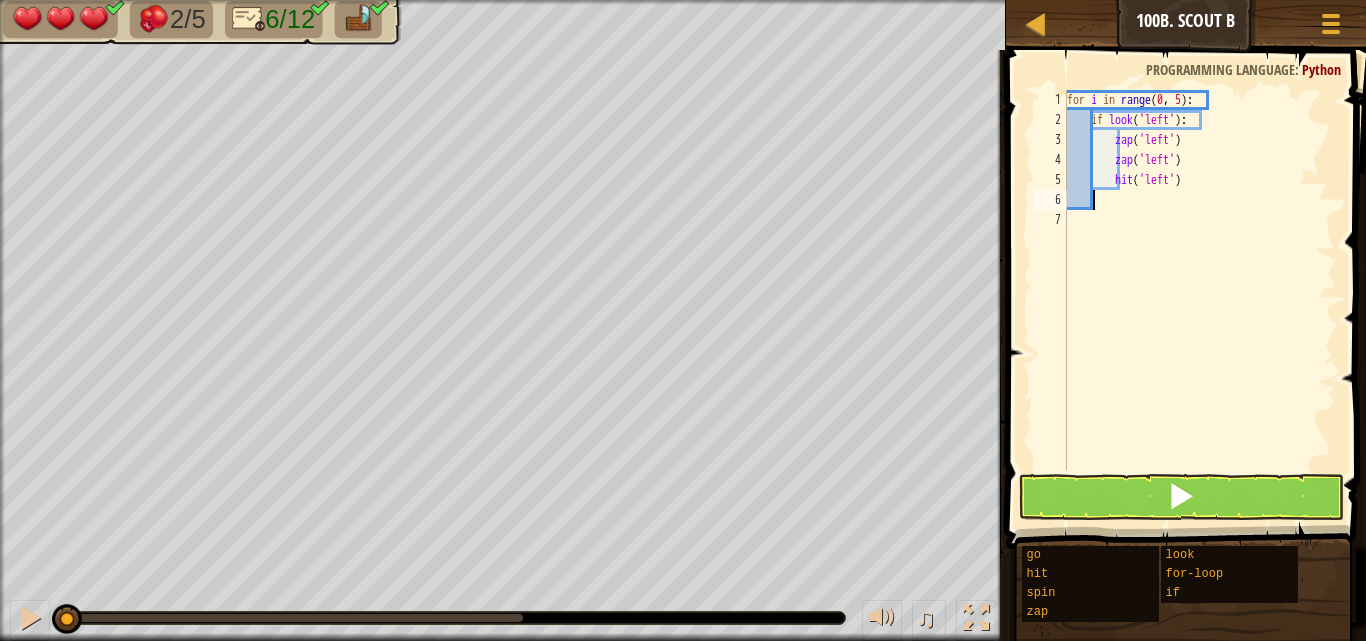 type on "g" 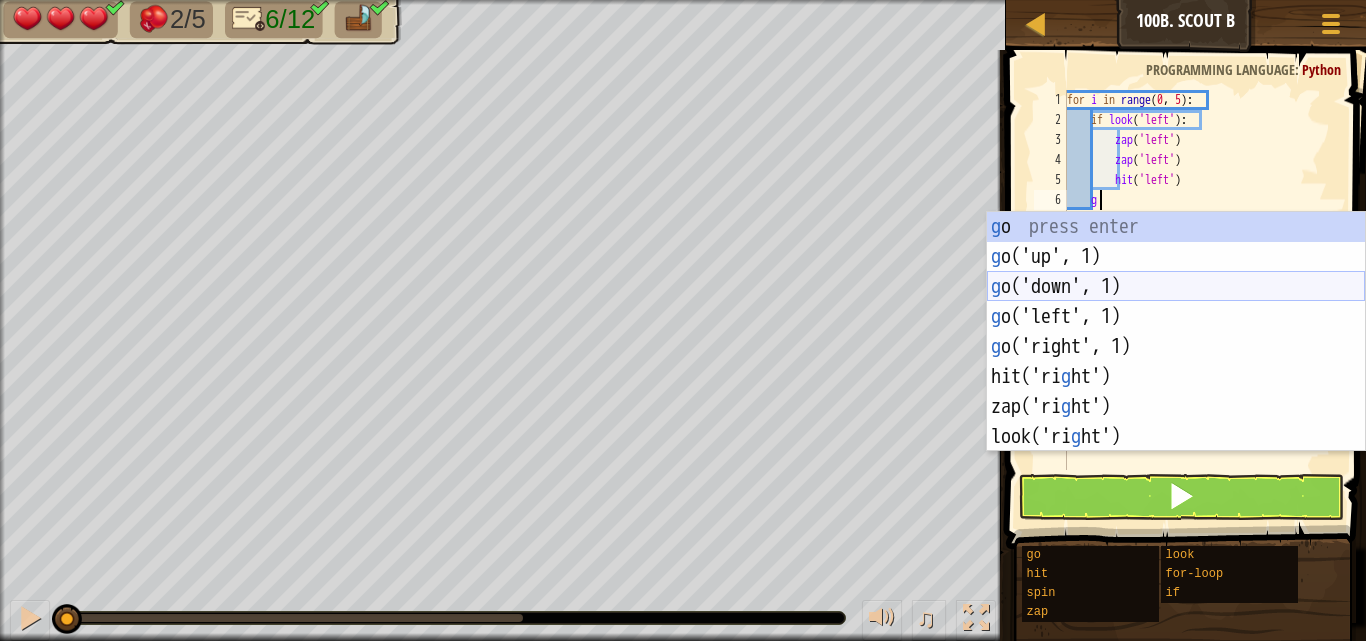 click on "g o press enter g o('up', 1) press enter g o('down', 1) press enter g o('left', 1) press enter g o('right', 1) press enter hit('ri g ht') press enter zap('ri g ht') press enter look('ri g ht') press enter" at bounding box center [1176, 362] 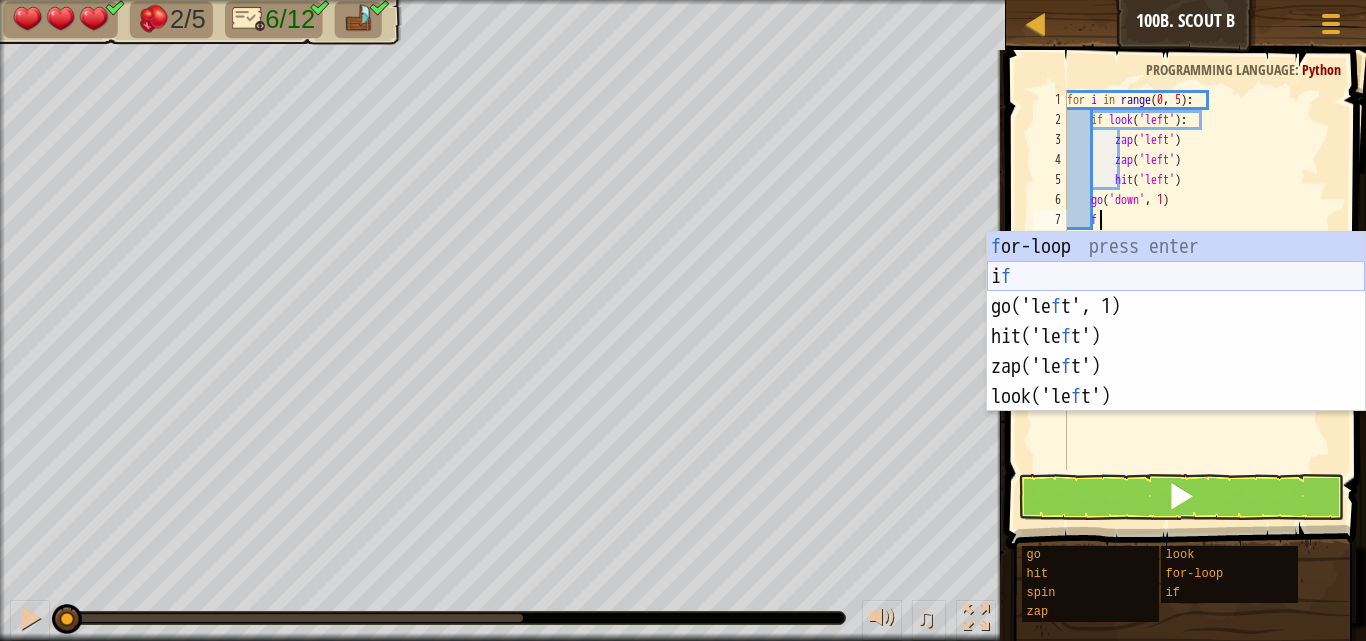 click on "f or-loop press enter i f press enter go('le f t', 1) press enter hit('le f t') press enter zap('le f t') press enter look('le f t') press enter" at bounding box center (1176, 352) 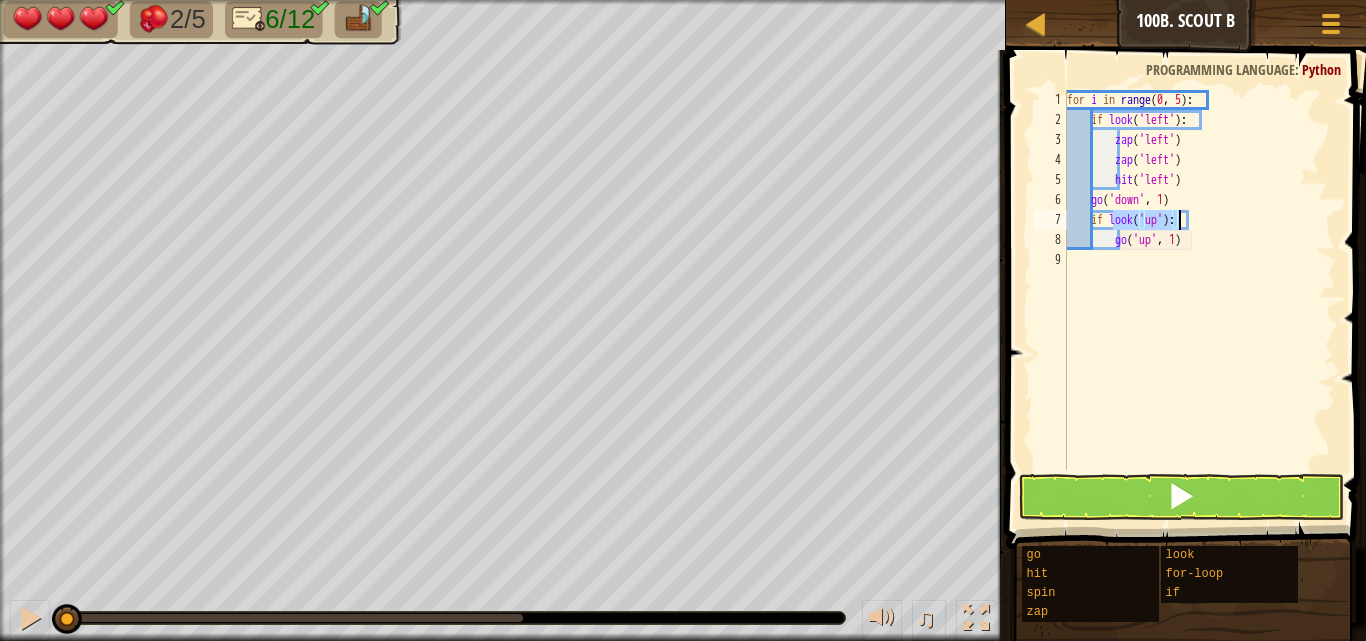 click on "for   i   in   range ( 0 ,   5 ) :      if   look ( 'left' ) :          zap ( 'left' )          zap ( 'left' )          hit ( 'left' )      go ( 'down' ,   1 )      if   look ( 'up' ) :          go ( 'up' ,   1 )" at bounding box center (1199, 280) 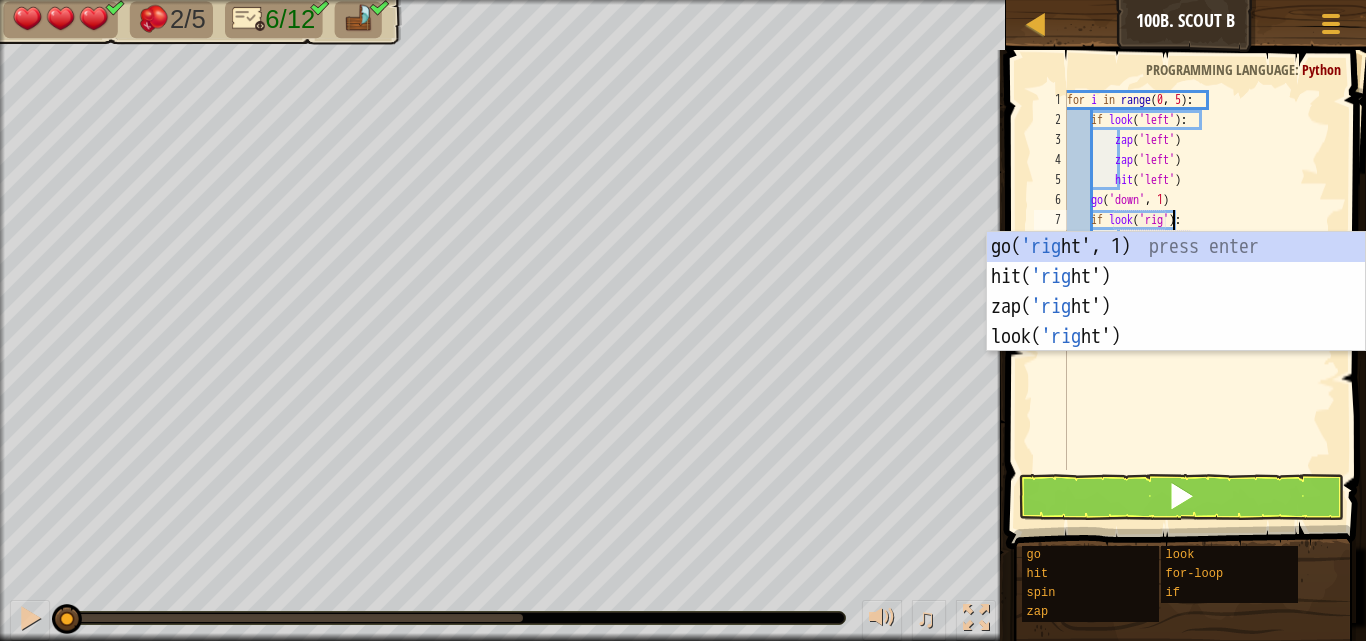 scroll, scrollTop: 9, scrollLeft: 9, axis: both 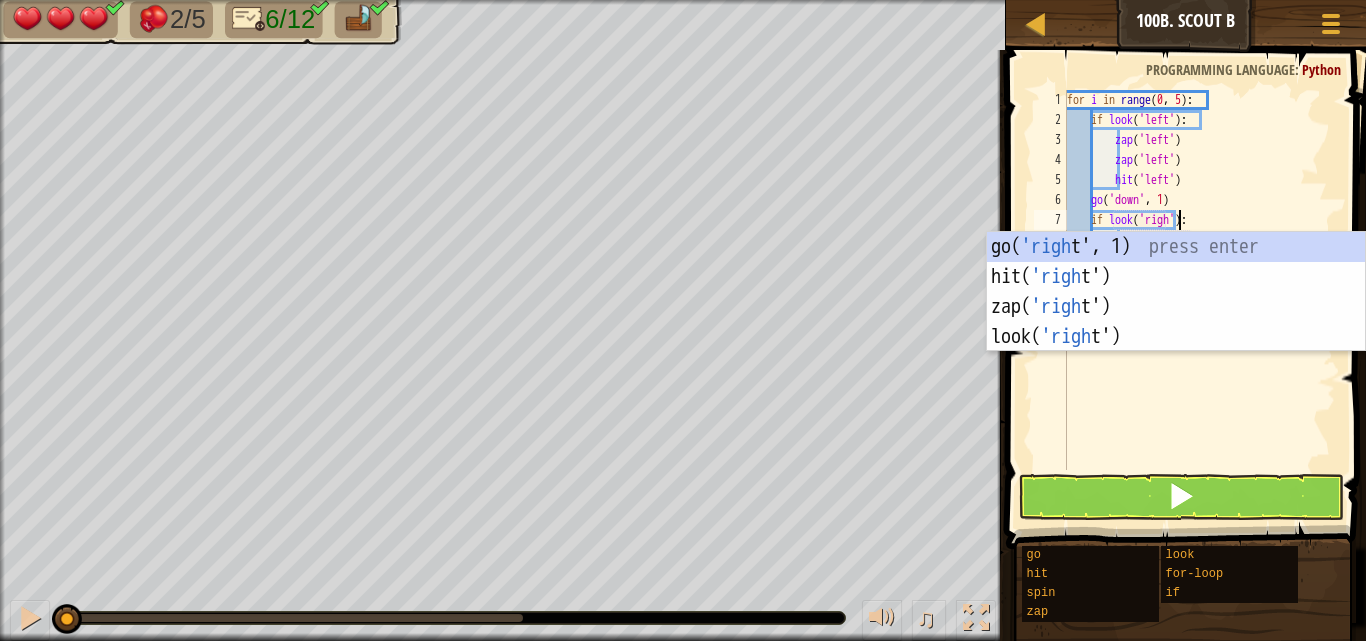 type on "if look('right'):" 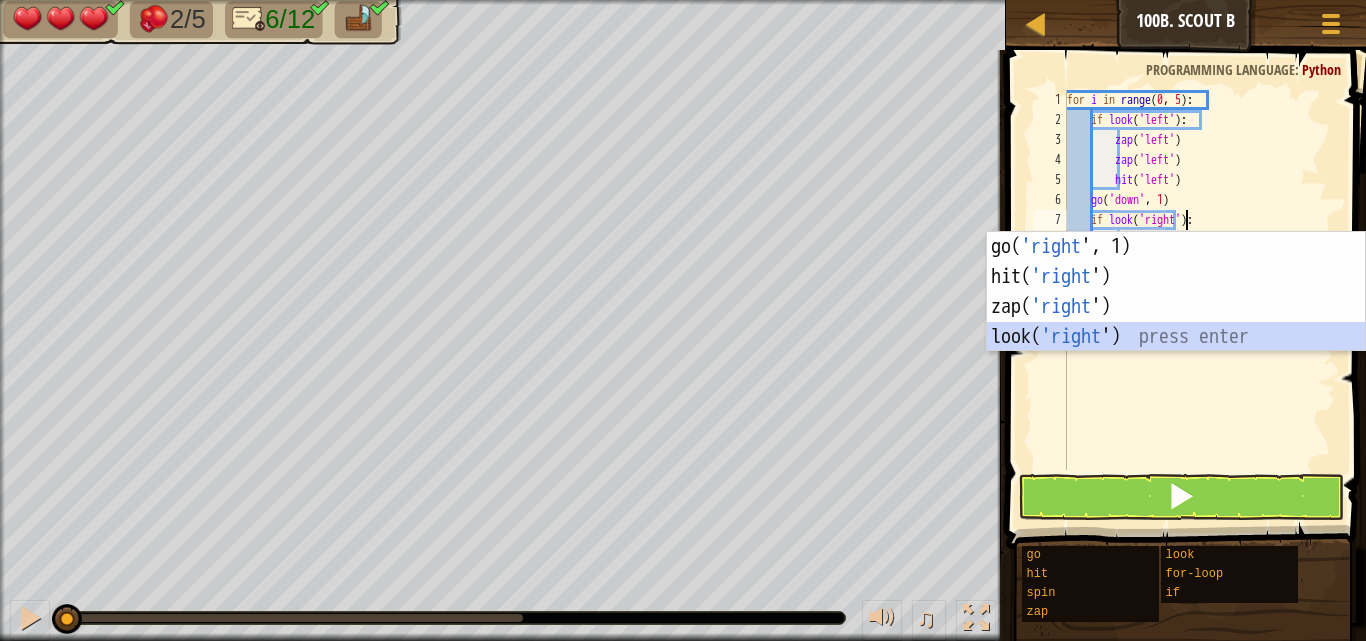 drag, startPoint x: 1145, startPoint y: 339, endPoint x: 1138, endPoint y: 368, distance: 29.832869 